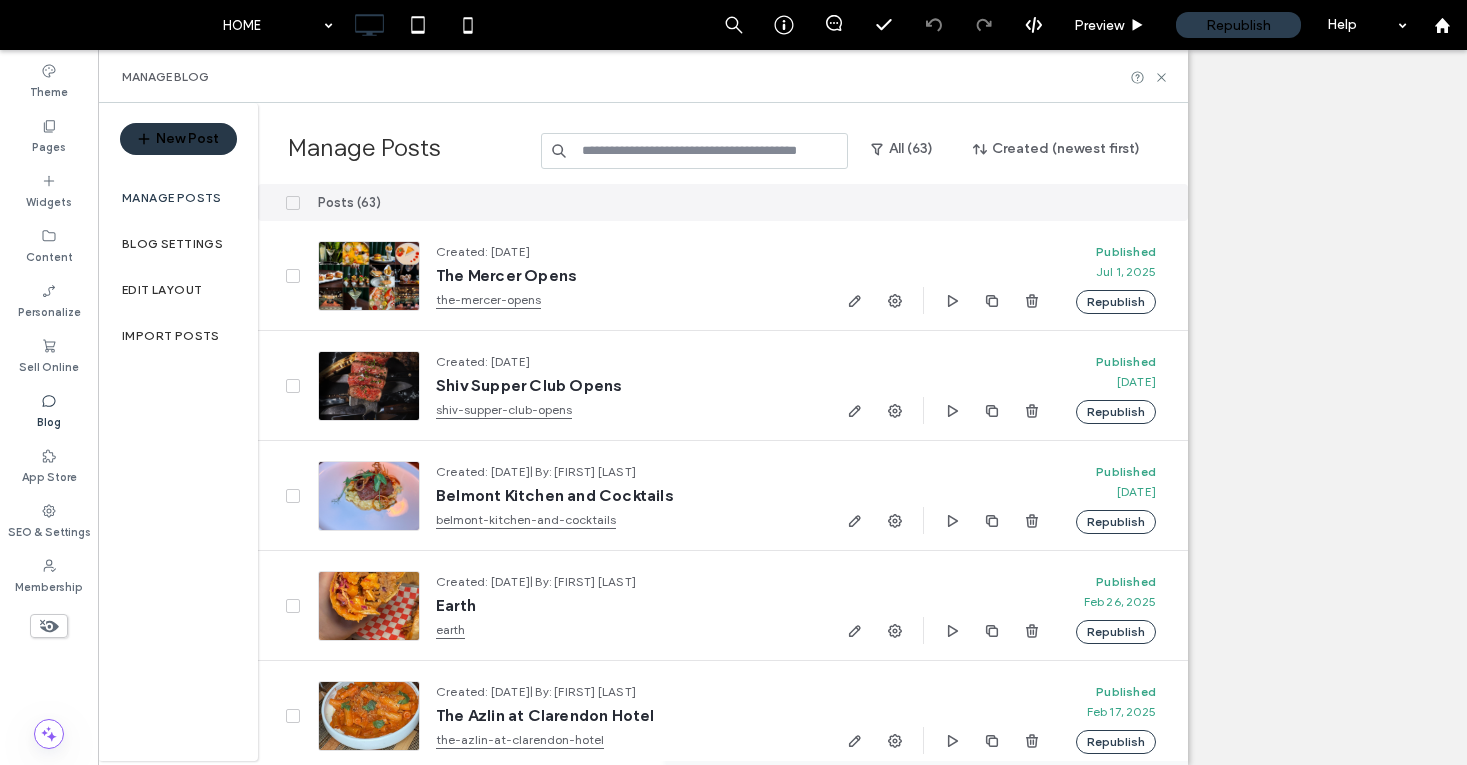 click on "New Post" at bounding box center (178, 139) 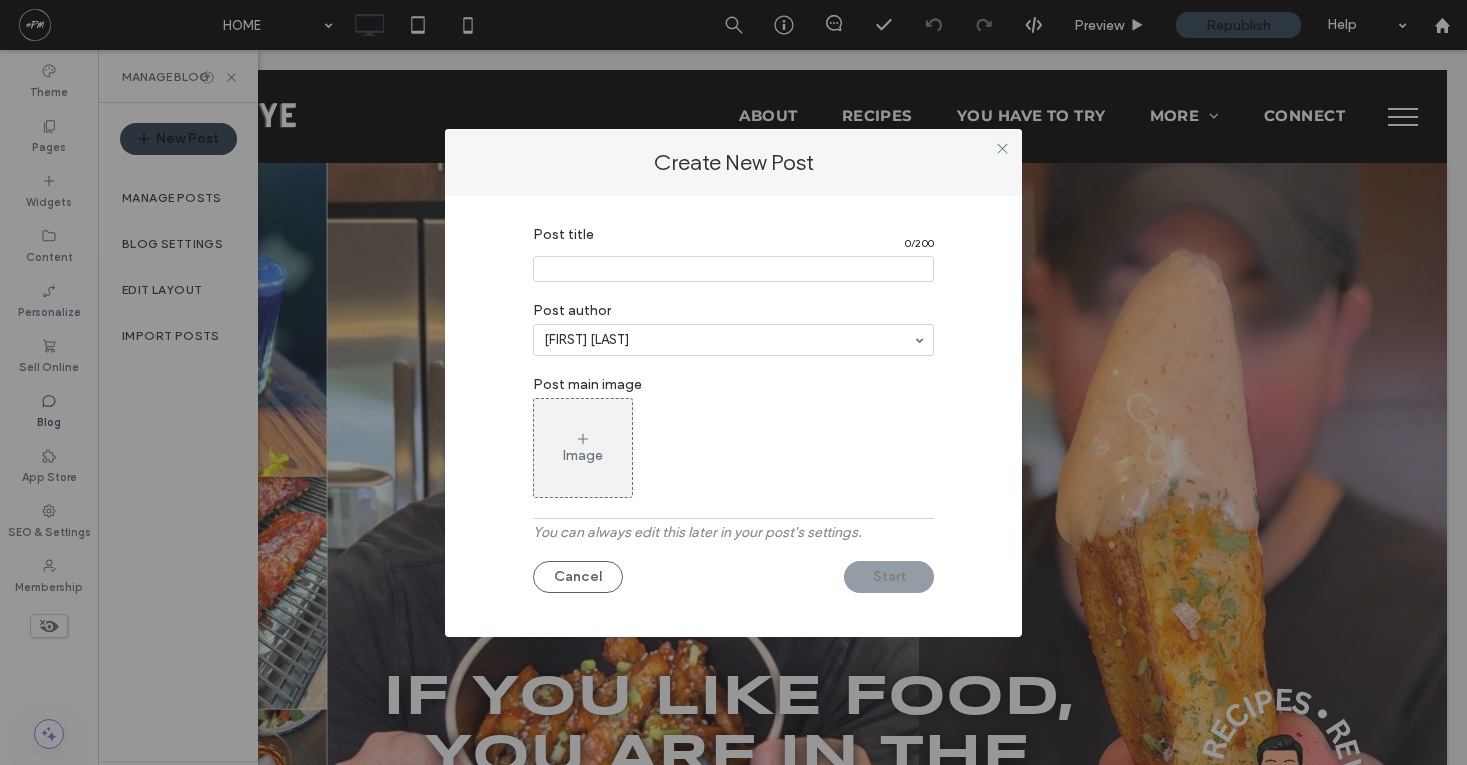 scroll, scrollTop: 0, scrollLeft: 0, axis: both 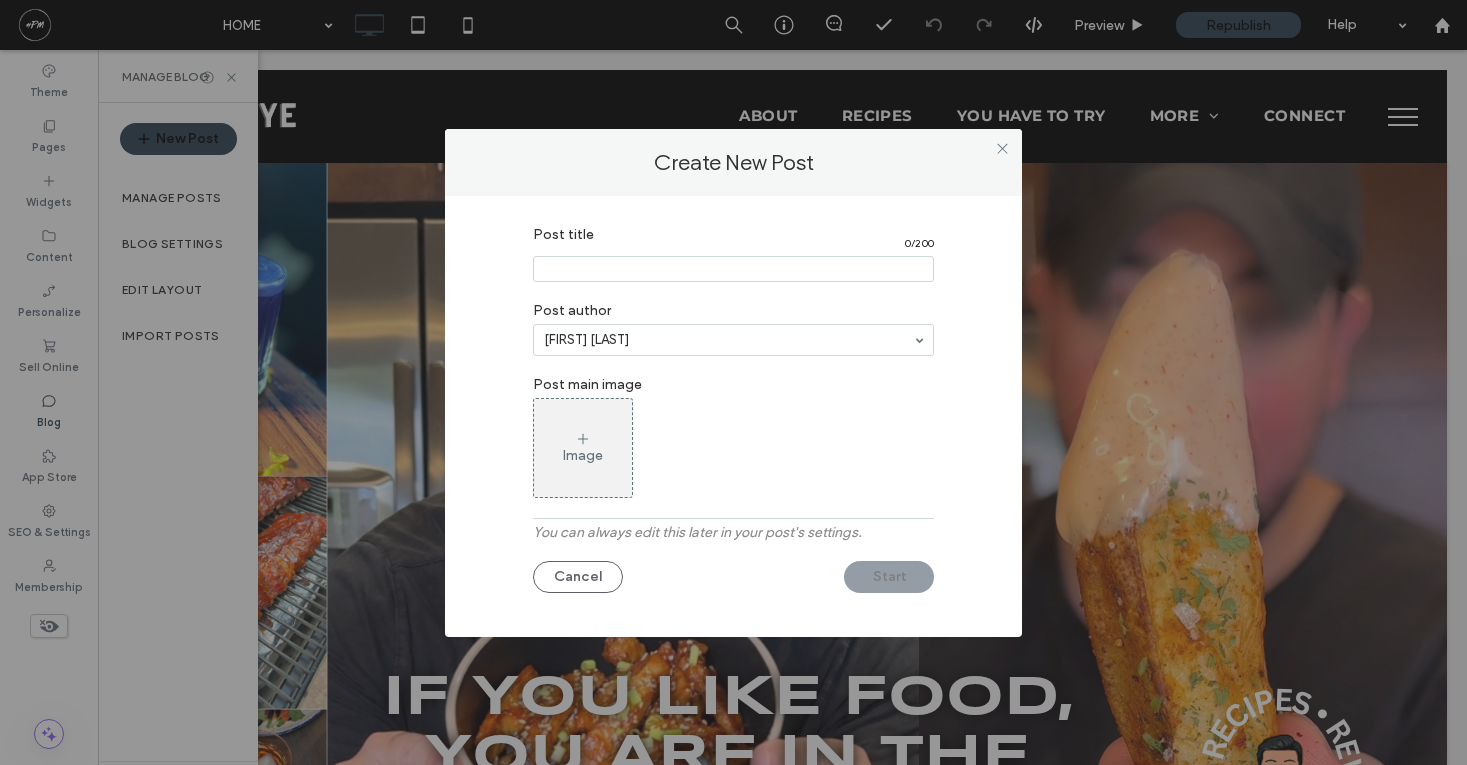 click at bounding box center (733, 269) 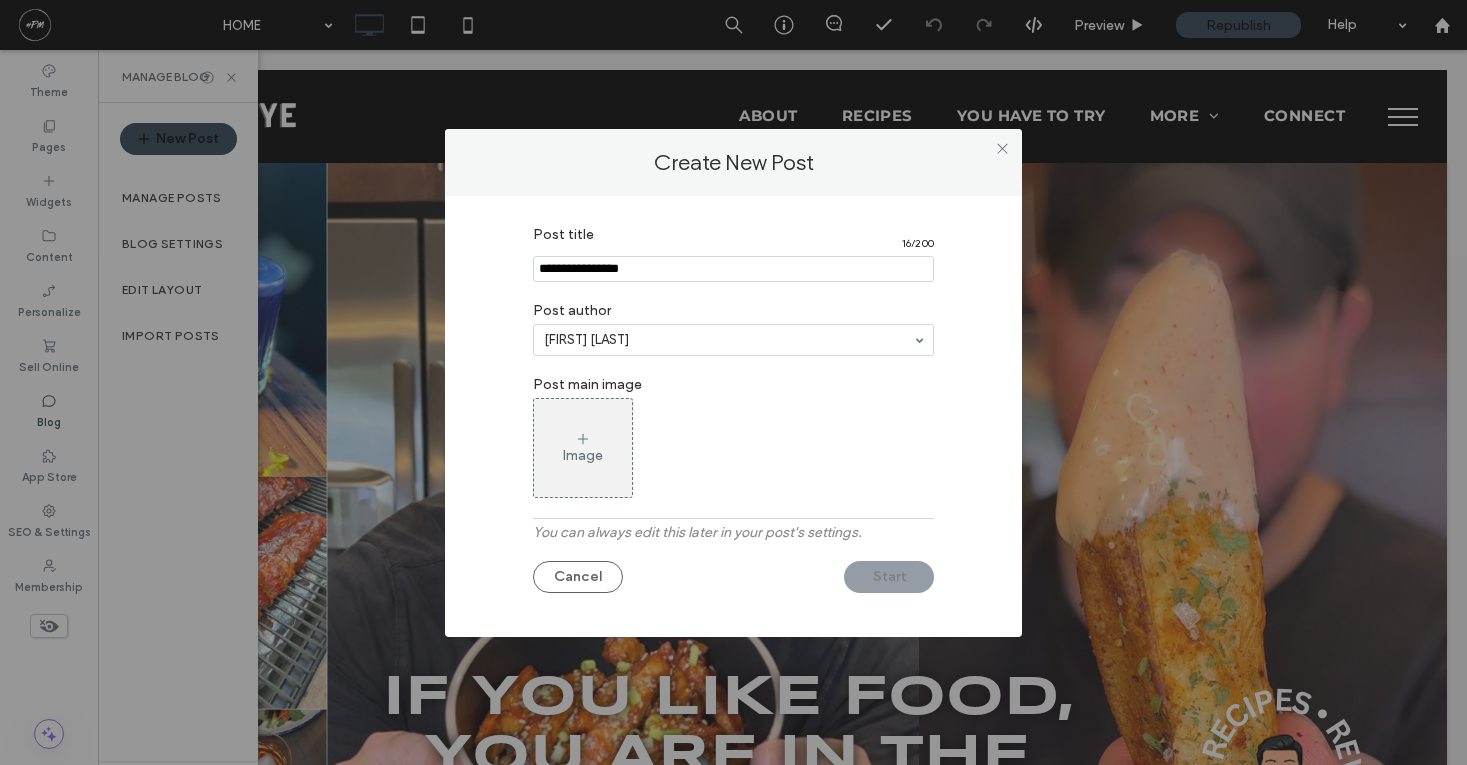 type on "**********" 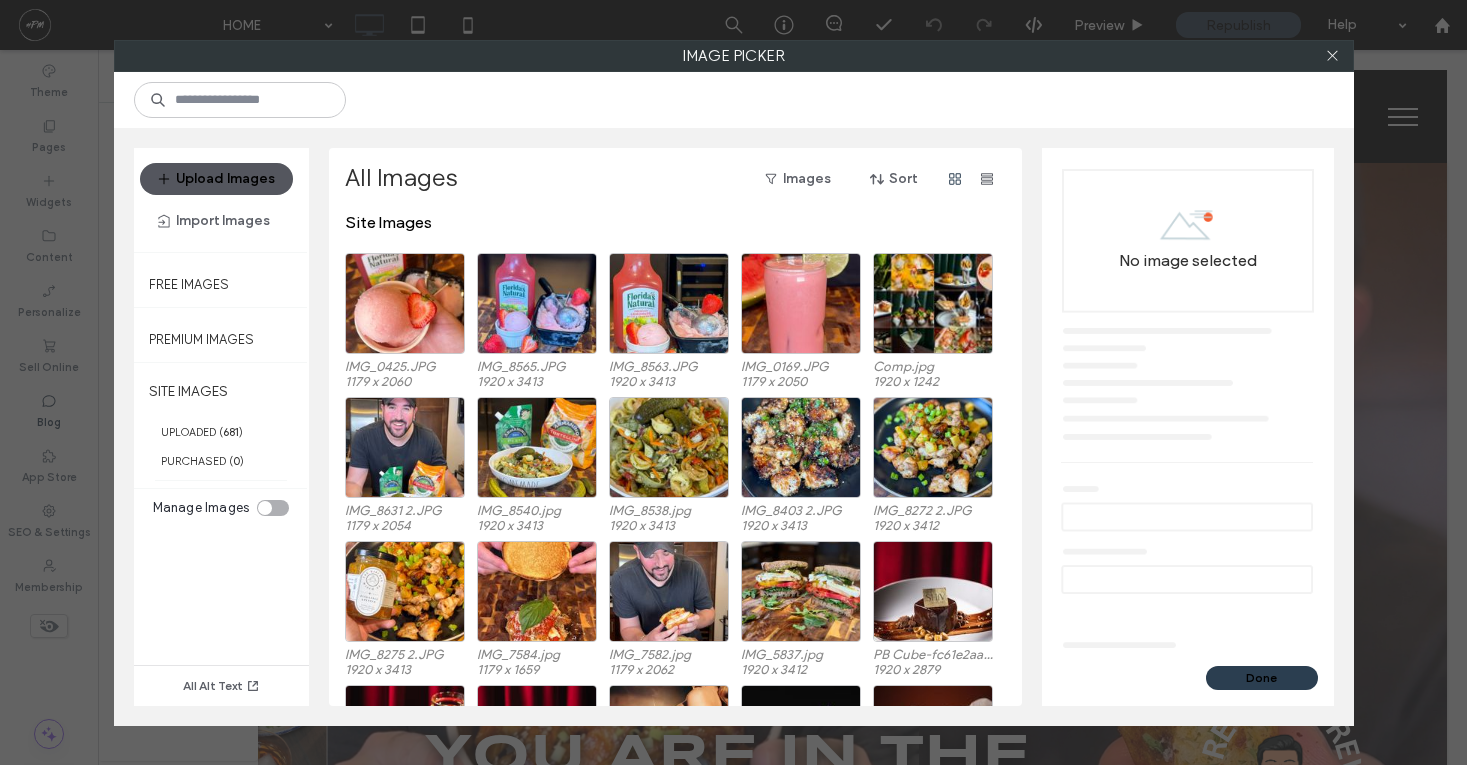 click on "Upload Images" at bounding box center [216, 179] 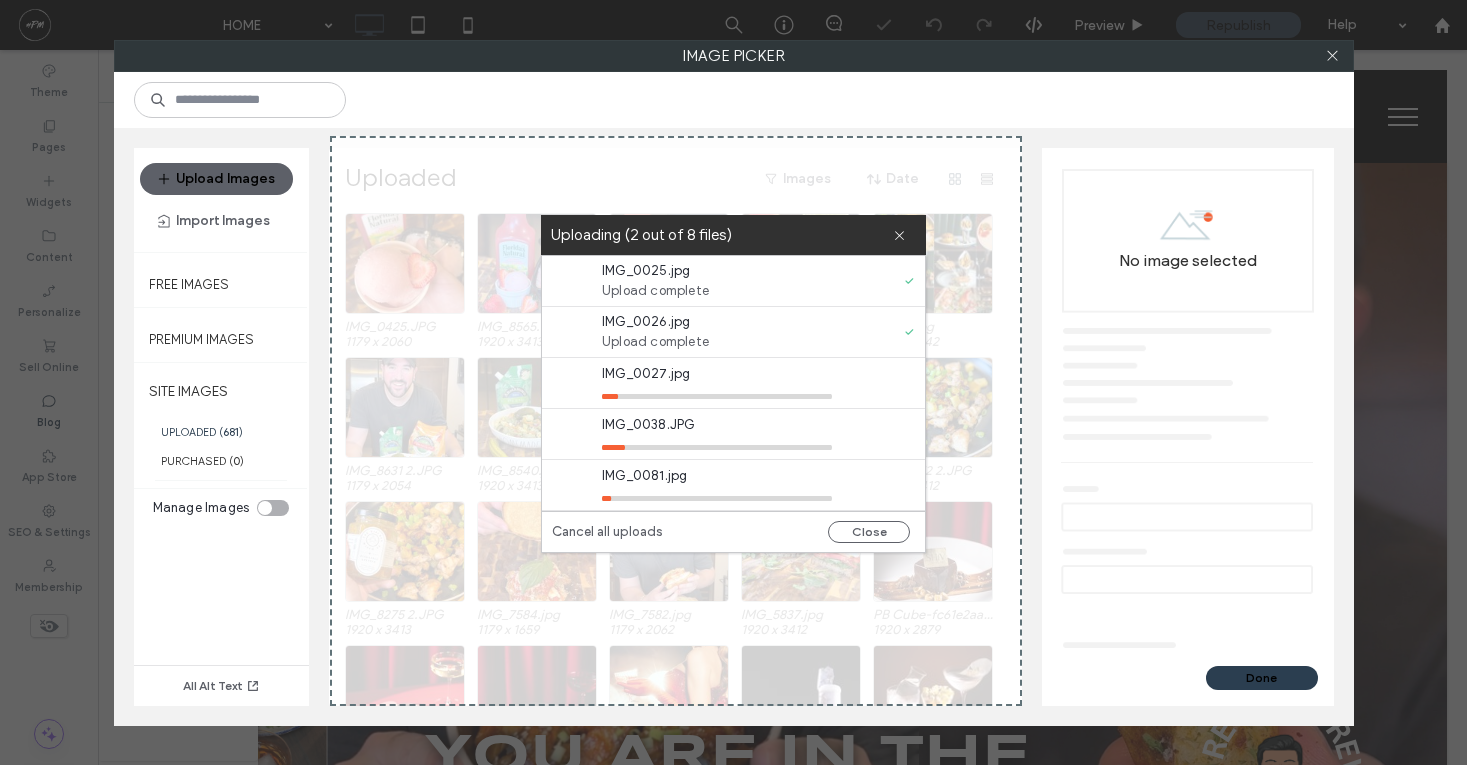 type 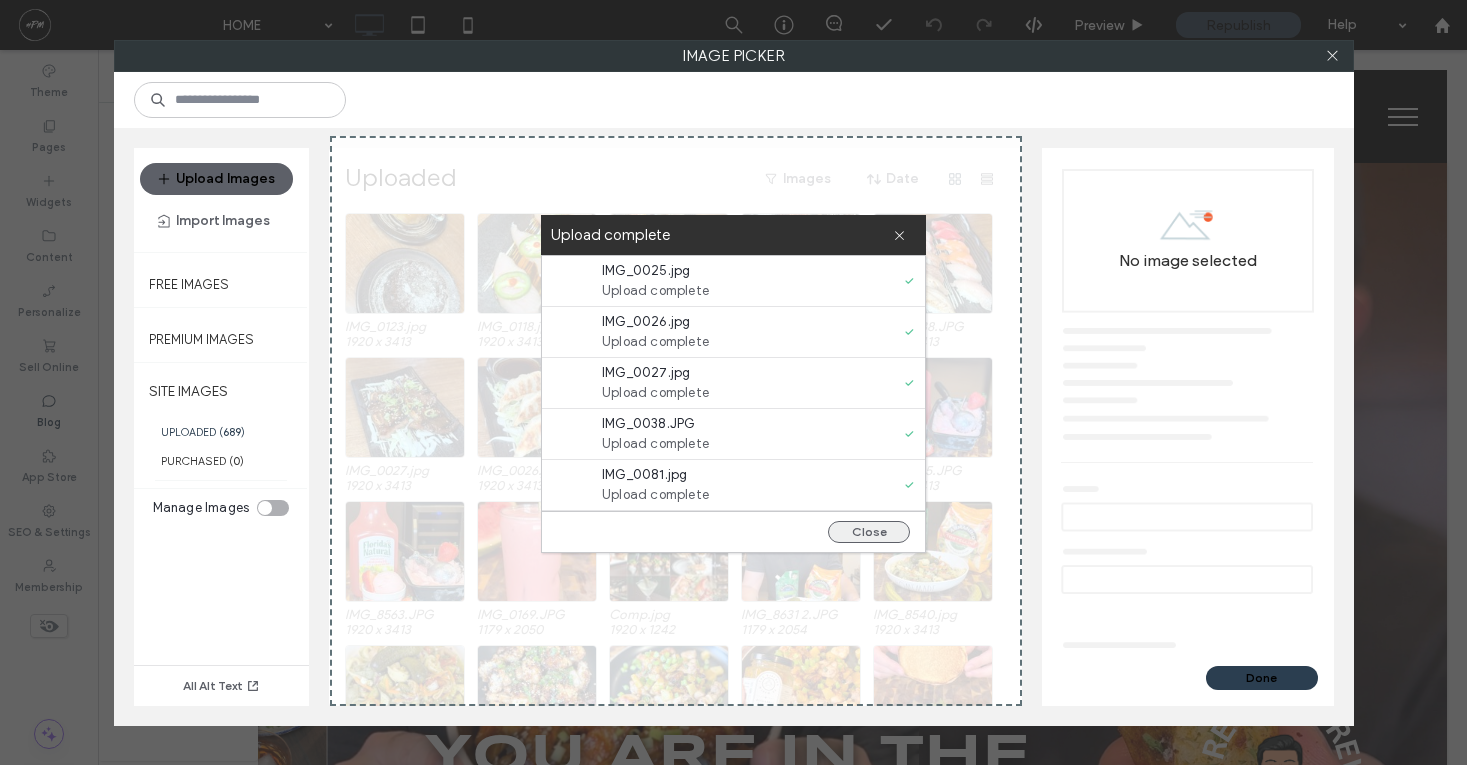 click on "Close" at bounding box center (869, 532) 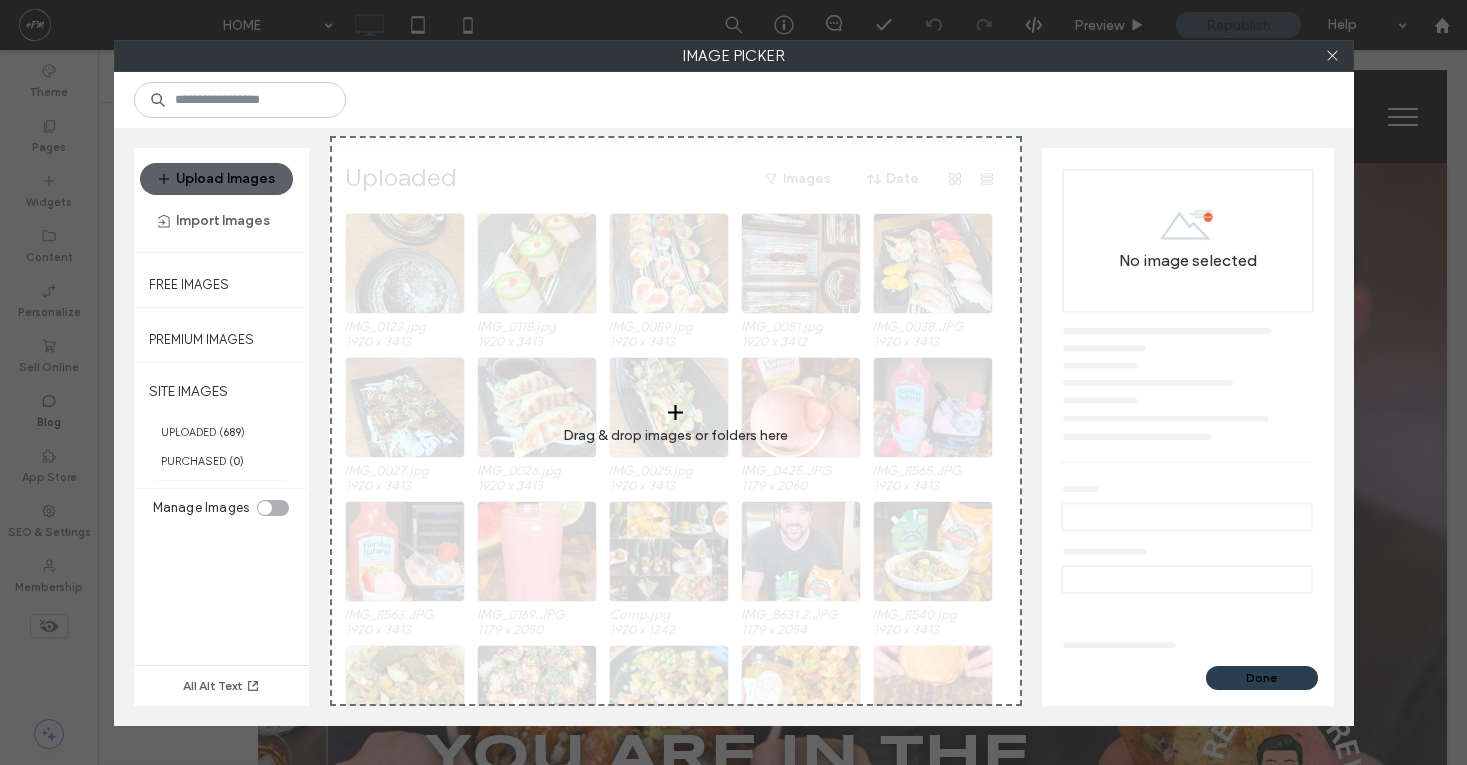 click on "Drag & drop images or folders here" at bounding box center (734, 399) 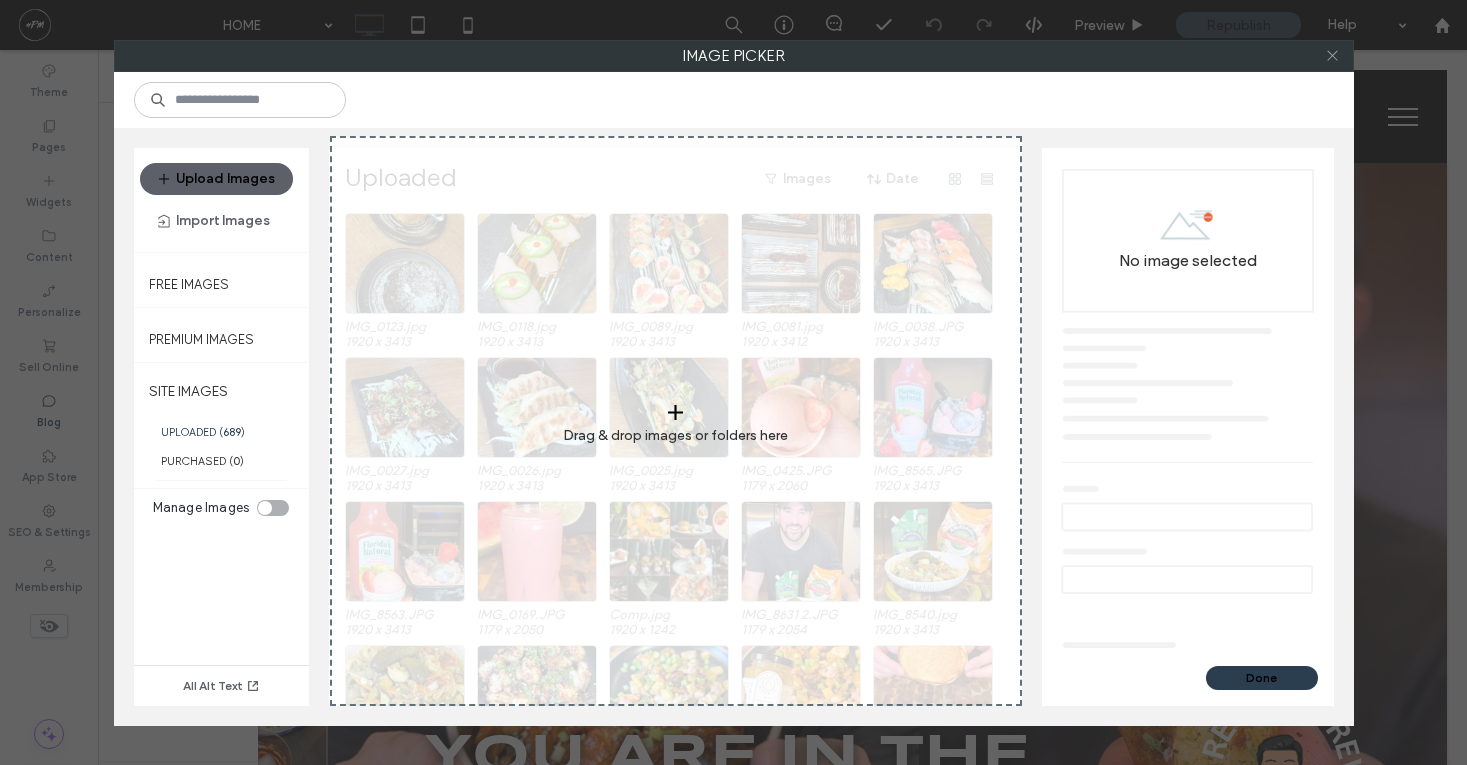 click 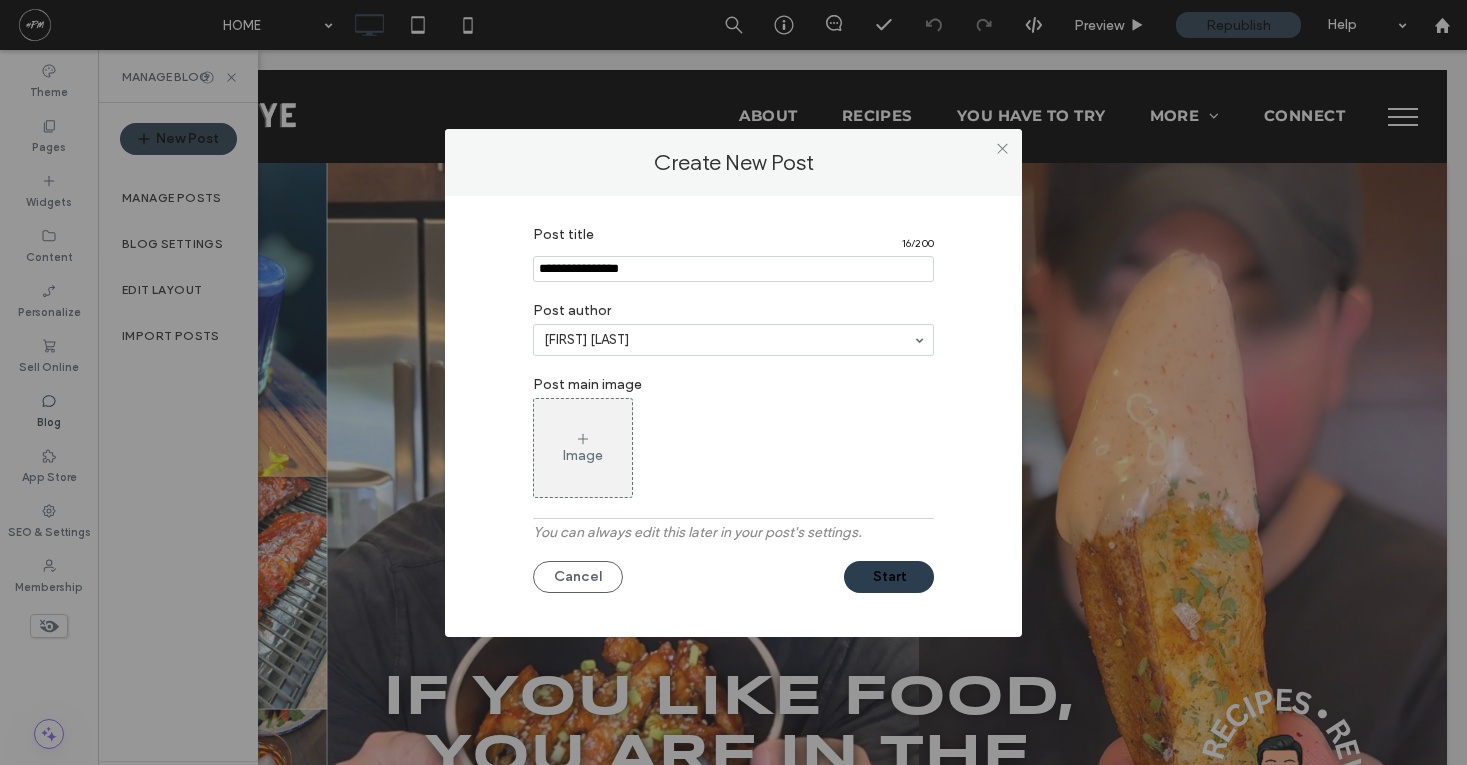 click on "Image" at bounding box center (583, 448) 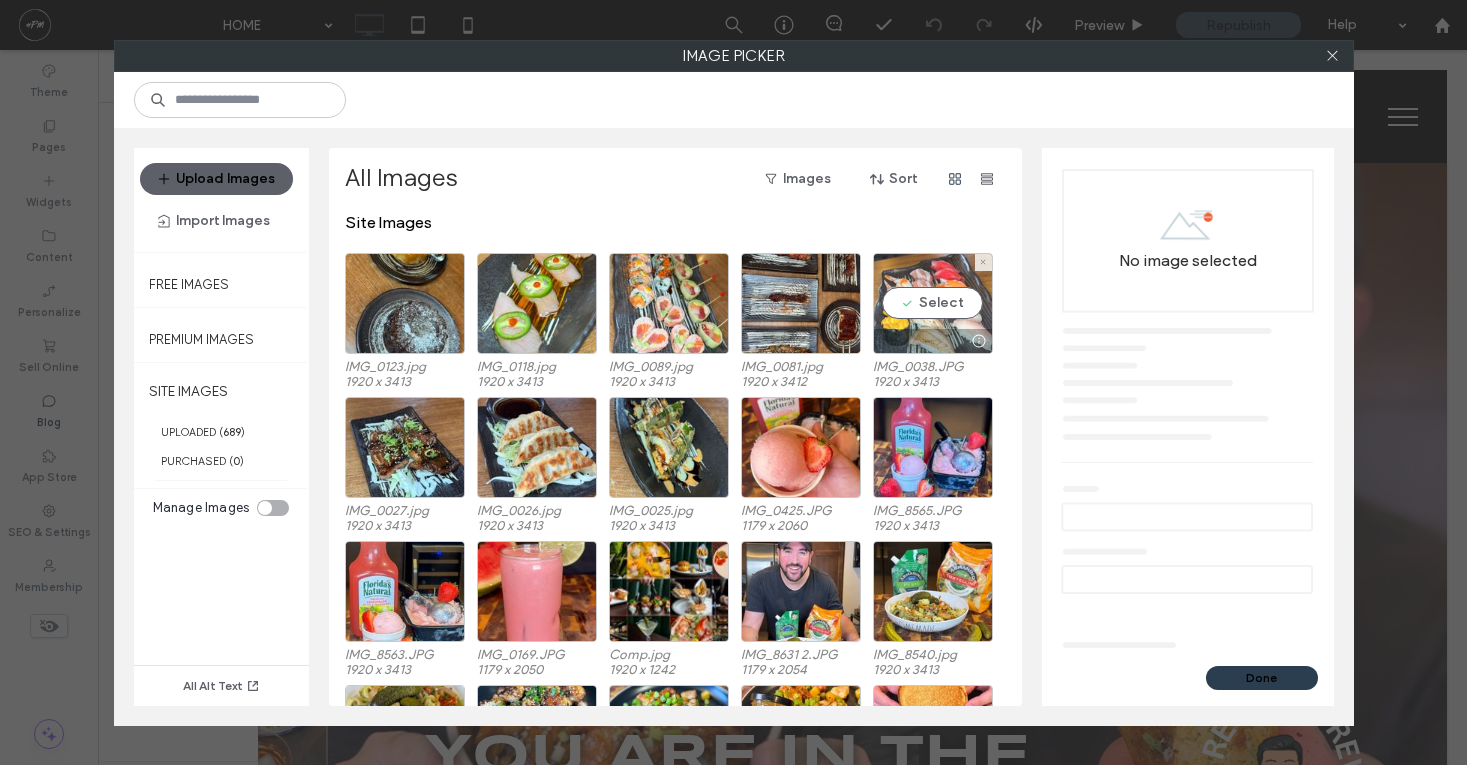 click on "Select" at bounding box center (933, 303) 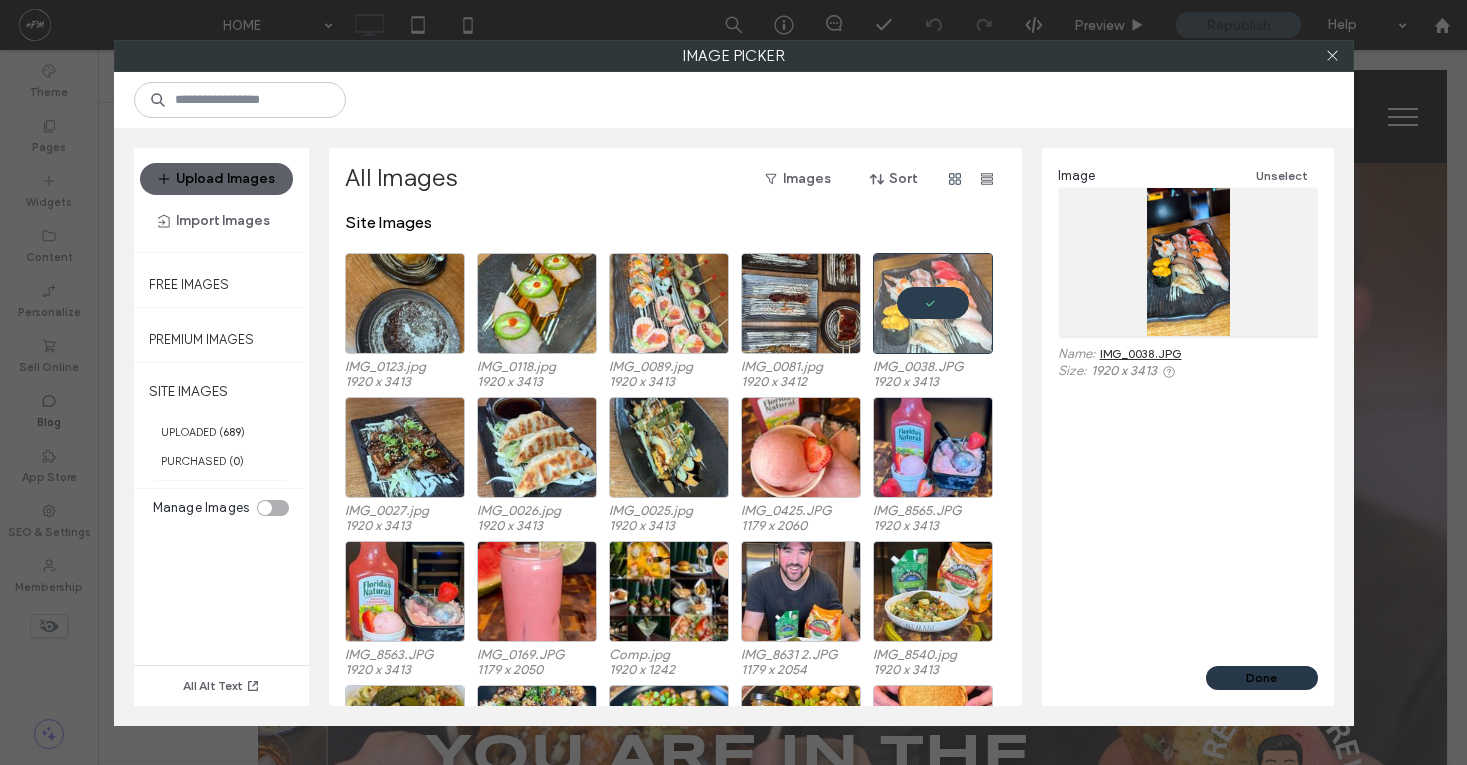 click on "Done" at bounding box center [1262, 678] 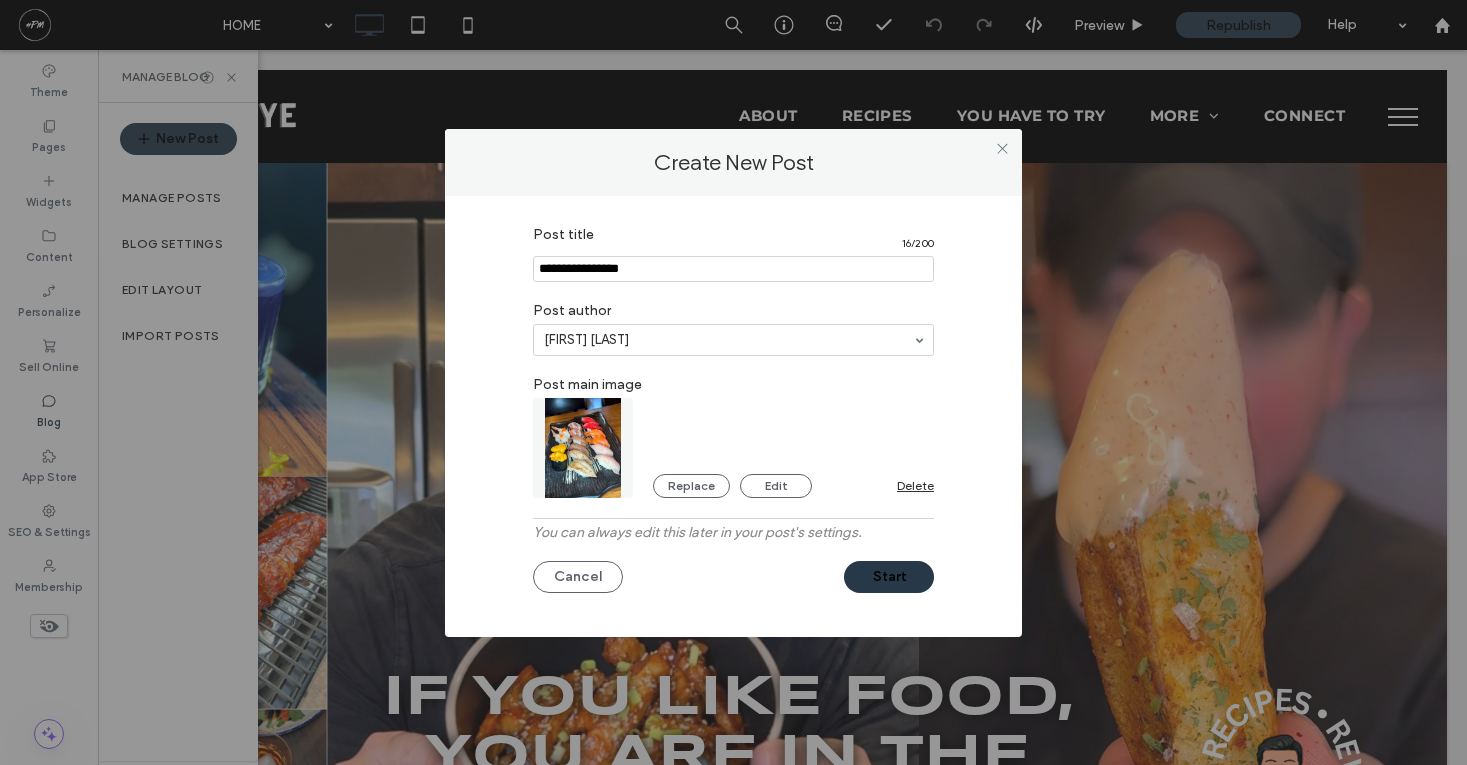 click on "Start" at bounding box center [889, 577] 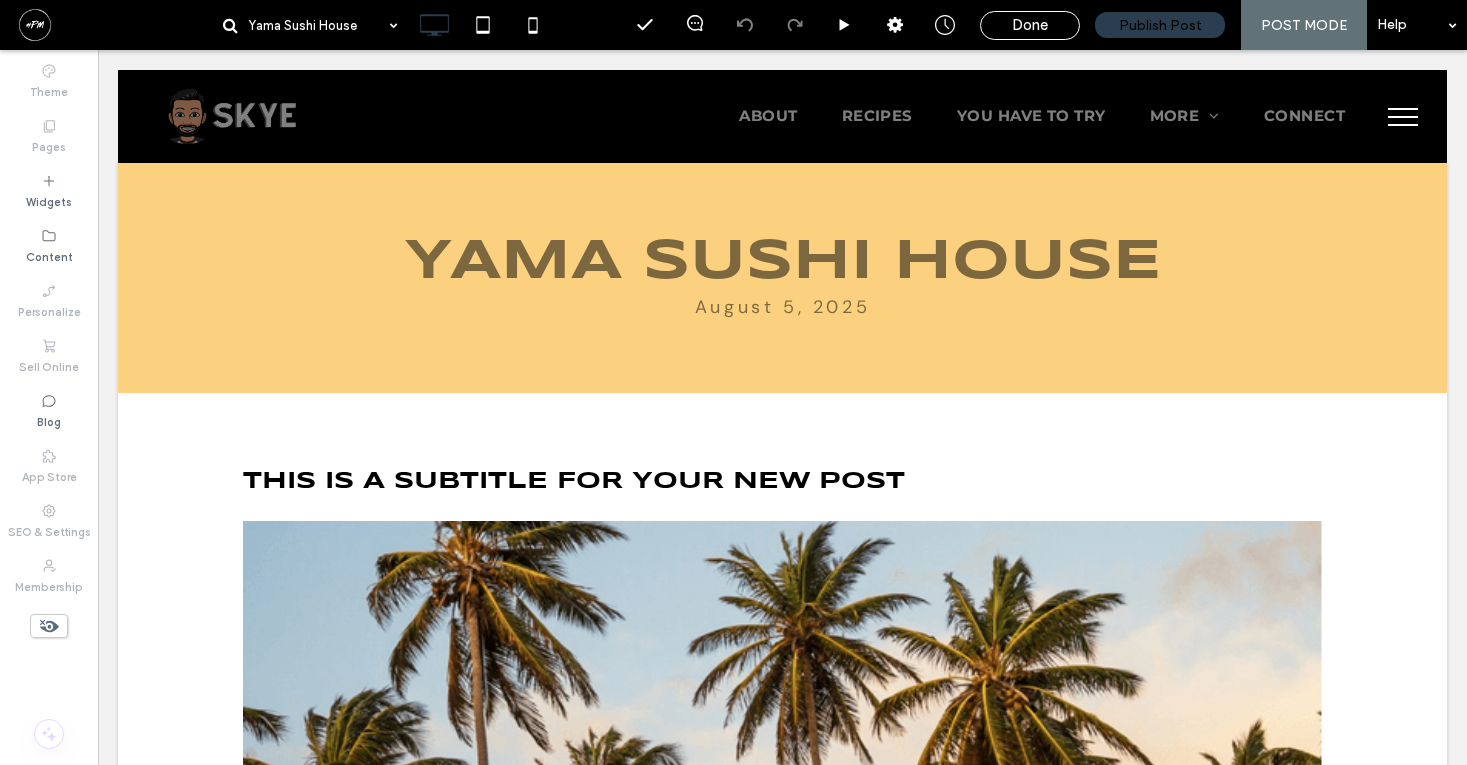 scroll, scrollTop: 0, scrollLeft: 0, axis: both 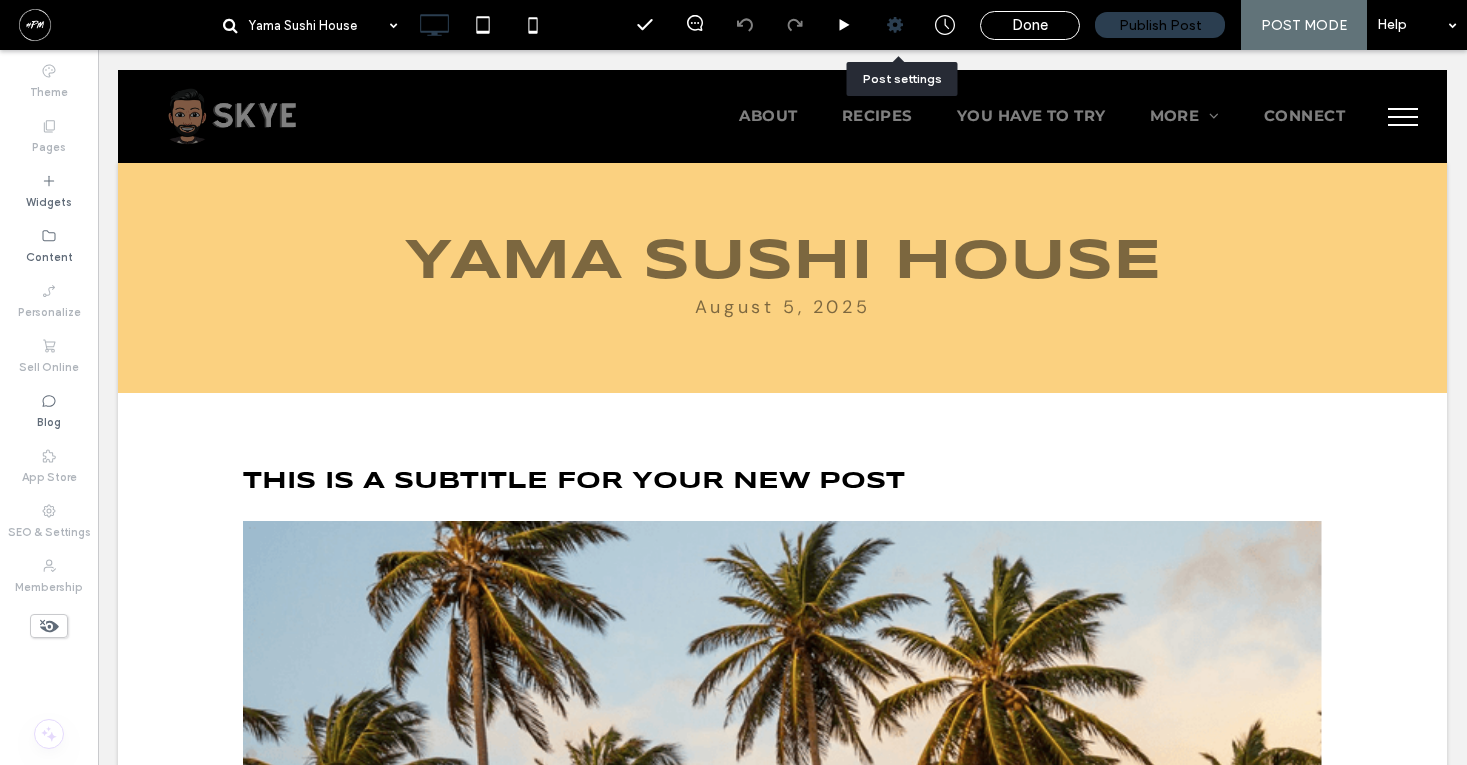 click 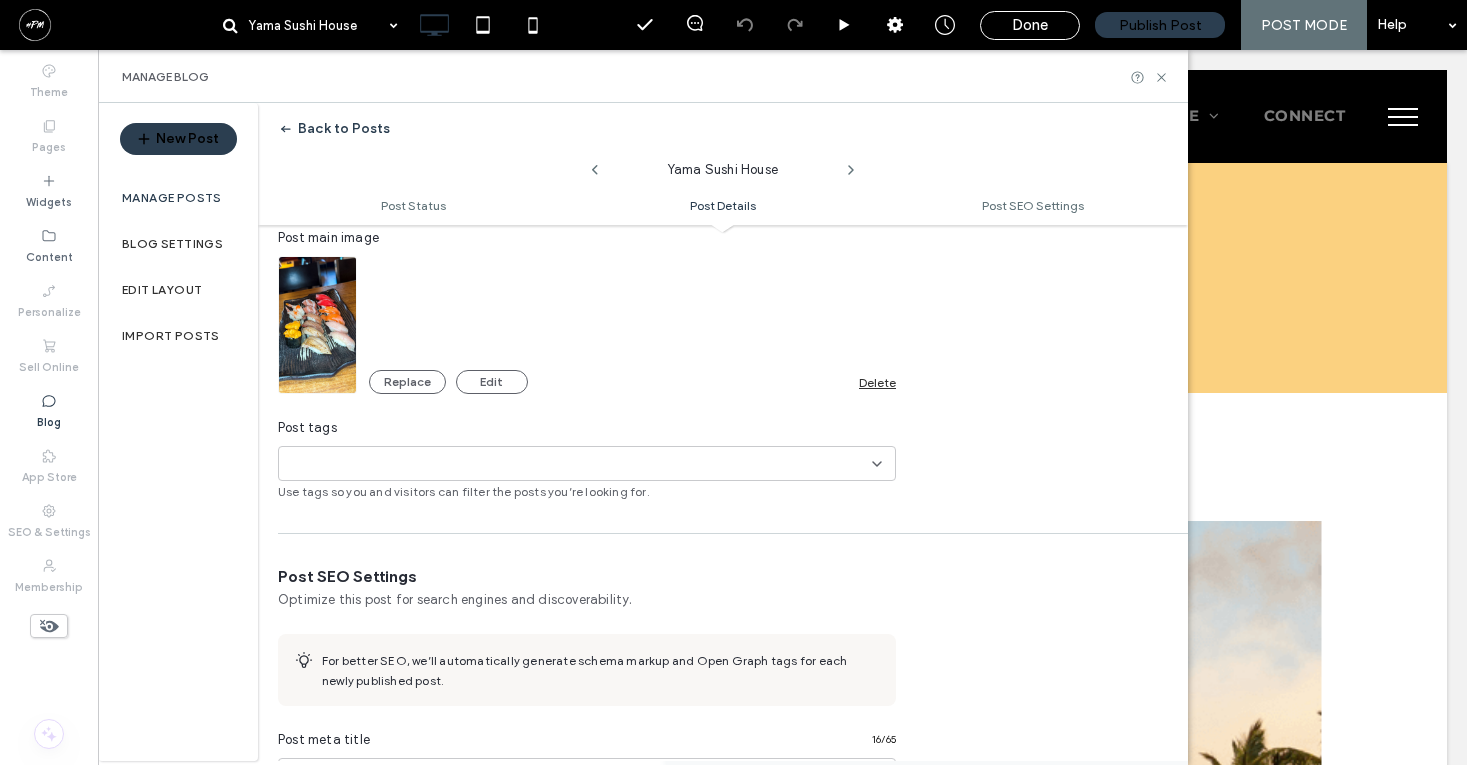 scroll, scrollTop: 100, scrollLeft: 0, axis: vertical 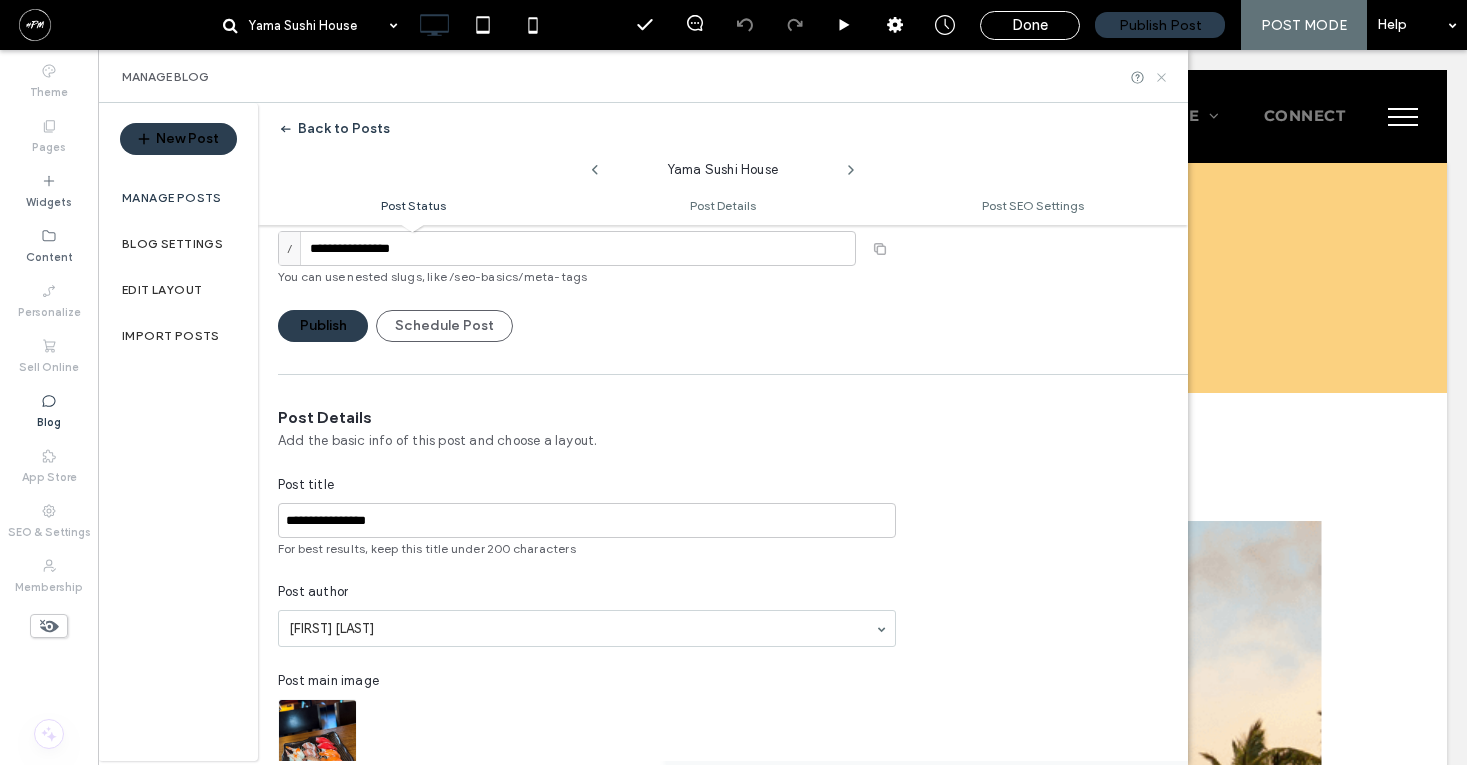 click 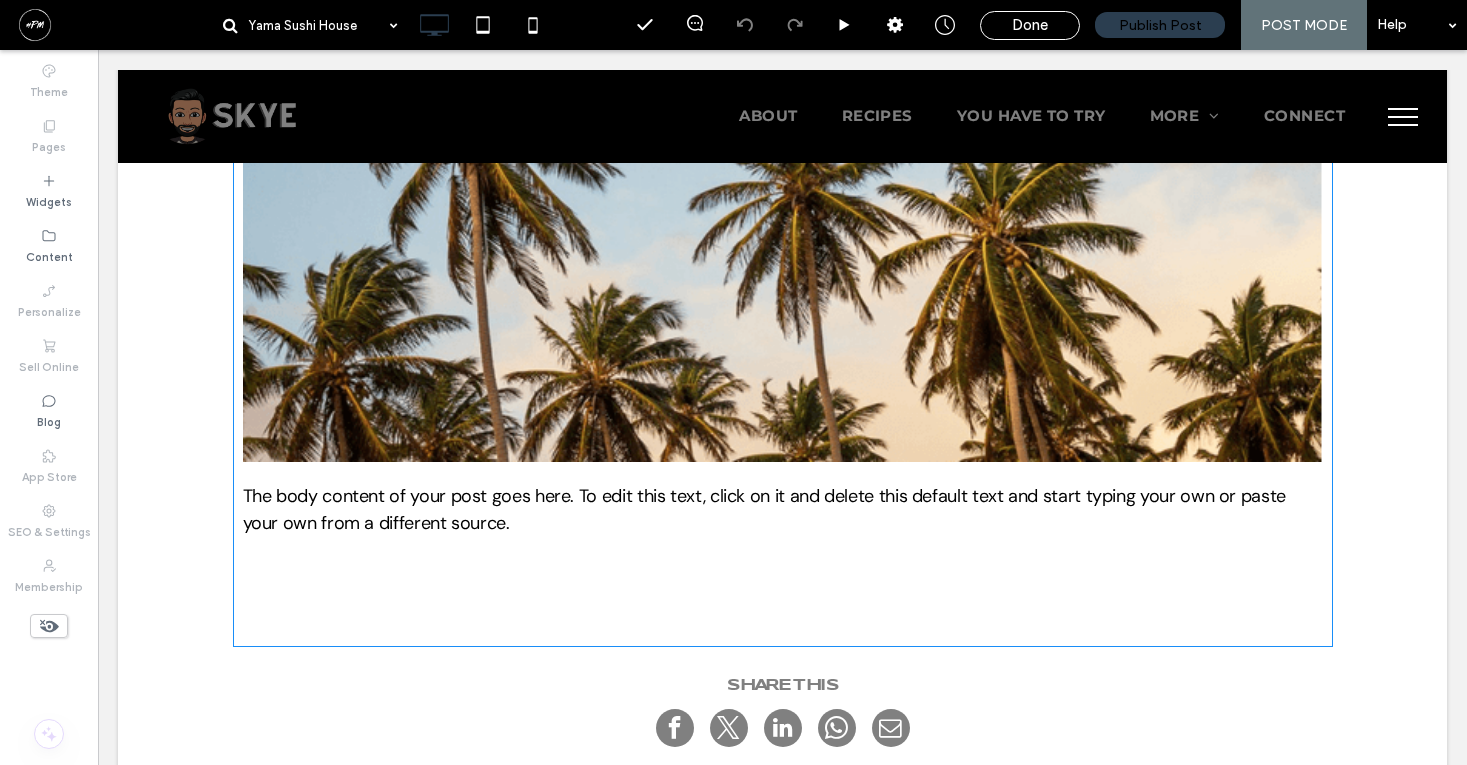 scroll, scrollTop: 461, scrollLeft: 0, axis: vertical 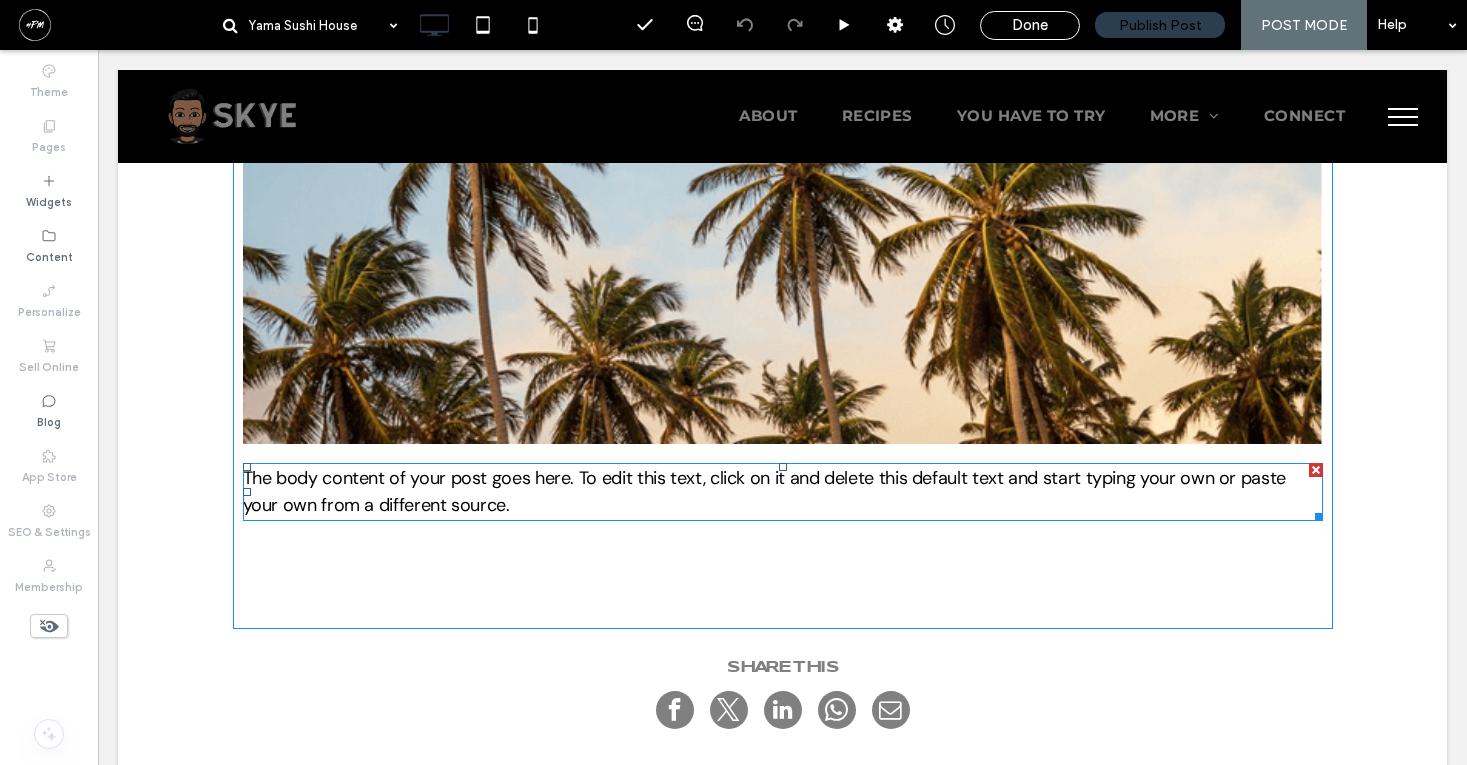 click on "The body content of your post goes here. To edit this text, click on it and delete this default text and start typing your own or paste your own from a different source." at bounding box center [783, 492] 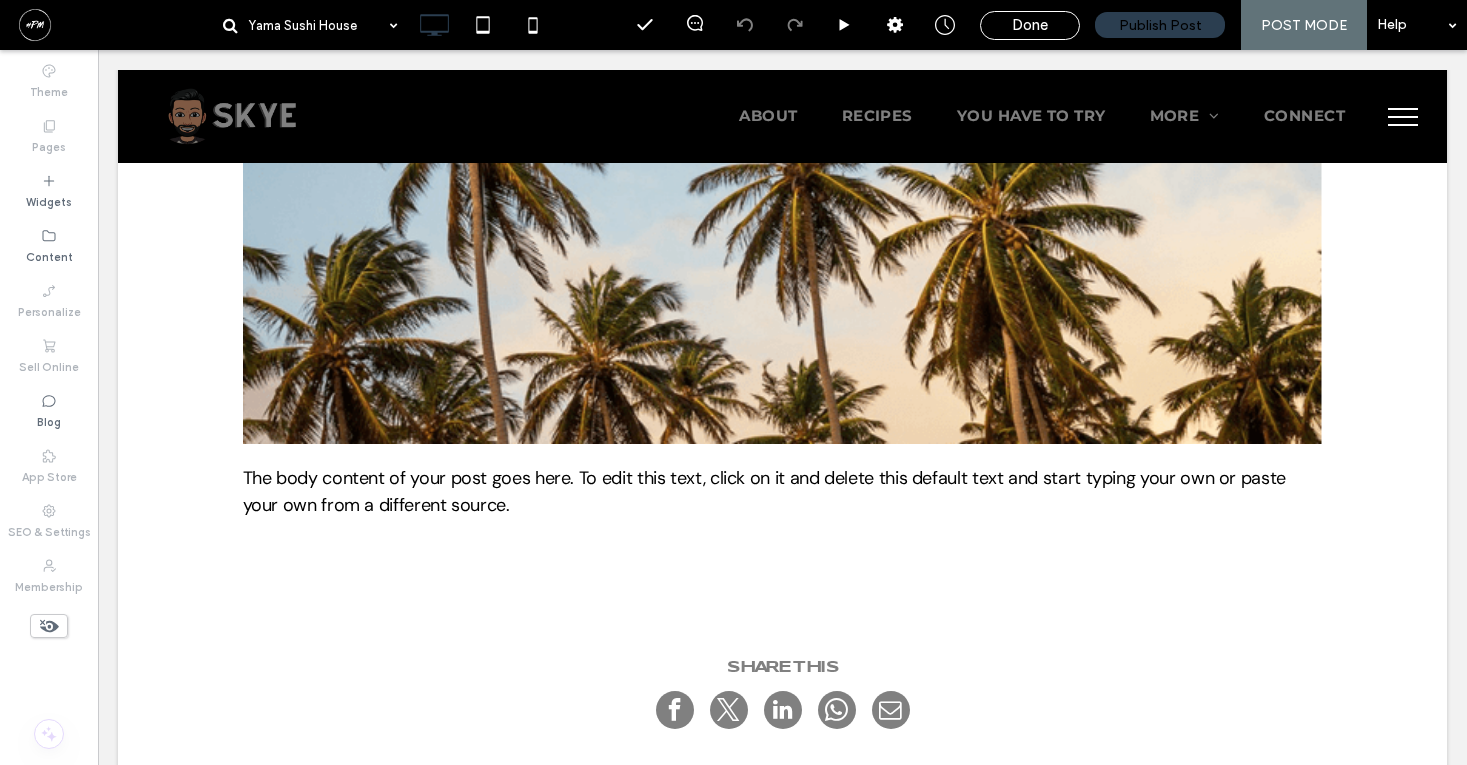 type on "*******" 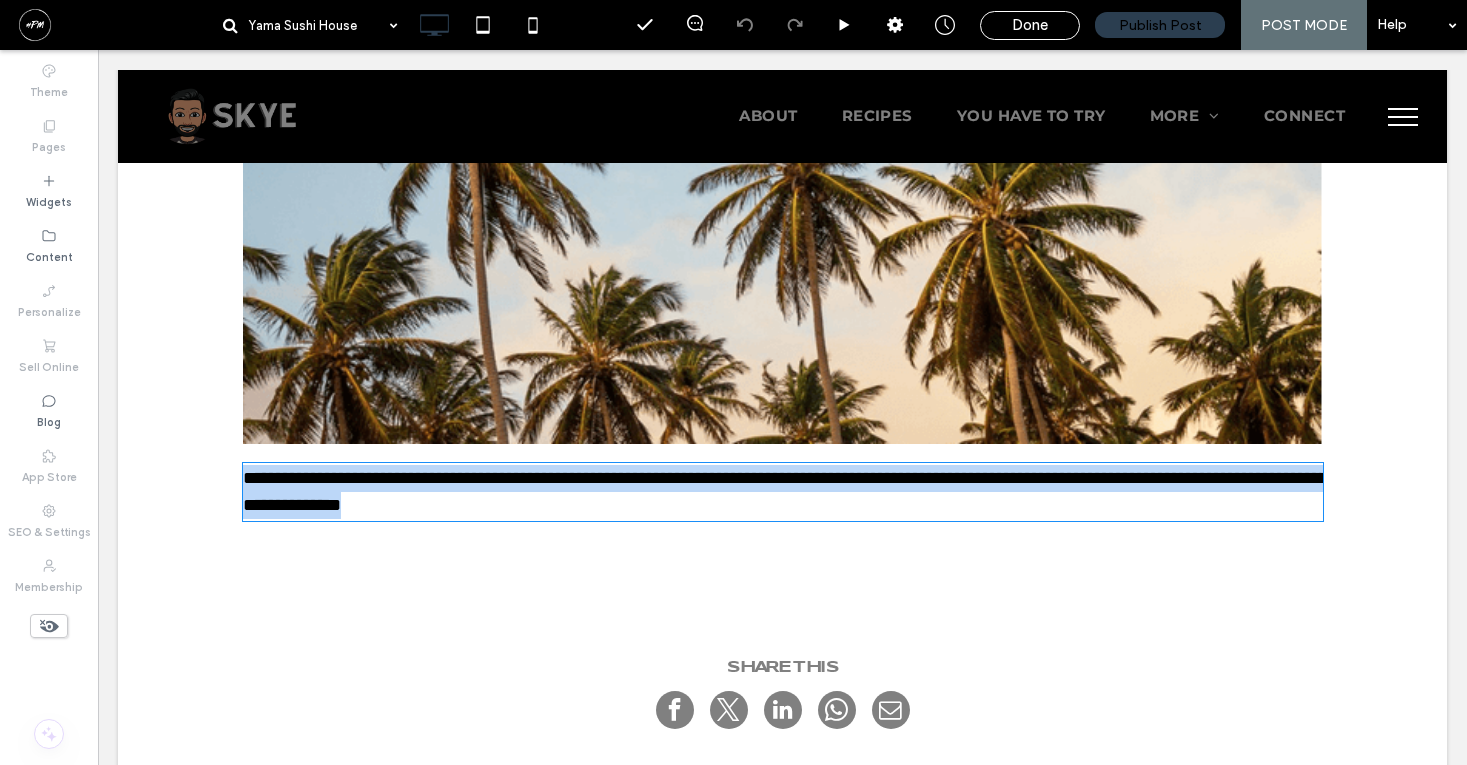 click on "**********" at bounding box center (783, 492) 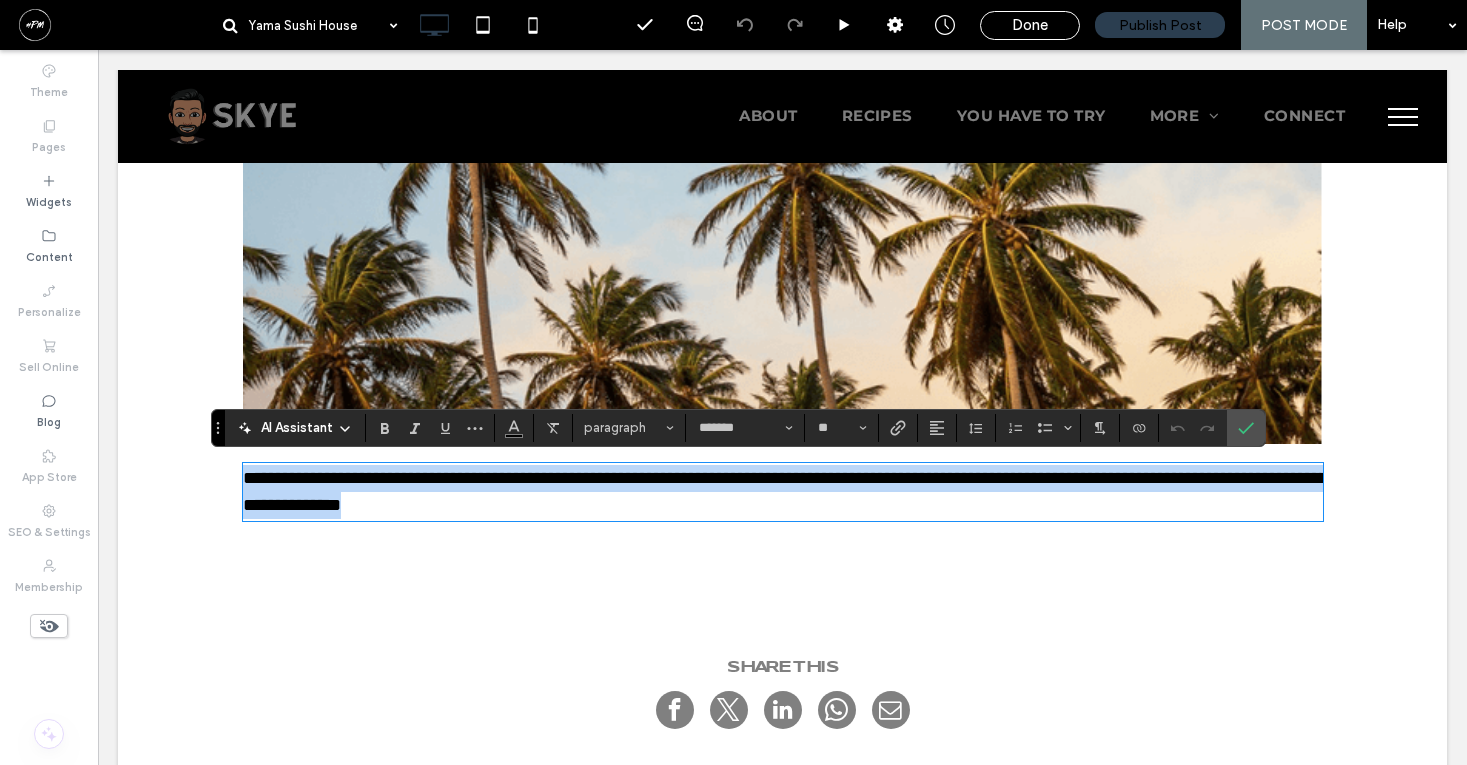 click on "**********" at bounding box center (783, 492) 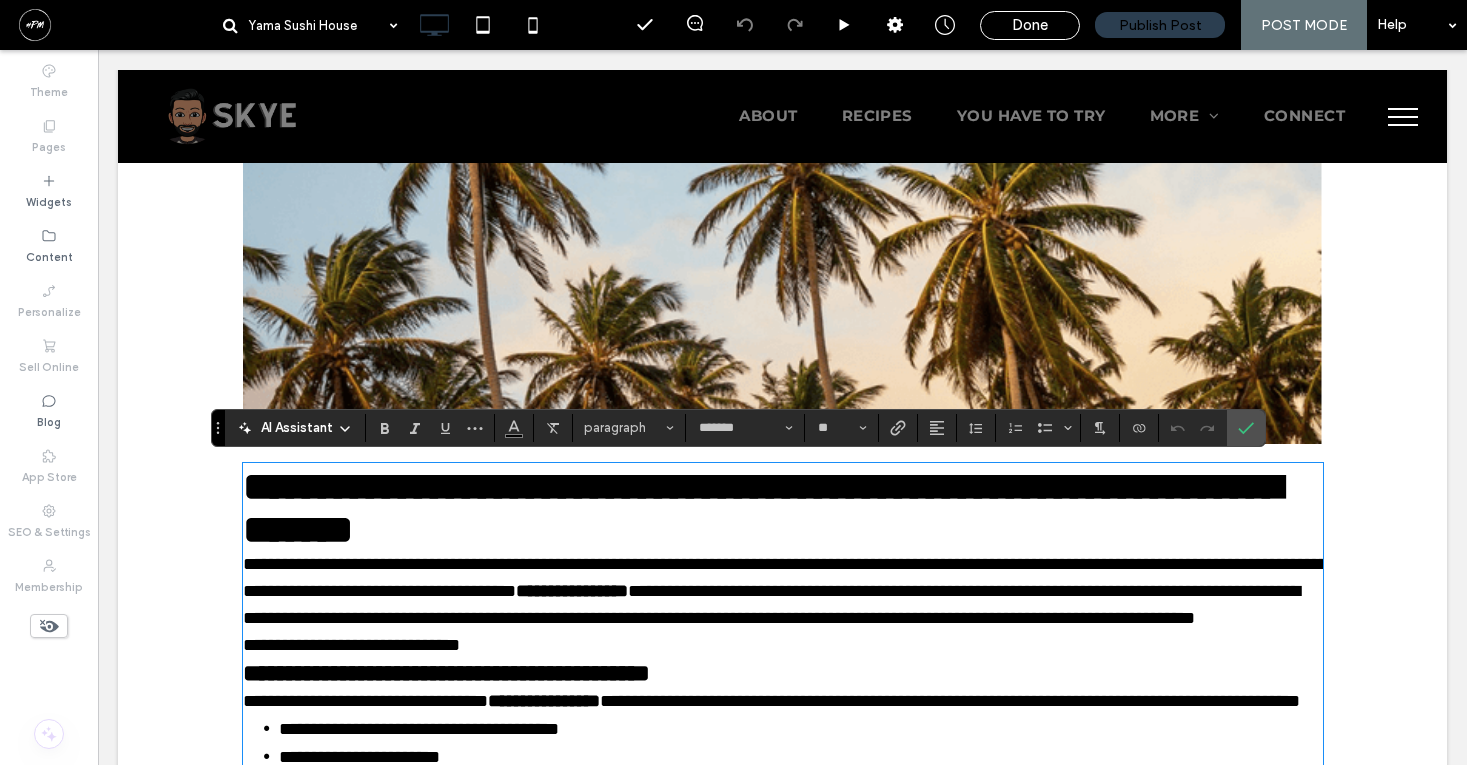 scroll, scrollTop: 2905, scrollLeft: 0, axis: vertical 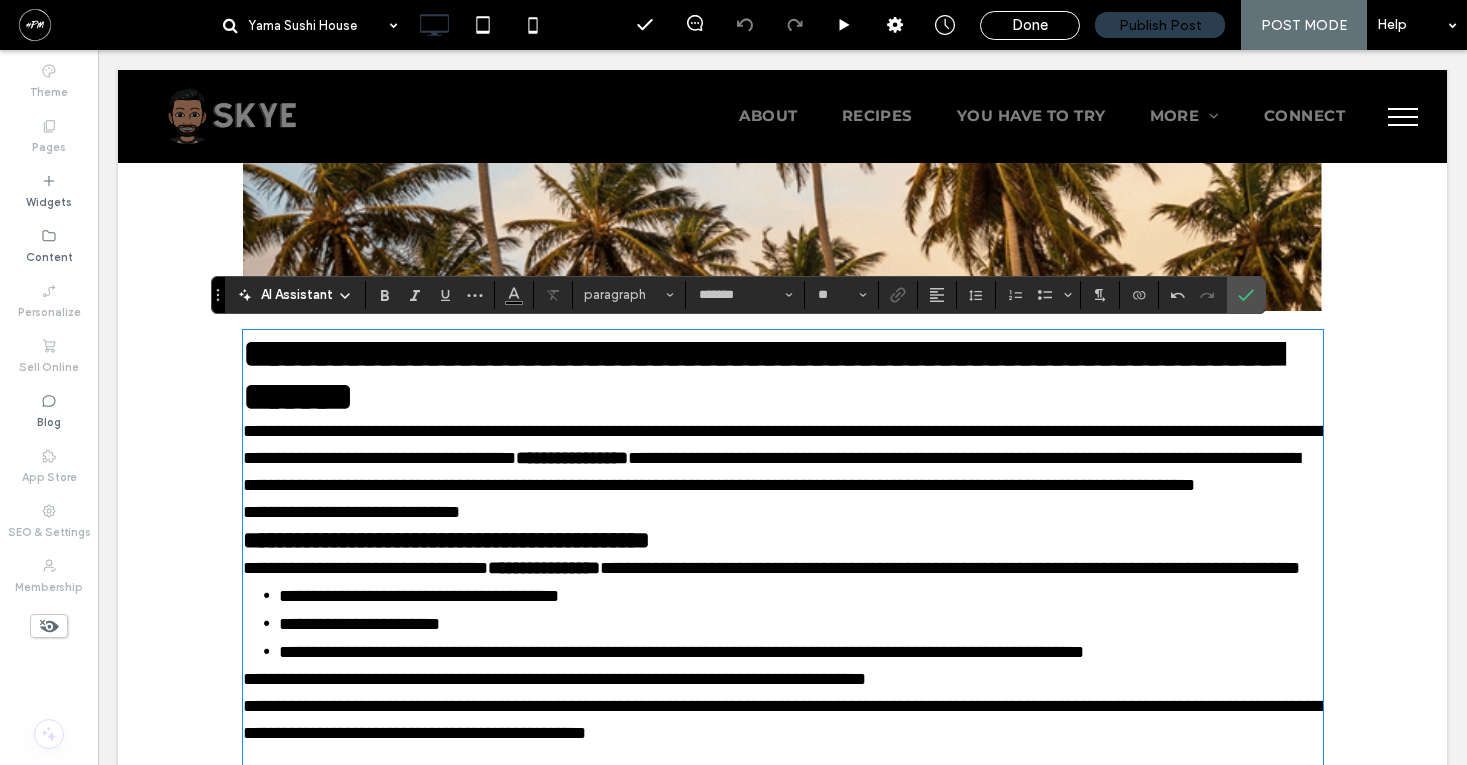 click on "**********" at bounding box center [762, 375] 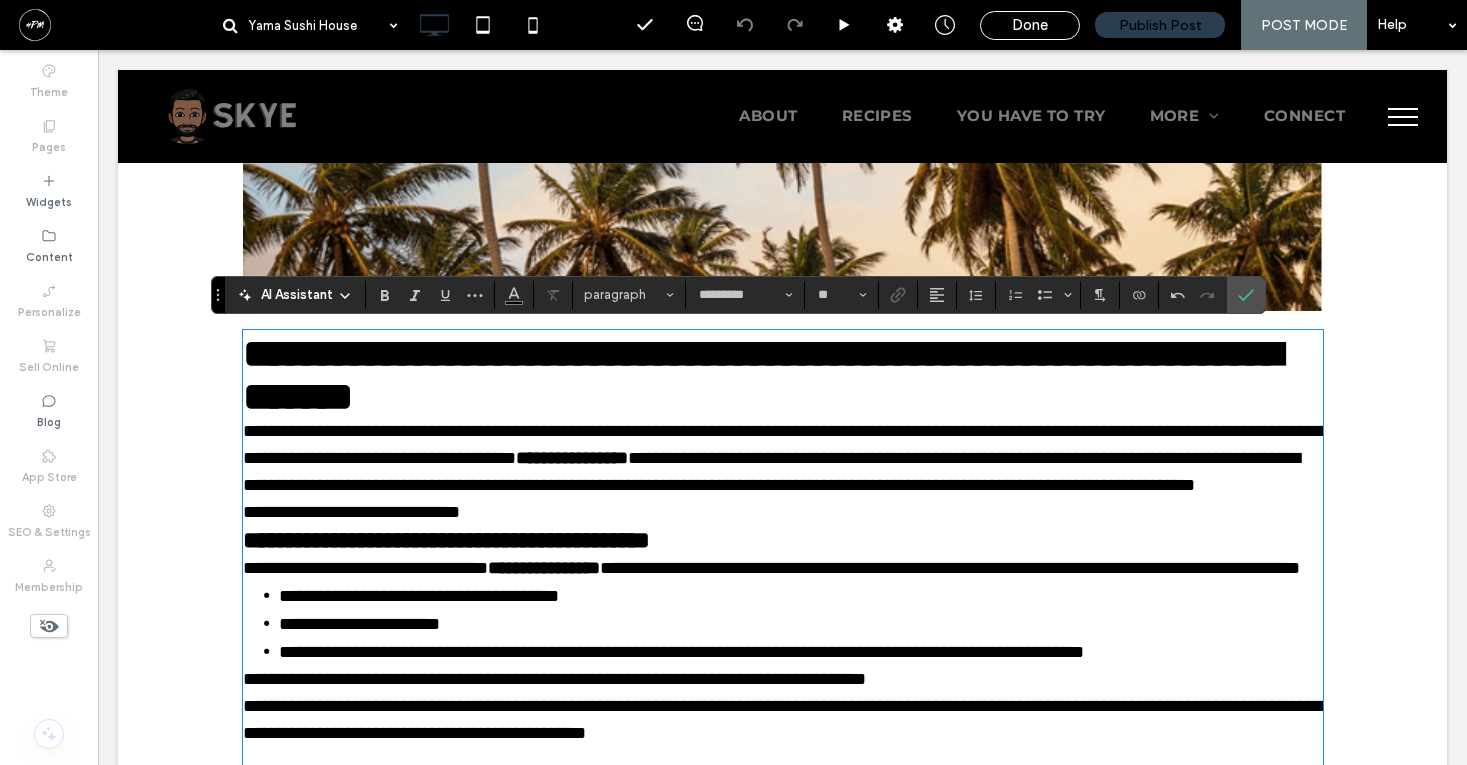 click on "**********" at bounding box center [762, 375] 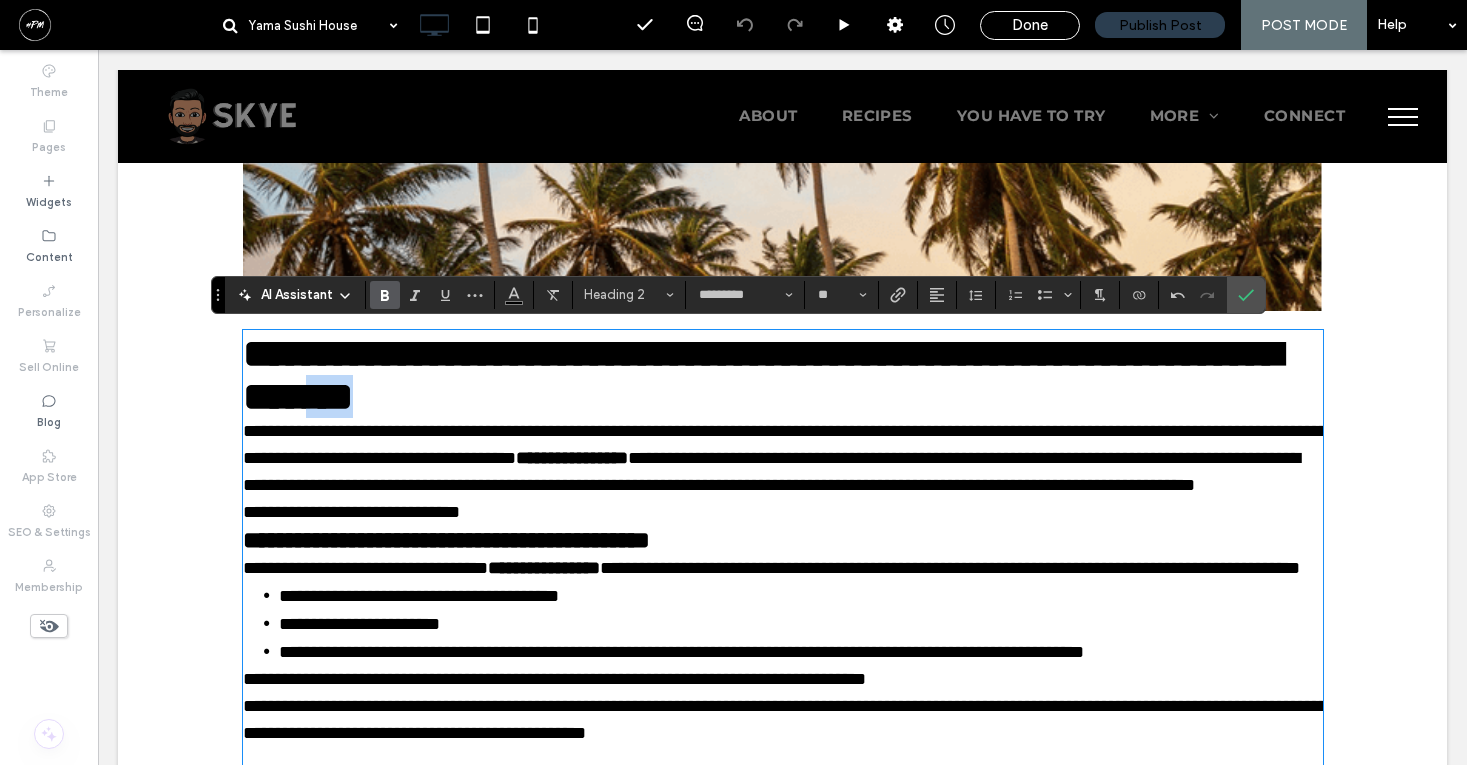 click on "**********" at bounding box center (762, 375) 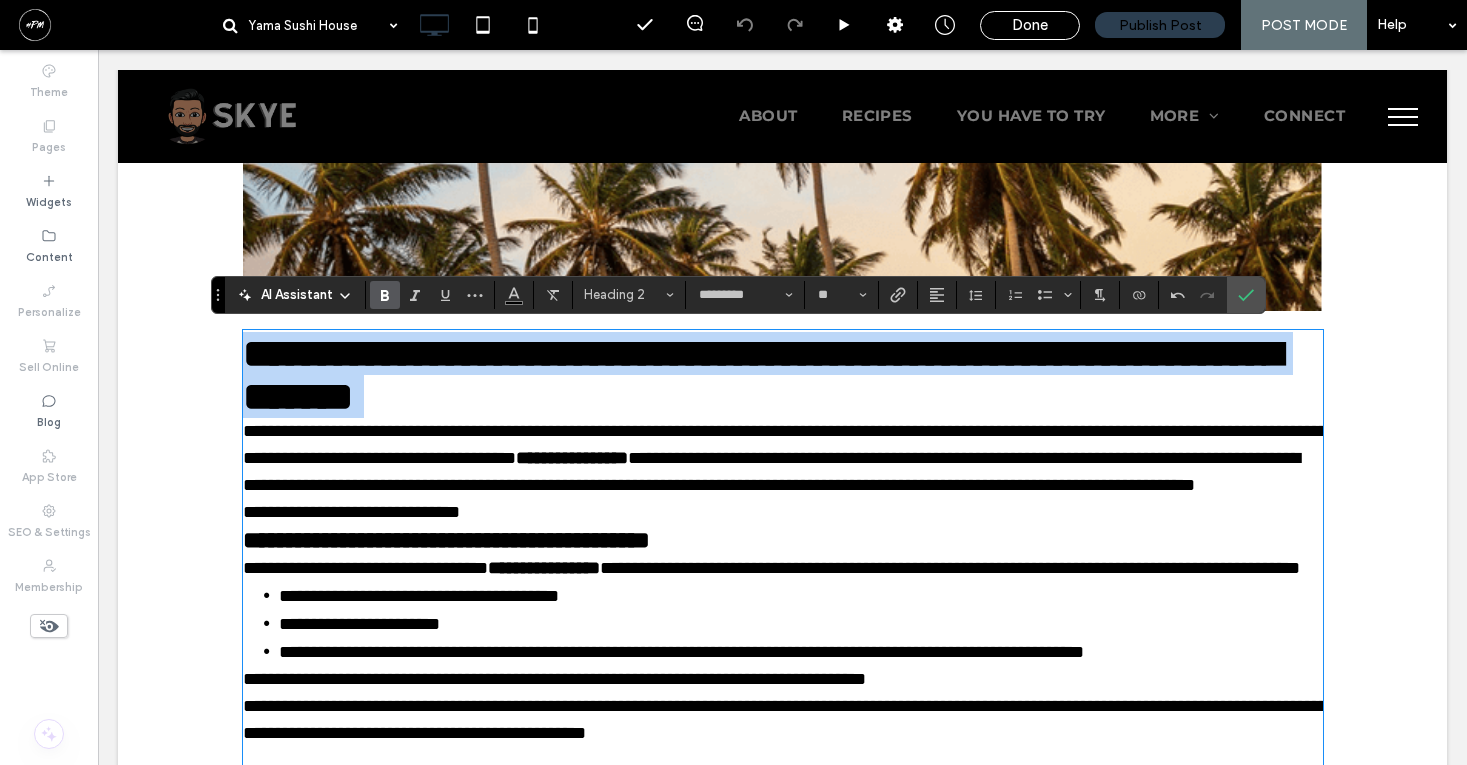 copy on "**********" 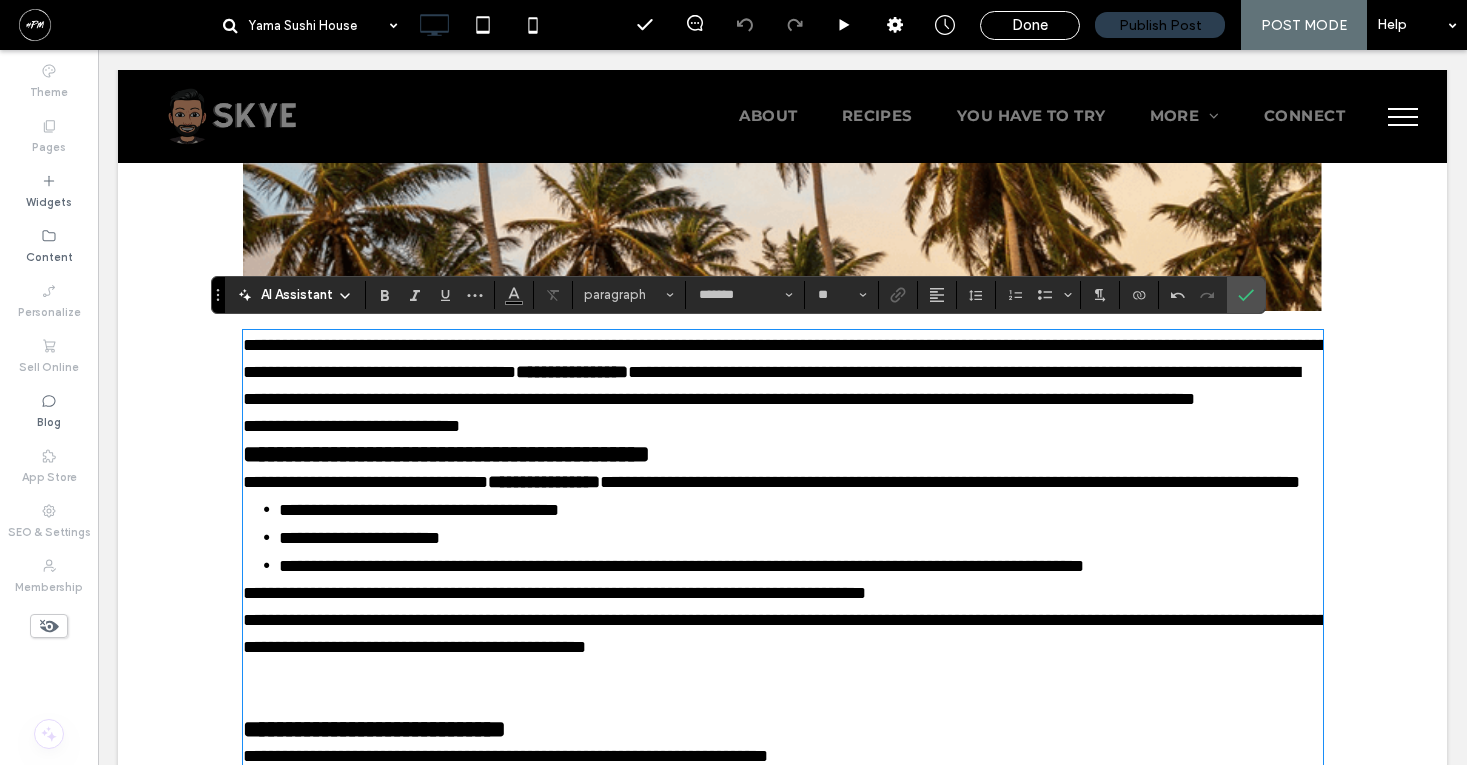 scroll, scrollTop: 587, scrollLeft: 0, axis: vertical 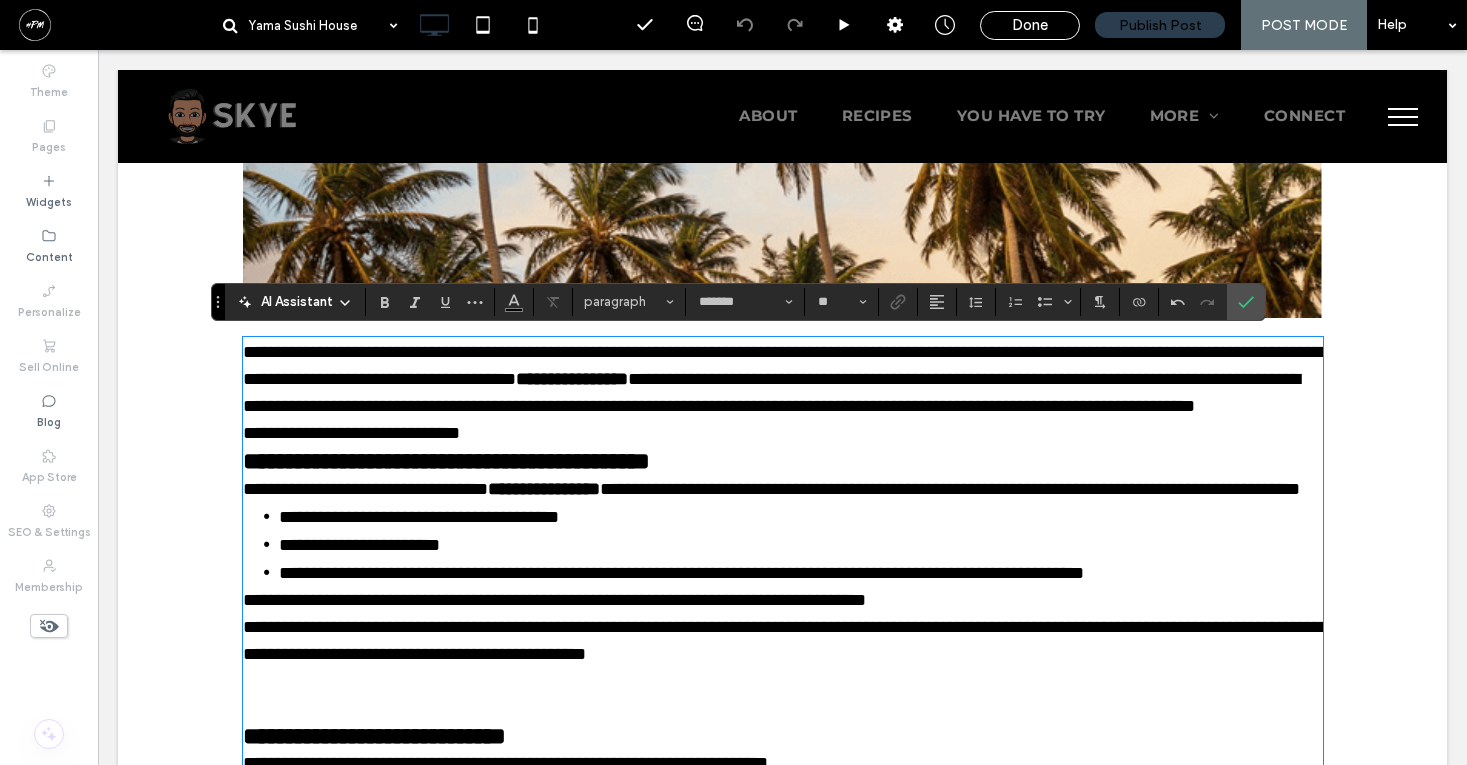 click on "**********" at bounding box center (783, 433) 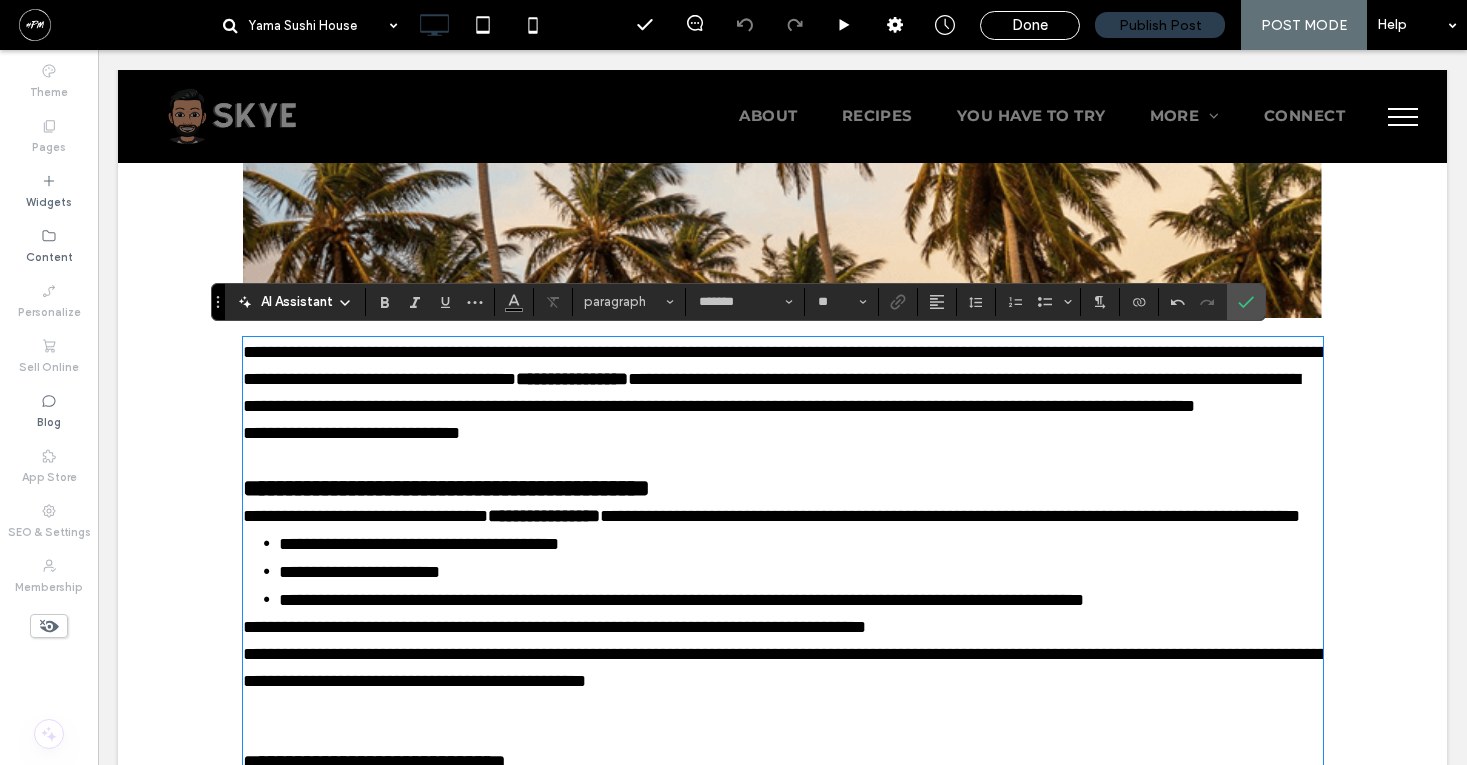 click on "**********" at bounding box center (783, 379) 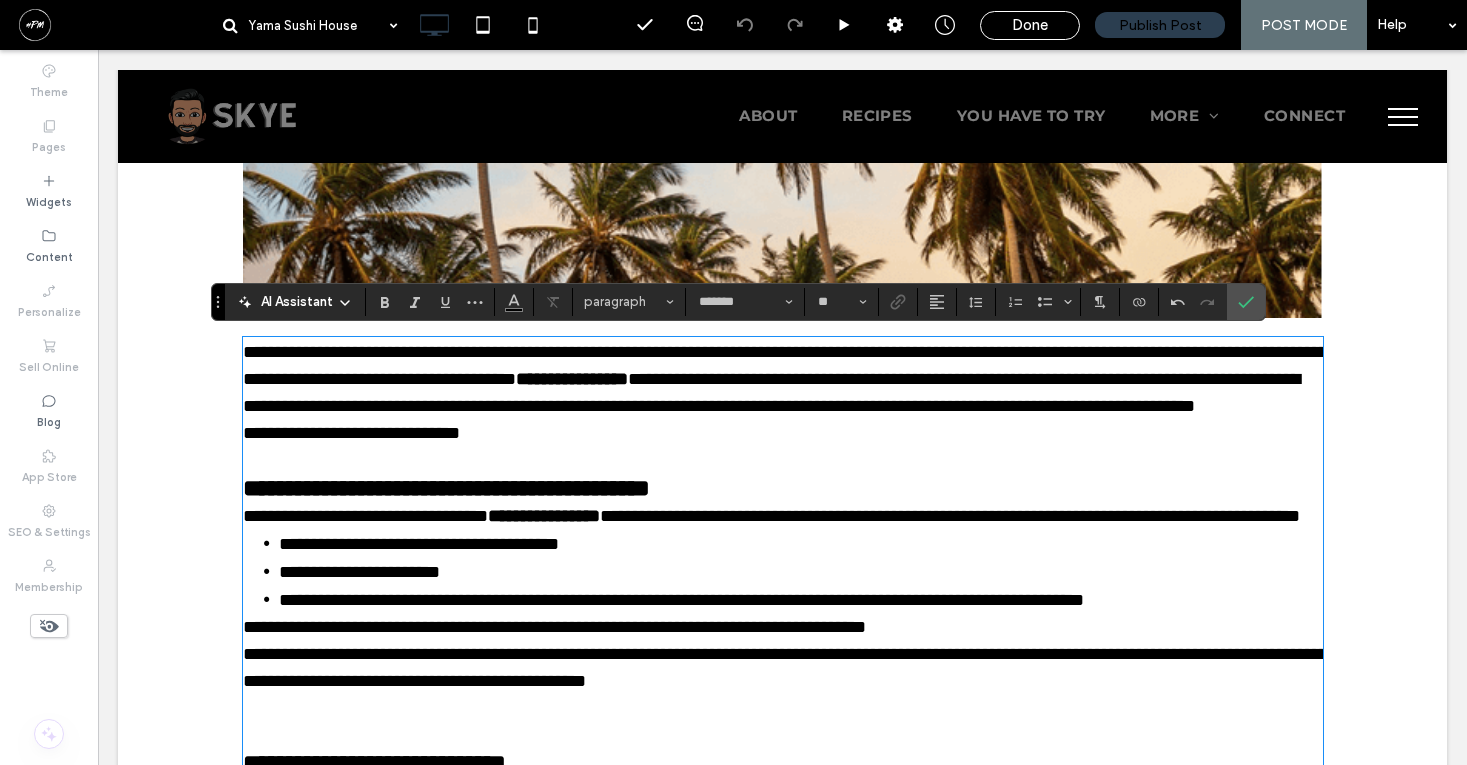 click on "**********" at bounding box center [783, 379] 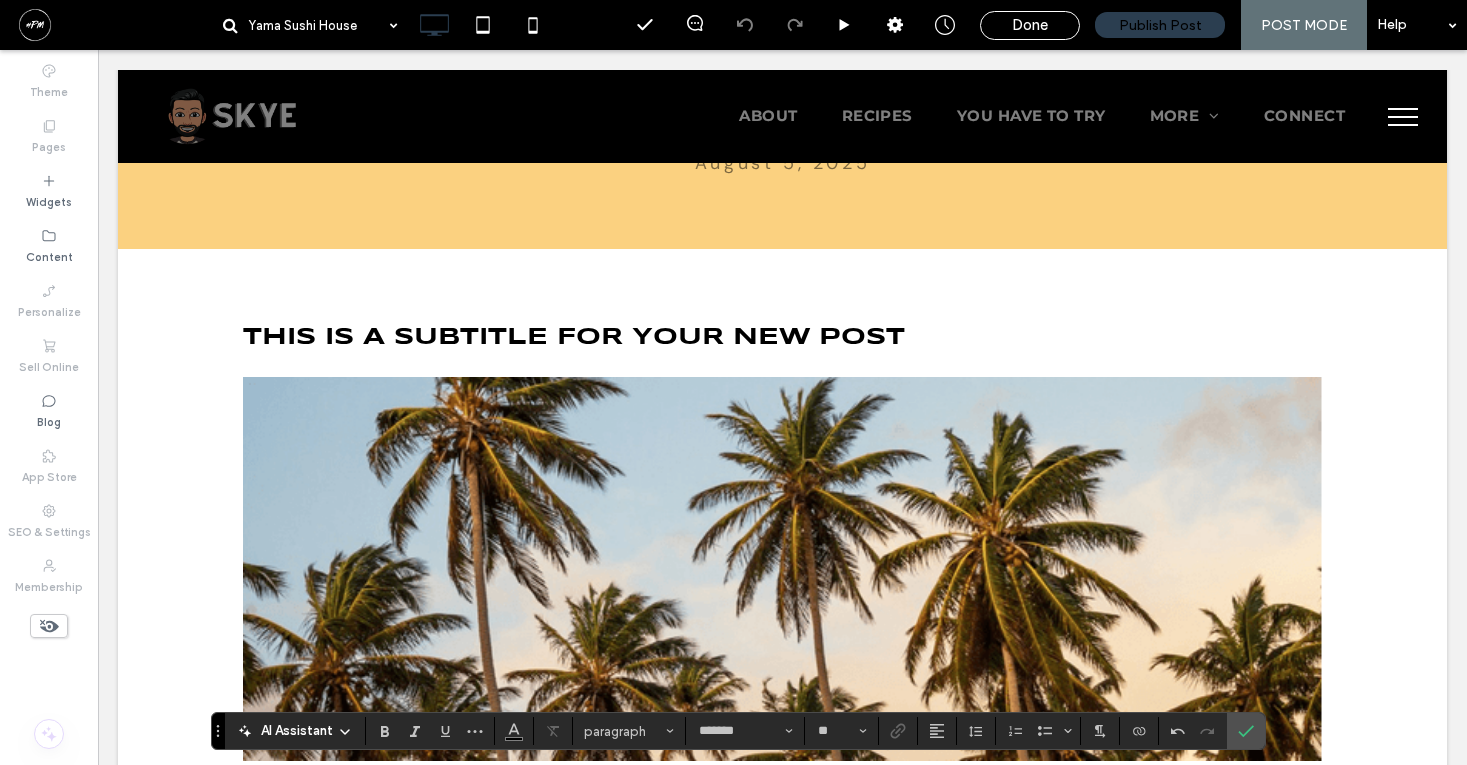 scroll, scrollTop: 139, scrollLeft: 0, axis: vertical 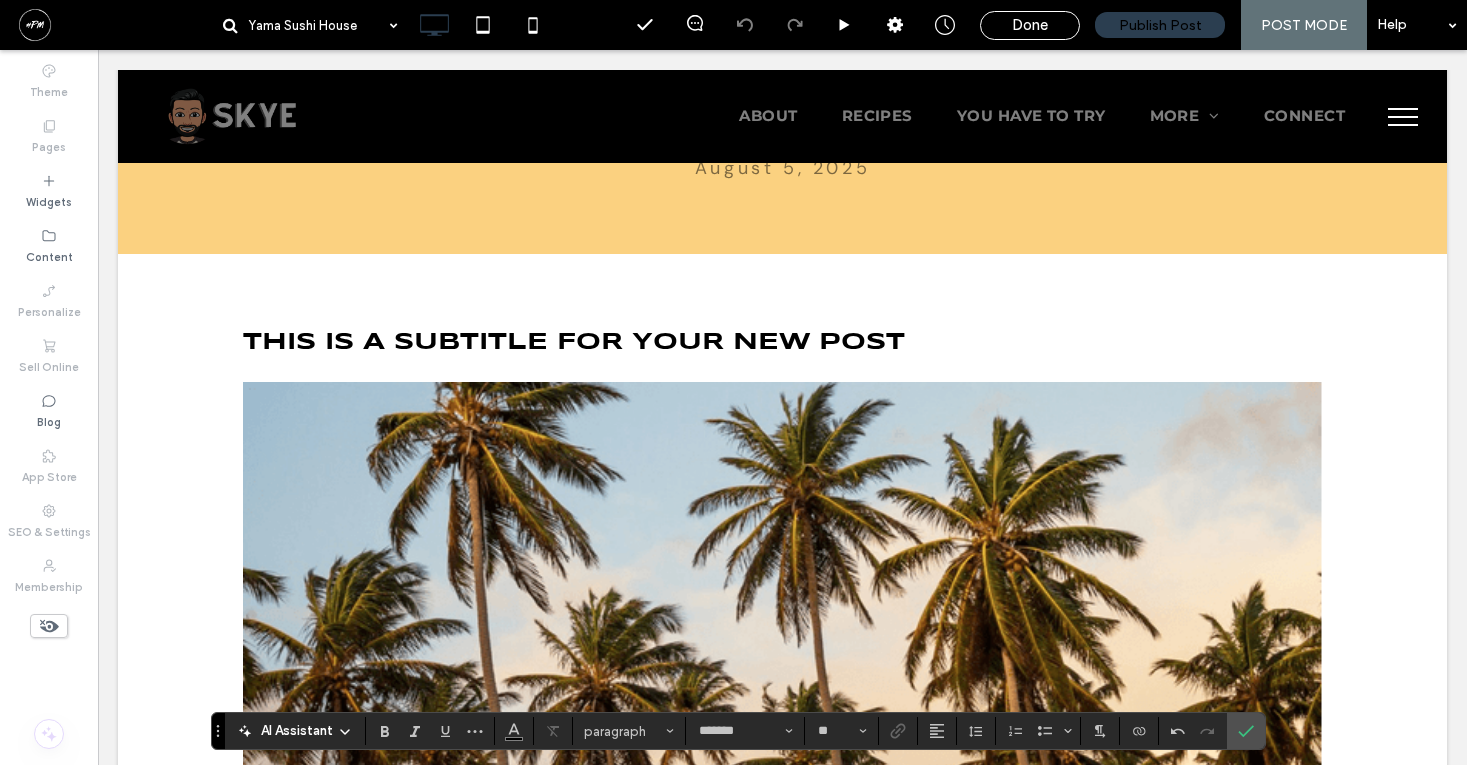 click on "This is a subtitle for your new post" at bounding box center [574, 342] 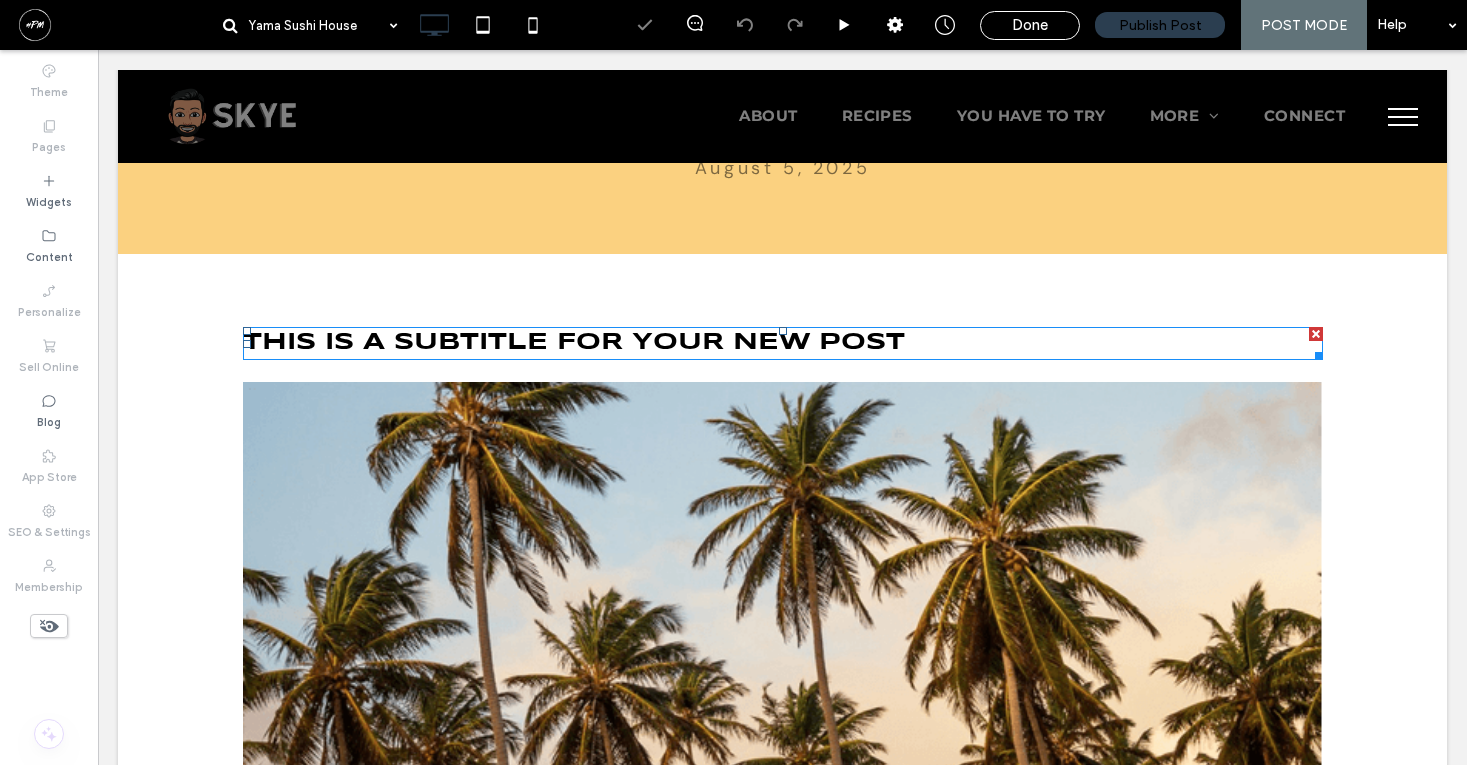 click on "This is a subtitle for your new post" at bounding box center (574, 342) 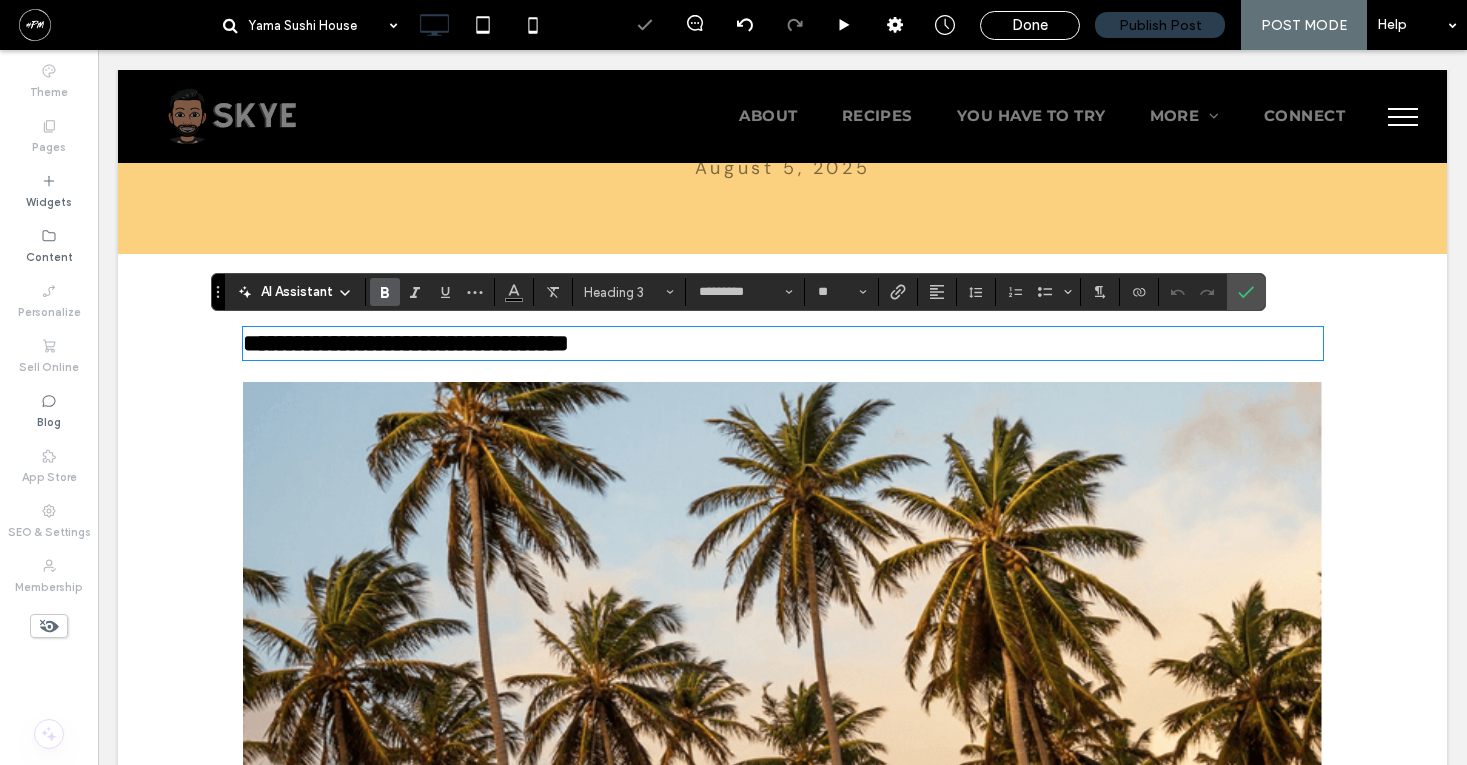click on "**********" at bounding box center [406, 343] 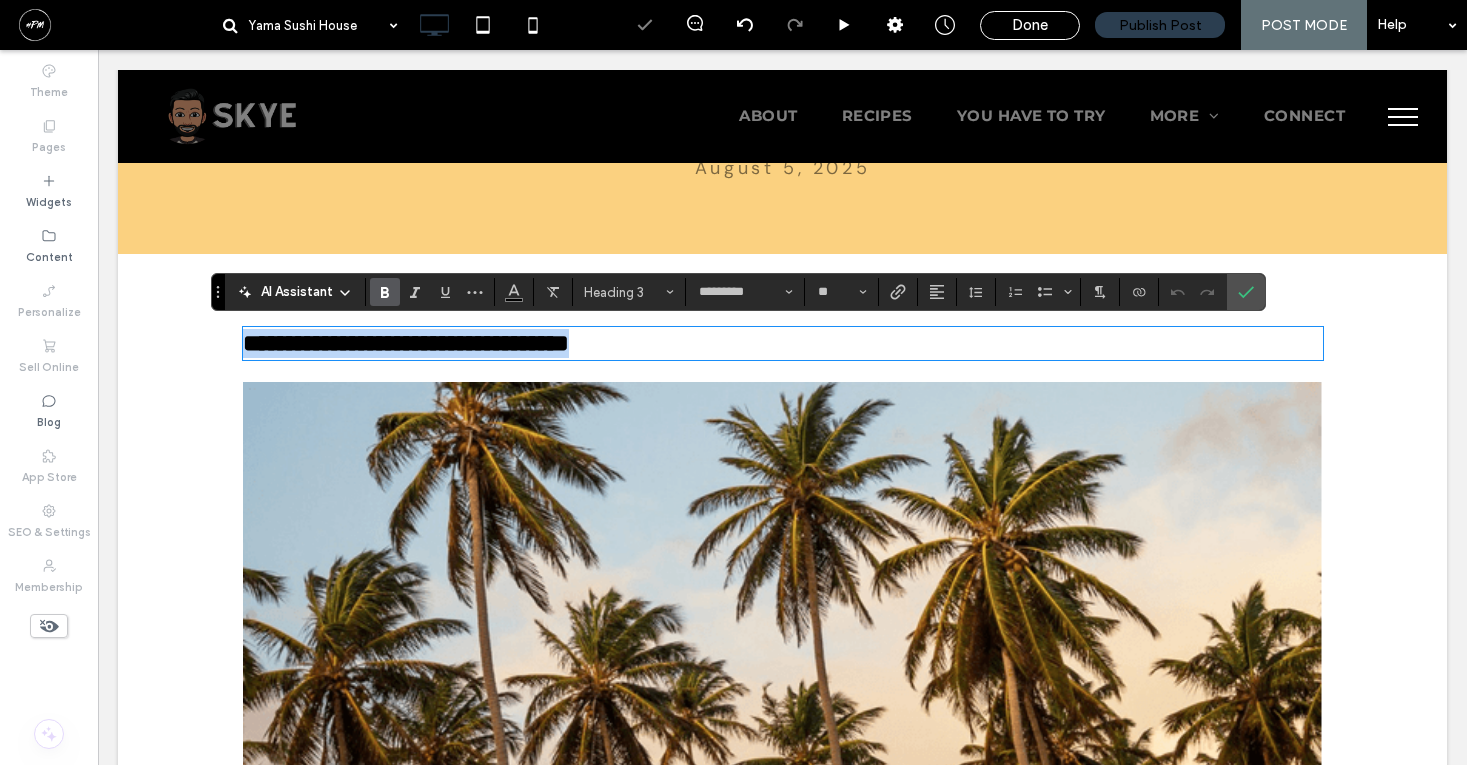 click on "**********" at bounding box center [783, 343] 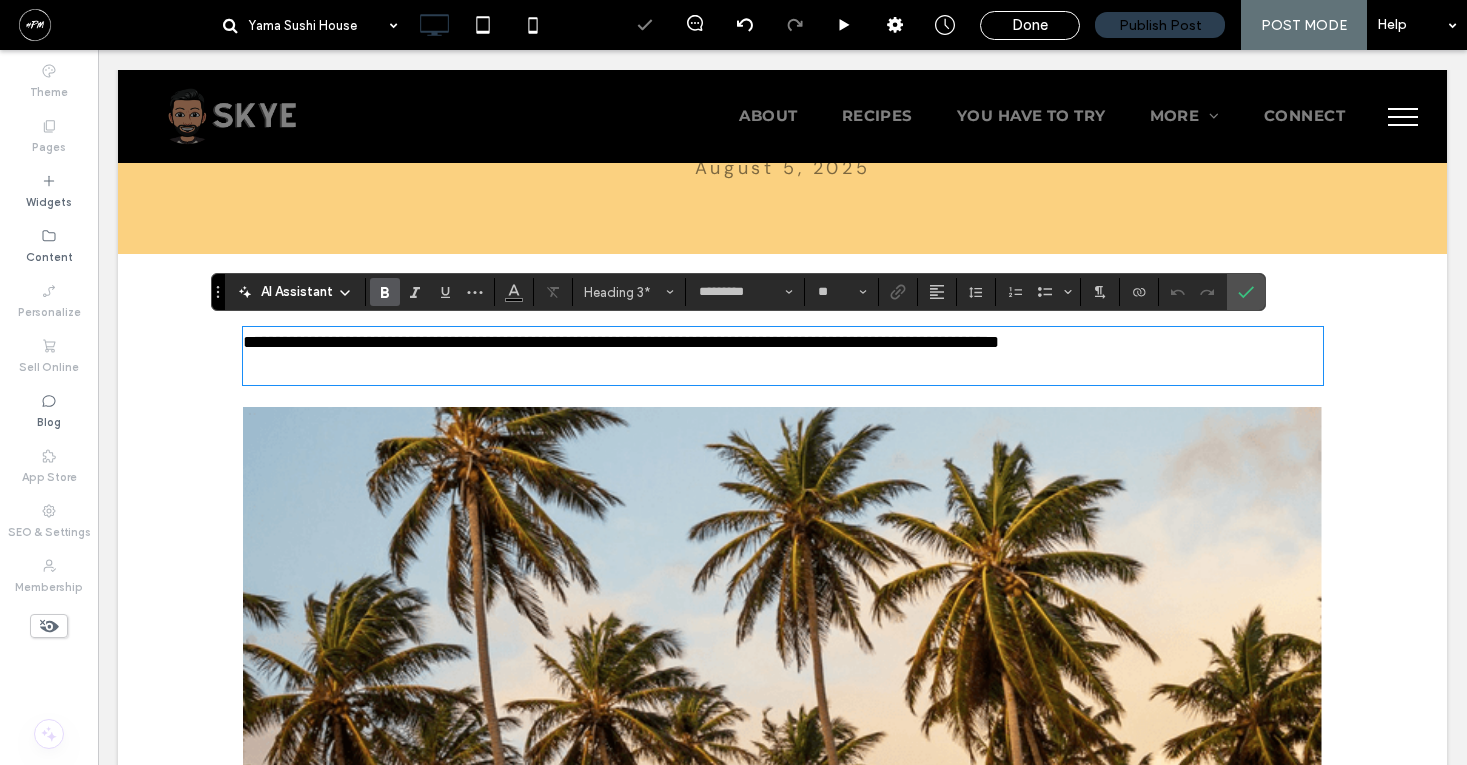 scroll, scrollTop: 0, scrollLeft: 0, axis: both 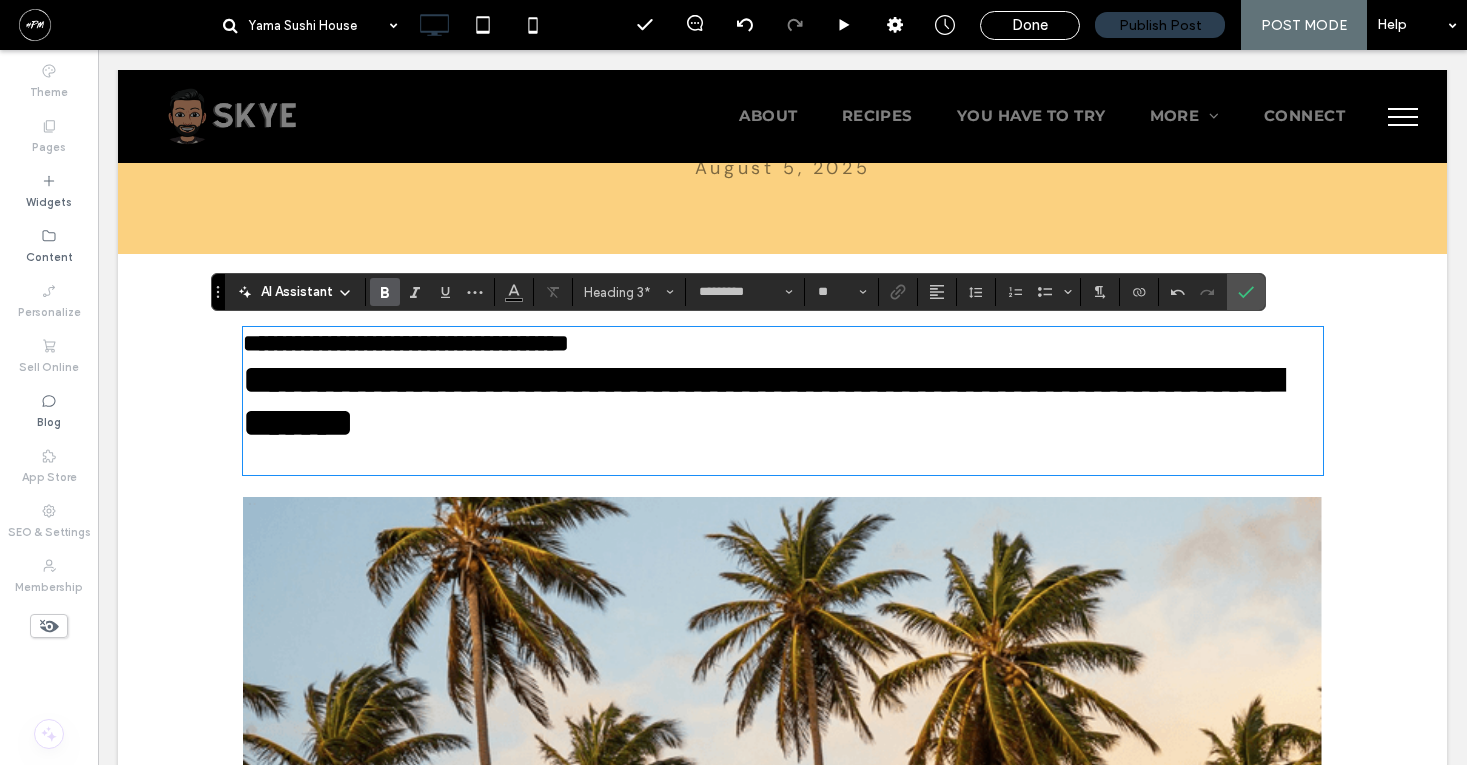 click on "**********" at bounding box center [406, 343] 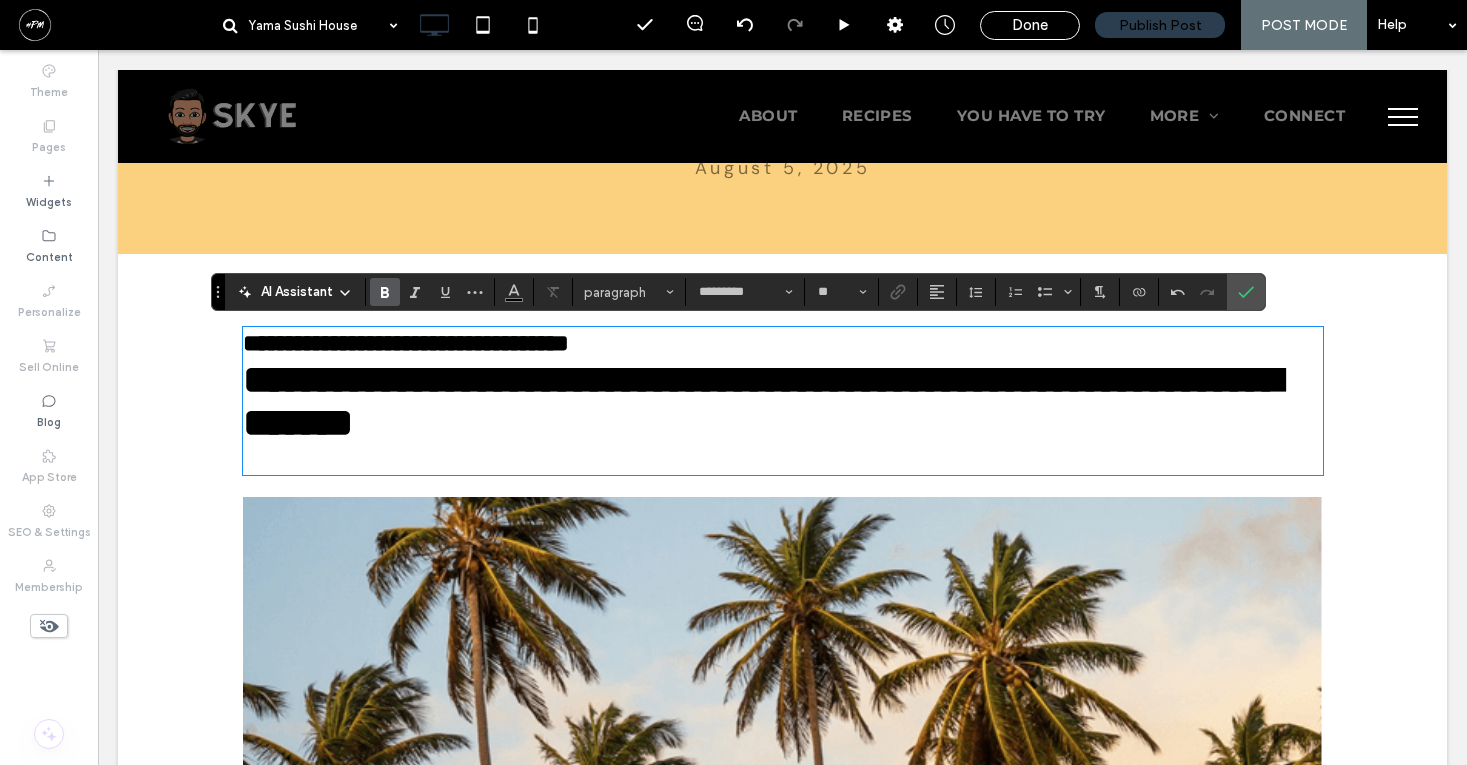 scroll, scrollTop: 0, scrollLeft: 0, axis: both 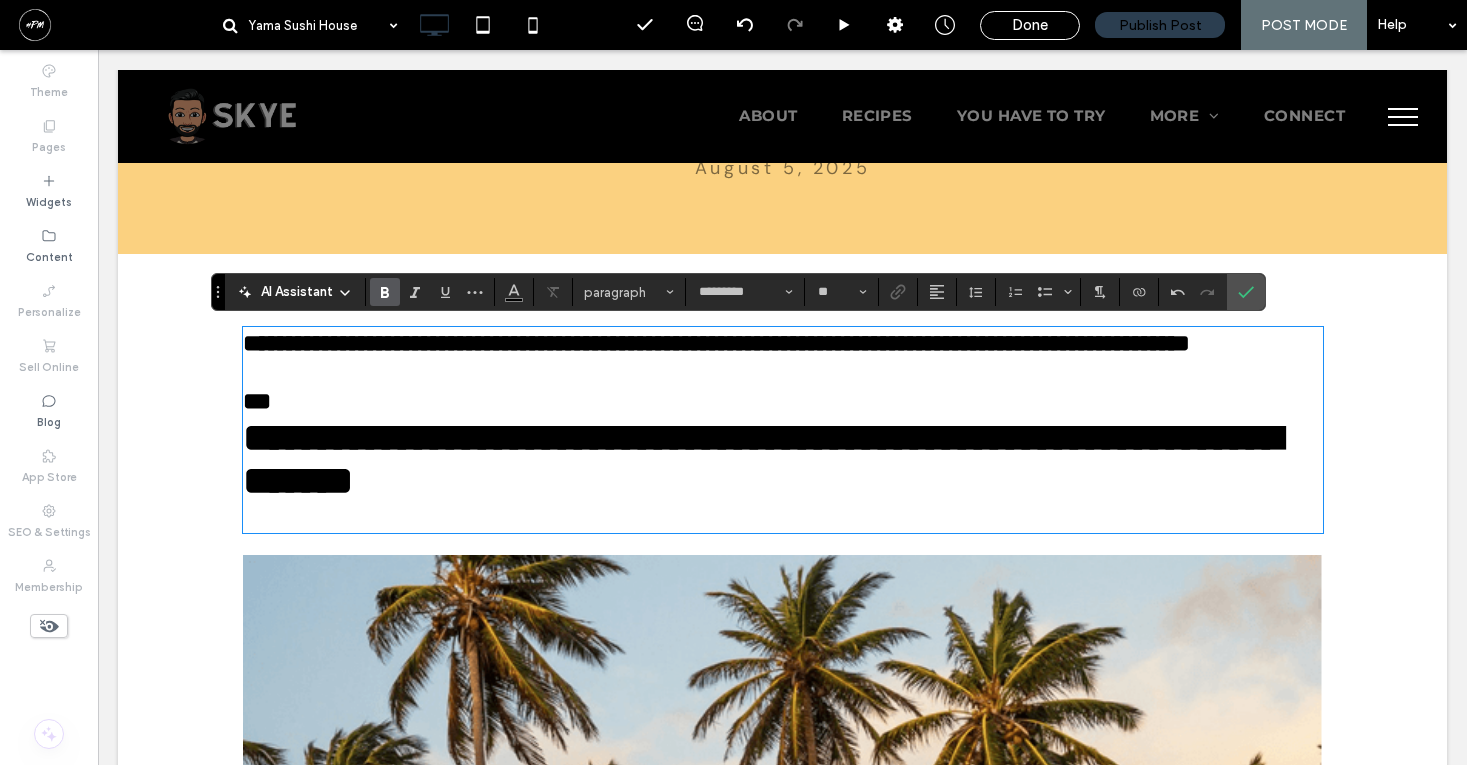click on "**********" at bounding box center [716, 343] 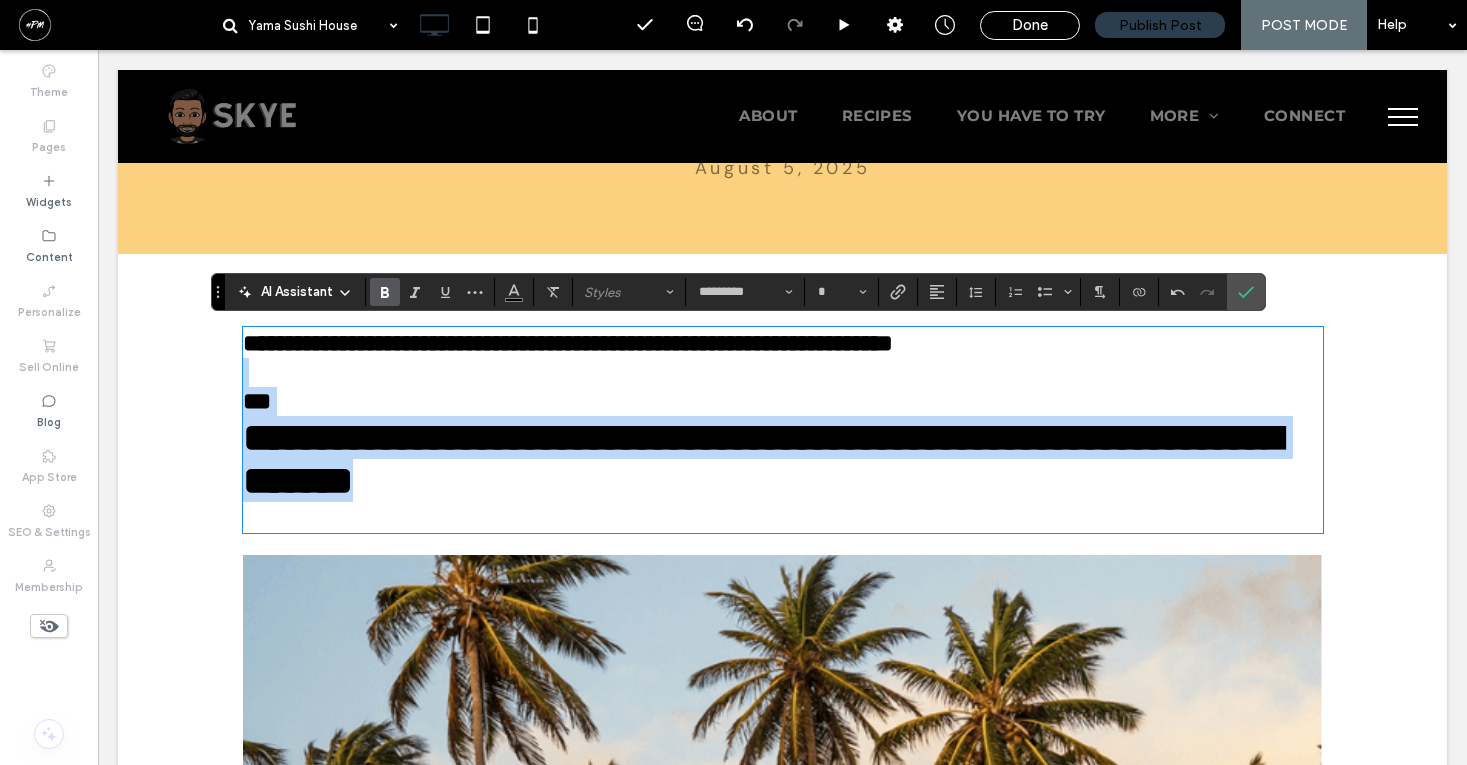 type on "**" 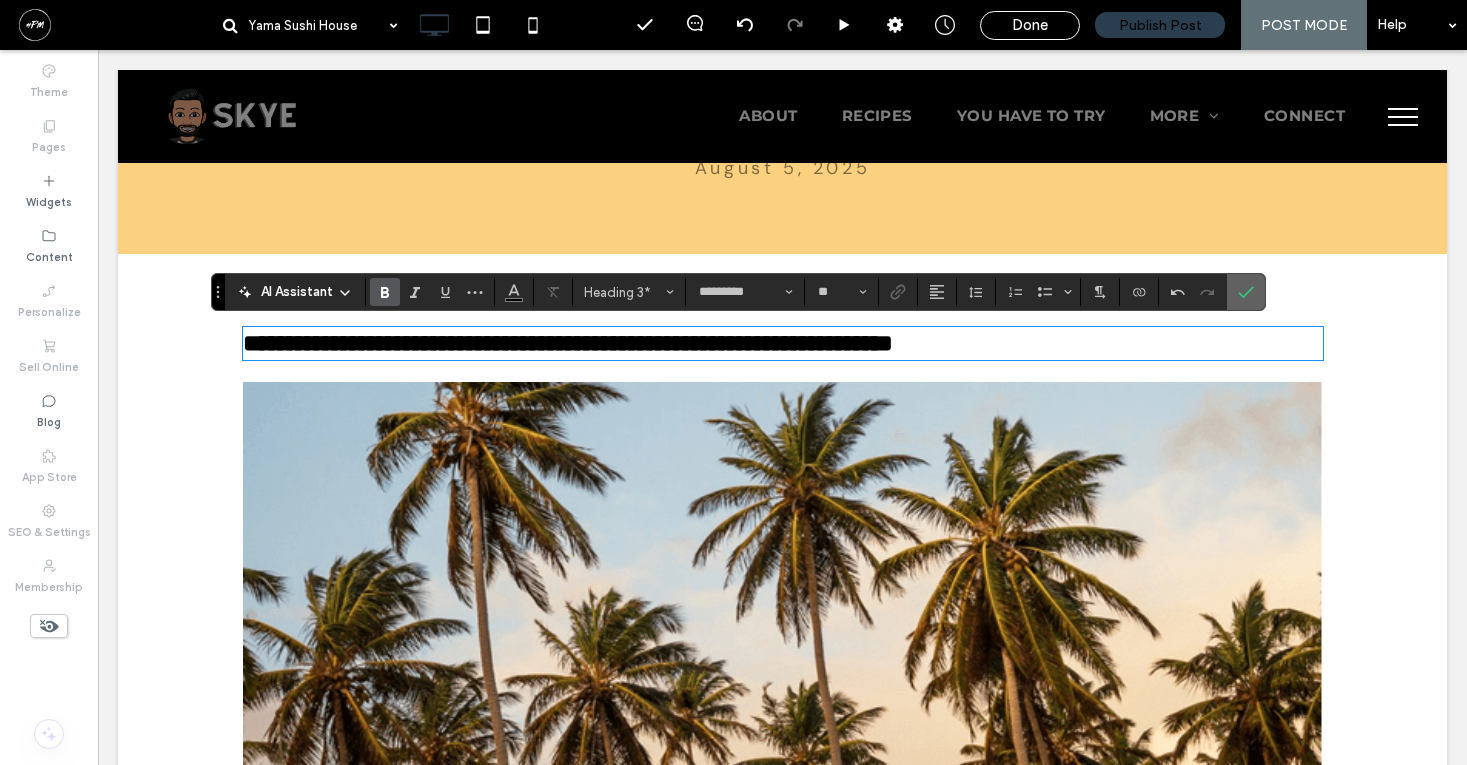 click 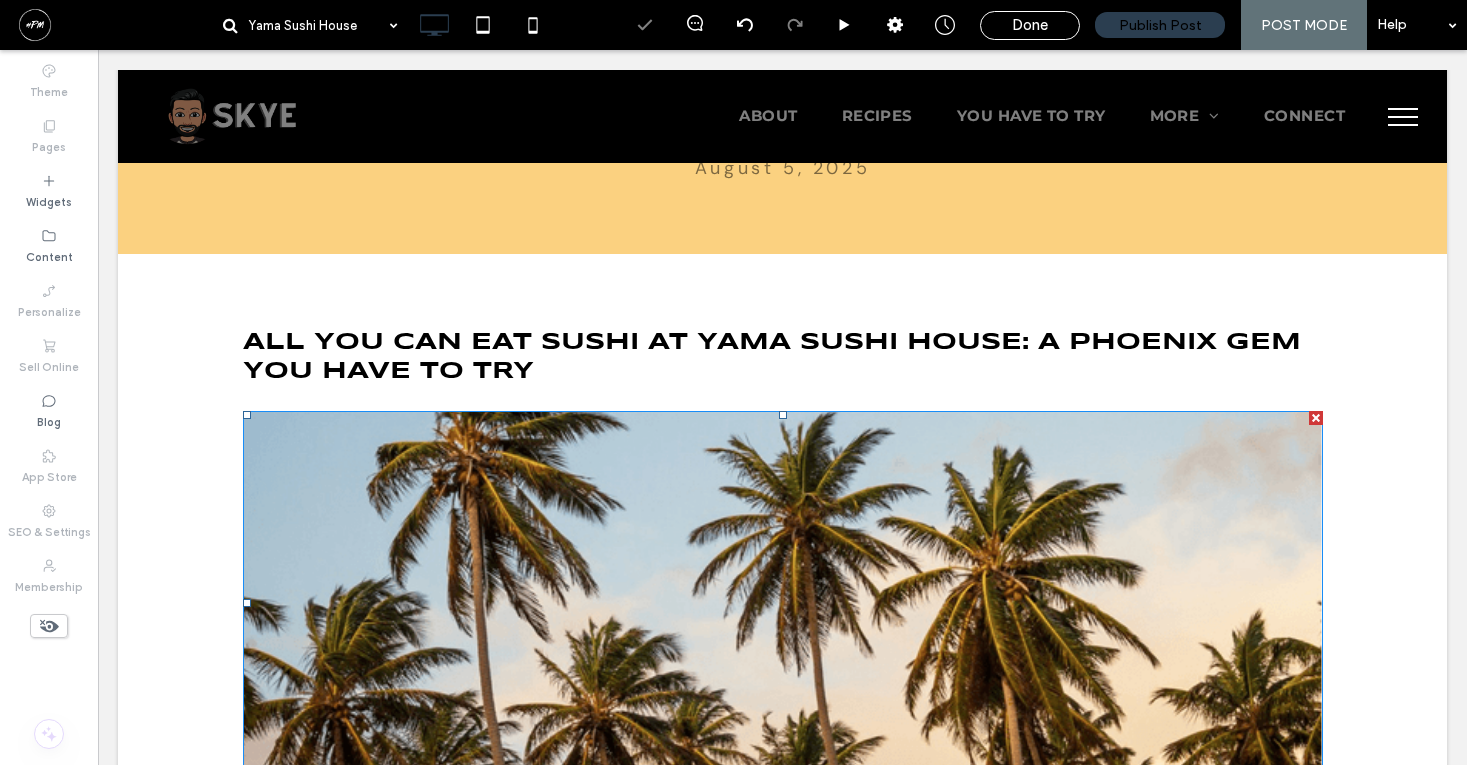 click at bounding box center (783, 603) 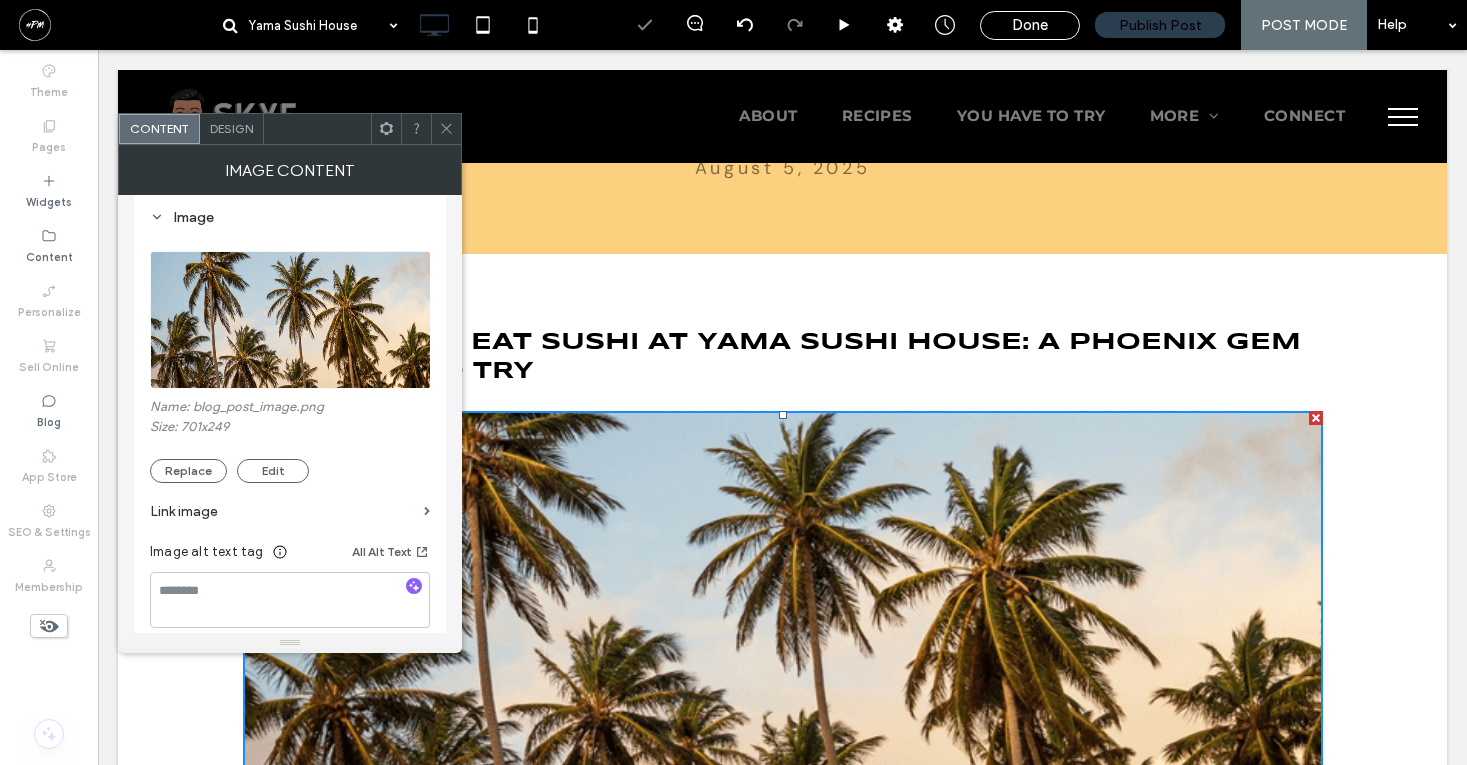 scroll, scrollTop: 203, scrollLeft: 0, axis: vertical 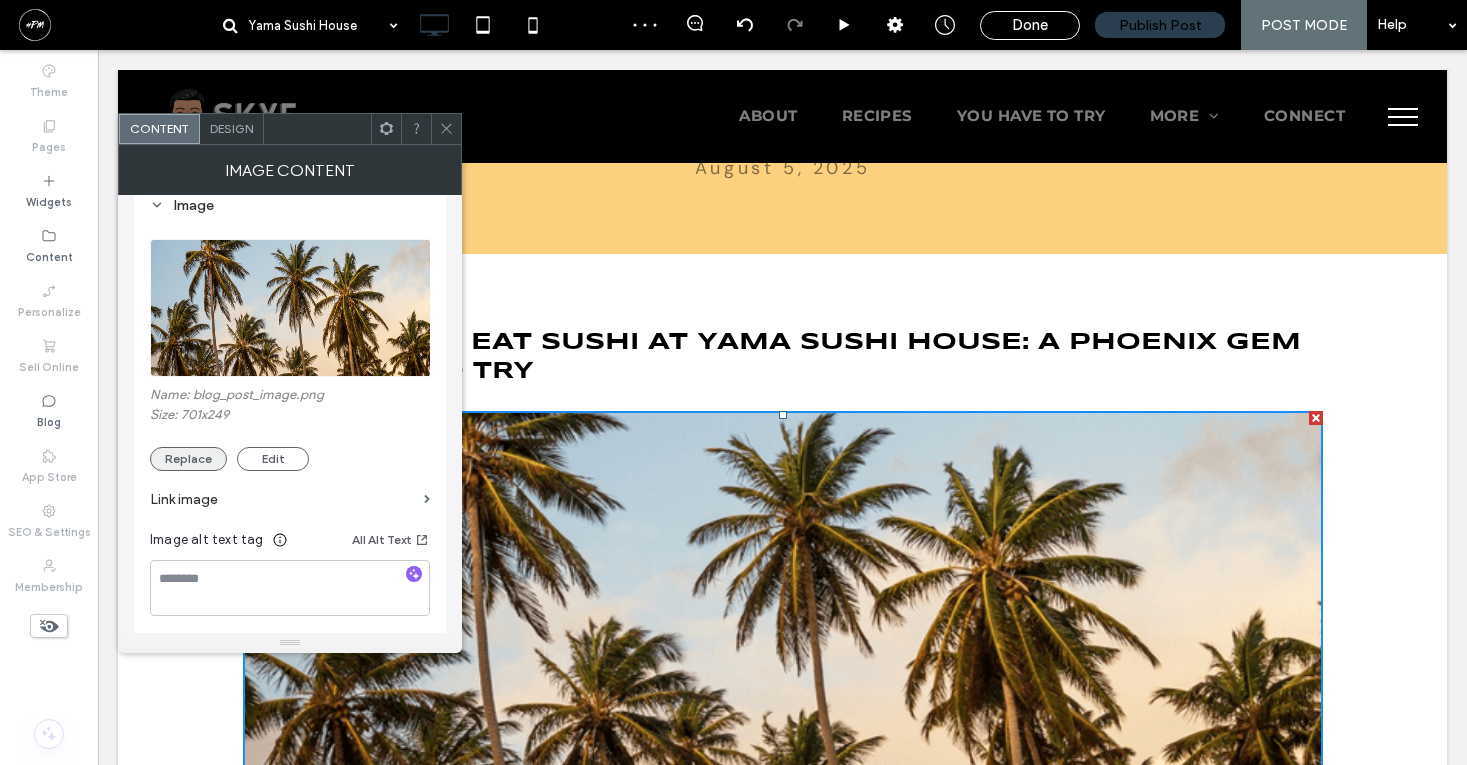 click on "Replace" at bounding box center (188, 459) 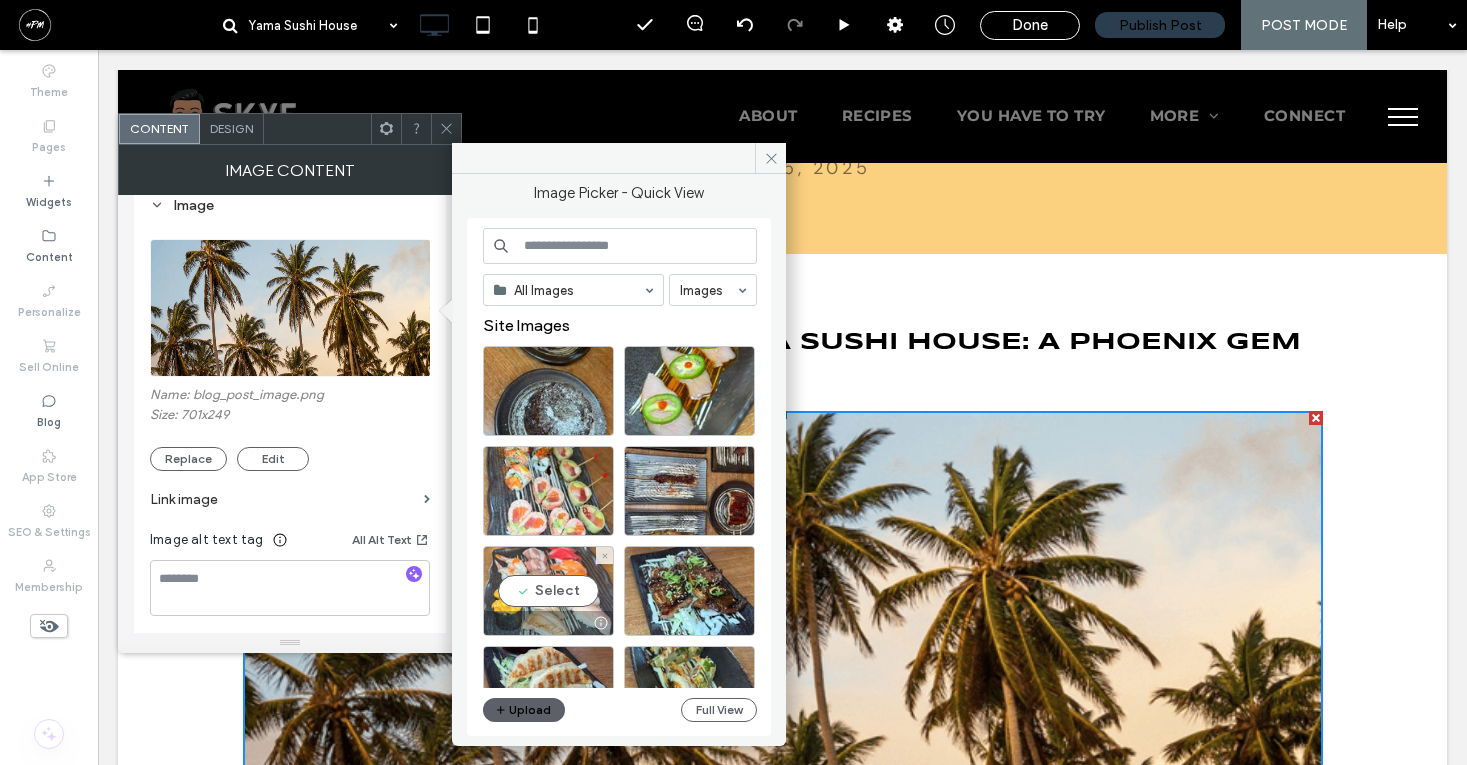 click on "Select" at bounding box center (548, 591) 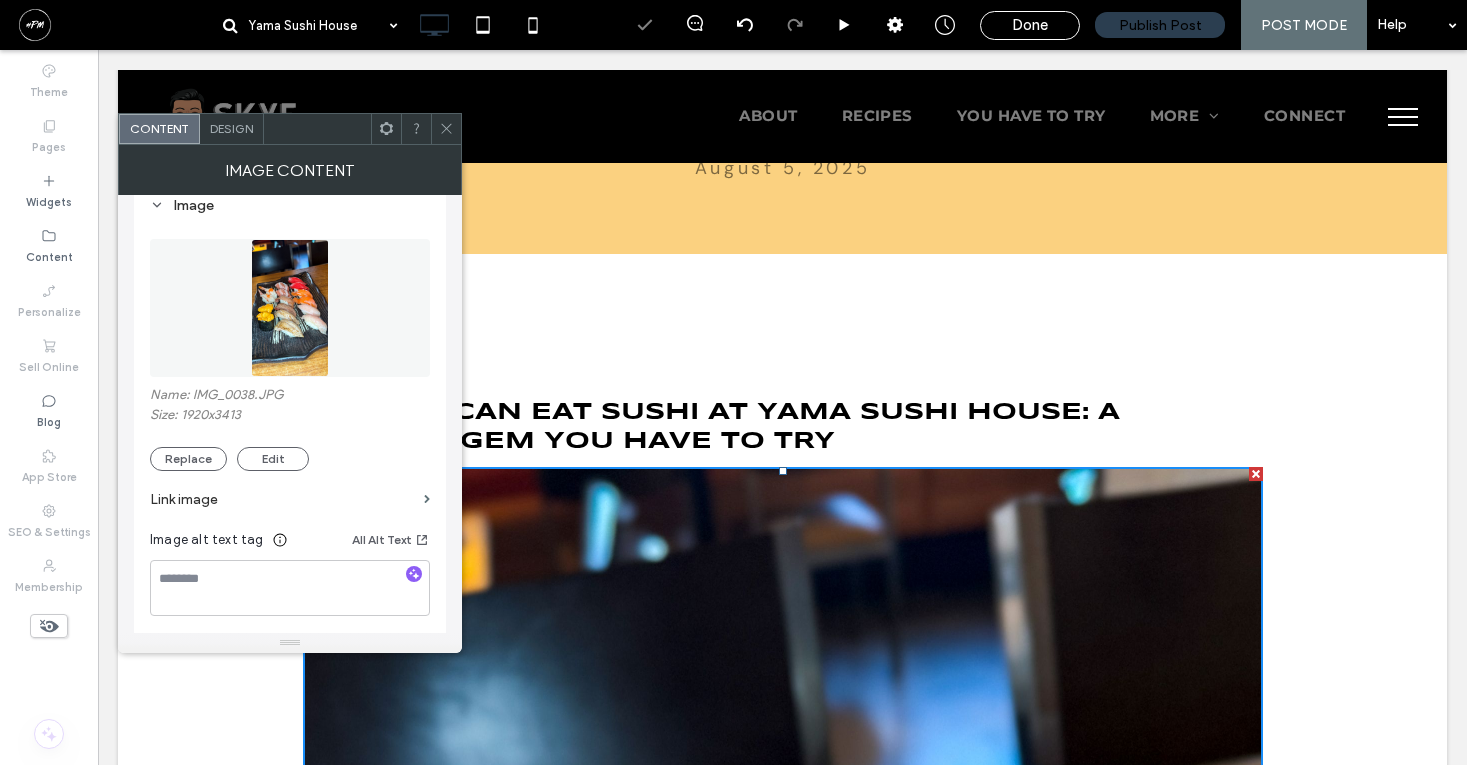 click 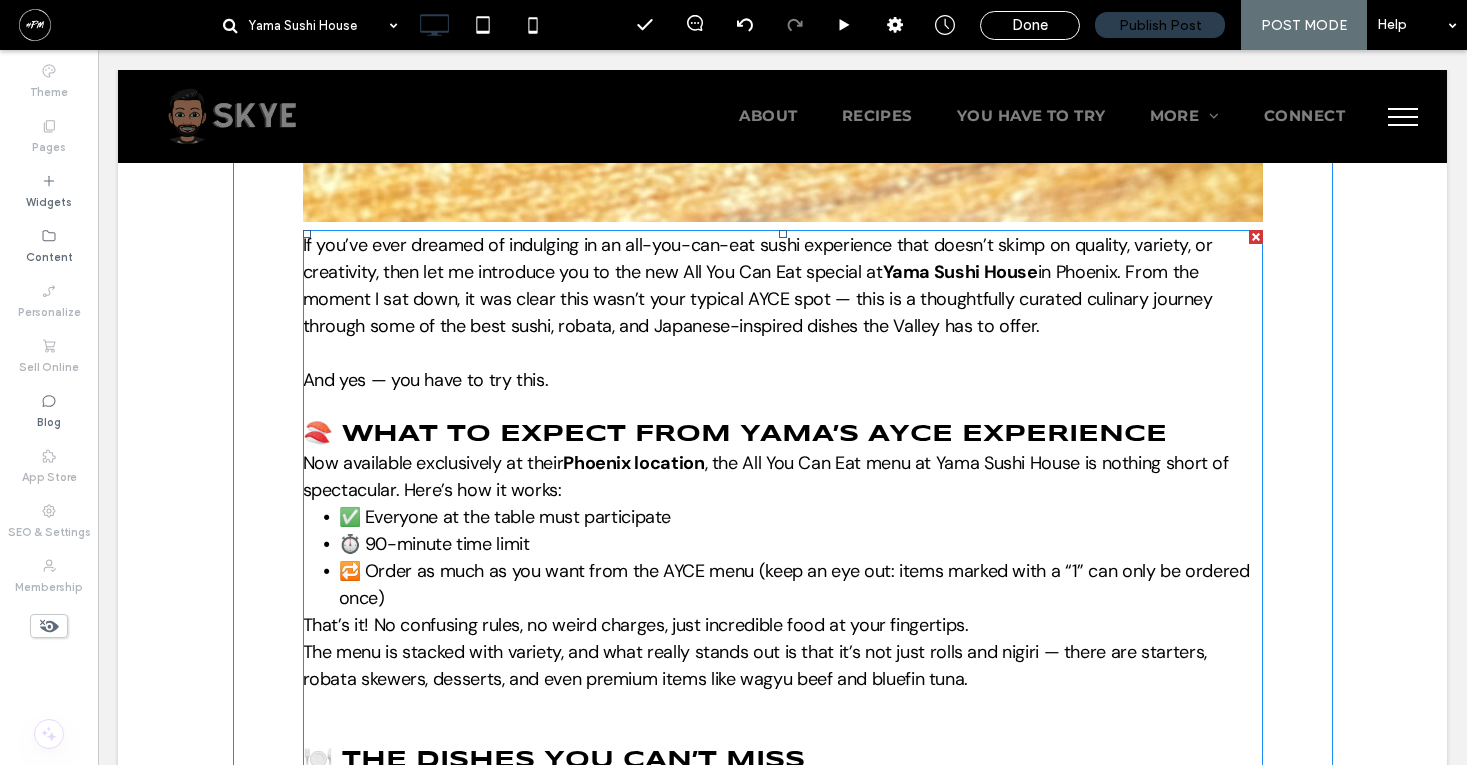scroll, scrollTop: 2131, scrollLeft: 0, axis: vertical 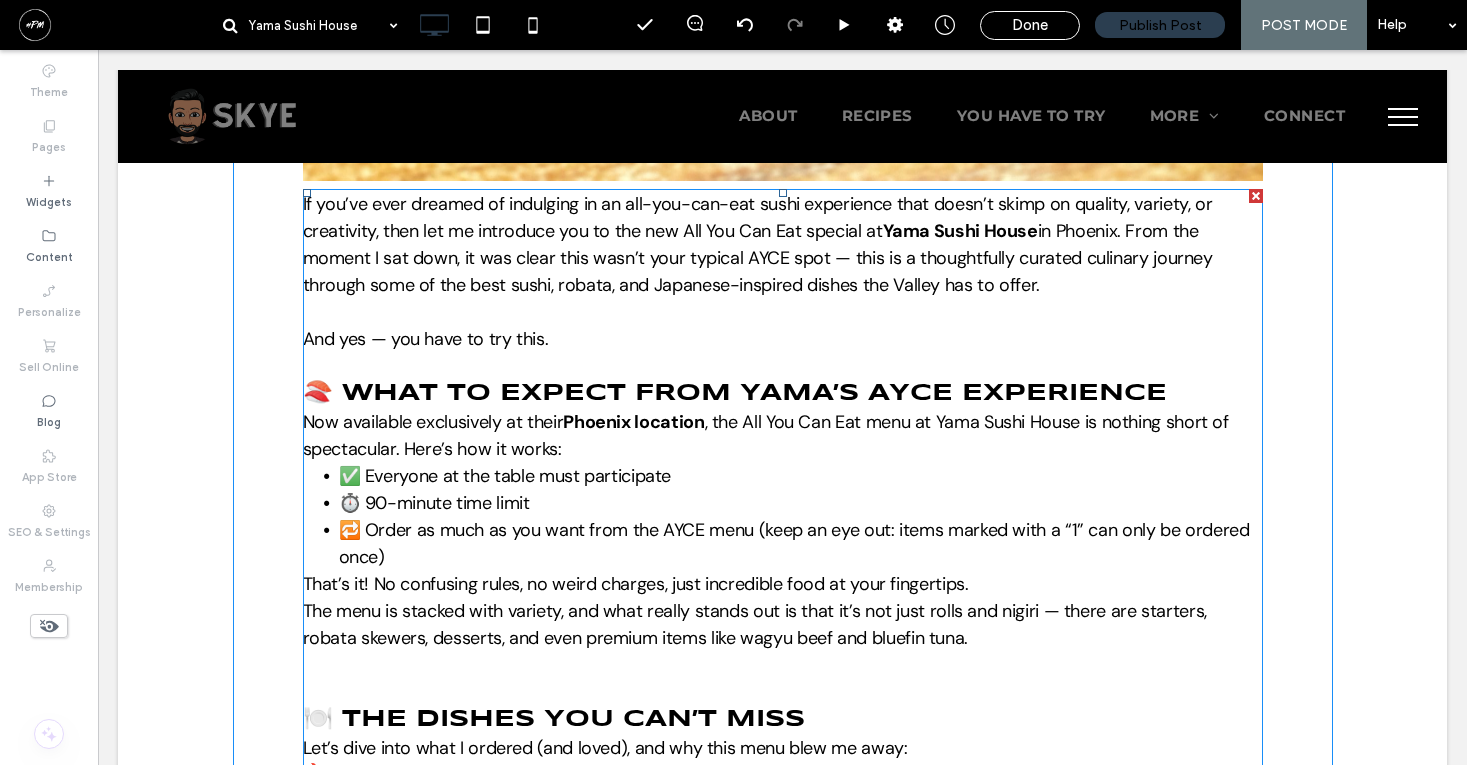 click on "🔁 Order as much as you want from the AYCE menu (keep an eye out: items marked with a “1” can only be ordered once)" at bounding box center [794, 543] 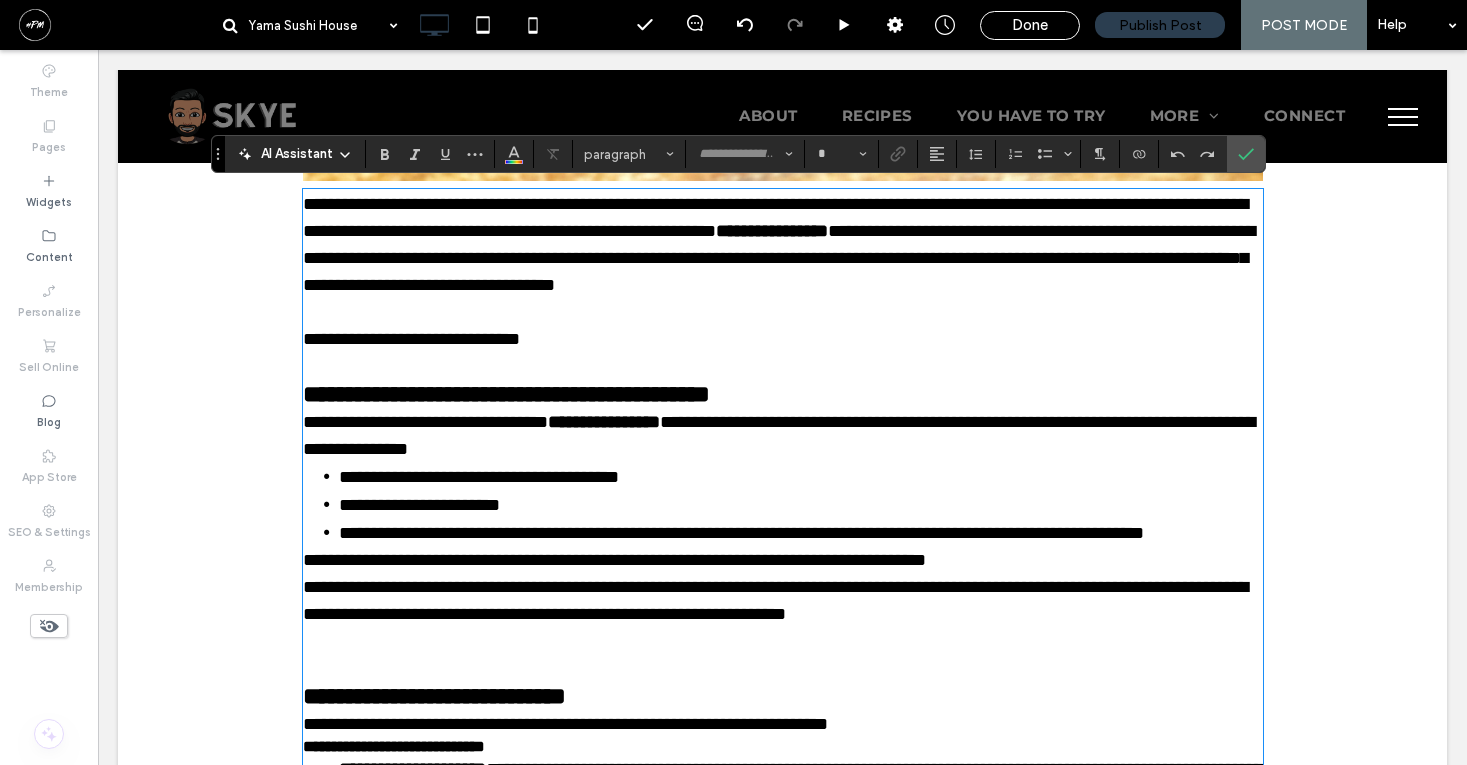 type on "*******" 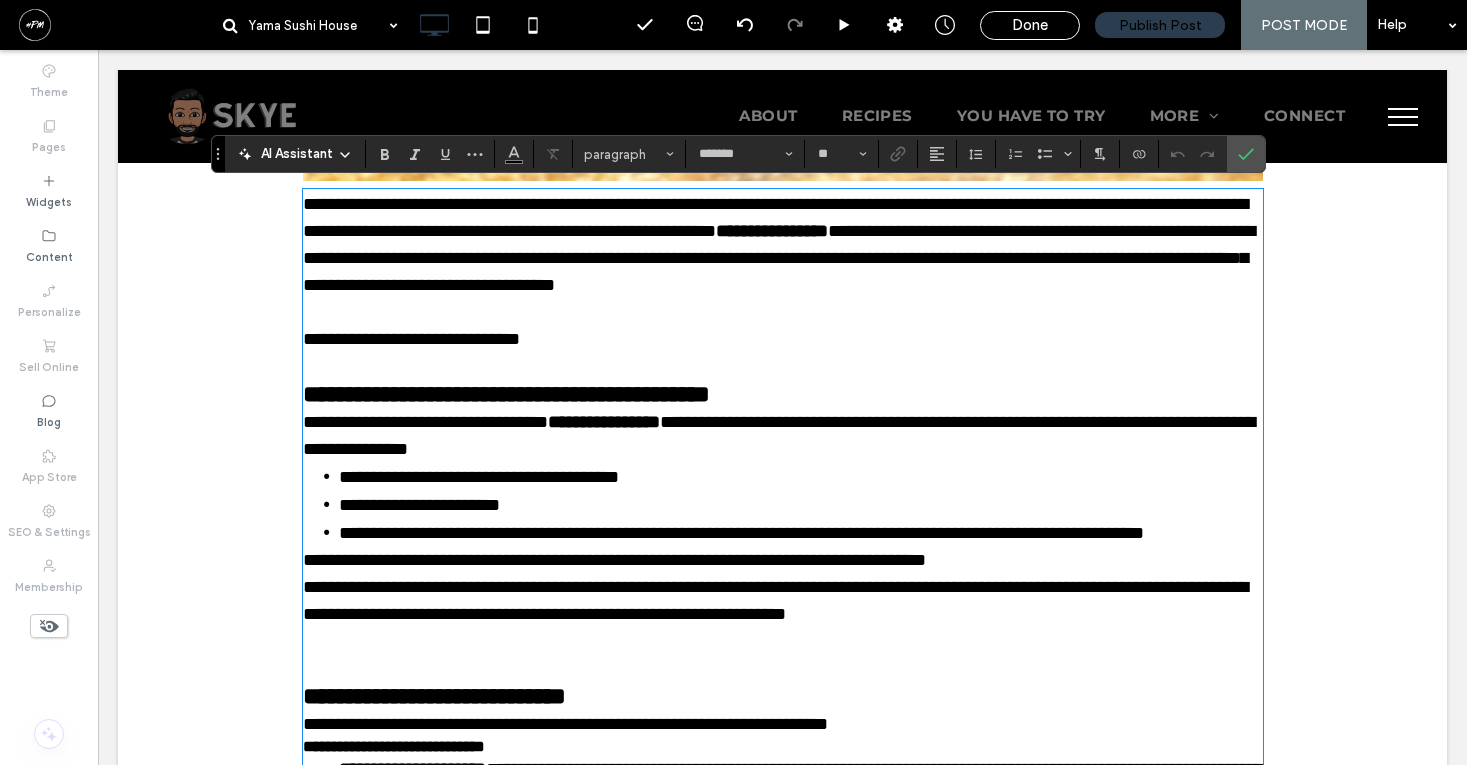 click on "**********" at bounding box center (801, 533) 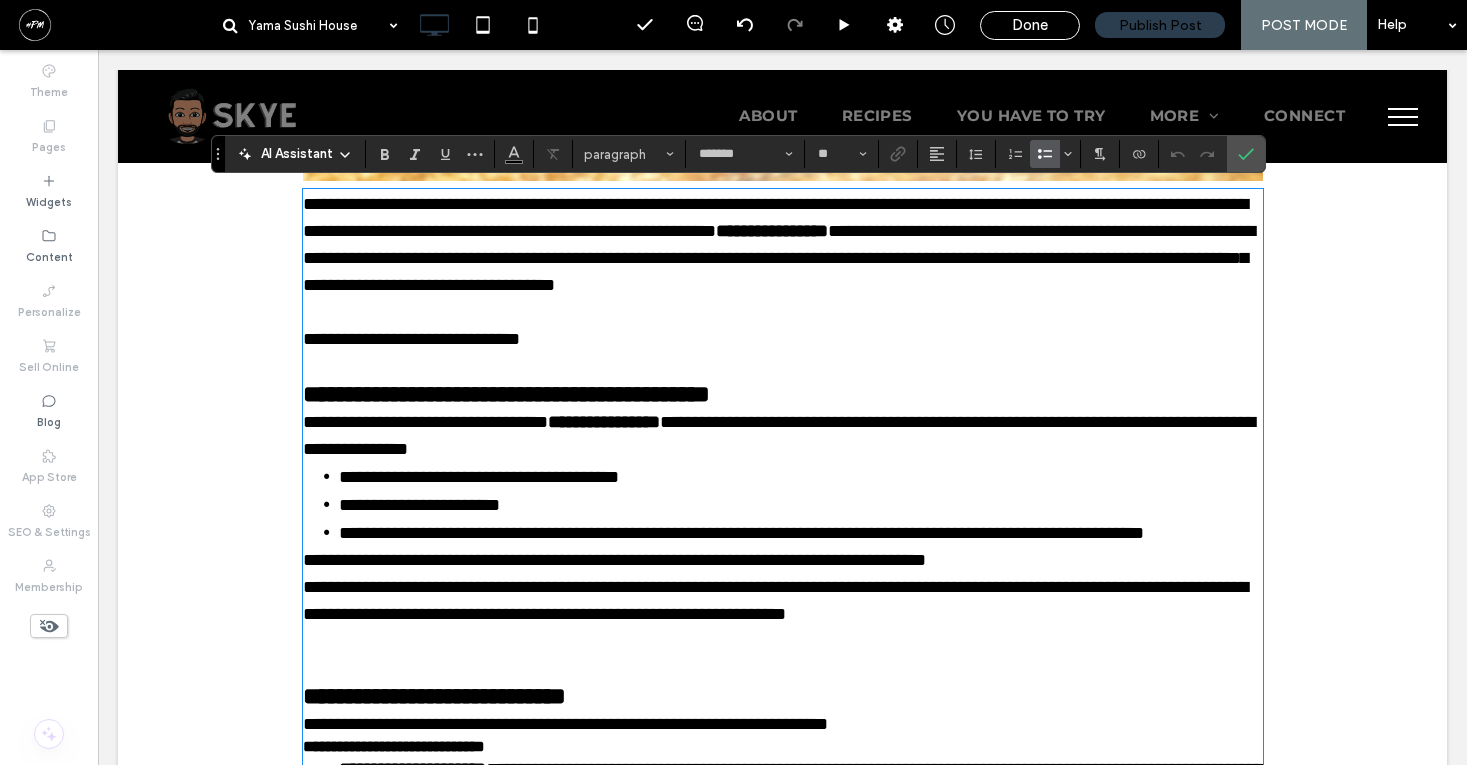 click on "**********" at bounding box center (614, 560) 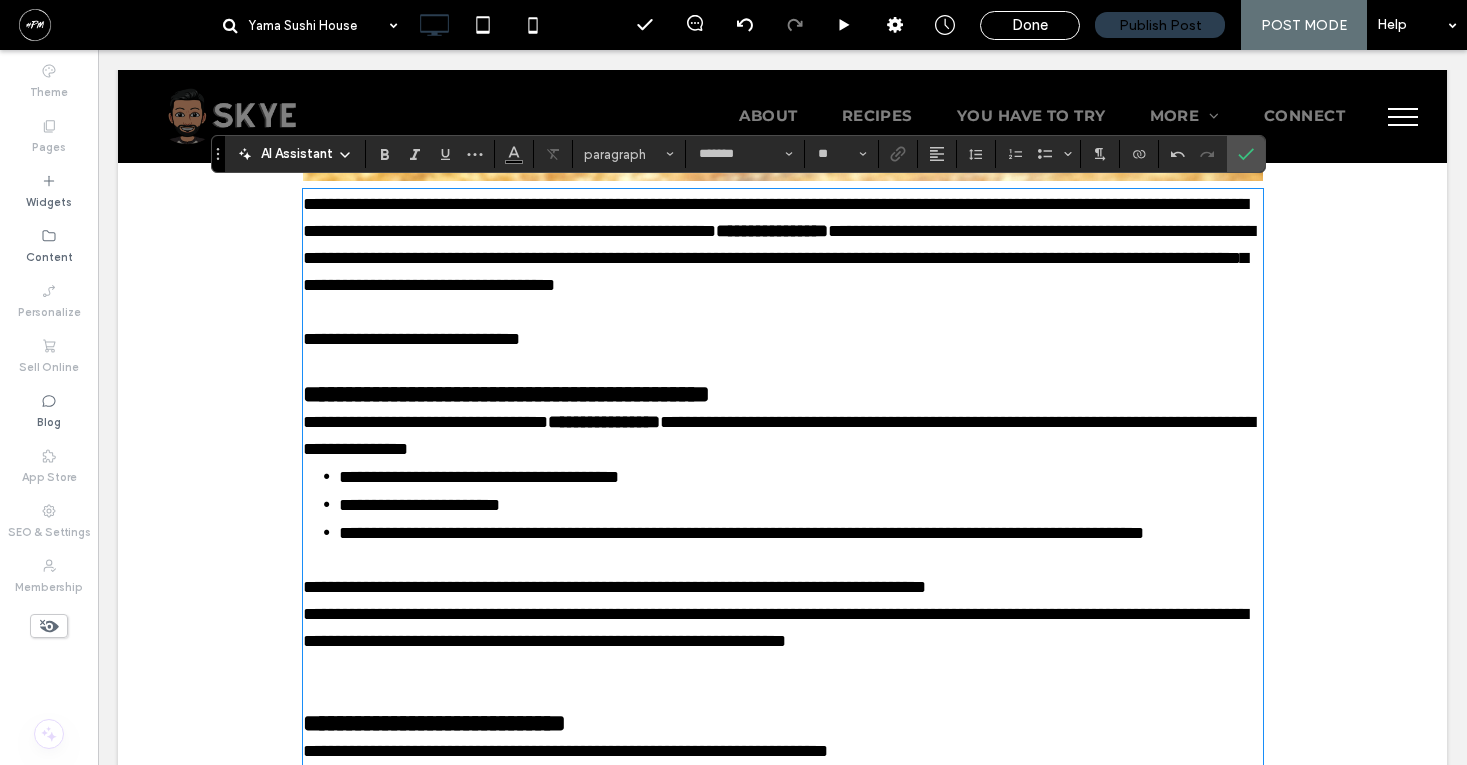 click on "**********" at bounding box center (783, 587) 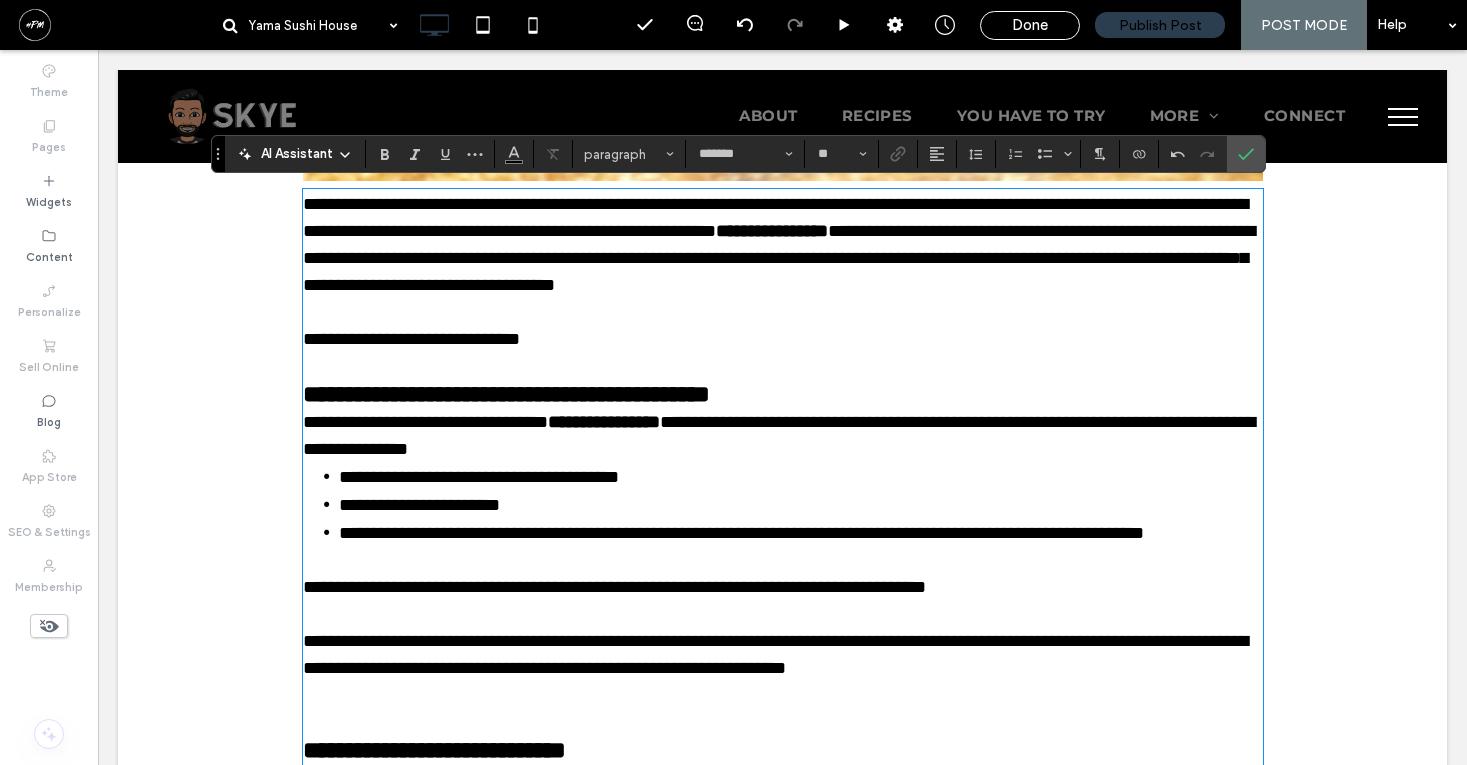 click at bounding box center [783, 695] 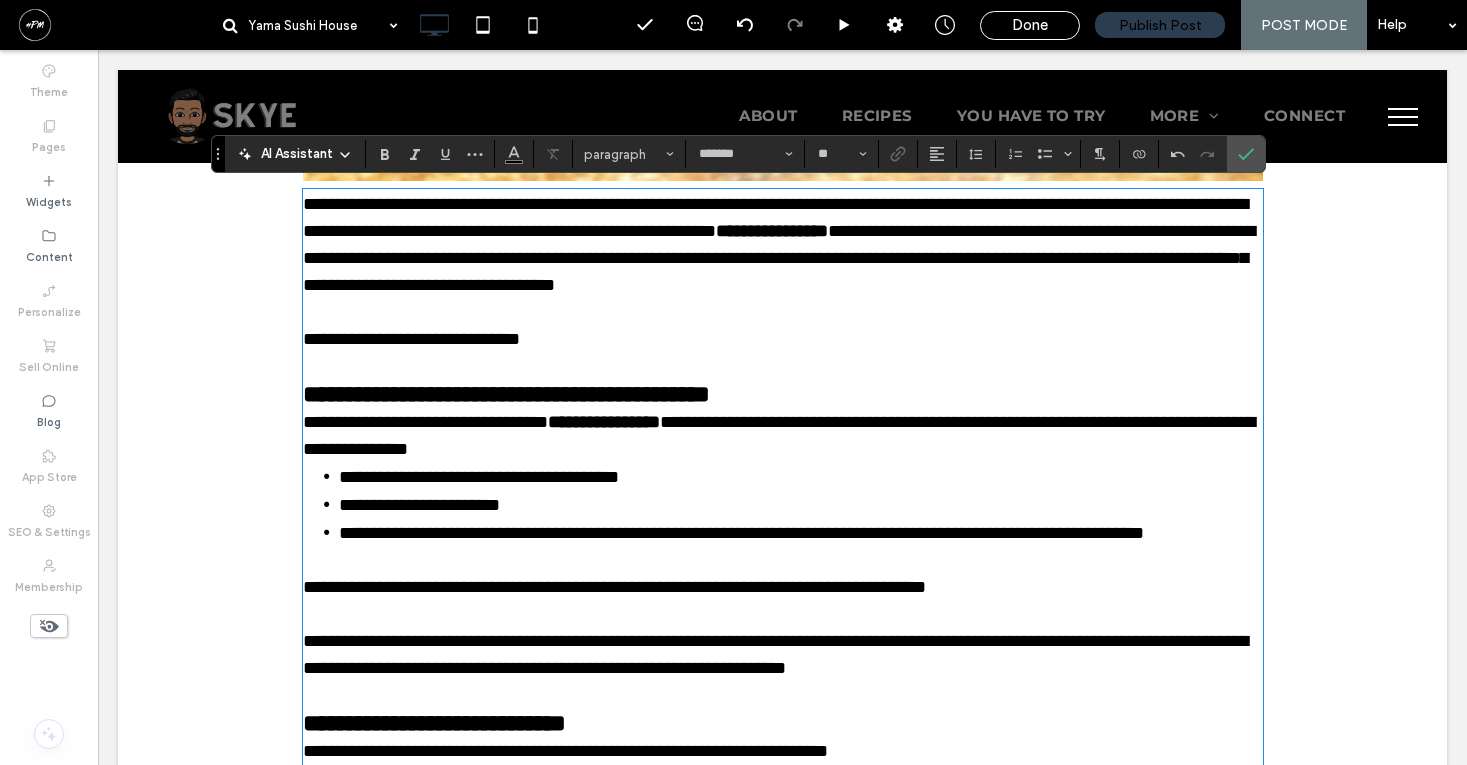 click on "**********" at bounding box center (783, 436) 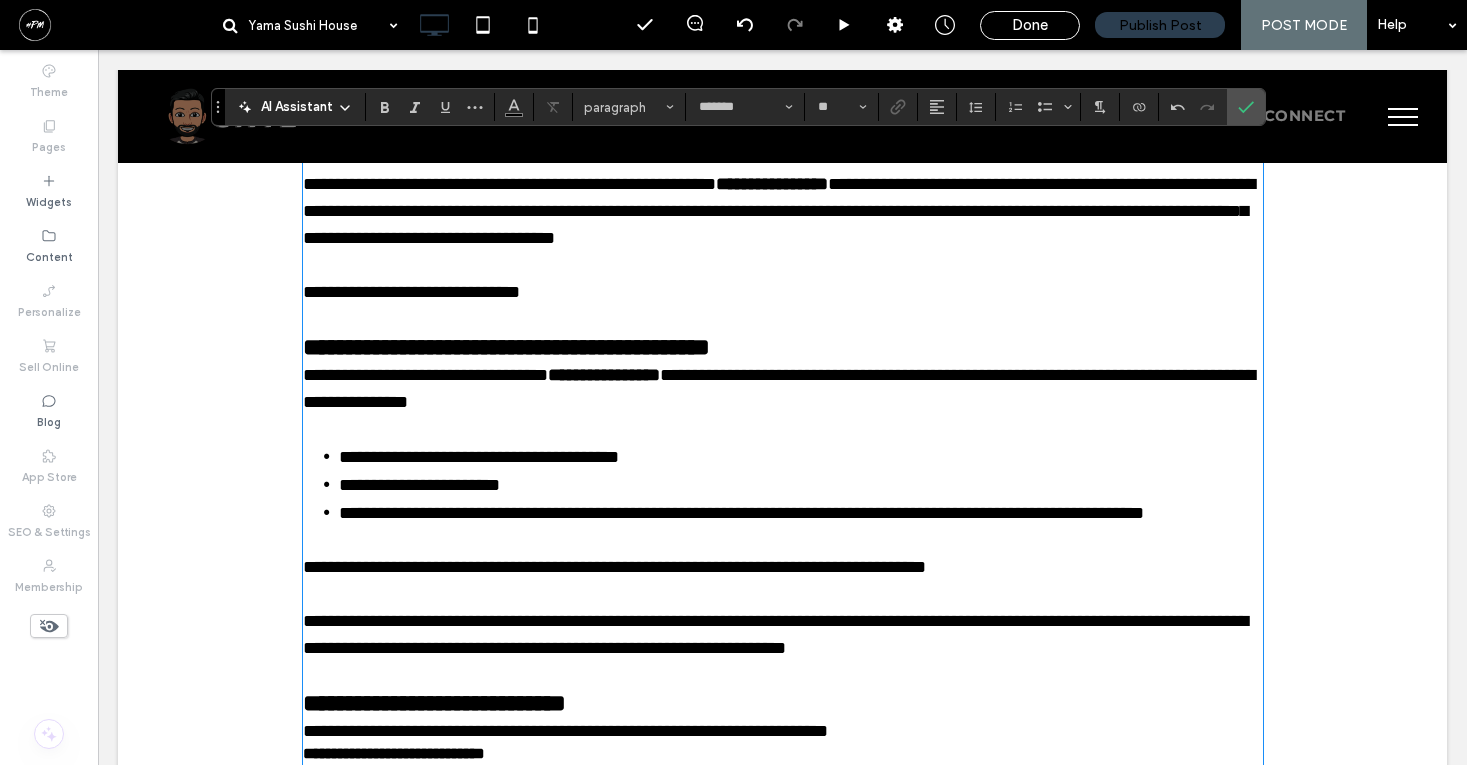 scroll, scrollTop: 2179, scrollLeft: 0, axis: vertical 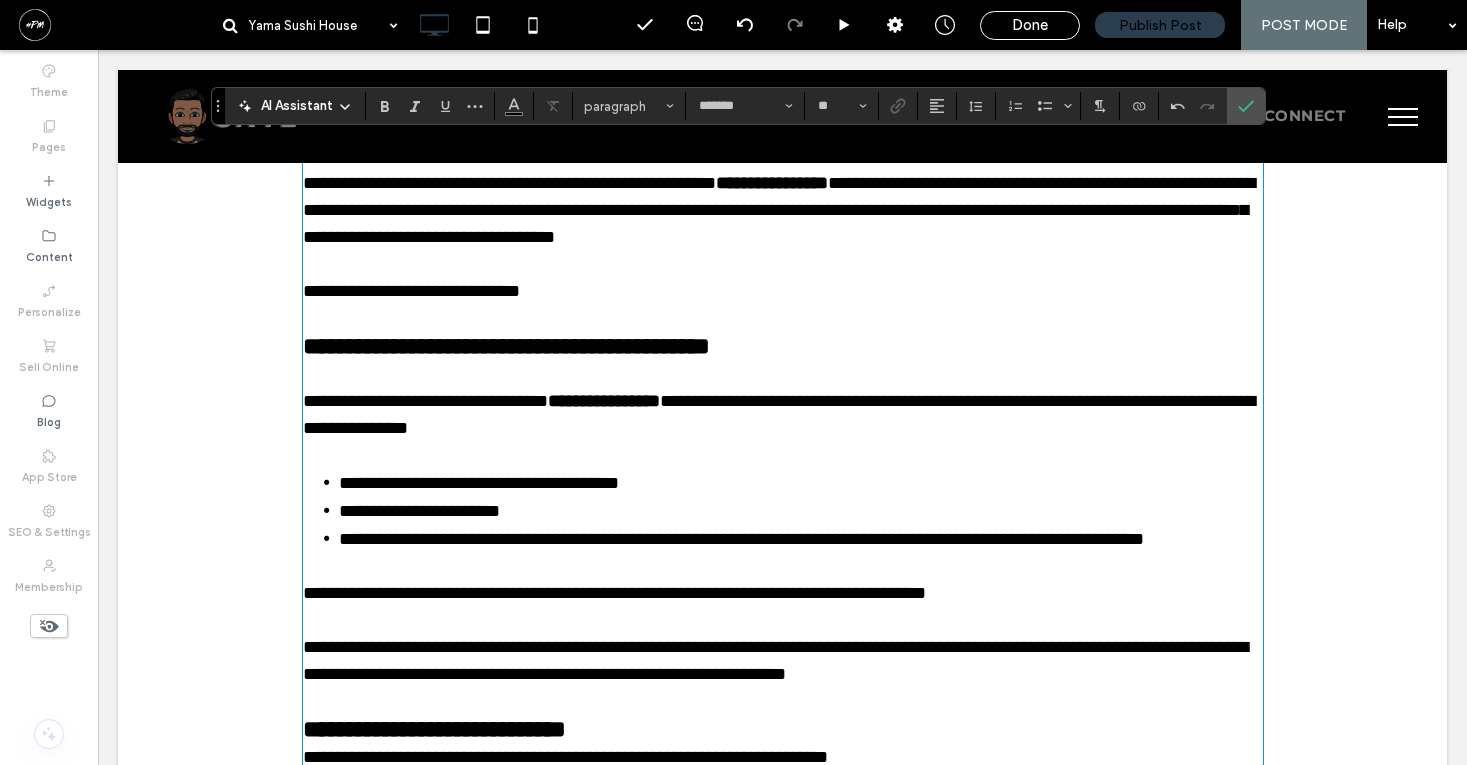 click on "**********" at bounding box center [506, 346] 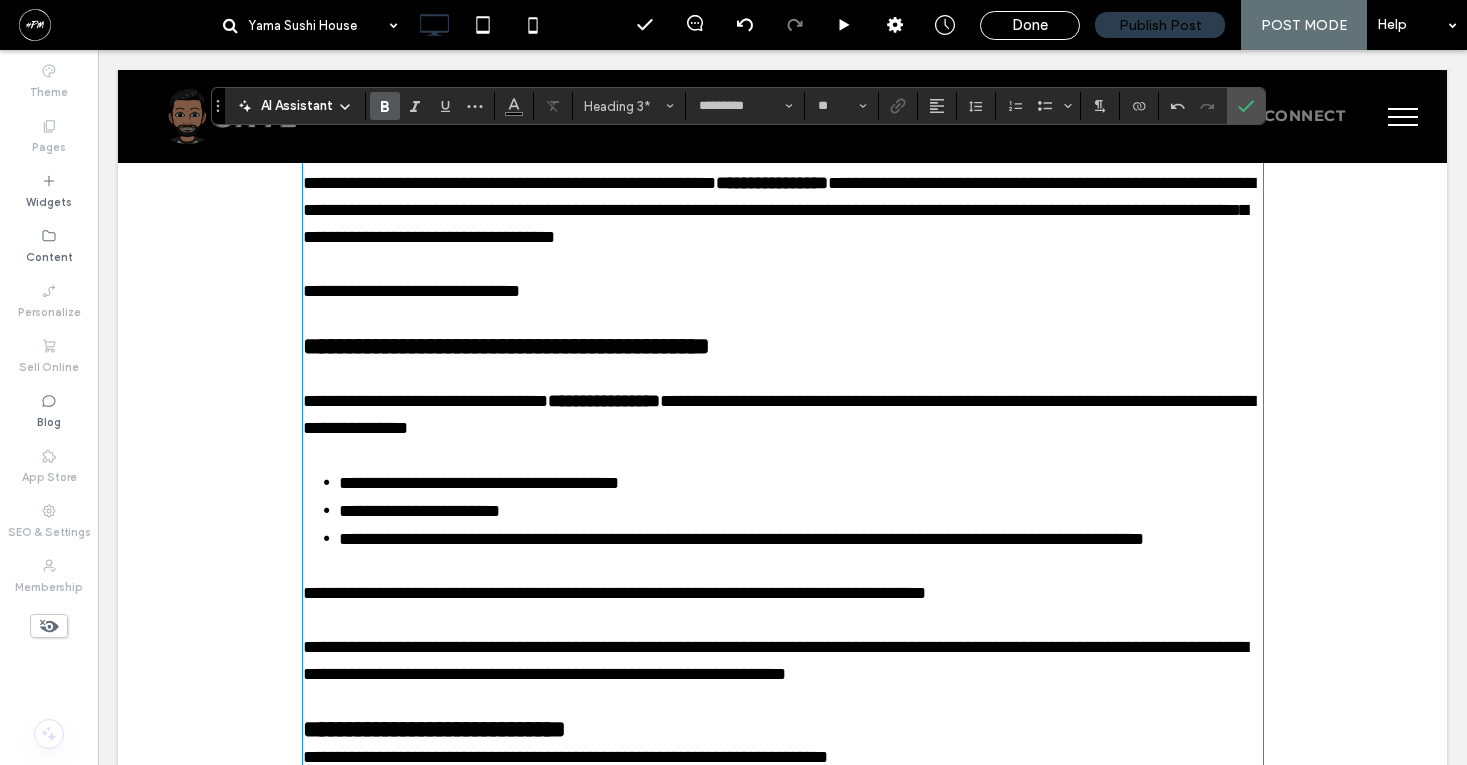 type 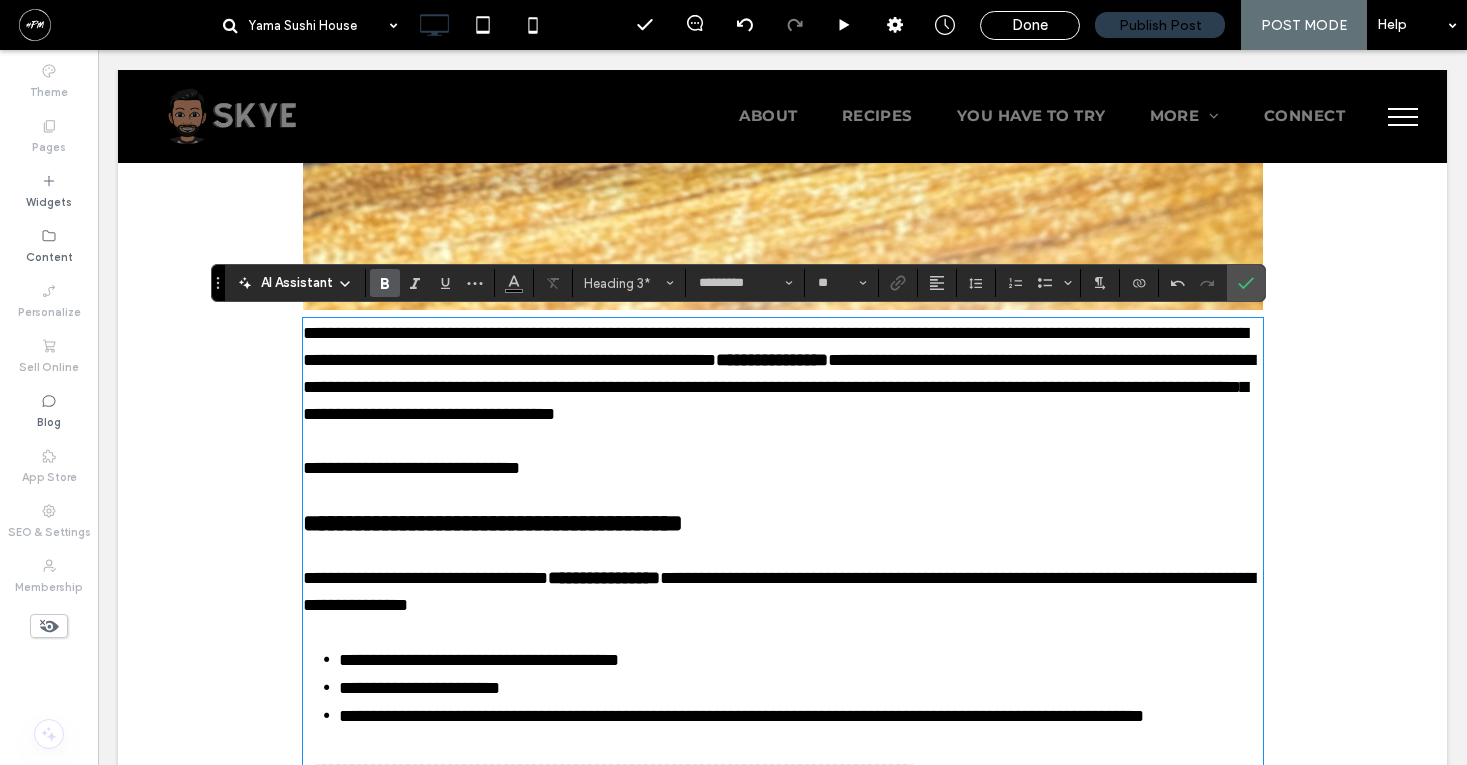 scroll, scrollTop: 2158, scrollLeft: 0, axis: vertical 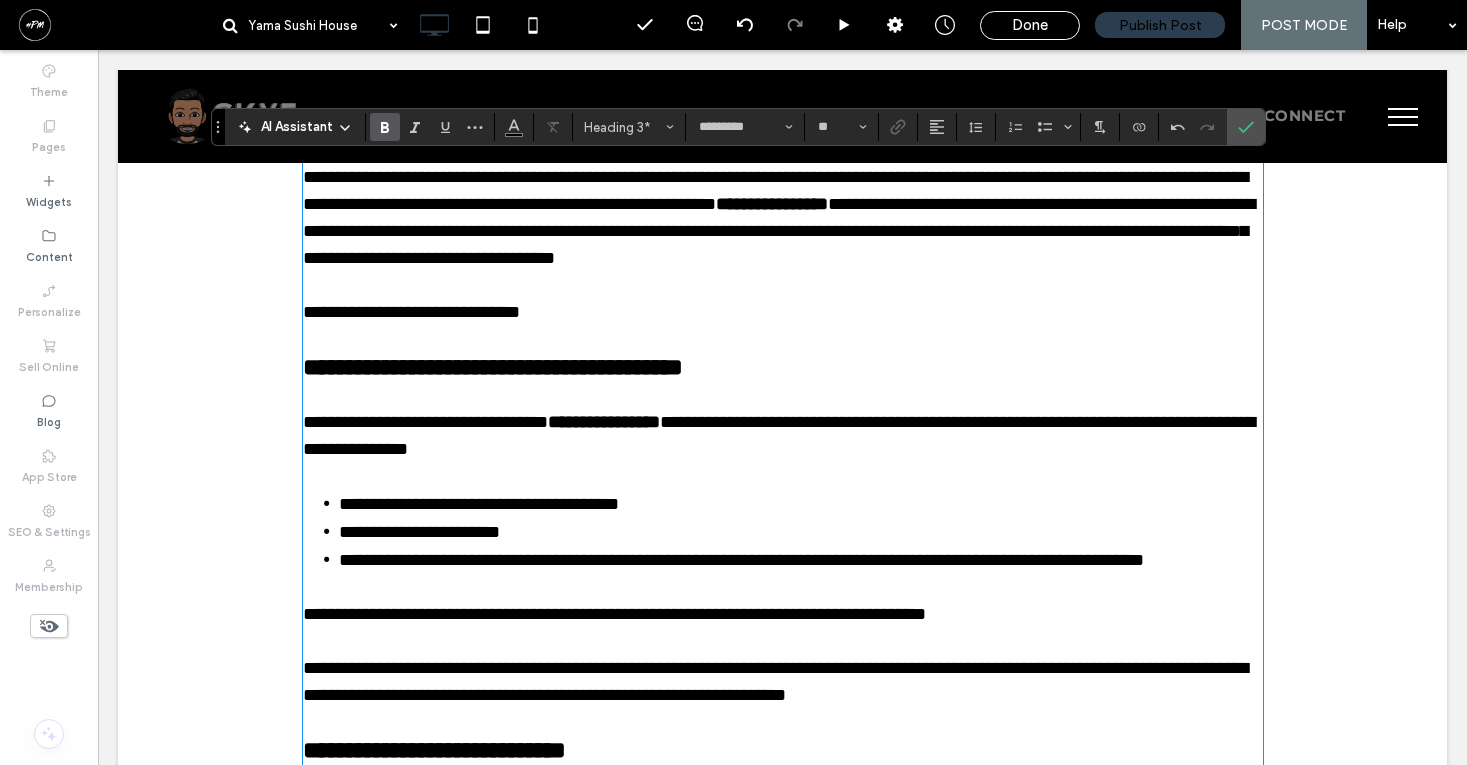 click on "**********" at bounding box center (479, 504) 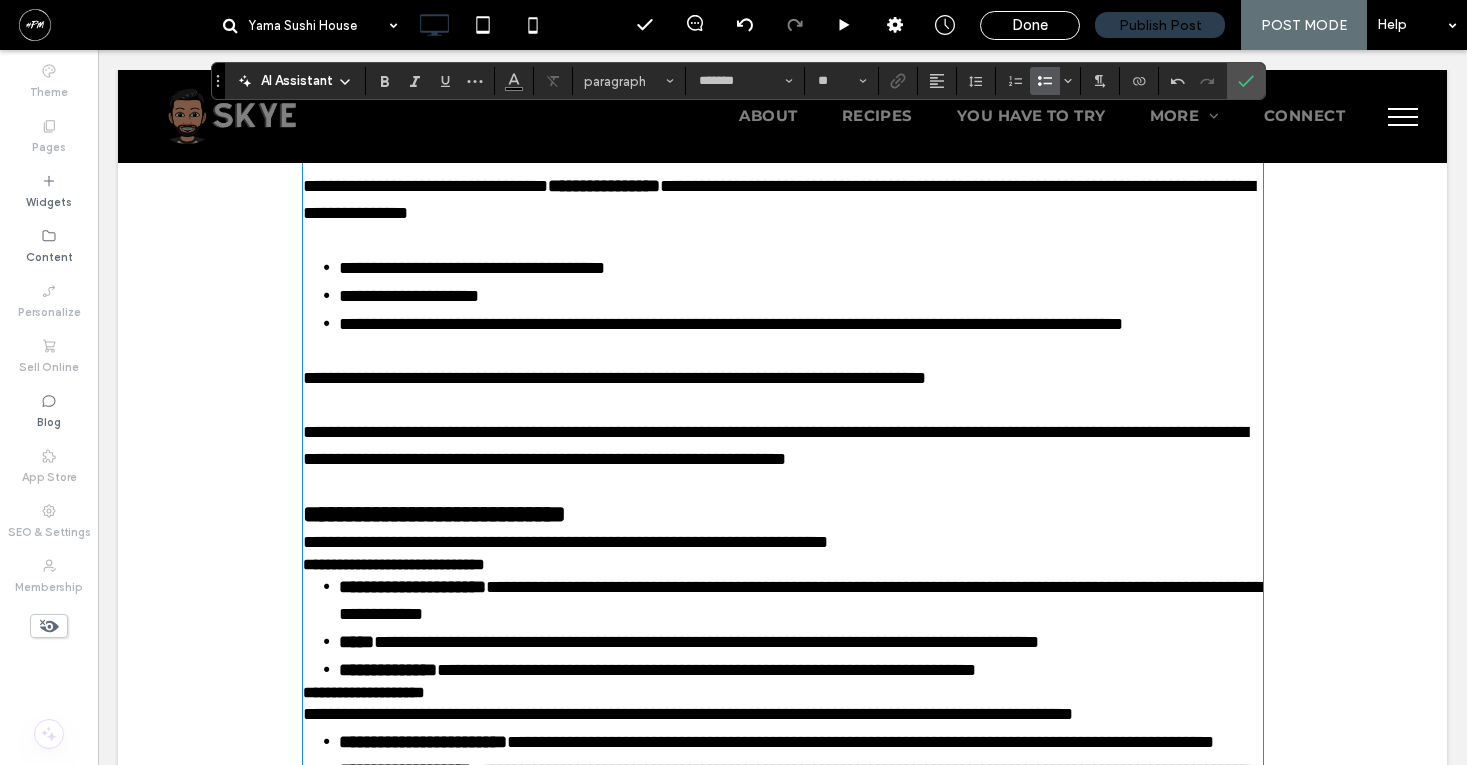 scroll, scrollTop: 2474, scrollLeft: 0, axis: vertical 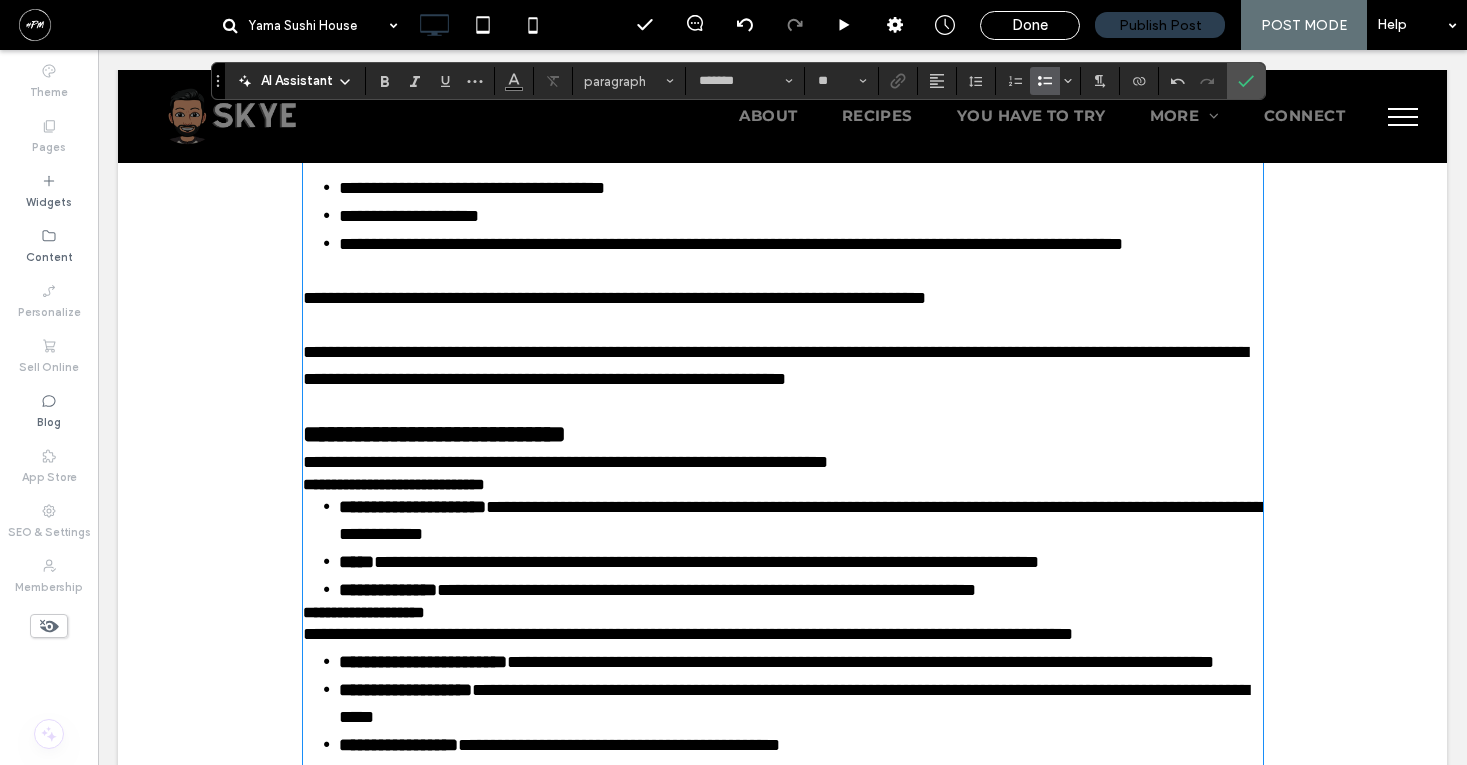 click on "**********" at bounding box center (434, 434) 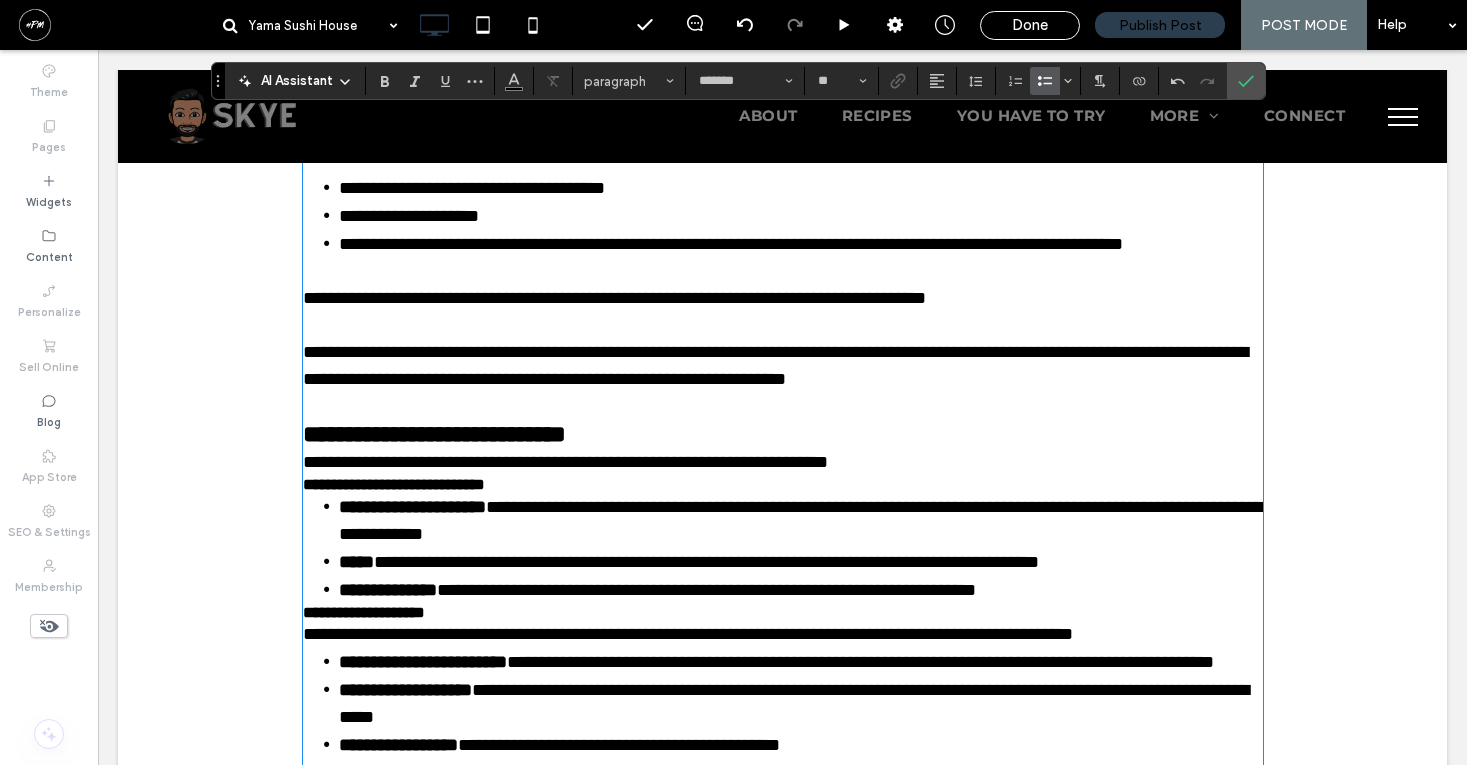 type on "*********" 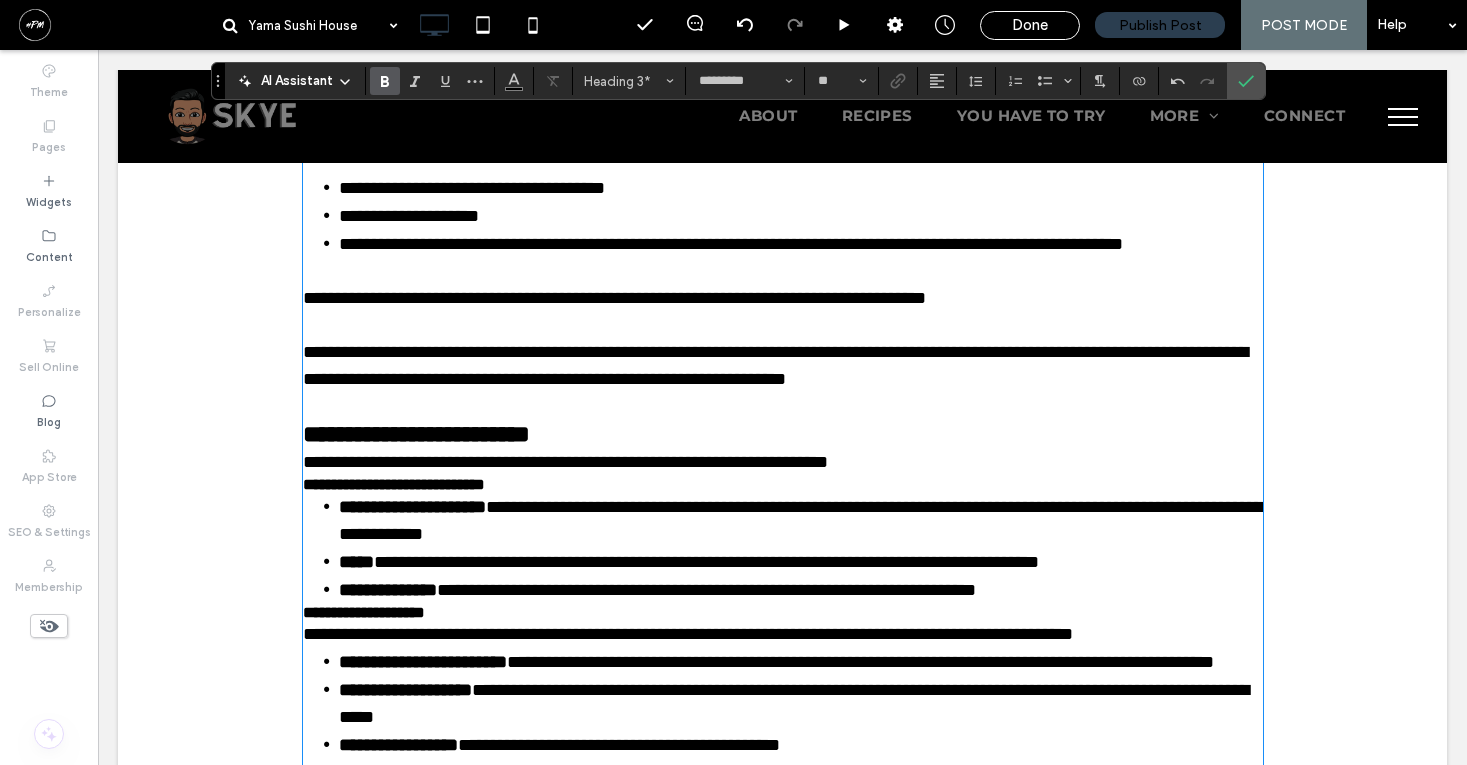 type on "*******" 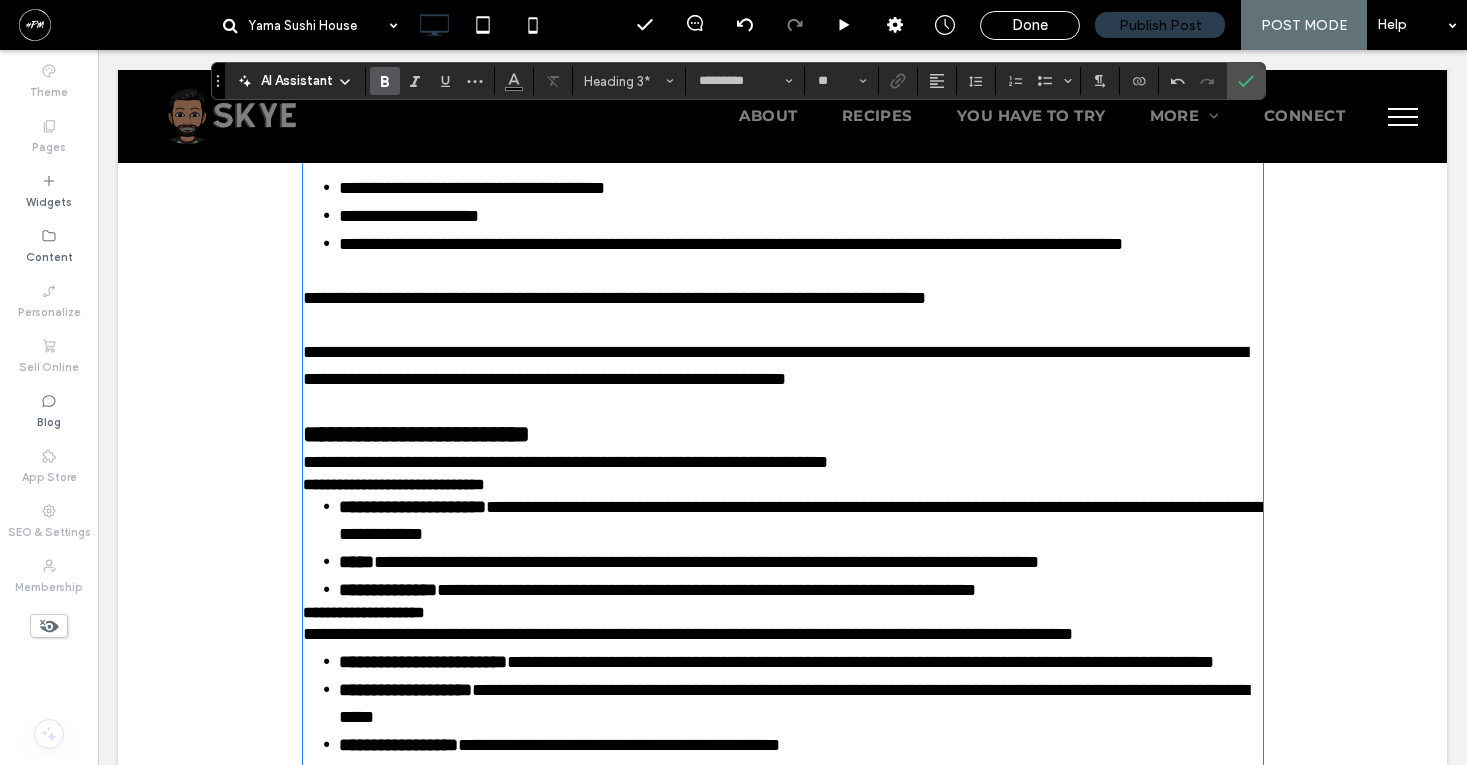type on "**" 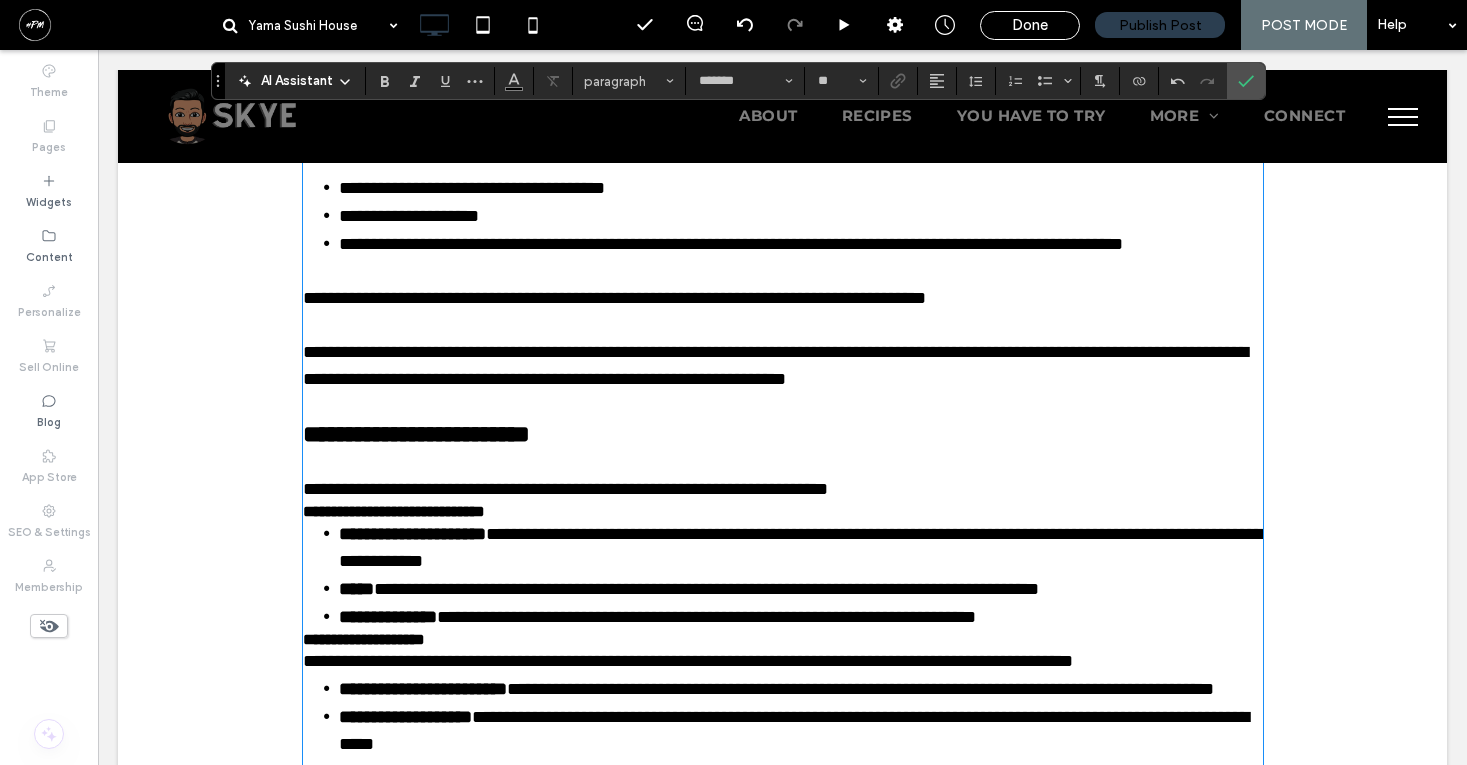 type on "*********" 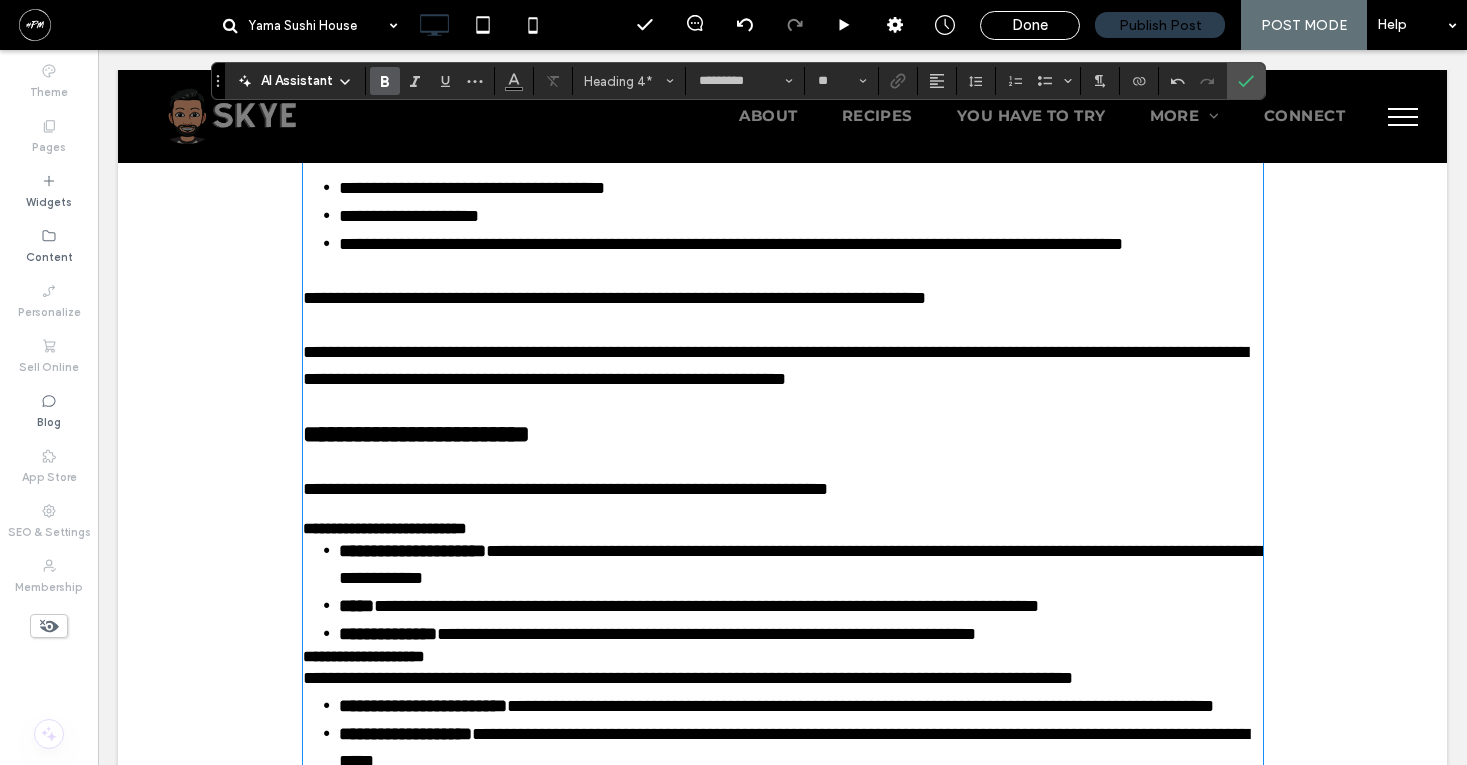 type on "*******" 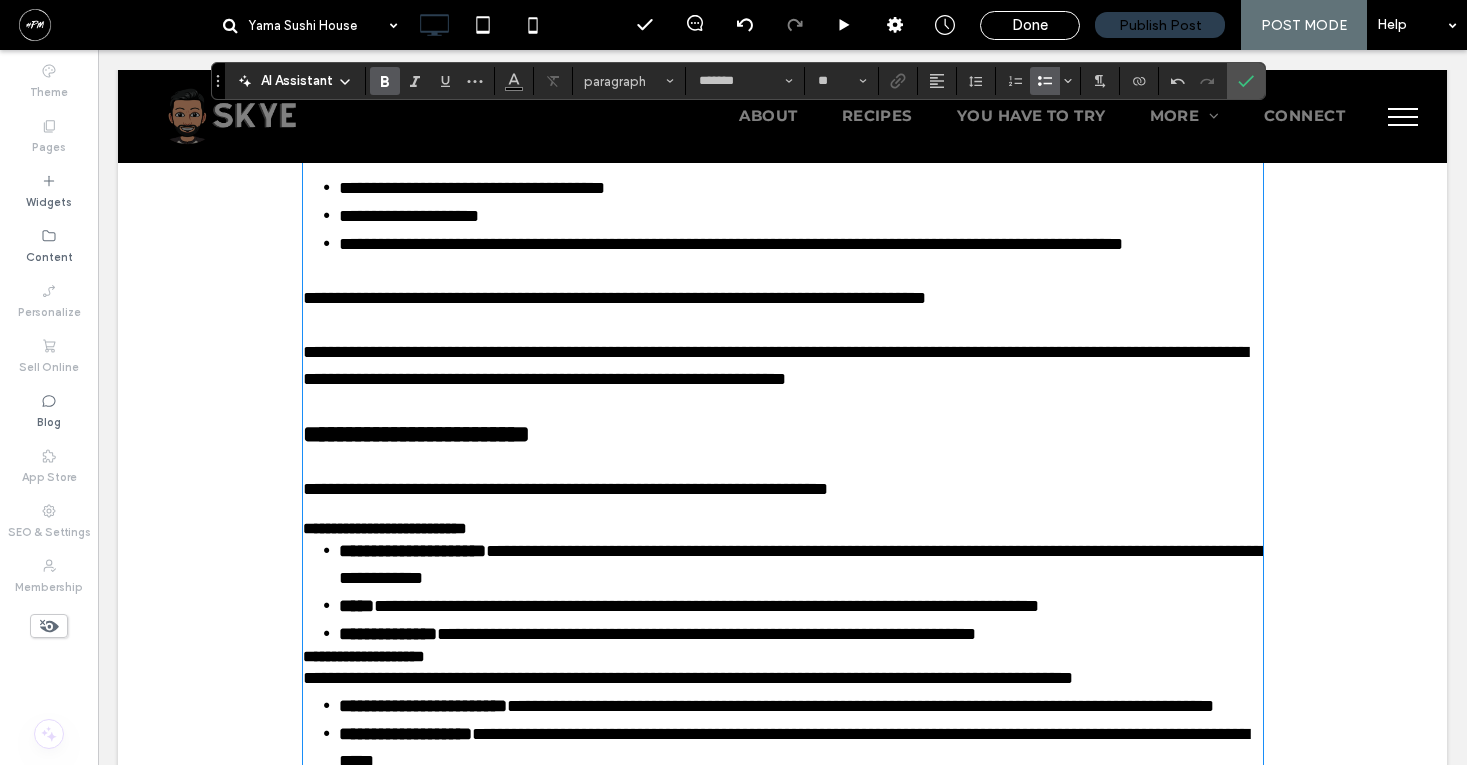 type on "*********" 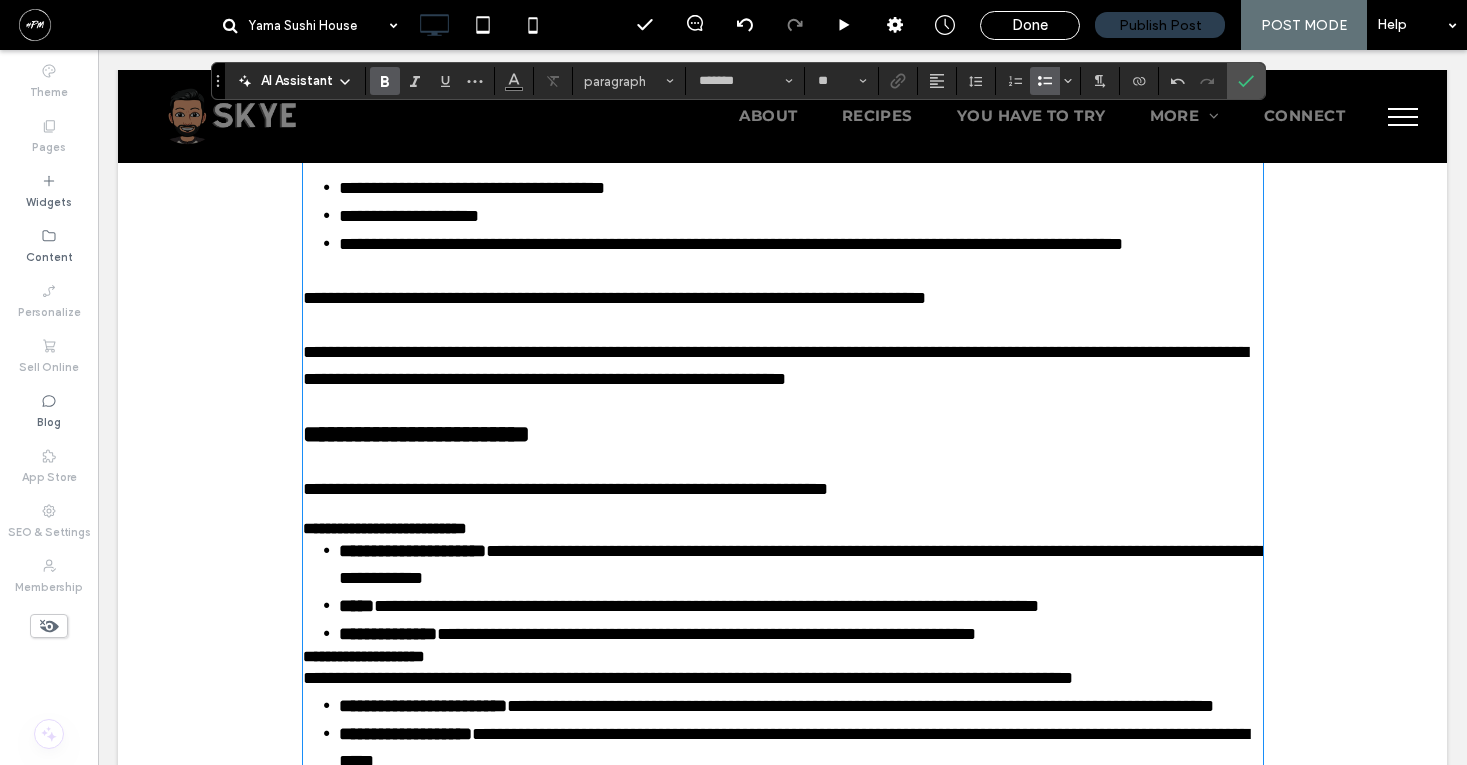 type on "**" 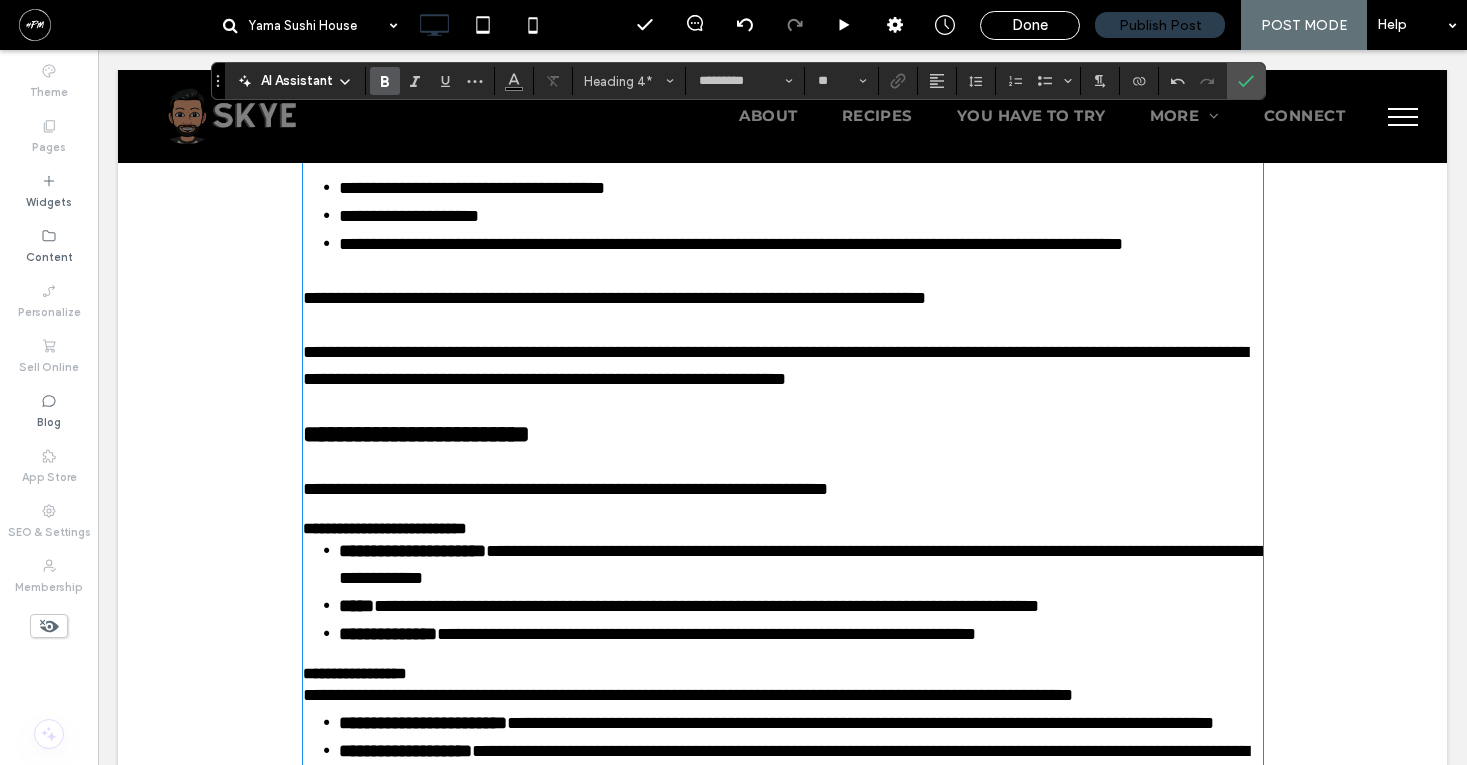 type on "*******" 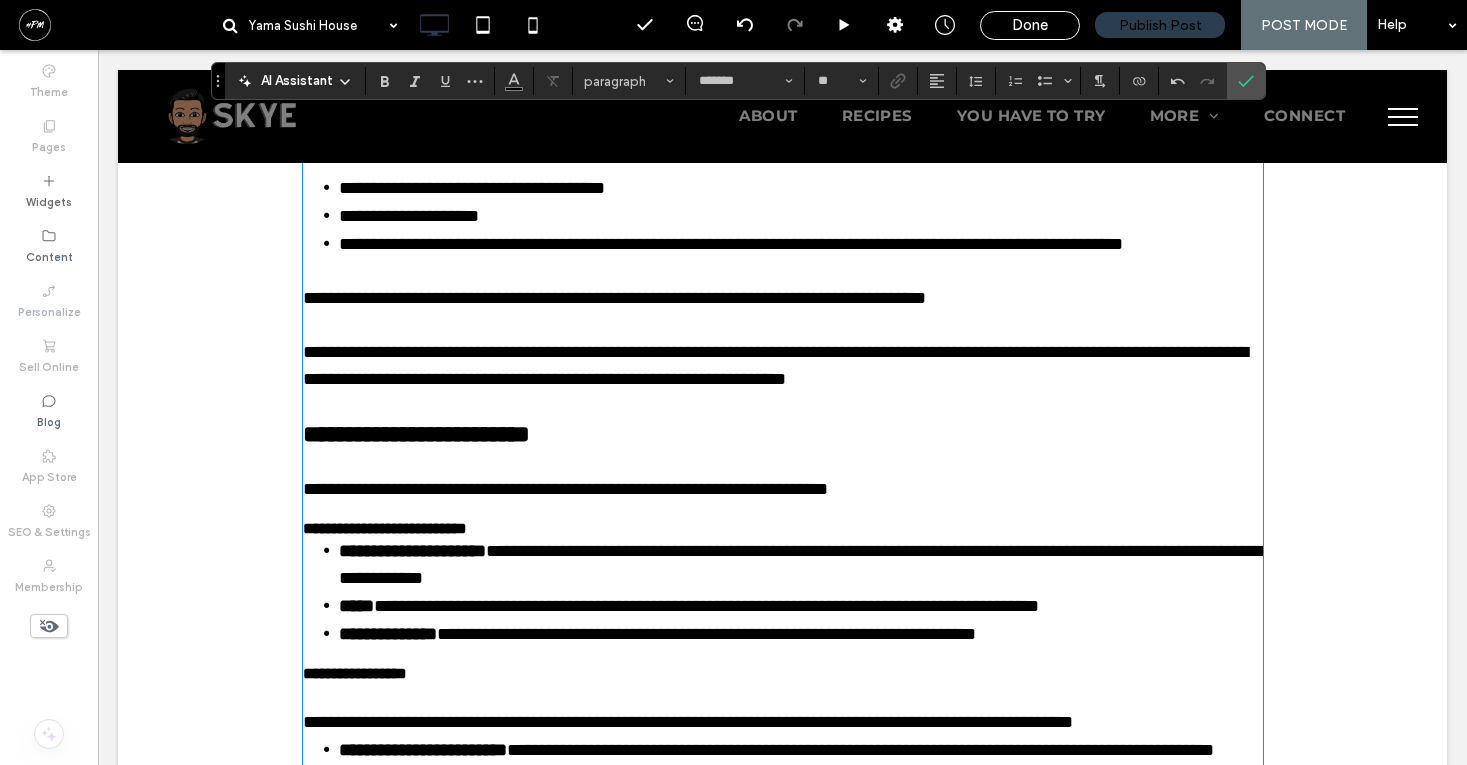 scroll, scrollTop: 2732, scrollLeft: 0, axis: vertical 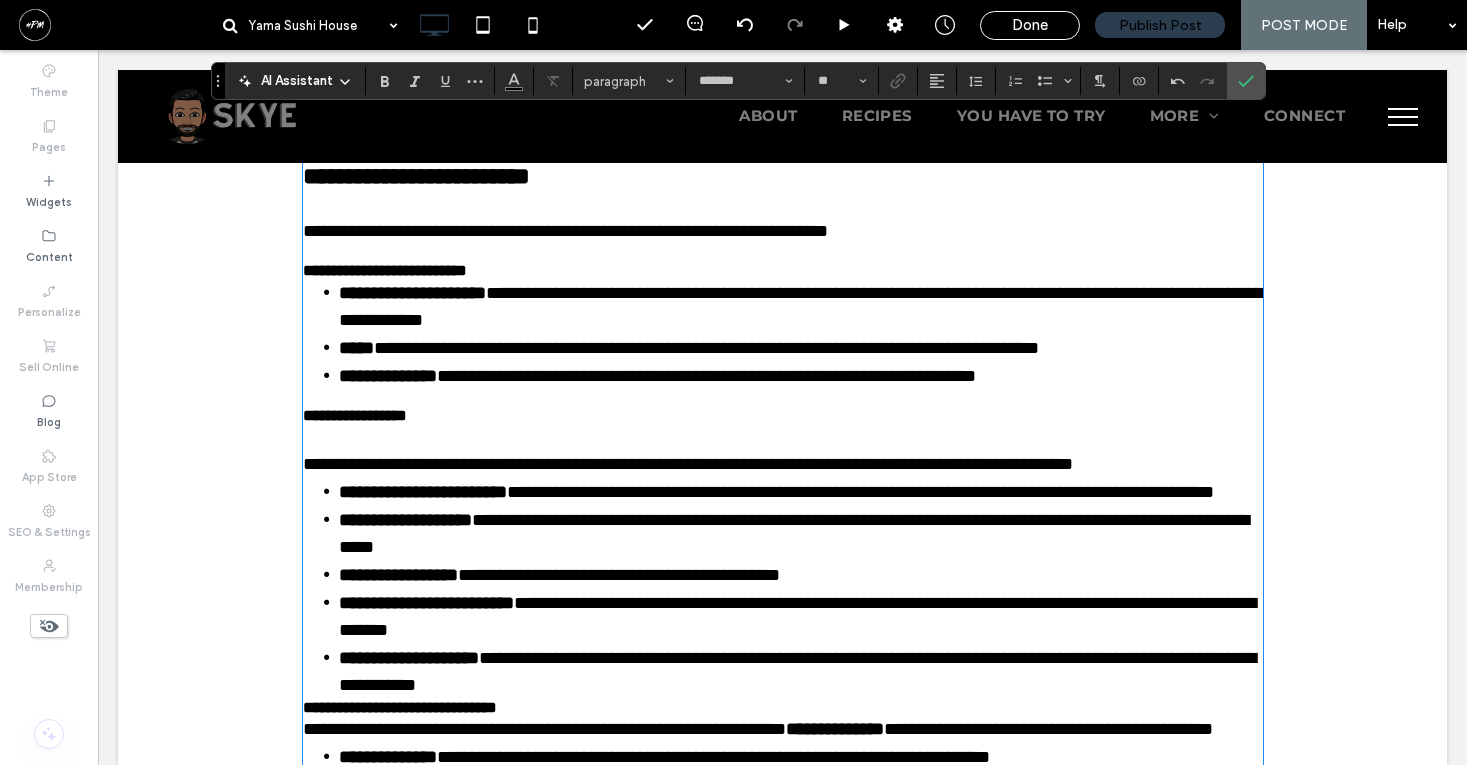 click at bounding box center (783, 437) 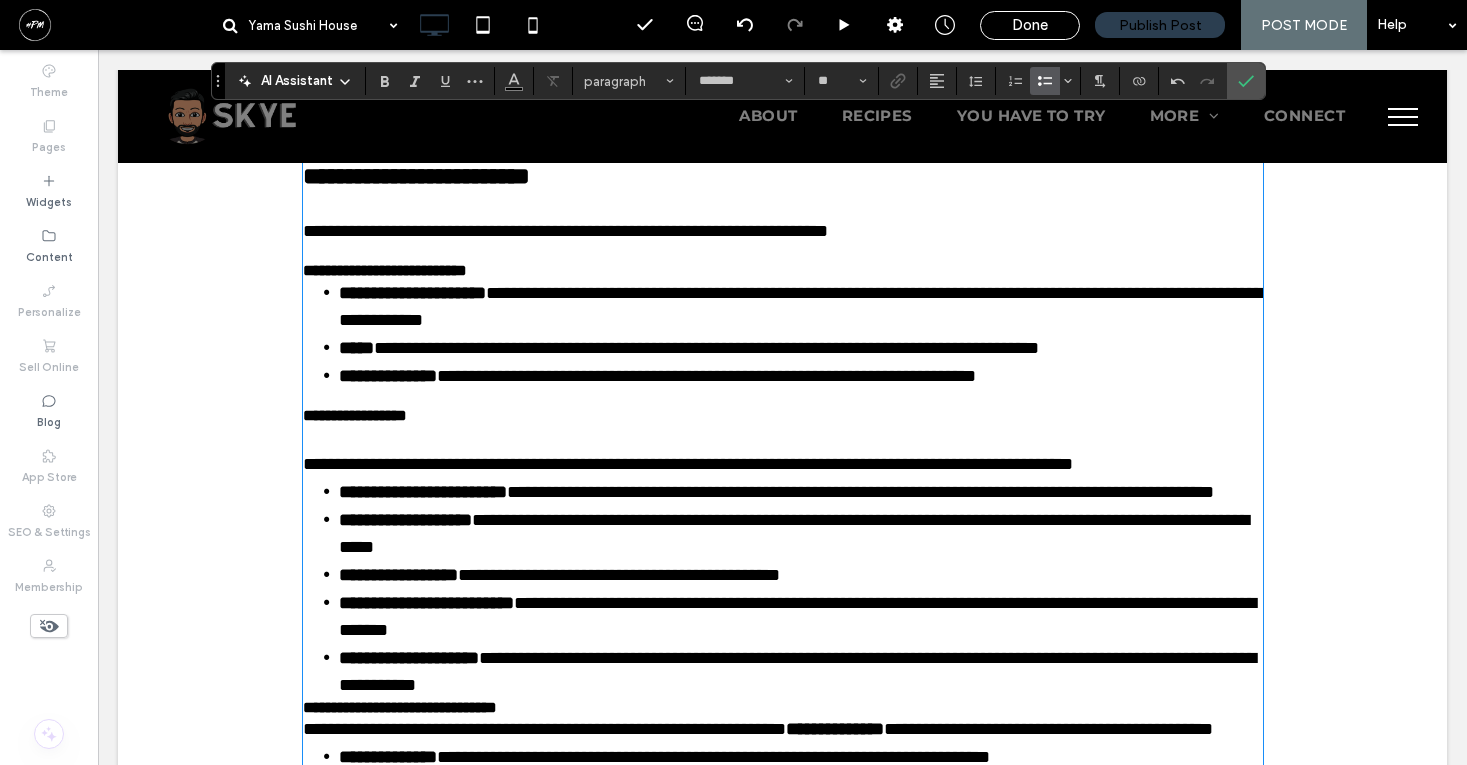 click on "**********" at bounding box center [801, 376] 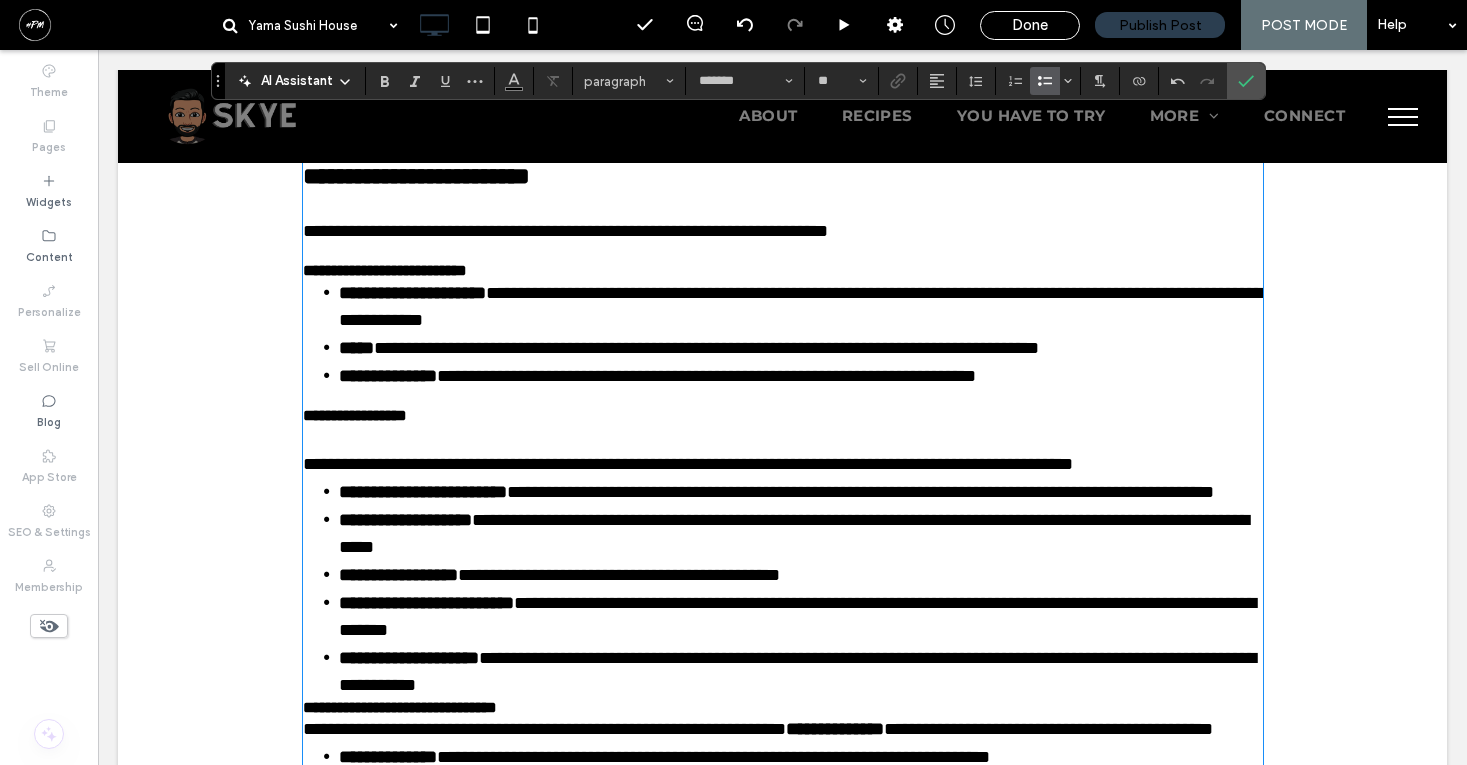 type on "*********" 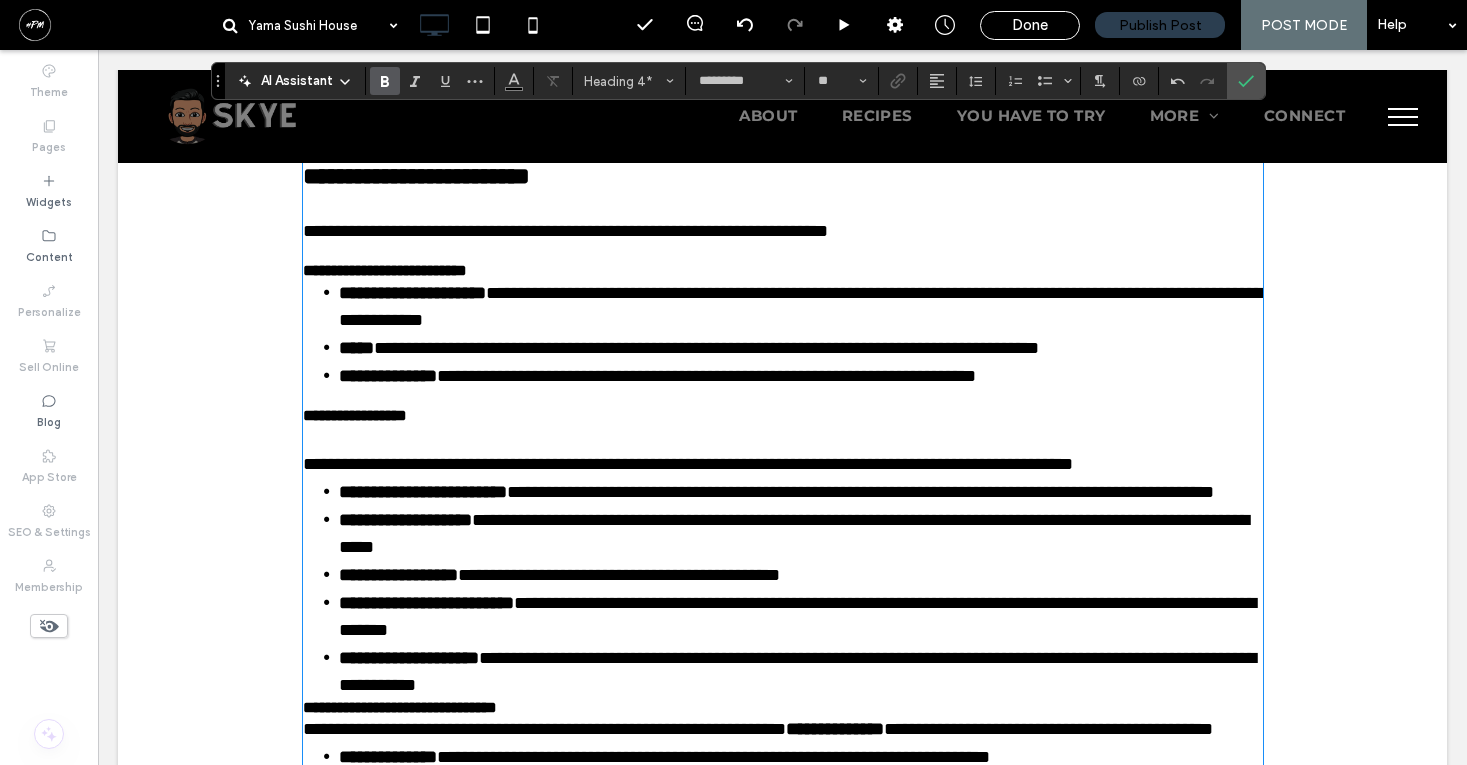 type on "*******" 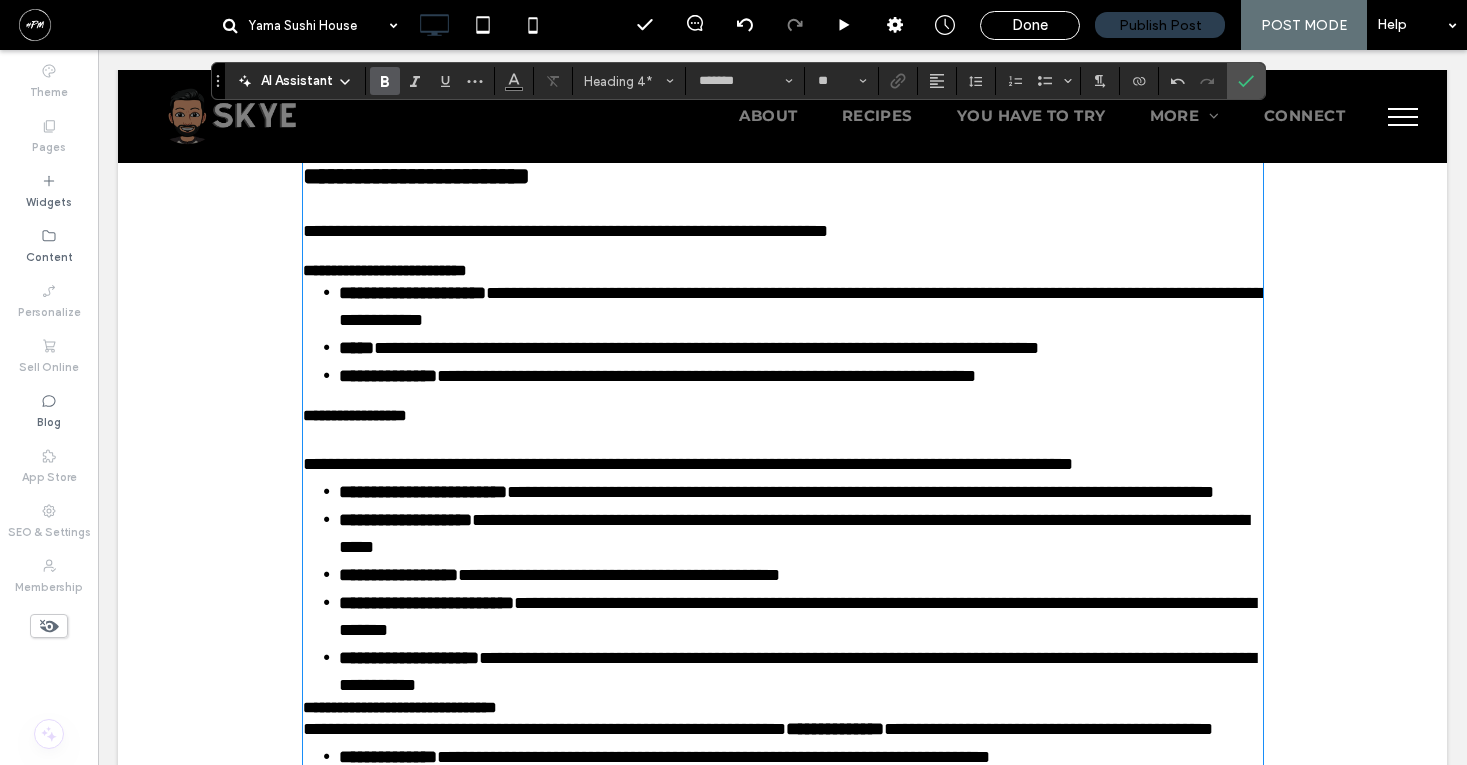 type on "**" 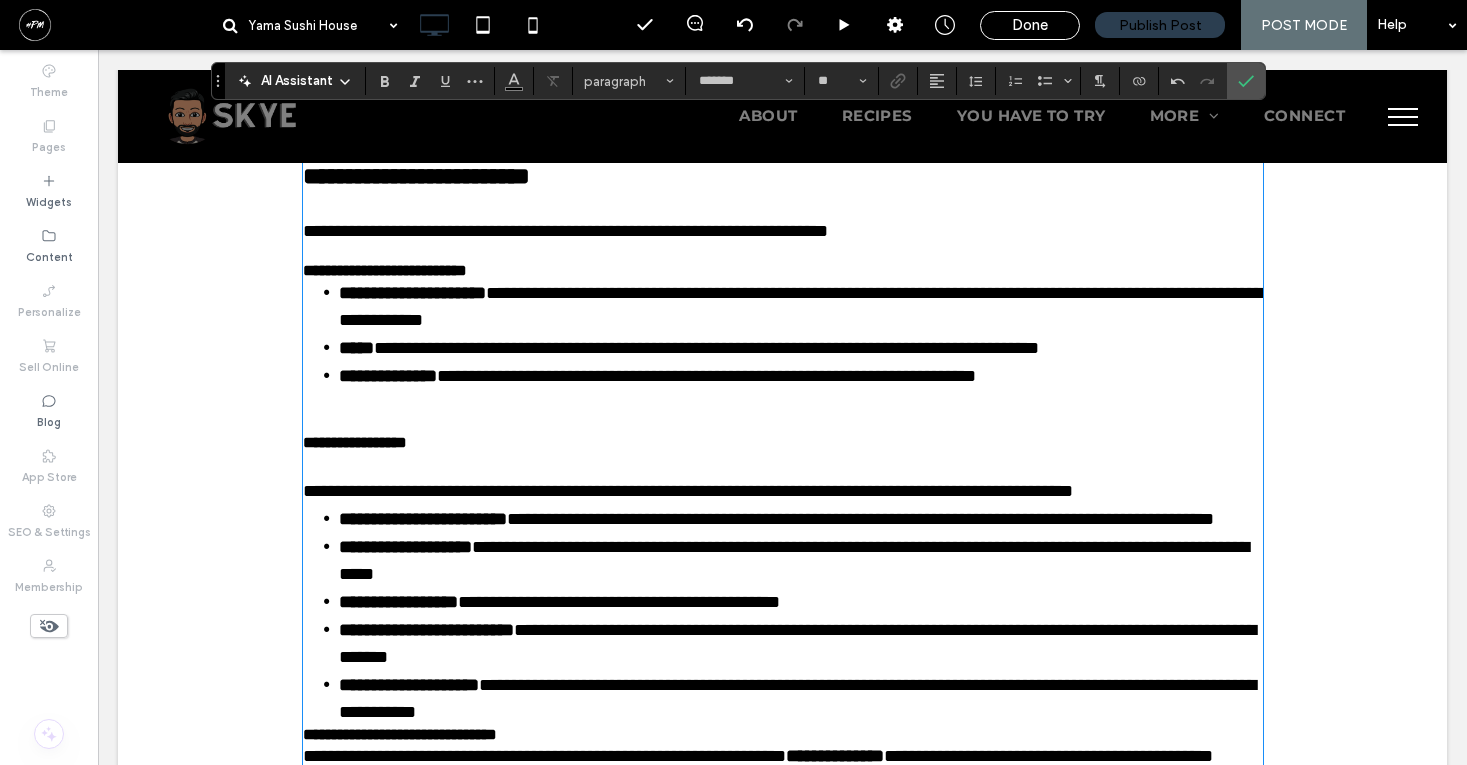 type on "*********" 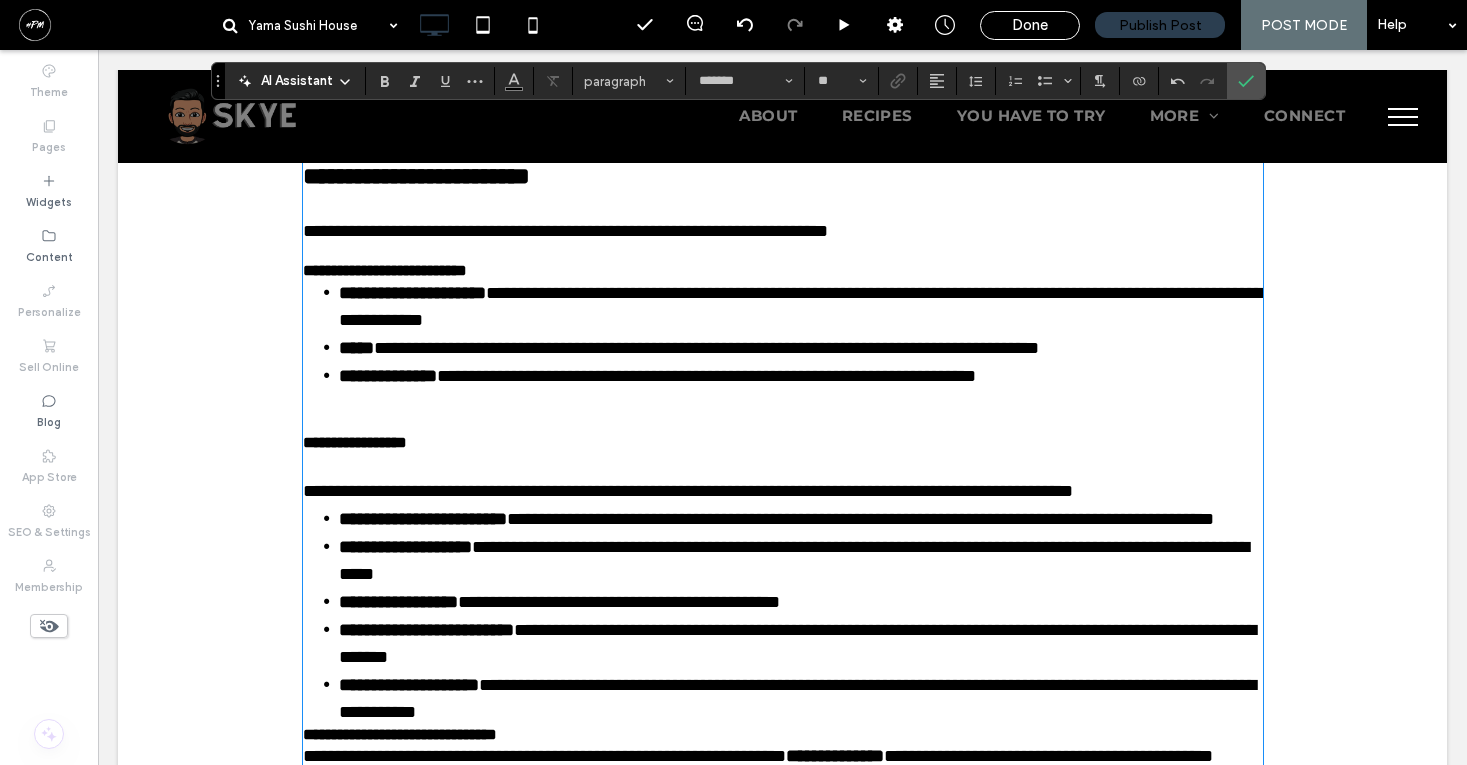 type on "**" 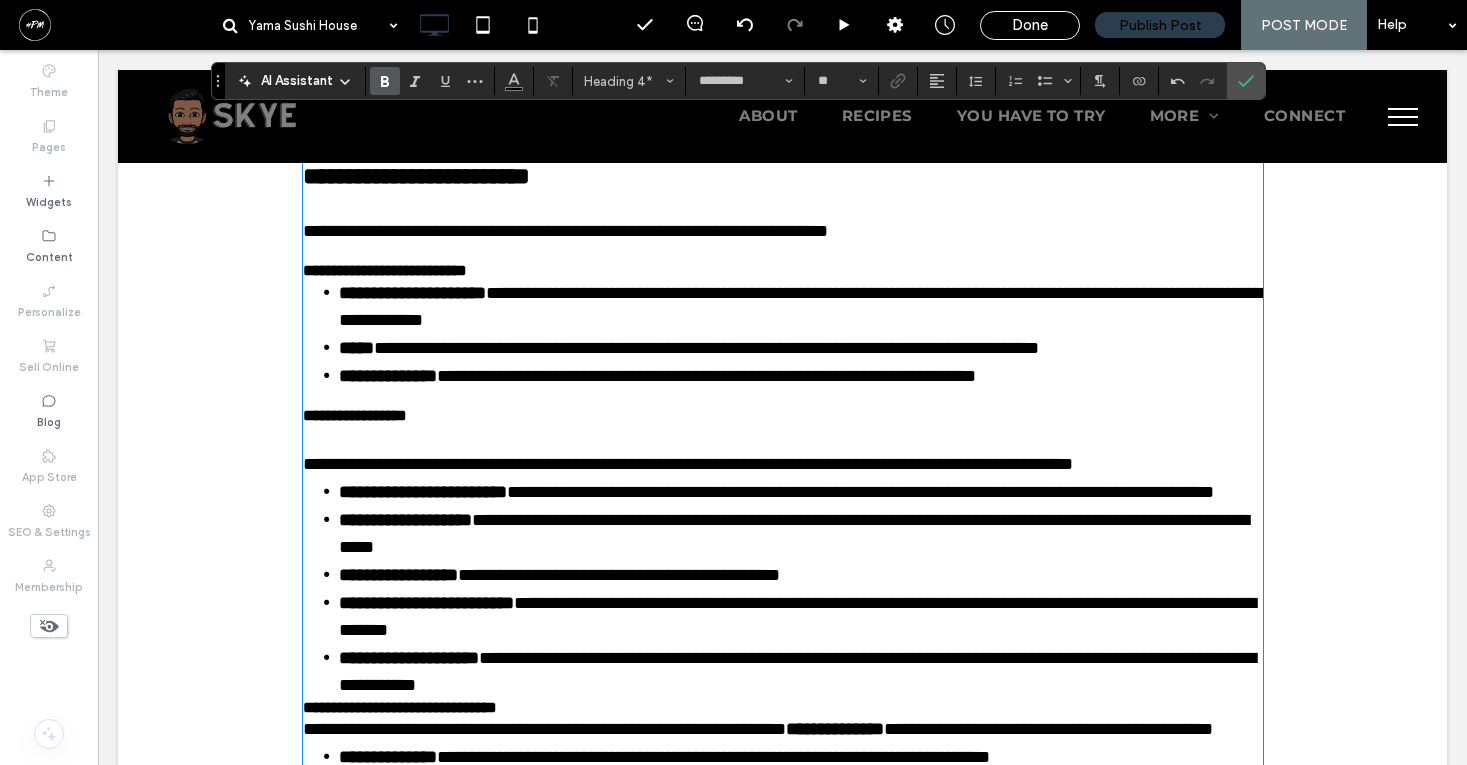 type on "*******" 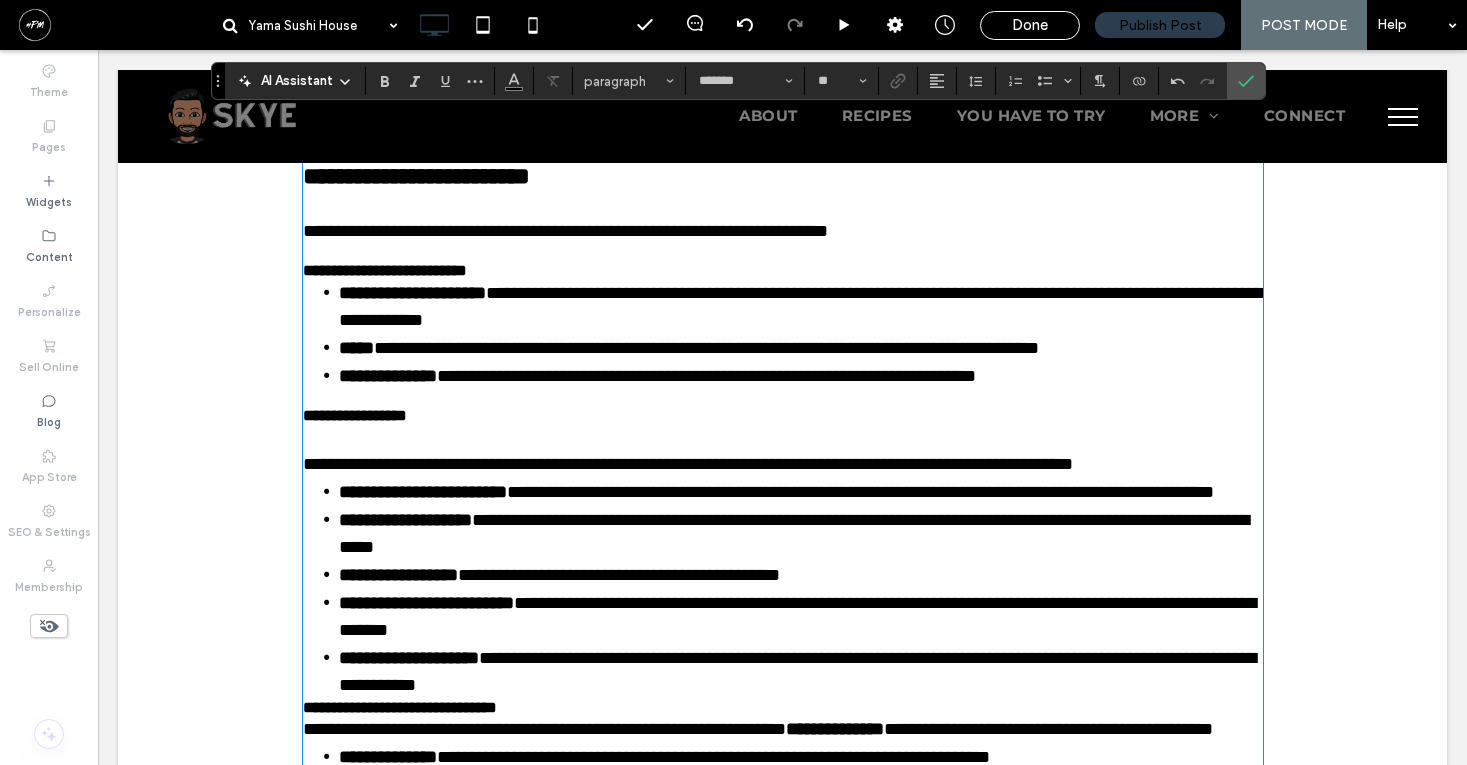 click on "**********" at bounding box center [783, 464] 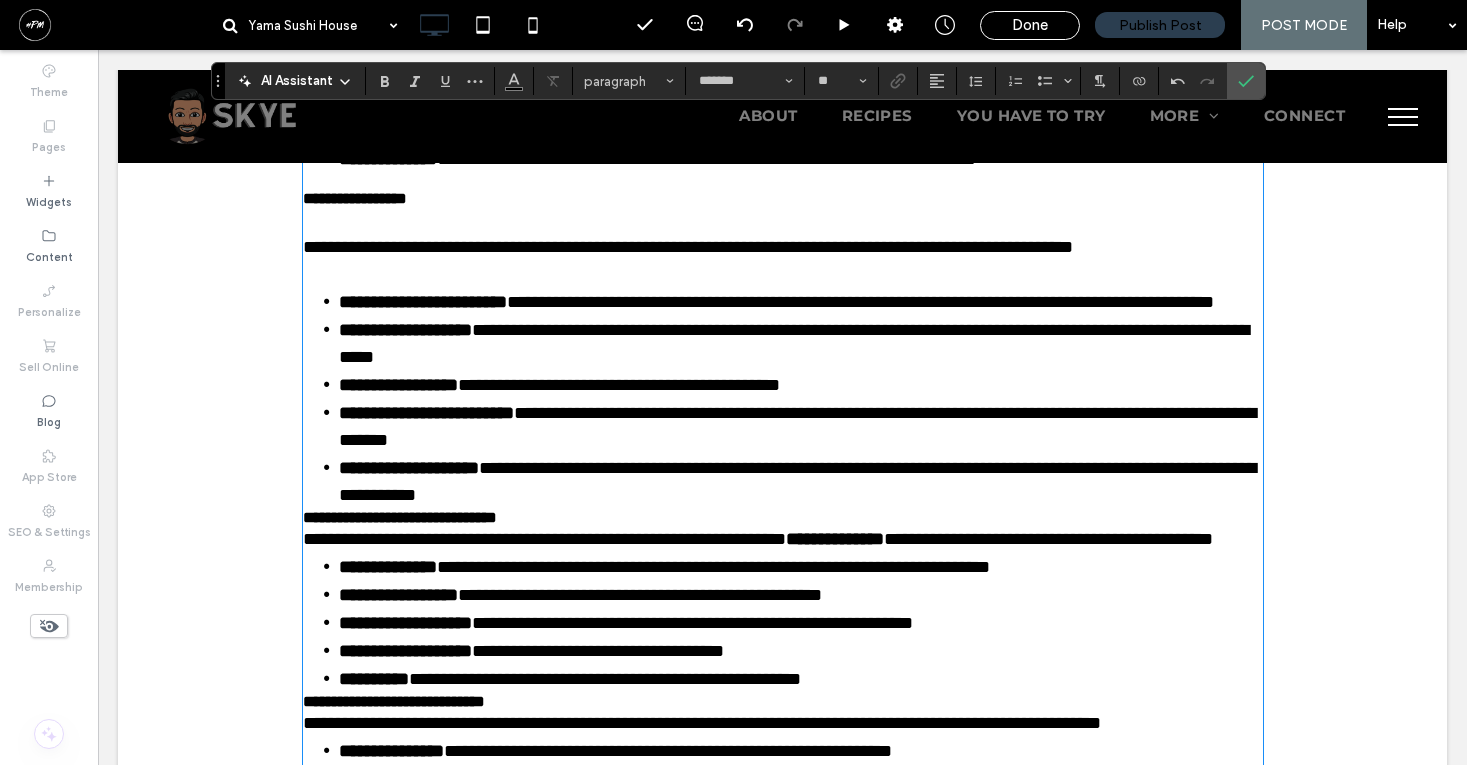 scroll, scrollTop: 2952, scrollLeft: 0, axis: vertical 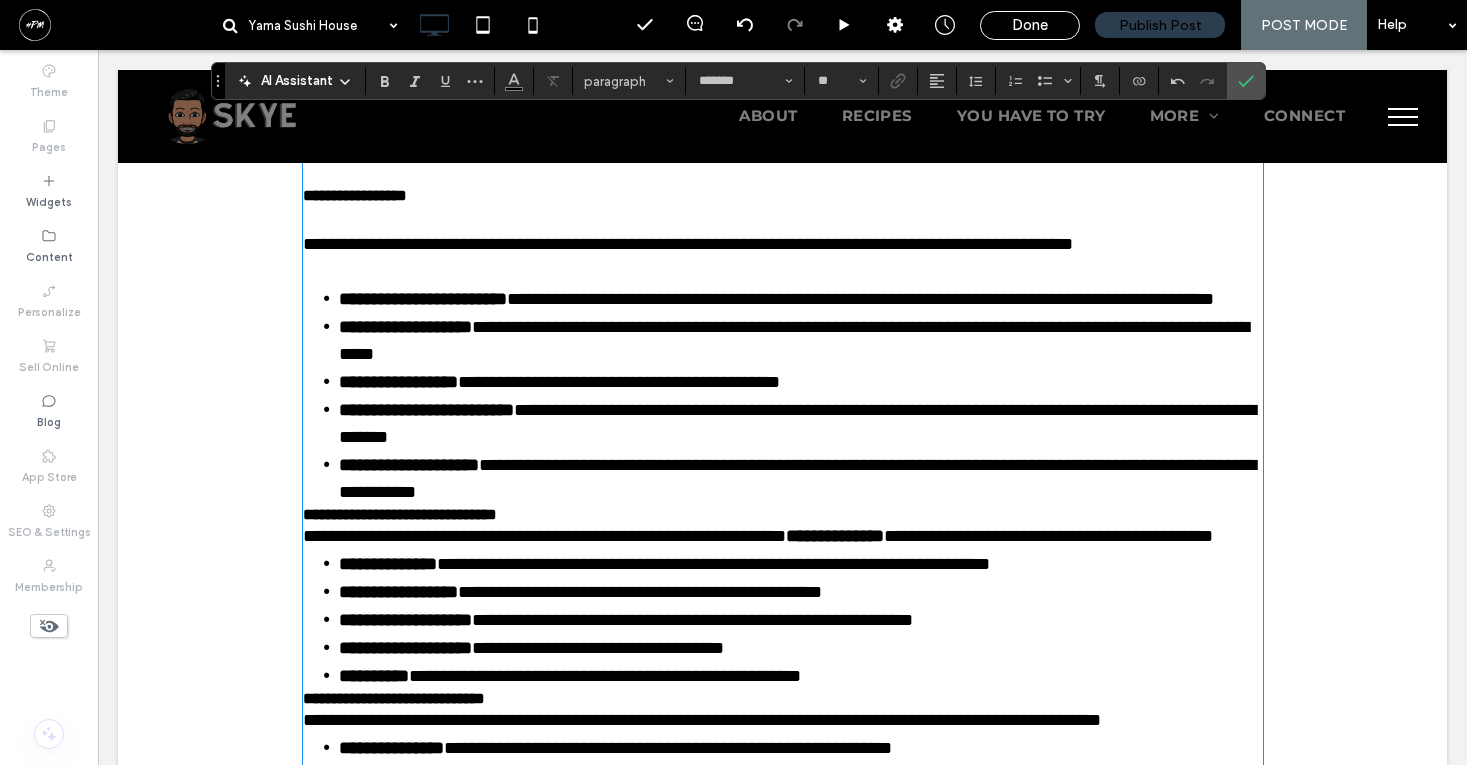 click on "**********" at bounding box center (400, 514) 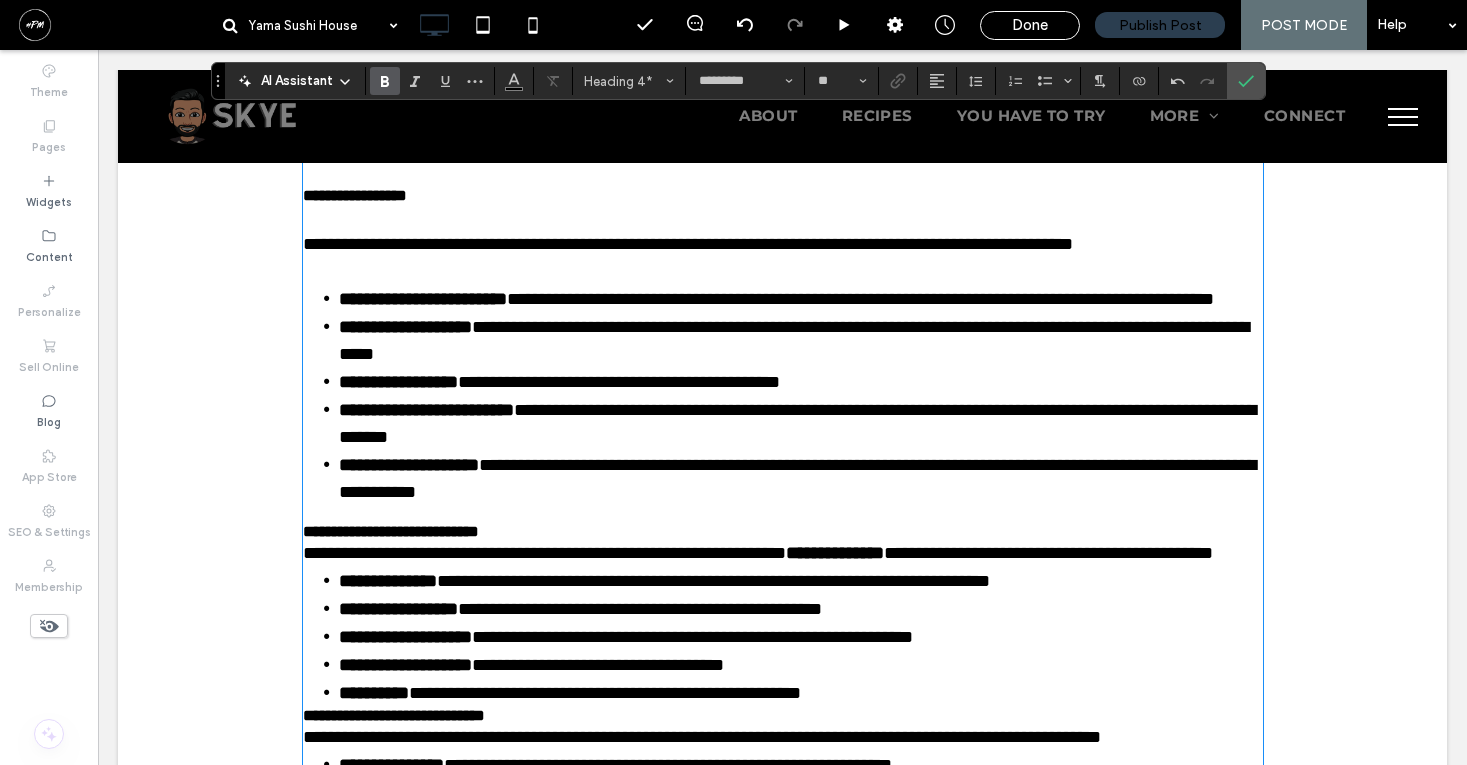 type on "*******" 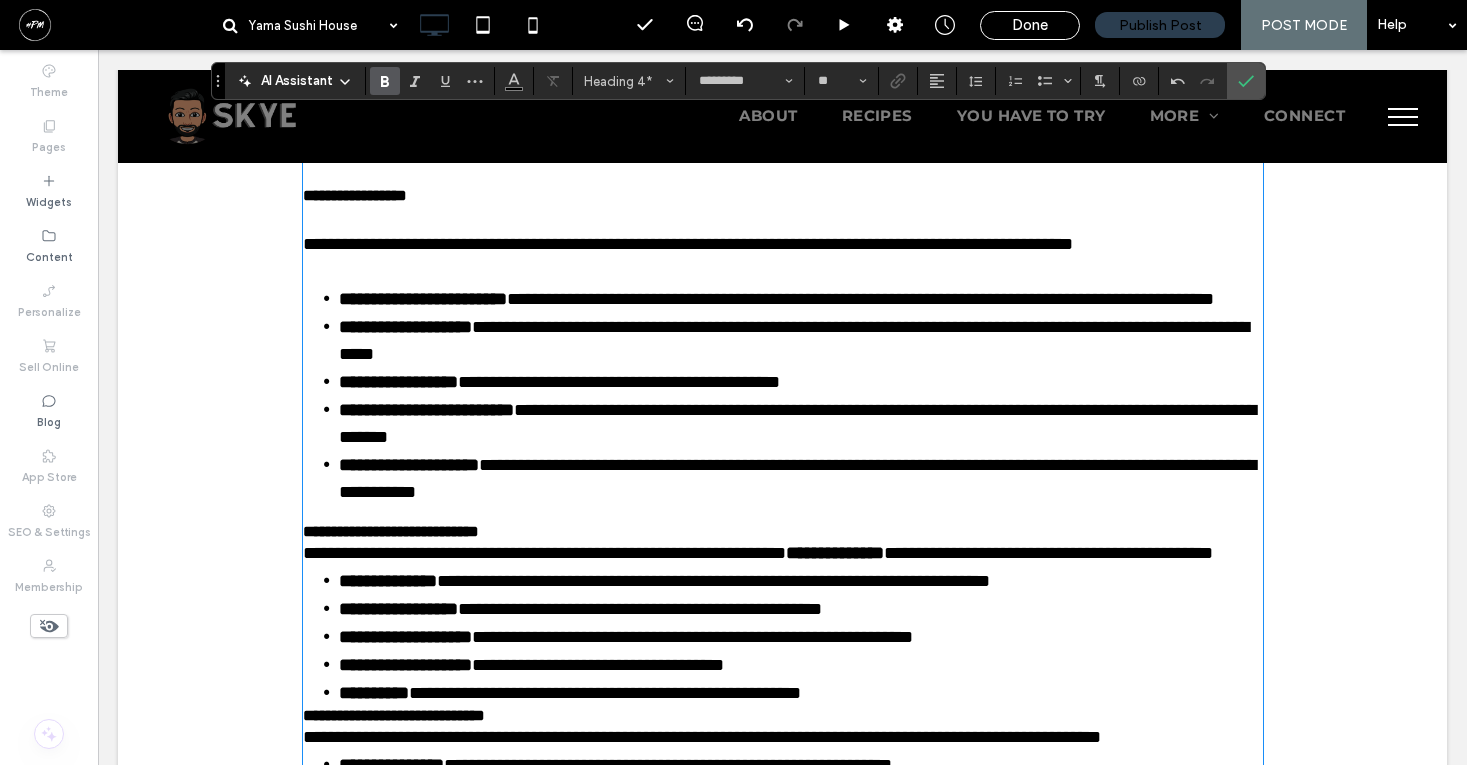 type on "**" 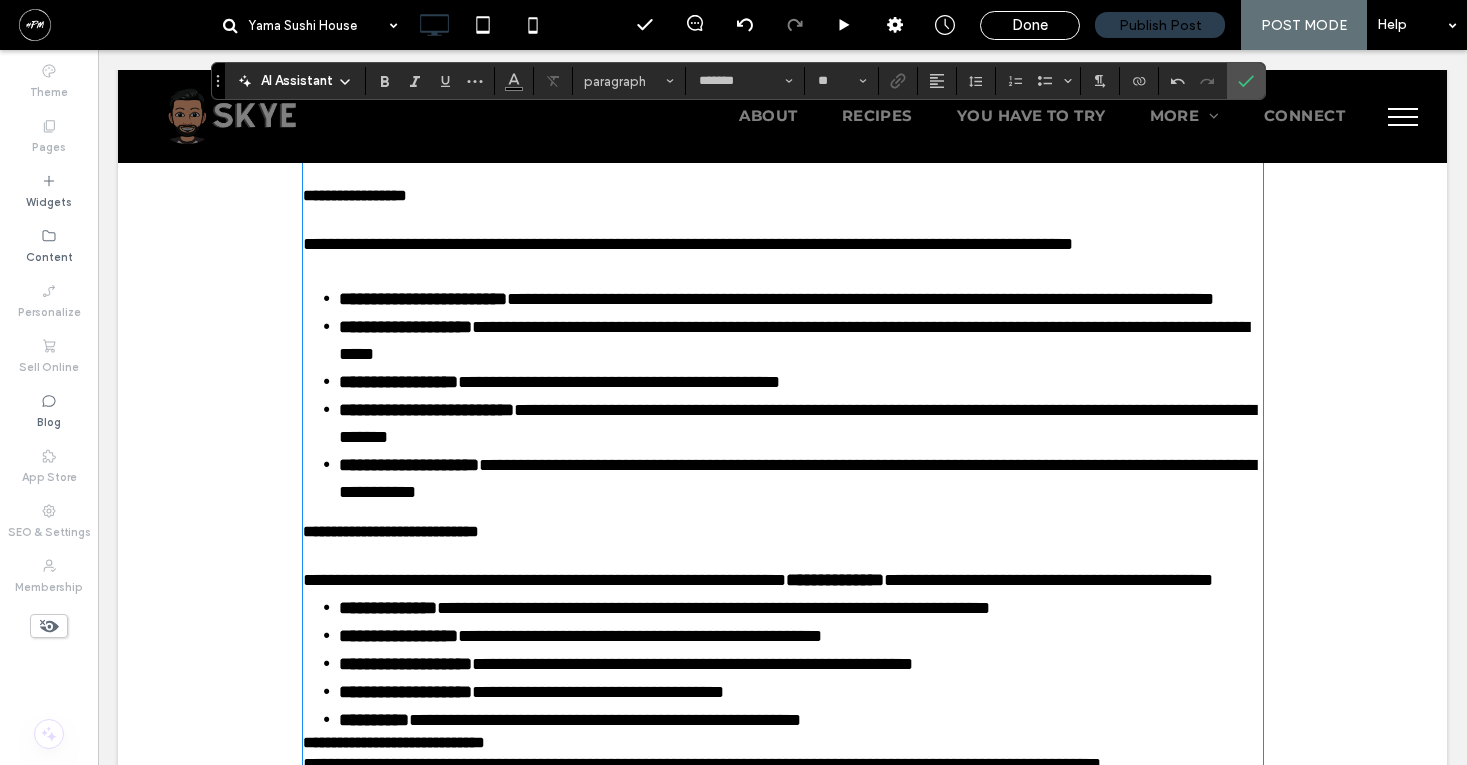 scroll, scrollTop: 3081, scrollLeft: 0, axis: vertical 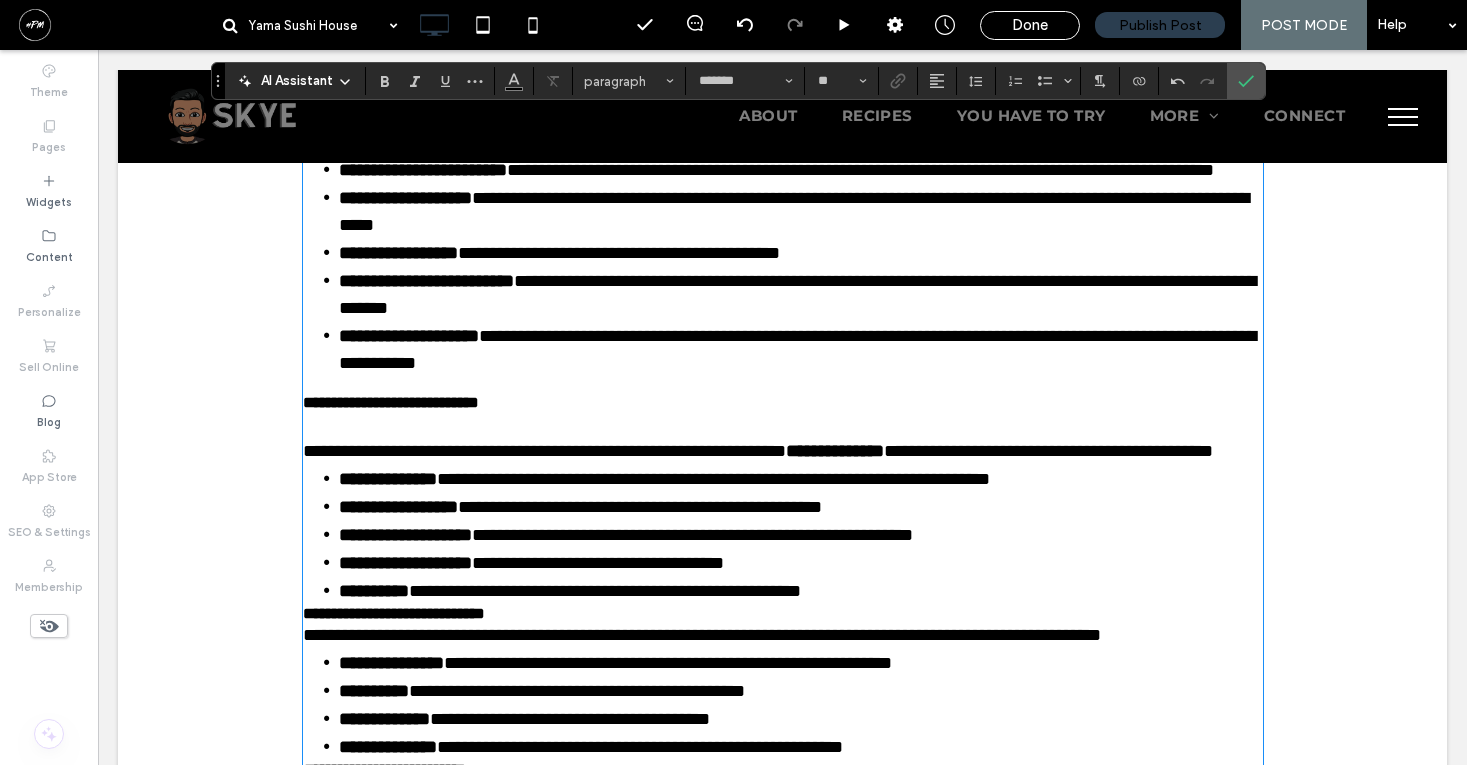 click on "**********" at bounding box center [783, 451] 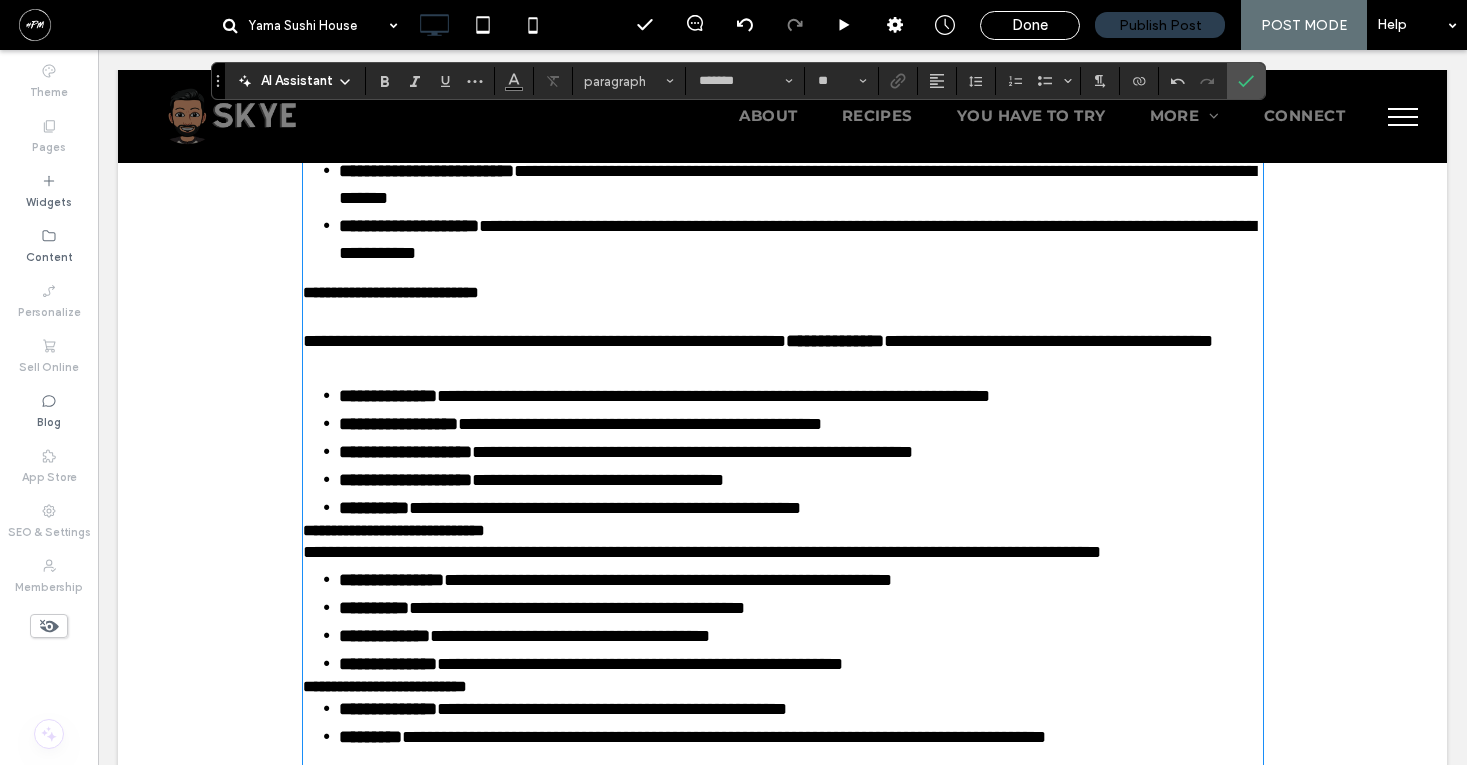 scroll, scrollTop: 3193, scrollLeft: 0, axis: vertical 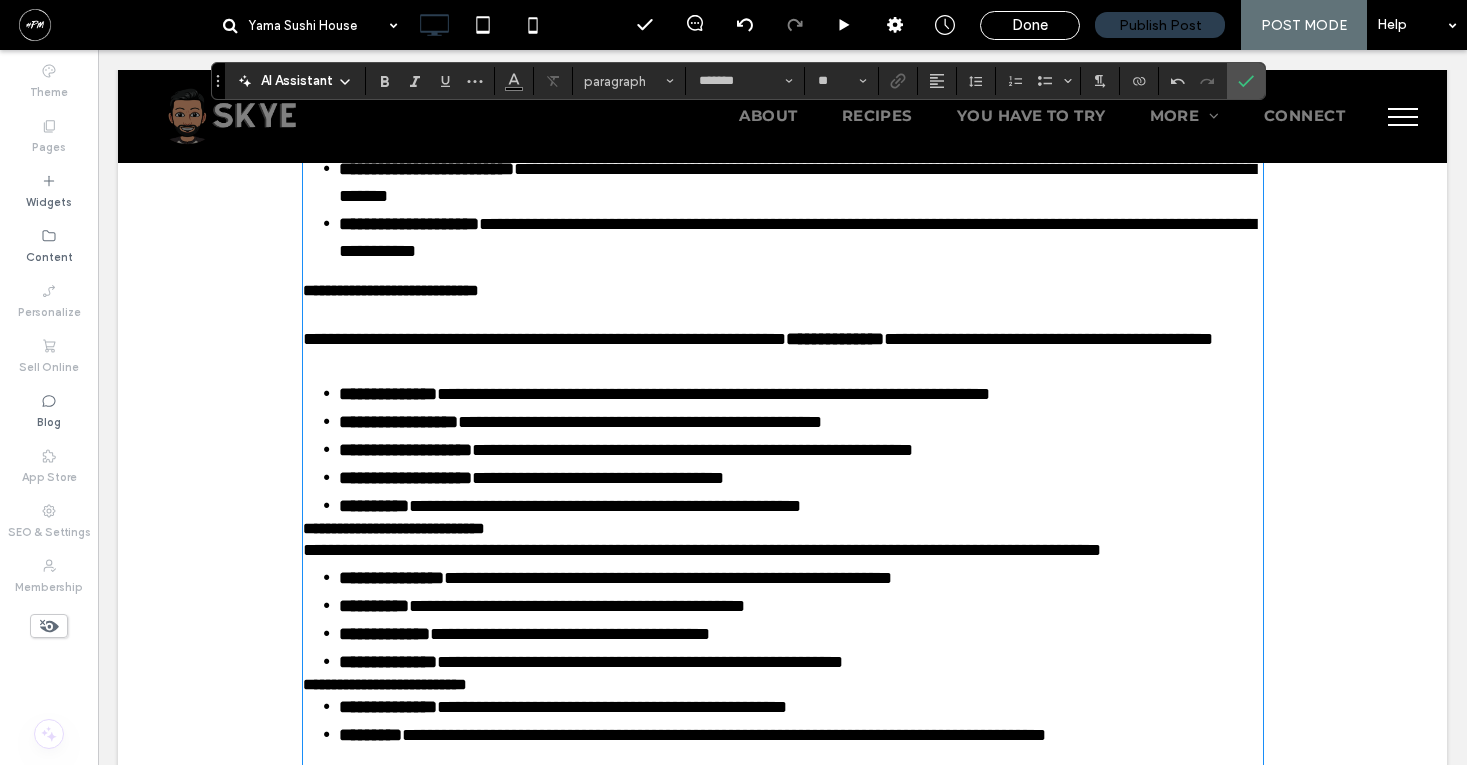 click on "**********" at bounding box center [394, 528] 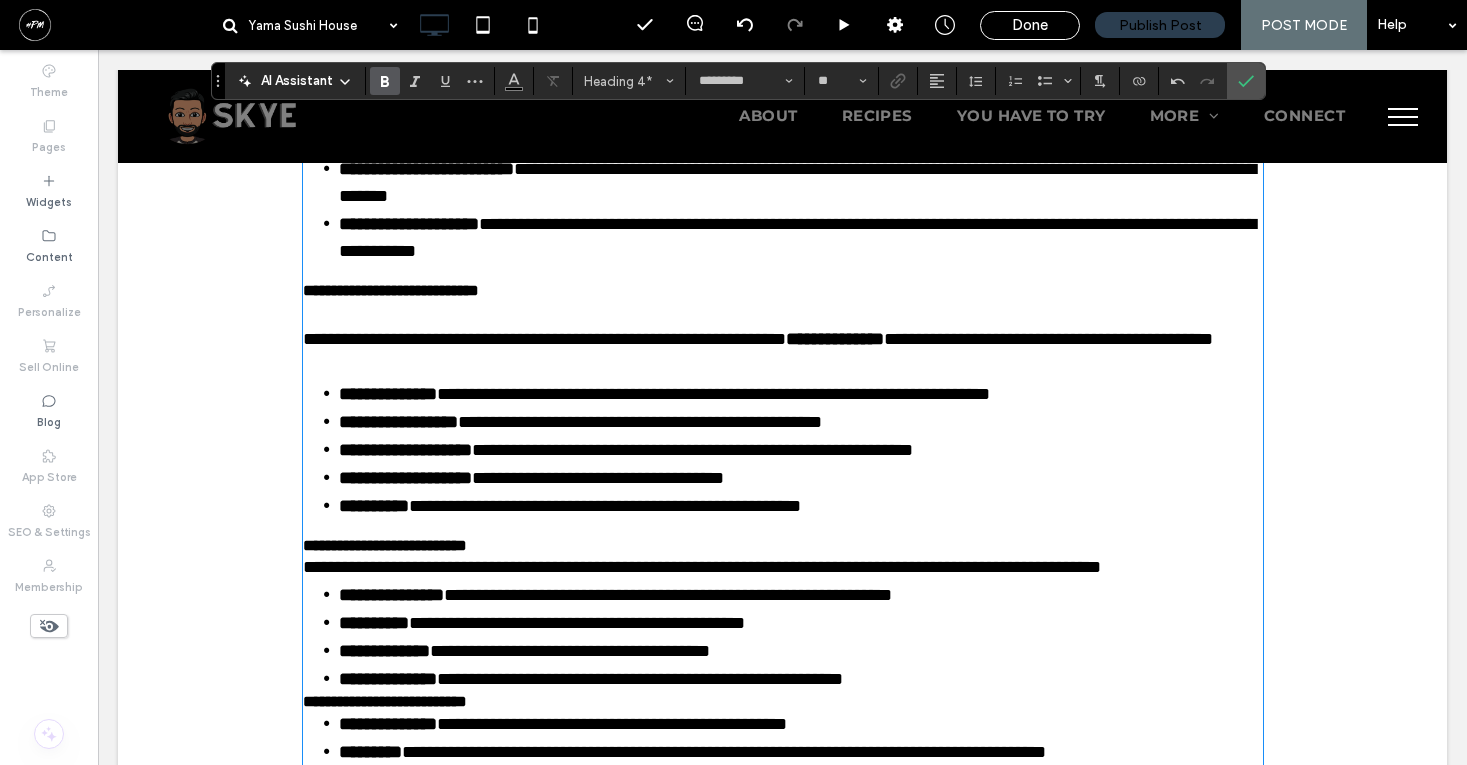 type on "*******" 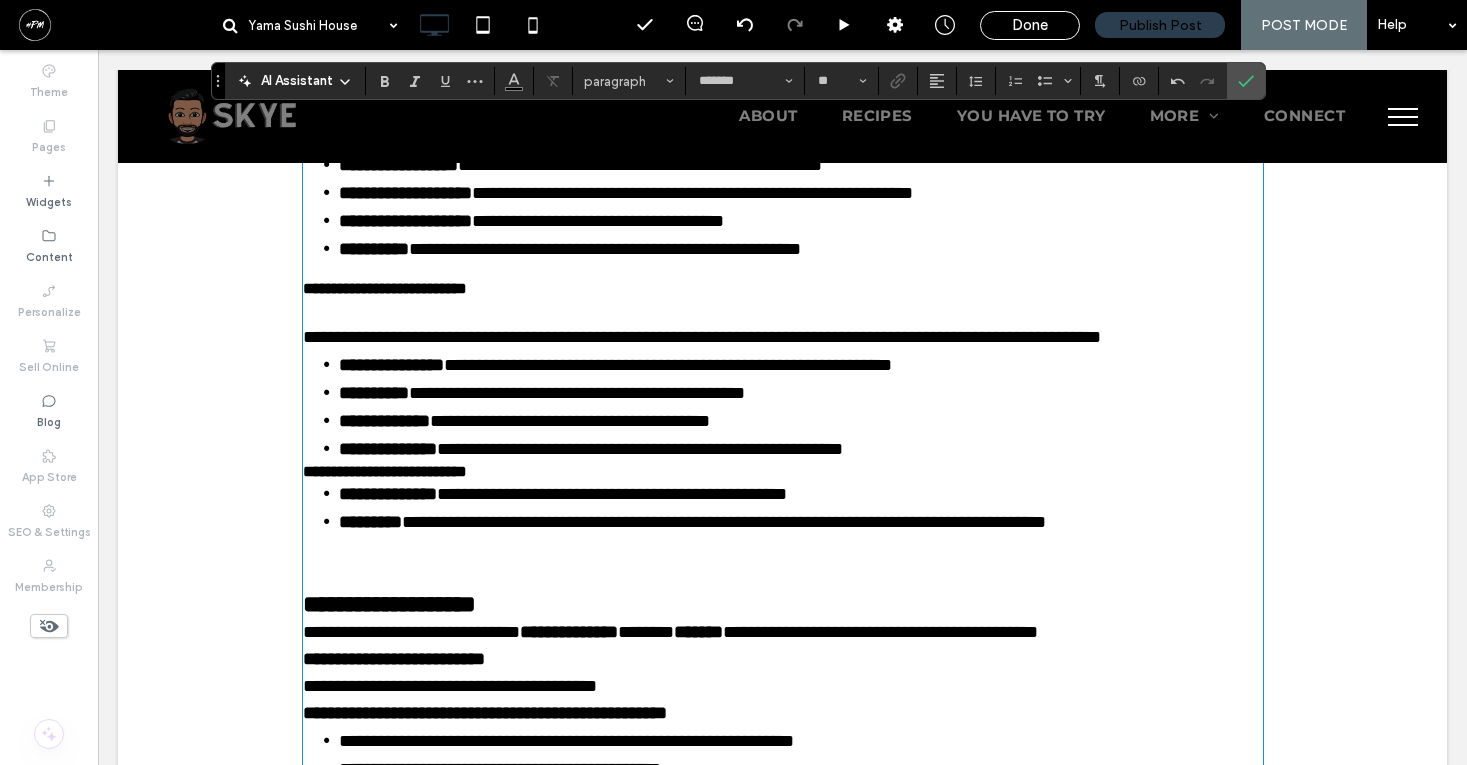 scroll, scrollTop: 3497, scrollLeft: 0, axis: vertical 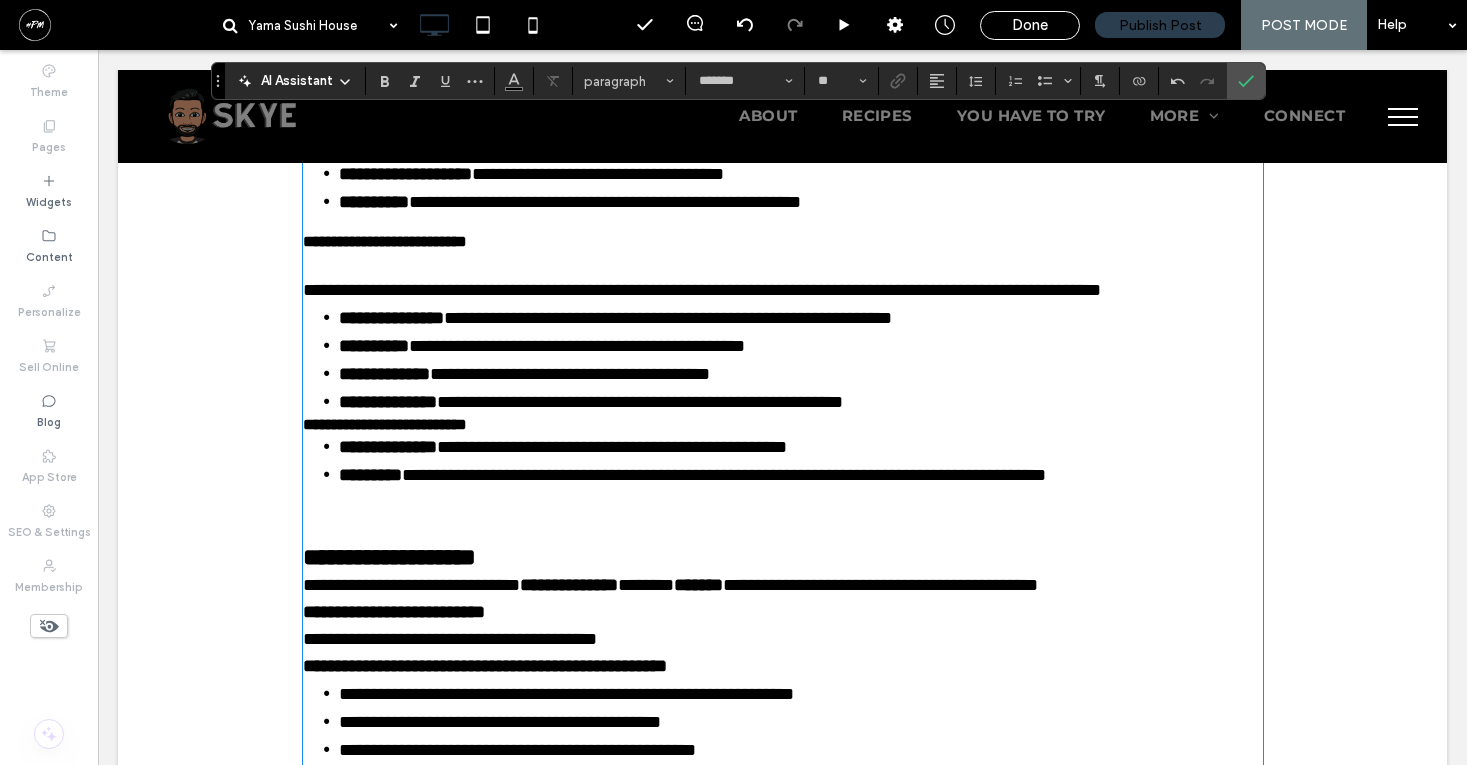 click on "**********" at bounding box center [385, 424] 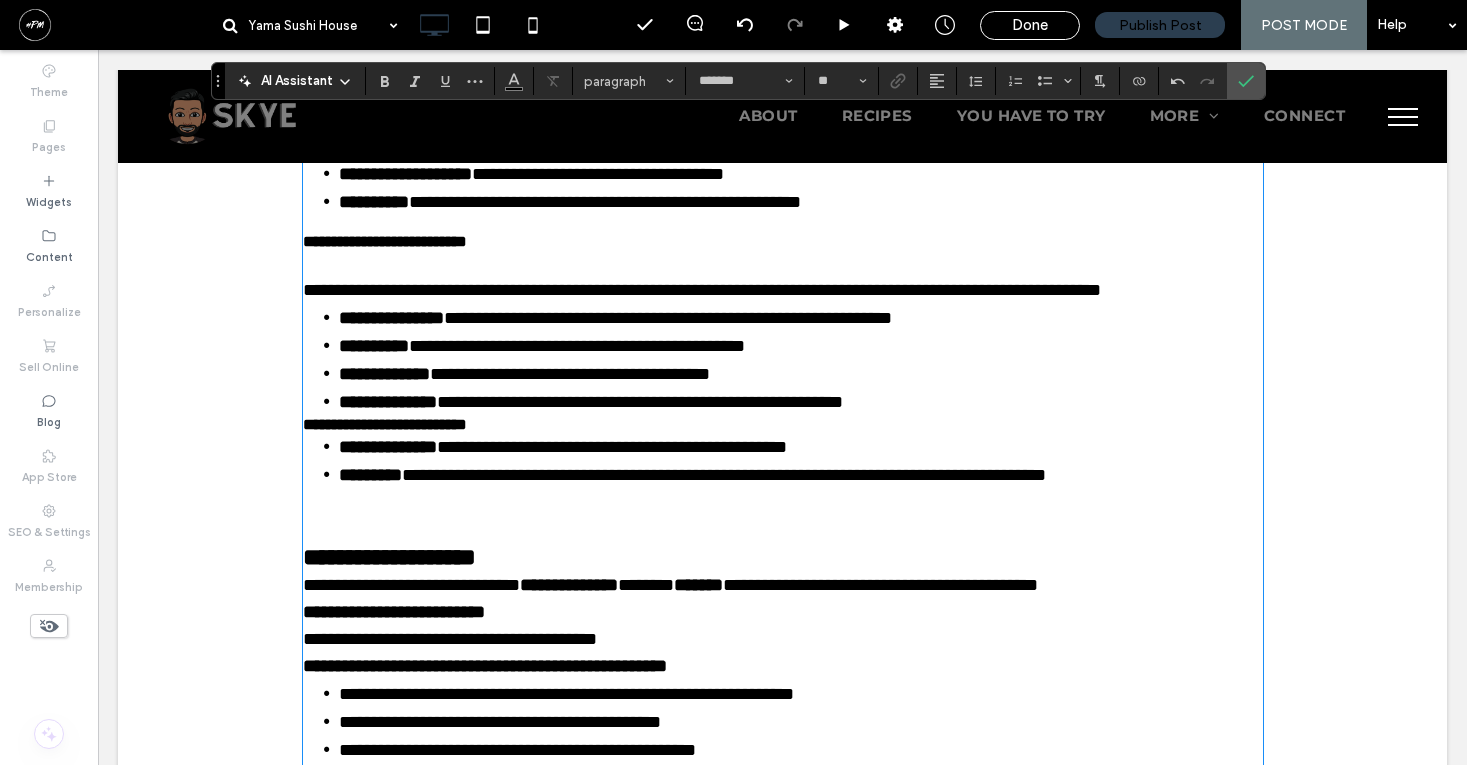 type on "*********" 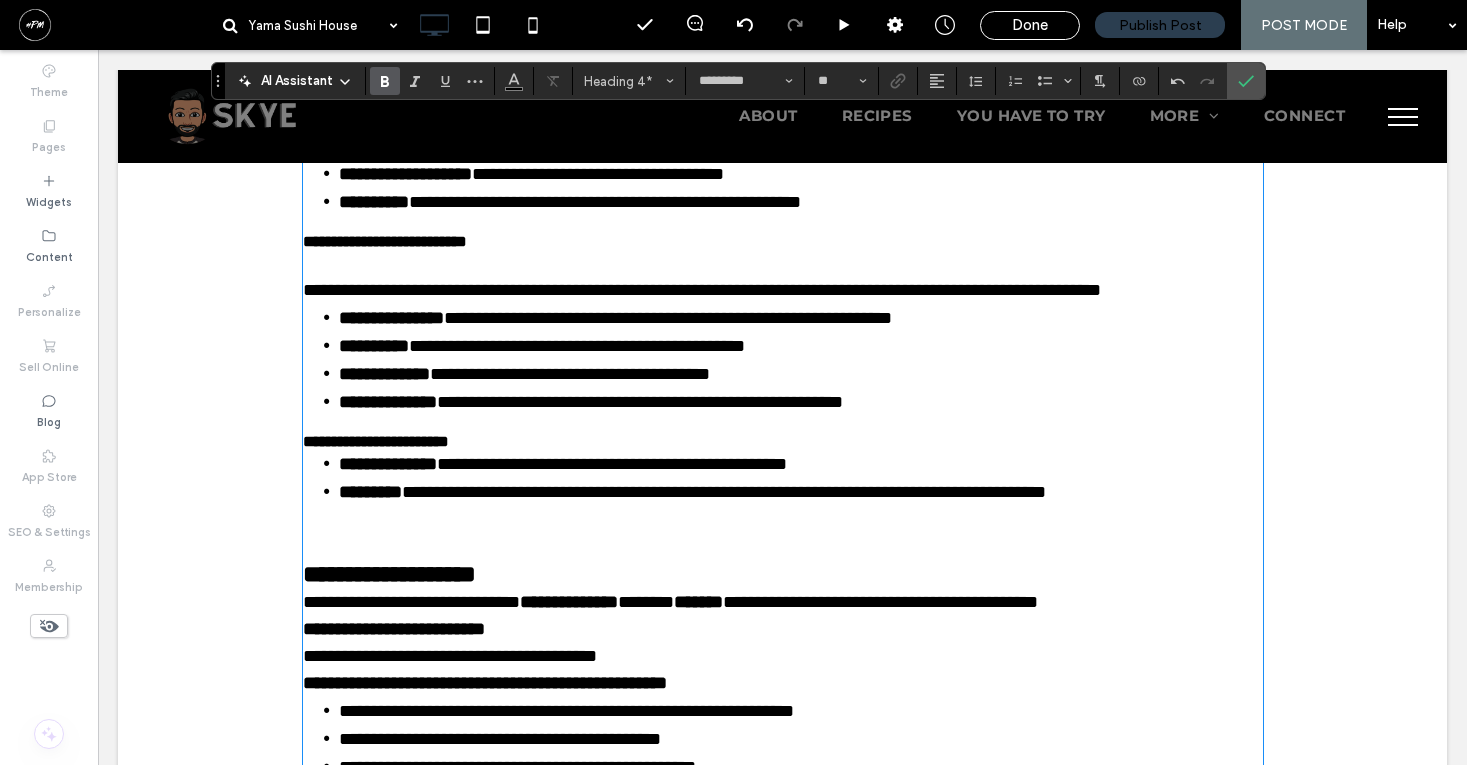 click on "**********" at bounding box center [783, 441] 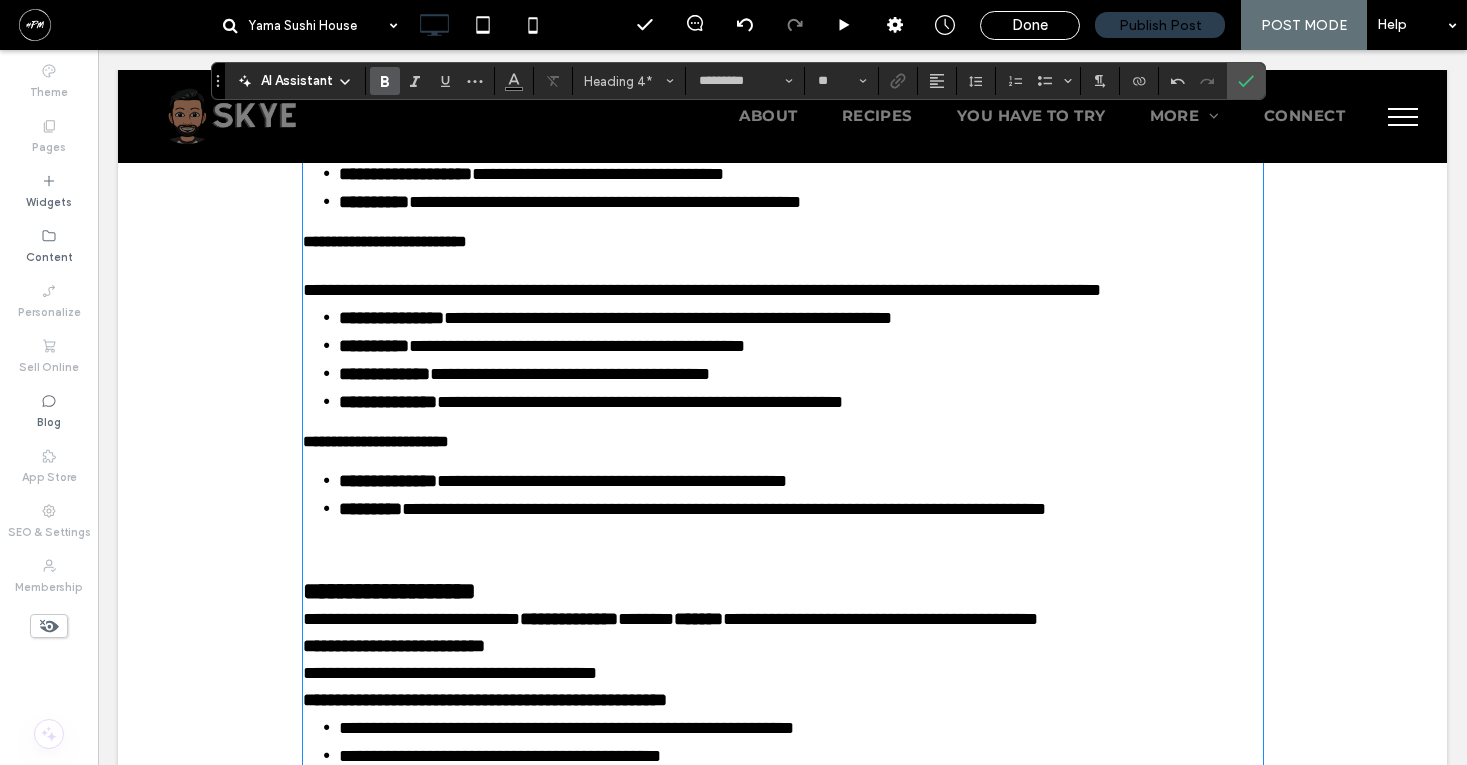 click on "**********" at bounding box center (783, 290) 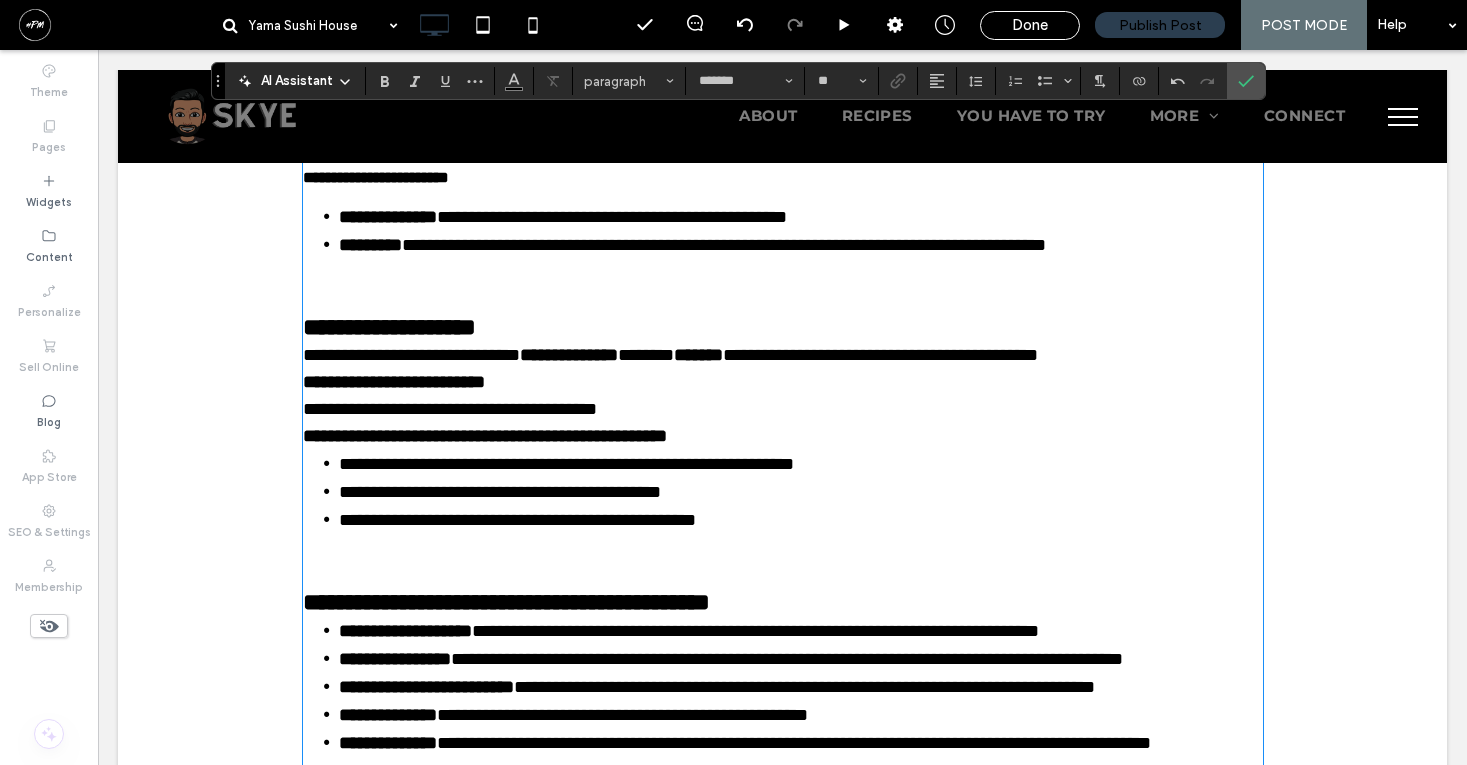 scroll, scrollTop: 3796, scrollLeft: 0, axis: vertical 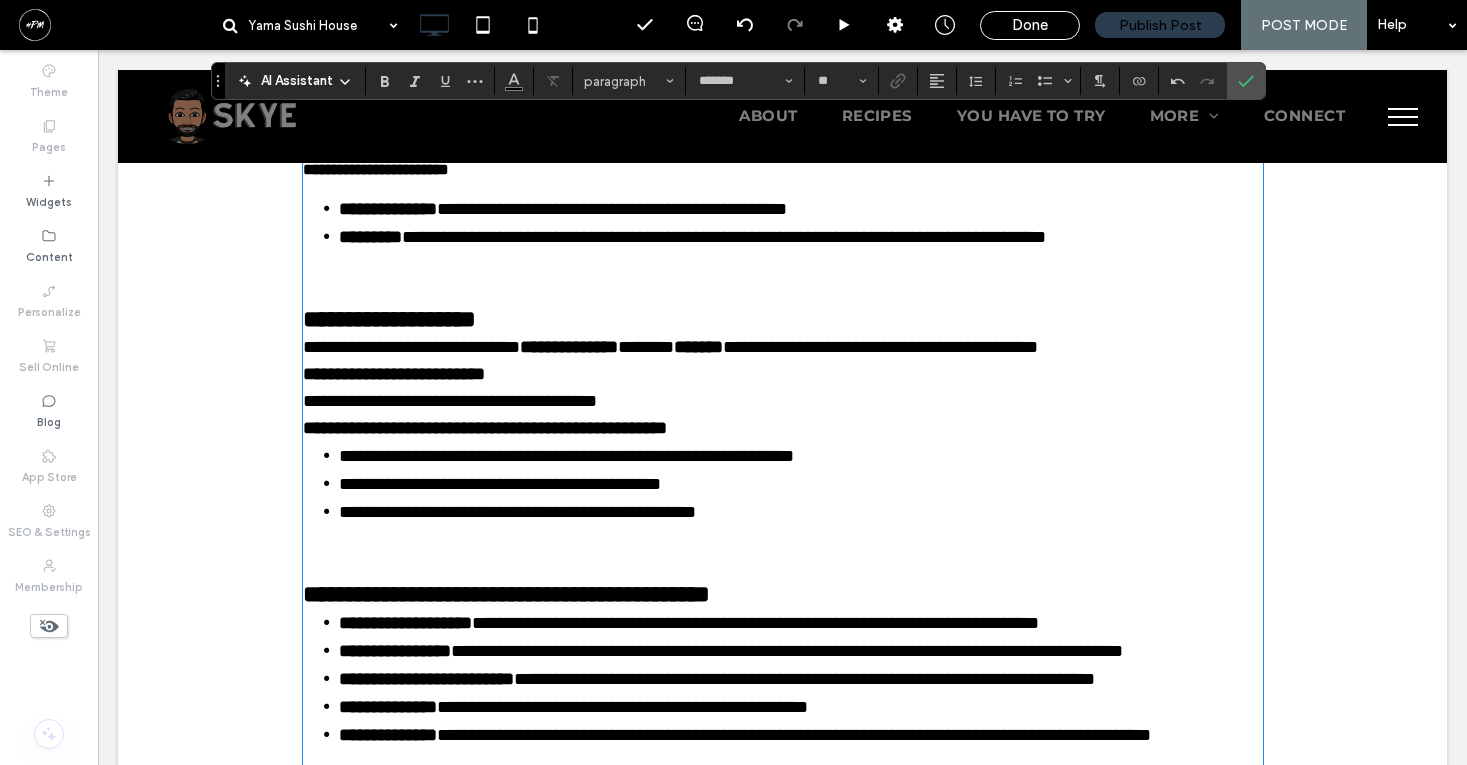 click at bounding box center [783, 291] 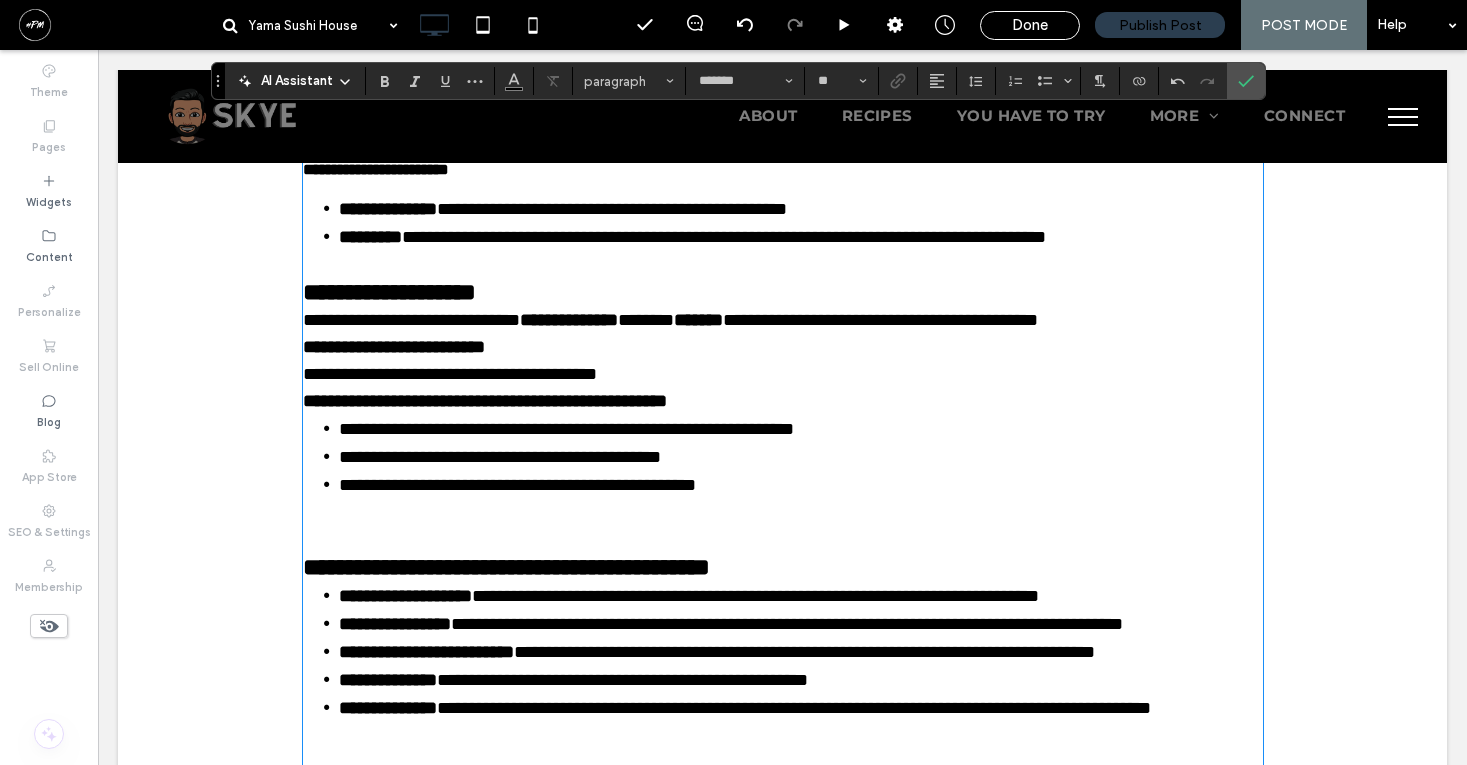 type on "*********" 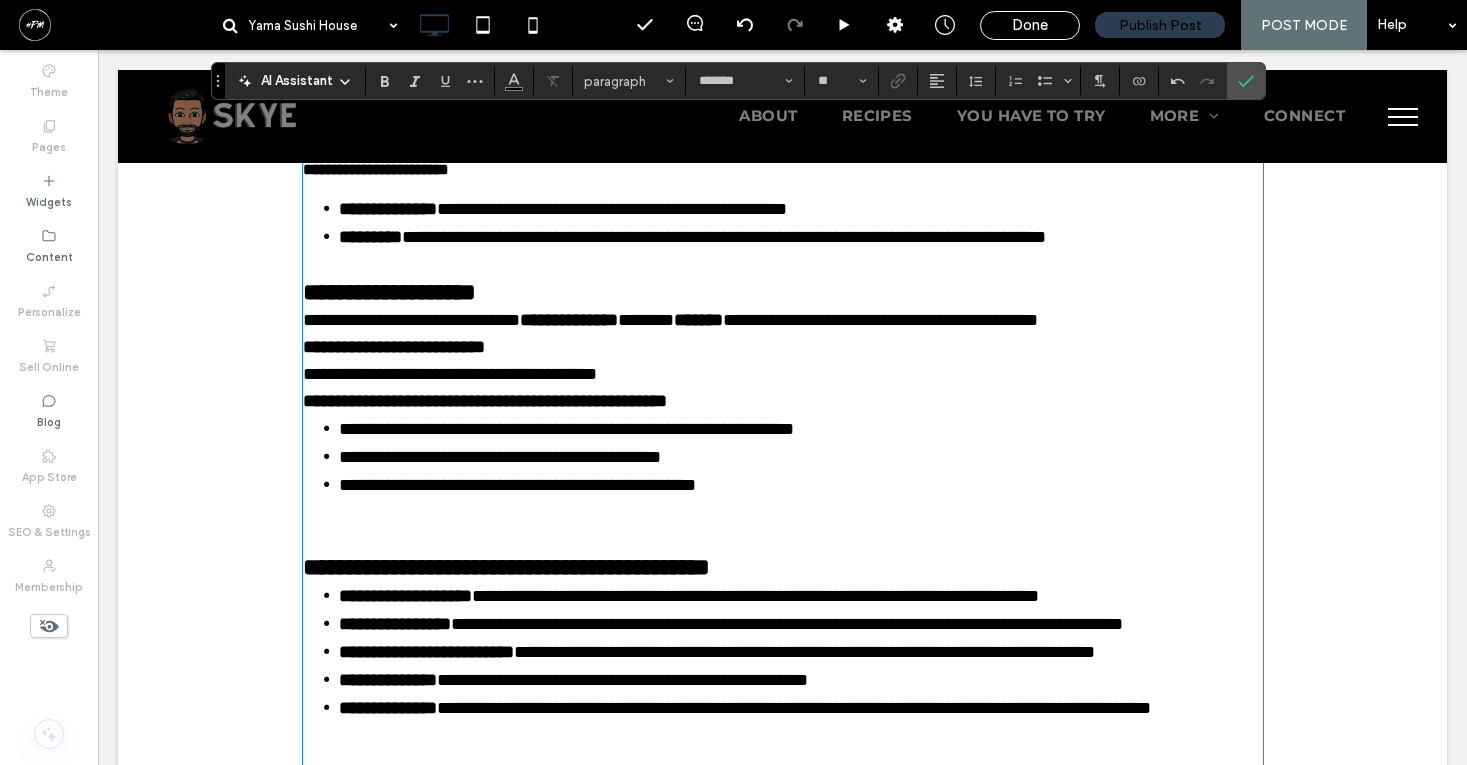 type on "**" 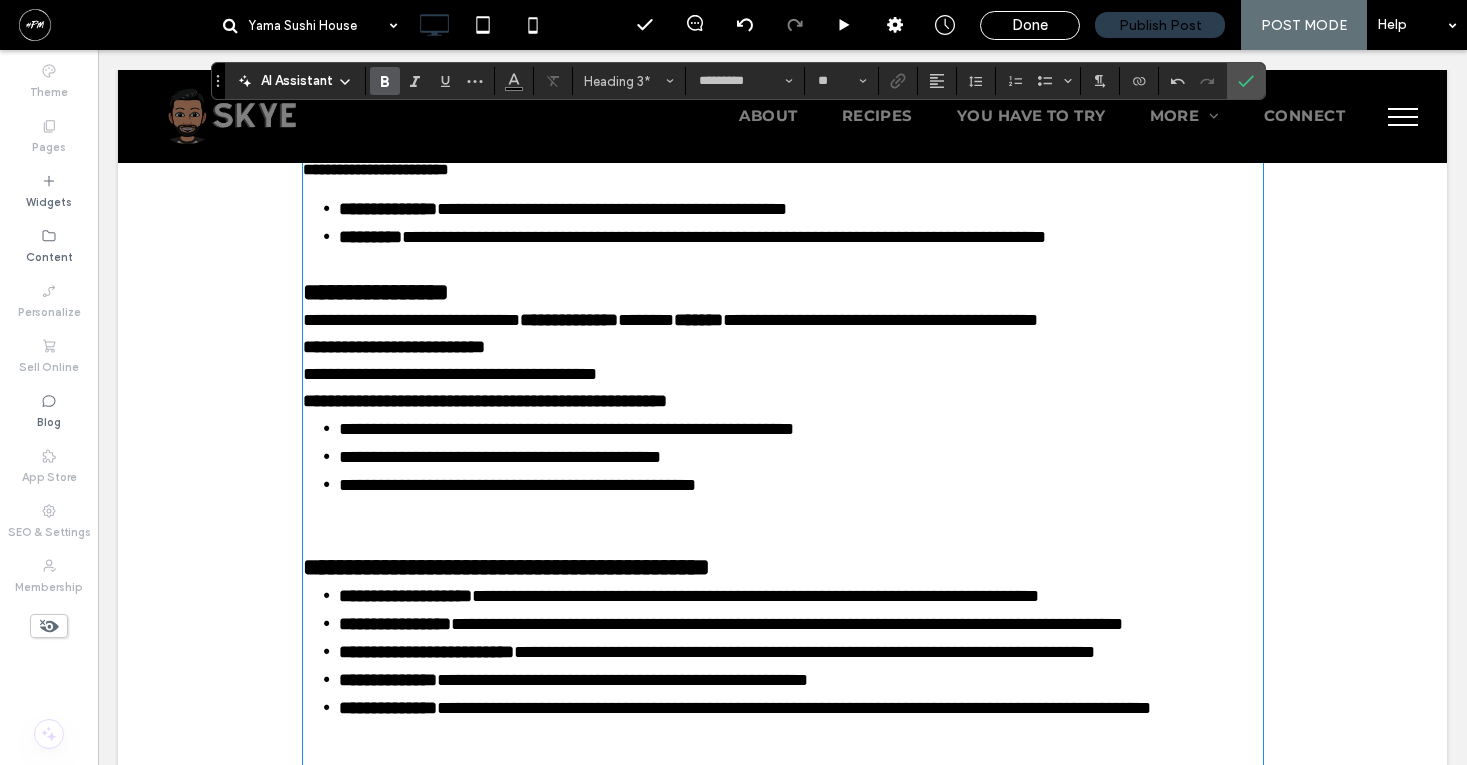 type on "*******" 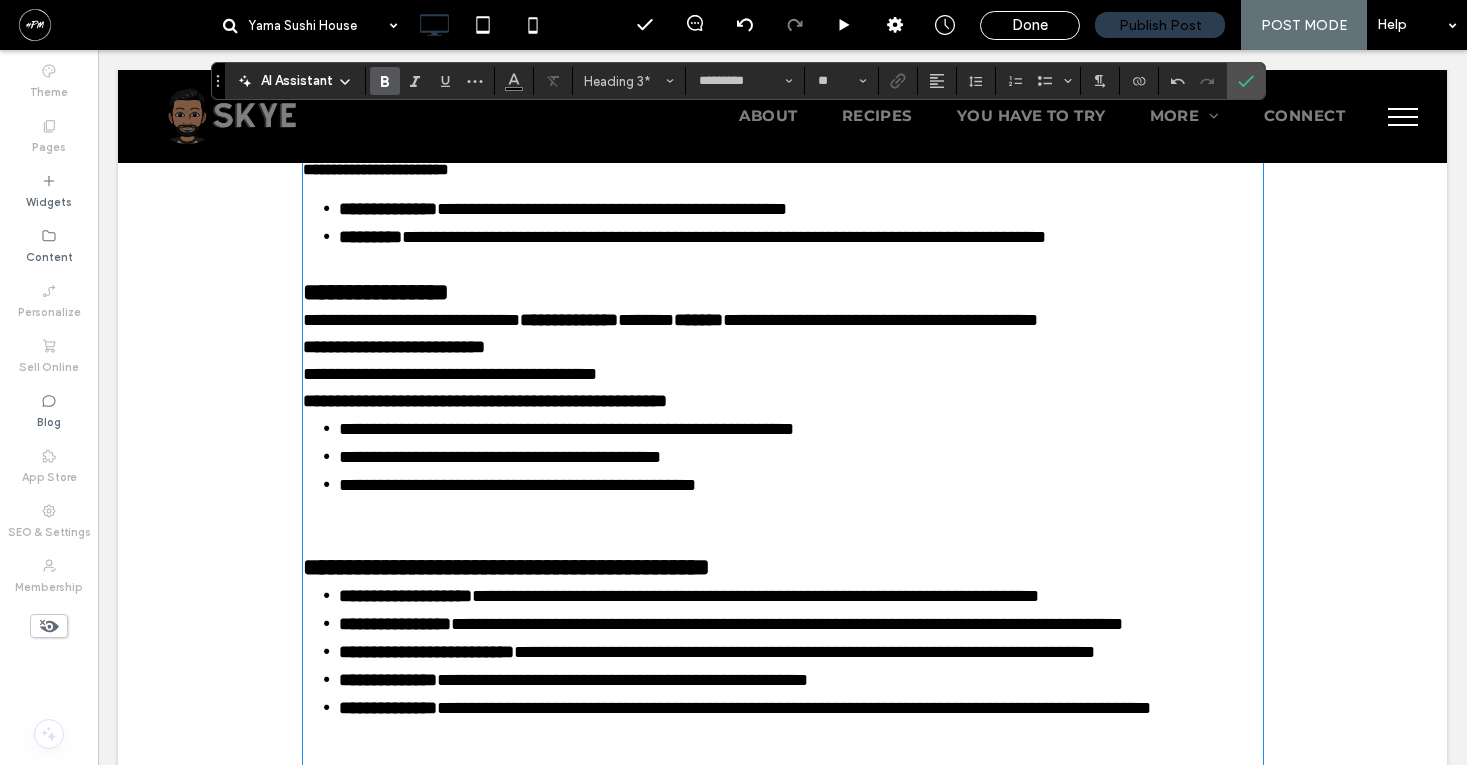 type on "**" 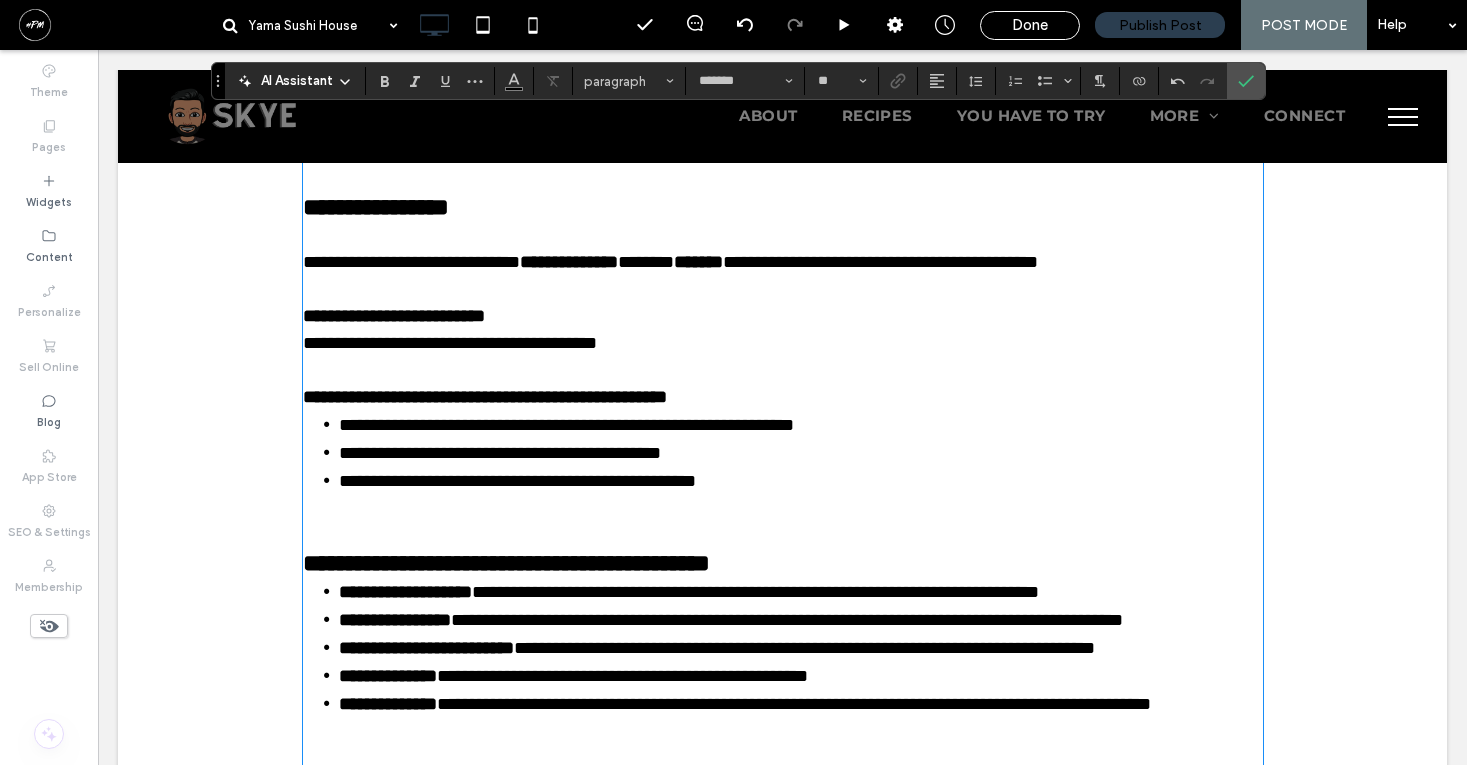 scroll, scrollTop: 3893, scrollLeft: 0, axis: vertical 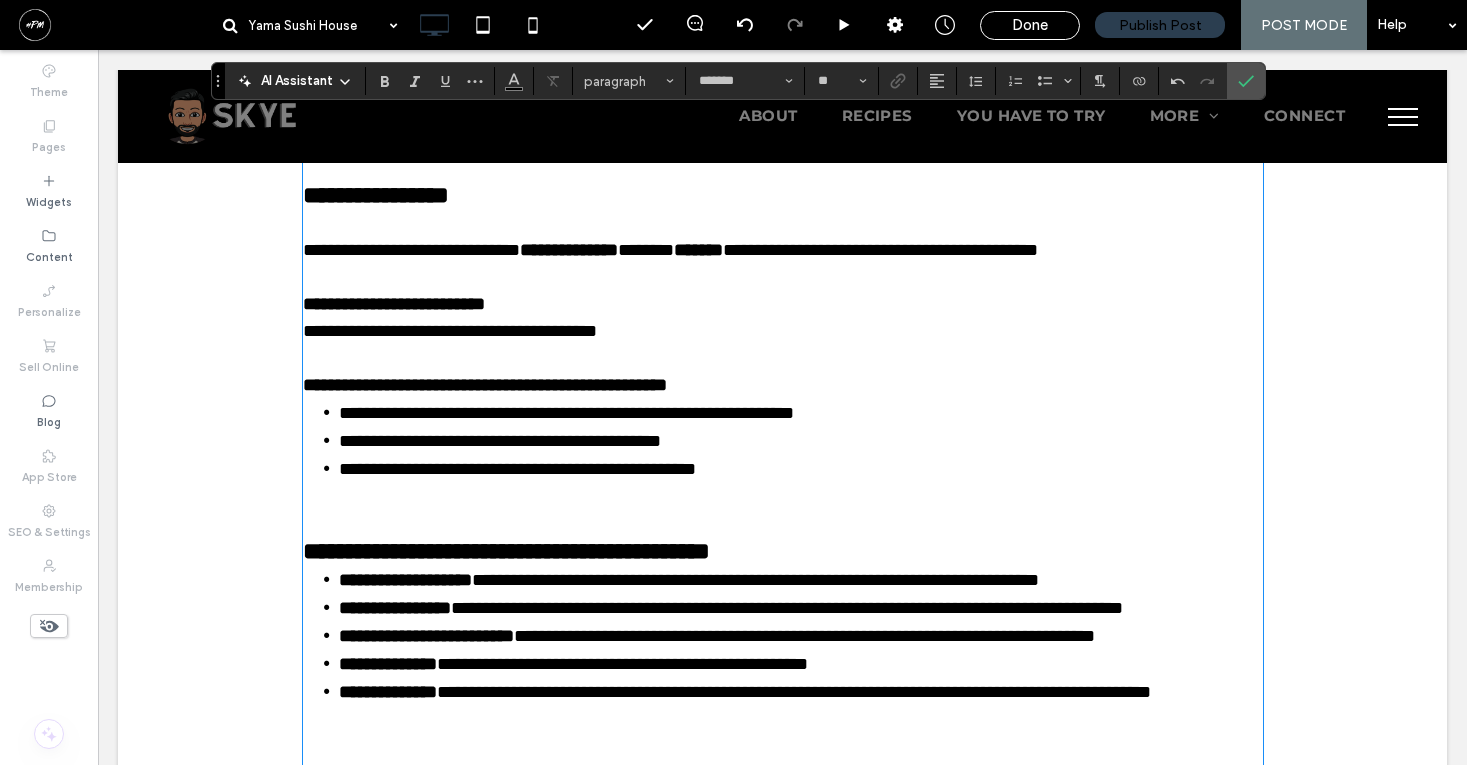 click at bounding box center (783, 496) 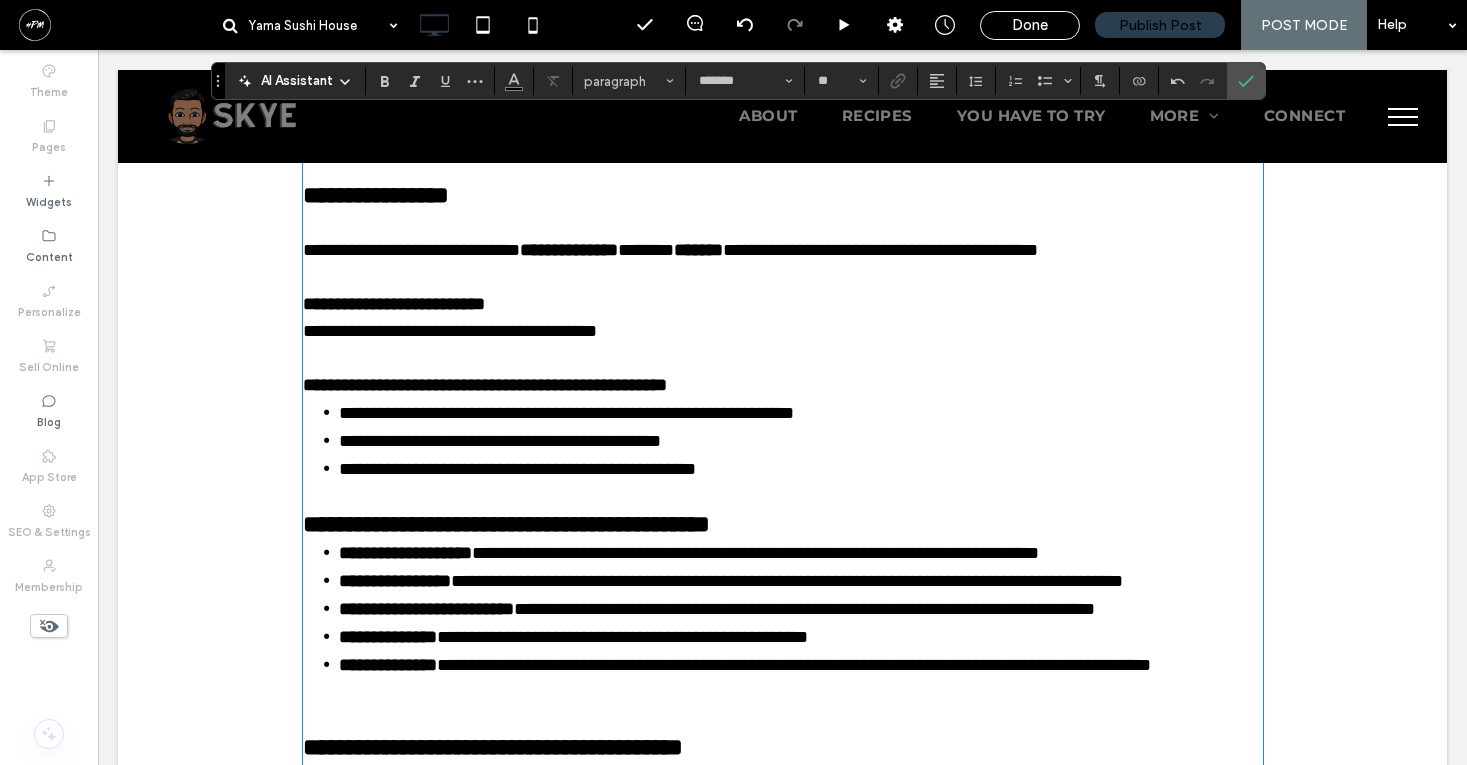 click on "**********" at bounding box center (506, 524) 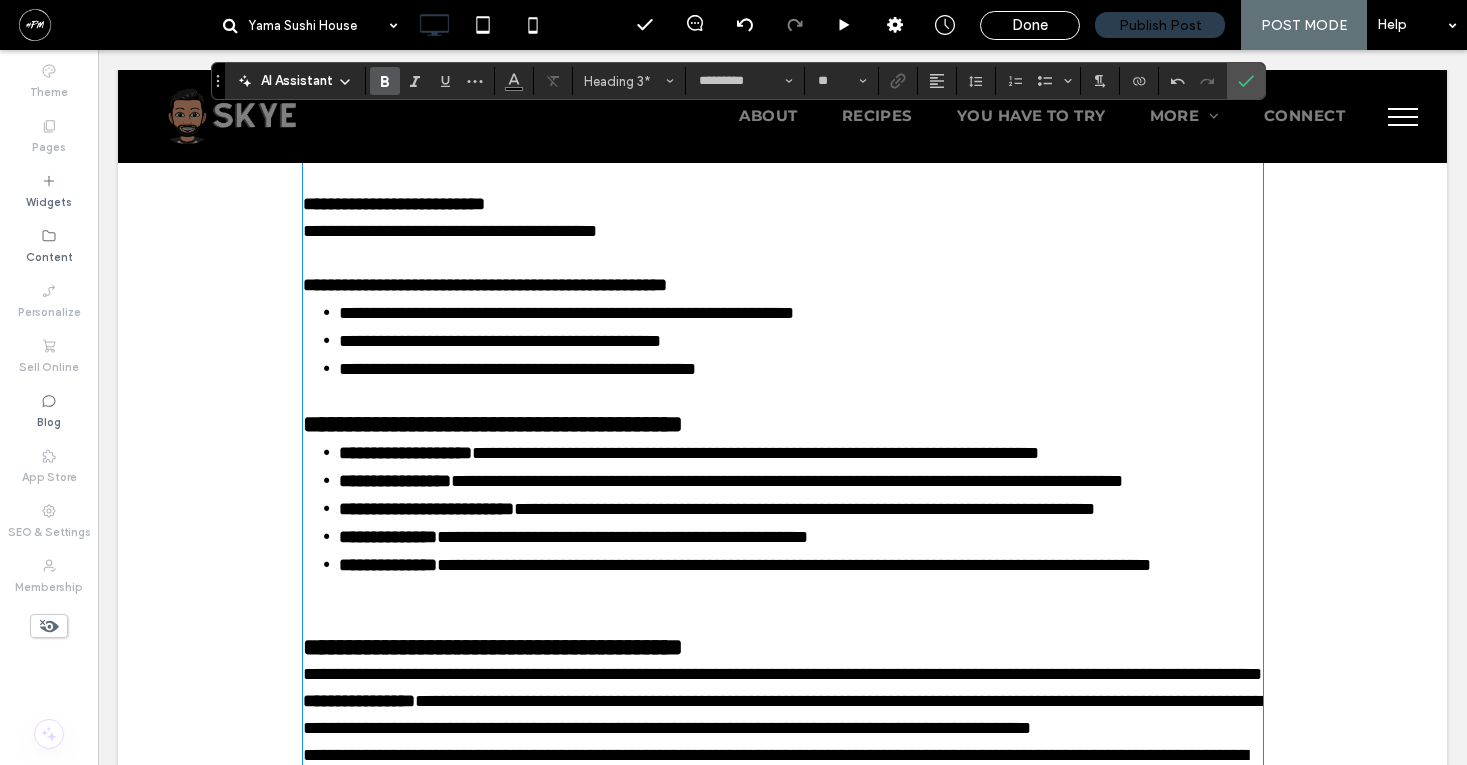 scroll, scrollTop: 3995, scrollLeft: 0, axis: vertical 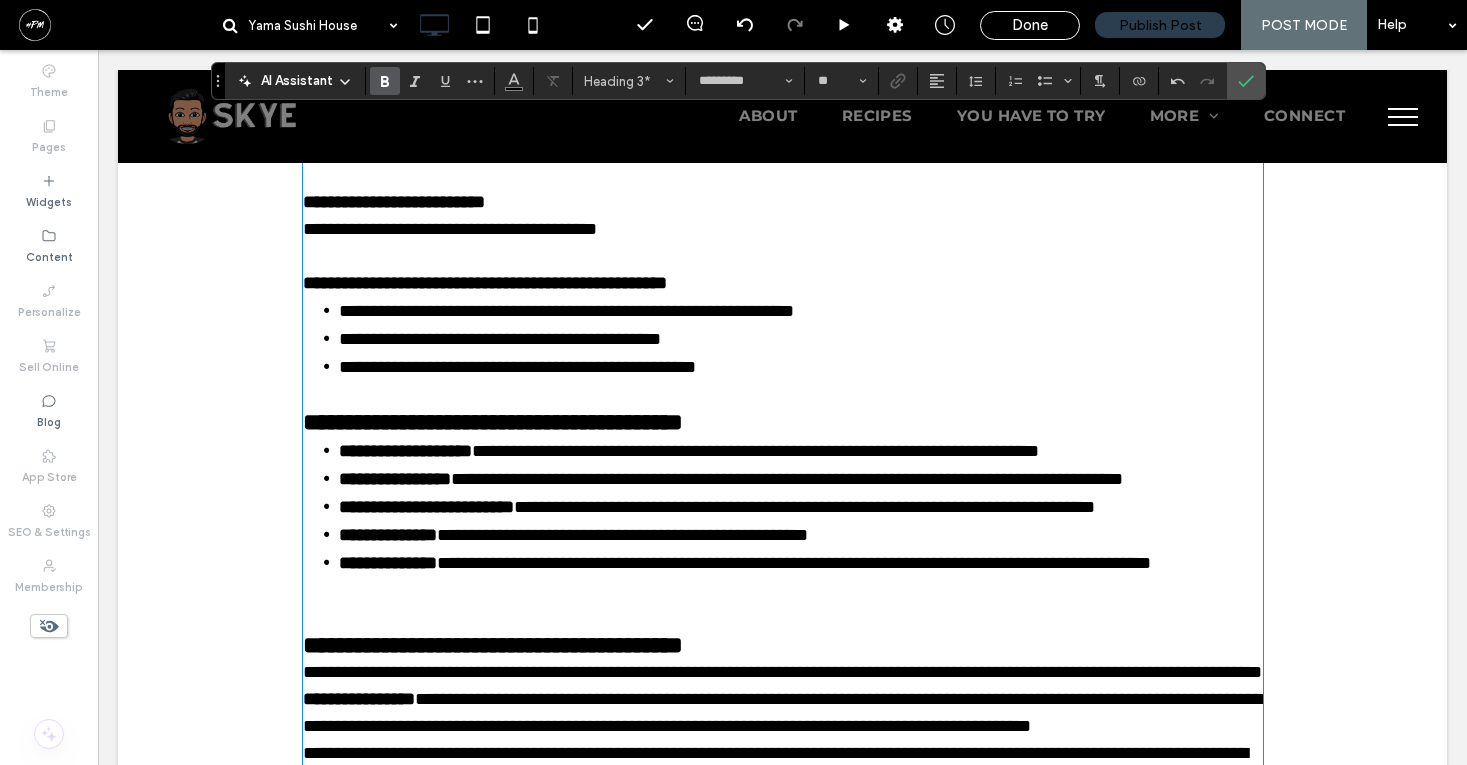 click on "**********" at bounding box center [783, 422] 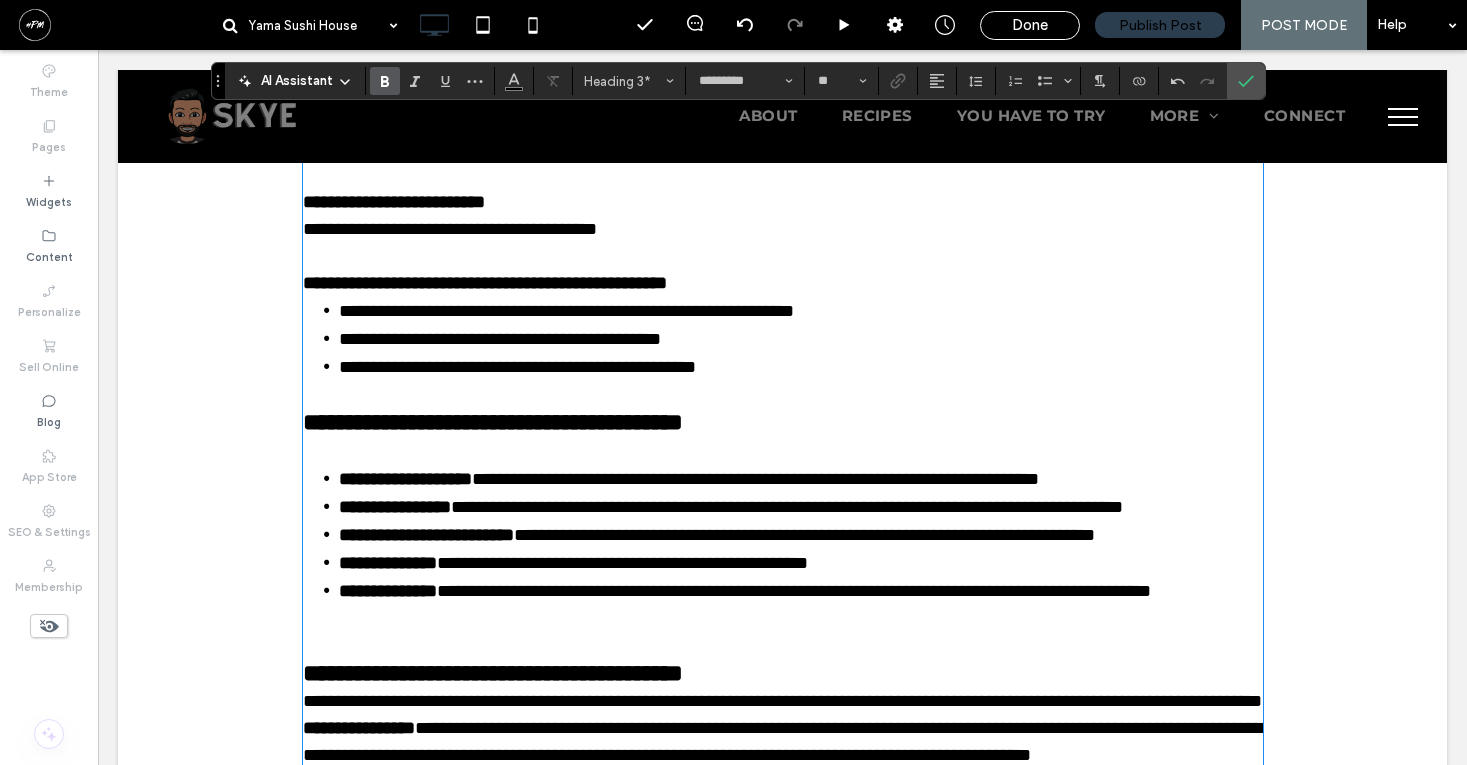 scroll, scrollTop: 4137, scrollLeft: 0, axis: vertical 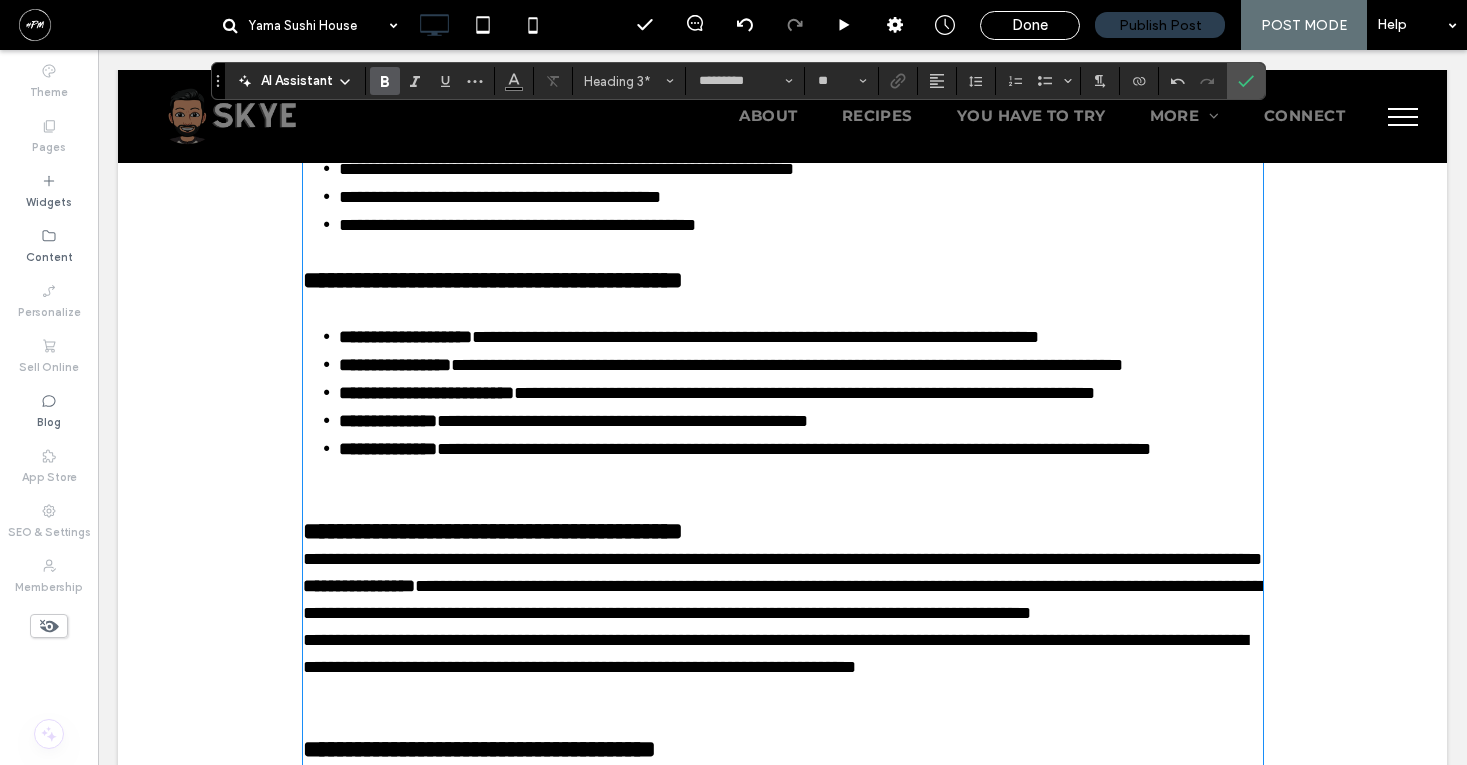 click at bounding box center (783, 476) 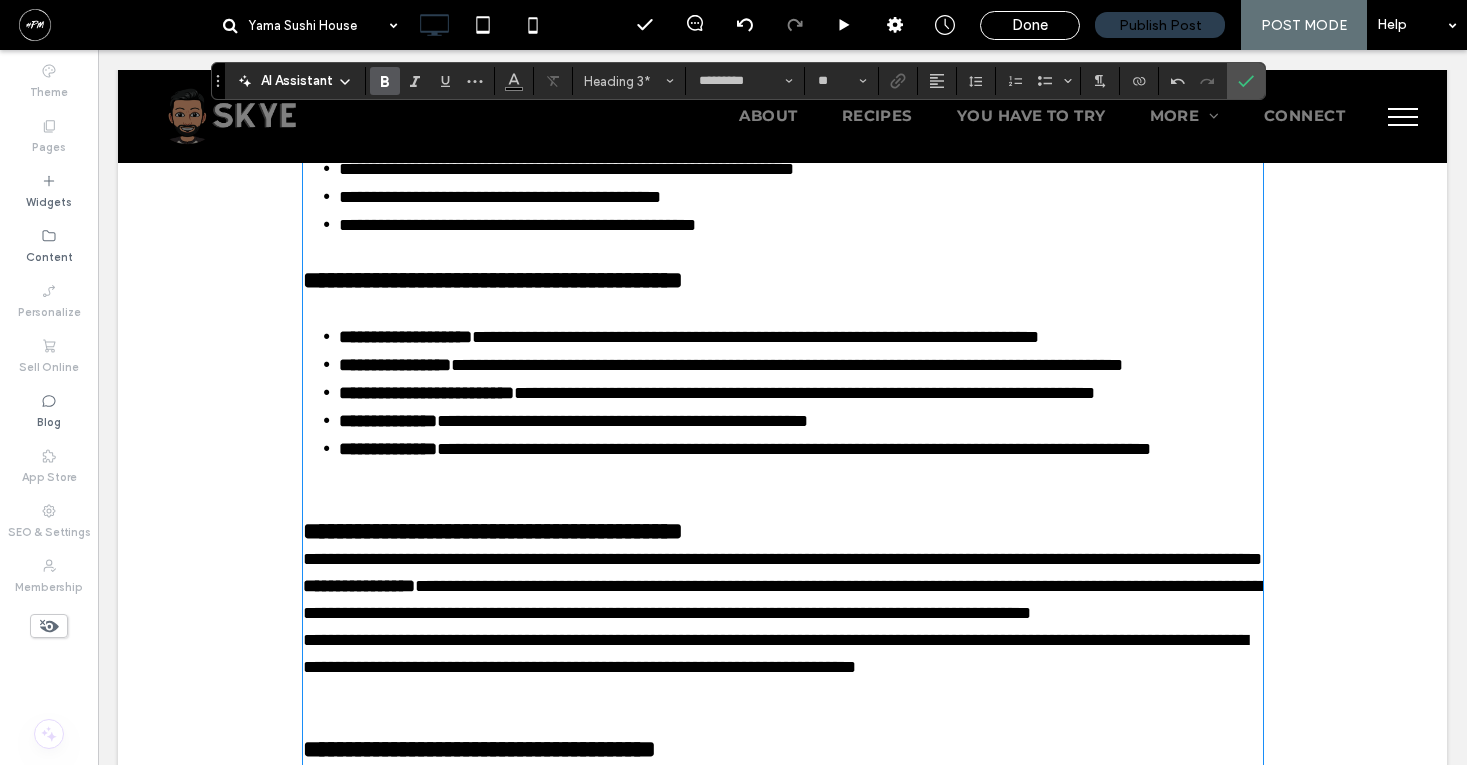 type on "*******" 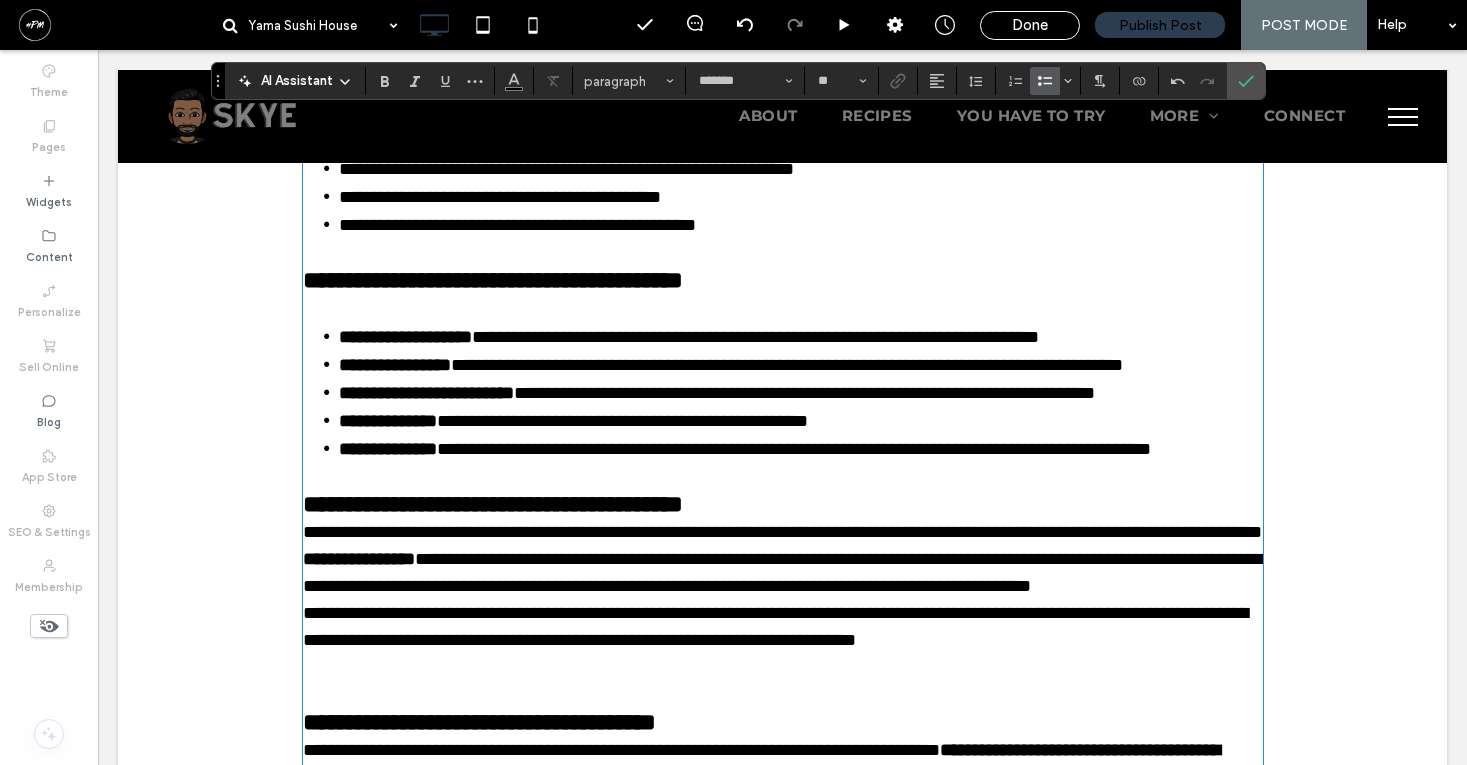 click on "**********" at bounding box center (794, 449) 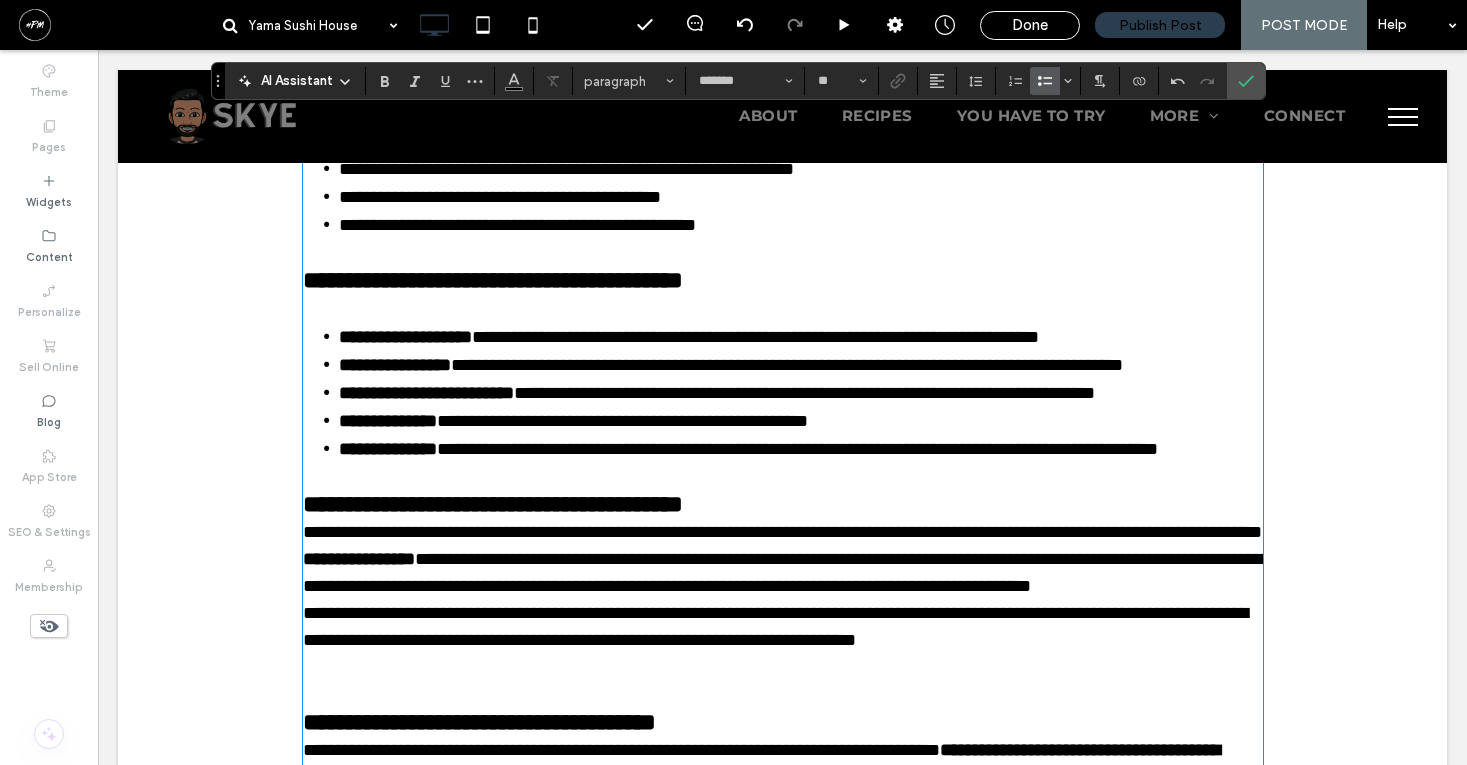 click on "**********" at bounding box center [797, 449] 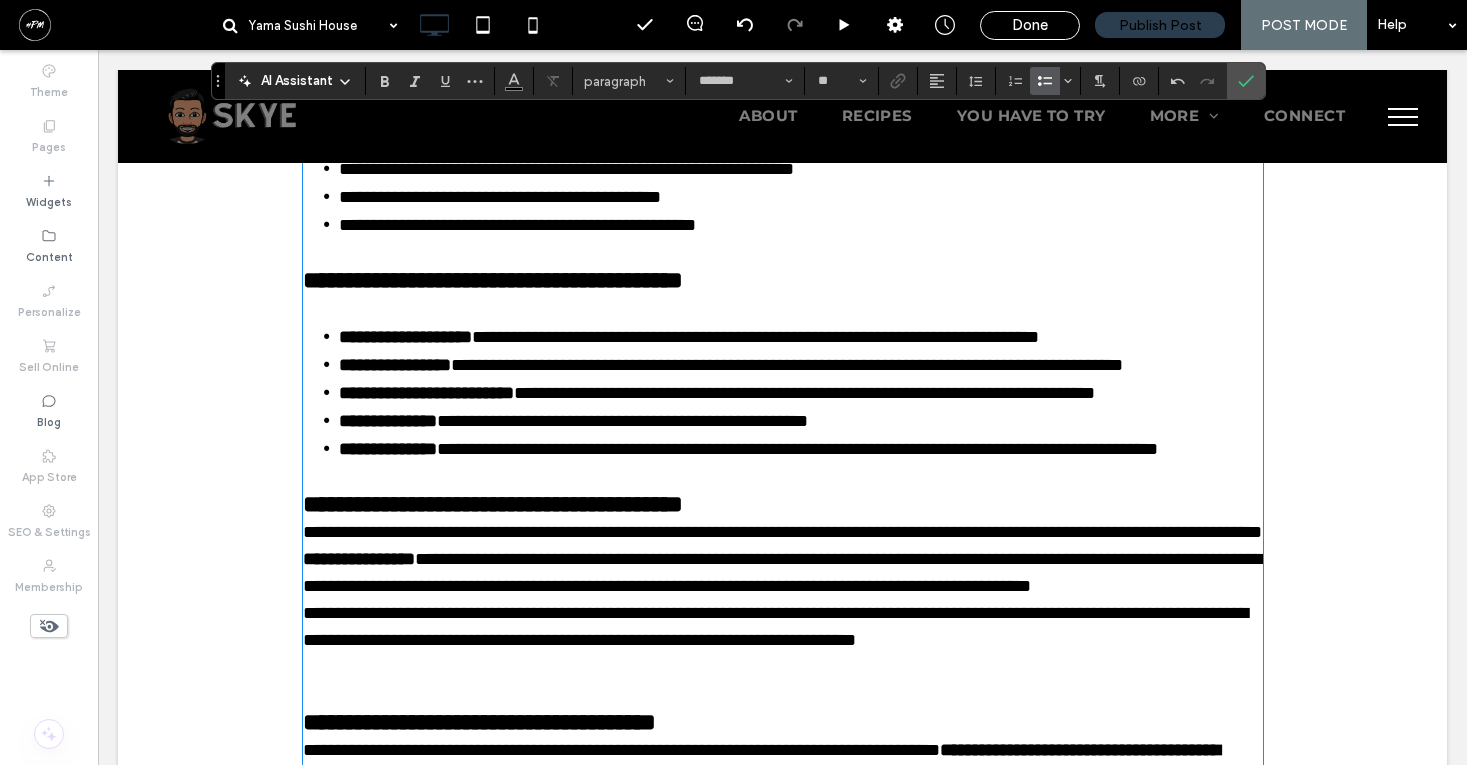 click on "**********" at bounding box center (797, 449) 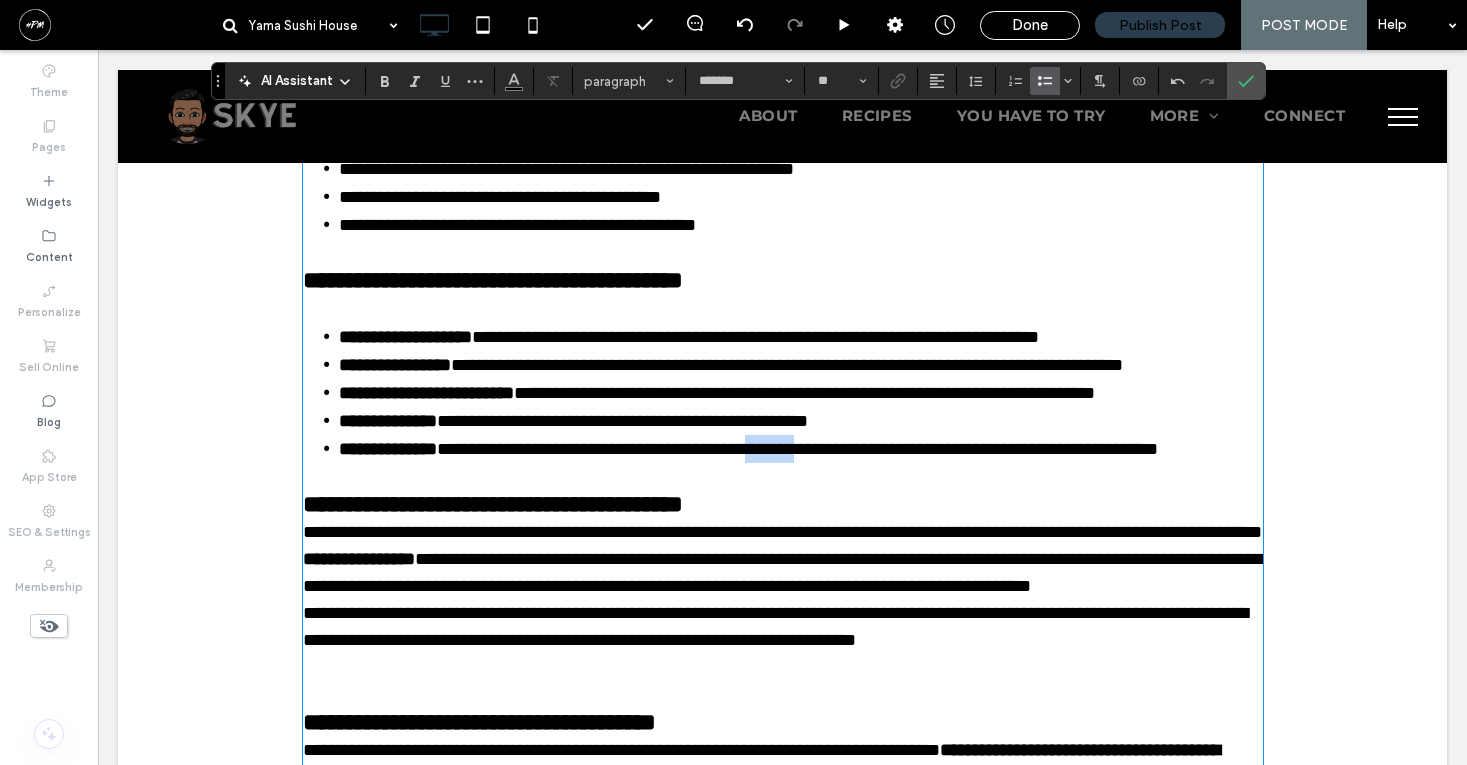 click on "**********" at bounding box center (797, 449) 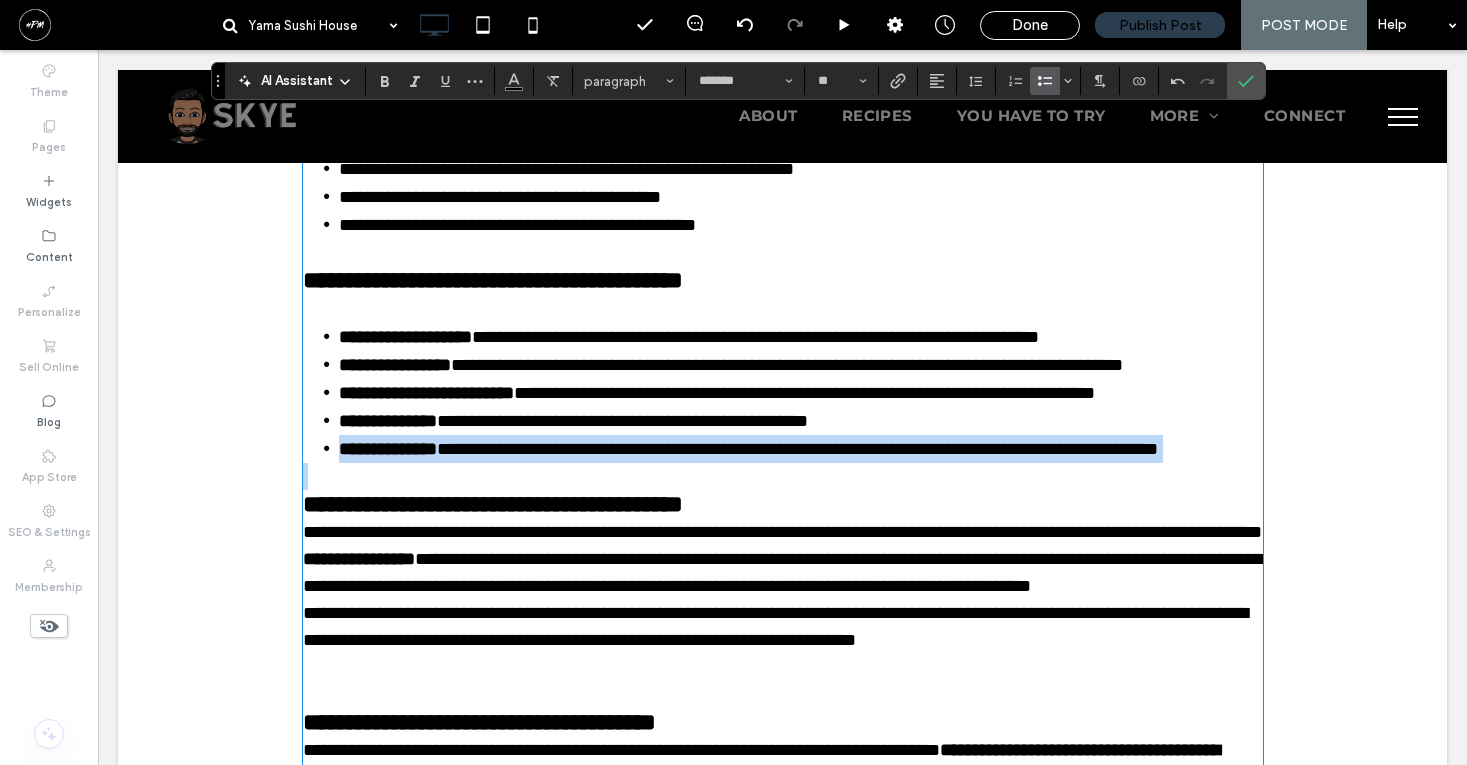 click on "**********" at bounding box center [797, 449] 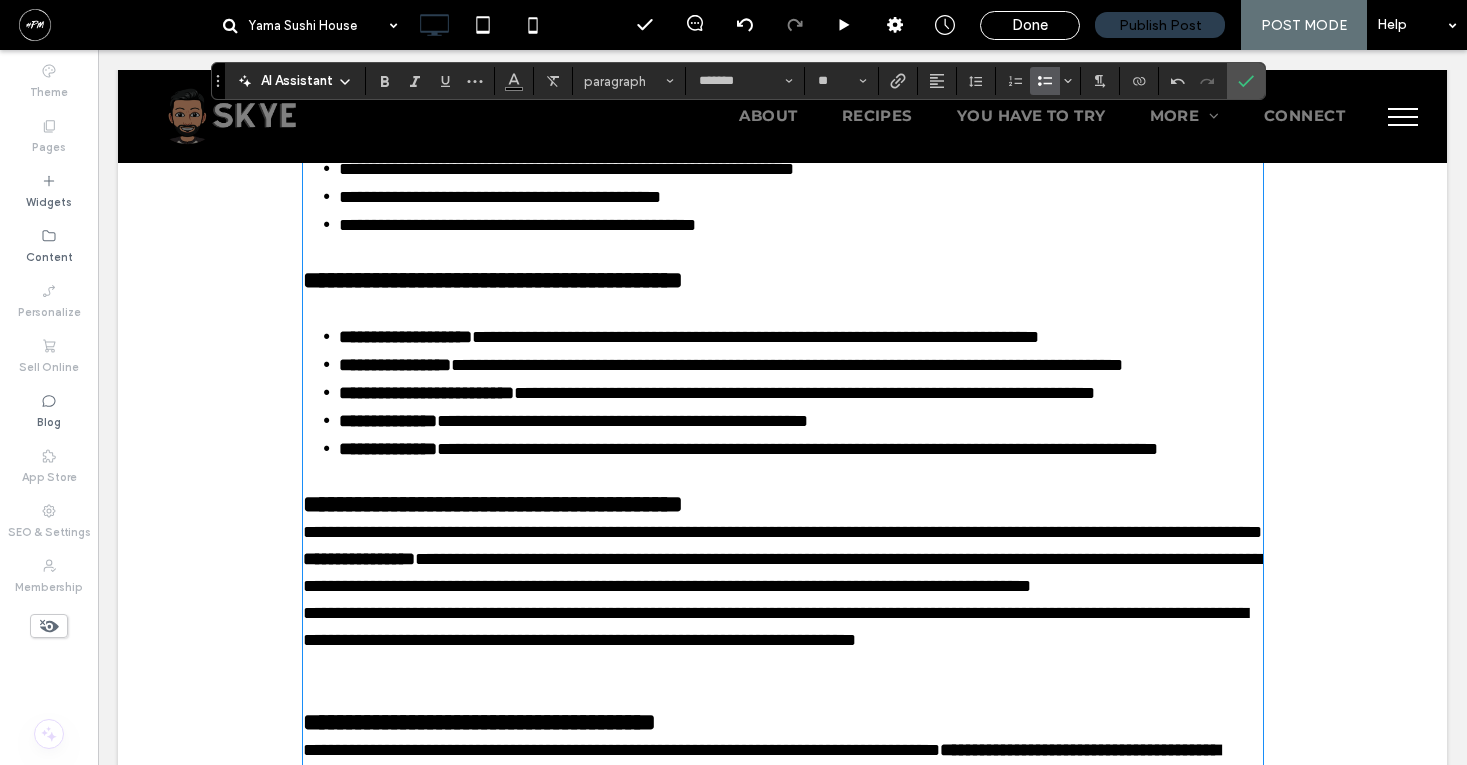 click on "**********" at bounding box center (797, 449) 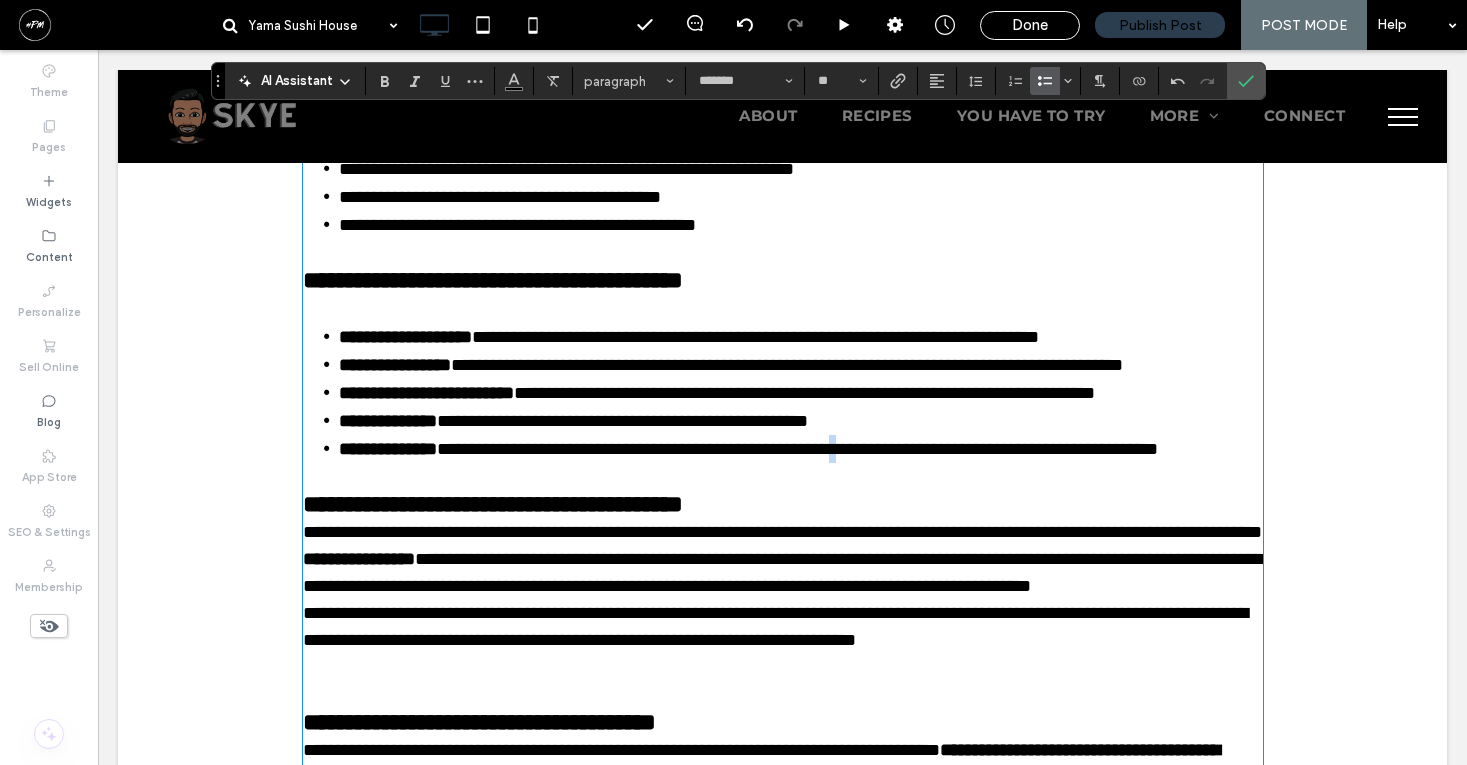 click on "**********" at bounding box center [797, 449] 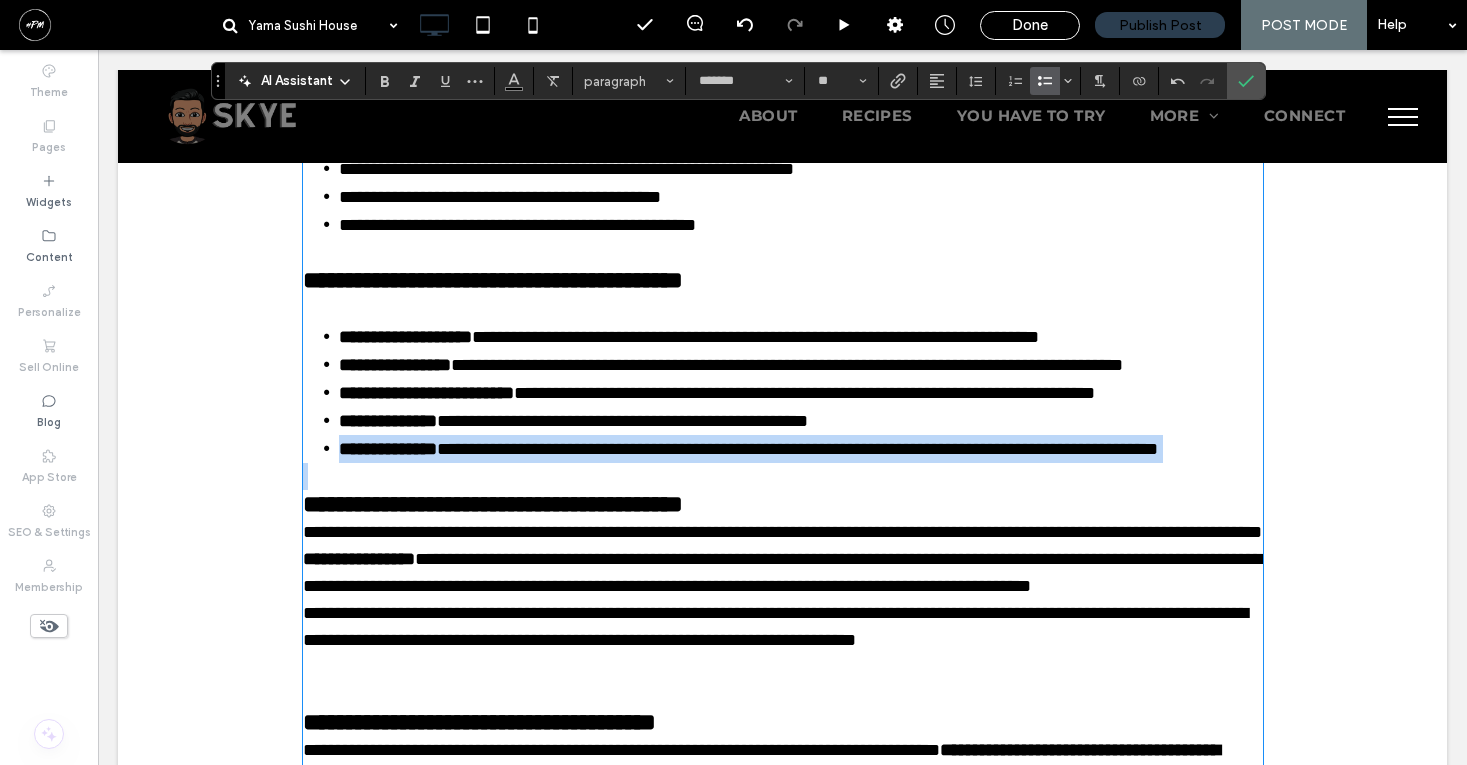 click on "**********" at bounding box center (493, 504) 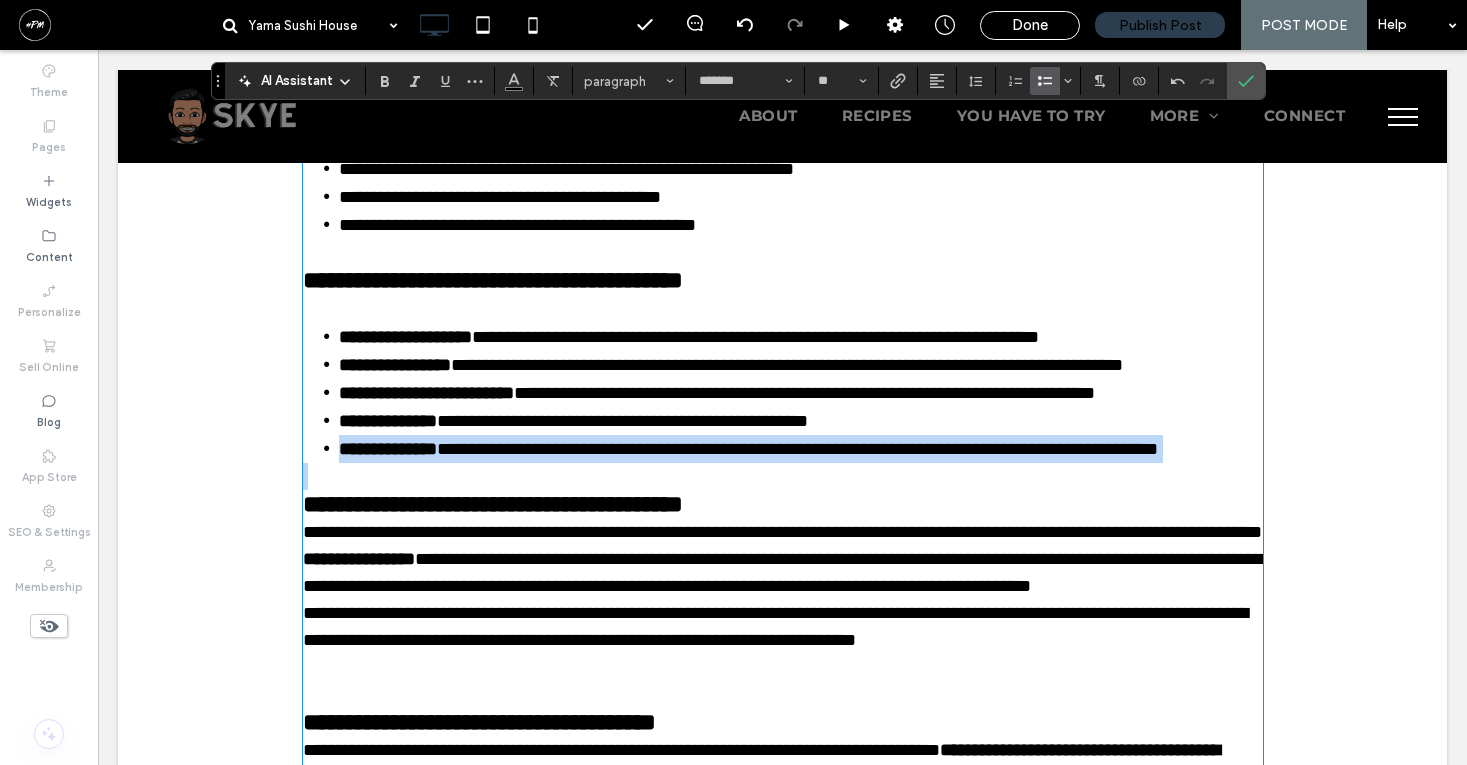 type on "*********" 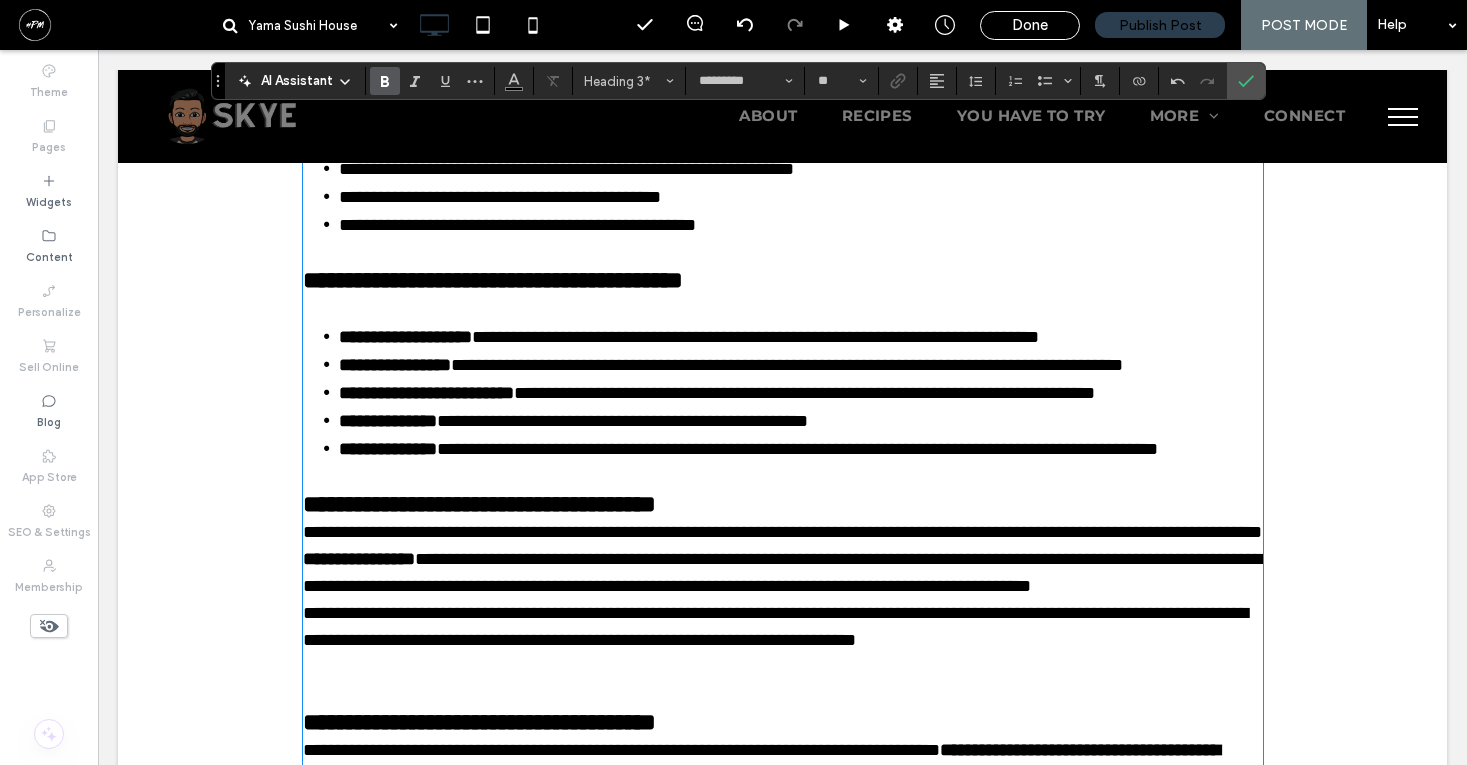 click on "**********" at bounding box center (783, 504) 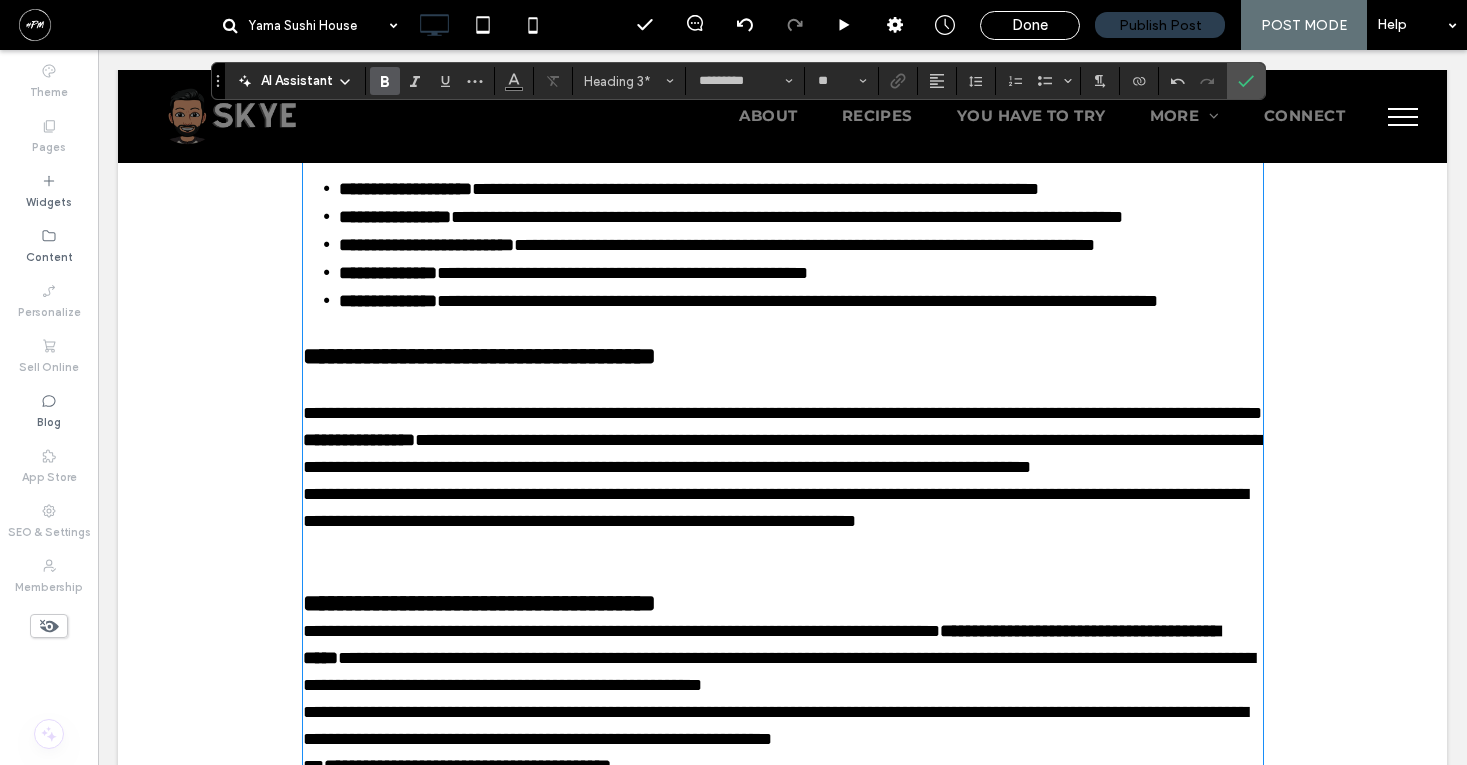 scroll, scrollTop: 4284, scrollLeft: 0, axis: vertical 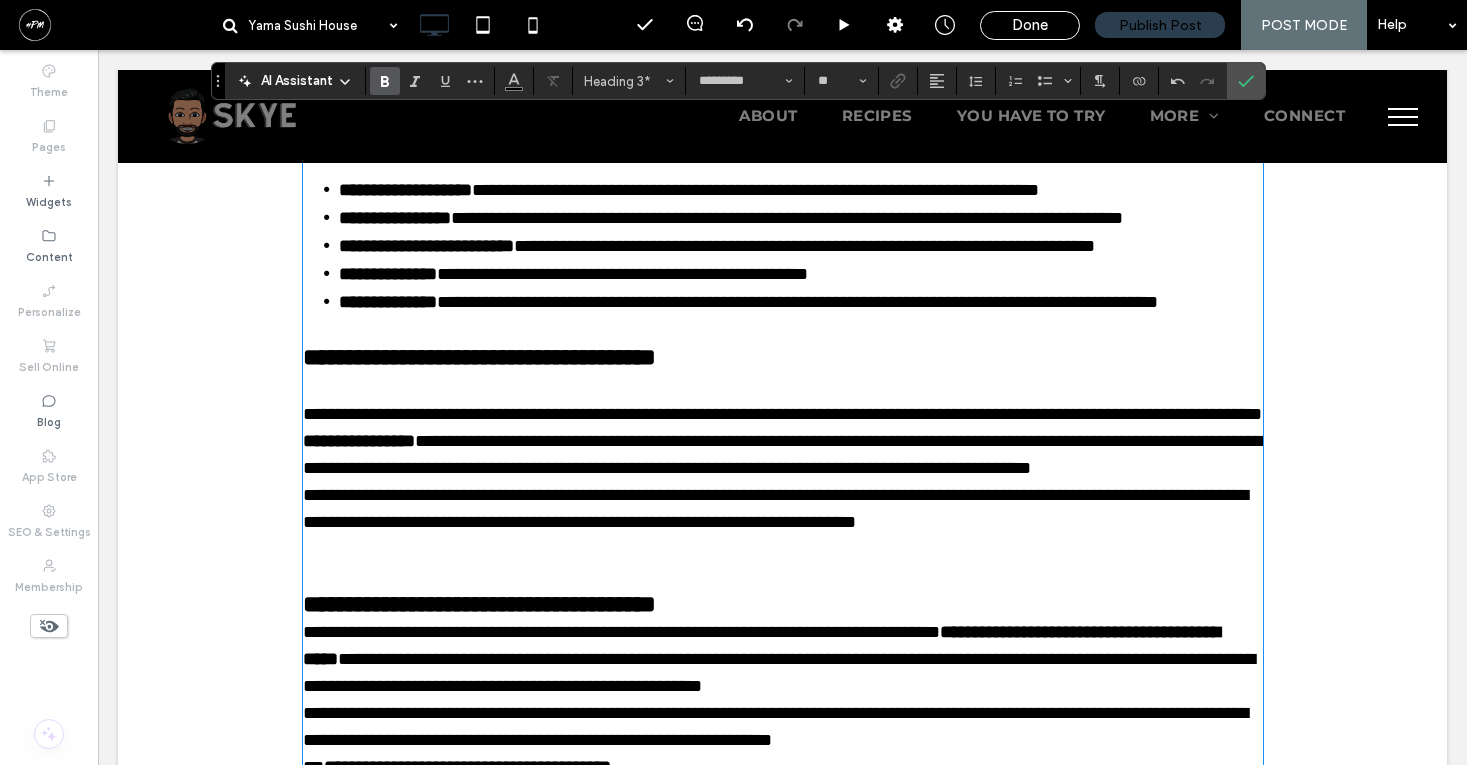 click on "**********" at bounding box center (783, 441) 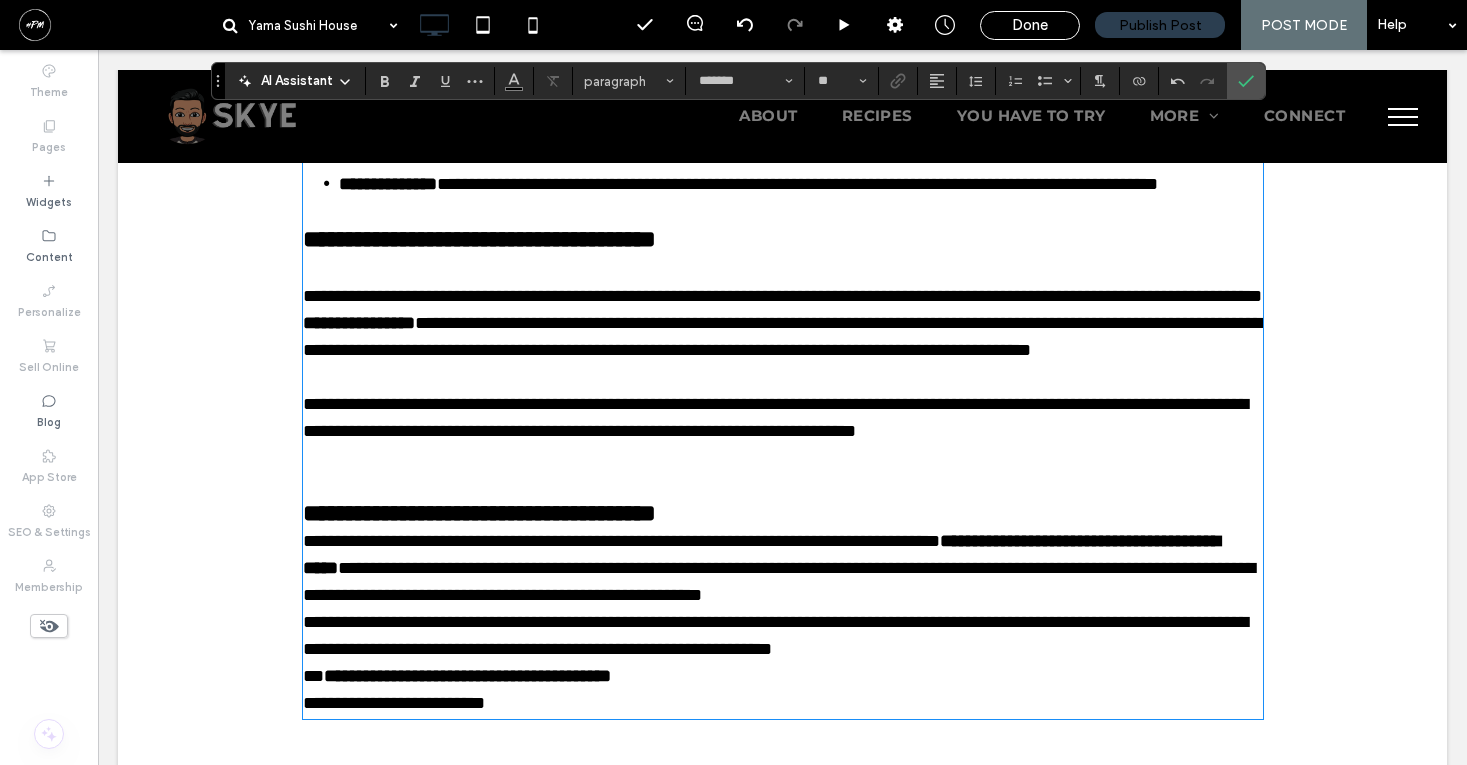 scroll, scrollTop: 4416, scrollLeft: 0, axis: vertical 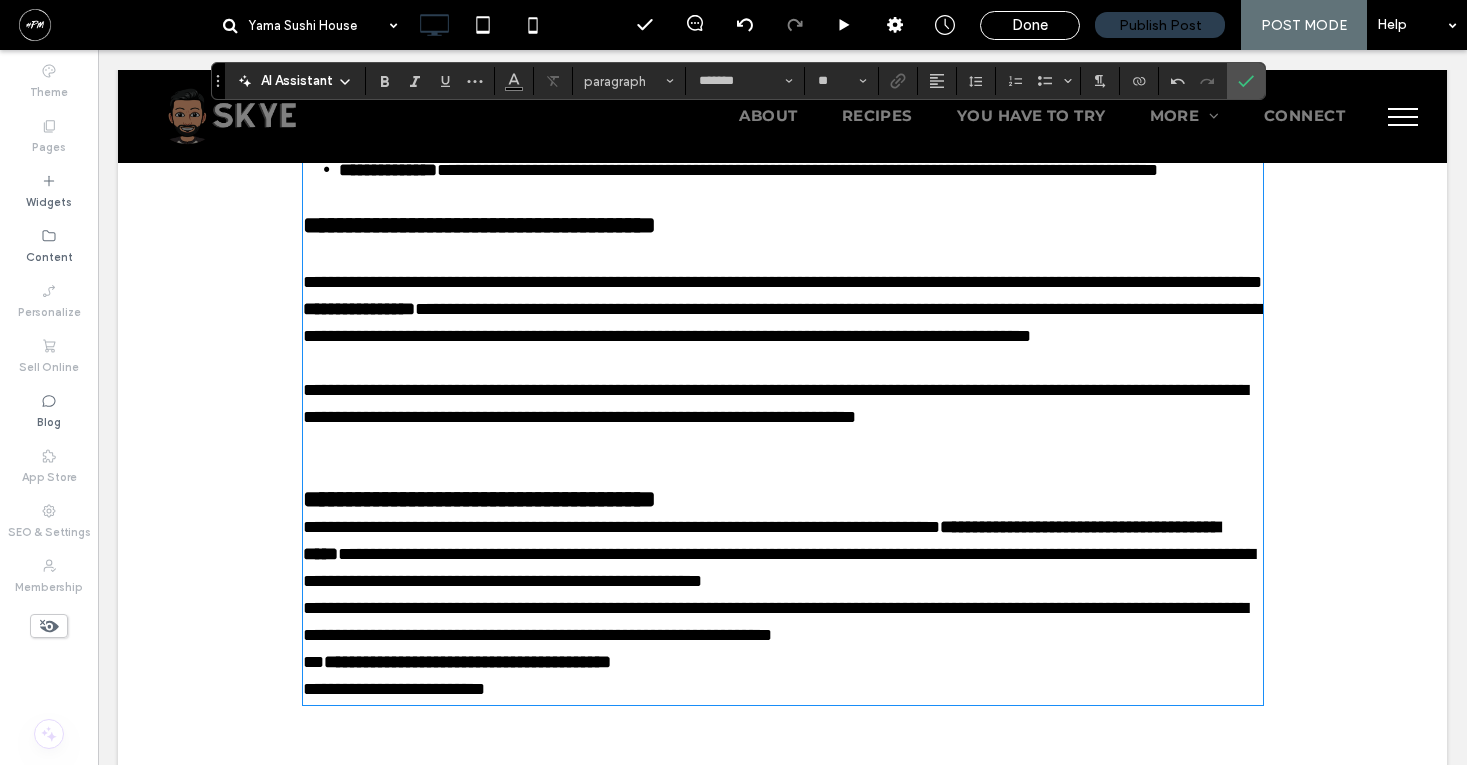 click at bounding box center (783, 444) 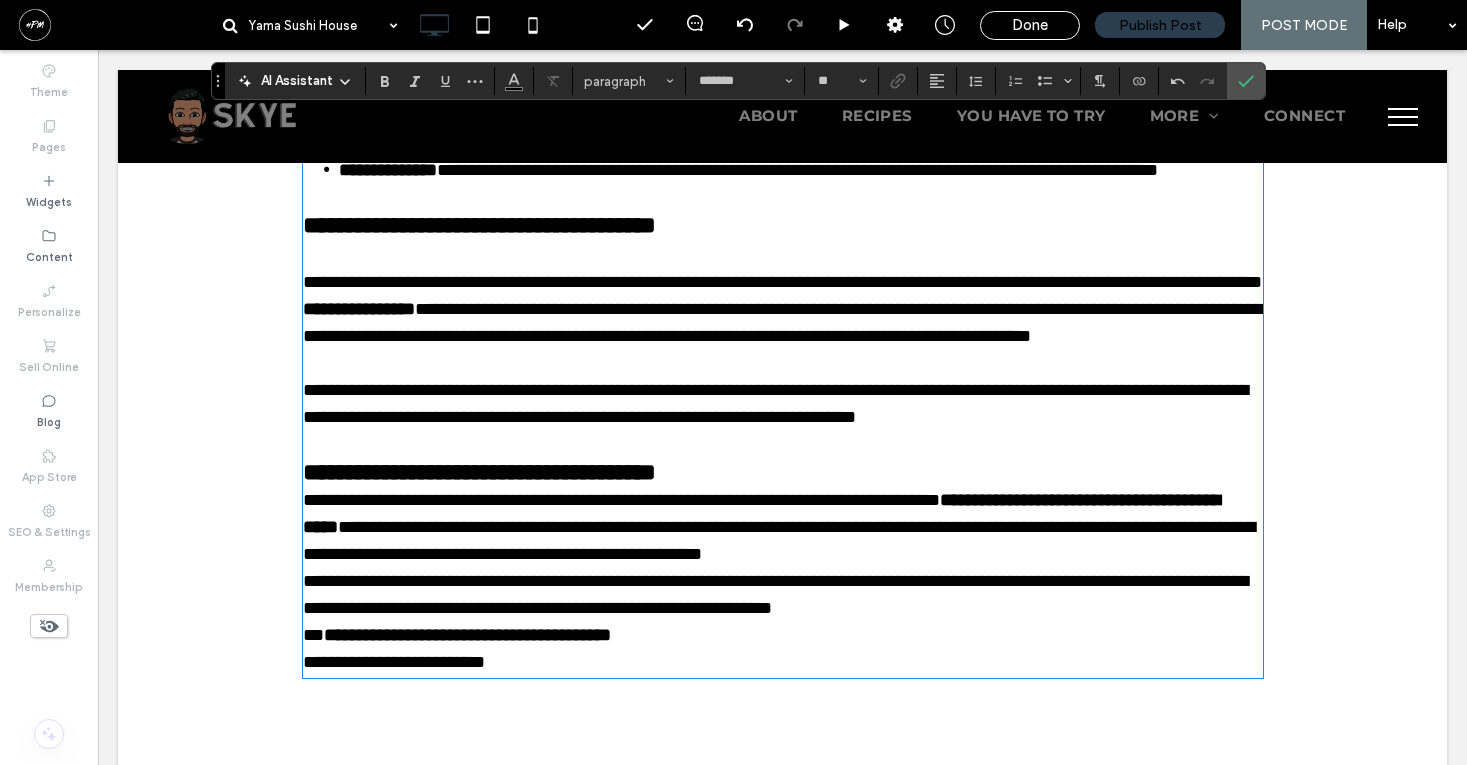 click on "**********" at bounding box center (479, 472) 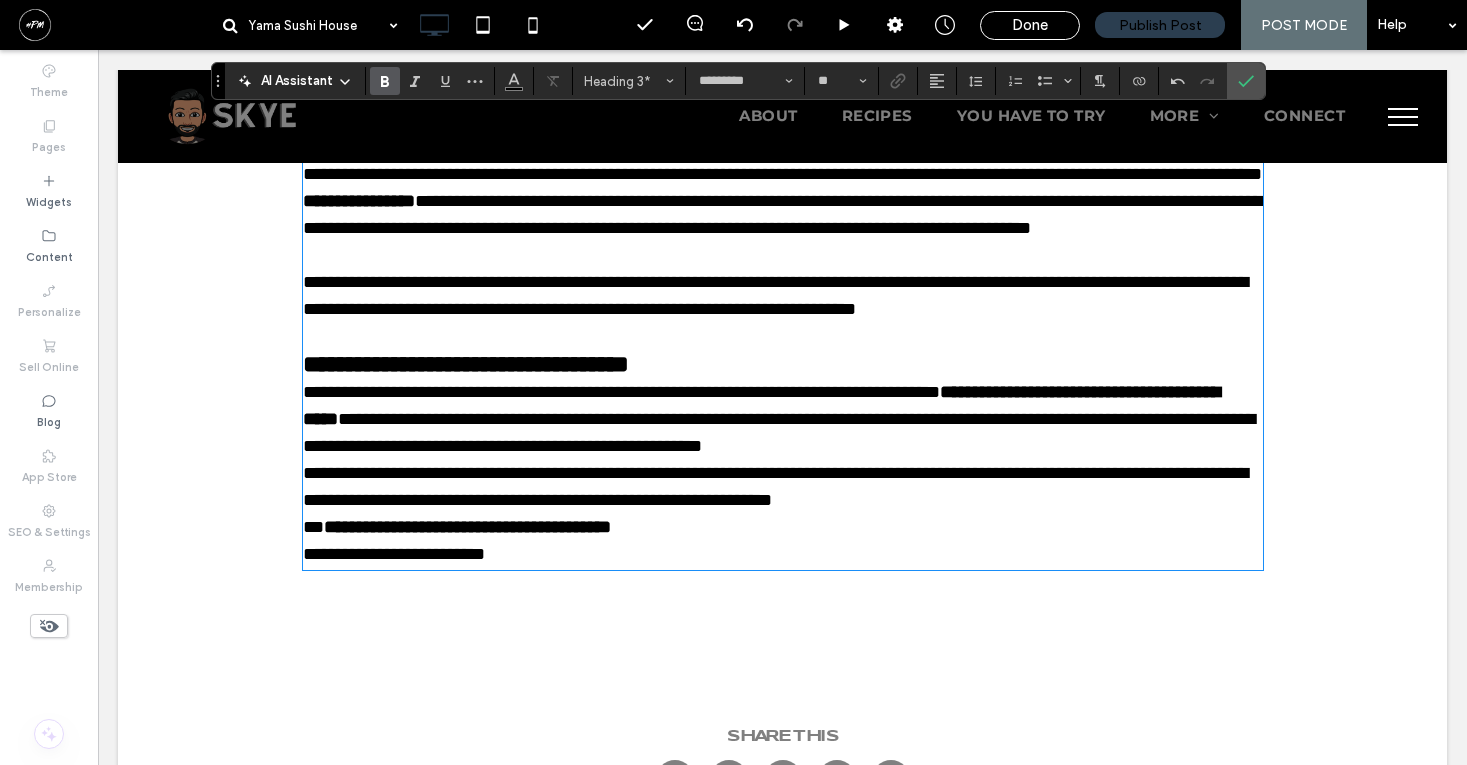 type on "*******" 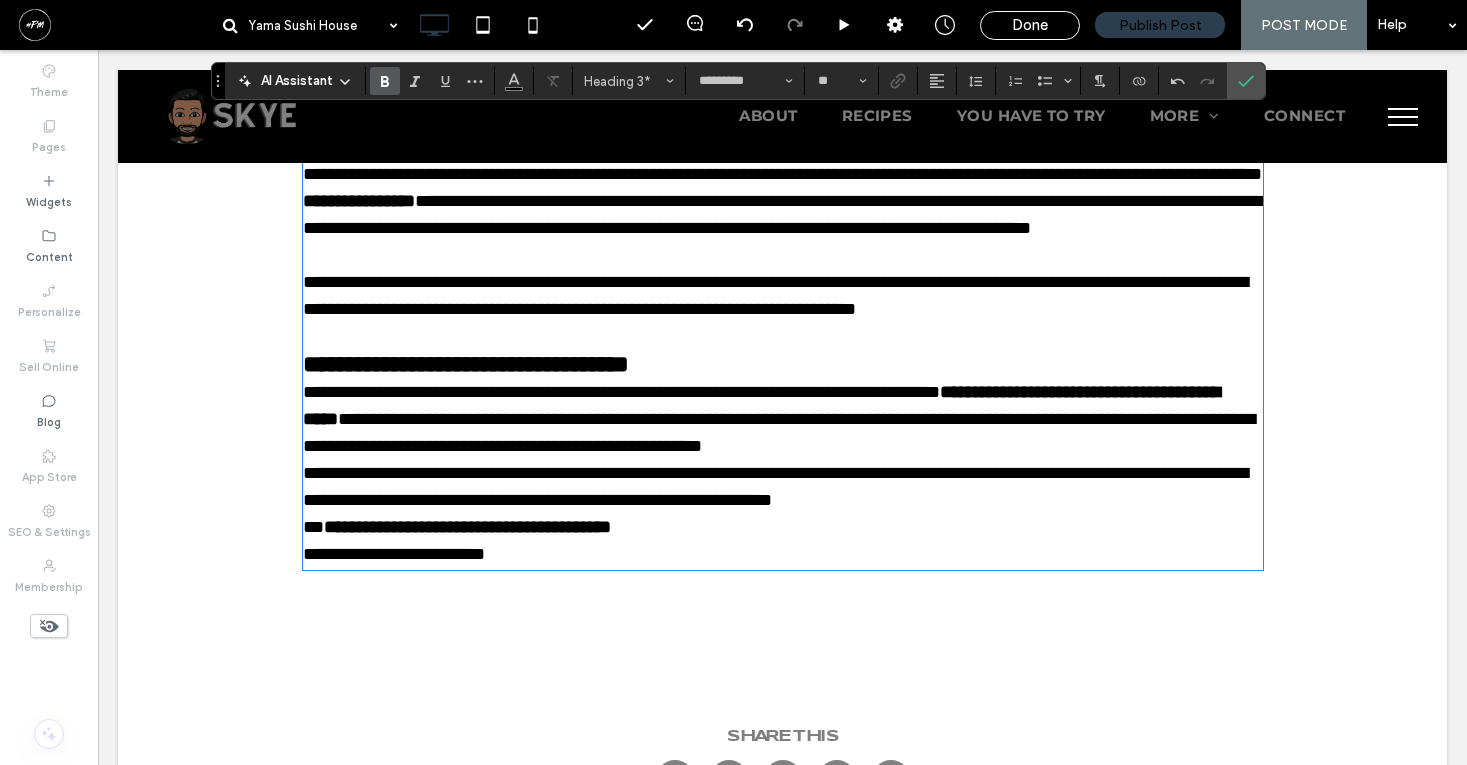 type on "**" 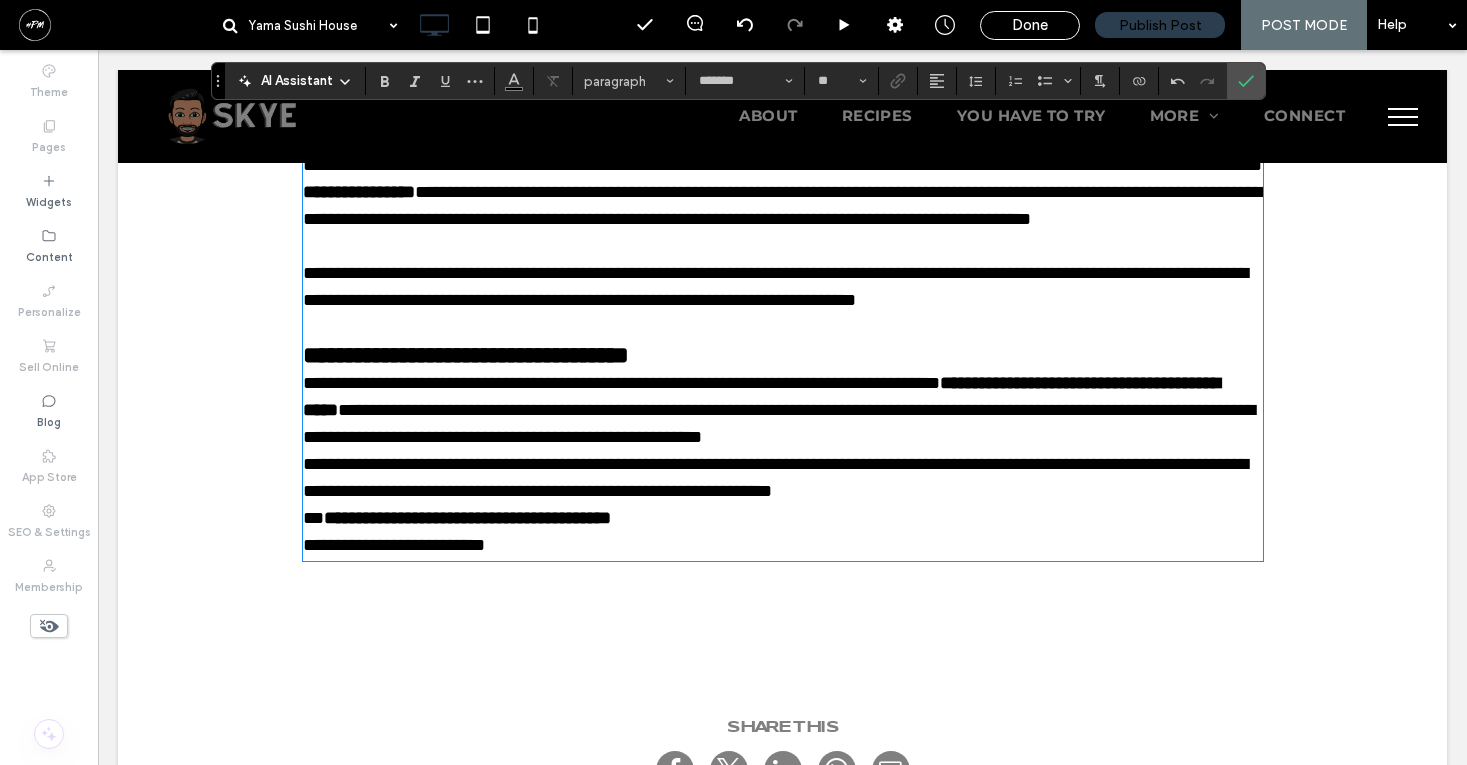 scroll, scrollTop: 4536, scrollLeft: 0, axis: vertical 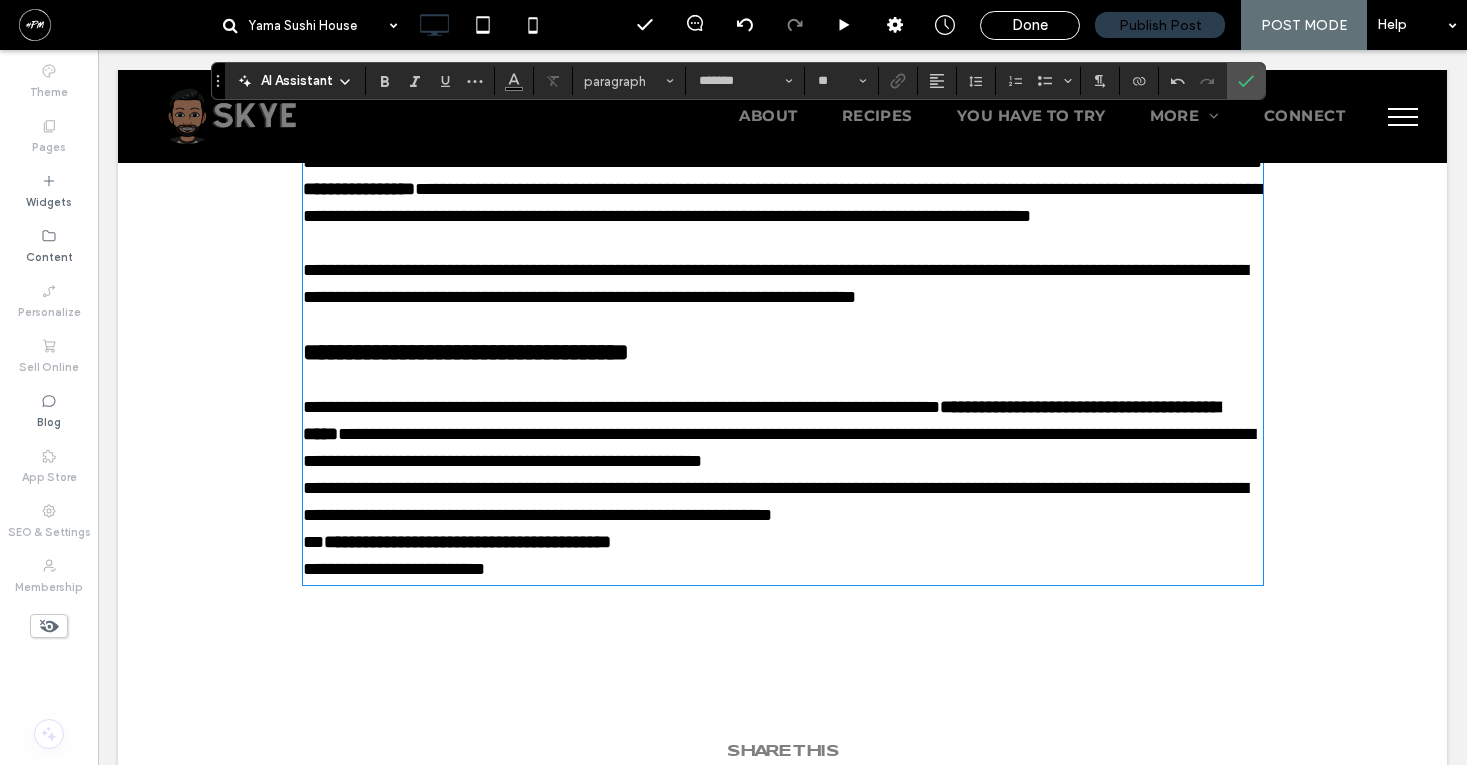 click on "**********" at bounding box center (783, 434) 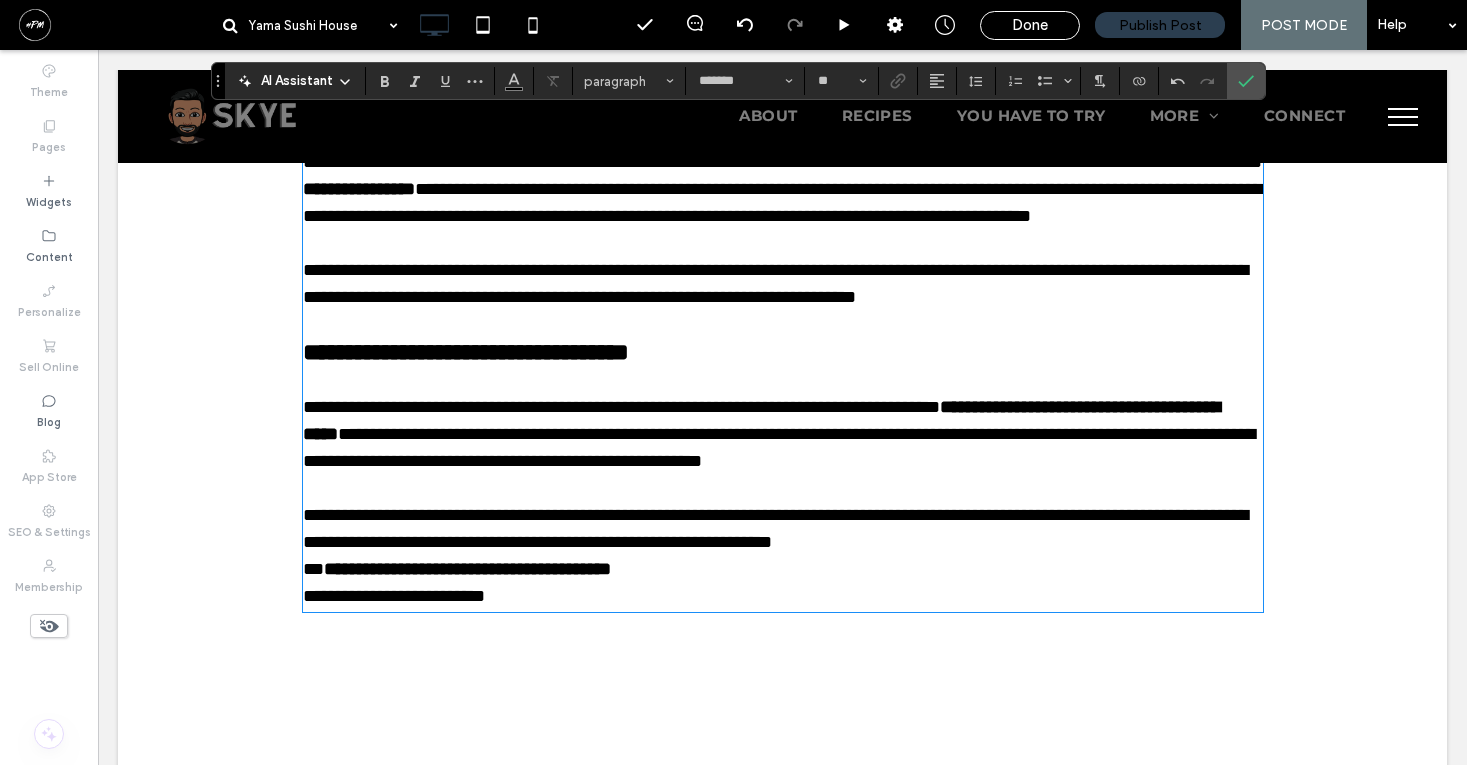 click on "**********" at bounding box center (783, 529) 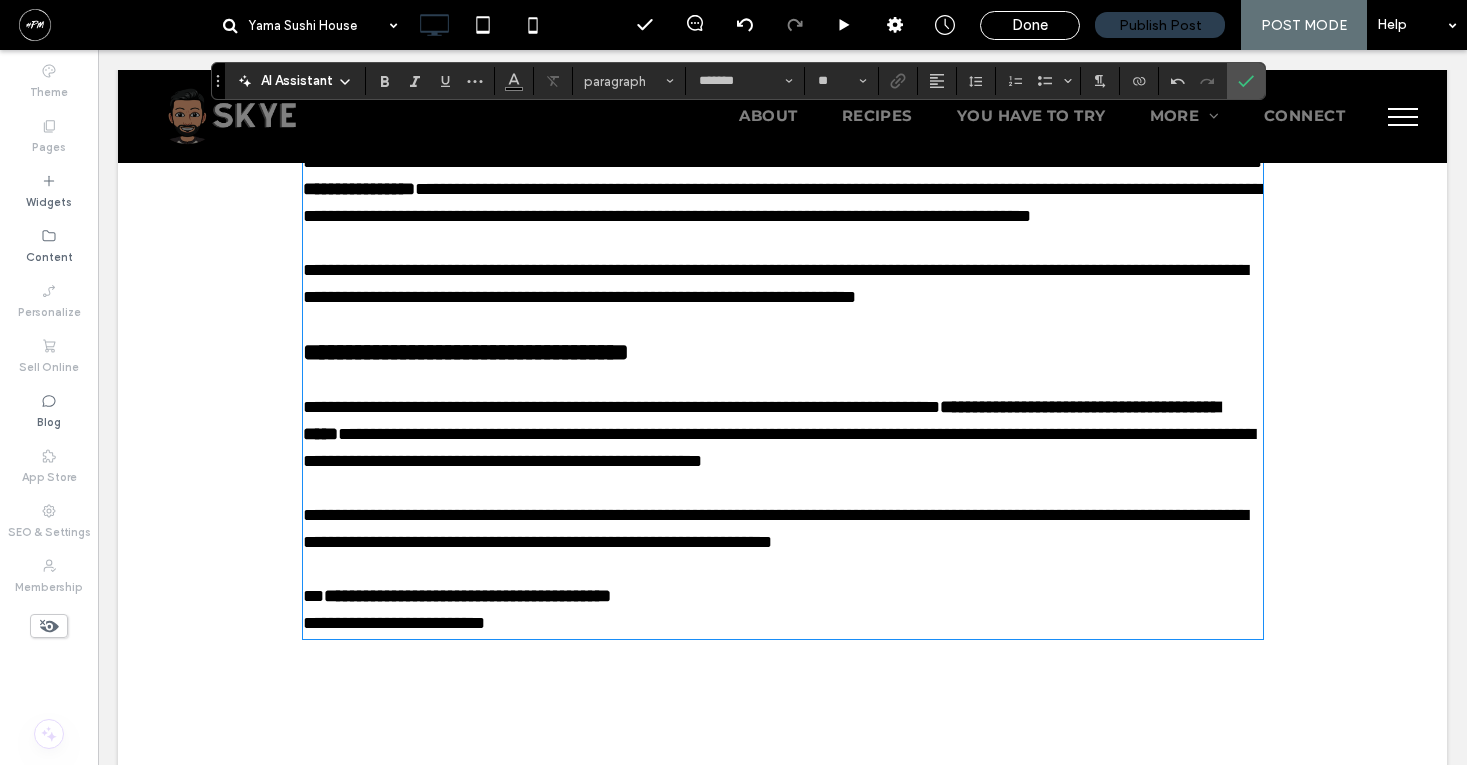click on "**********" at bounding box center (467, 596) 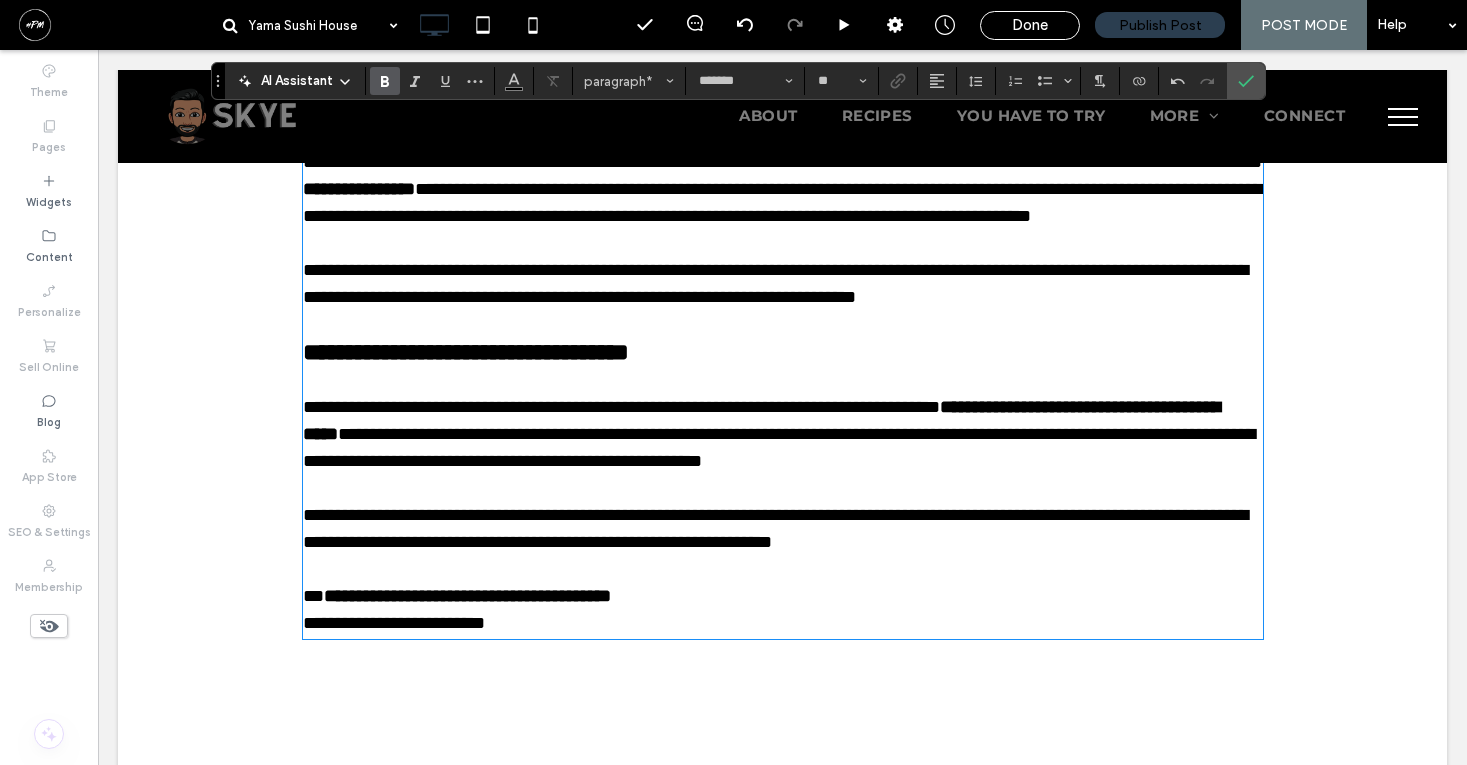 click on "**********" at bounding box center [467, 596] 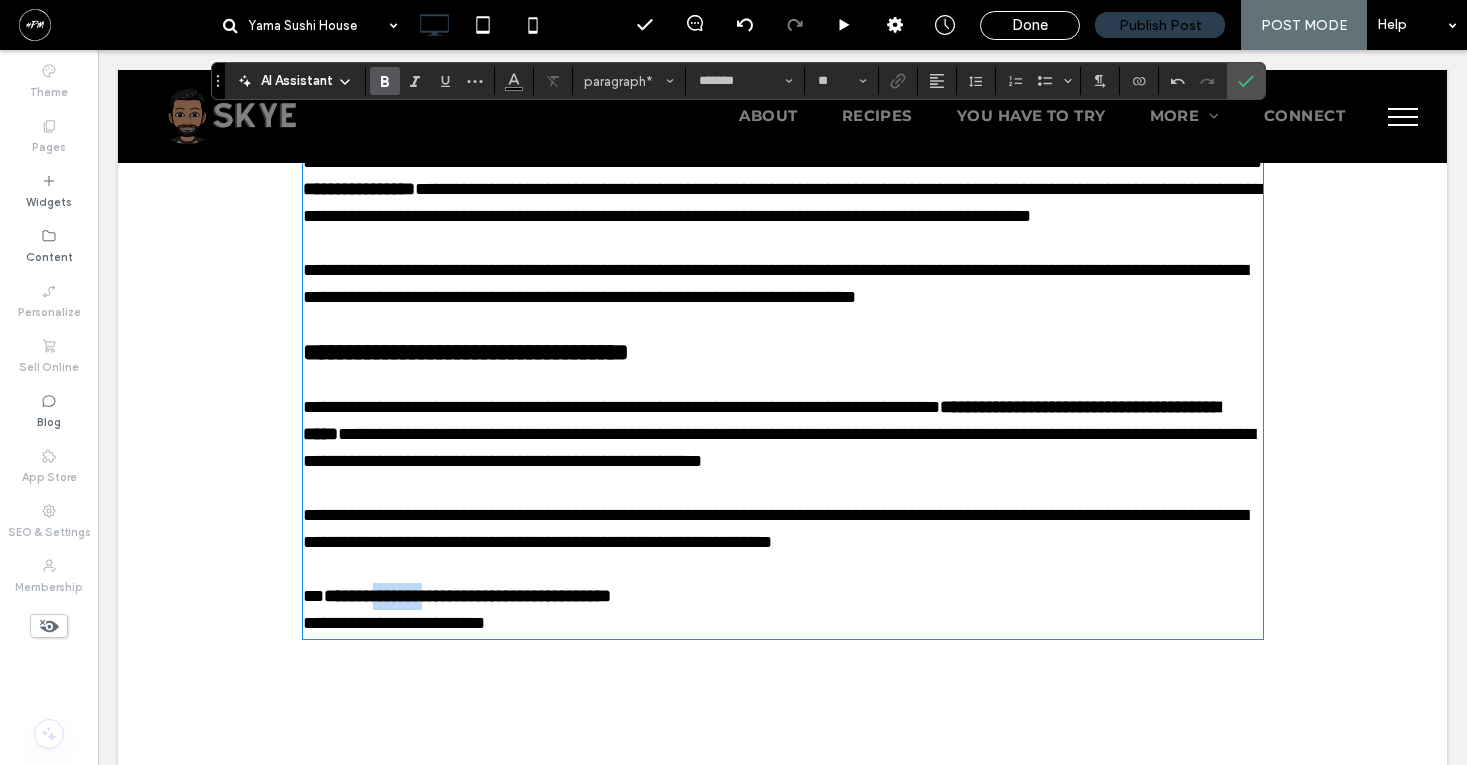 click on "**********" at bounding box center [467, 596] 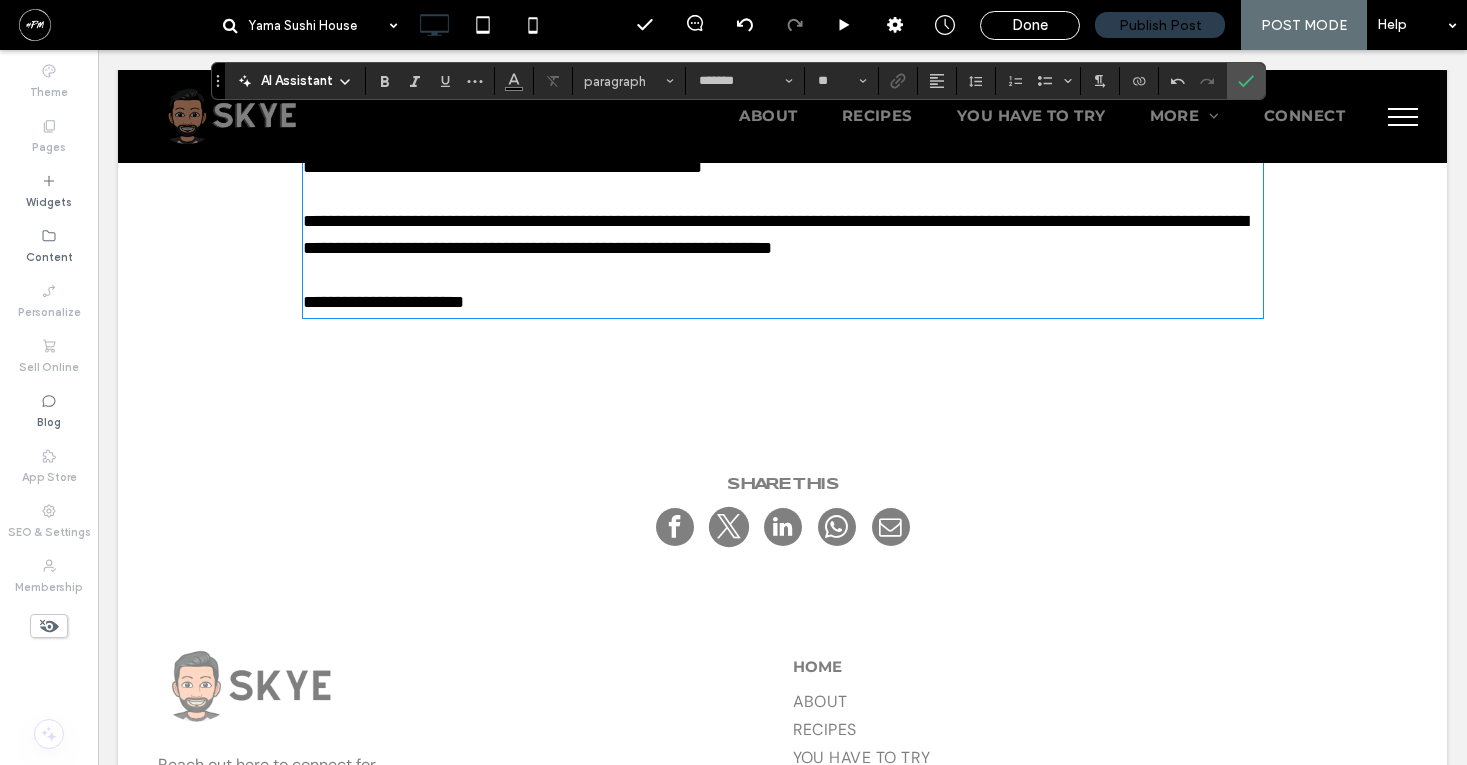 scroll, scrollTop: 4811, scrollLeft: 0, axis: vertical 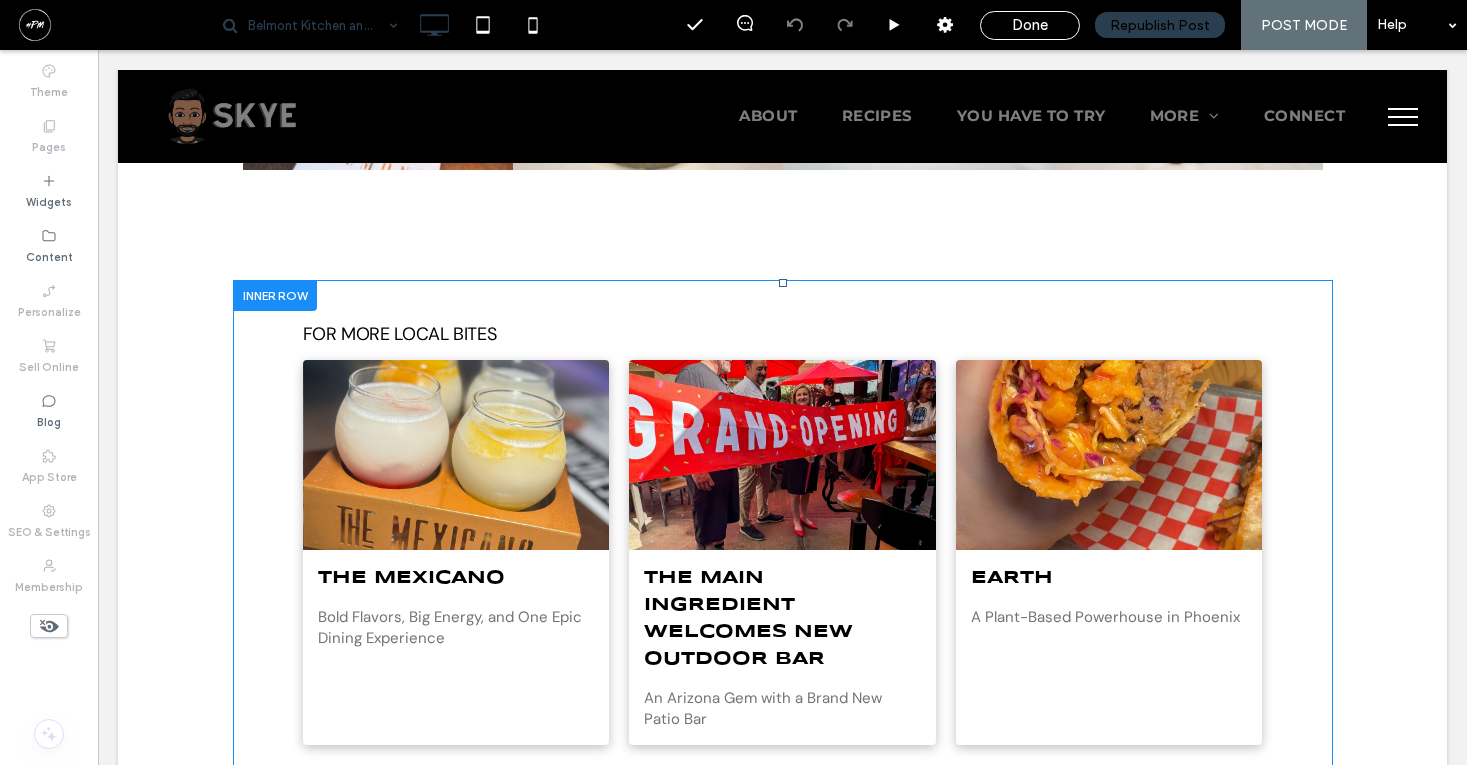 click at bounding box center (275, 295) 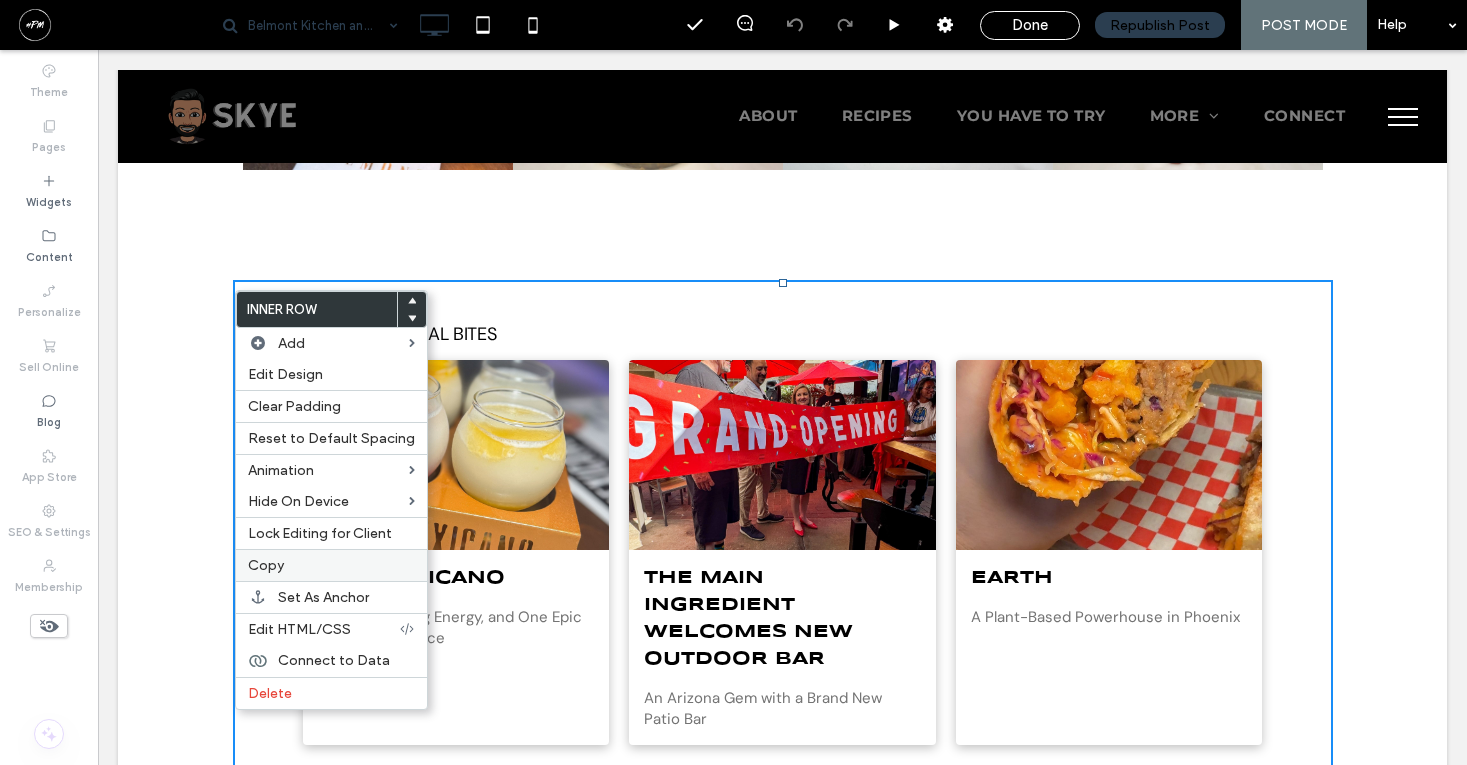 click on "Copy" at bounding box center (266, 565) 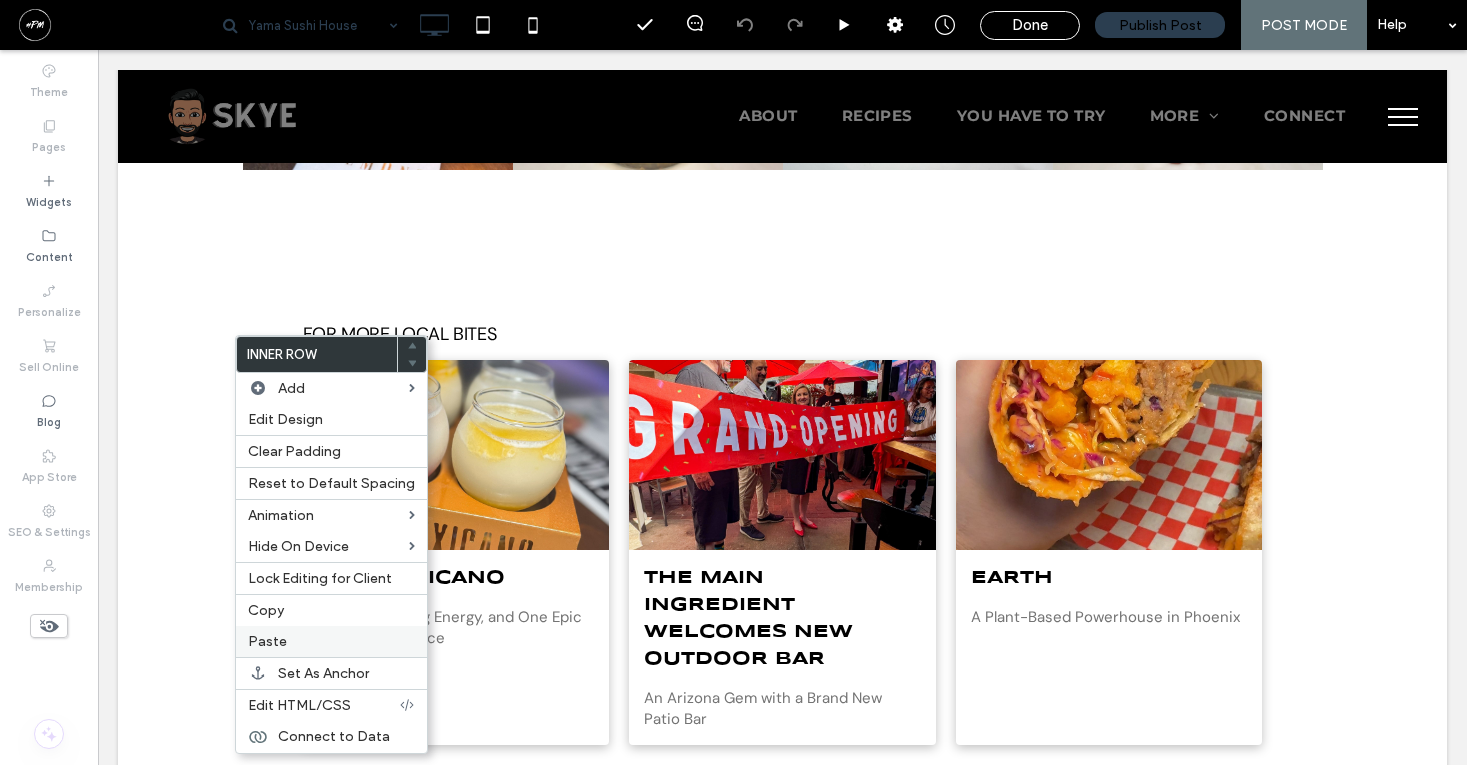 click on "Paste" at bounding box center (331, 641) 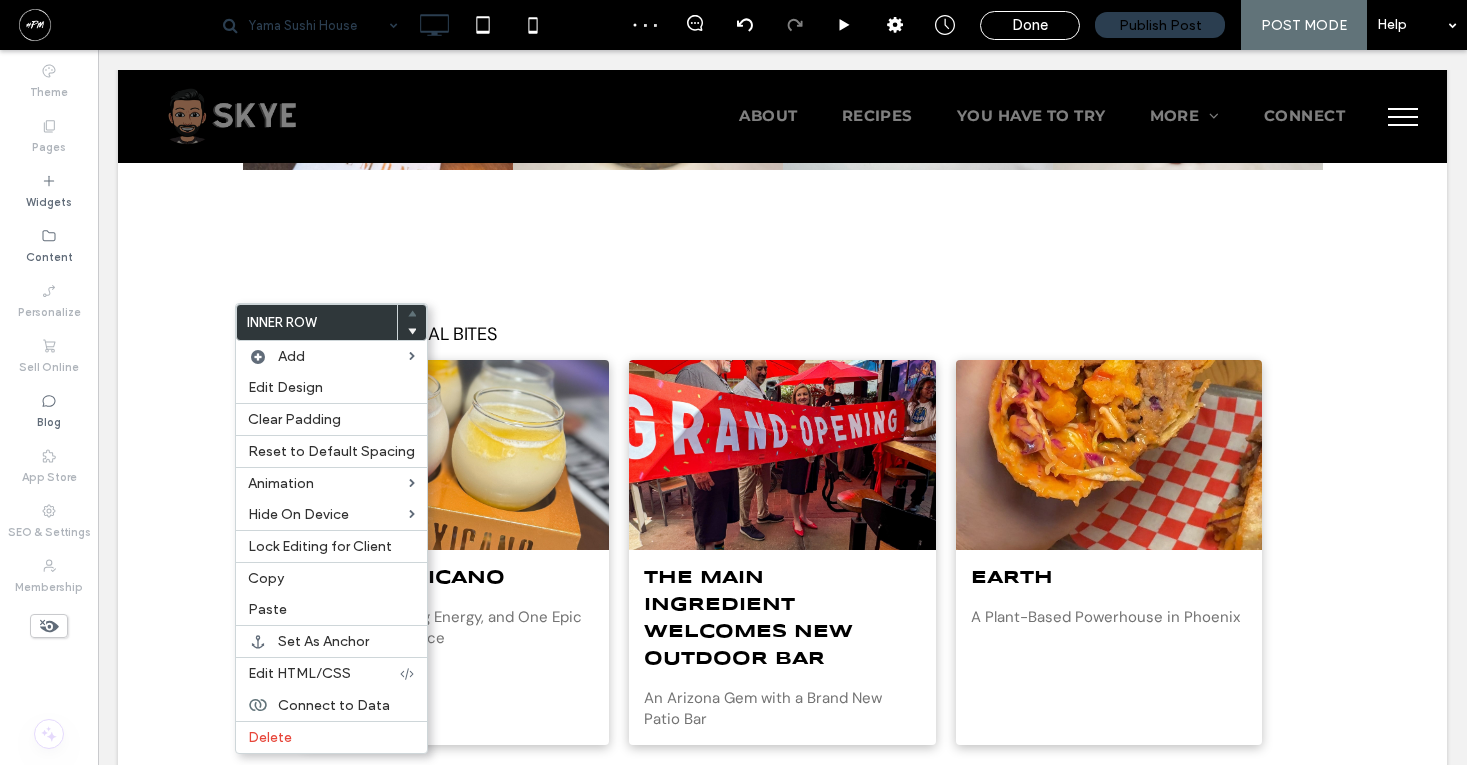 click 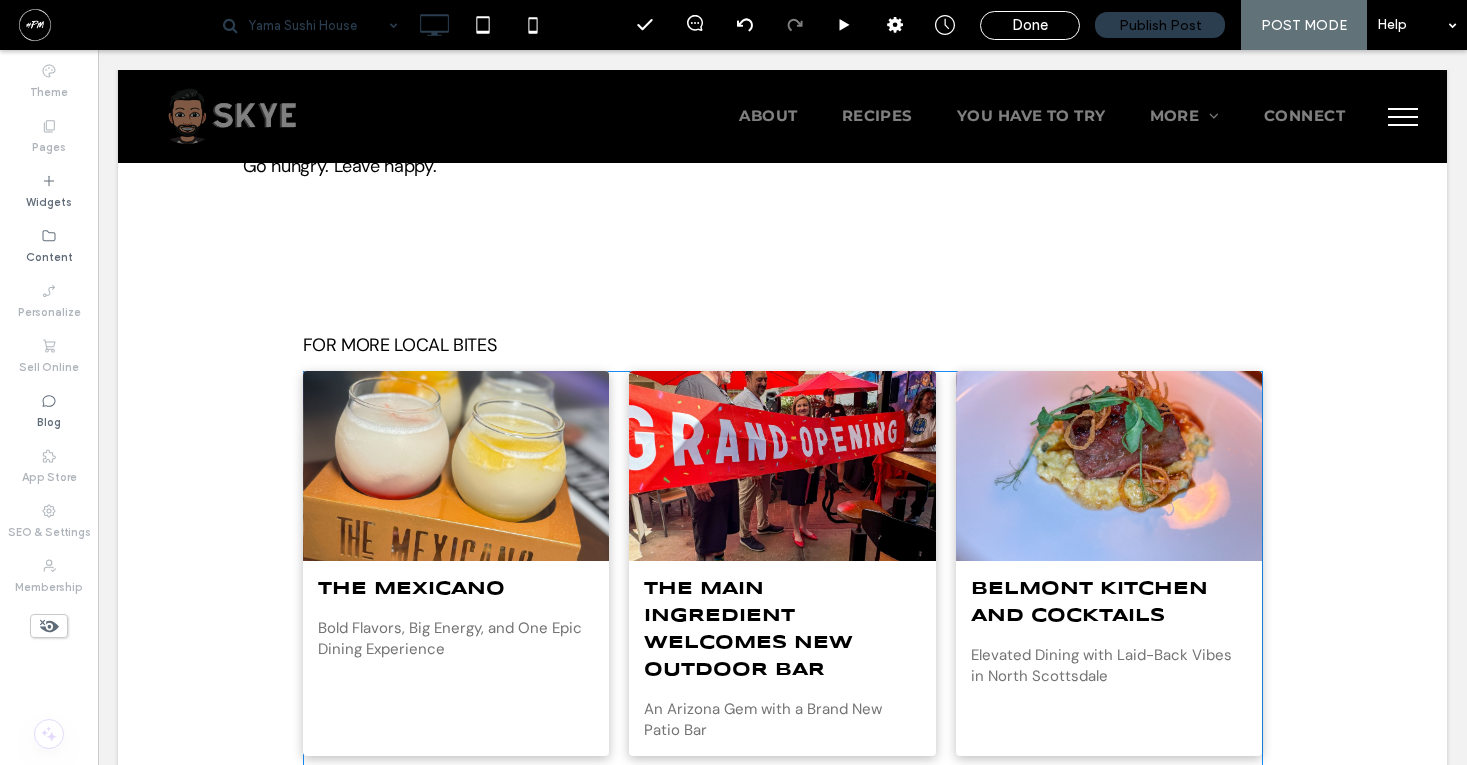 scroll, scrollTop: 5075, scrollLeft: 0, axis: vertical 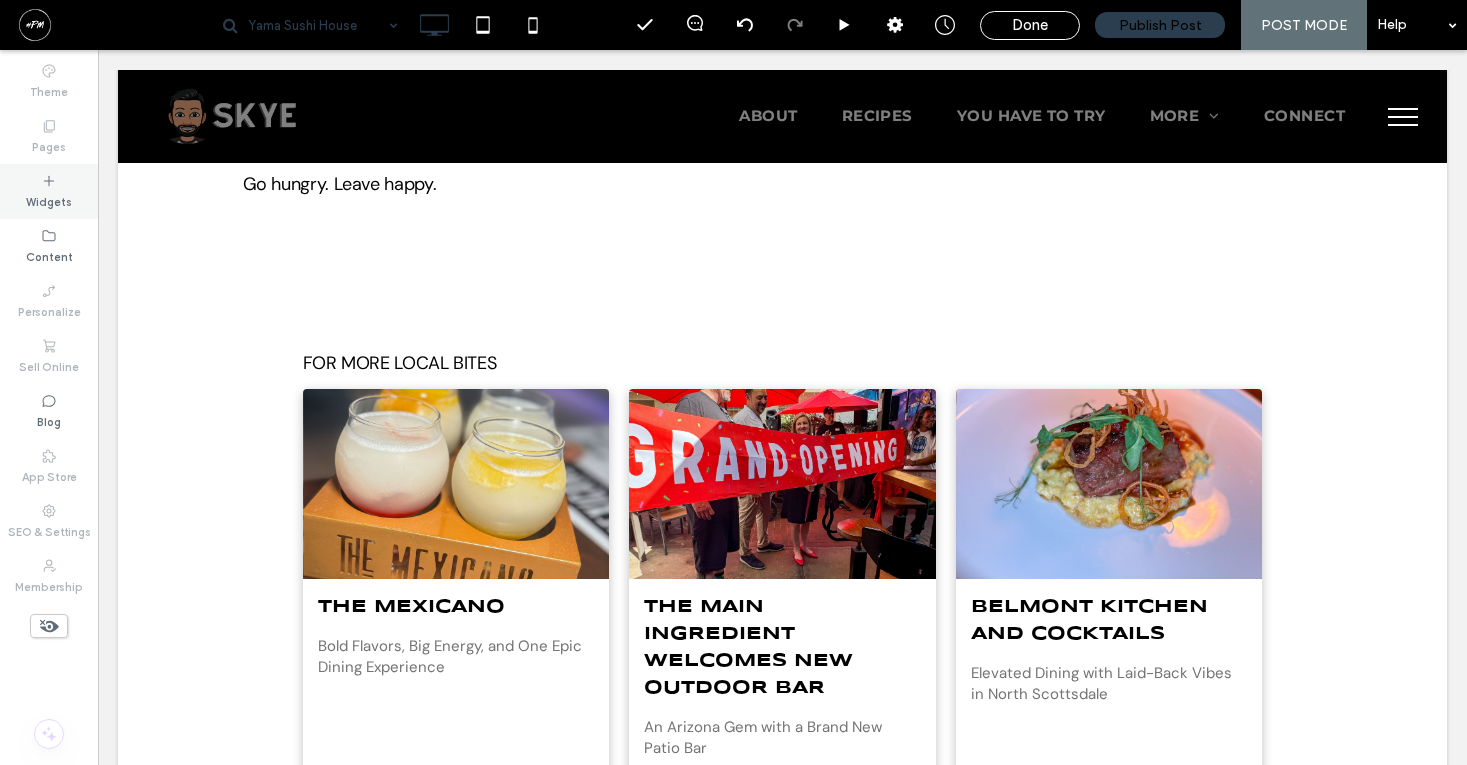 click on "Widgets" at bounding box center [49, 191] 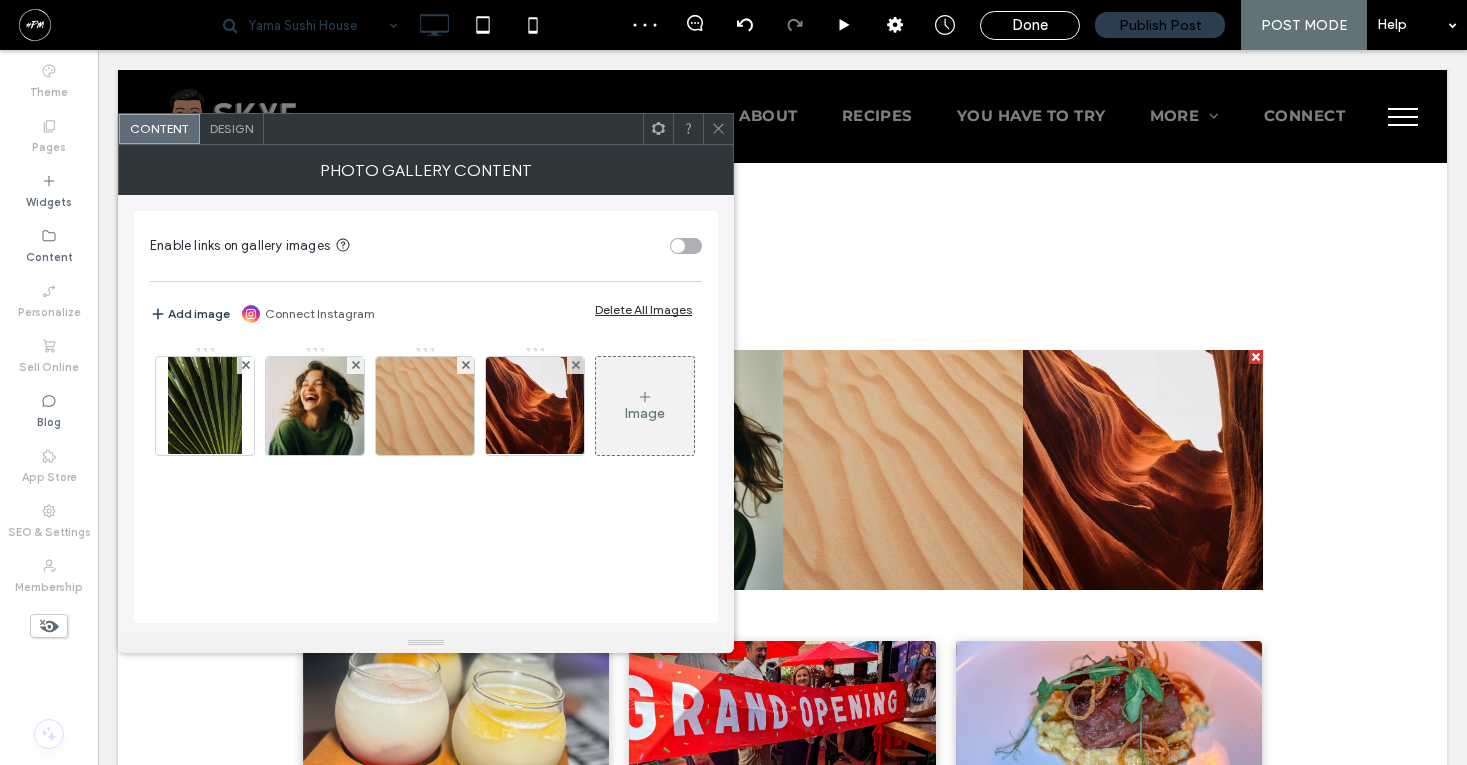 click 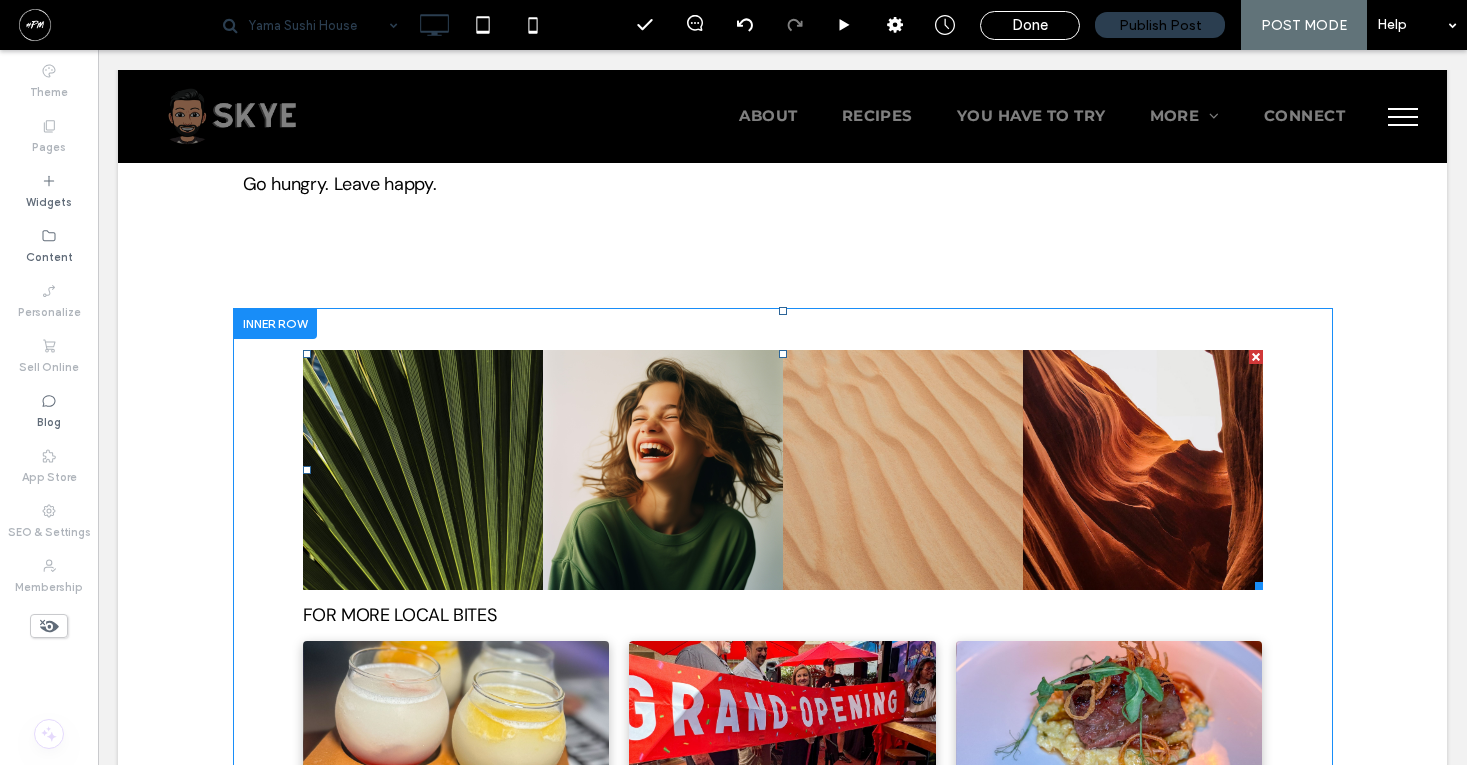 click at bounding box center (1256, 357) 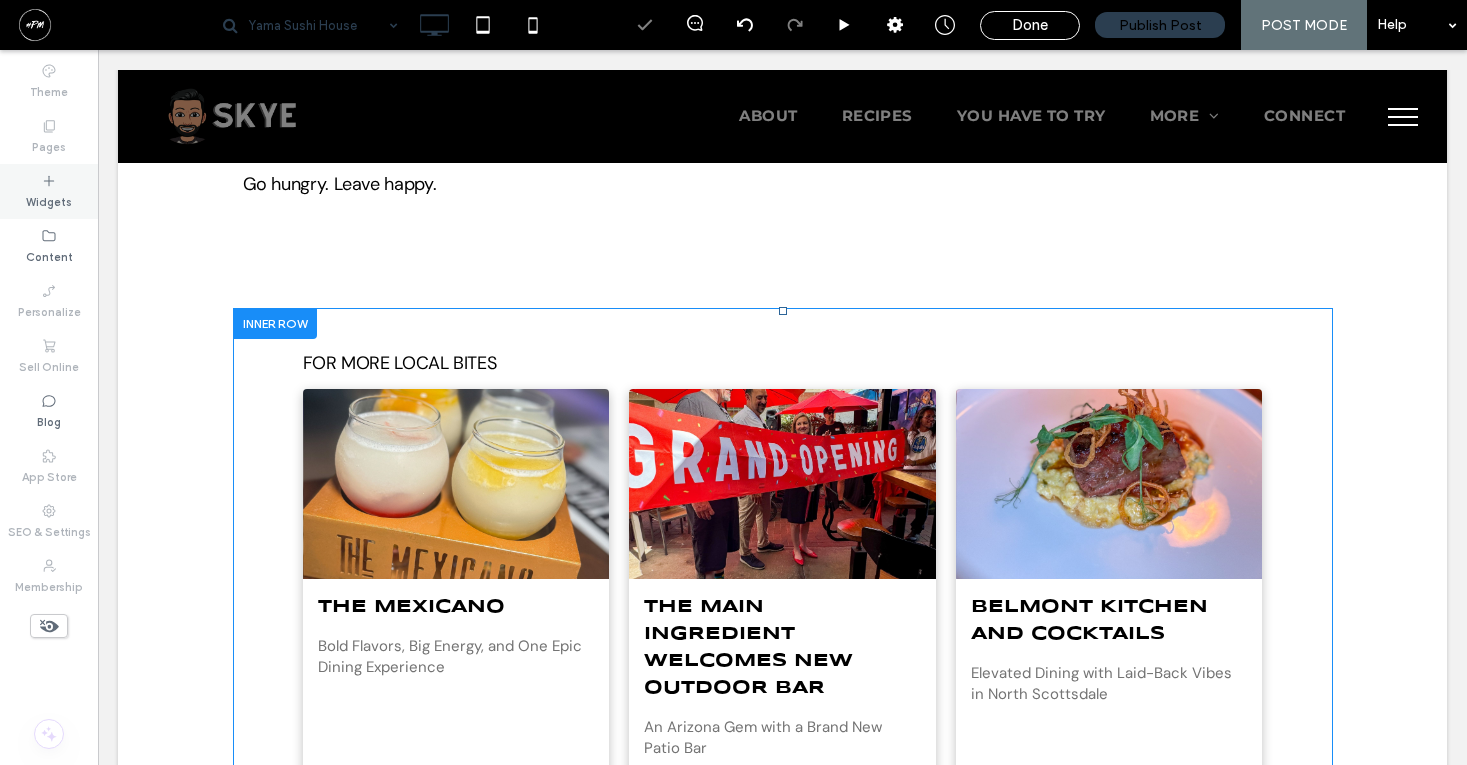 click on "Widgets" at bounding box center [49, 200] 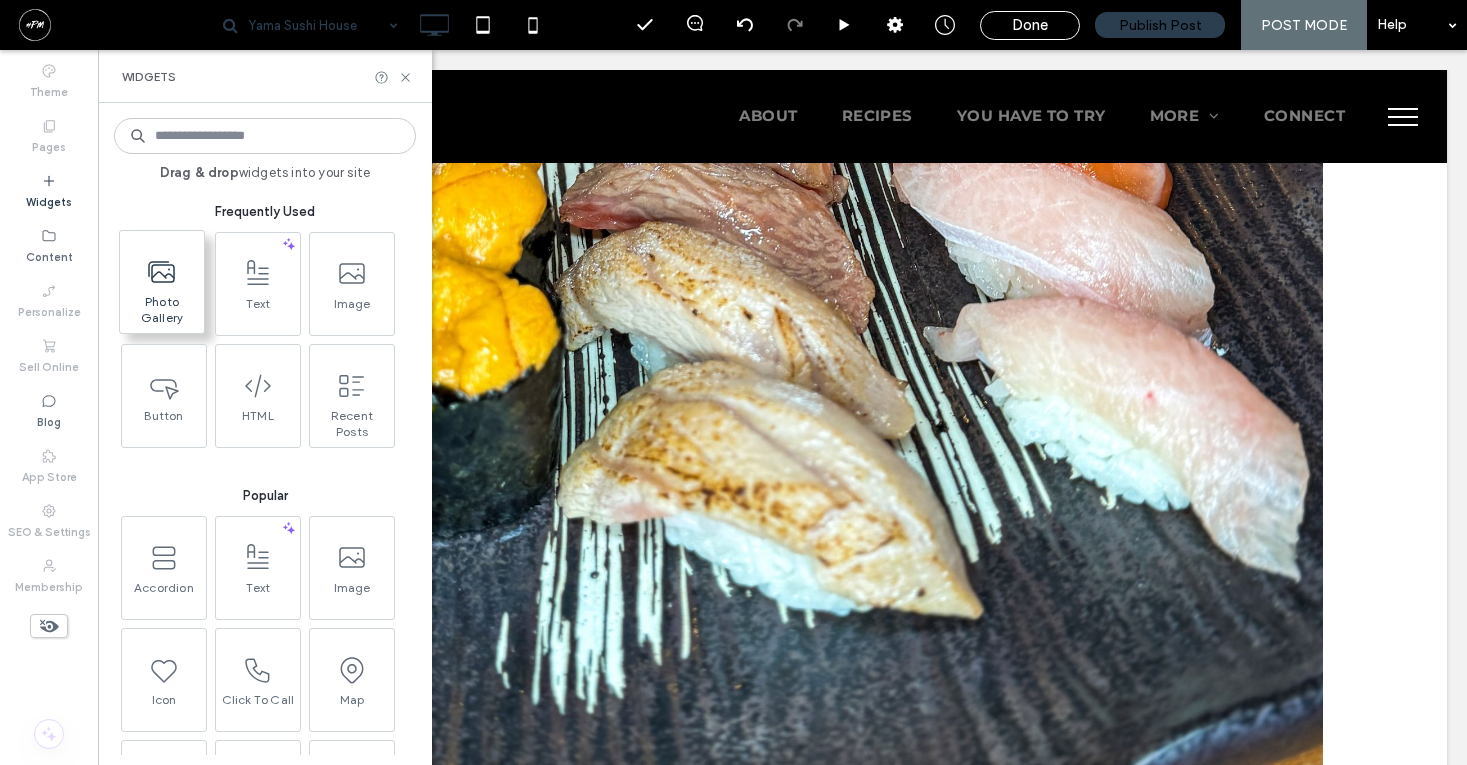 scroll, scrollTop: 0, scrollLeft: 0, axis: both 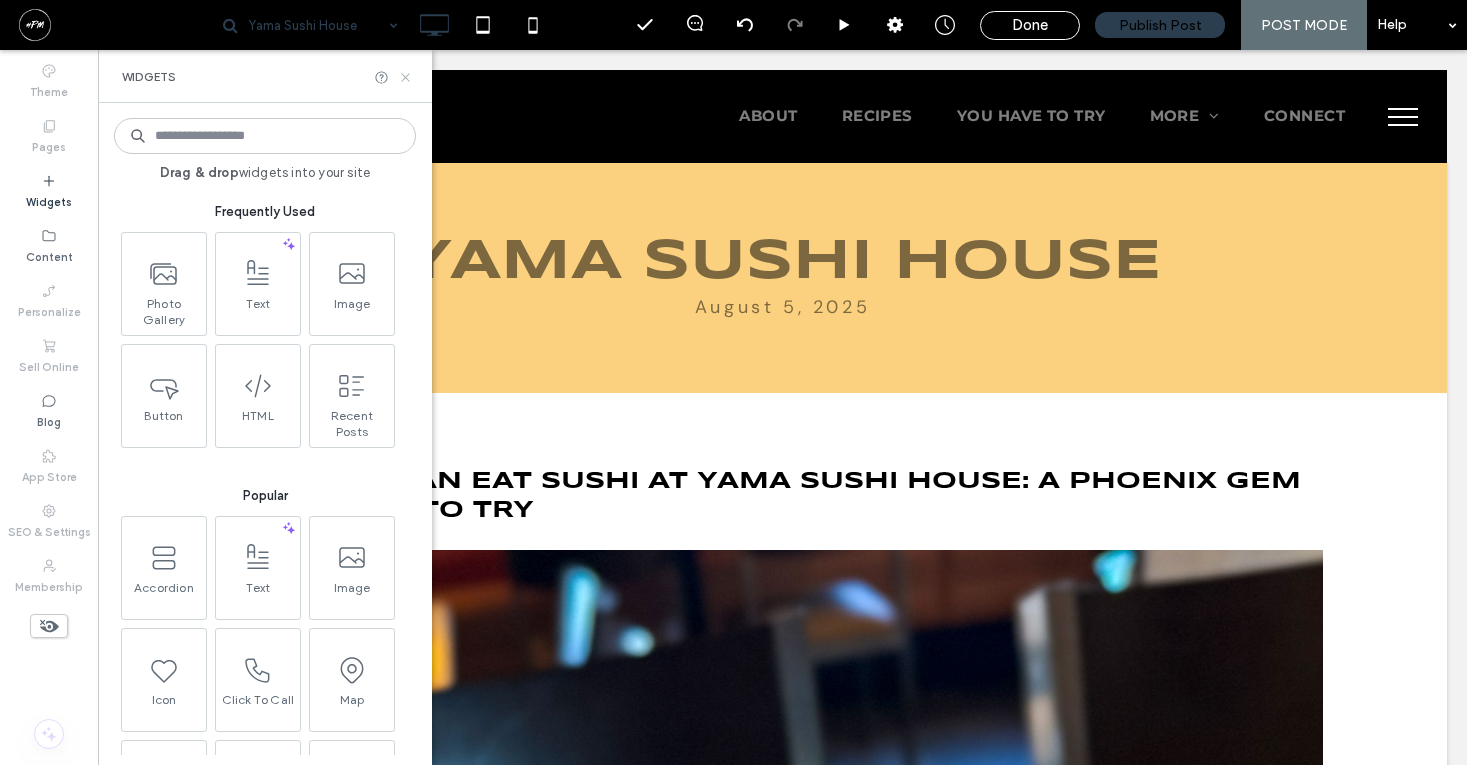 click 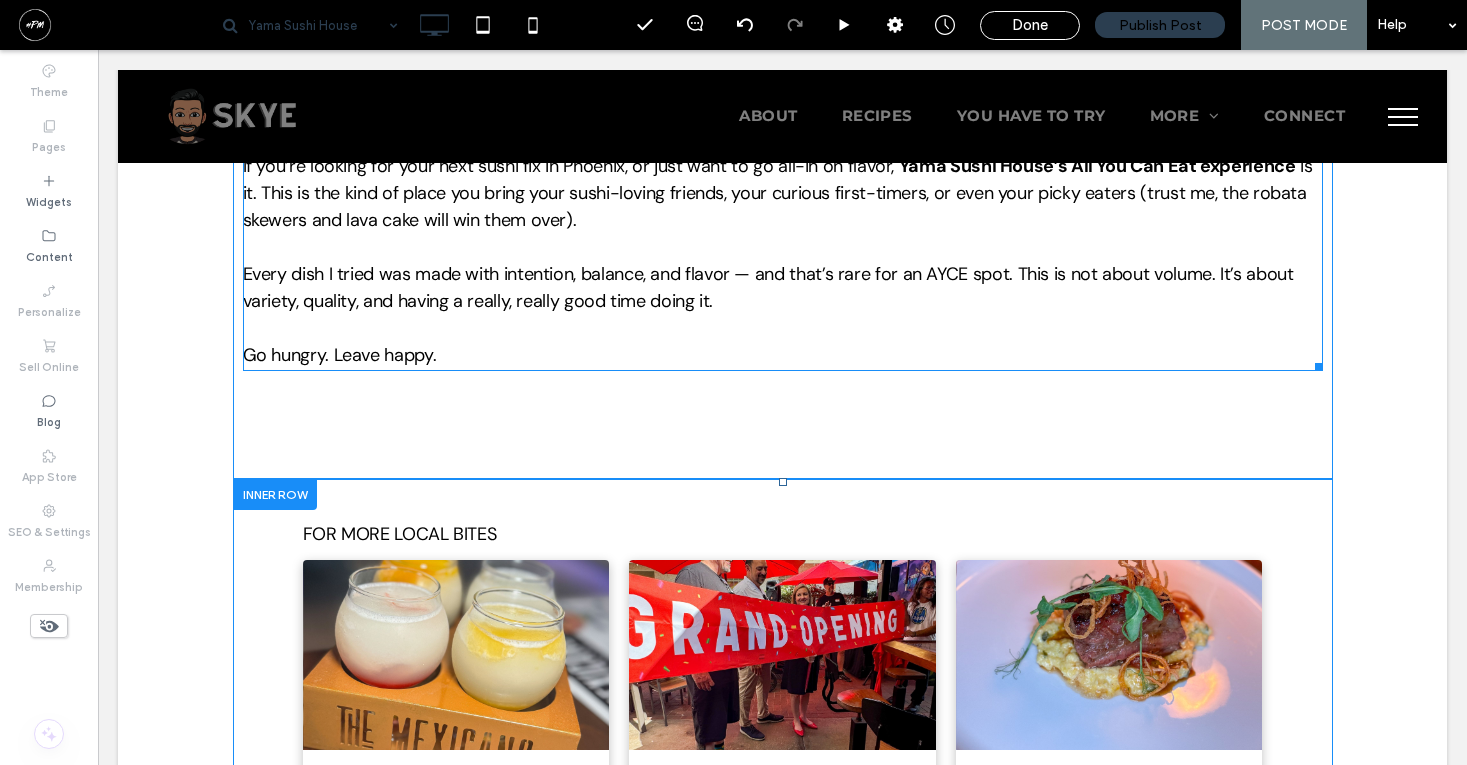 scroll, scrollTop: 4916, scrollLeft: 0, axis: vertical 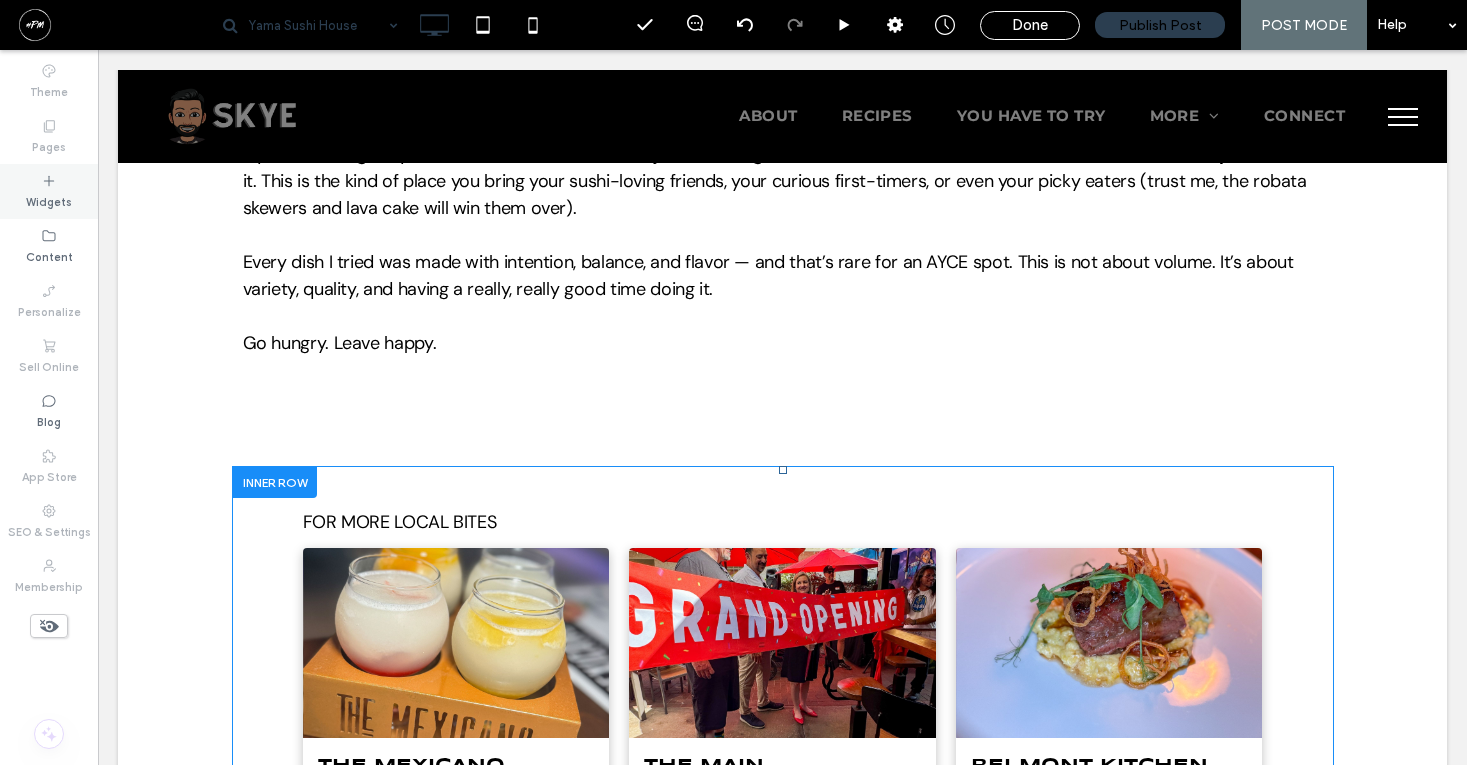 click on "Widgets" at bounding box center (49, 191) 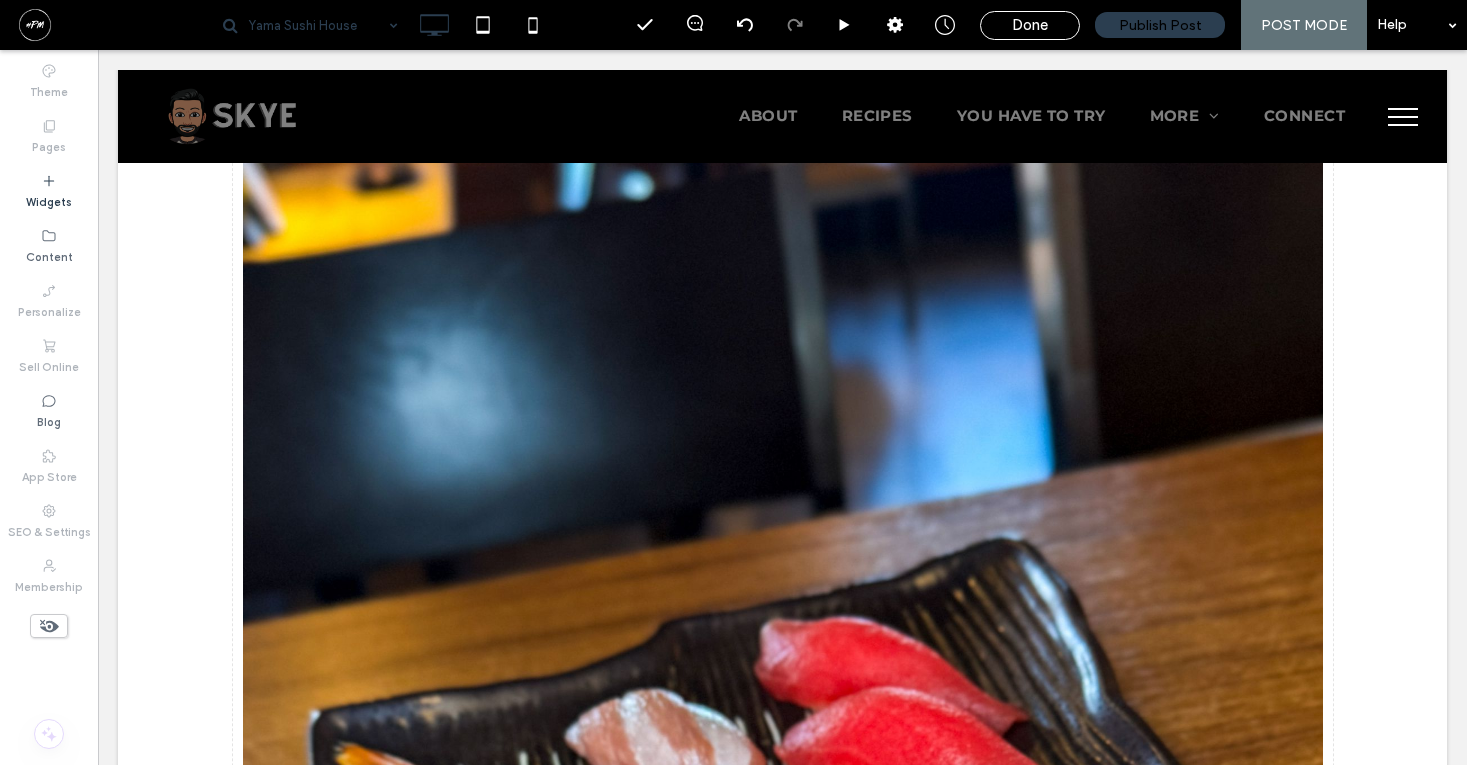 scroll, scrollTop: 139, scrollLeft: 0, axis: vertical 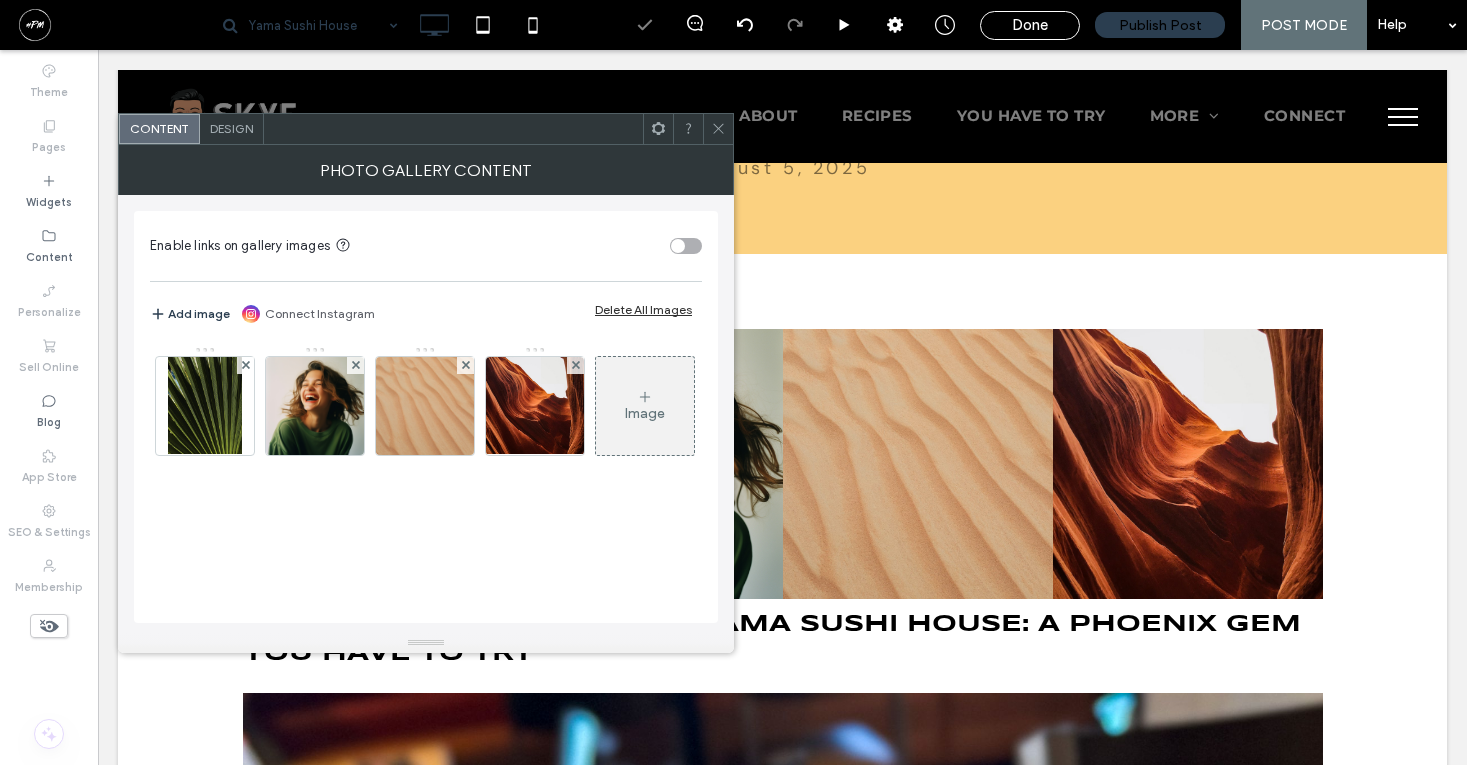 click 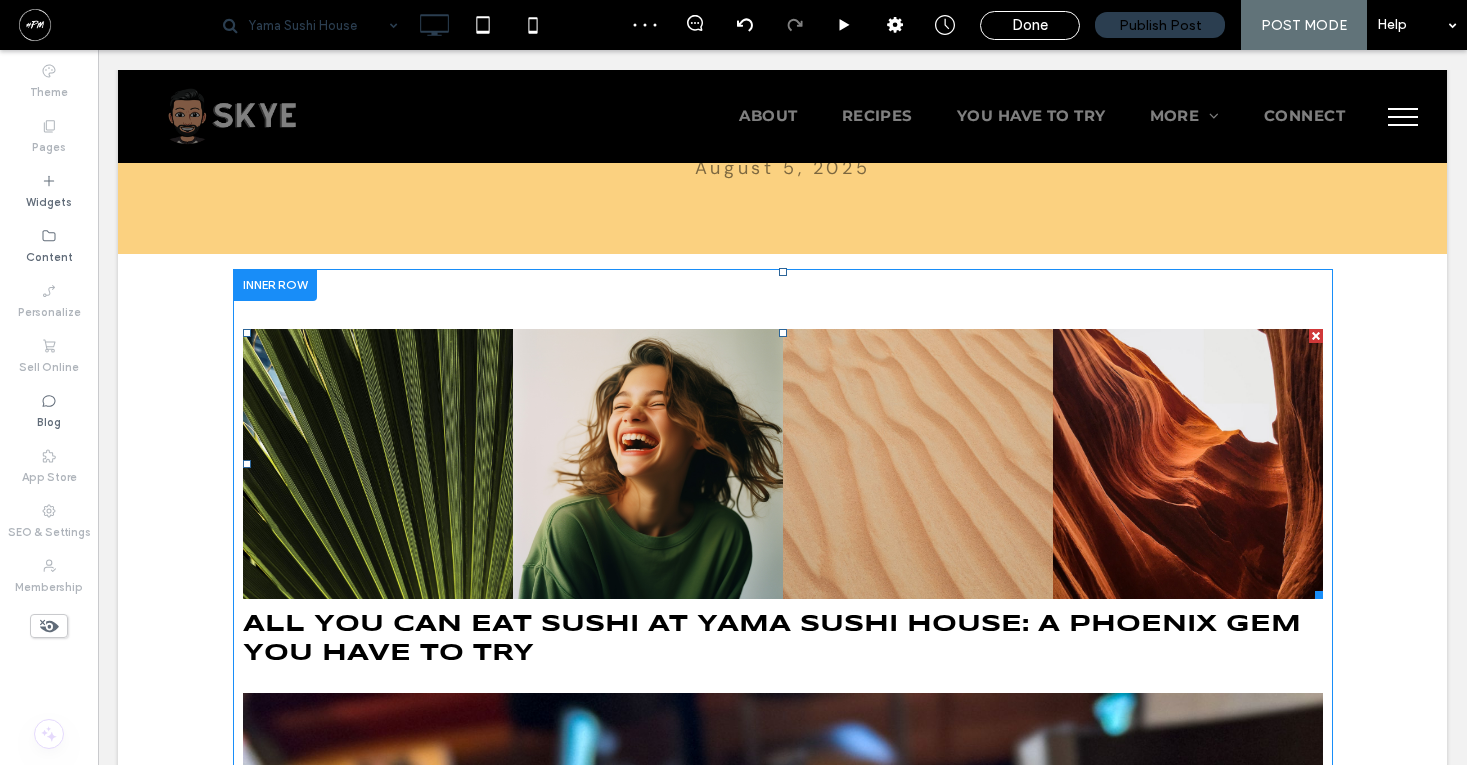 click at bounding box center [1316, 336] 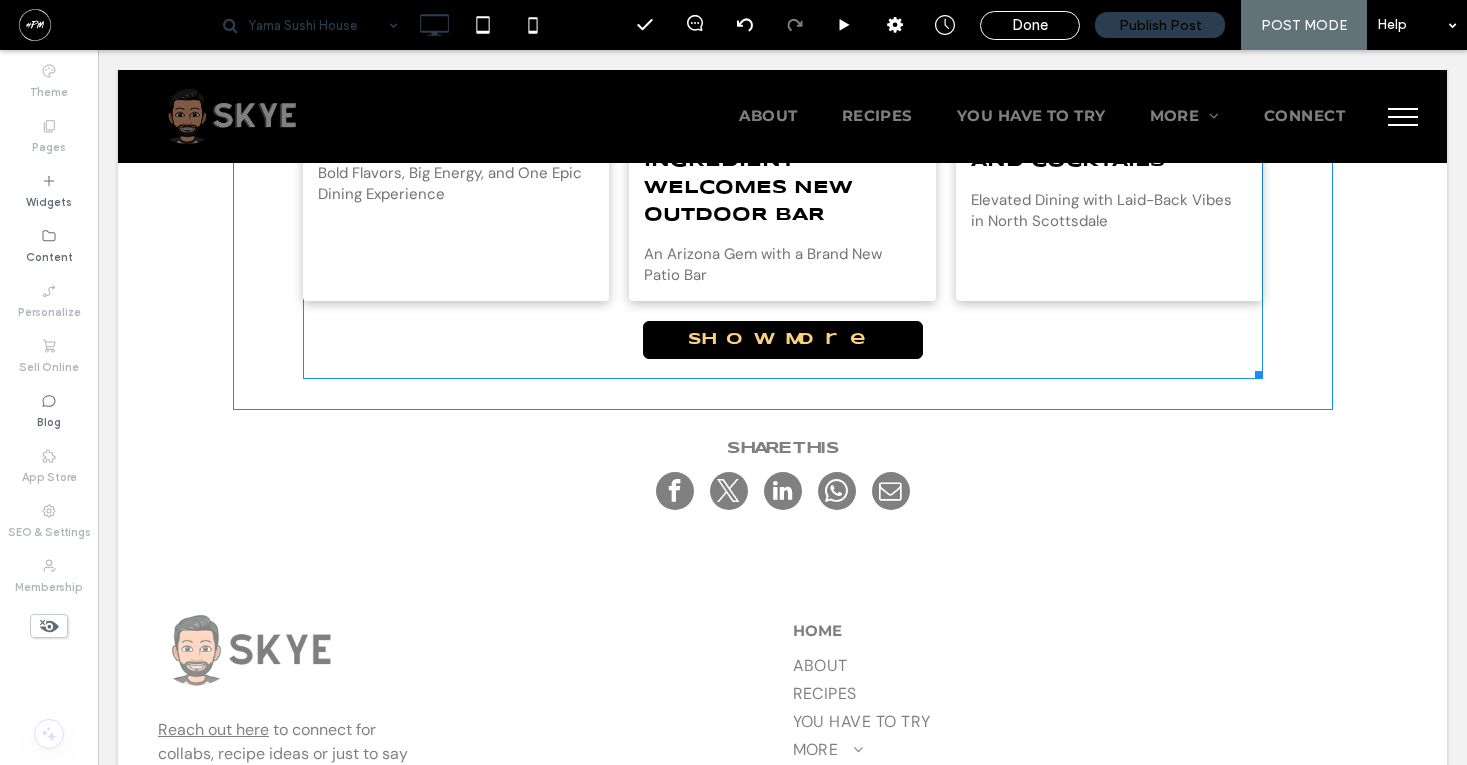 scroll, scrollTop: 5549, scrollLeft: 0, axis: vertical 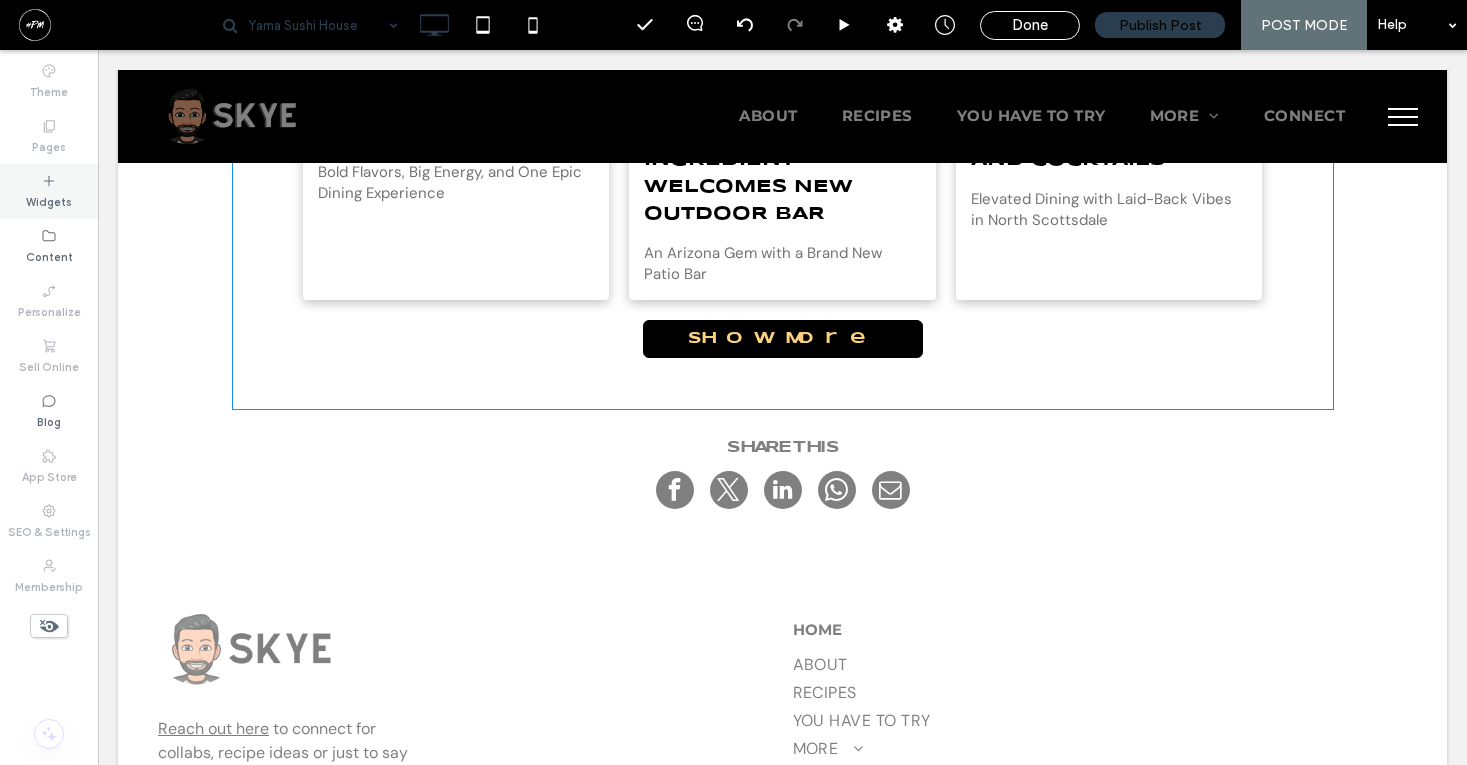 click on "Widgets" at bounding box center [49, 200] 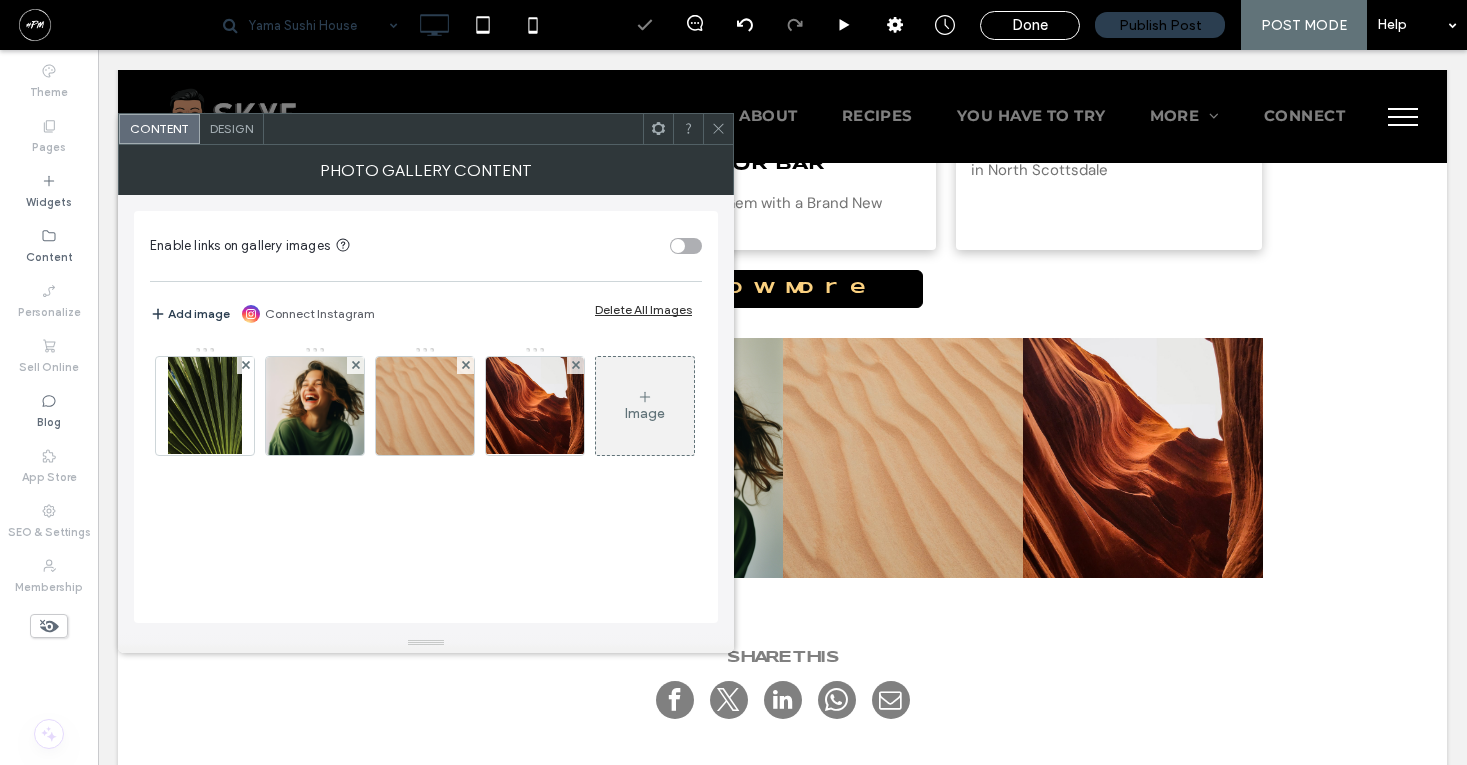 scroll, scrollTop: 5581, scrollLeft: 0, axis: vertical 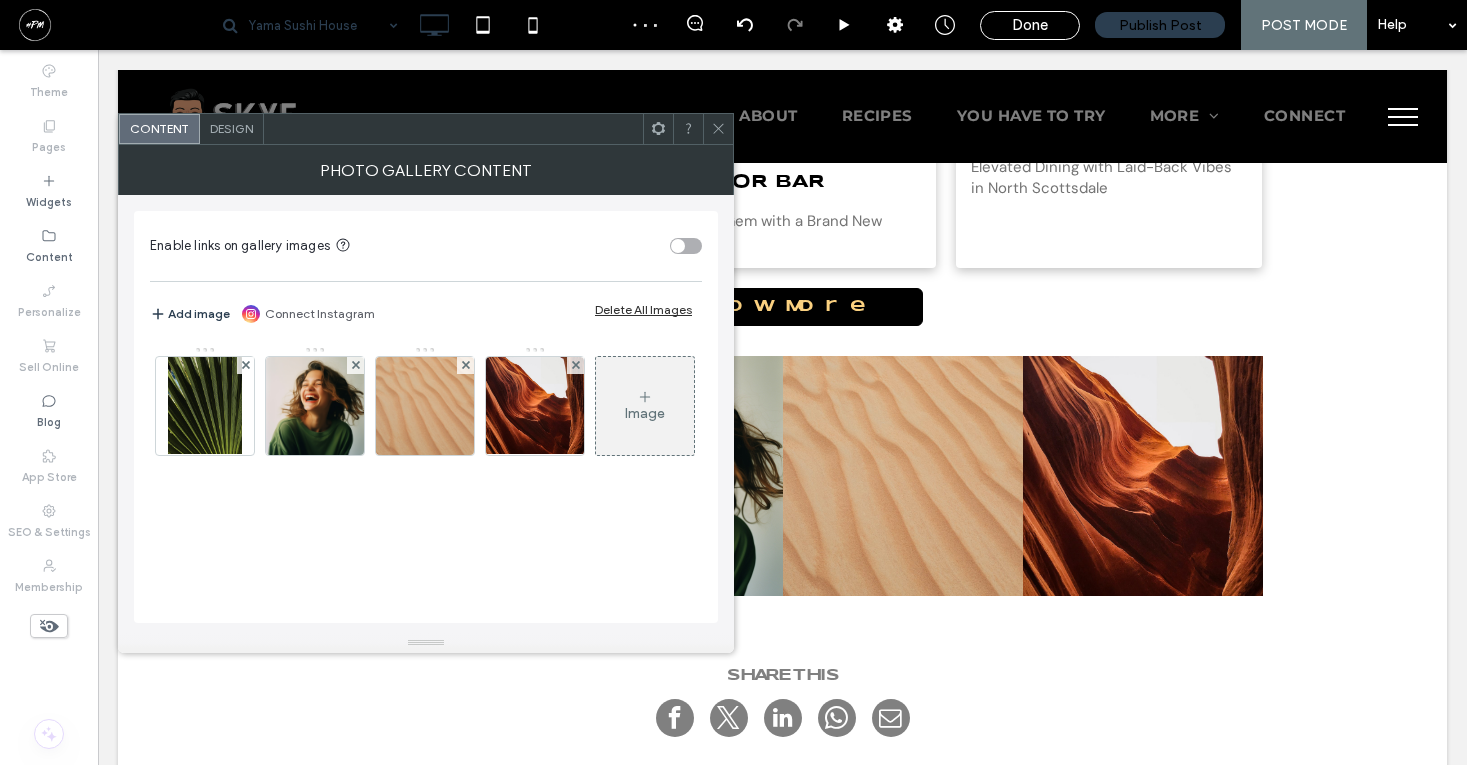 click on "Delete All Images" at bounding box center (643, 309) 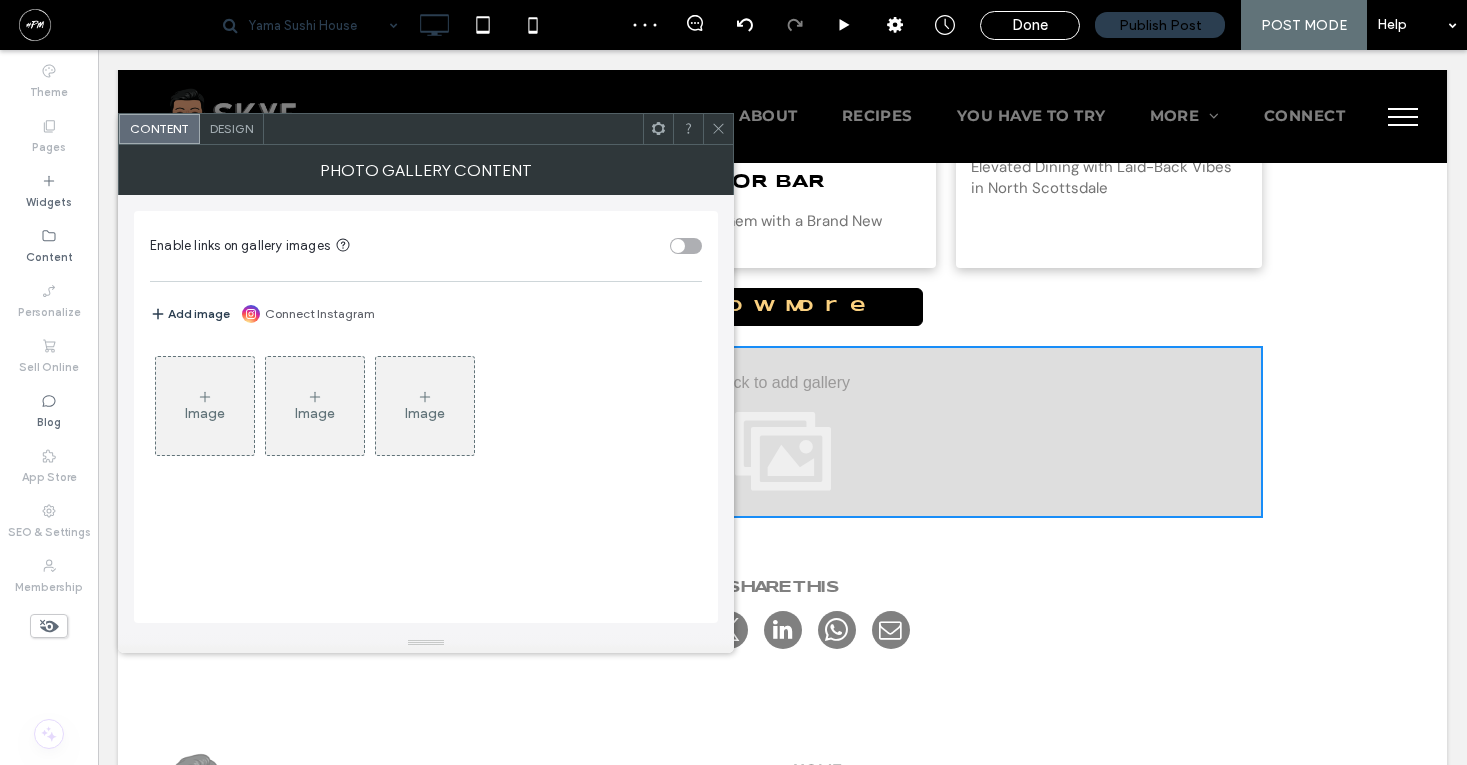 click on "Image" at bounding box center (205, 406) 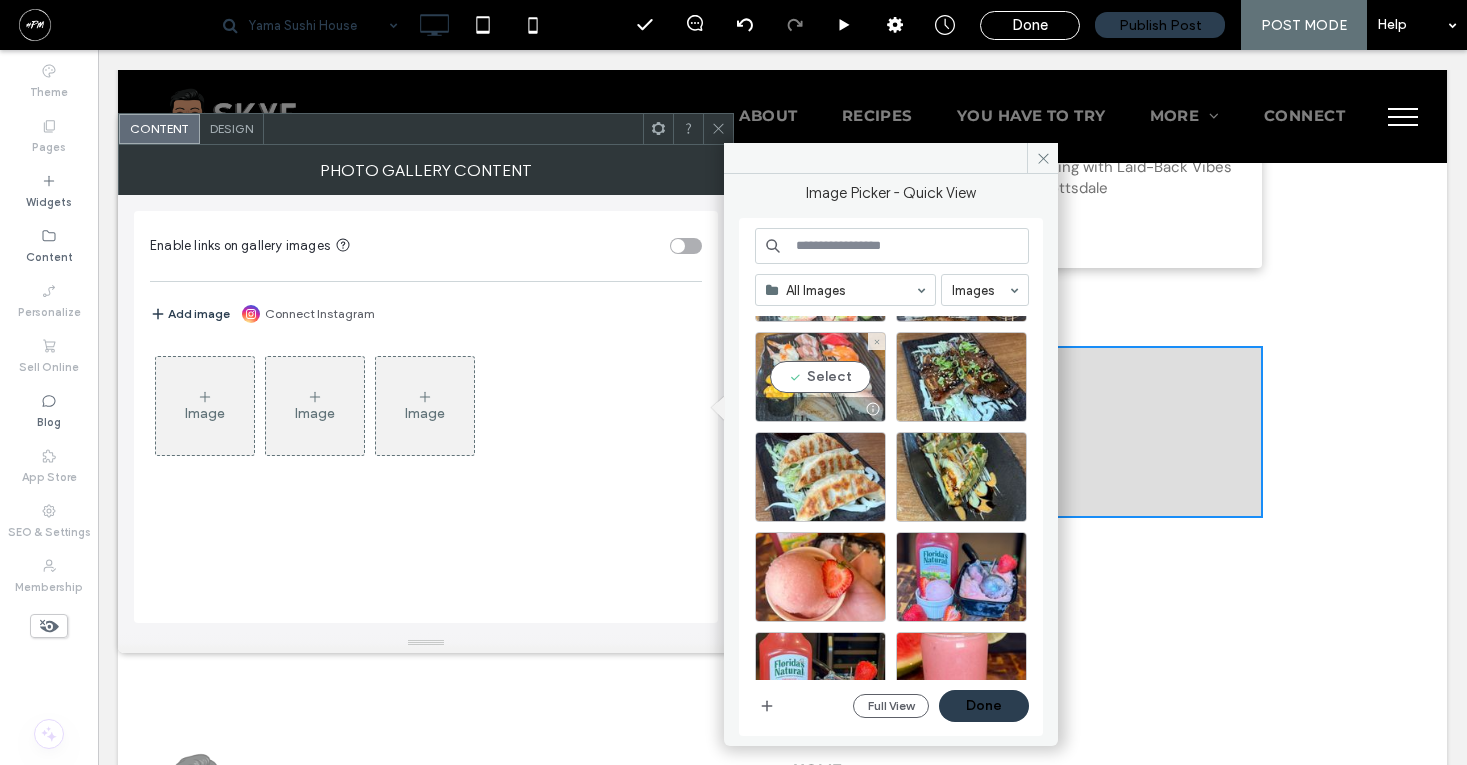 scroll, scrollTop: 216, scrollLeft: 0, axis: vertical 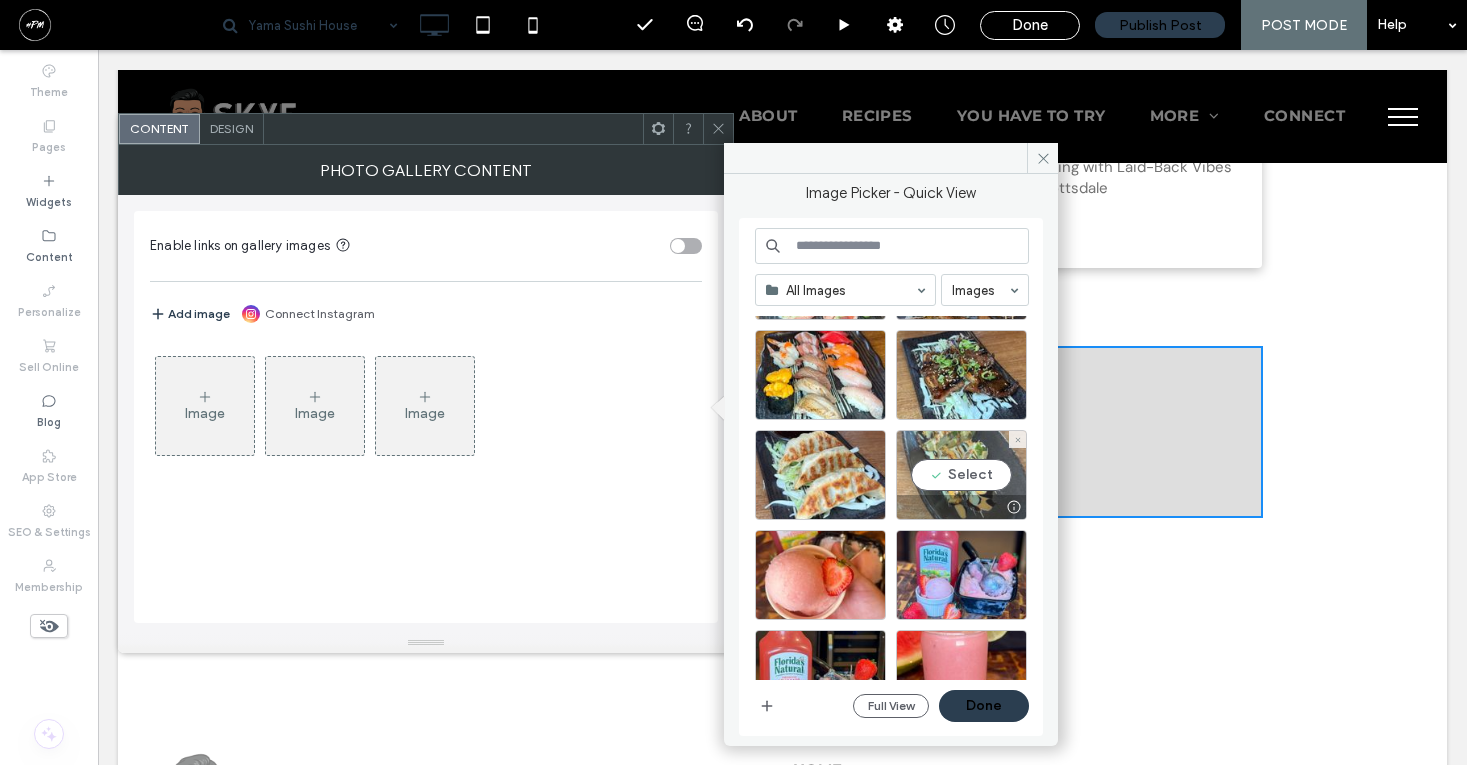 click on "Select" at bounding box center [961, 475] 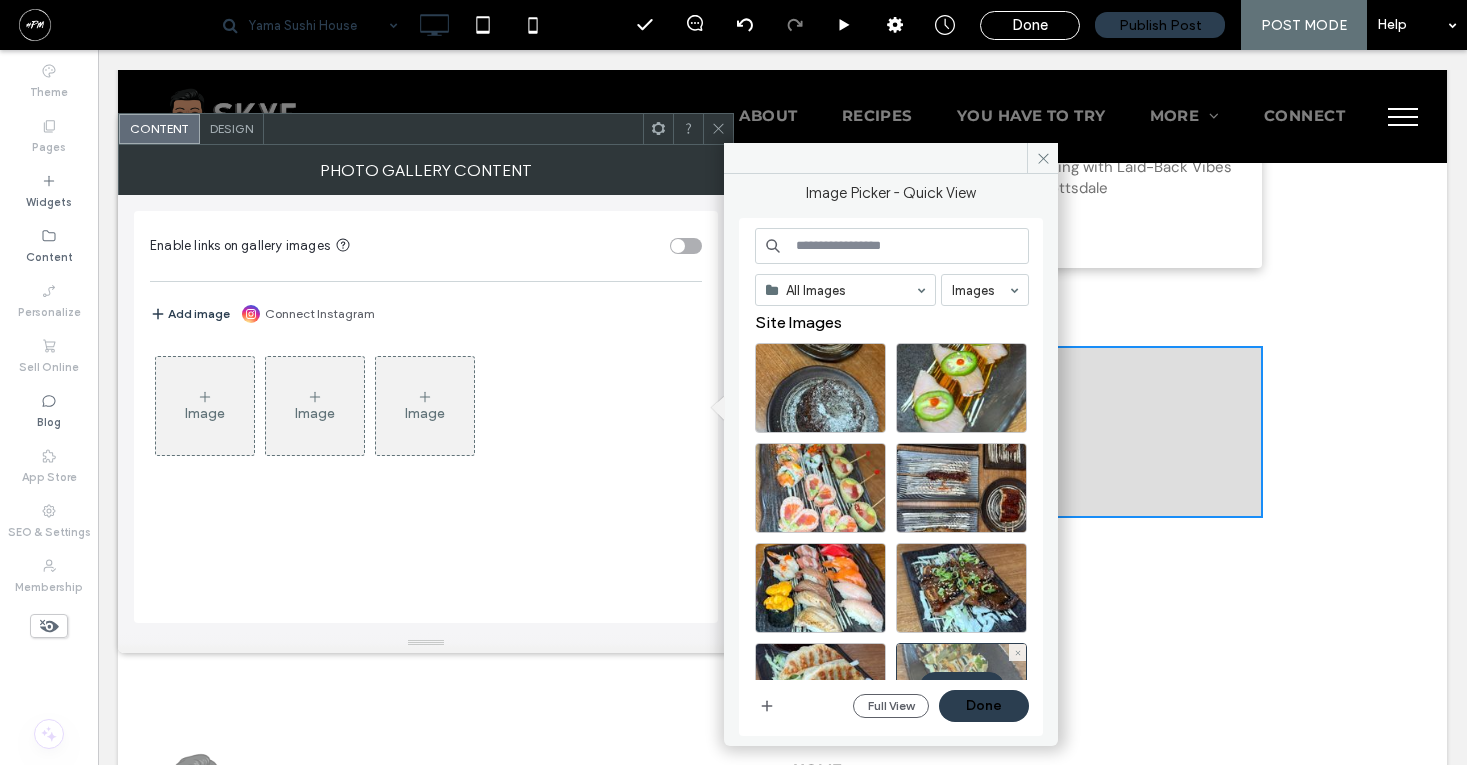 scroll, scrollTop: 0, scrollLeft: 0, axis: both 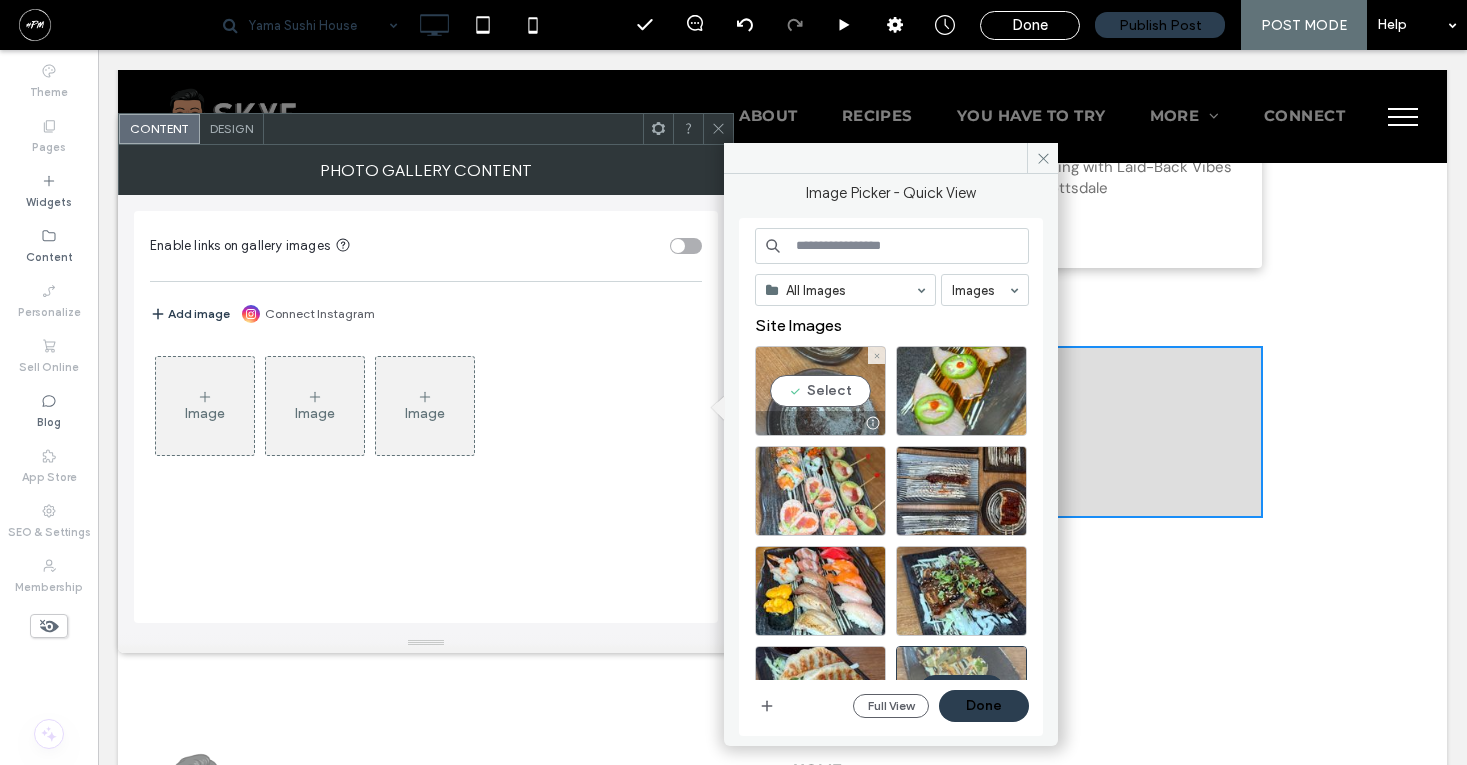 click on "Select" at bounding box center [820, 391] 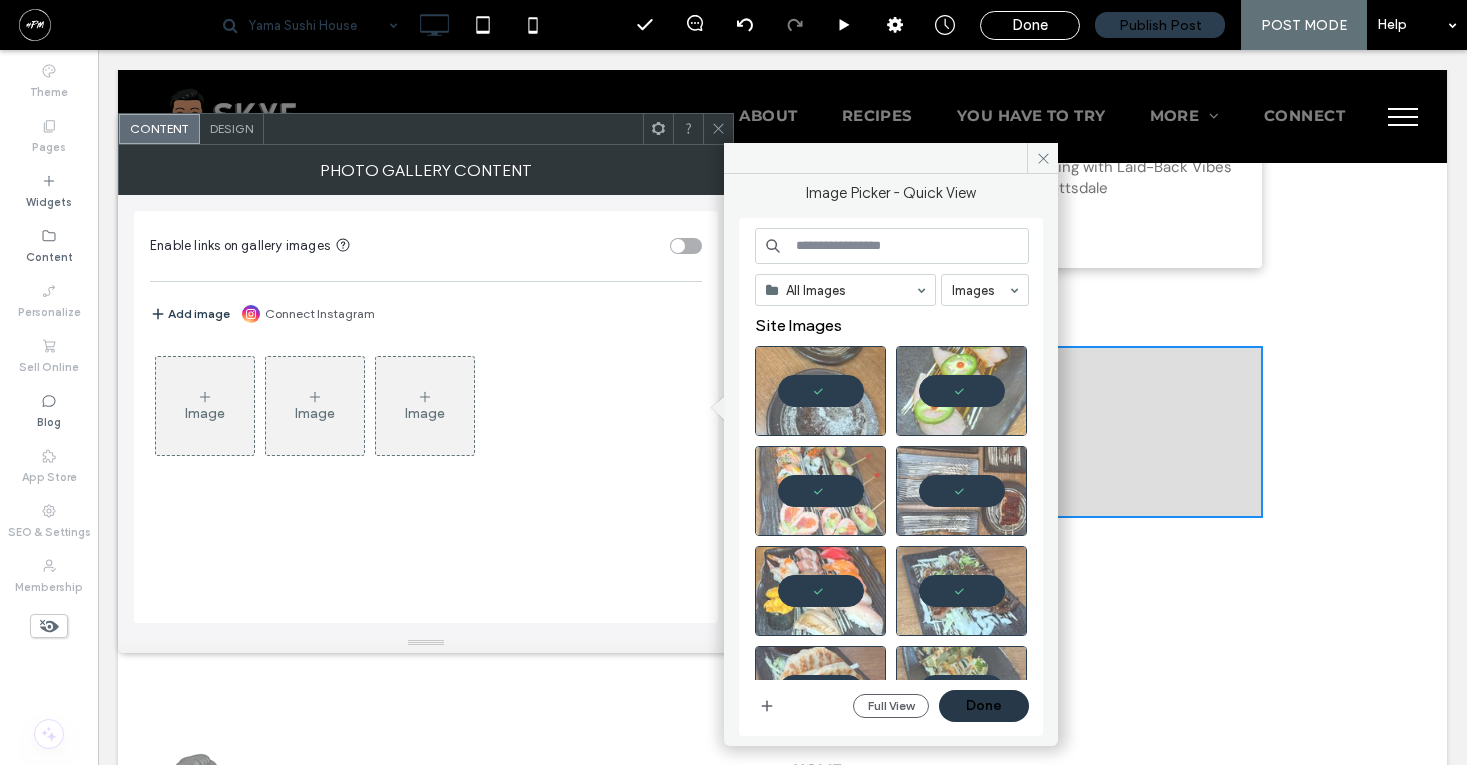 click on "Done" at bounding box center (984, 706) 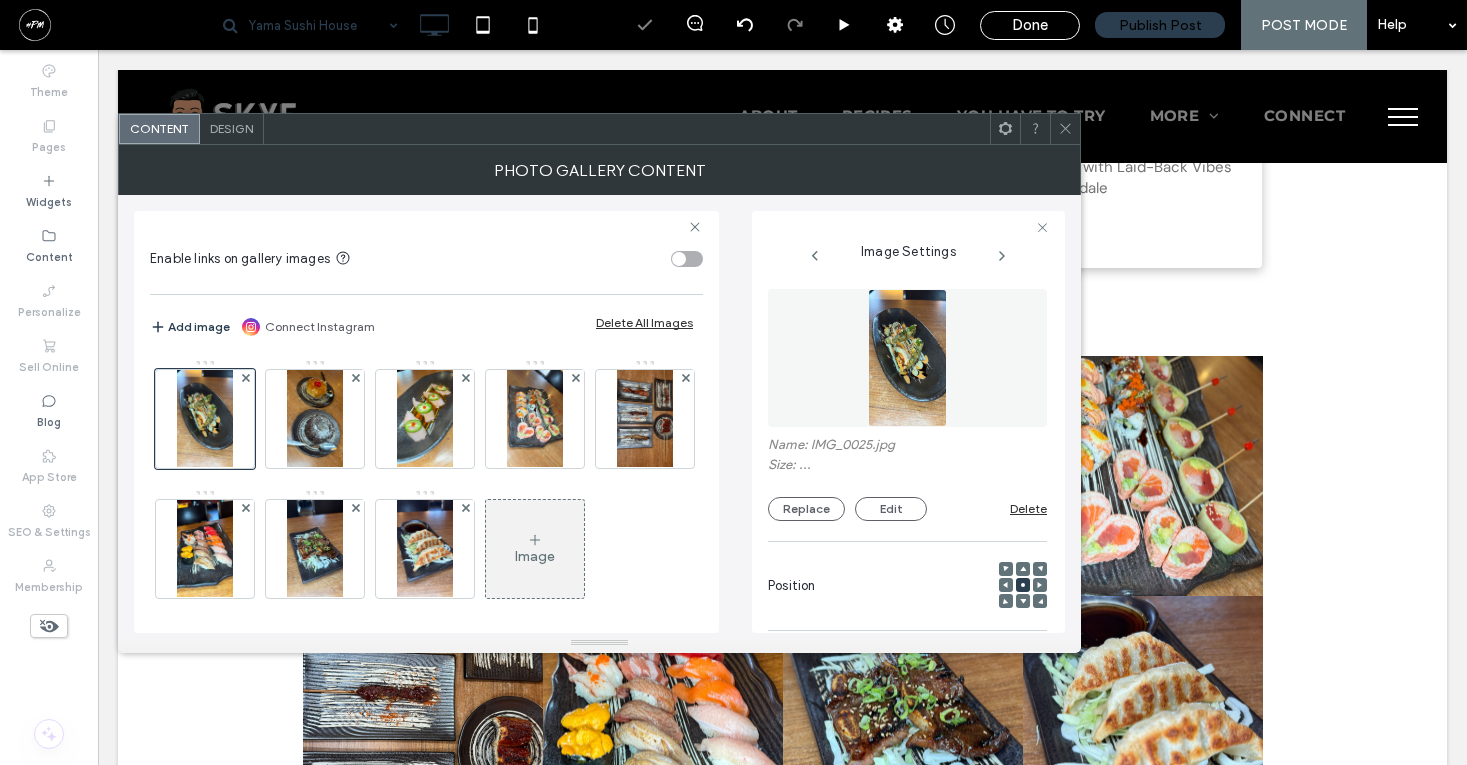 click at bounding box center (627, 129) 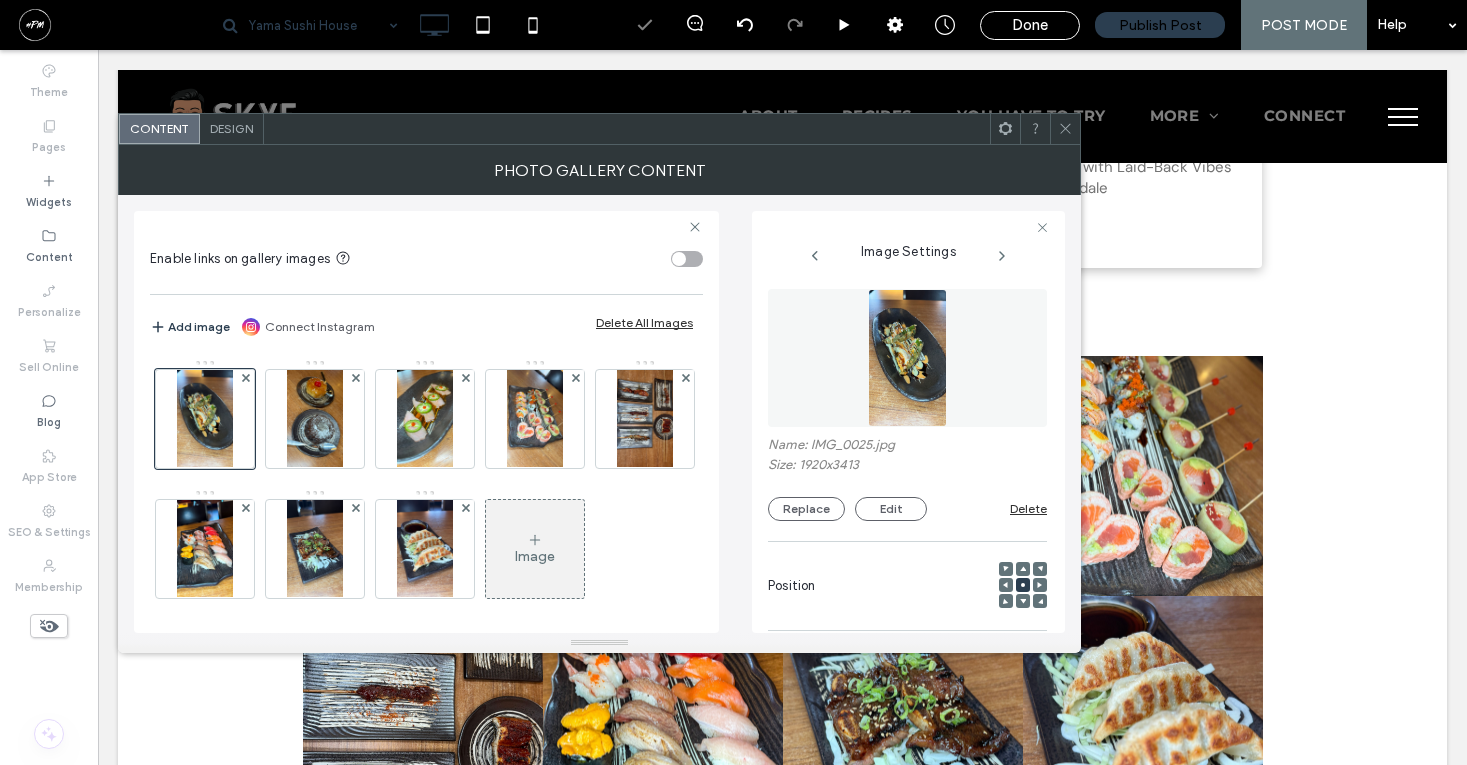 click at bounding box center [1065, 129] 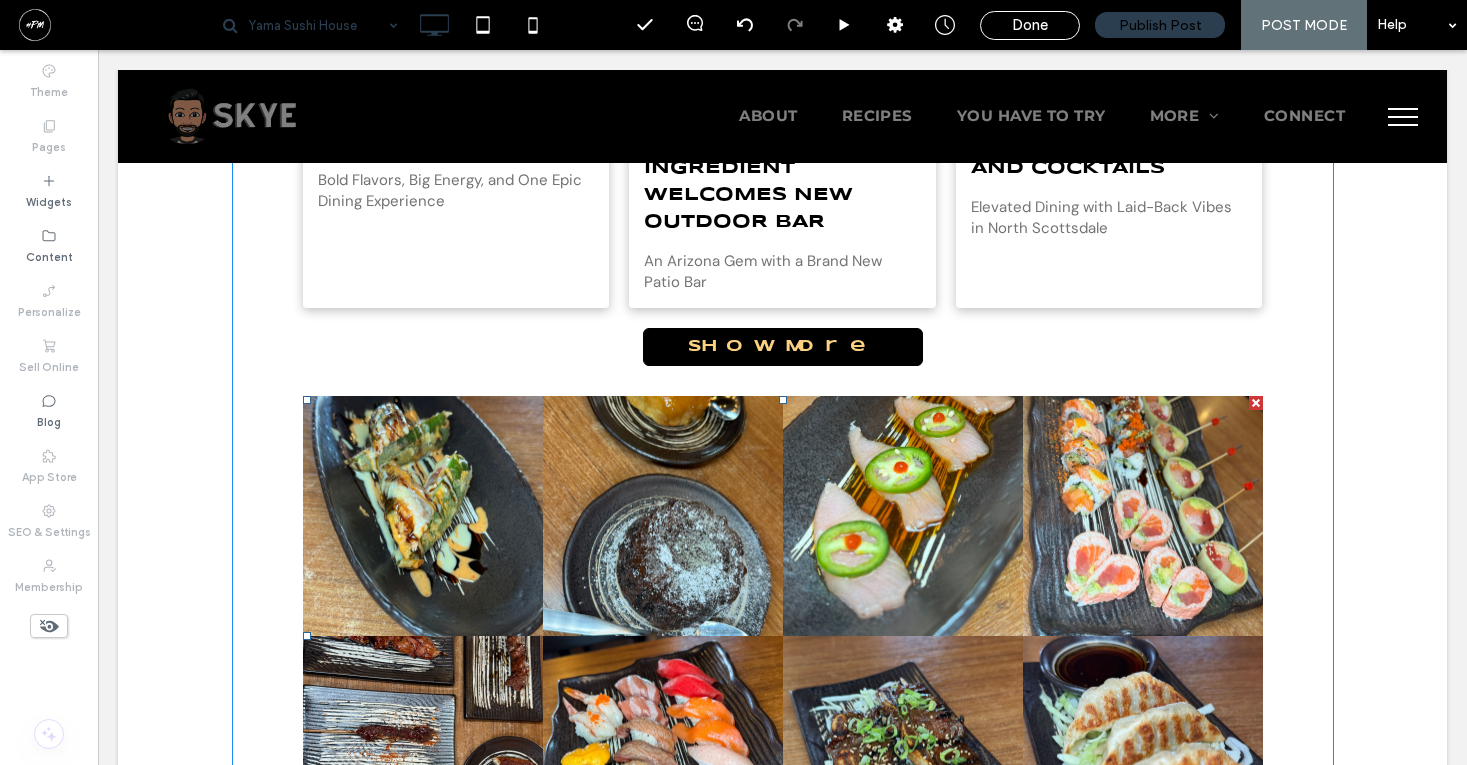 scroll, scrollTop: 5539, scrollLeft: 0, axis: vertical 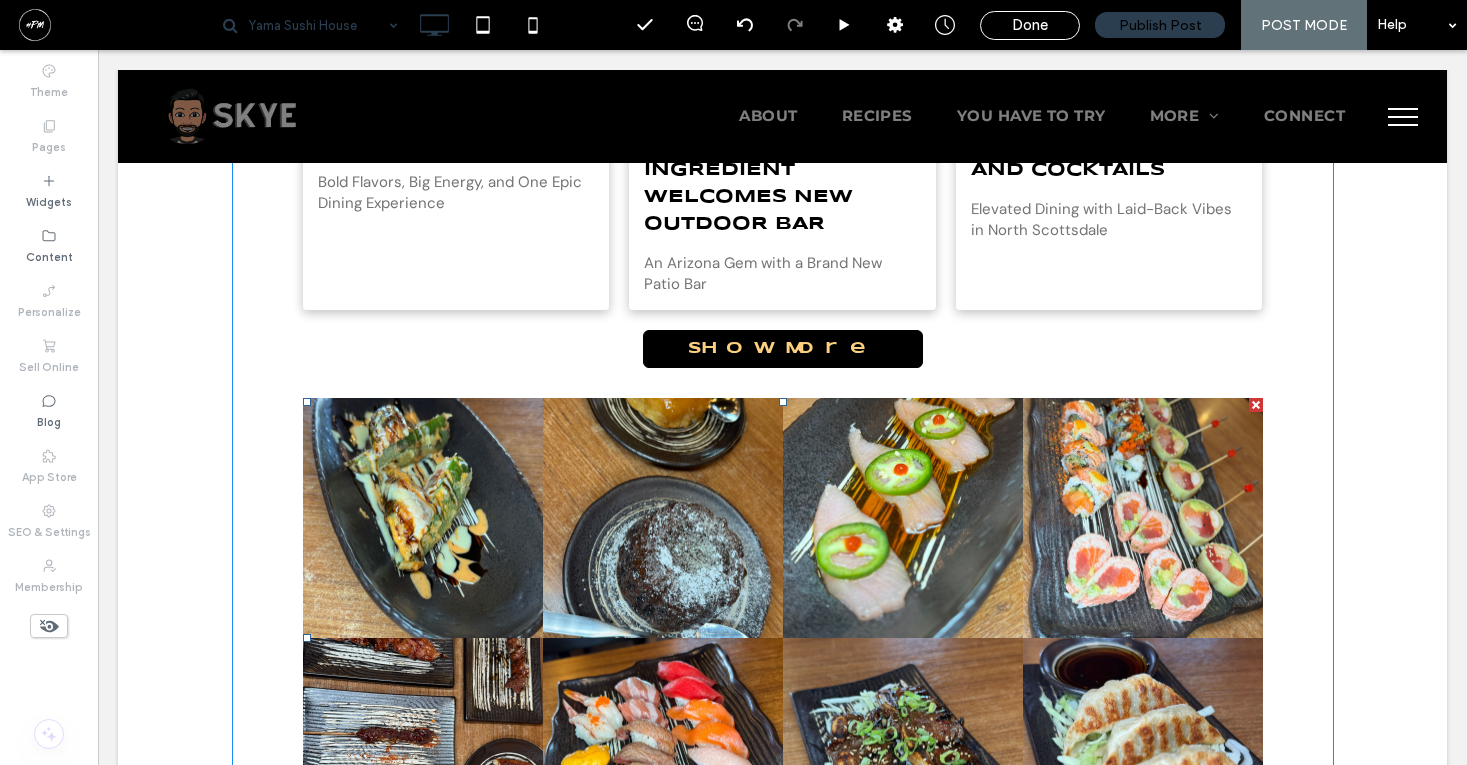 click at bounding box center [1256, 405] 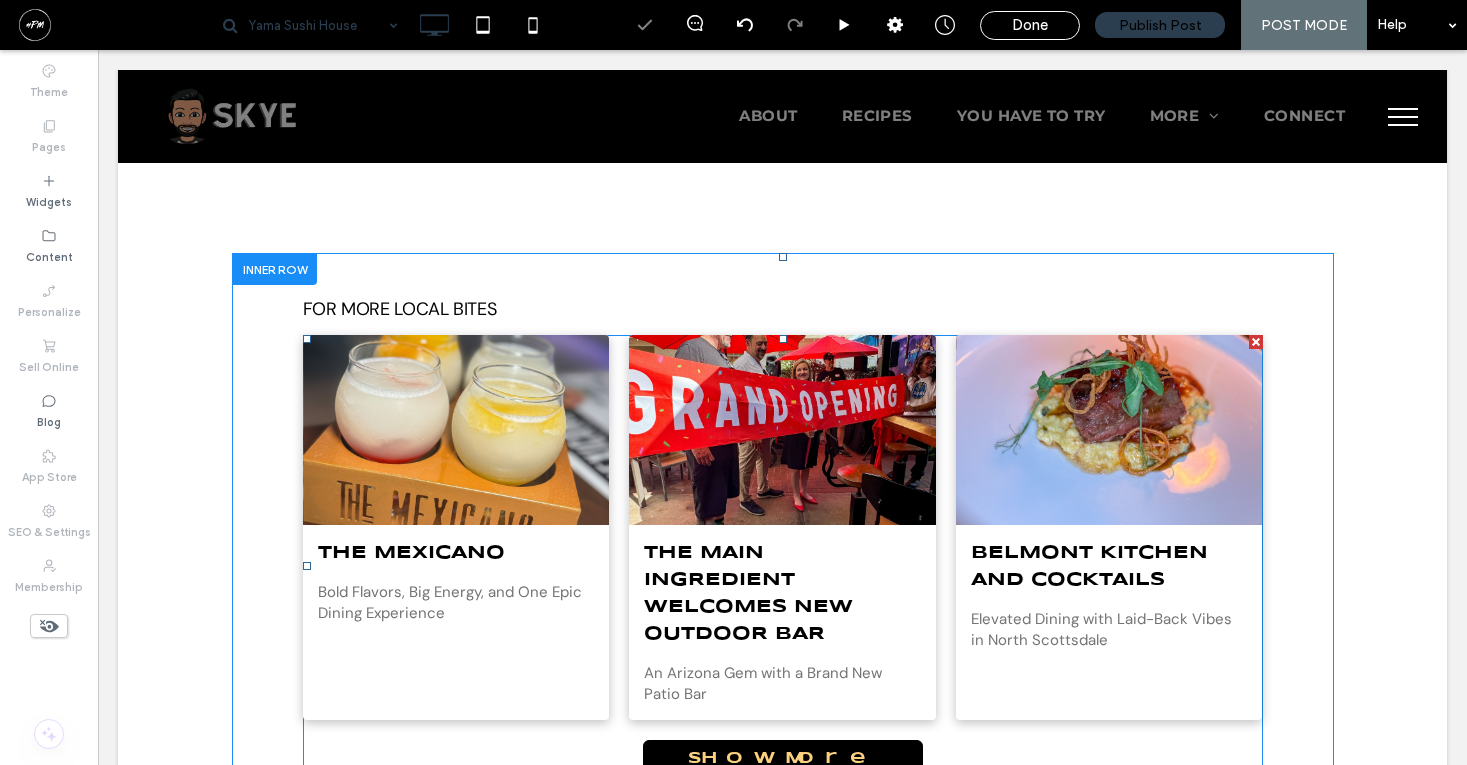 scroll, scrollTop: 5127, scrollLeft: 0, axis: vertical 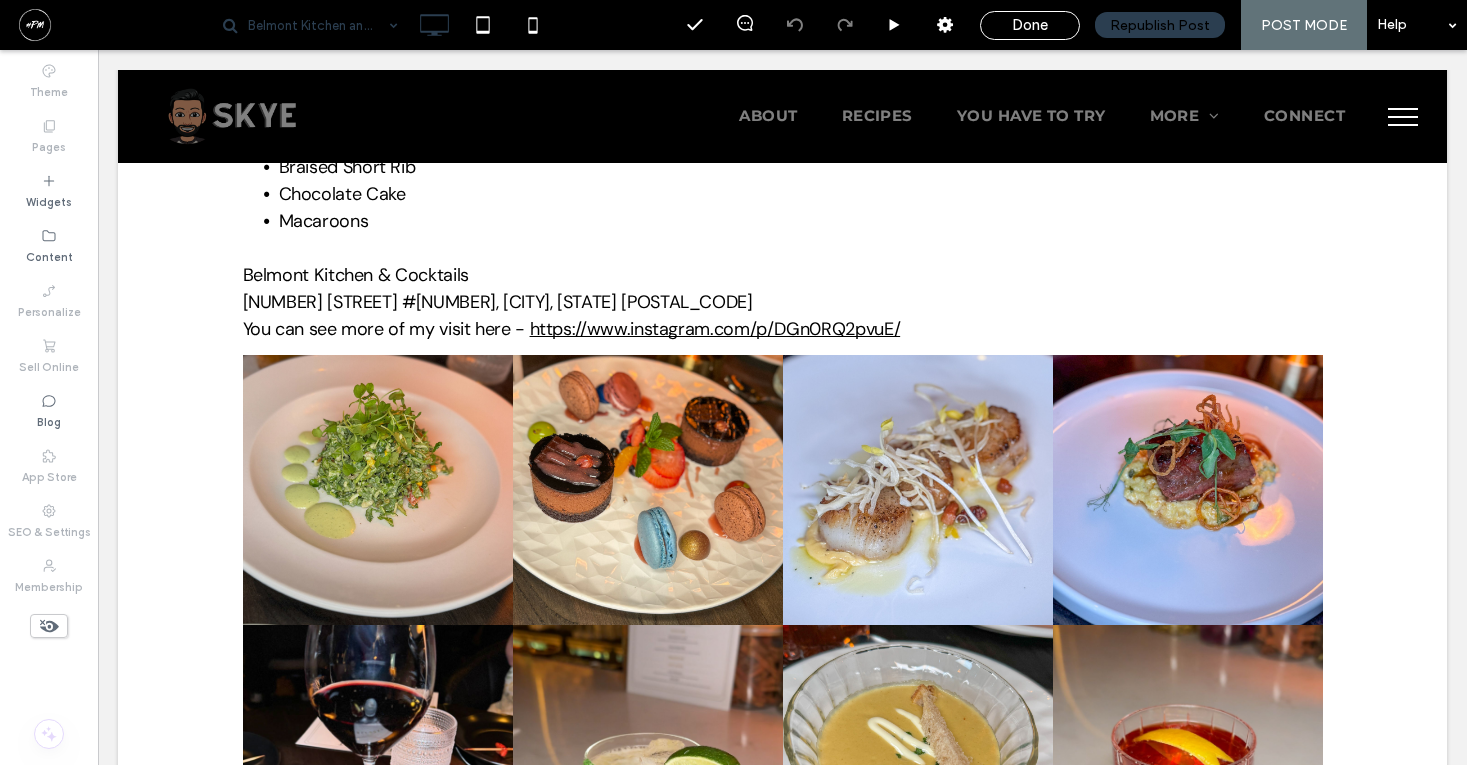 click at bounding box center (318, 25) 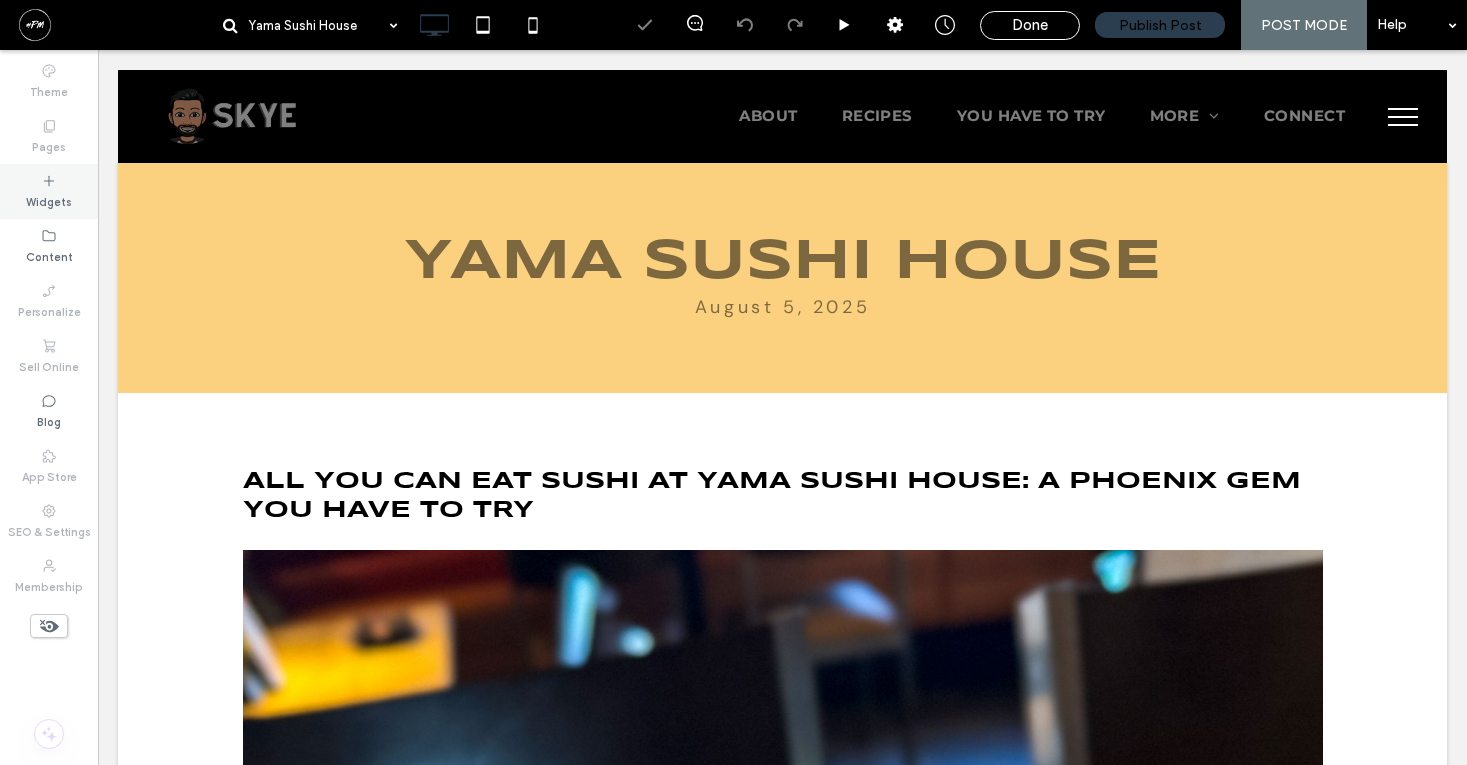 scroll, scrollTop: 0, scrollLeft: 0, axis: both 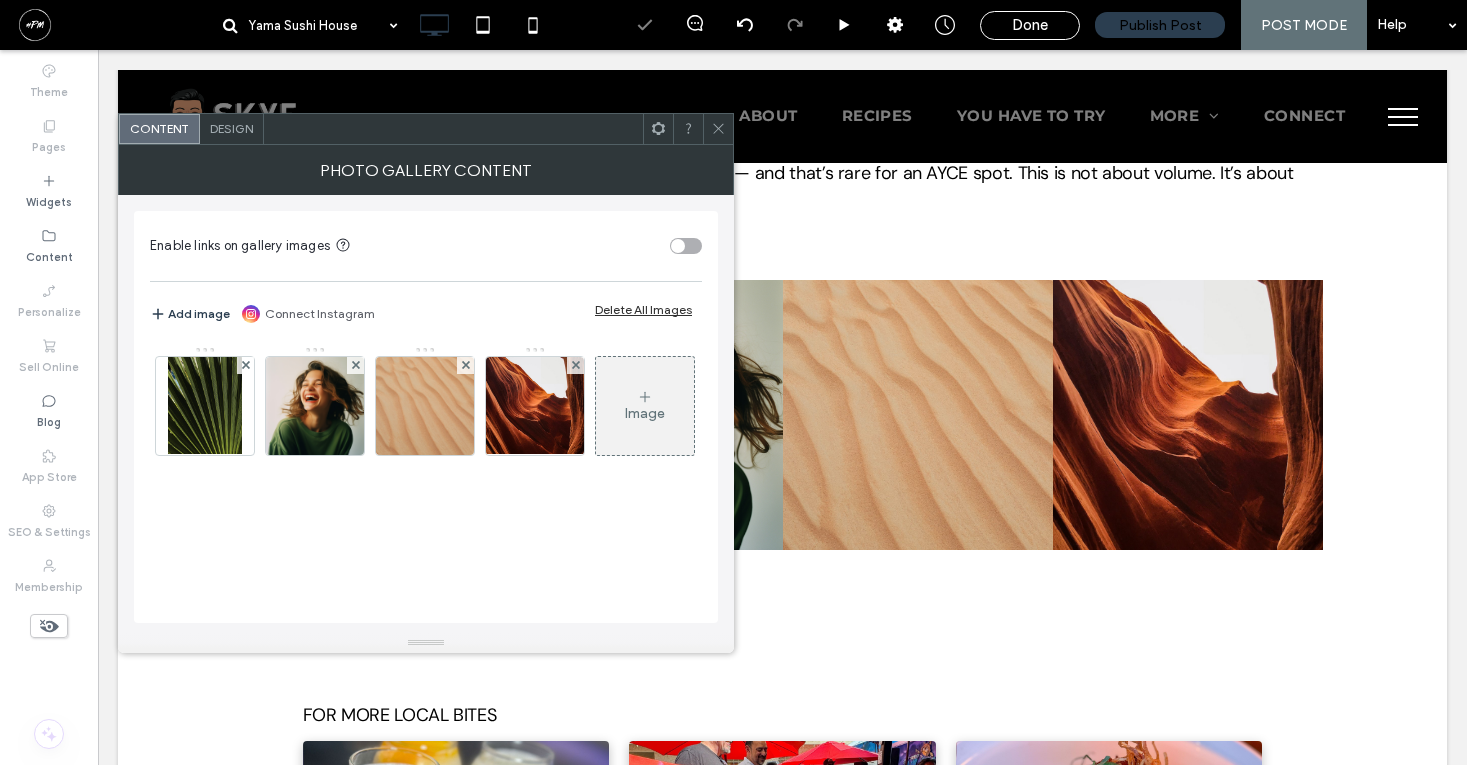 click on "Delete All Images" at bounding box center [643, 309] 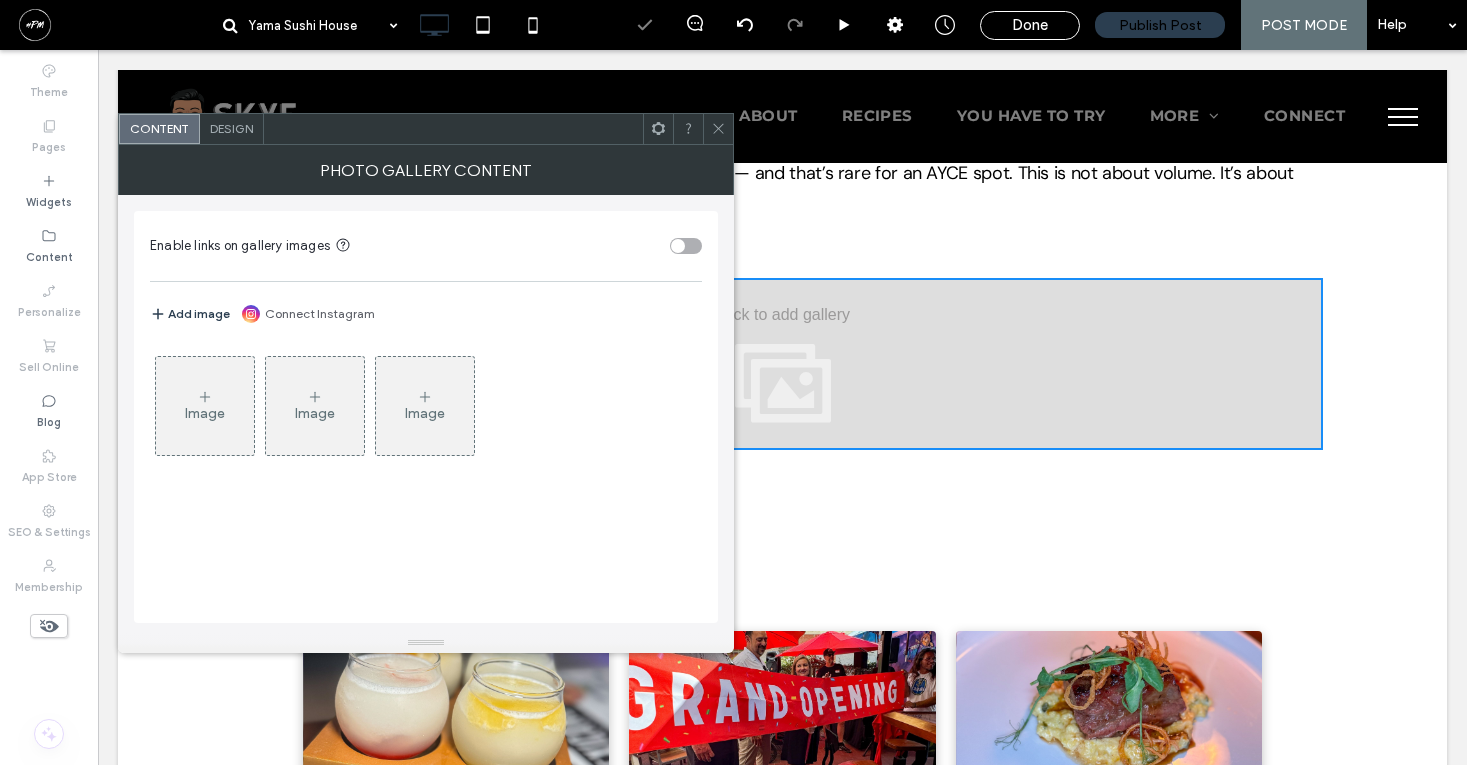 click 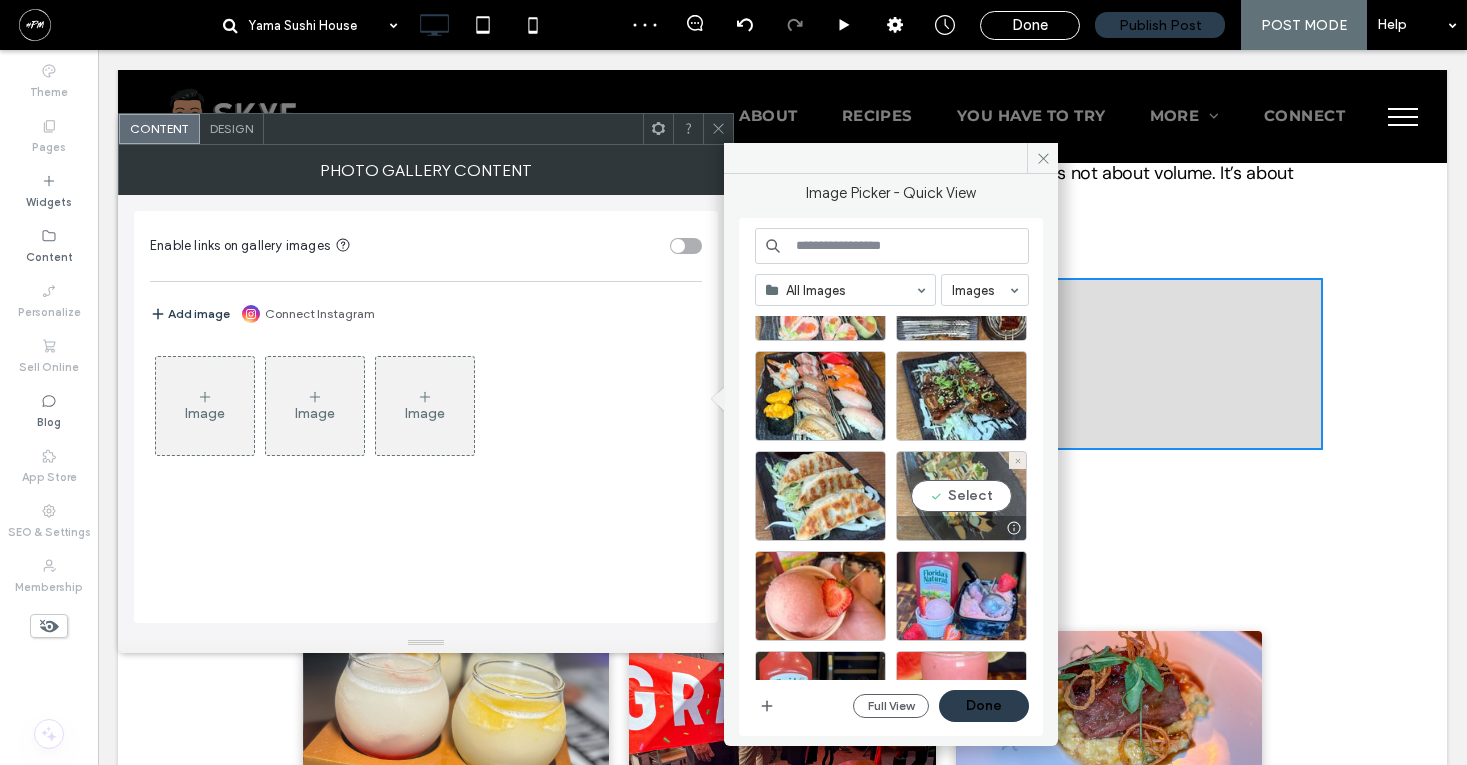 click on "Select" at bounding box center (961, 496) 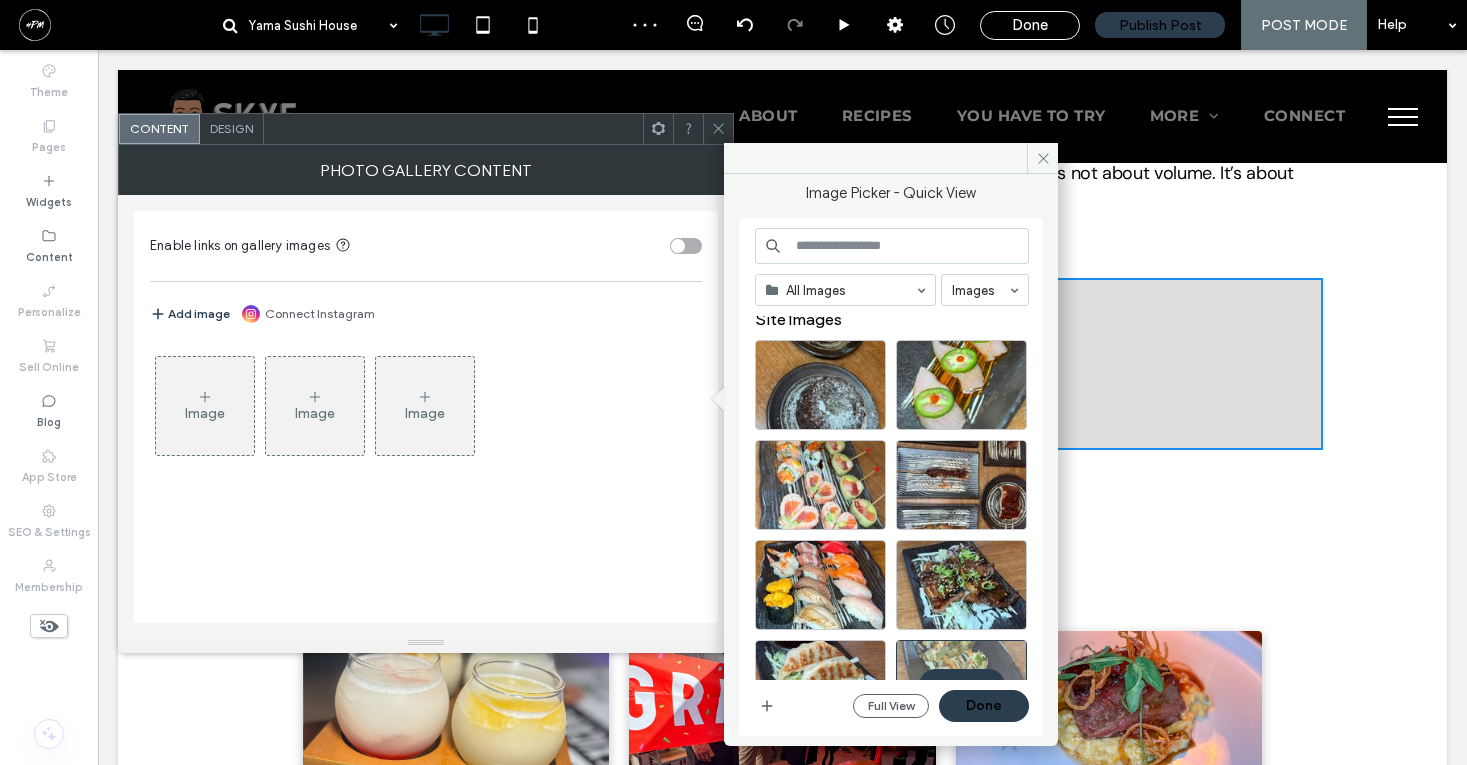 scroll, scrollTop: 0, scrollLeft: 0, axis: both 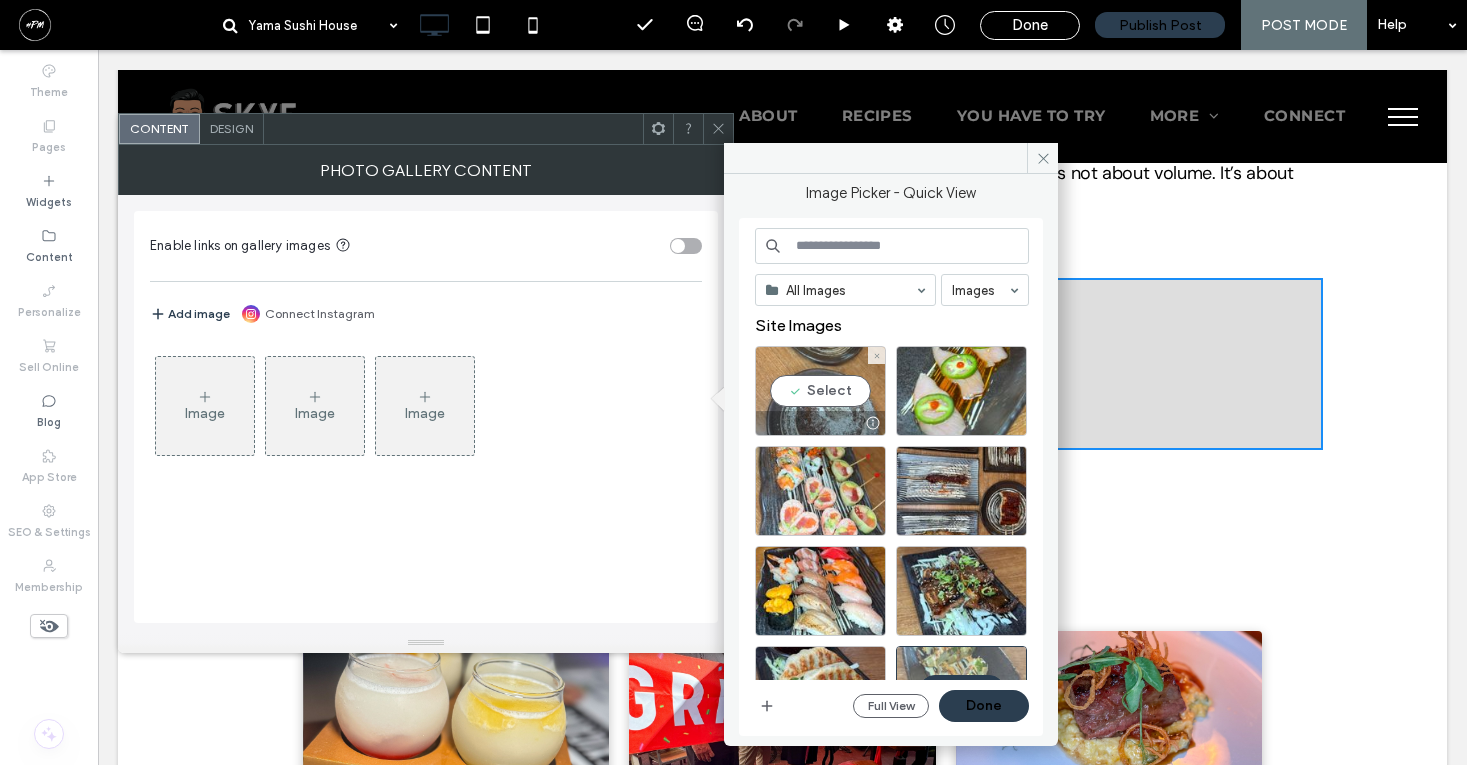 click on "Select" at bounding box center [820, 391] 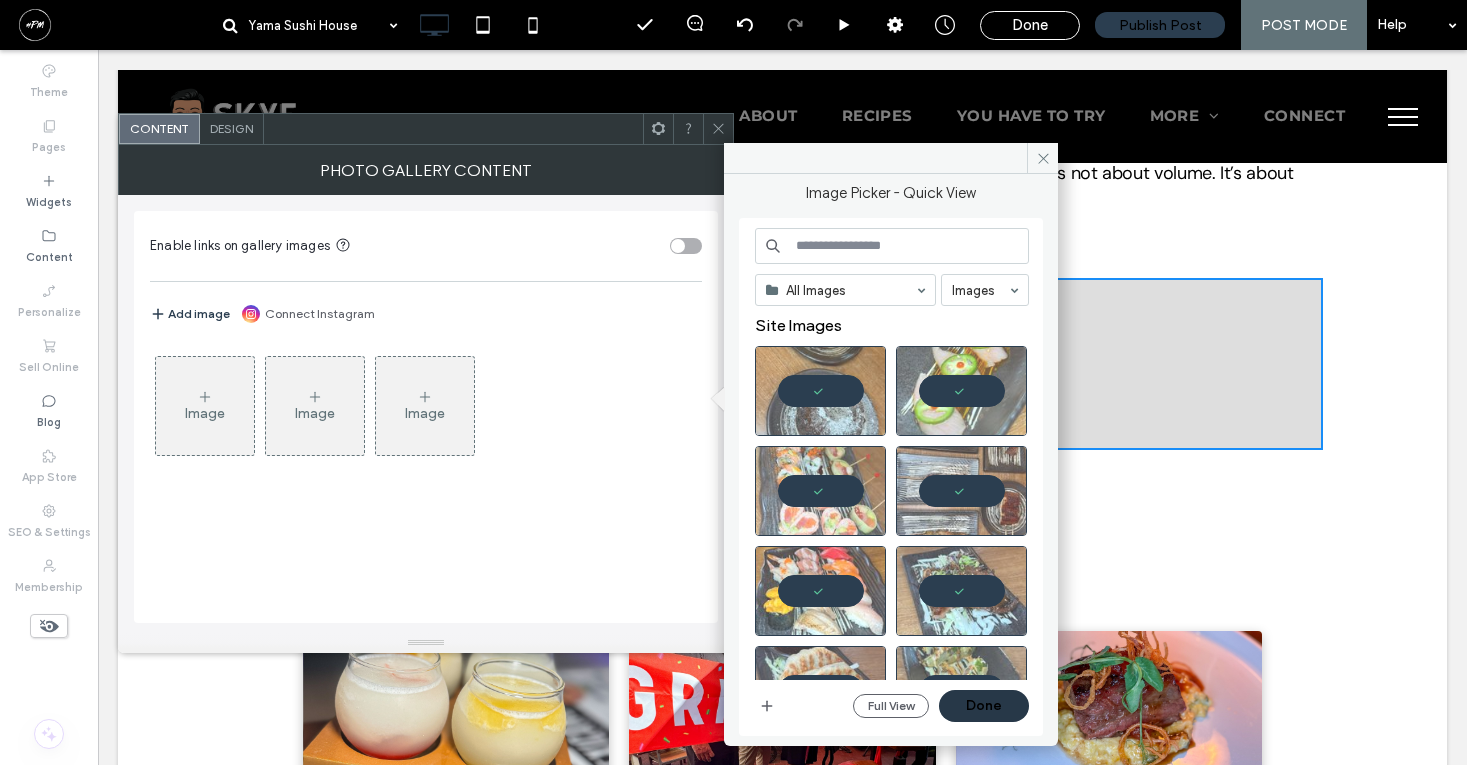 click on "Done" at bounding box center (984, 706) 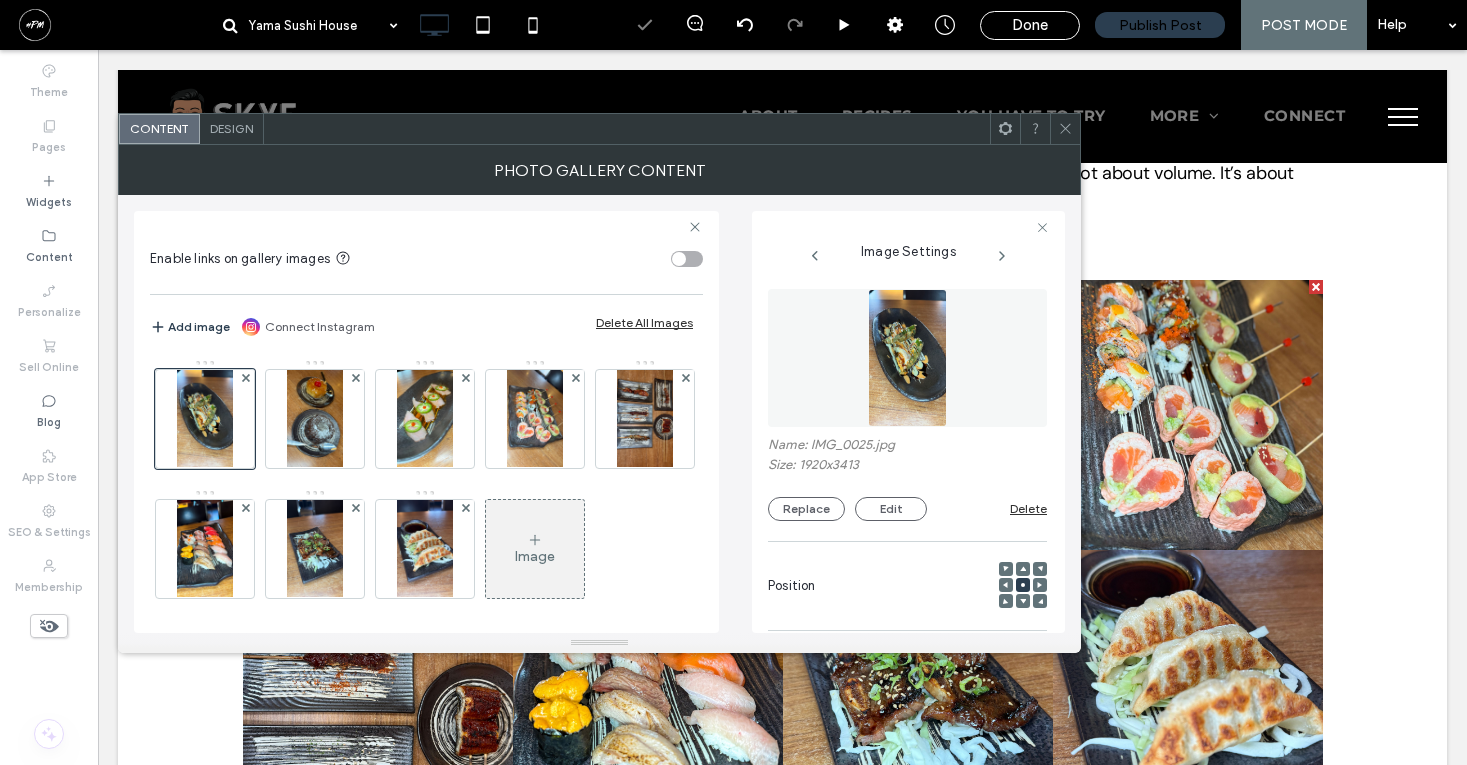 click 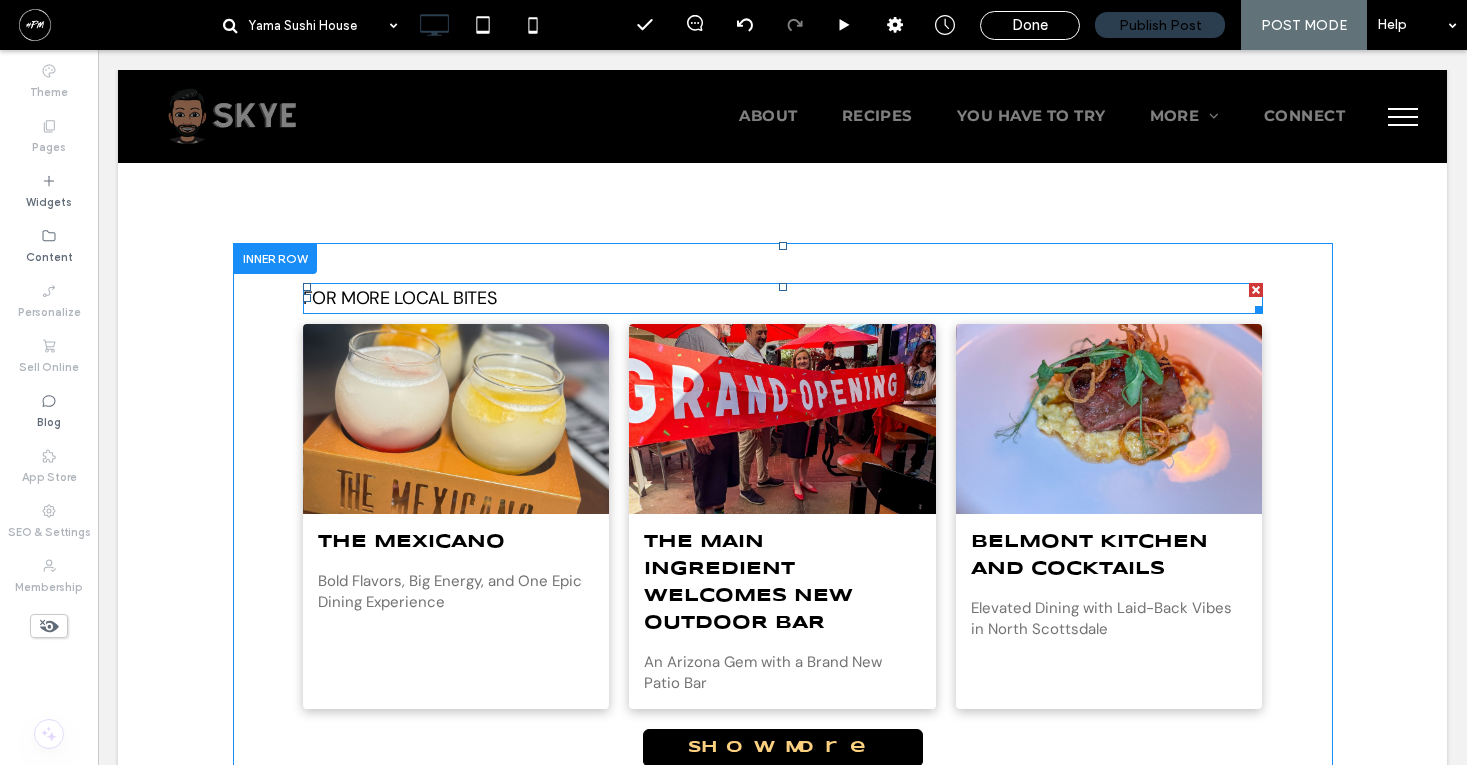 scroll, scrollTop: 5664, scrollLeft: 0, axis: vertical 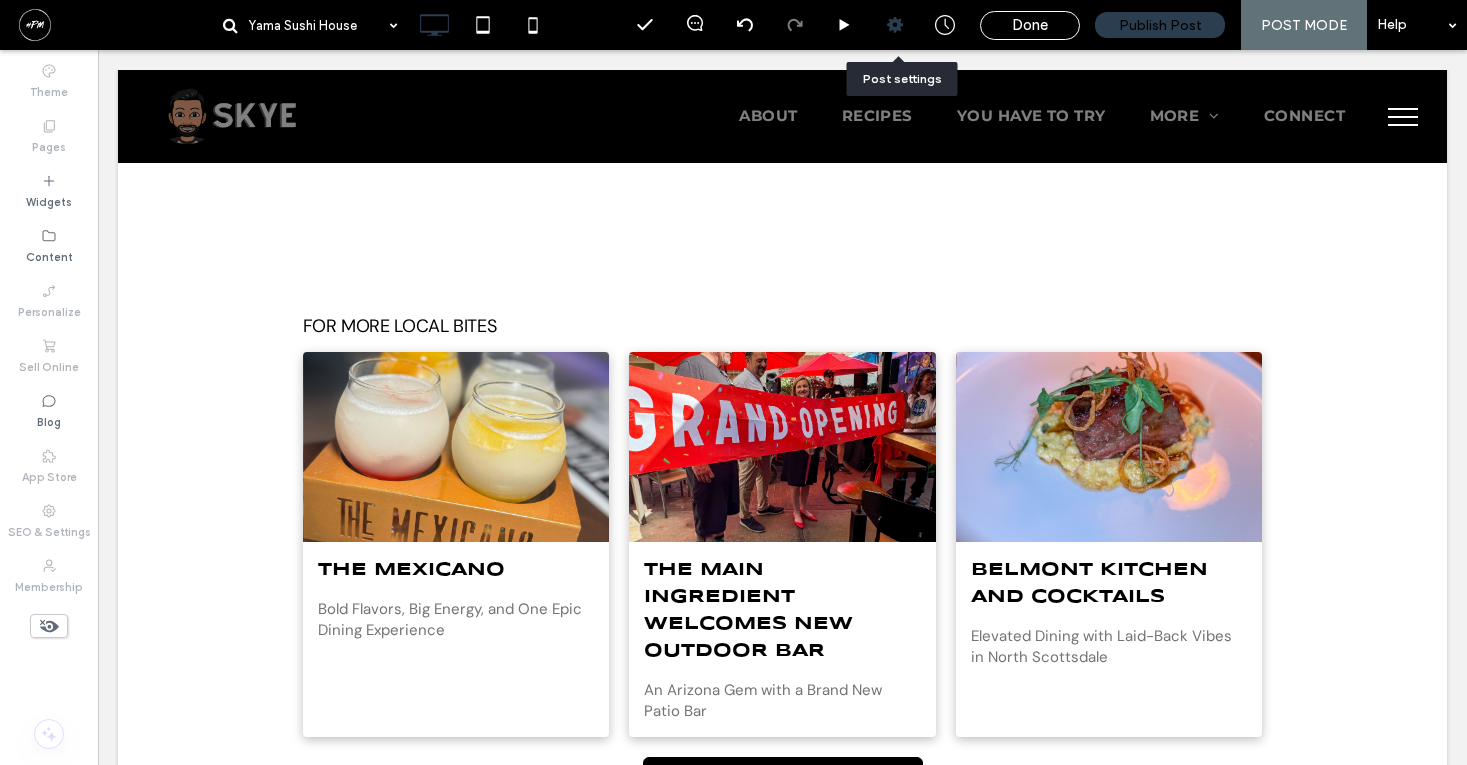 click 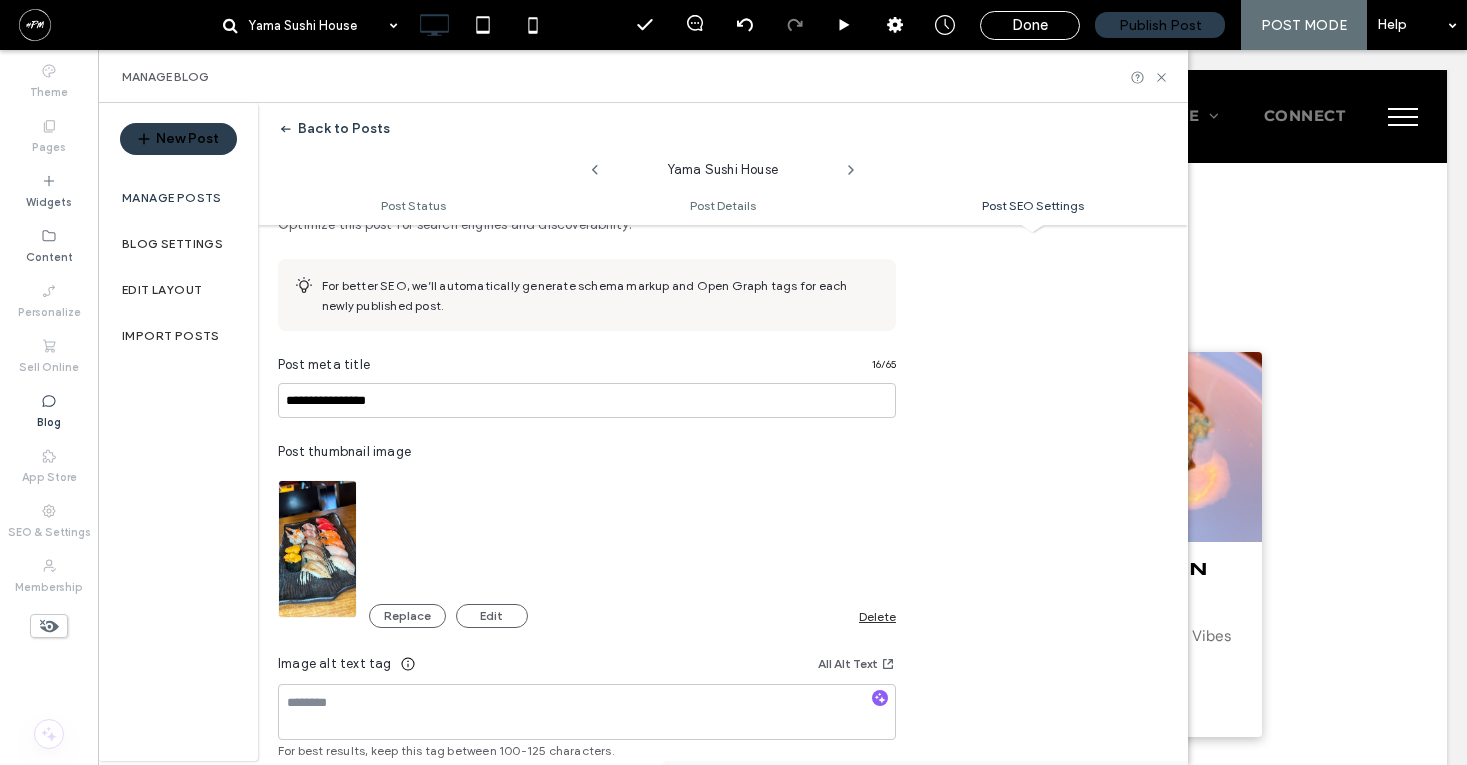 scroll, scrollTop: 1158, scrollLeft: 0, axis: vertical 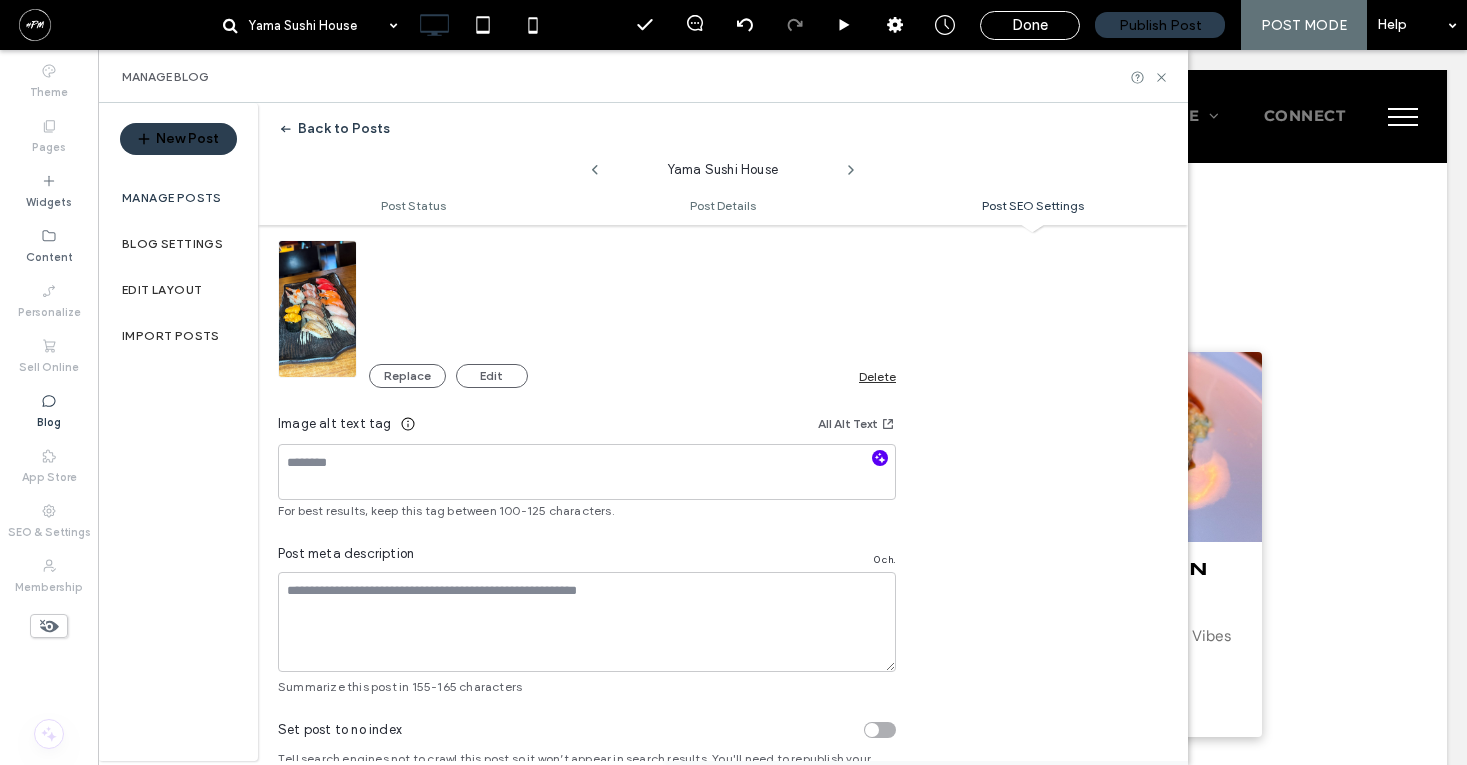 click 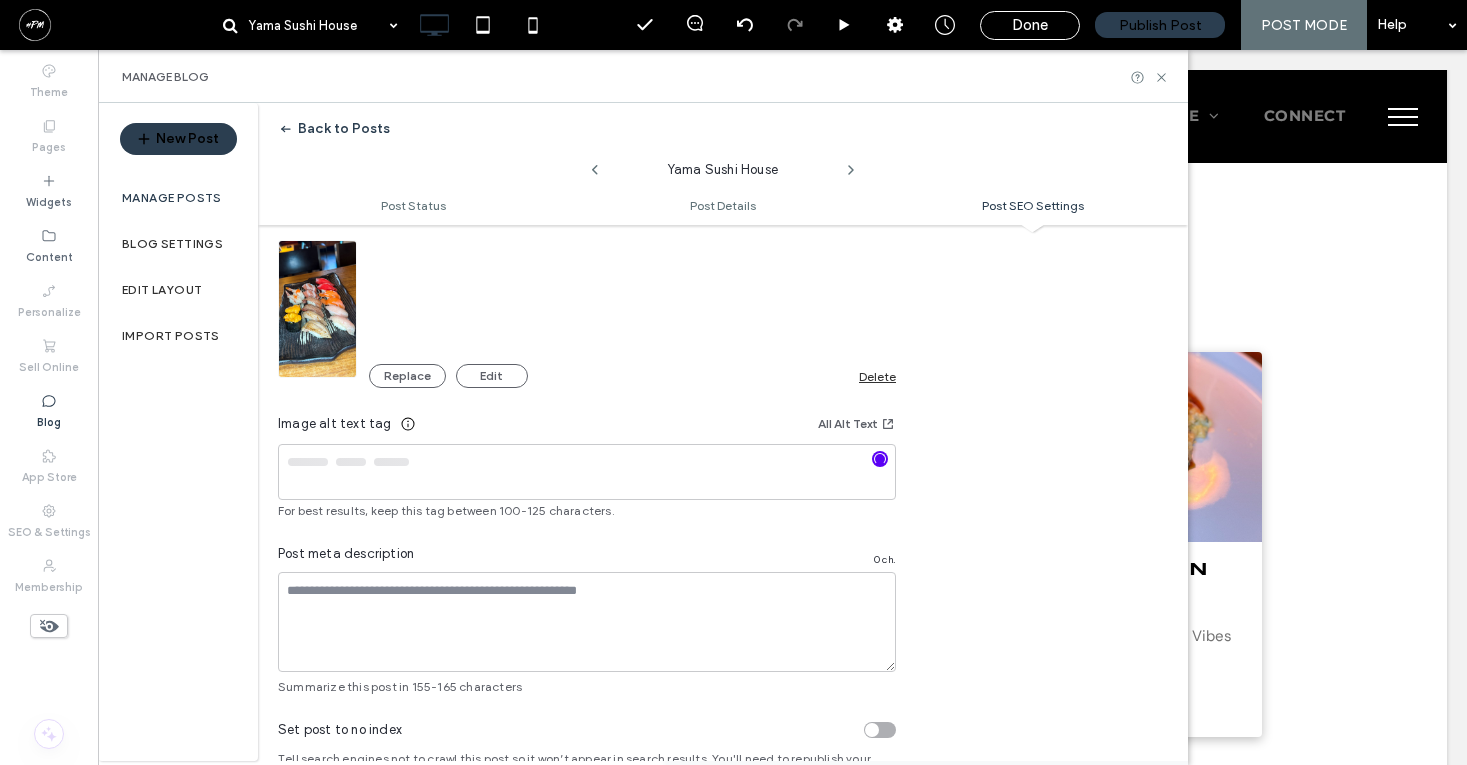 type on "**********" 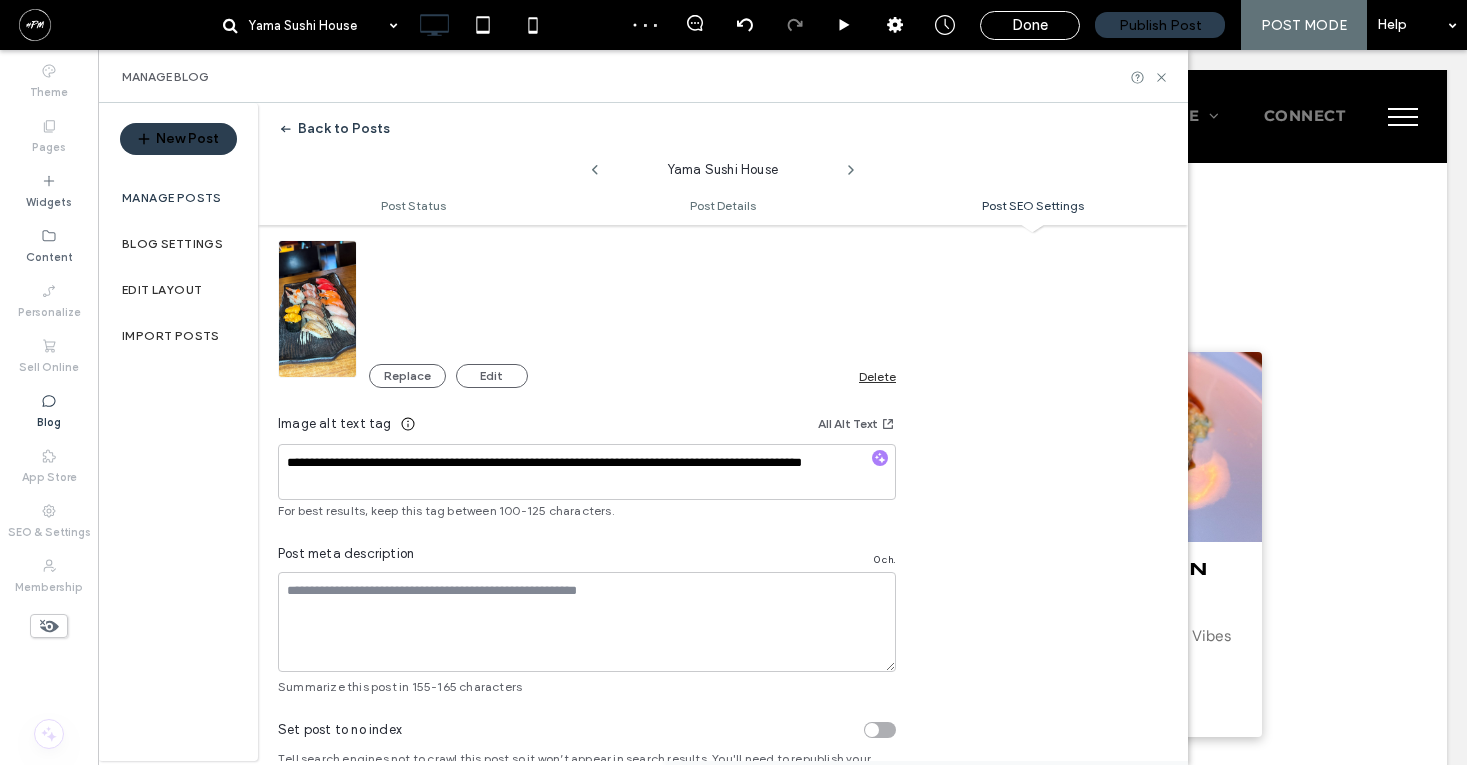 click at bounding box center (733, 382) 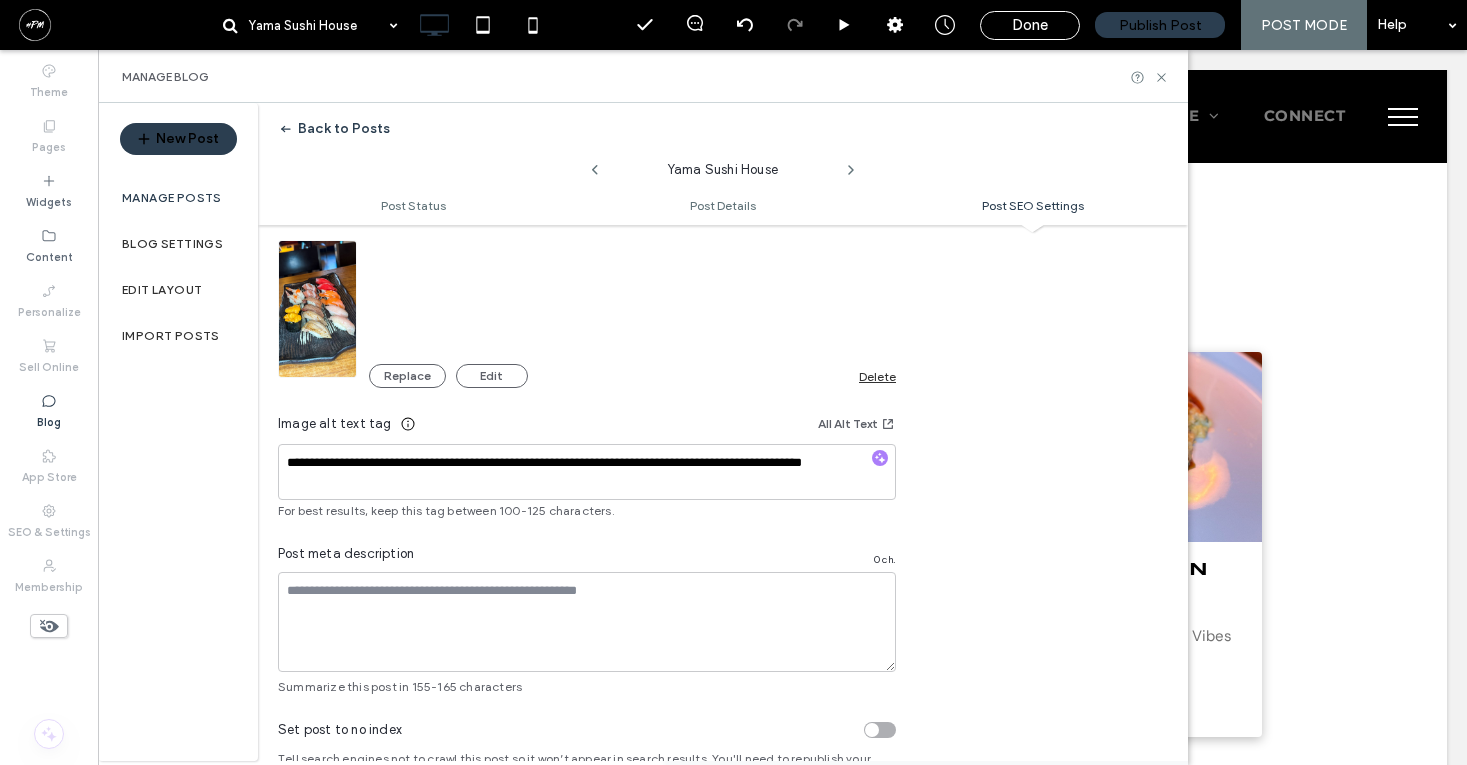 click at bounding box center (733, 382) 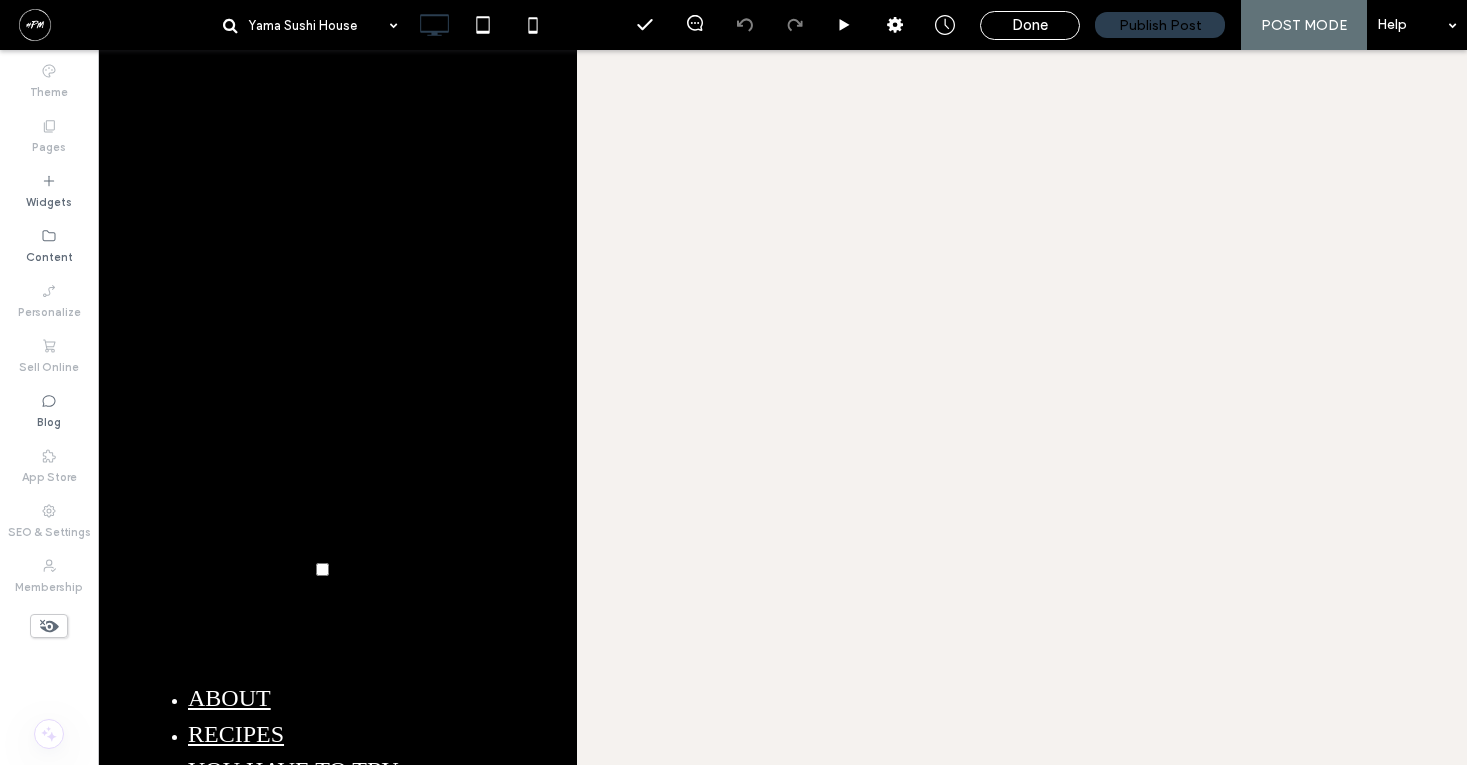 scroll, scrollTop: 5158, scrollLeft: 0, axis: vertical 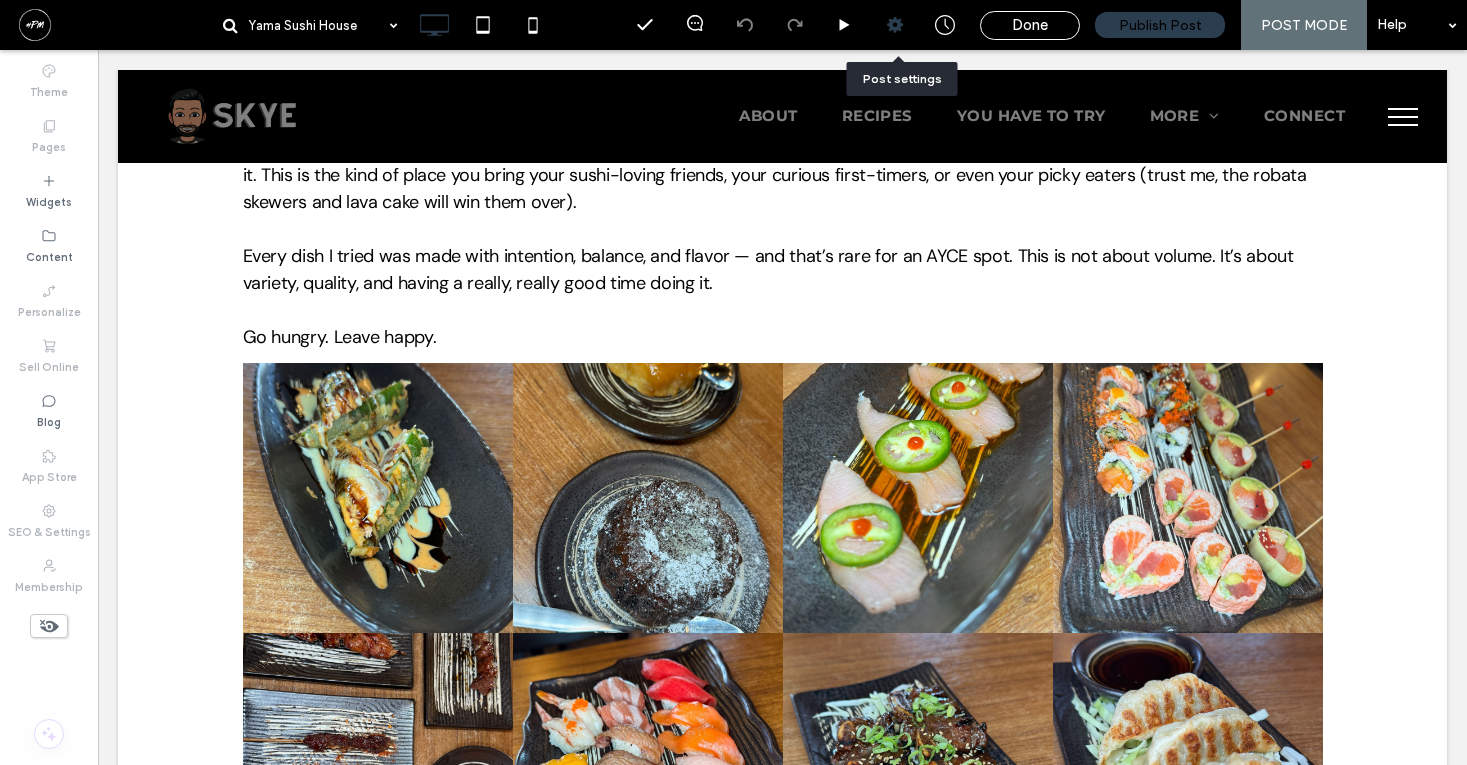 click 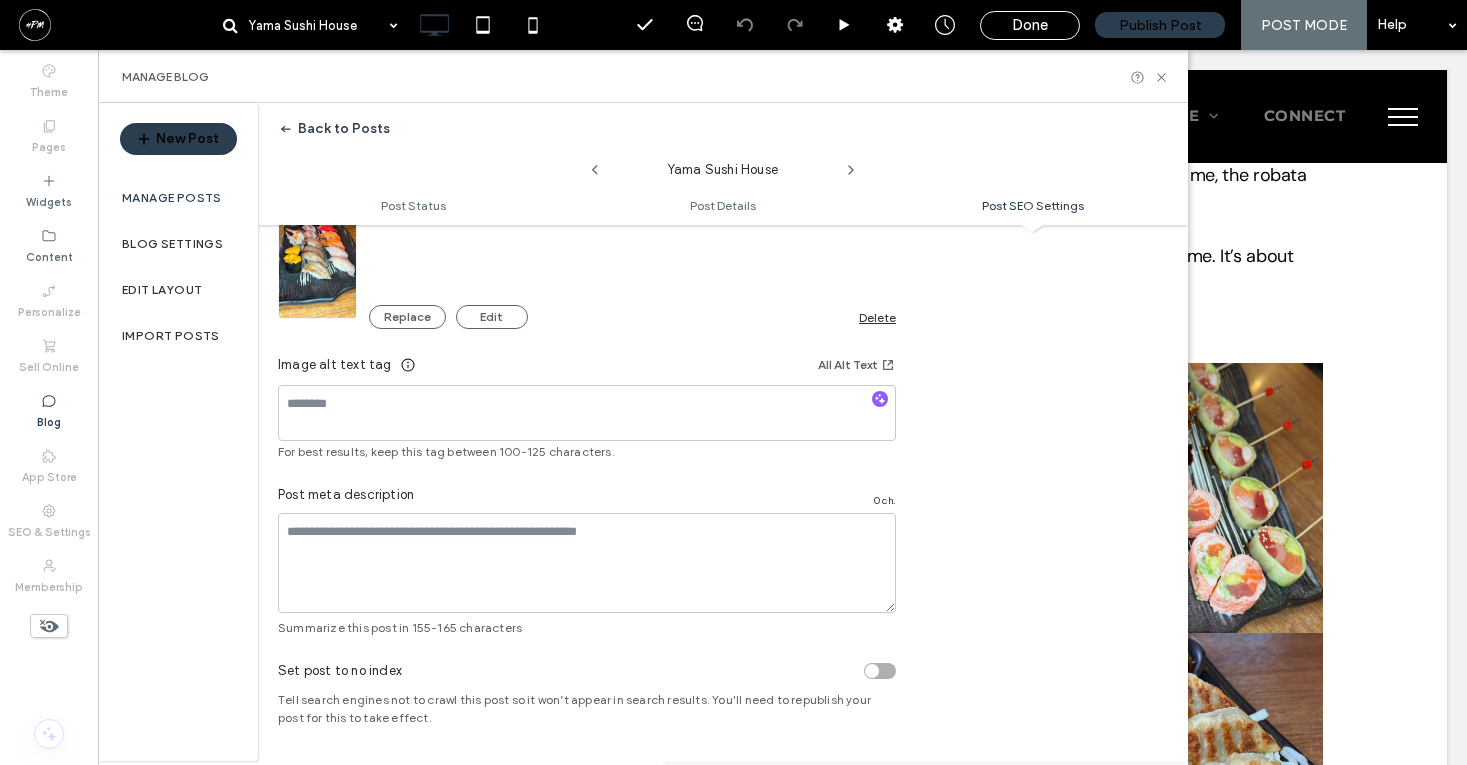 scroll, scrollTop: 1217, scrollLeft: 0, axis: vertical 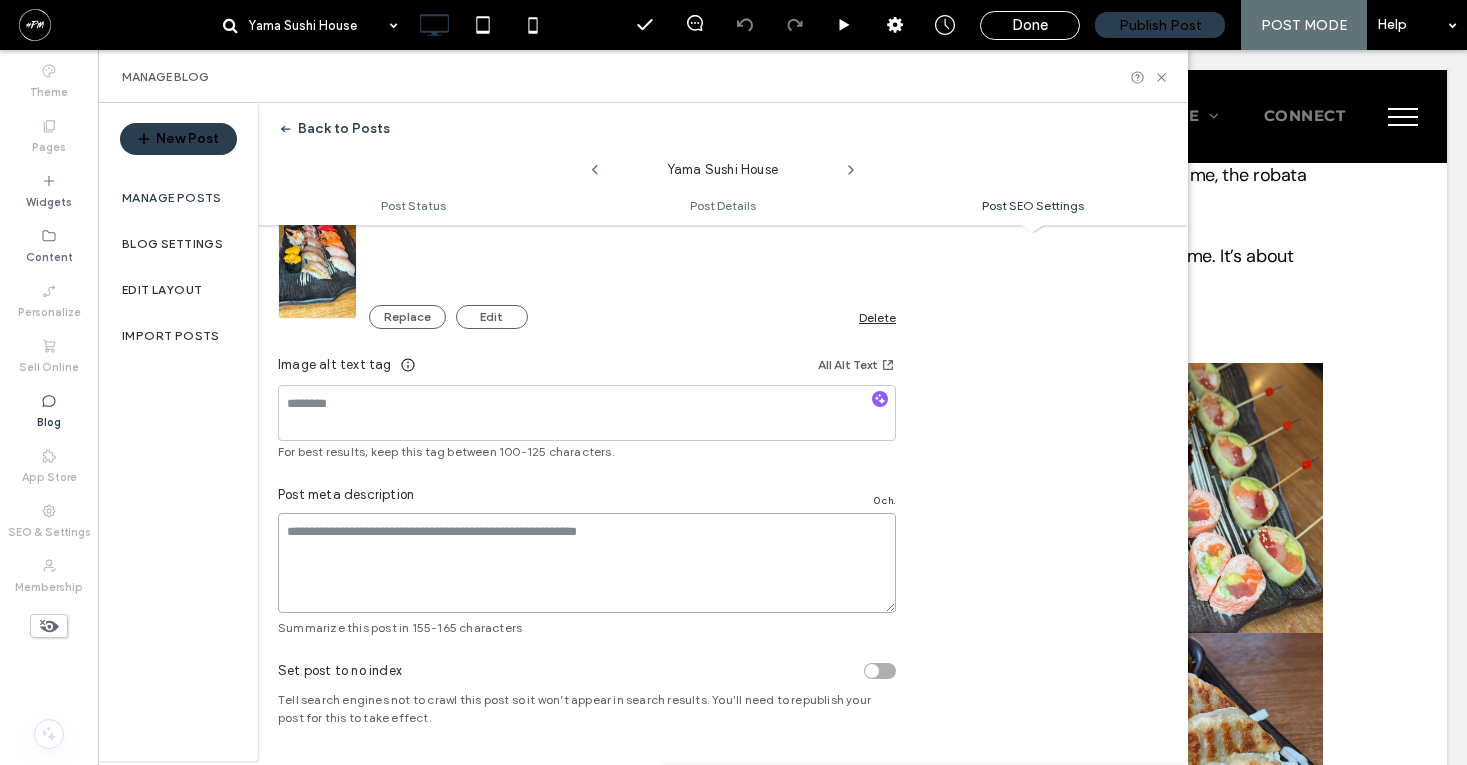 click at bounding box center (587, 563) 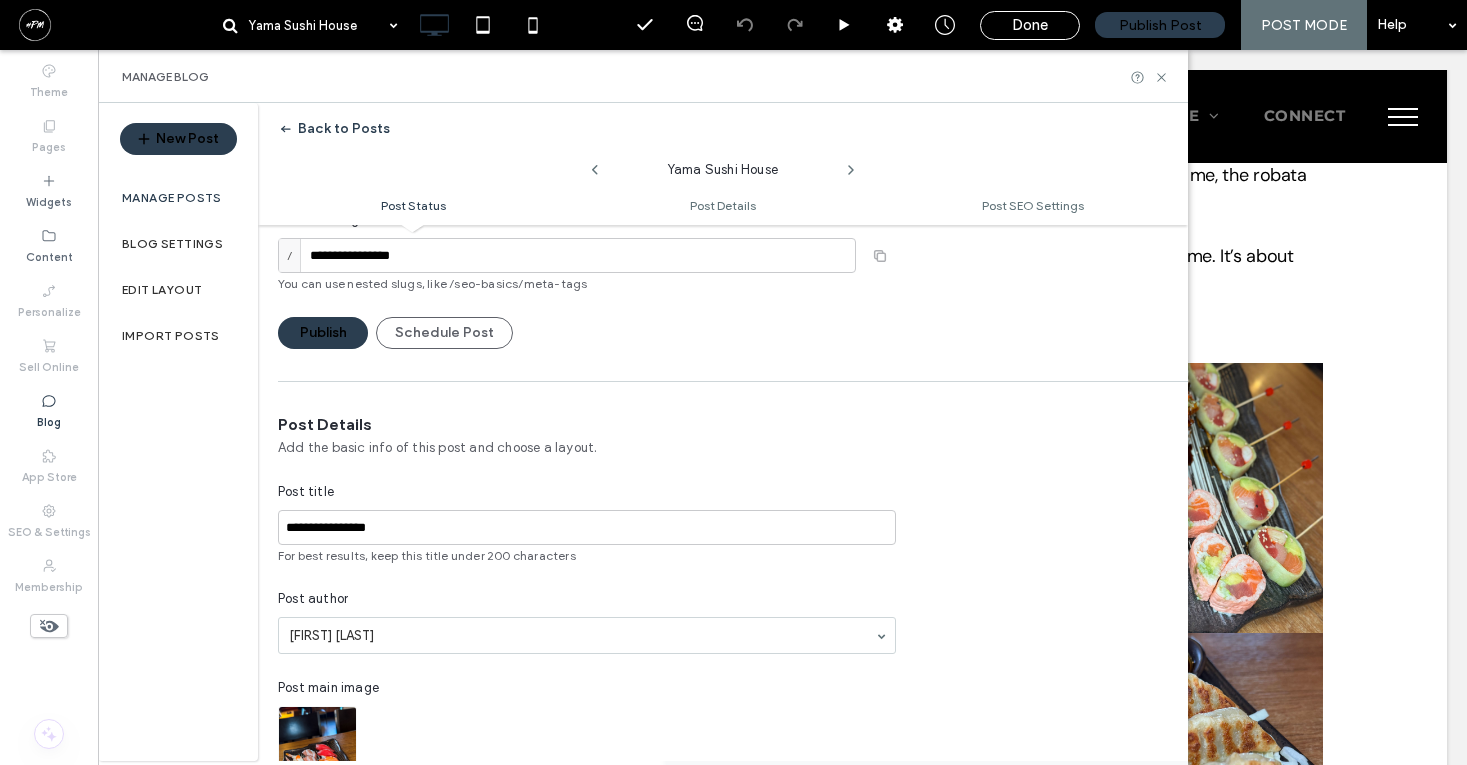 scroll, scrollTop: 0, scrollLeft: 0, axis: both 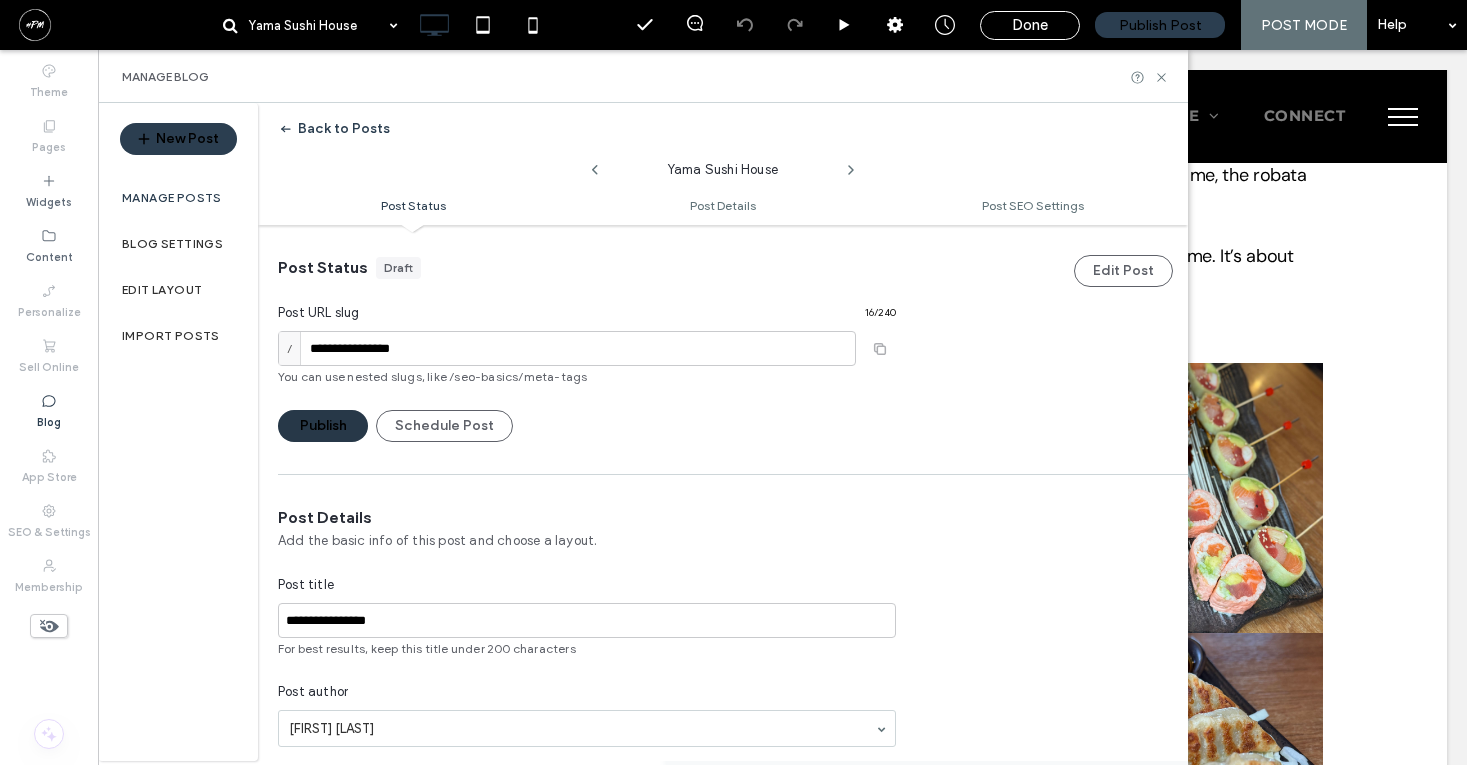 click on "Publish" at bounding box center [323, 426] 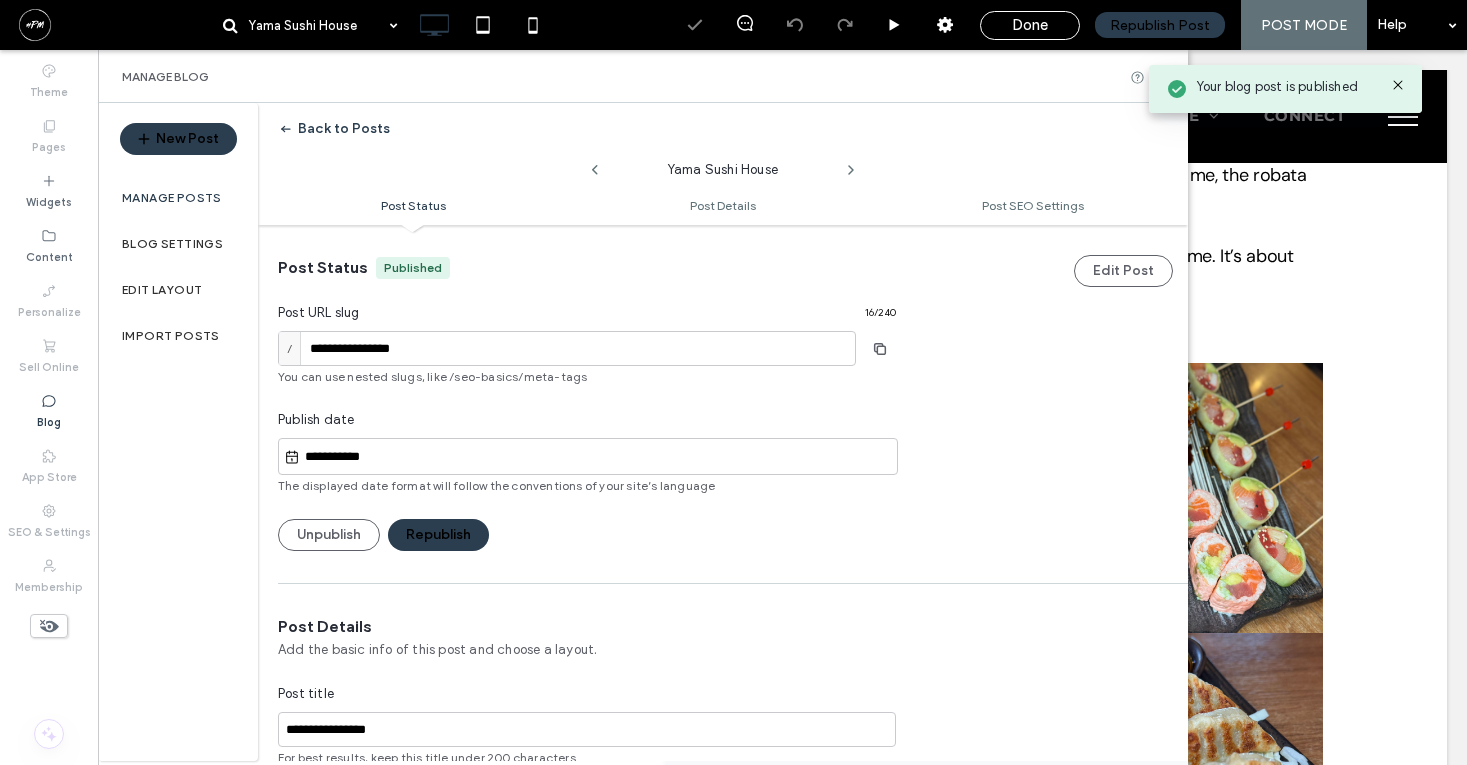 click on "**********" at bounding box center (598, 457) 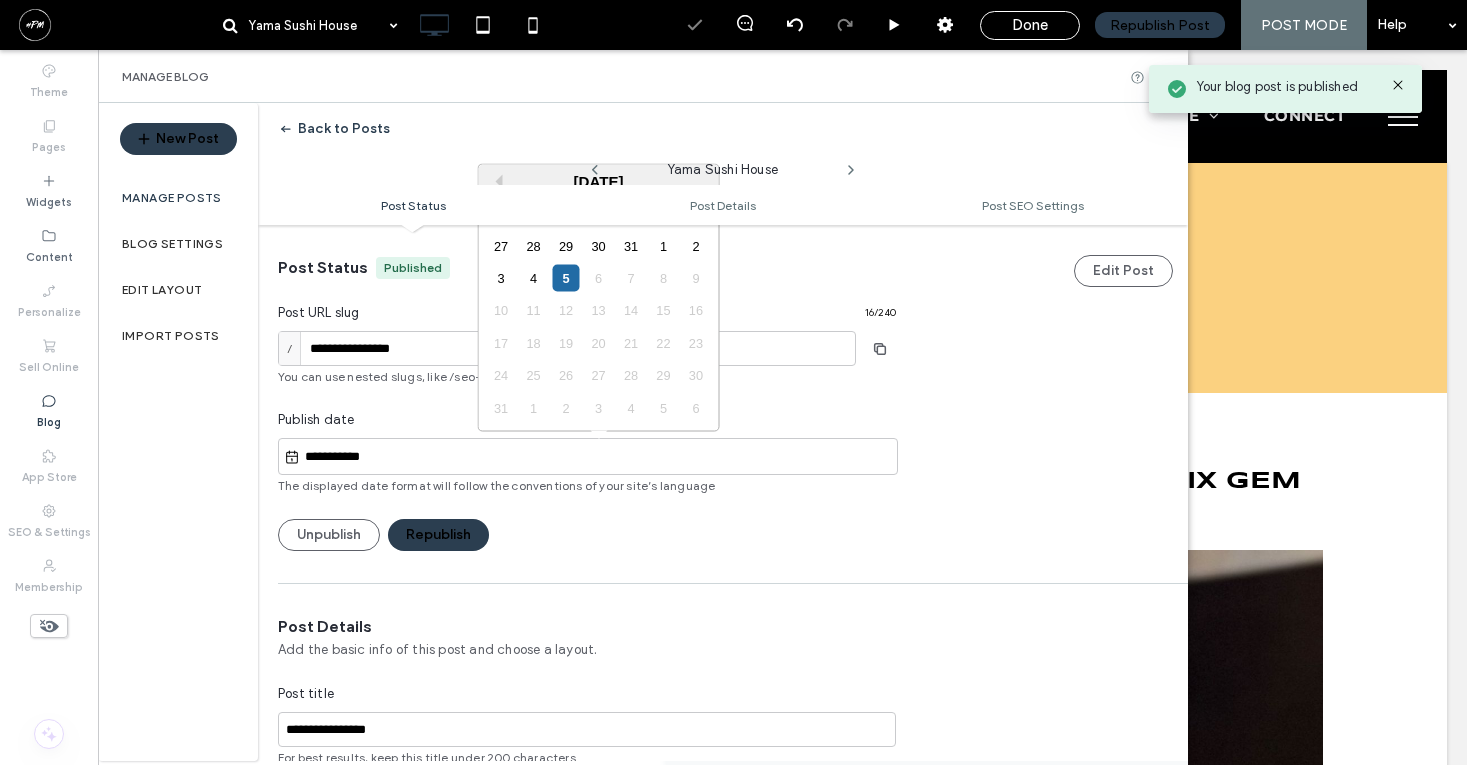 scroll, scrollTop: 0, scrollLeft: 0, axis: both 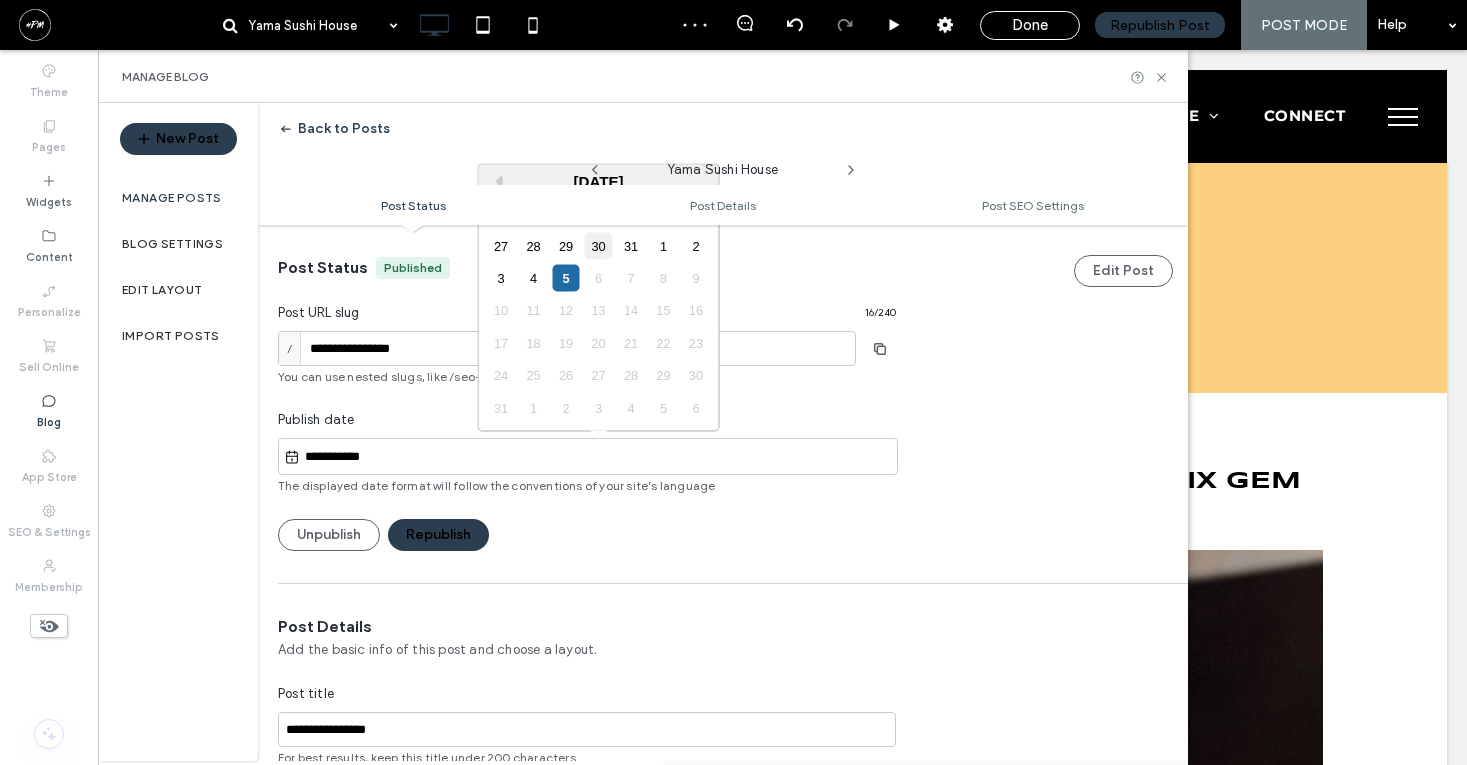 click on "30" at bounding box center (598, 245) 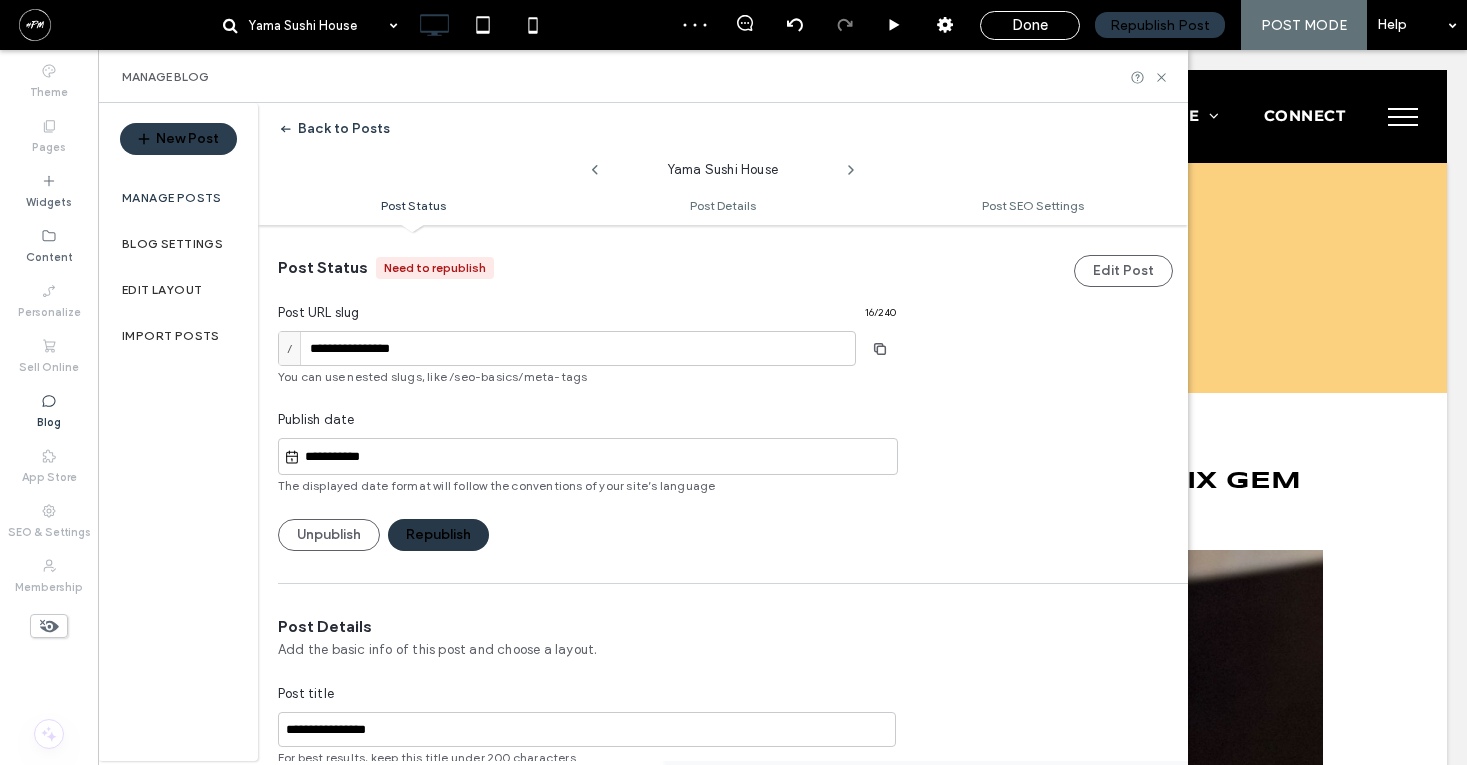 click on "Republish" at bounding box center [438, 535] 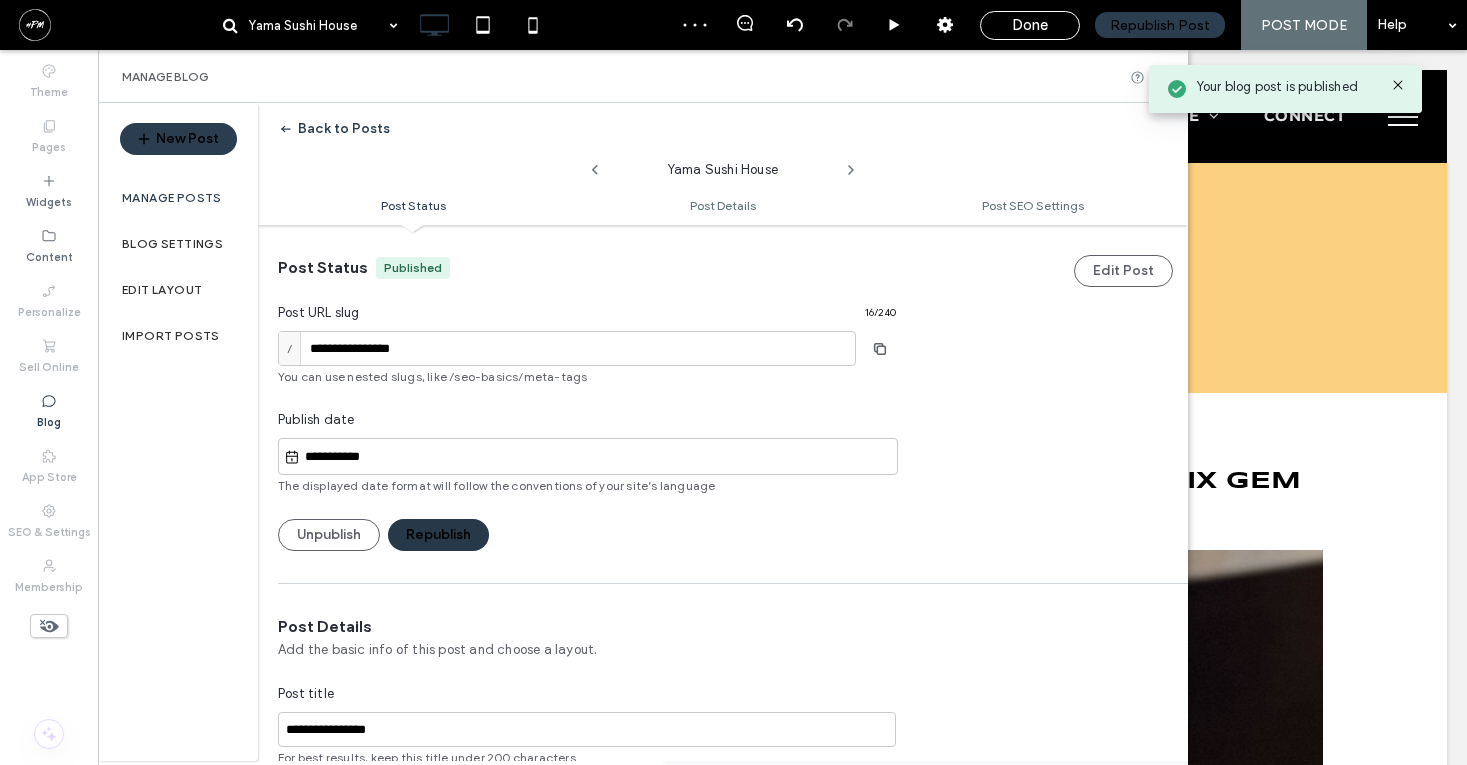 scroll, scrollTop: 0, scrollLeft: 0, axis: both 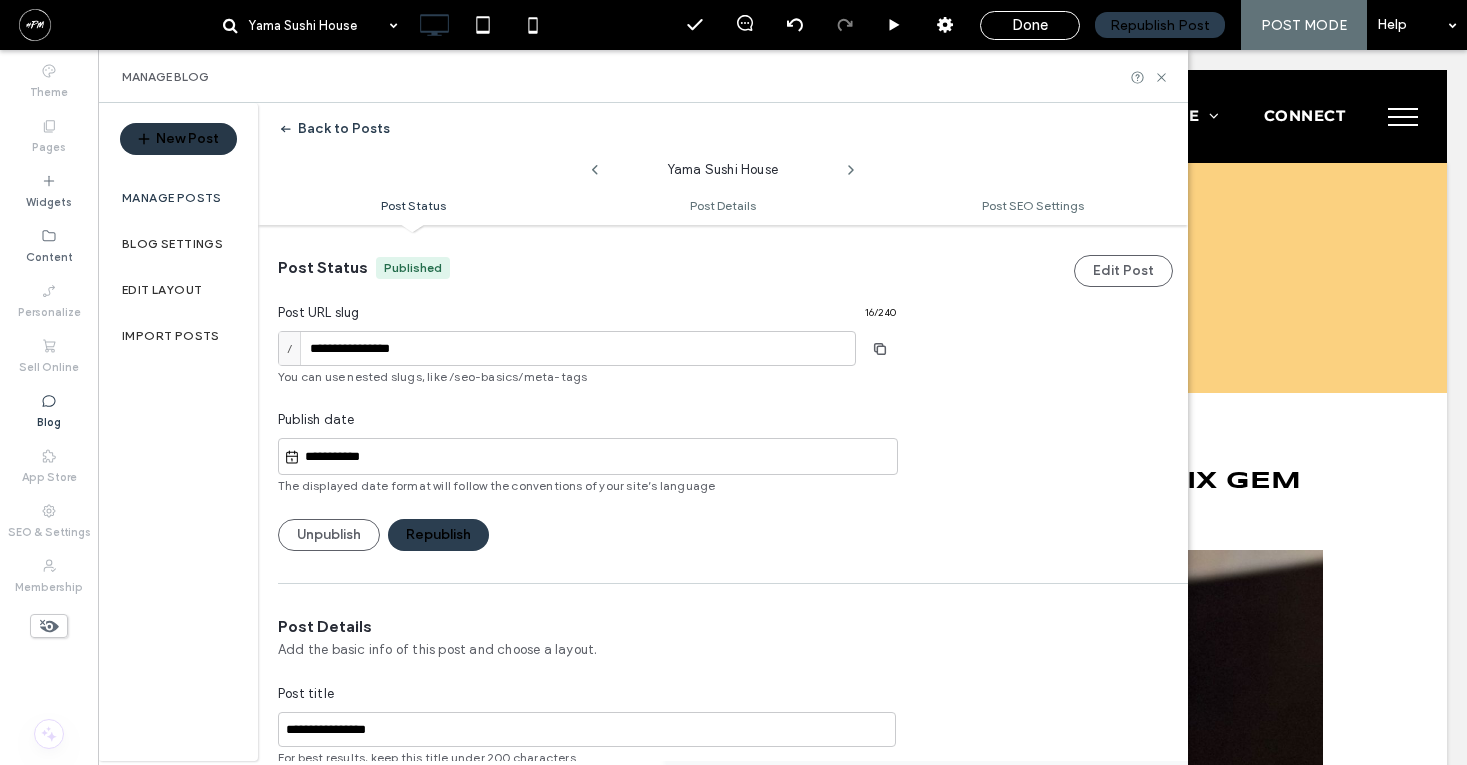 click on "New Post" at bounding box center [178, 139] 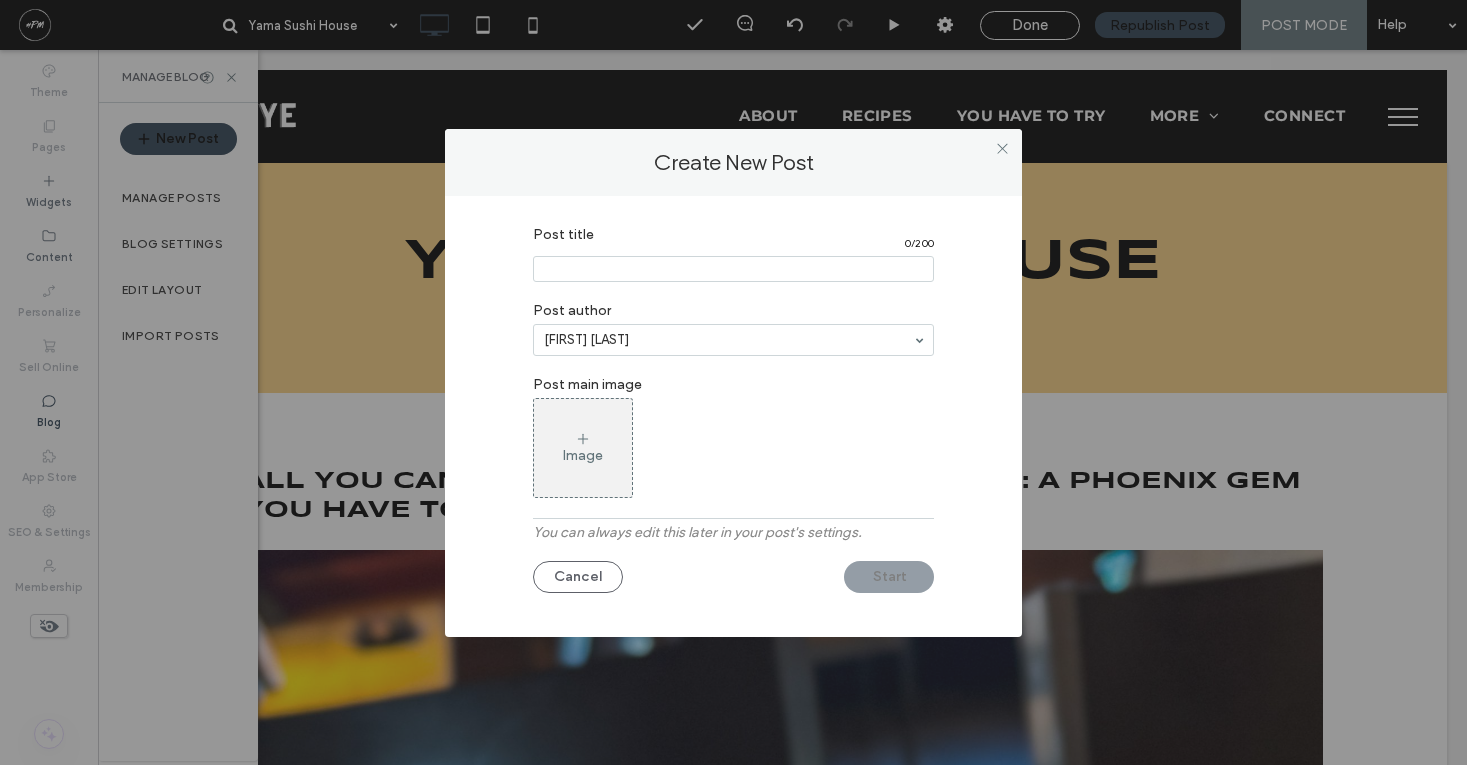 click at bounding box center [733, 269] 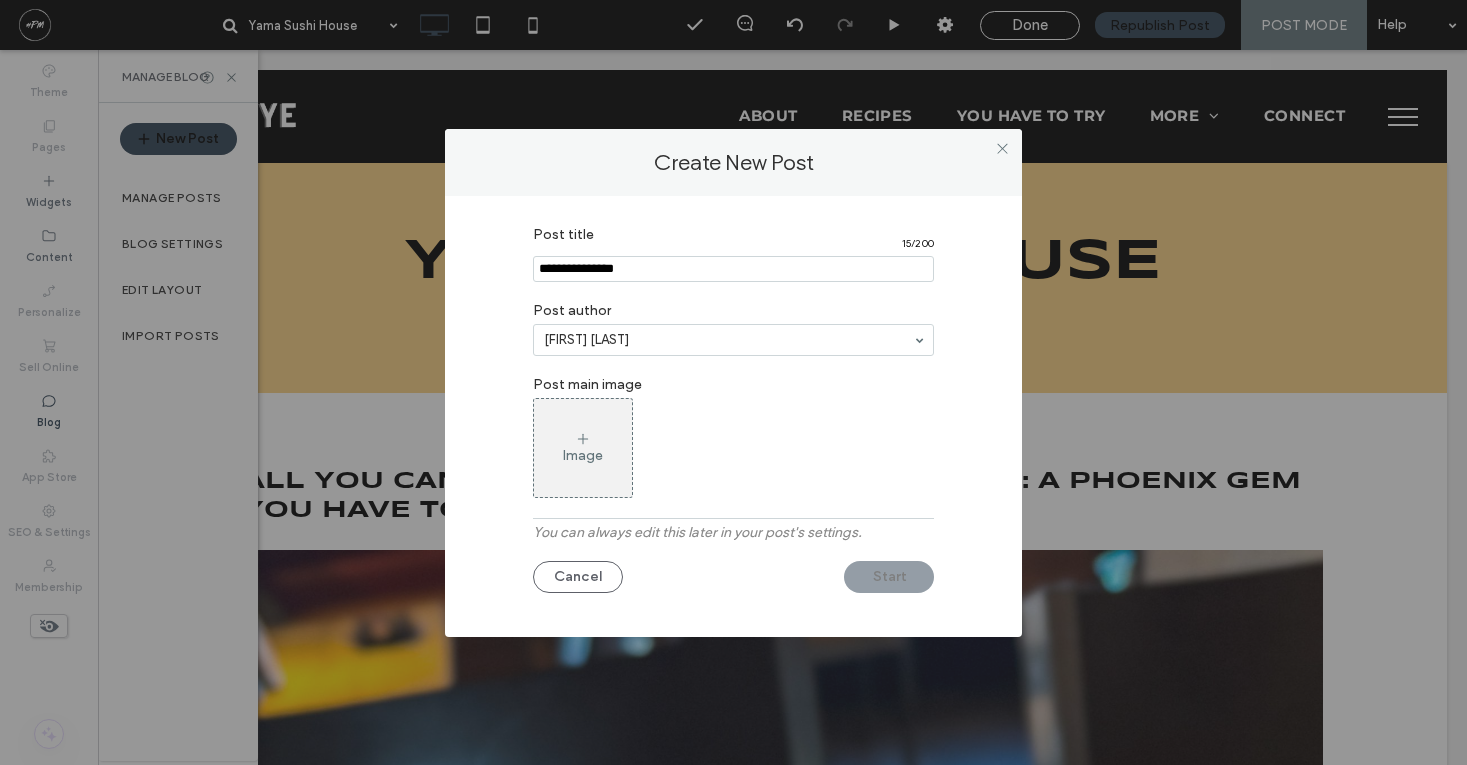 type on "**********" 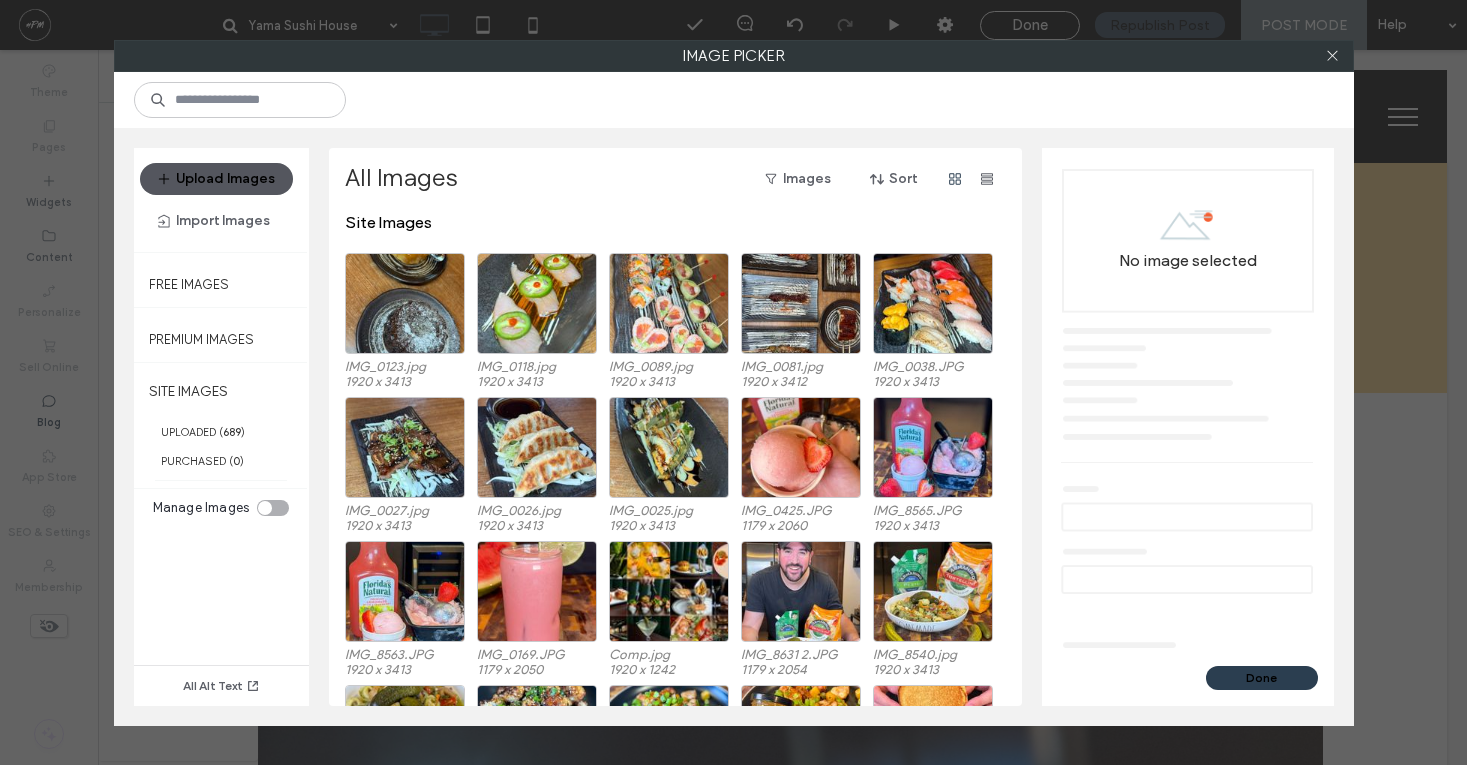 click on "Upload Images" at bounding box center (216, 179) 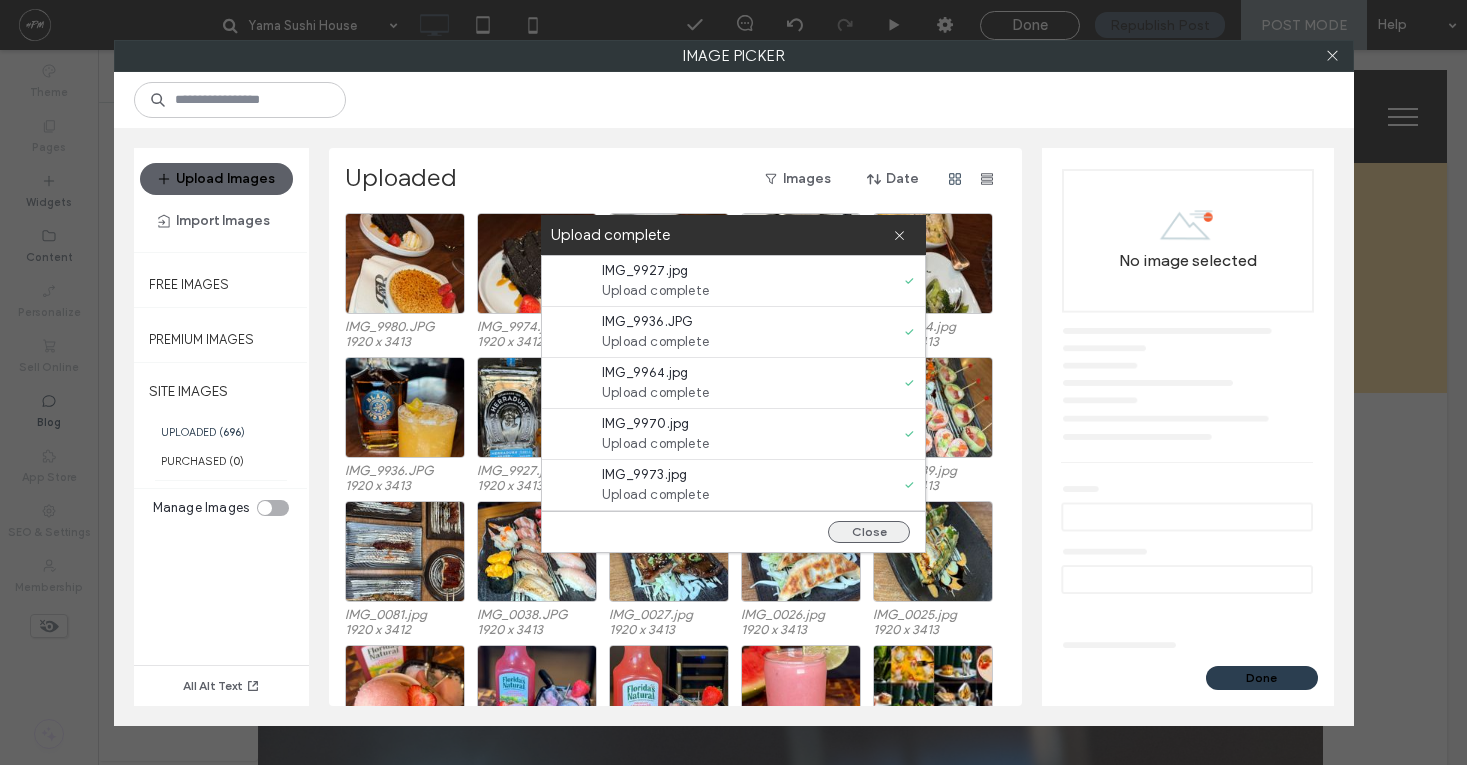 click on "Close" at bounding box center [869, 532] 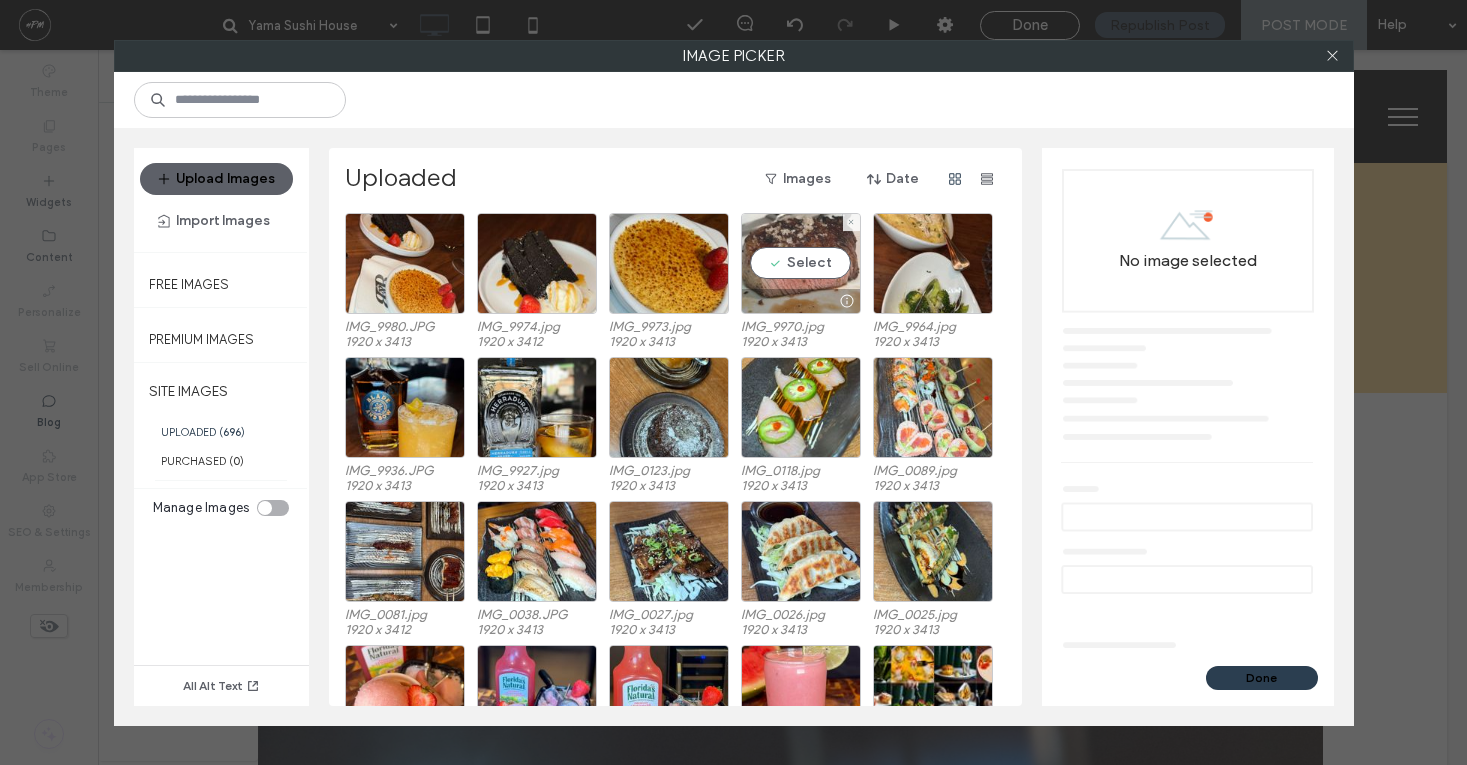 click on "Select" at bounding box center (801, 263) 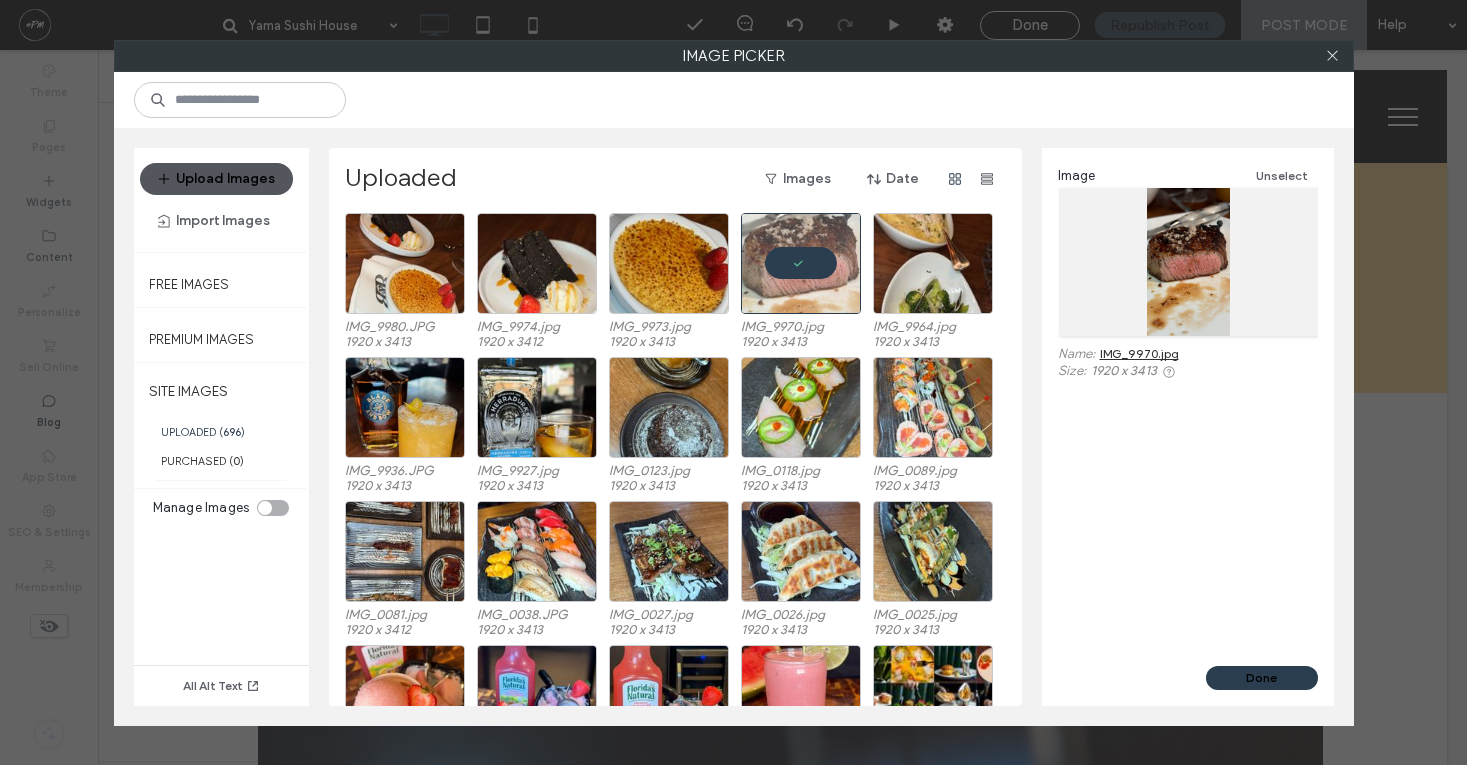 click on "Upload Images" at bounding box center [216, 179] 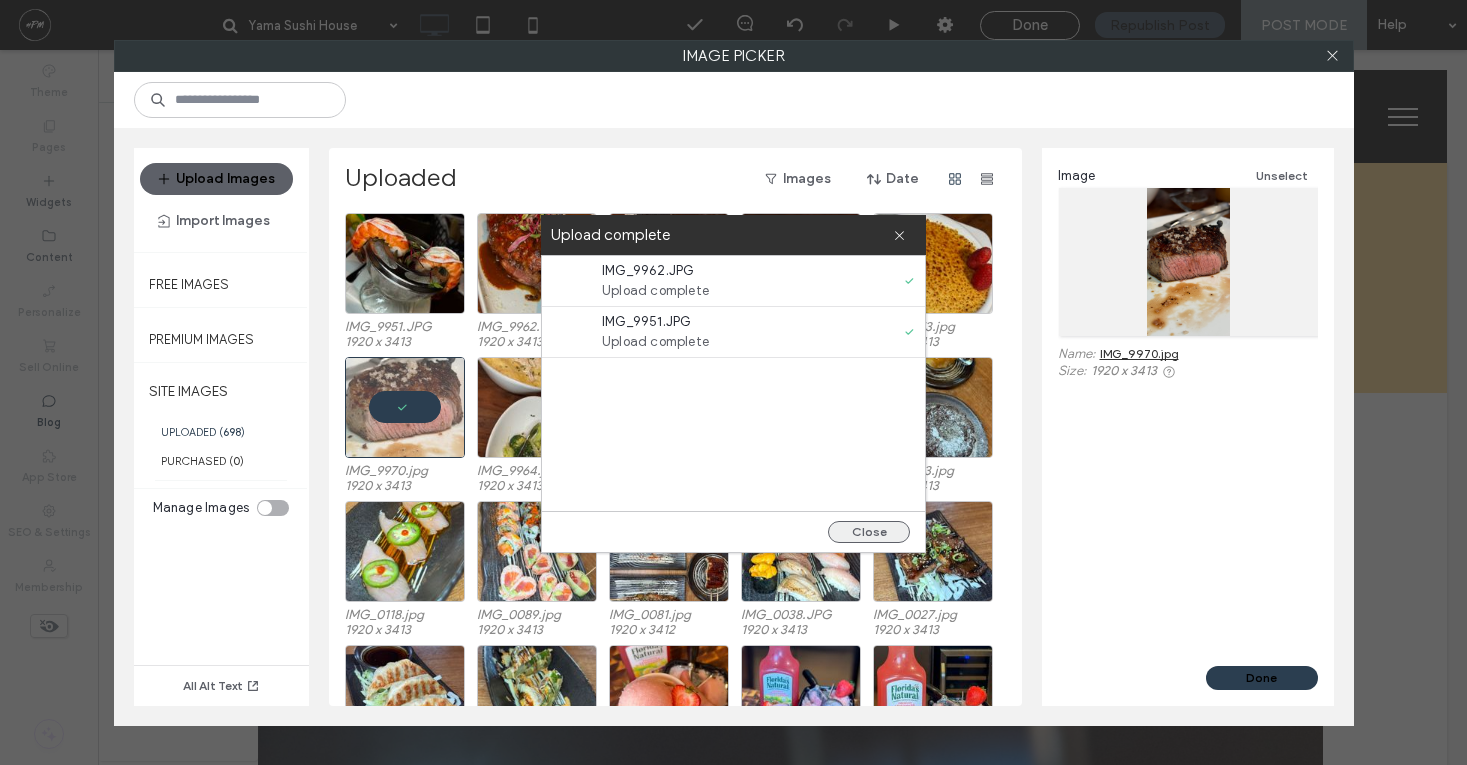 click on "Close" at bounding box center (869, 532) 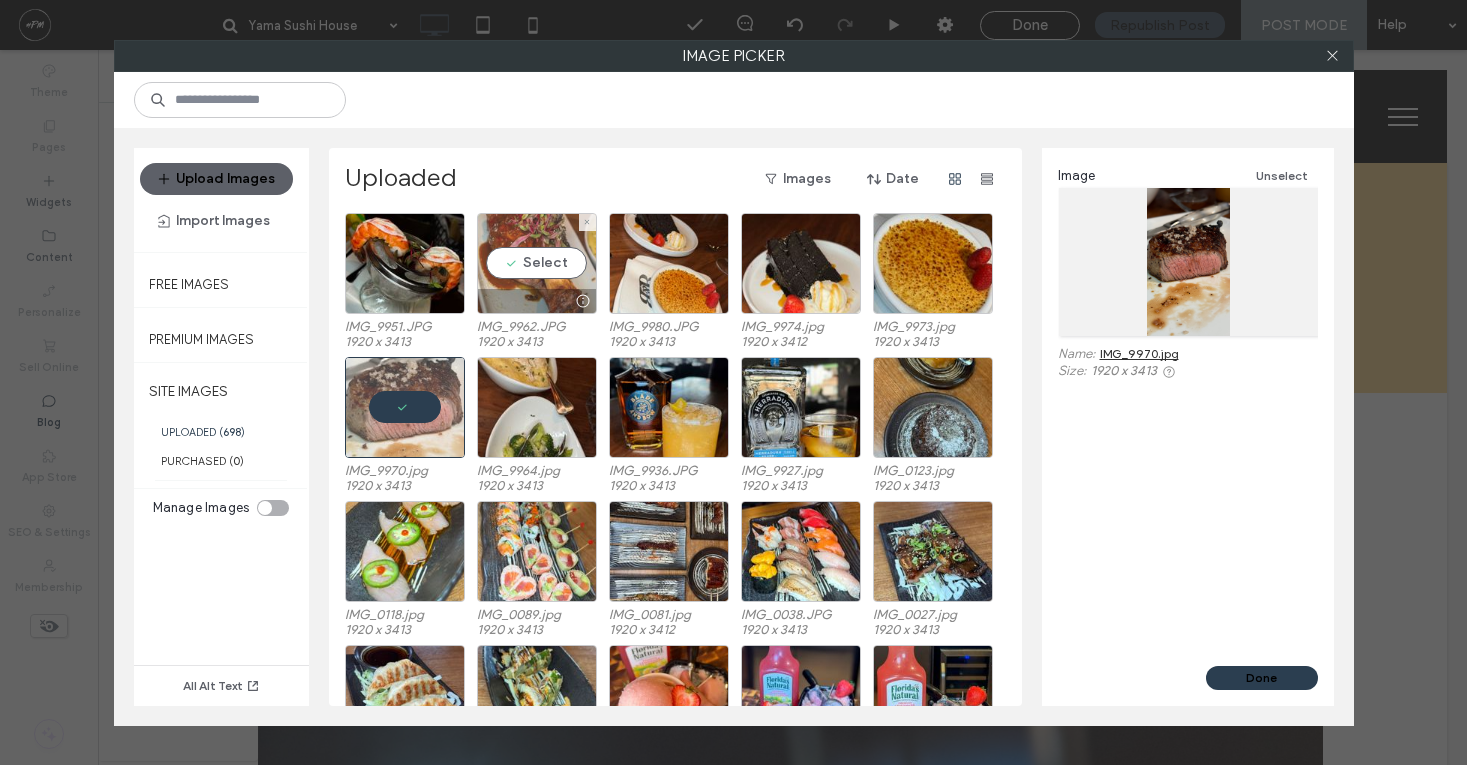 click on "Select" at bounding box center [537, 263] 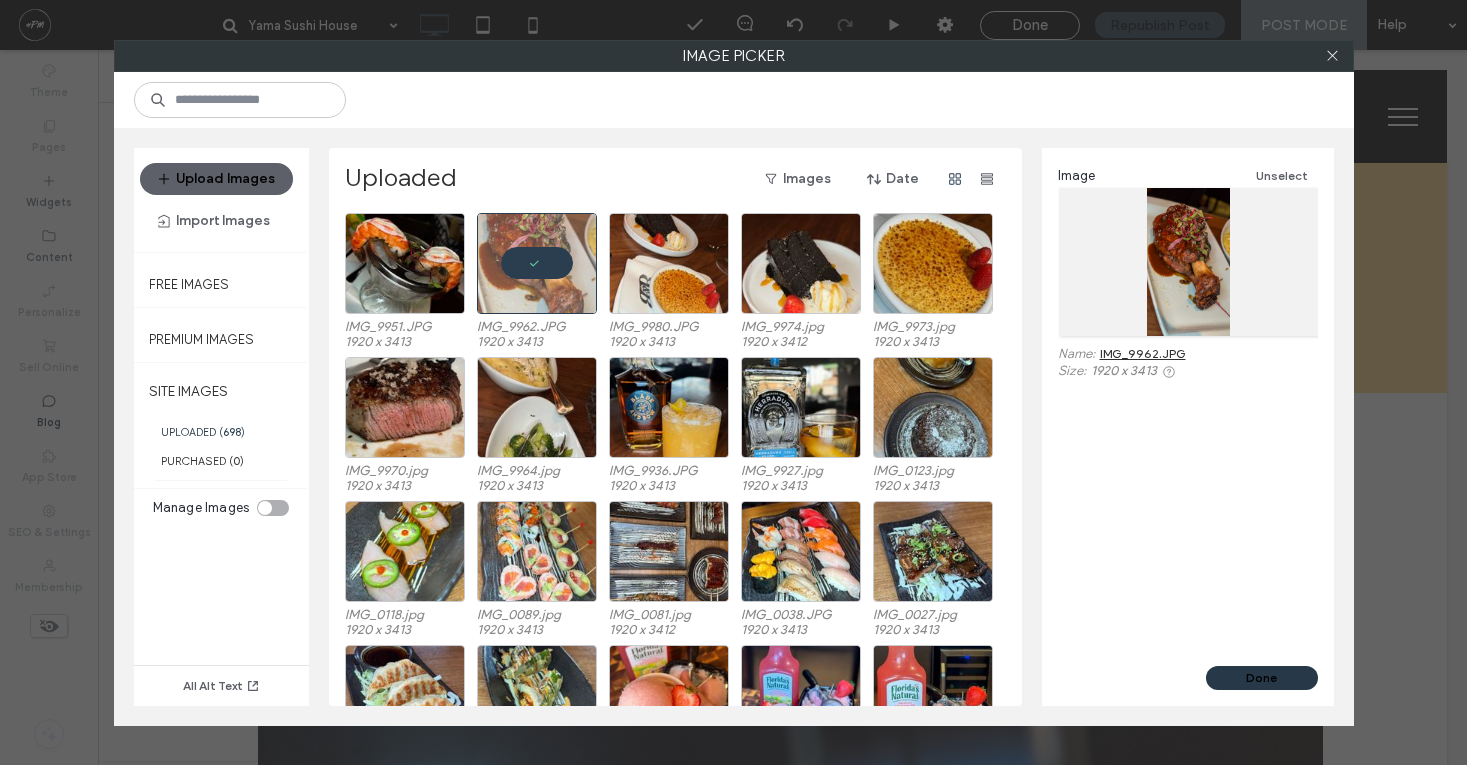 click on "Done" at bounding box center [1262, 678] 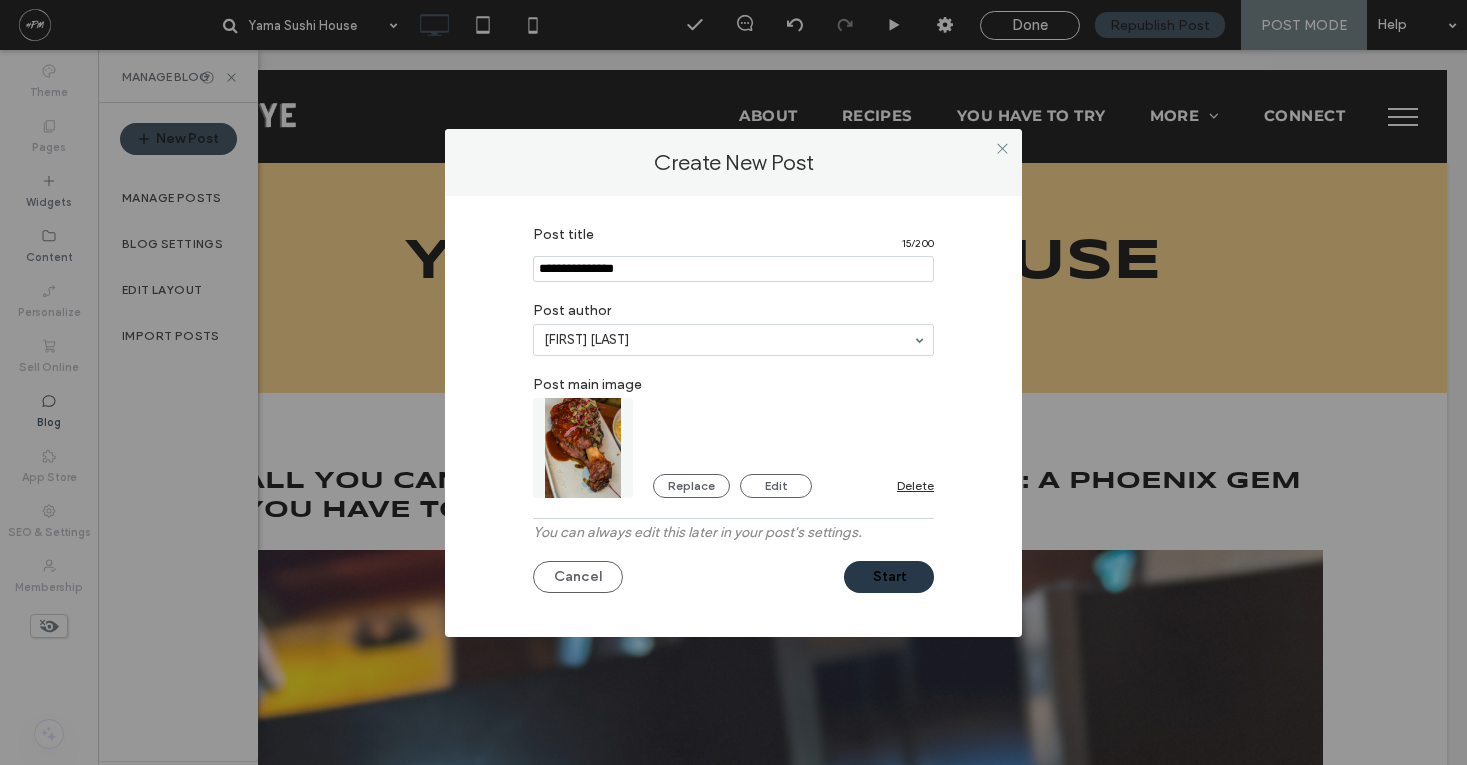 click on "Start" at bounding box center (889, 577) 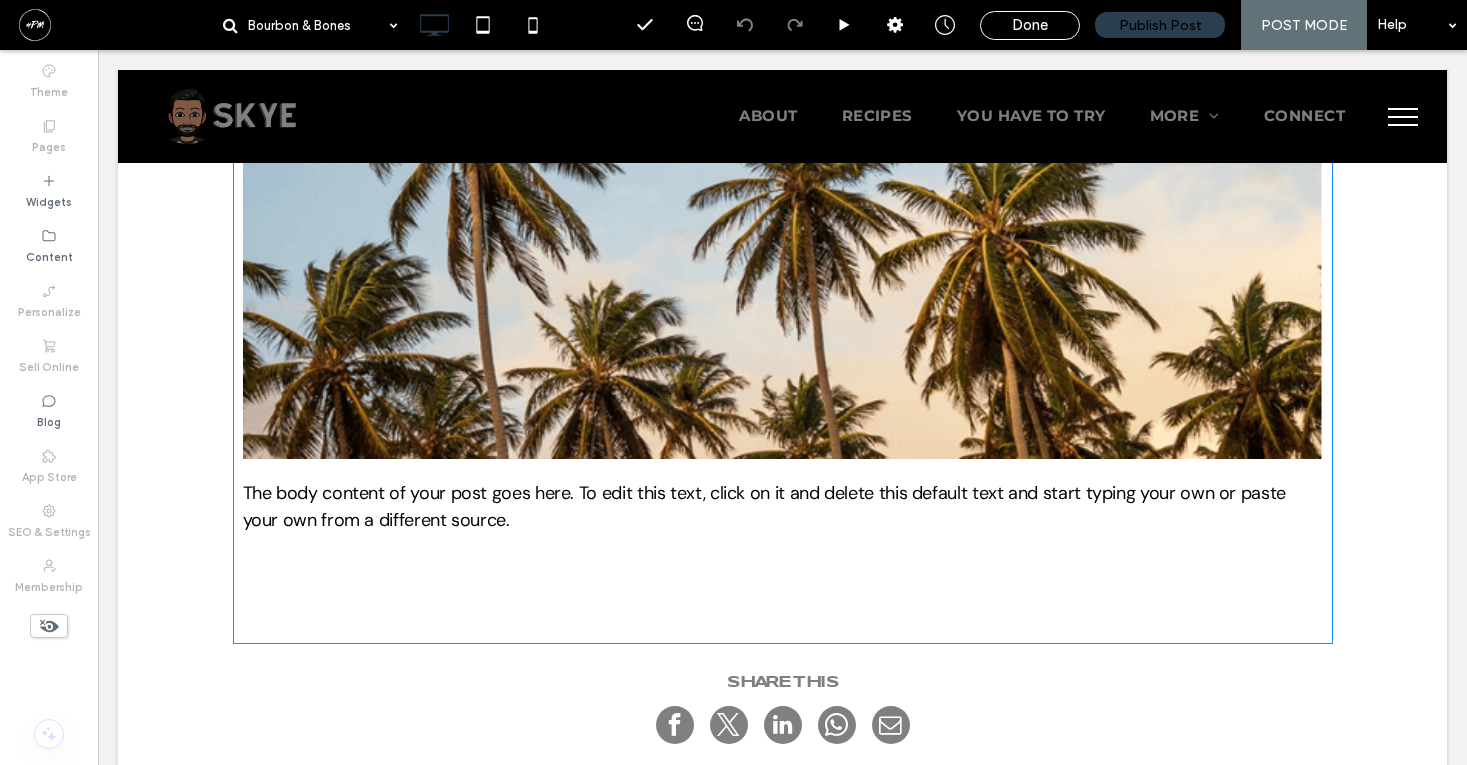 scroll, scrollTop: 446, scrollLeft: 0, axis: vertical 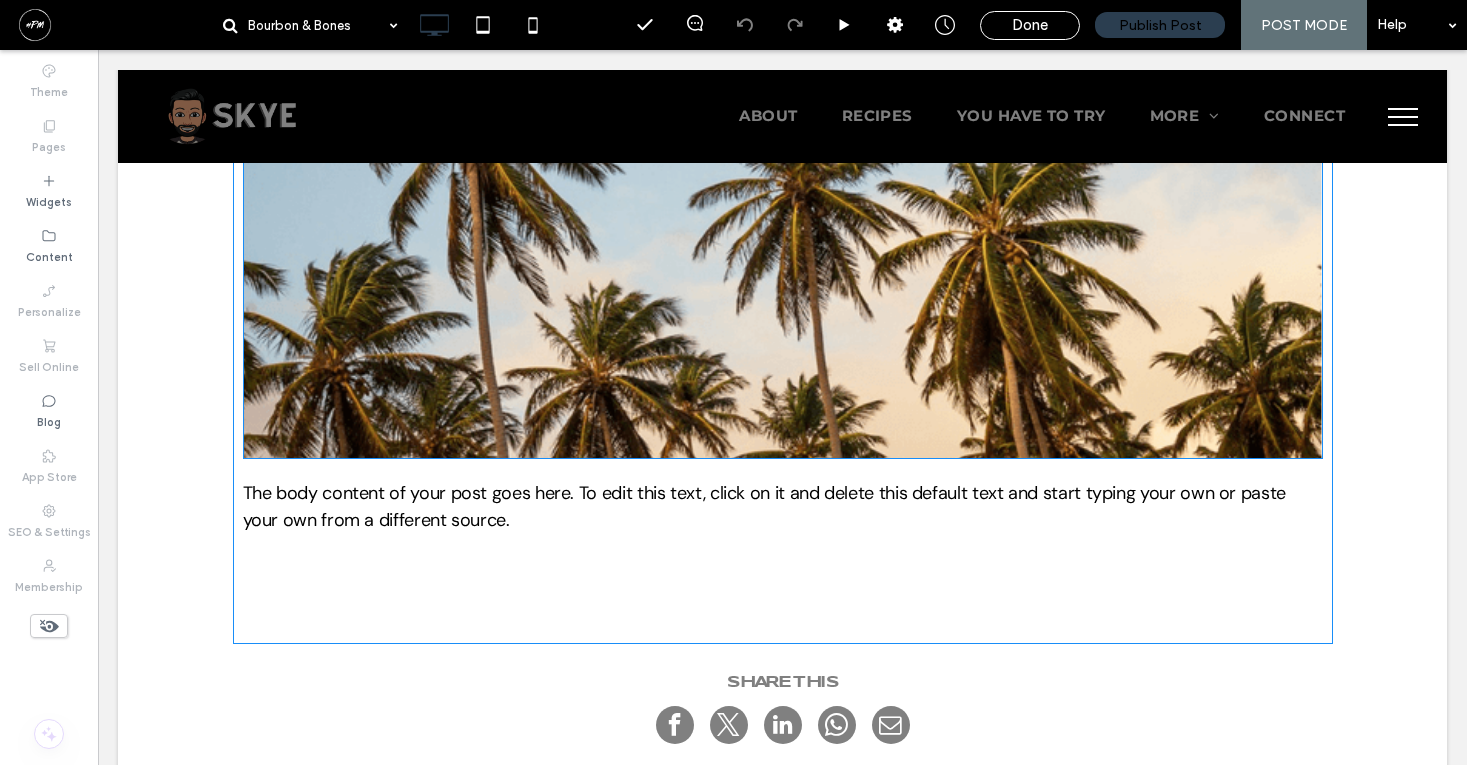 click at bounding box center (783, 267) 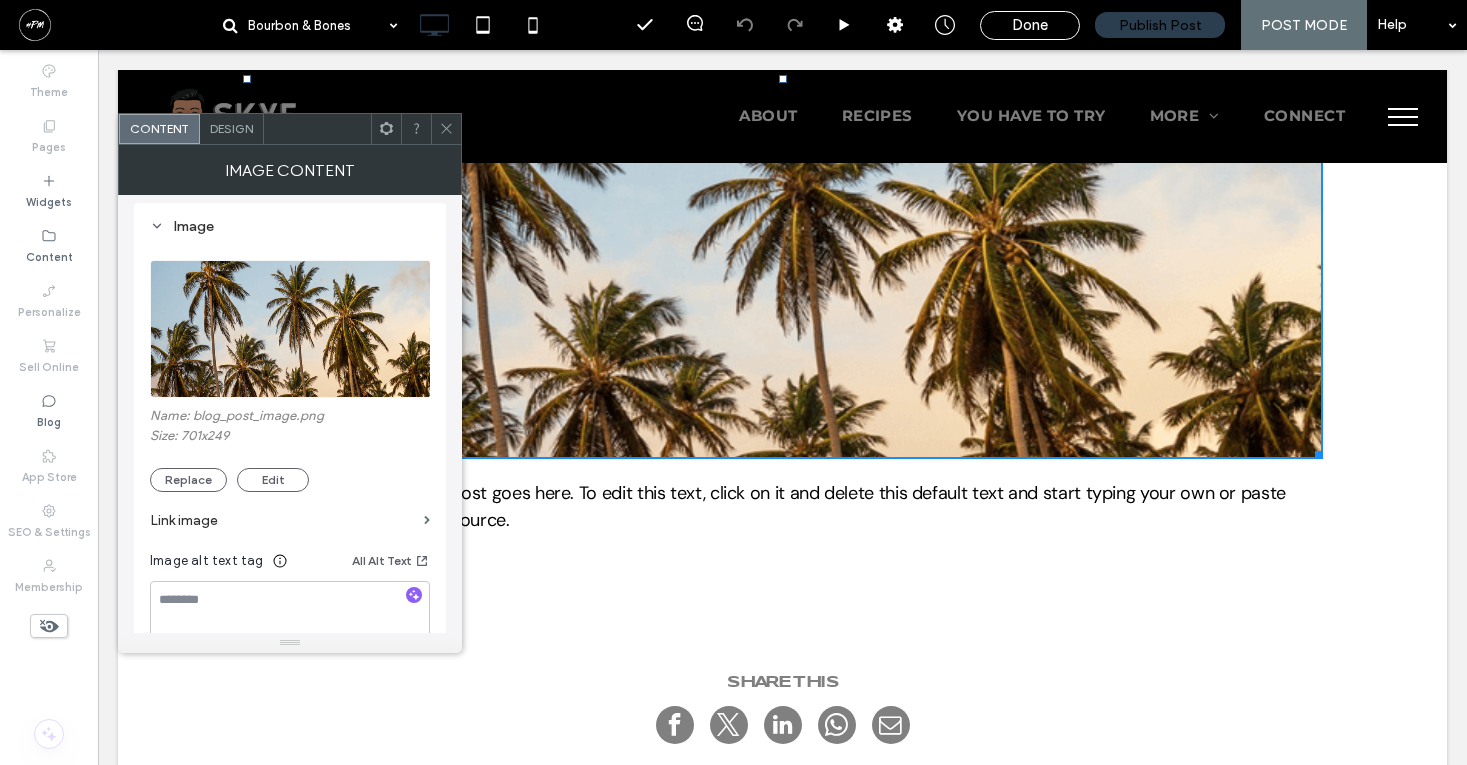 scroll, scrollTop: 181, scrollLeft: 0, axis: vertical 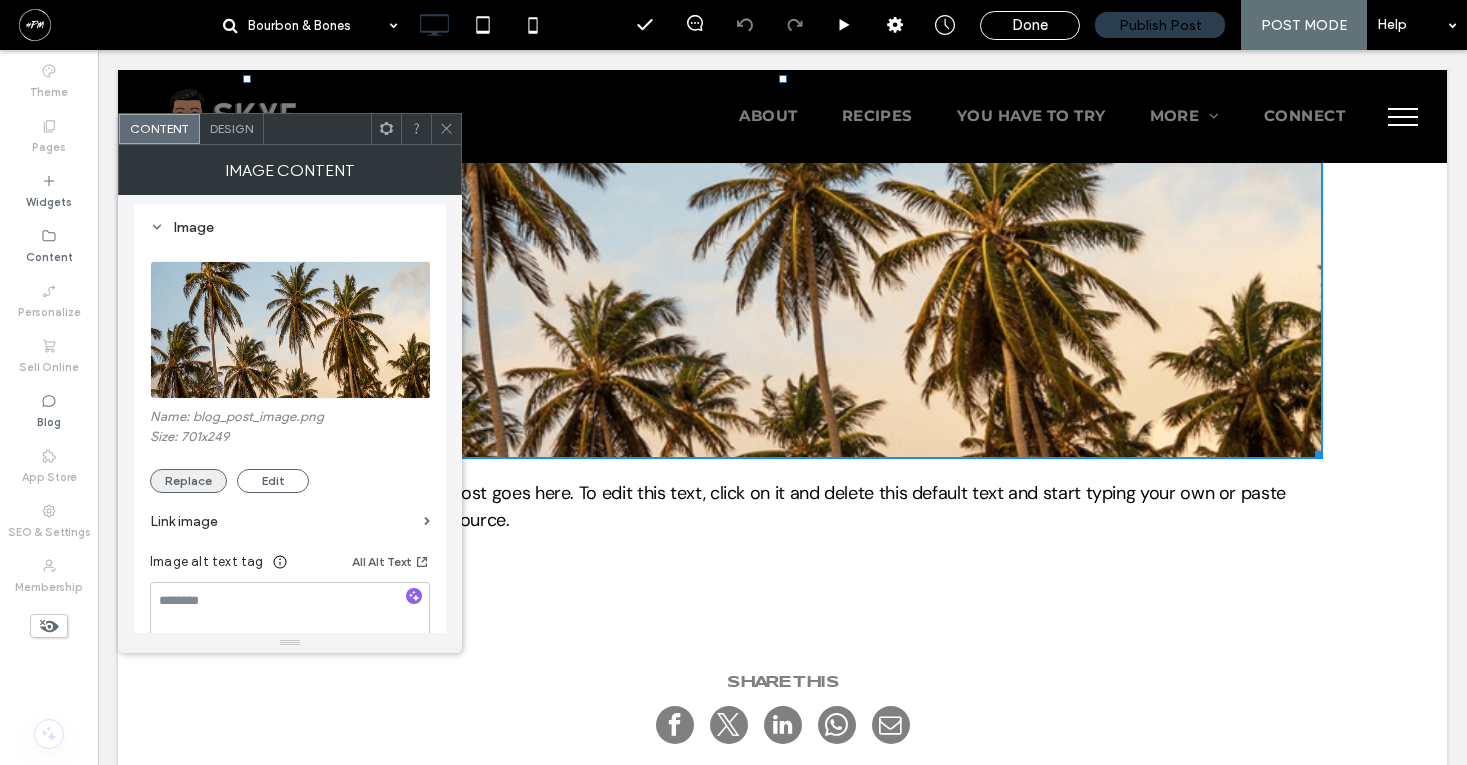 click on "Replace" at bounding box center (188, 481) 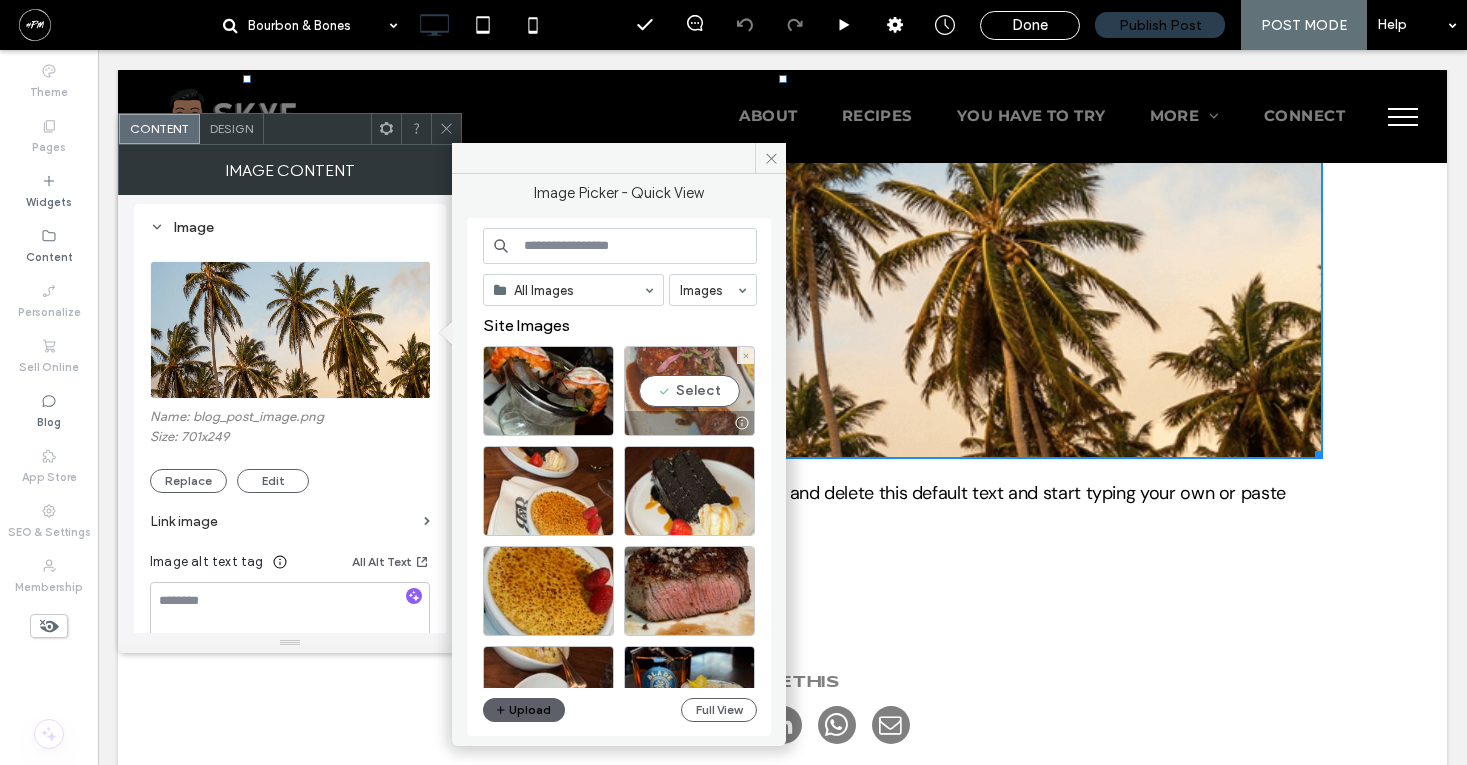 click on "Select" at bounding box center [689, 391] 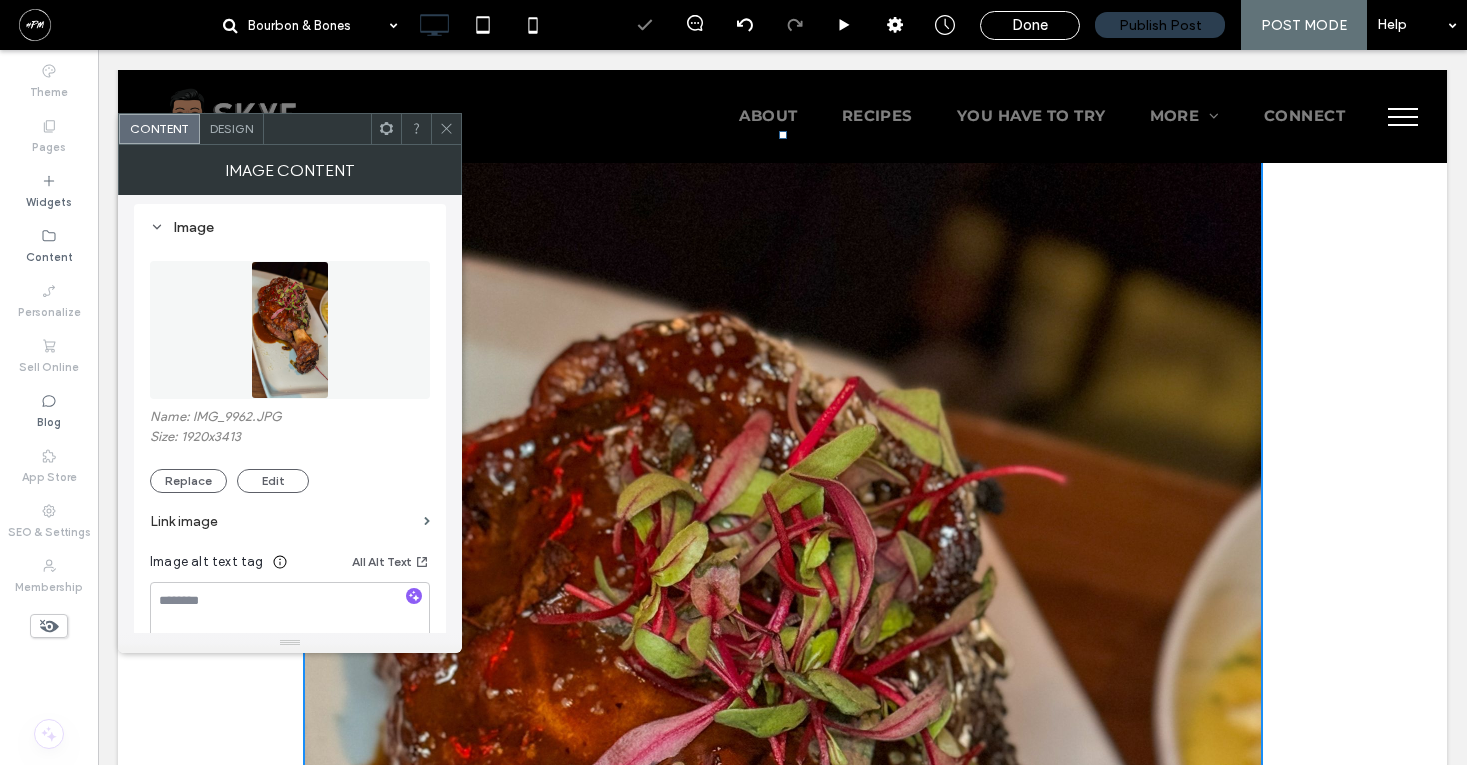scroll, scrollTop: 315, scrollLeft: 0, axis: vertical 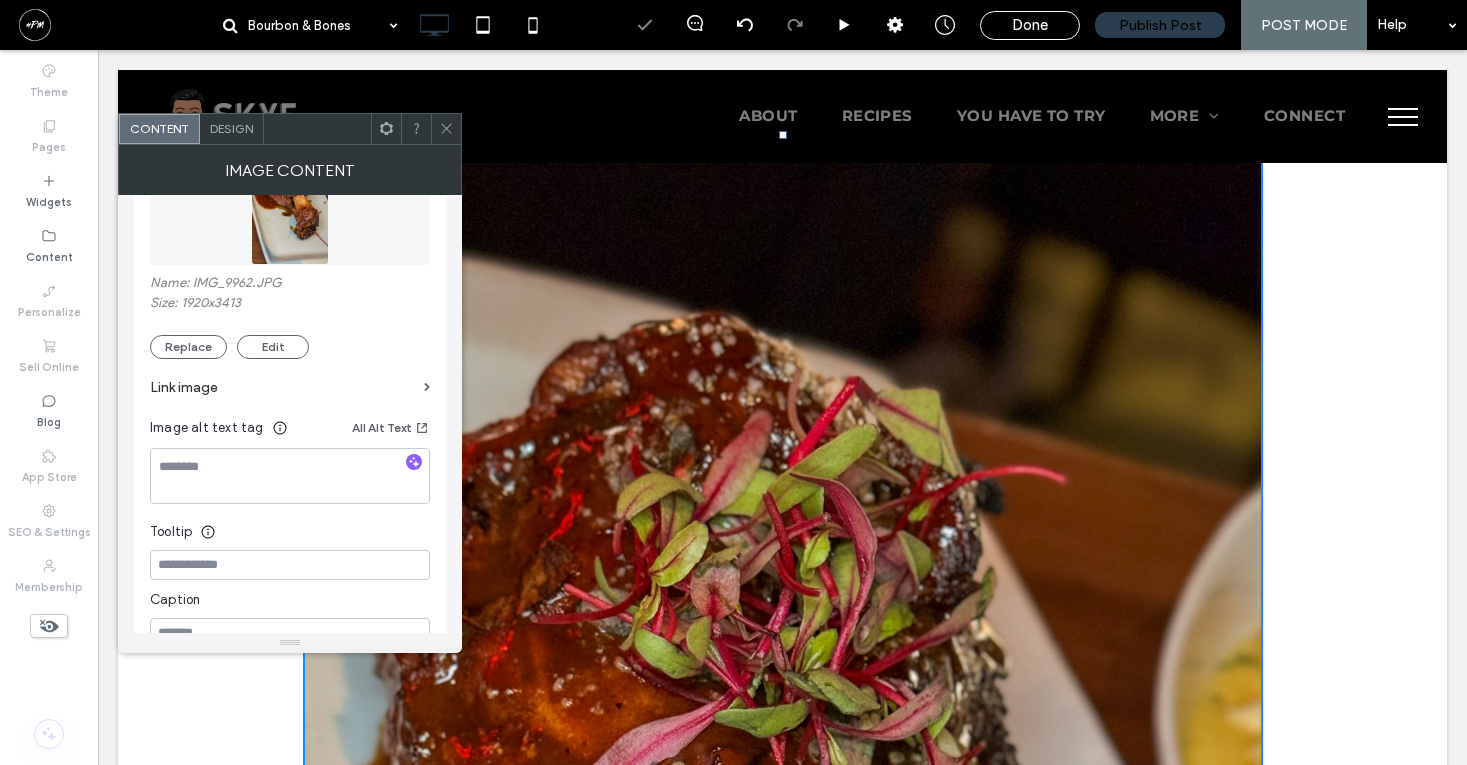 click at bounding box center (446, 129) 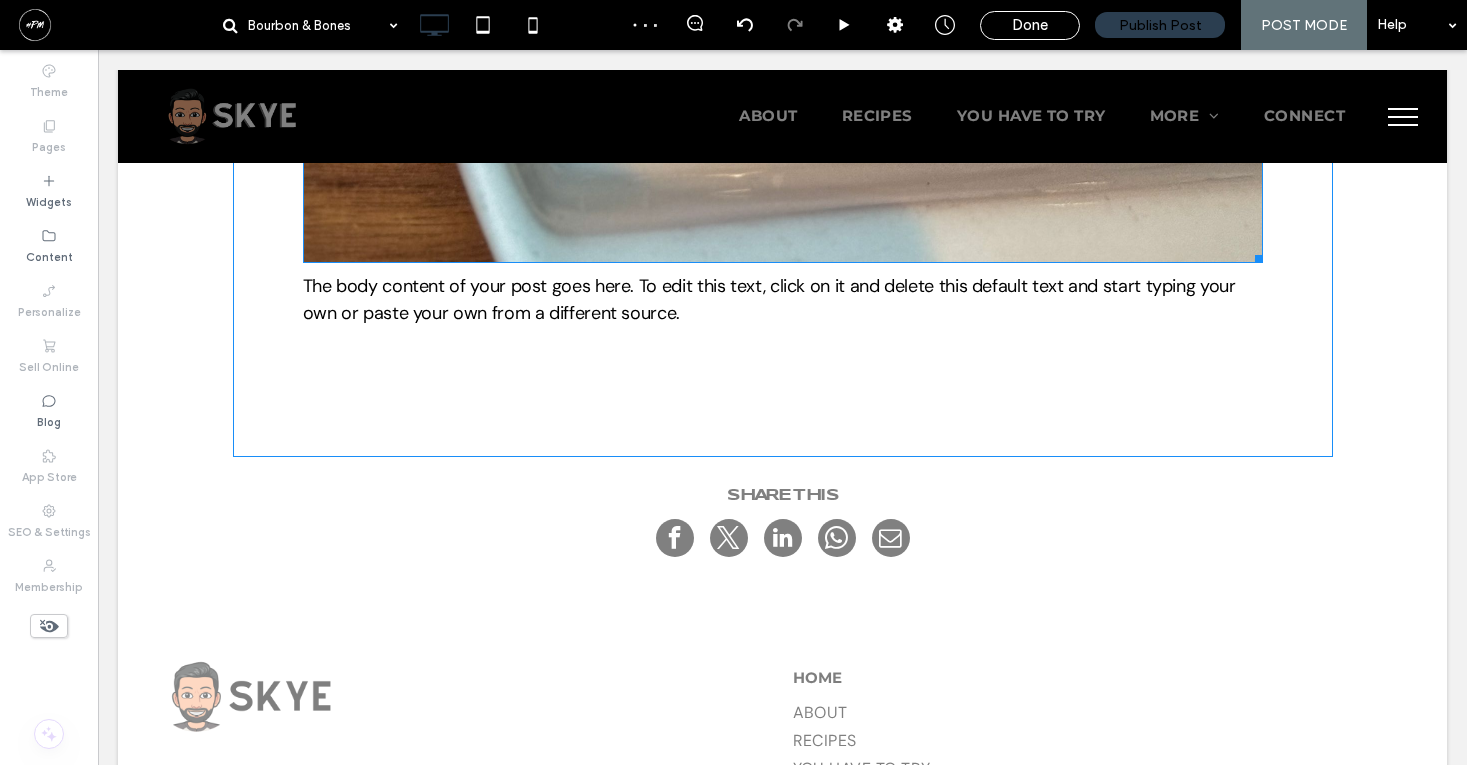 scroll, scrollTop: 2022, scrollLeft: 0, axis: vertical 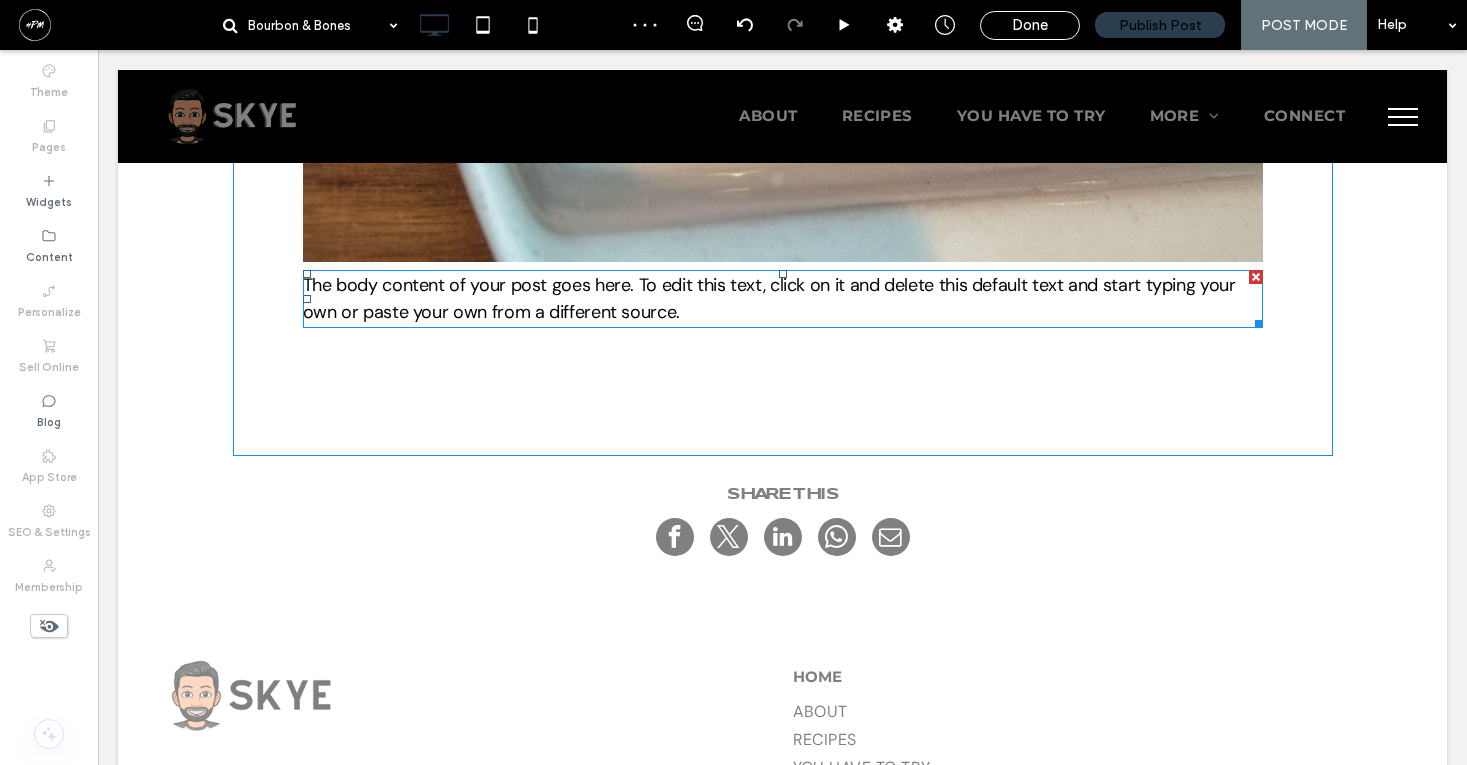 click on "The body content of your post goes here. To edit this text, click on it and delete this default text and start typing your own or paste your own from a different source." at bounding box center (783, 299) 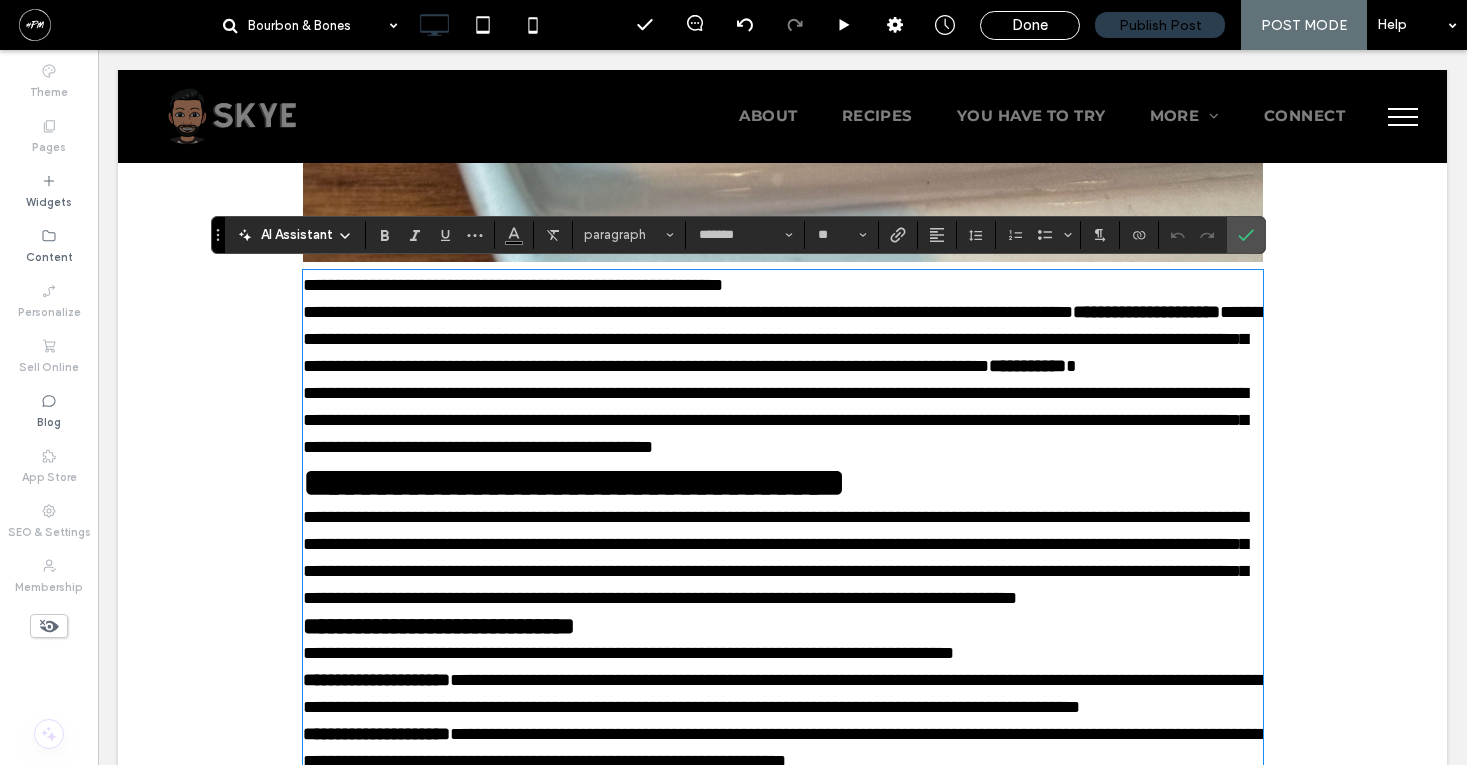 scroll, scrollTop: 4674, scrollLeft: 0, axis: vertical 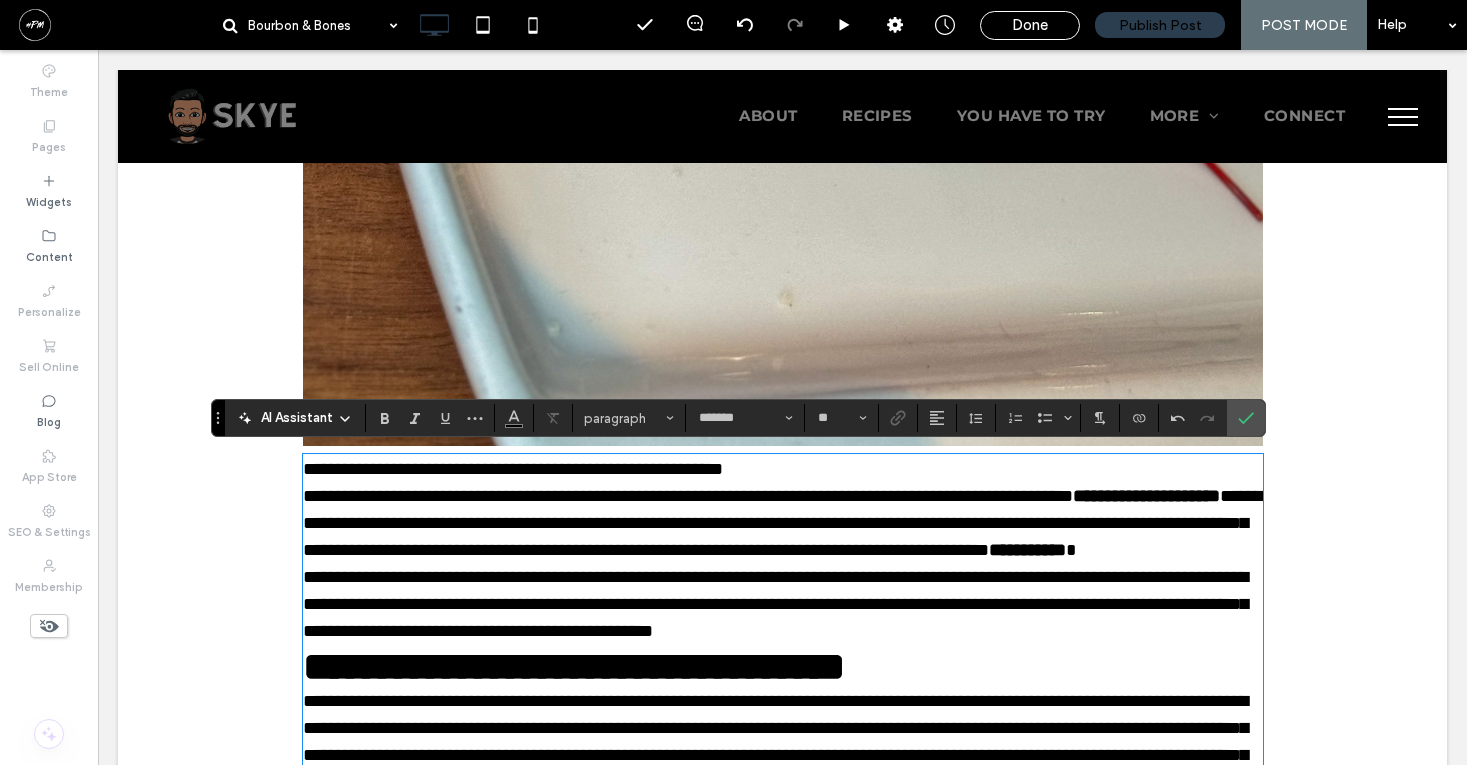 click on "**********" at bounding box center [513, 469] 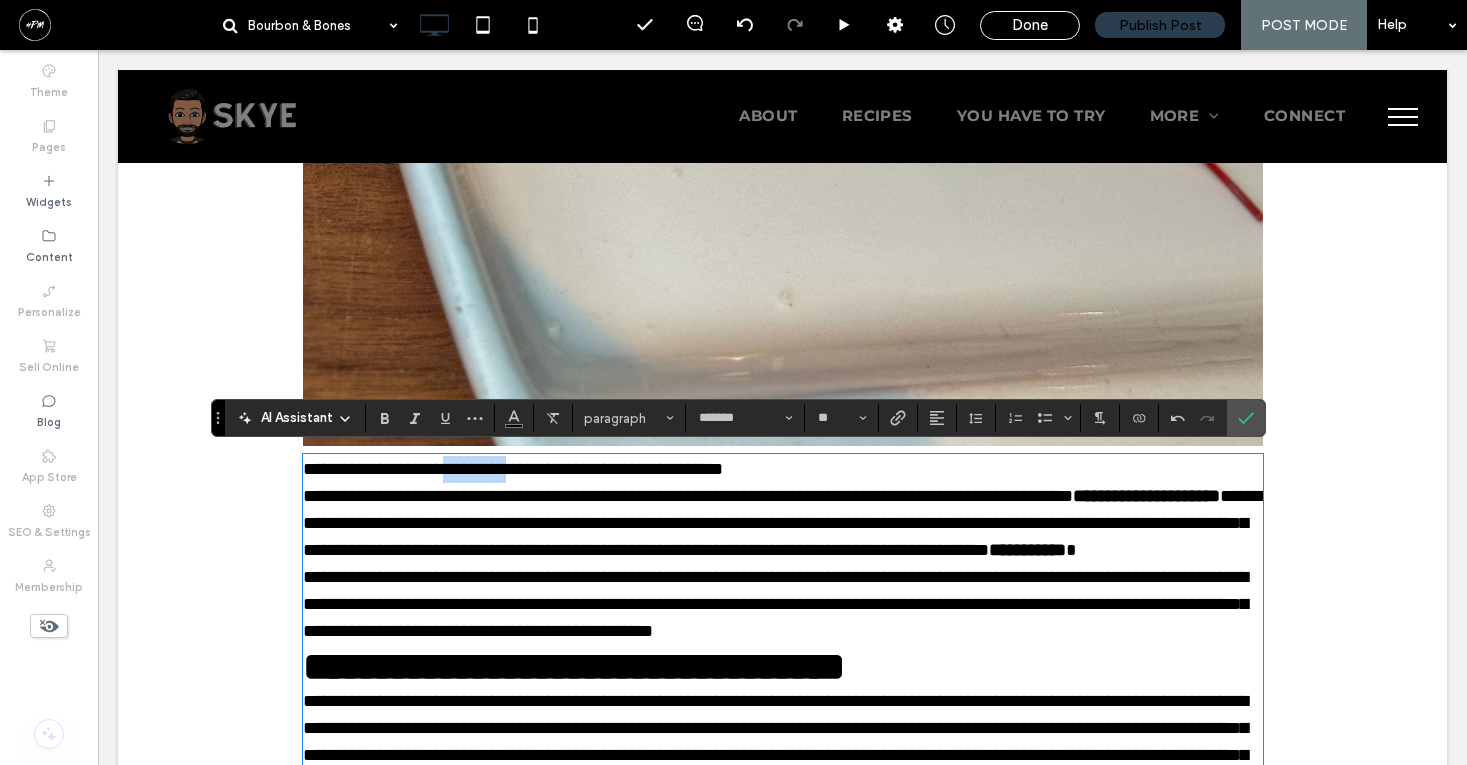 click on "**********" at bounding box center [513, 469] 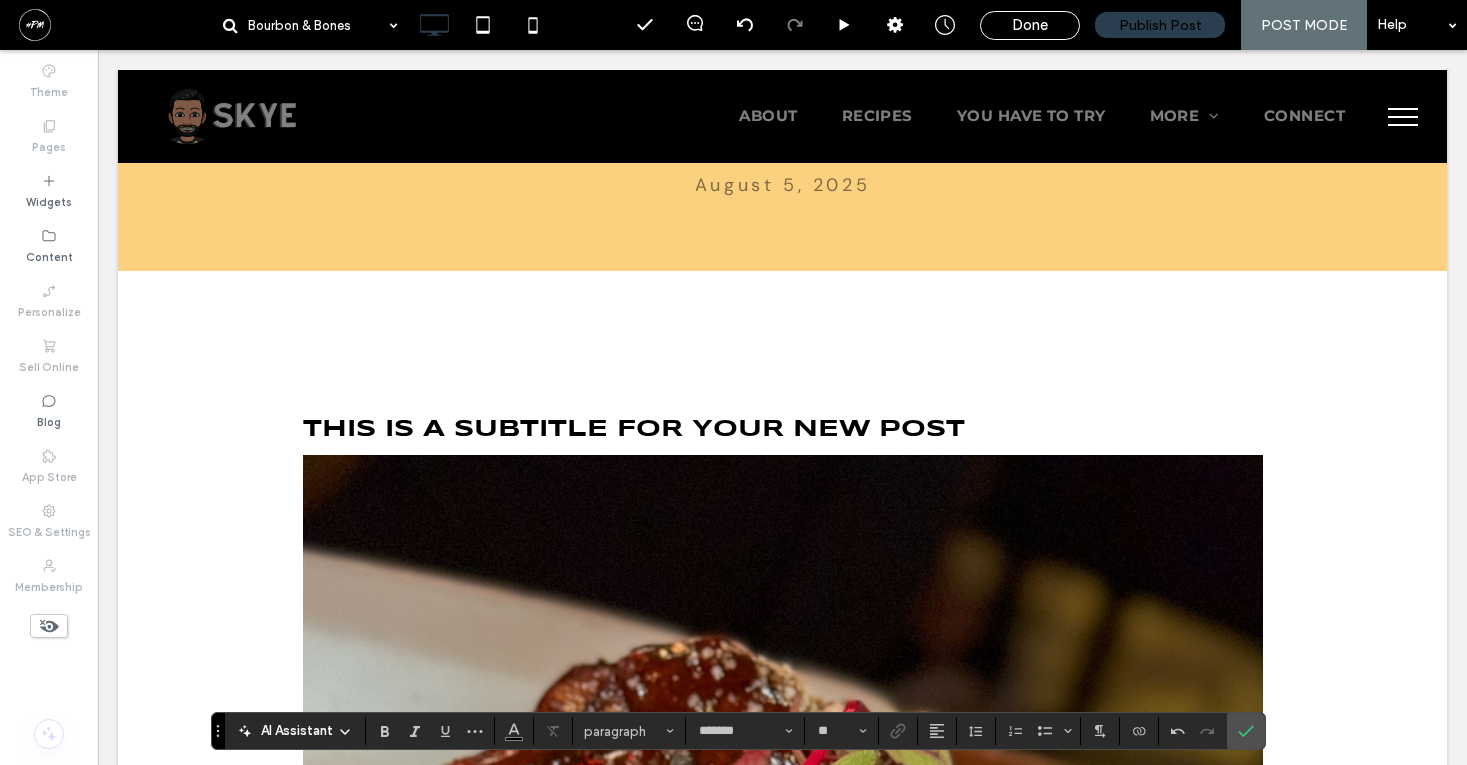 scroll, scrollTop: 0, scrollLeft: 0, axis: both 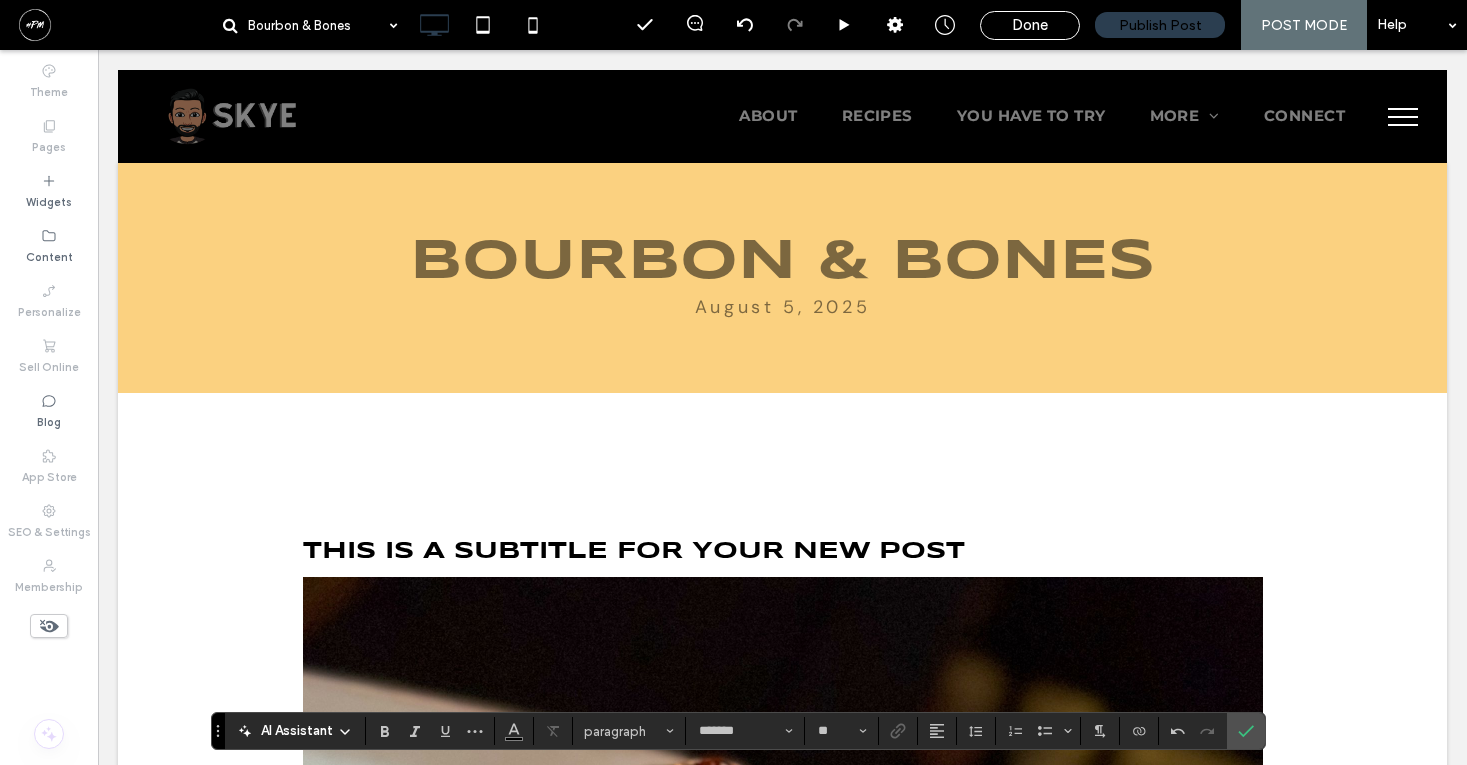 click on "This is a subtitle for your new post" at bounding box center (634, 551) 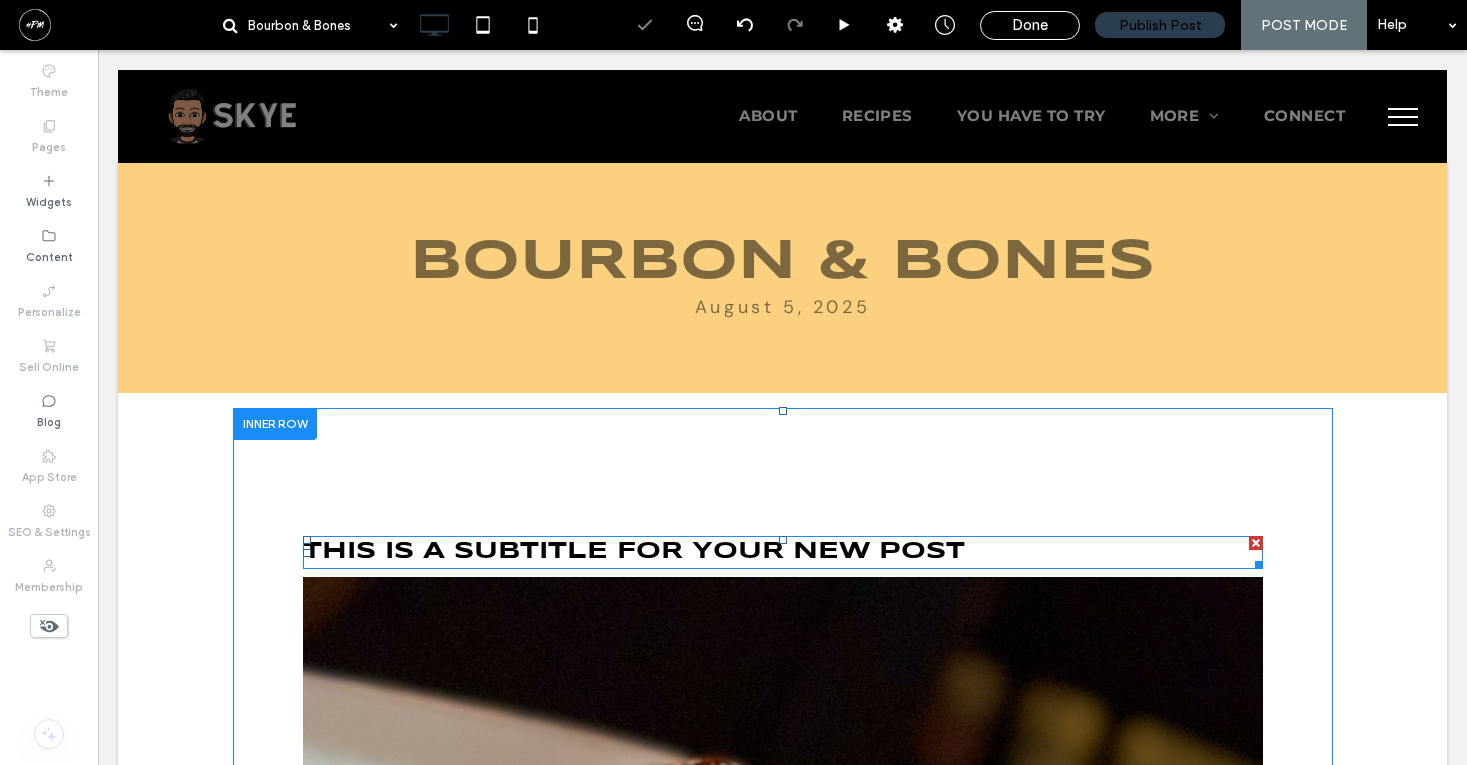 click on "This is a subtitle for your new post" at bounding box center [634, 551] 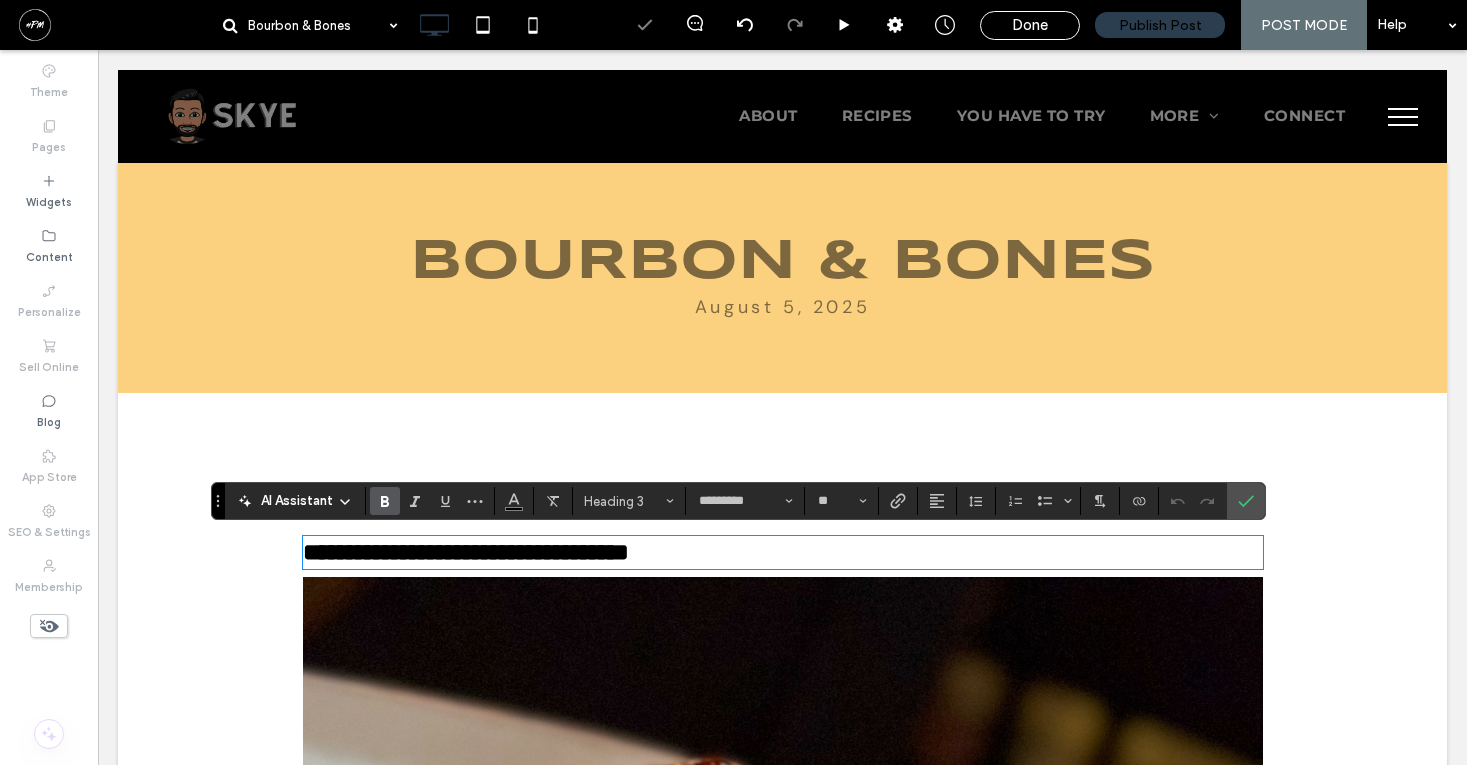 type 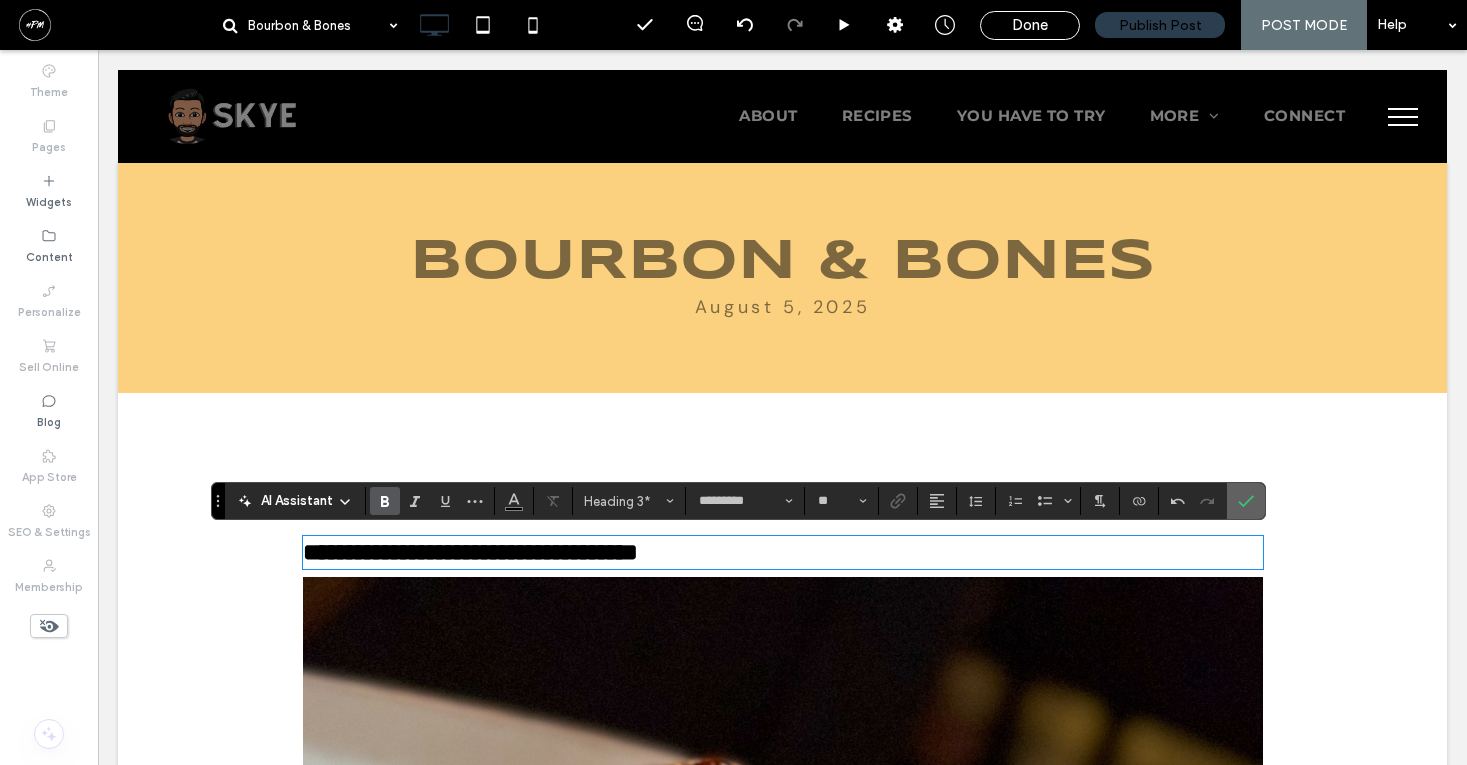 click at bounding box center (1246, 501) 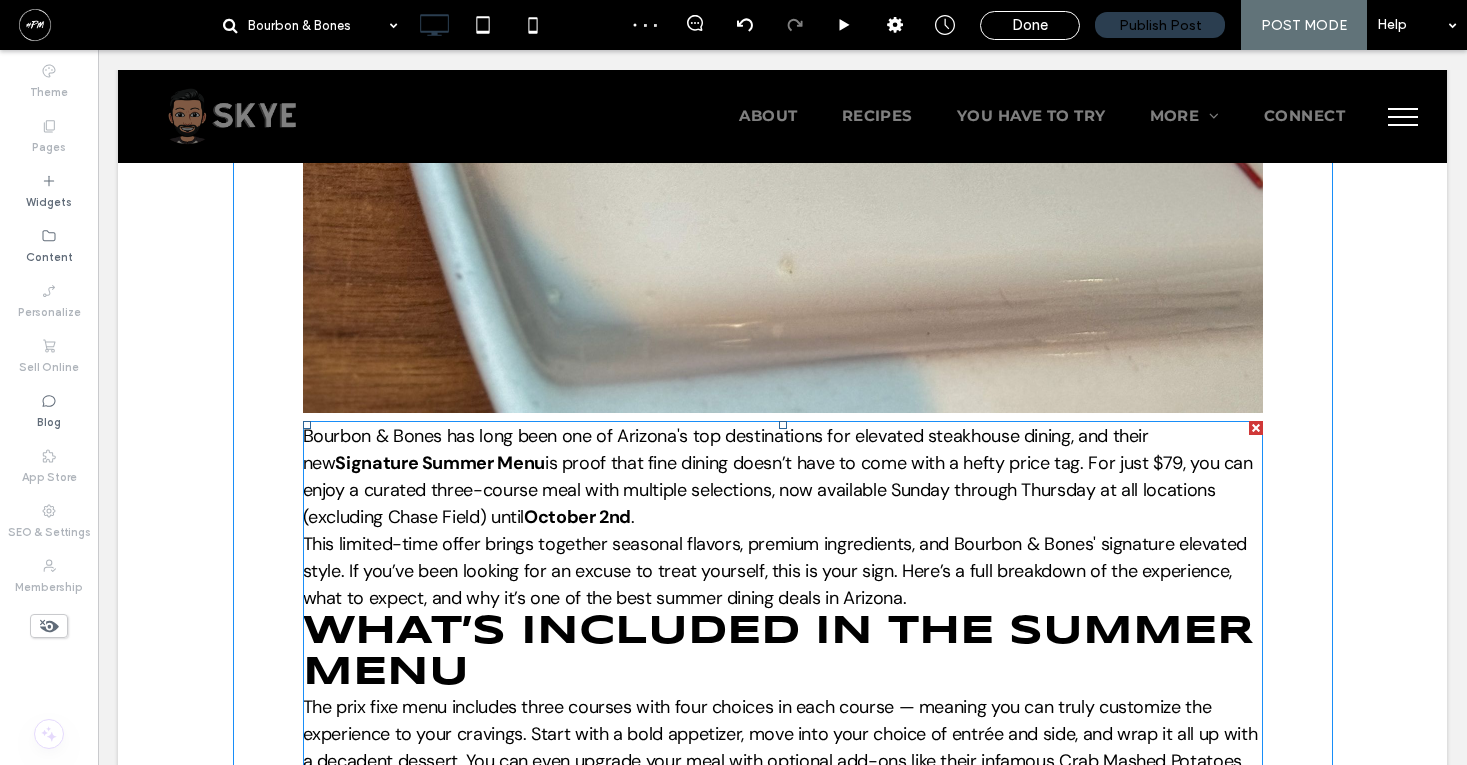 scroll, scrollTop: 1878, scrollLeft: 0, axis: vertical 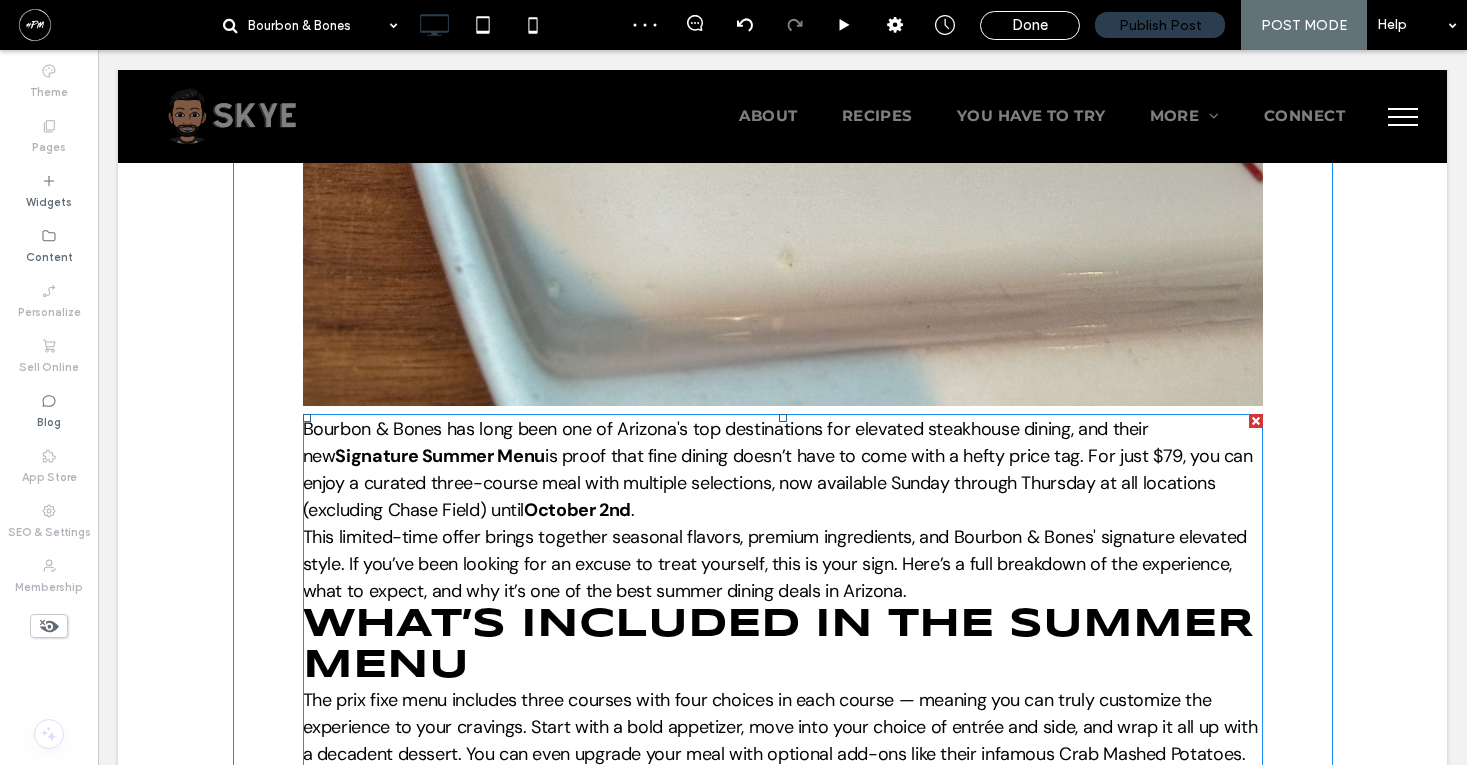 click on "Bourbon & Bones has long been one of Arizona's top destinations for elevated steakhouse dining, and their new  Signature Summer Menu  is proof that fine dining doesn’t have to come with a hefty price tag. For just $79, you can enjoy a curated three-course meal with multiple selections, now available Sunday through Thursday at all locations (excluding Chase Field) until  October 2nd ." at bounding box center [783, 470] 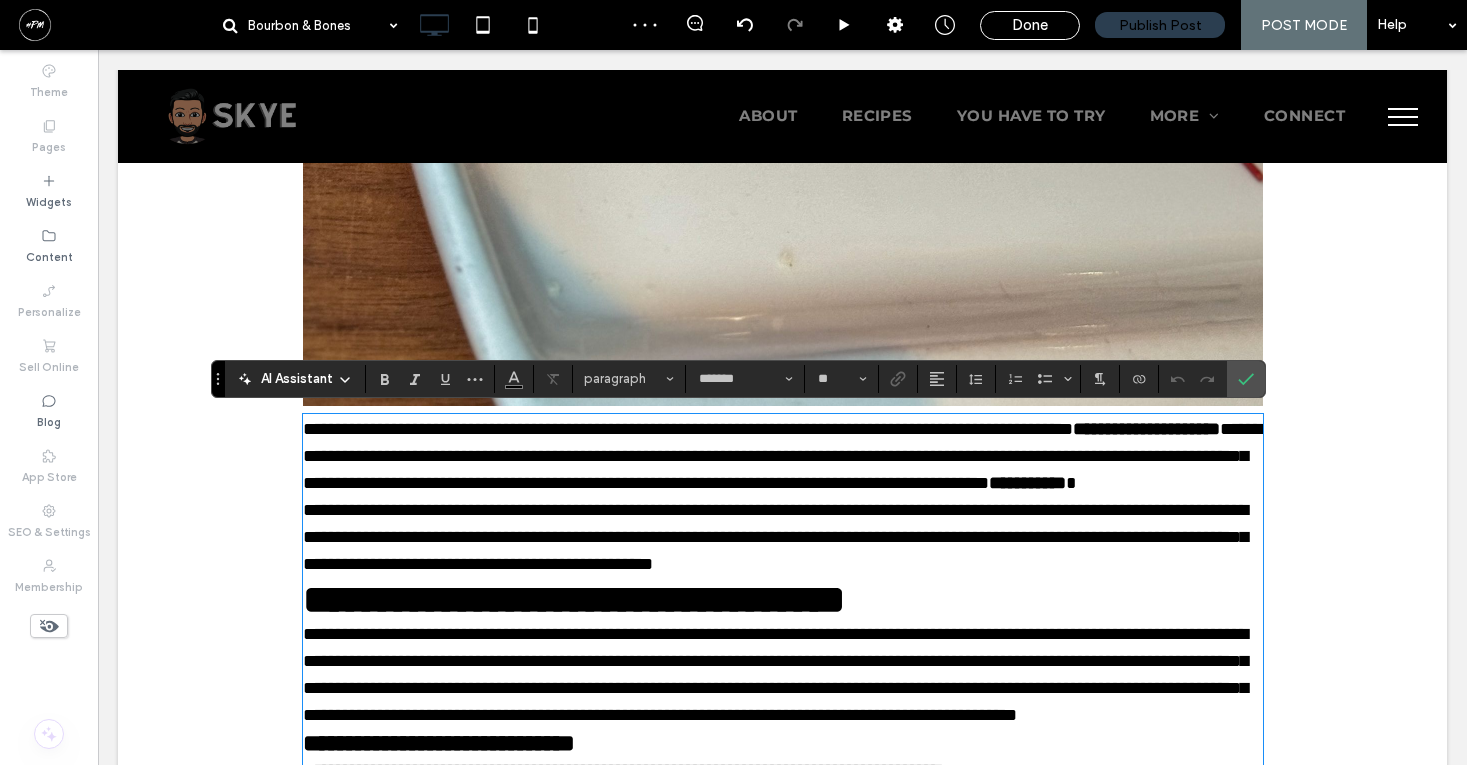 click on "**********" at bounding box center (783, 456) 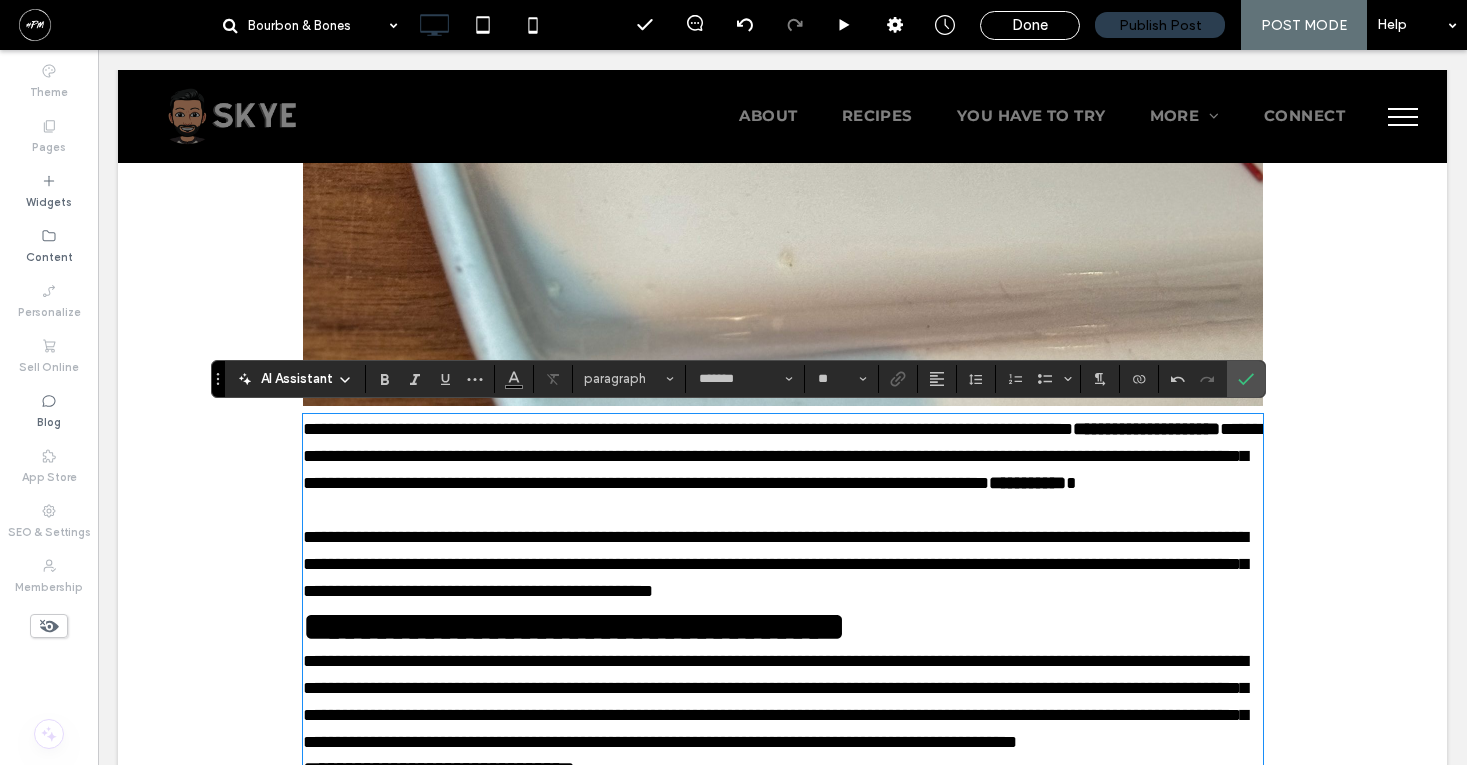 click on "**********" at bounding box center [783, 564] 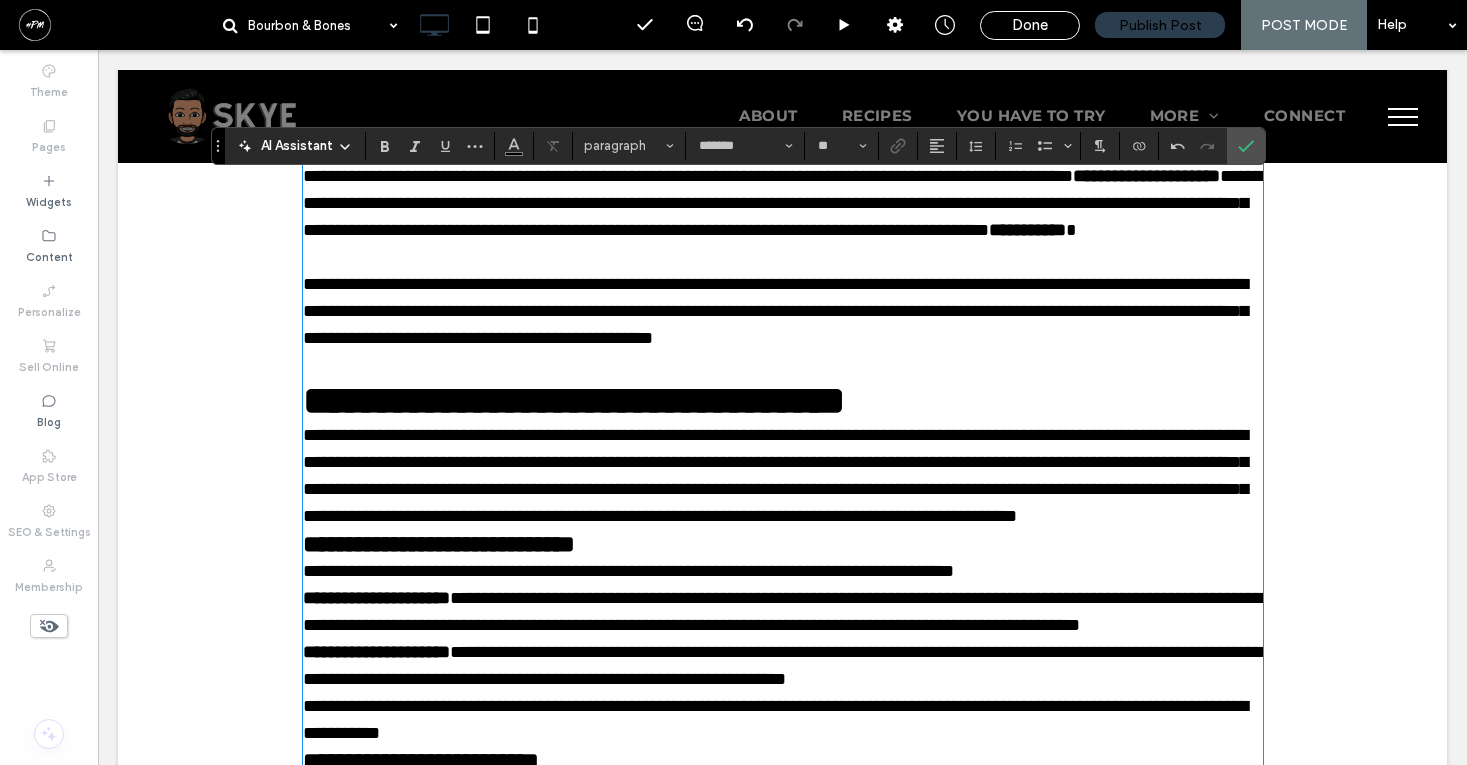 scroll, scrollTop: 2133, scrollLeft: 0, axis: vertical 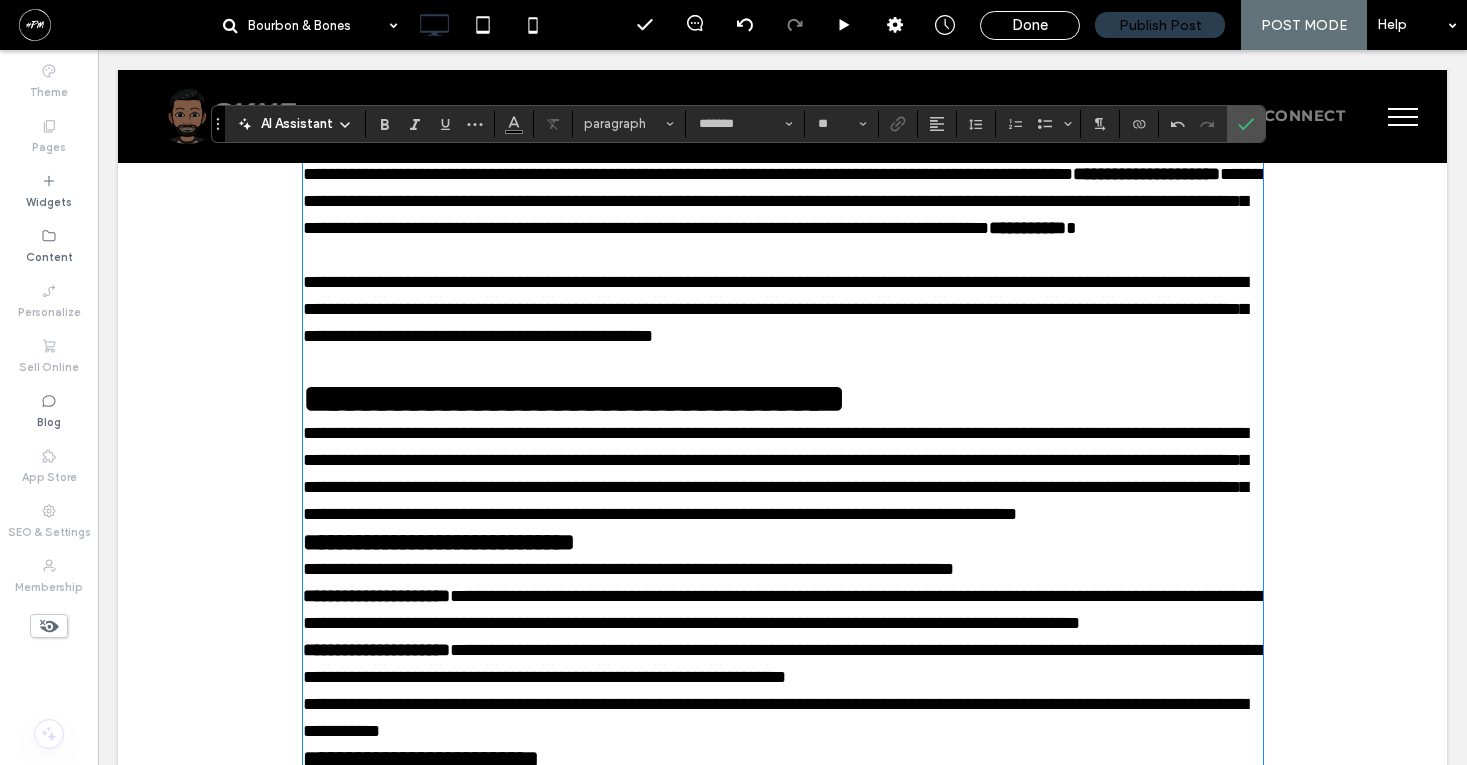 click on "**********" at bounding box center (775, 473) 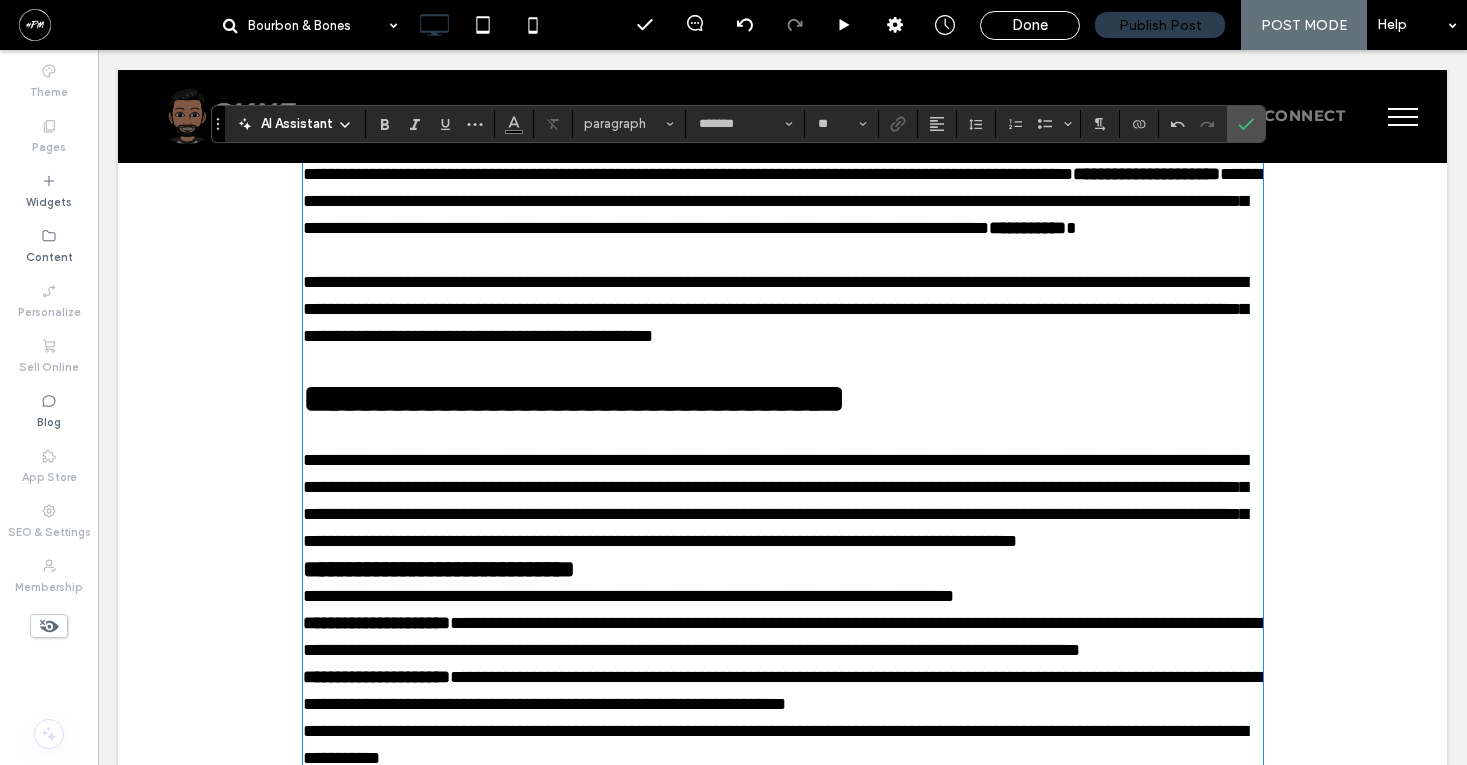 click on "**********" at bounding box center (783, 501) 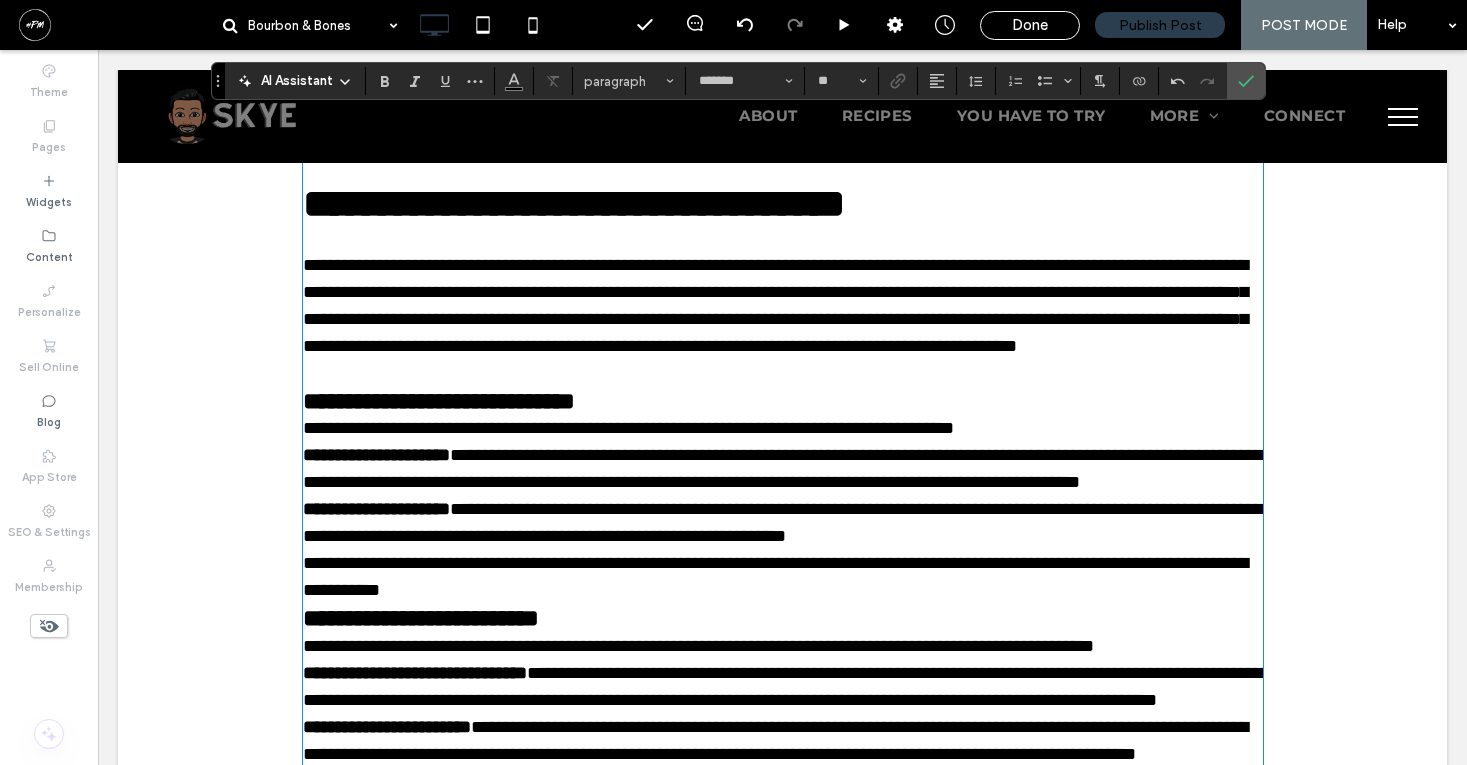 scroll, scrollTop: 2347, scrollLeft: 0, axis: vertical 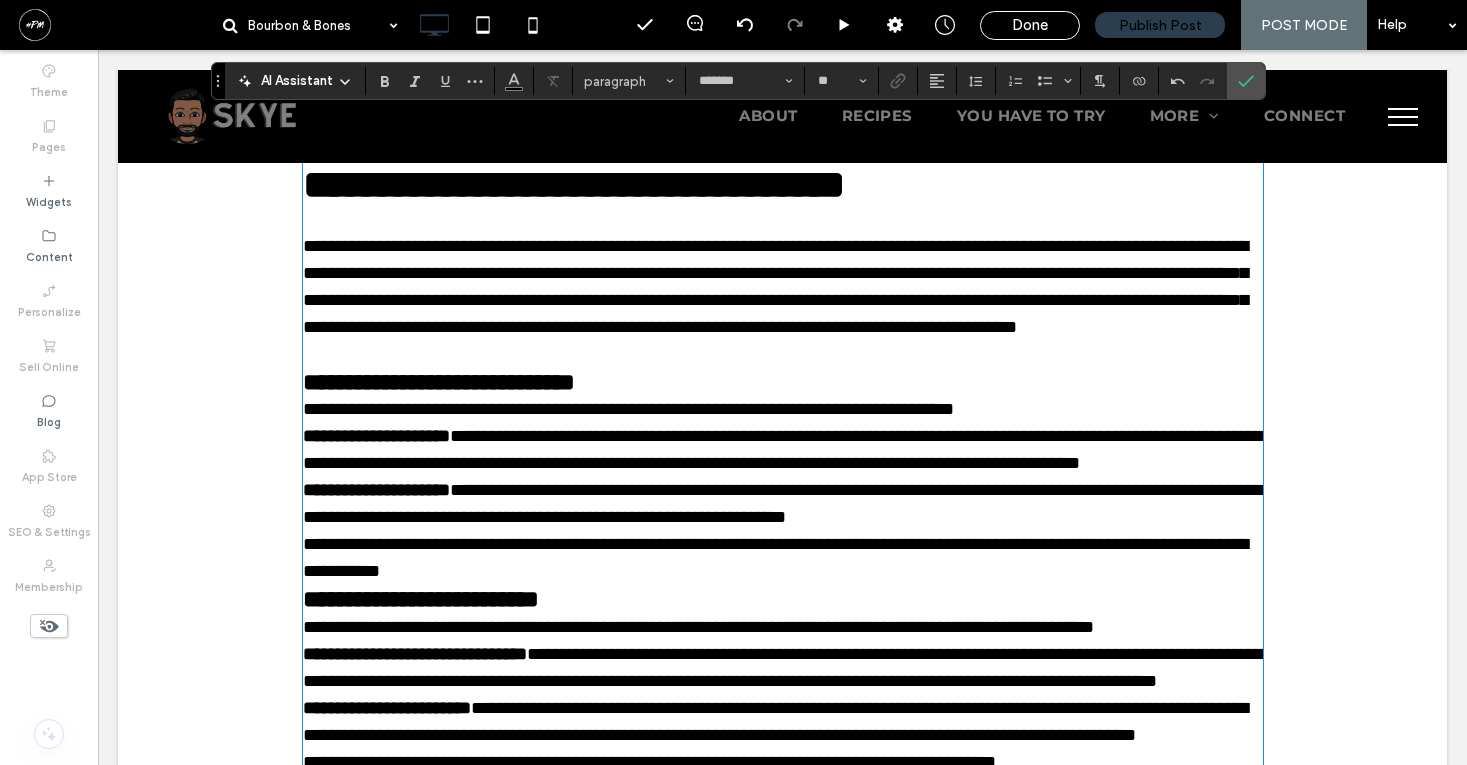 type 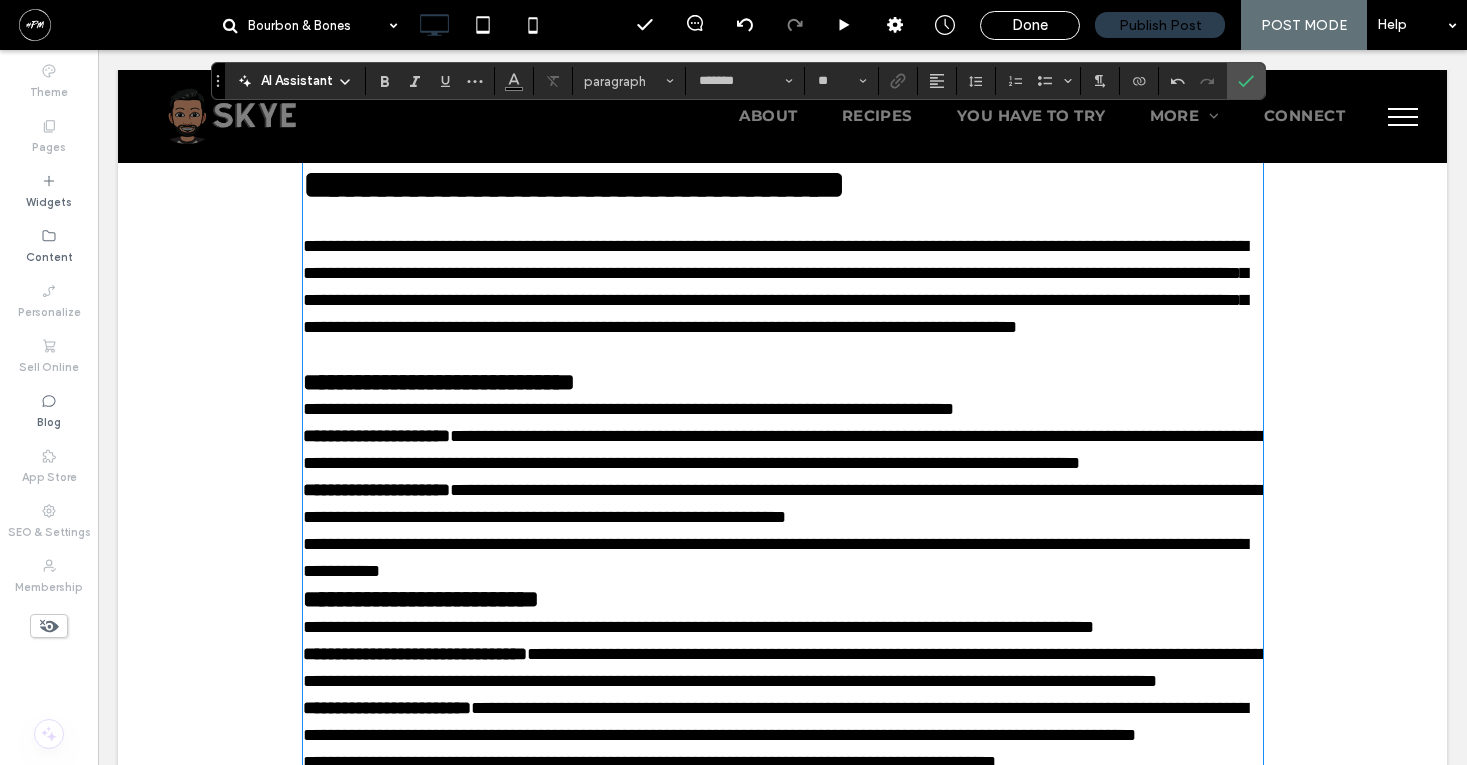 scroll, scrollTop: 2470, scrollLeft: 0, axis: vertical 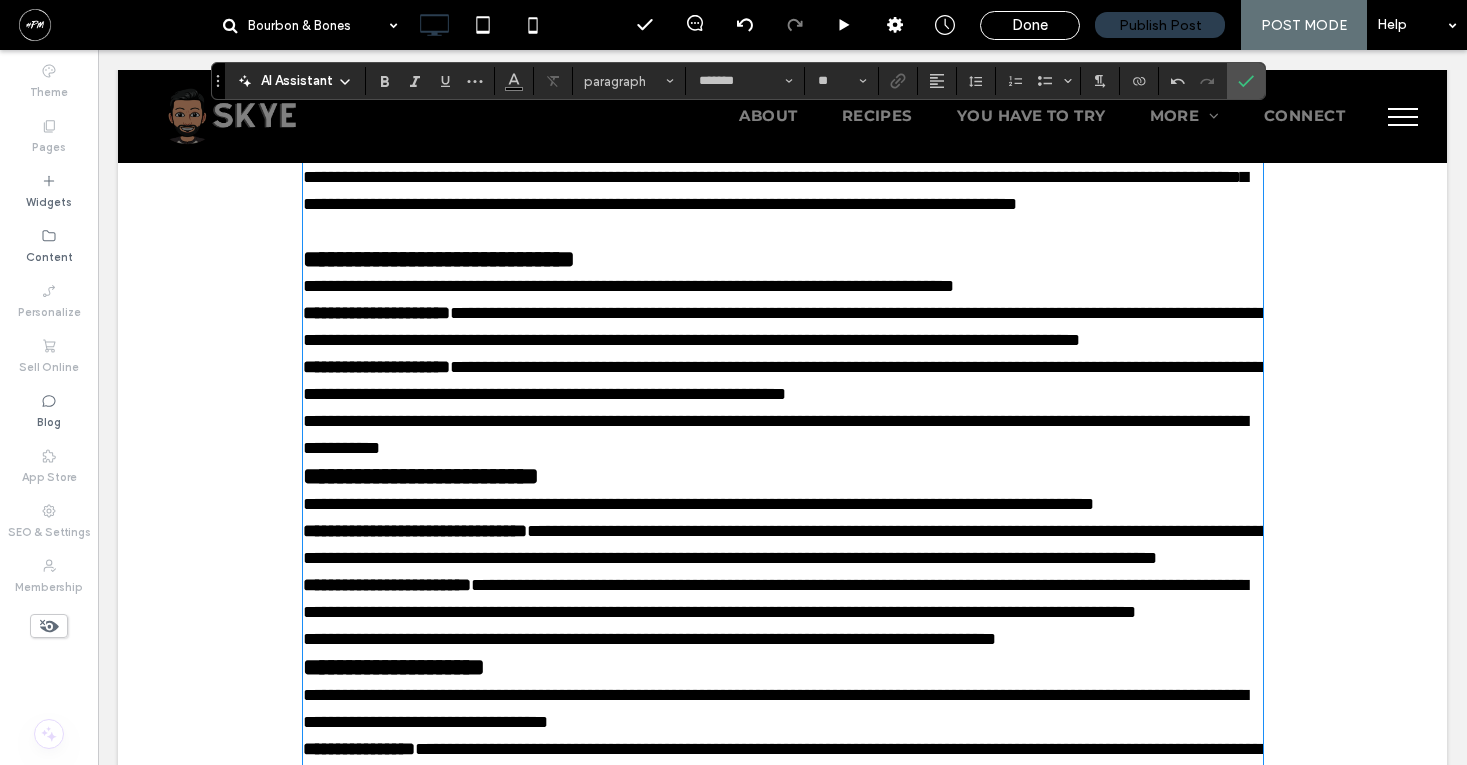 click on "**********" at bounding box center (628, 286) 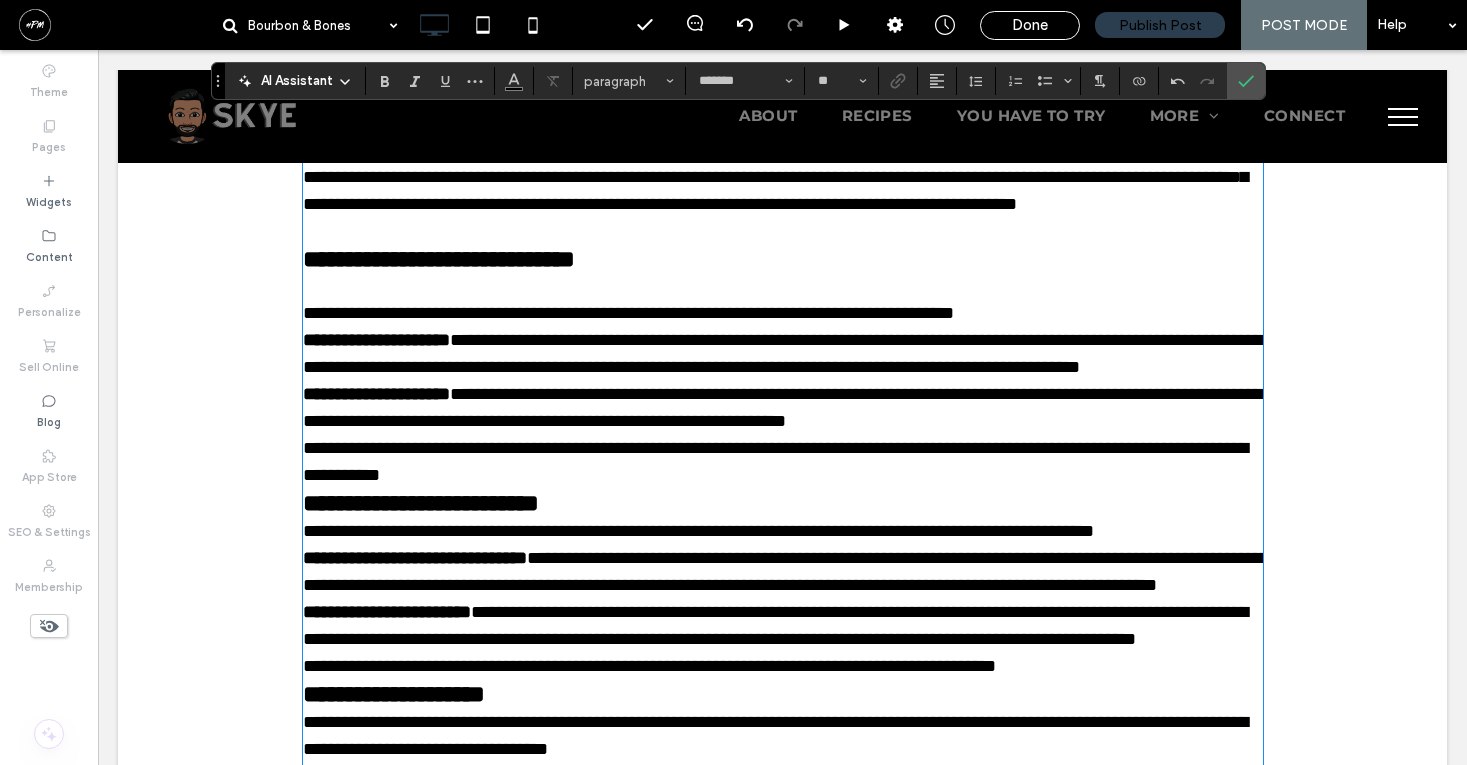 click on "**********" at bounding box center (783, 354) 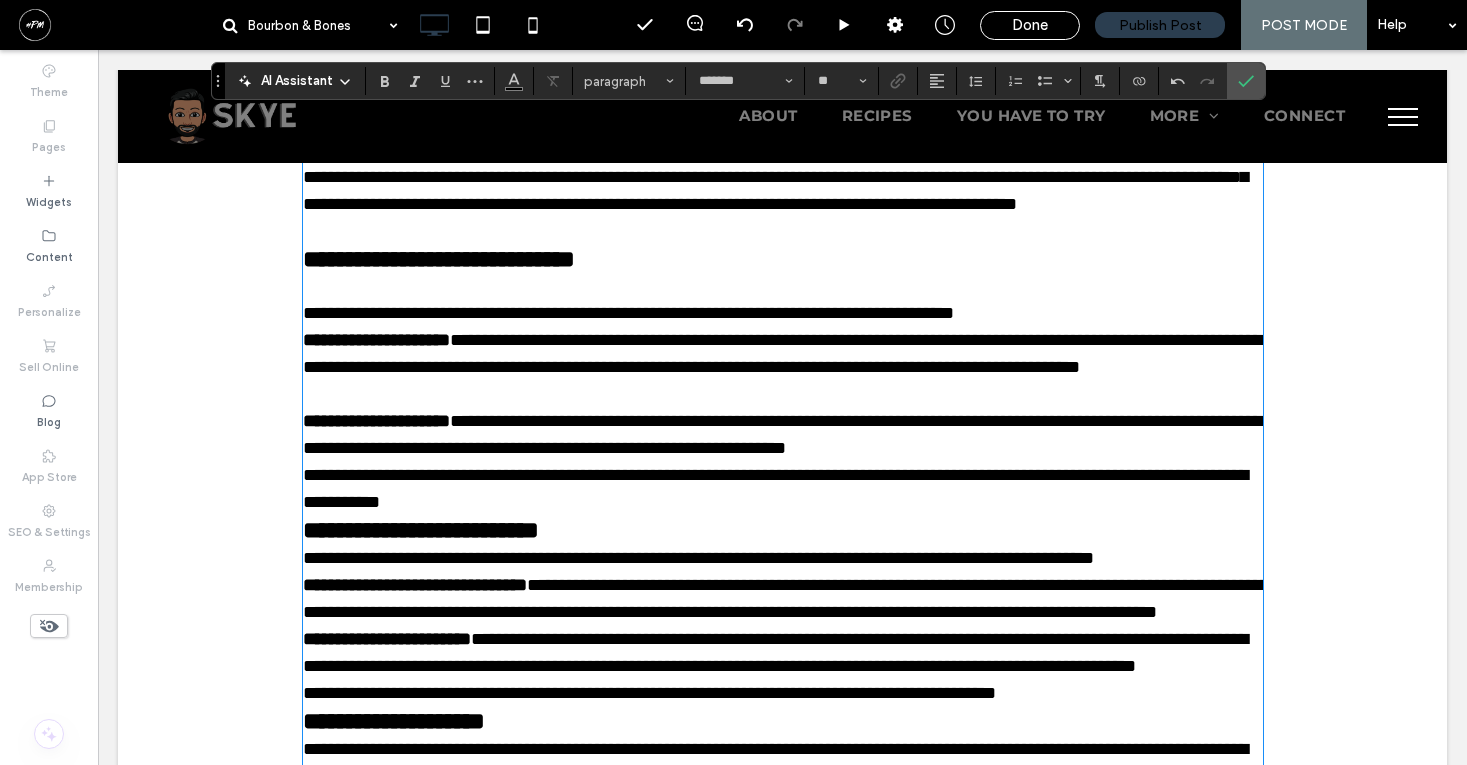 click on "**********" at bounding box center [783, 435] 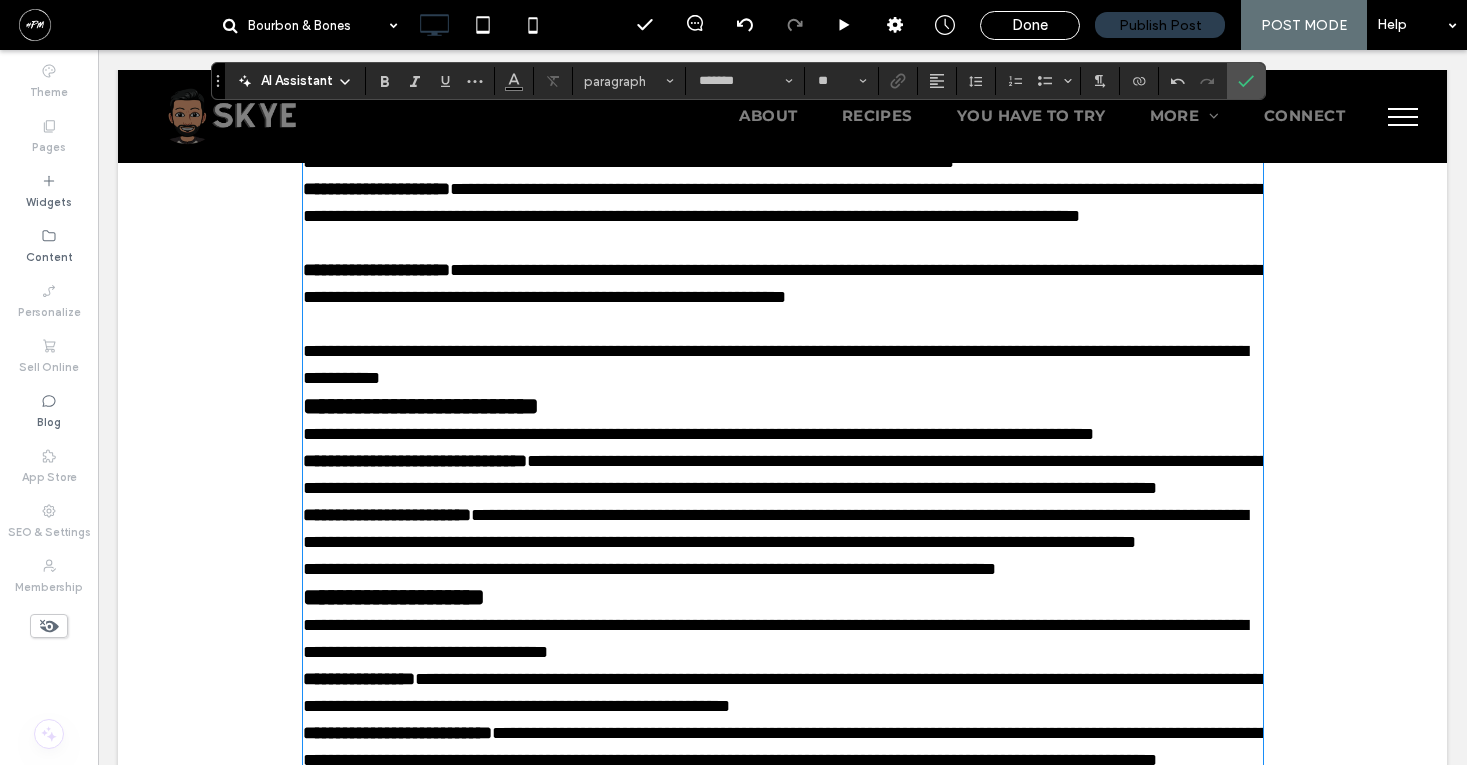 scroll, scrollTop: 2623, scrollLeft: 0, axis: vertical 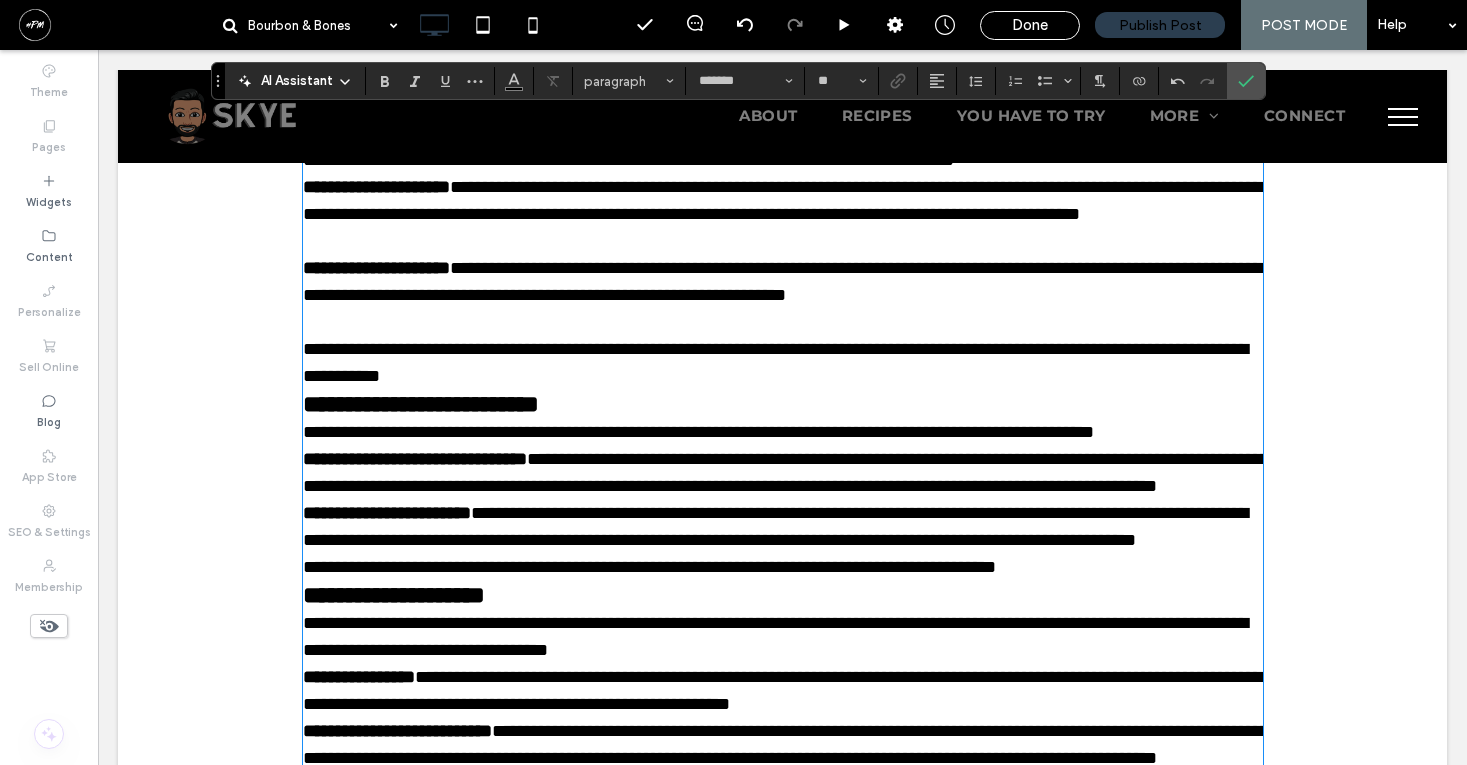 click on "**********" at bounding box center [783, 363] 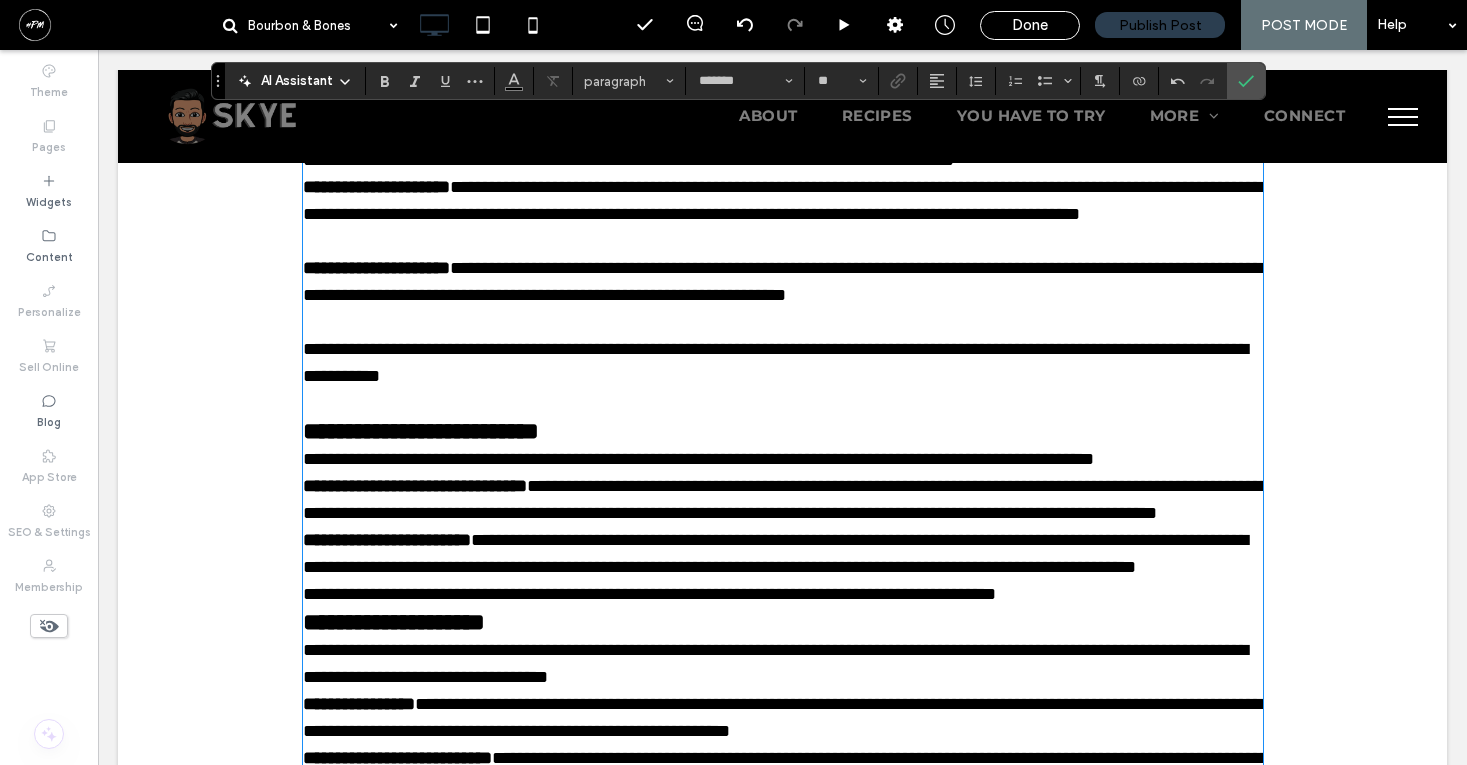 click on "**********" at bounding box center (698, 459) 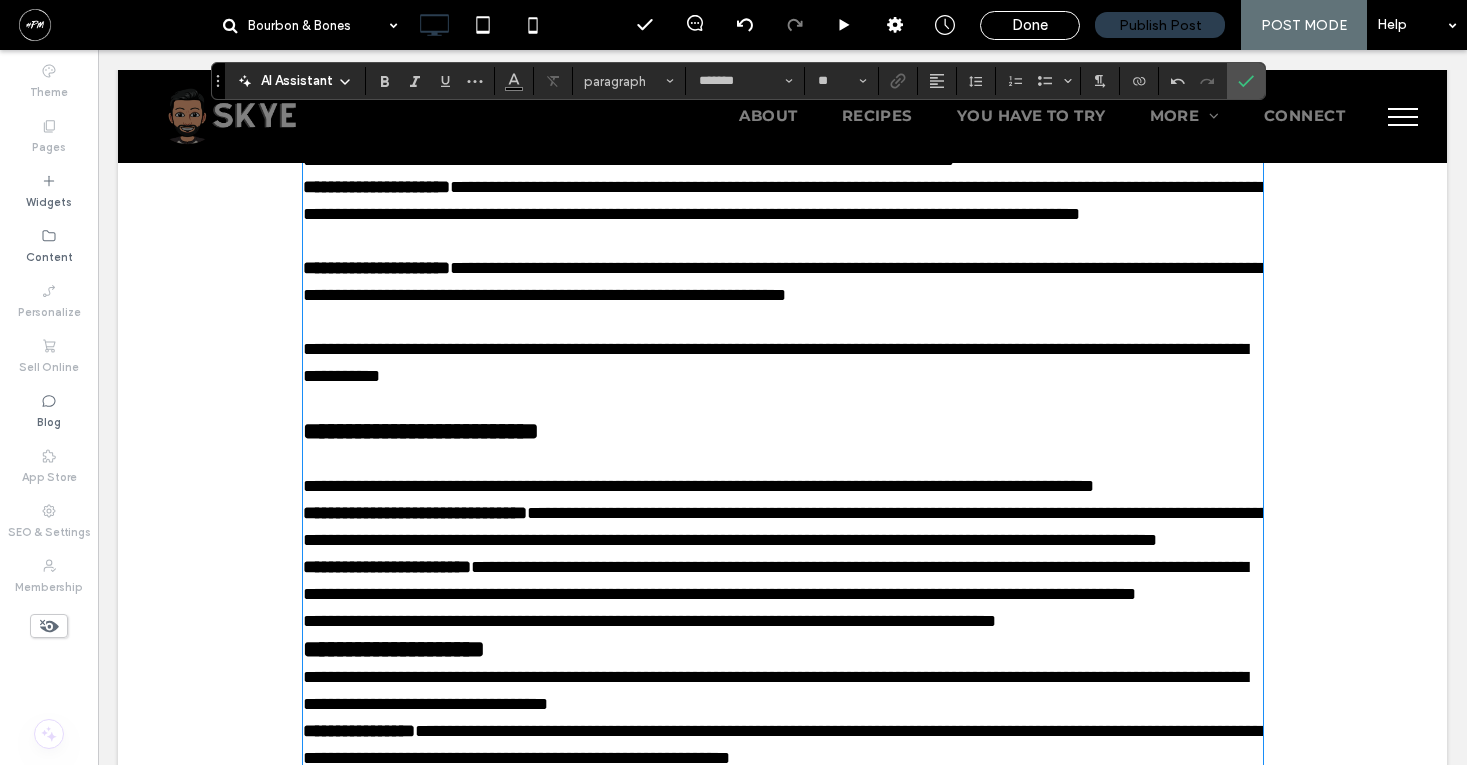 scroll, scrollTop: 2789, scrollLeft: 0, axis: vertical 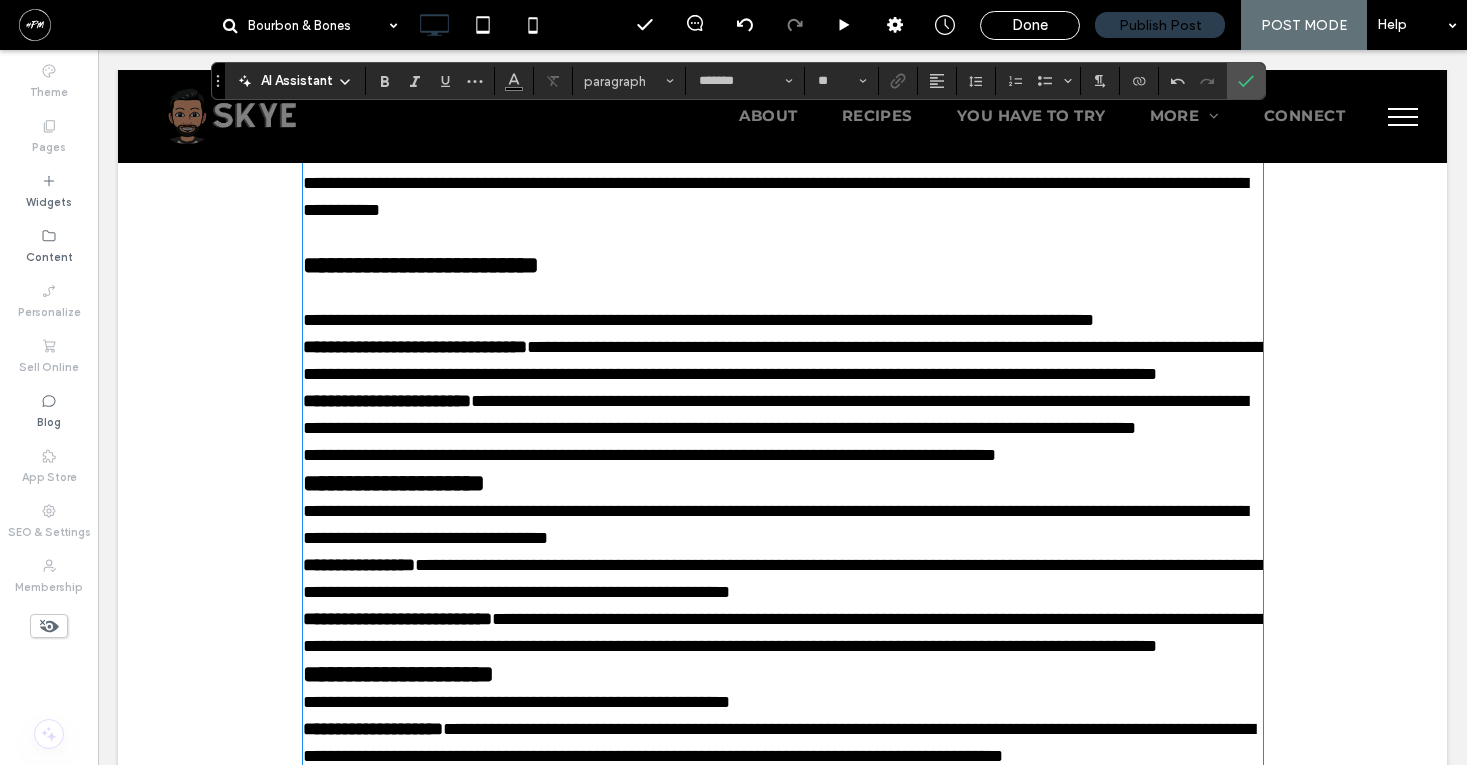 click on "**********" at bounding box center (783, 361) 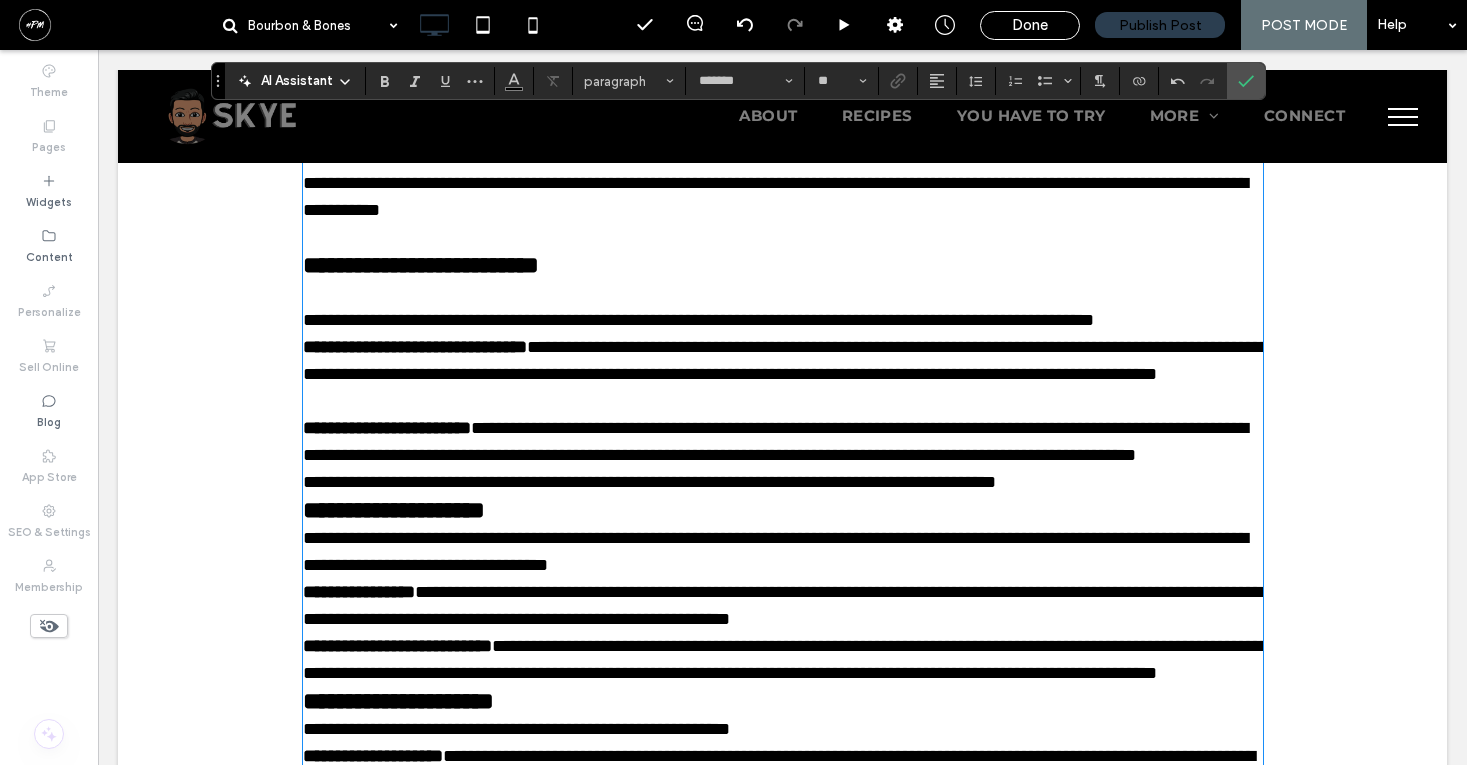 click on "**********" at bounding box center [698, 320] 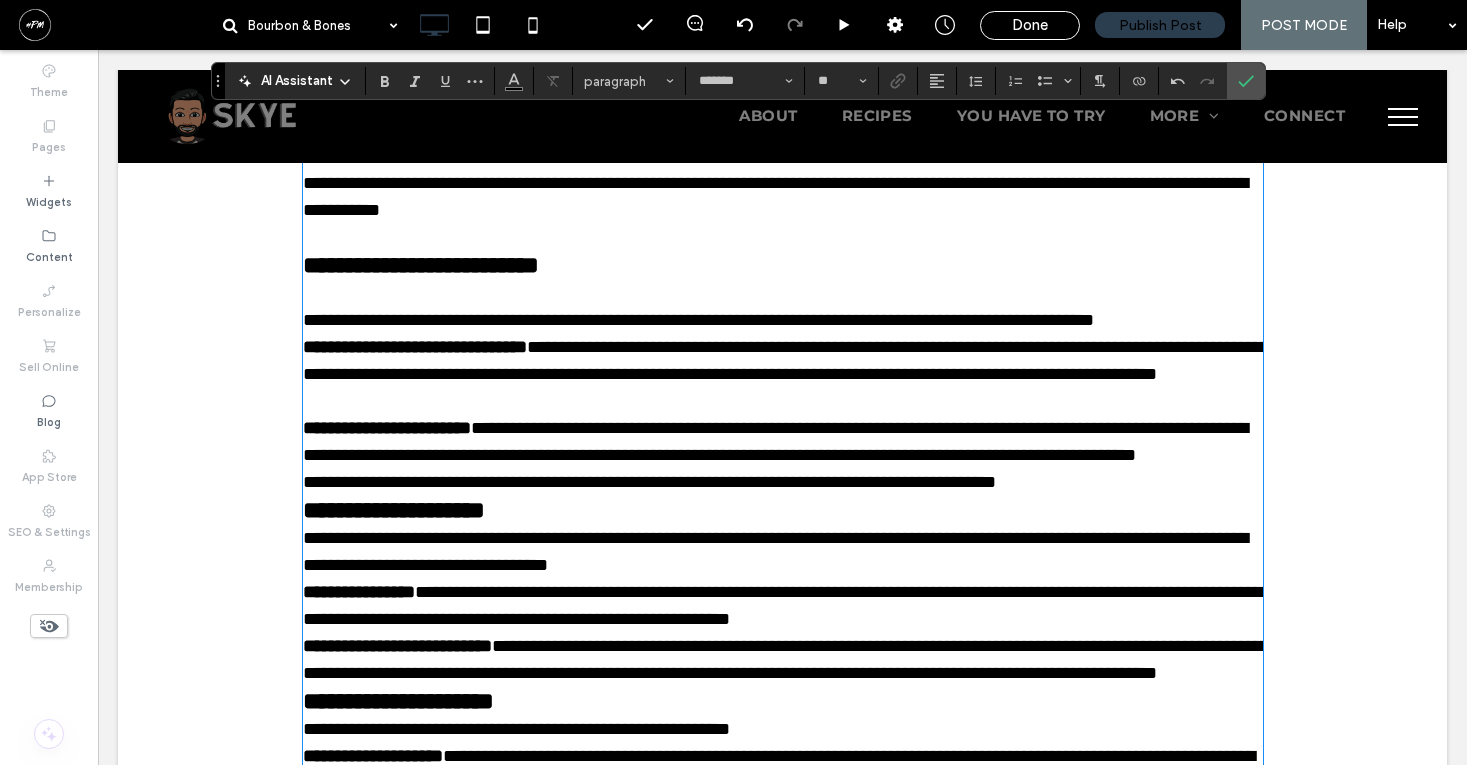 click on "**********" at bounding box center [698, 320] 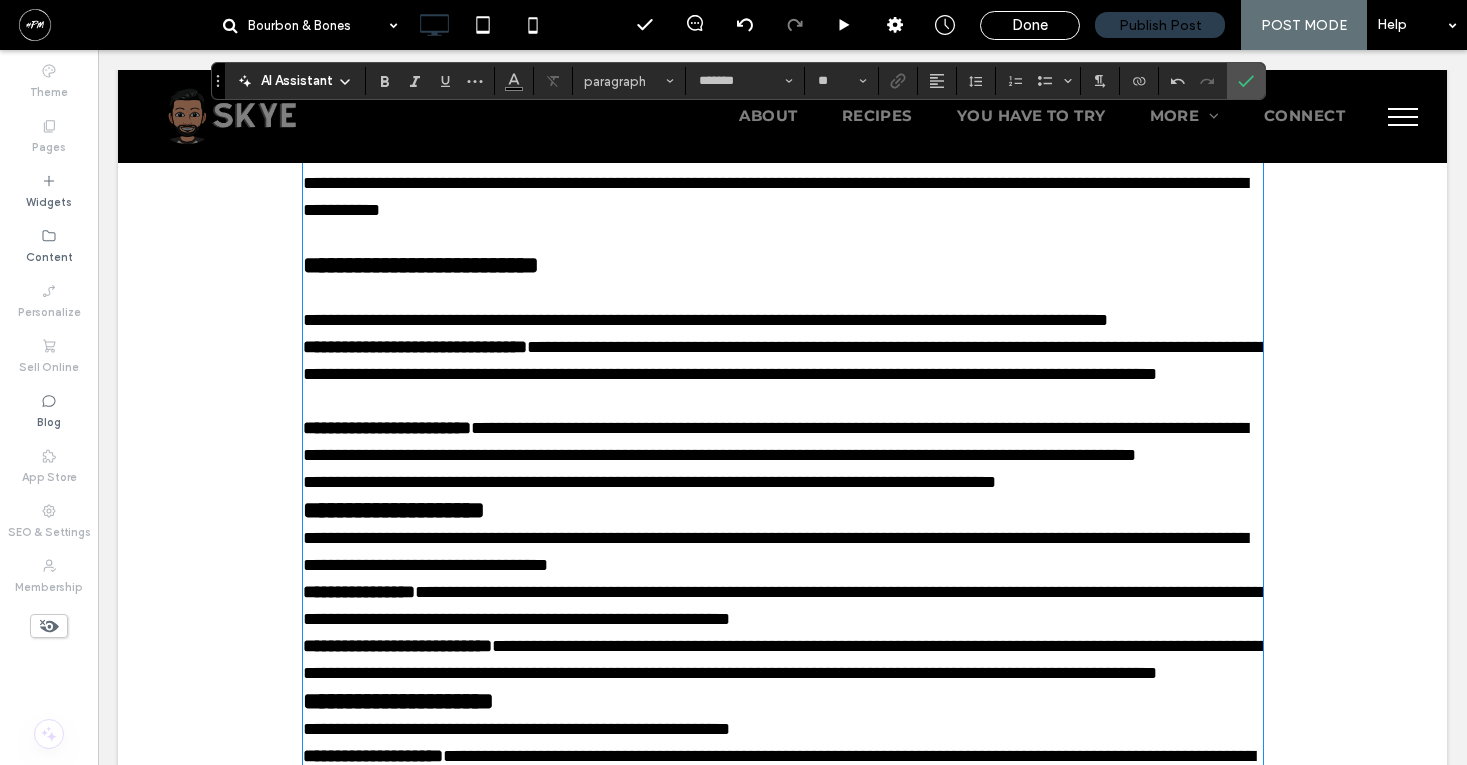 click on "**********" at bounding box center [705, 320] 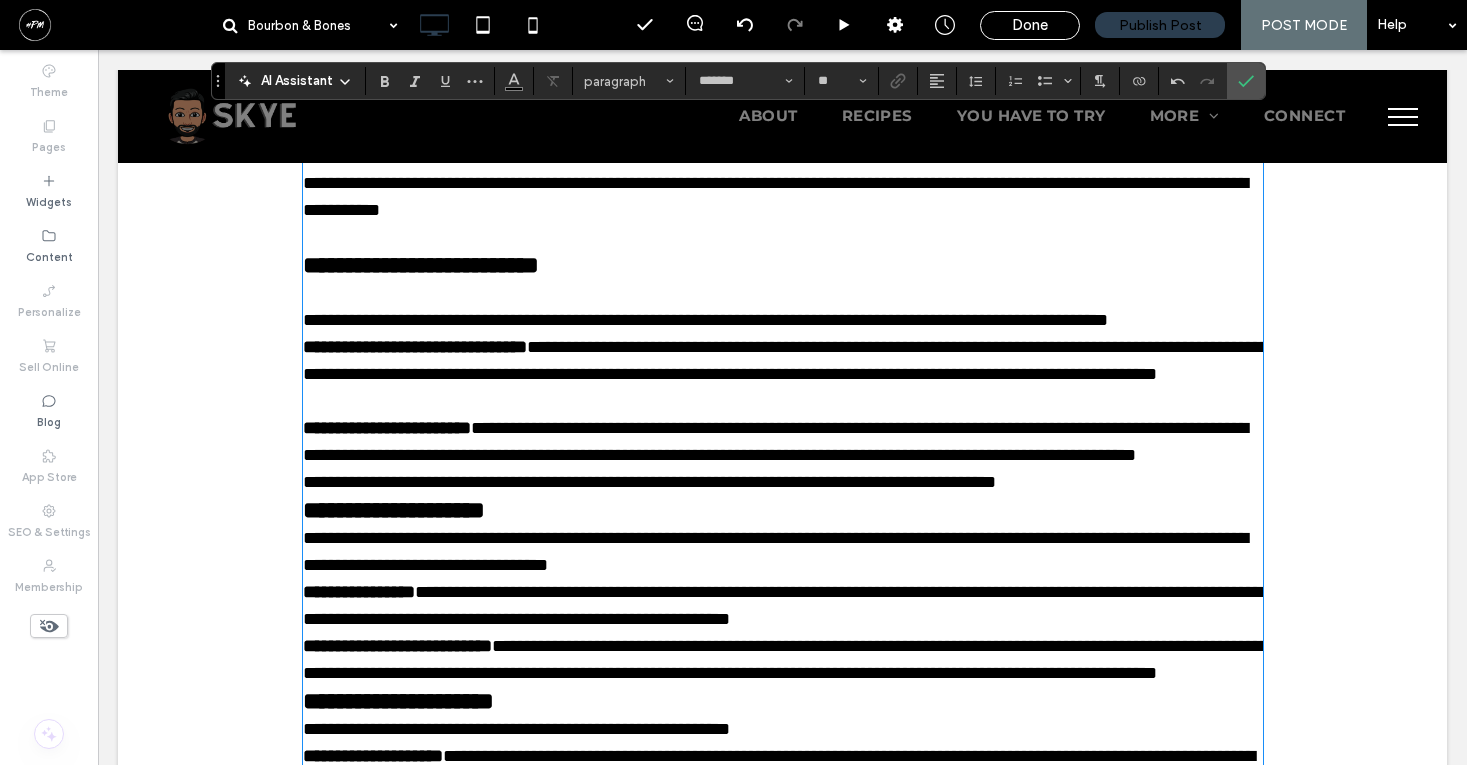 click on "**********" at bounding box center (705, 320) 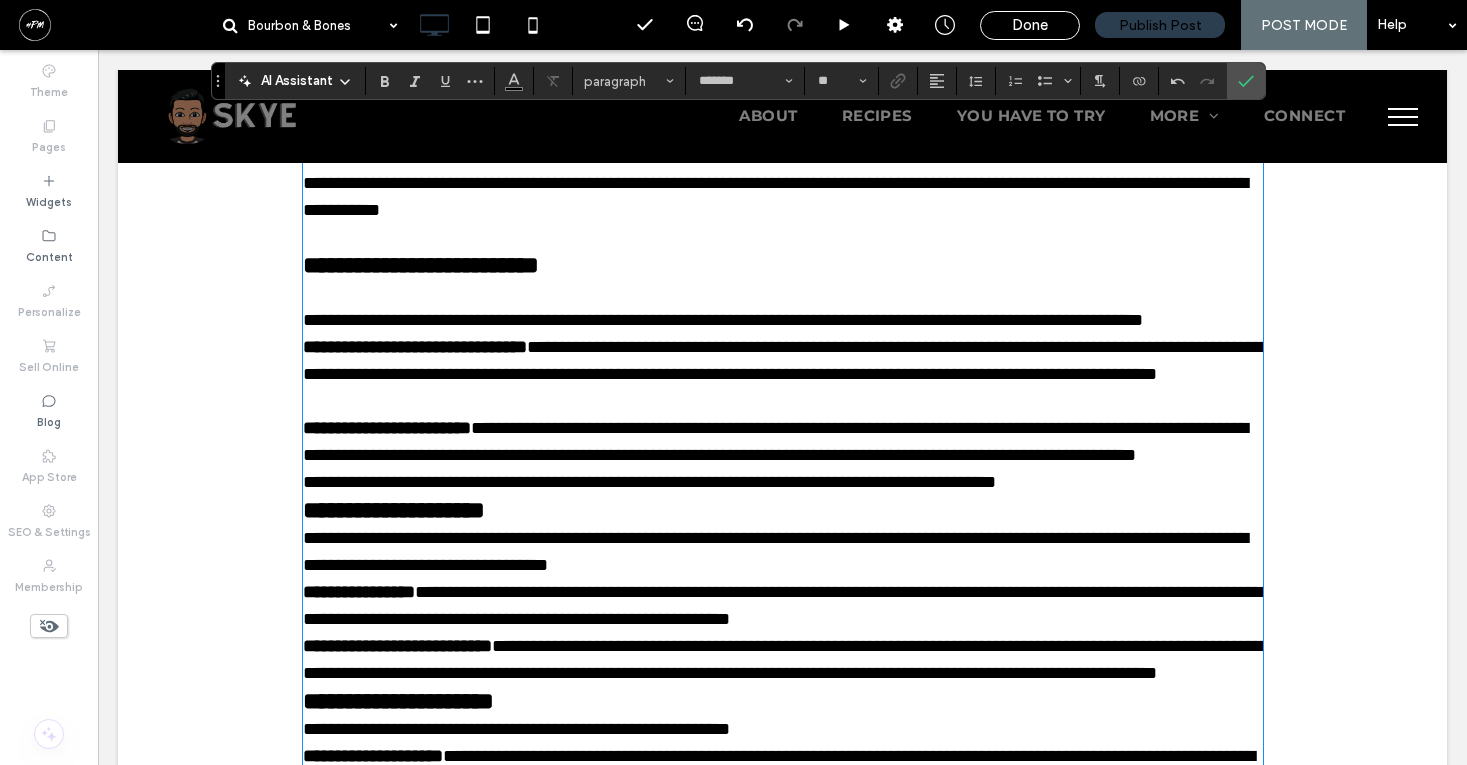 click on "**********" at bounding box center [723, 320] 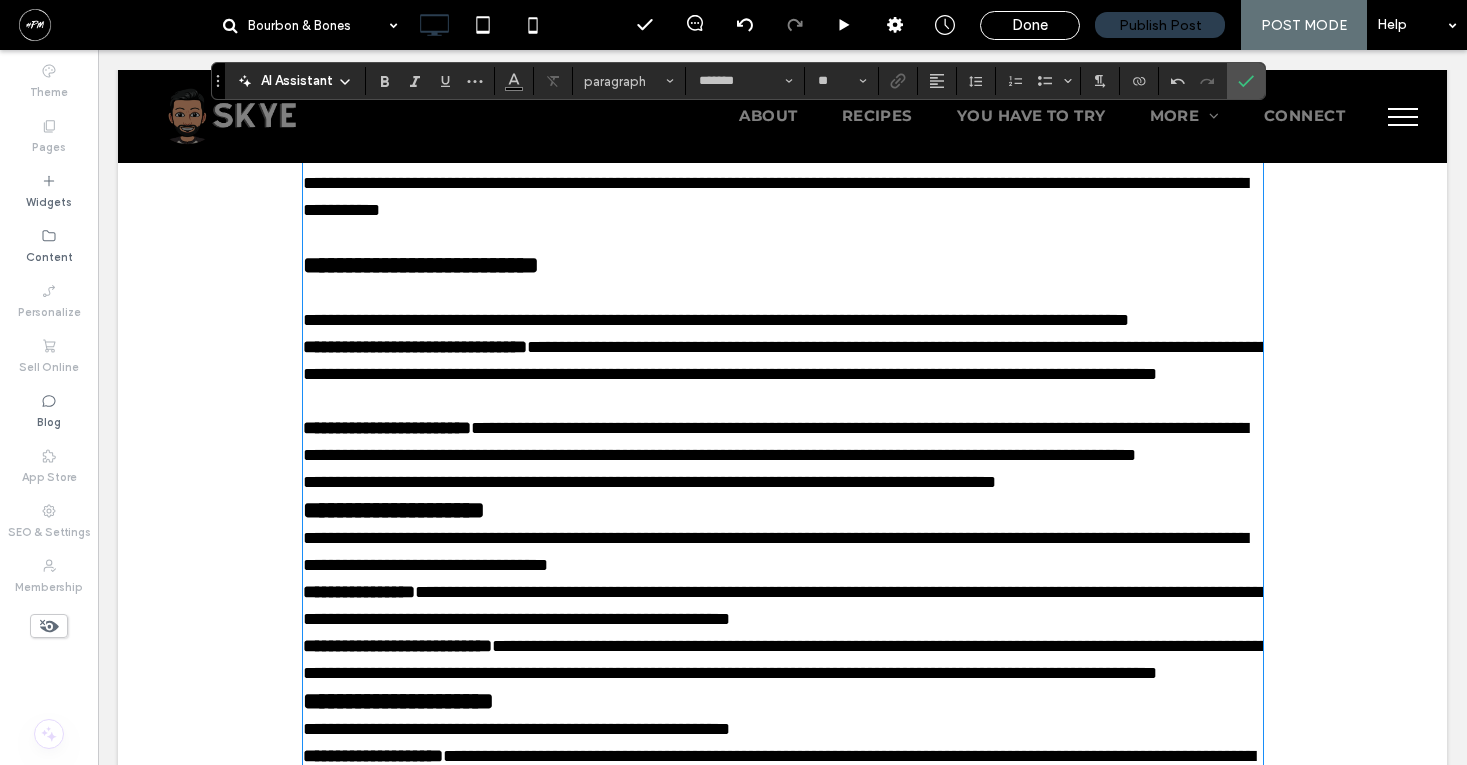 click on "**********" at bounding box center [783, 320] 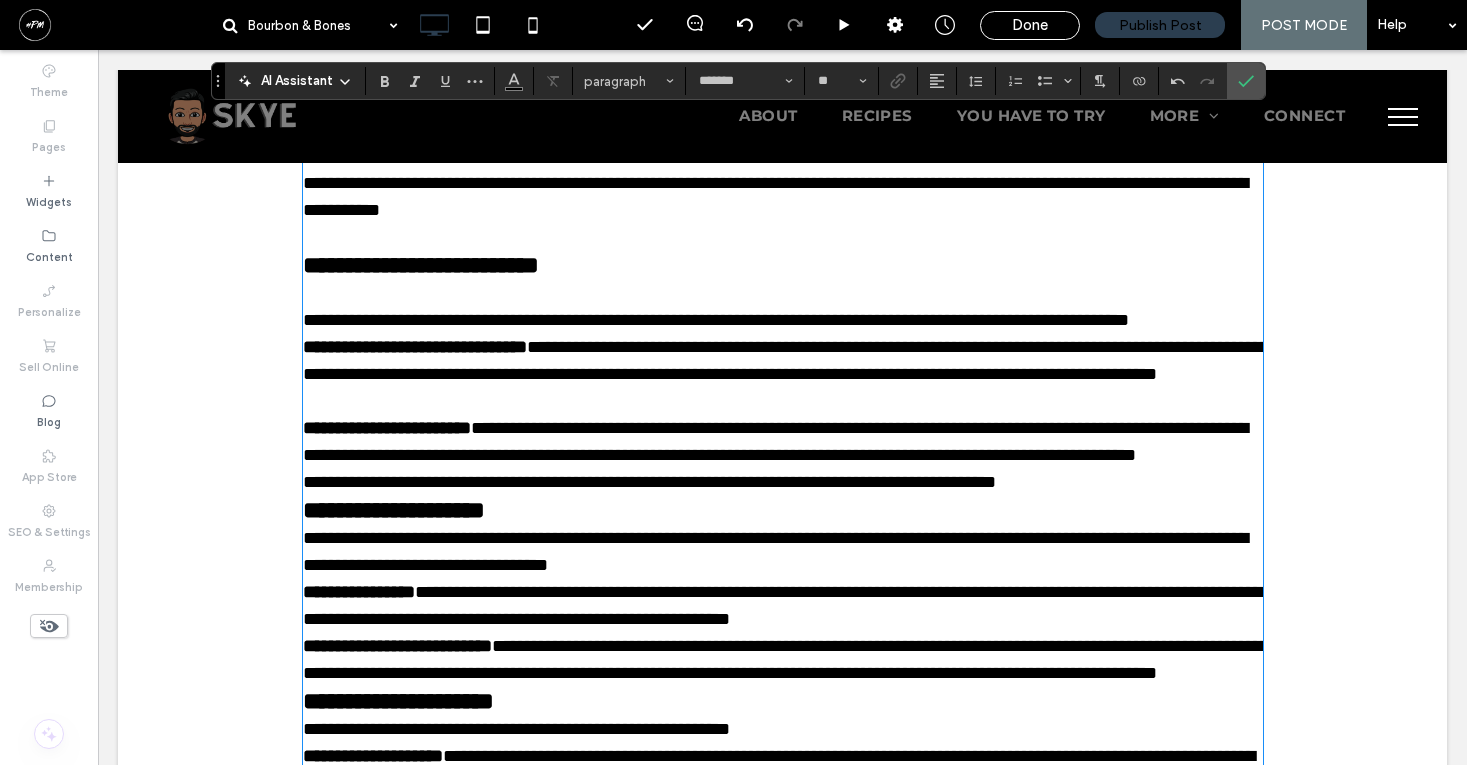 click on "**********" at bounding box center [716, 320] 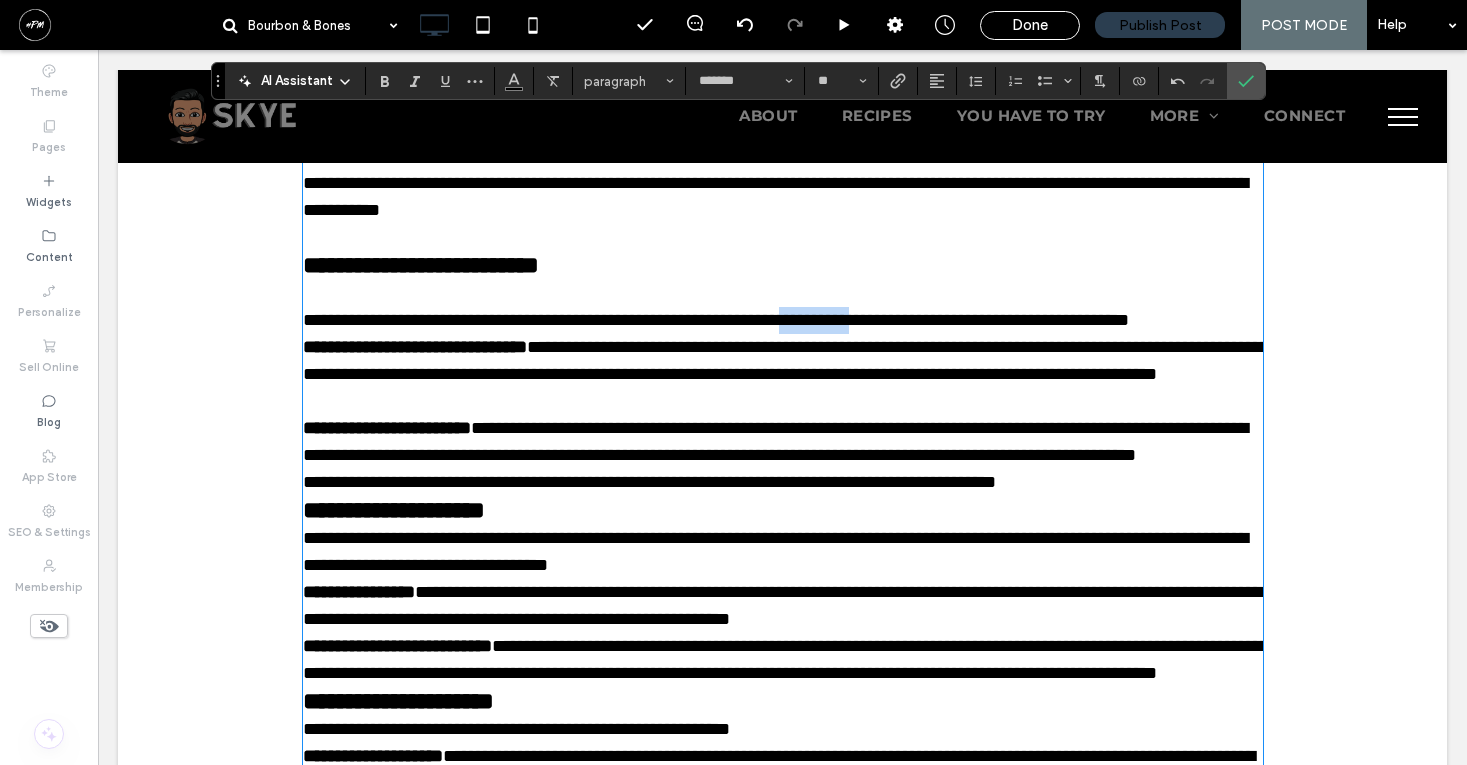 click on "**********" at bounding box center (783, 320) 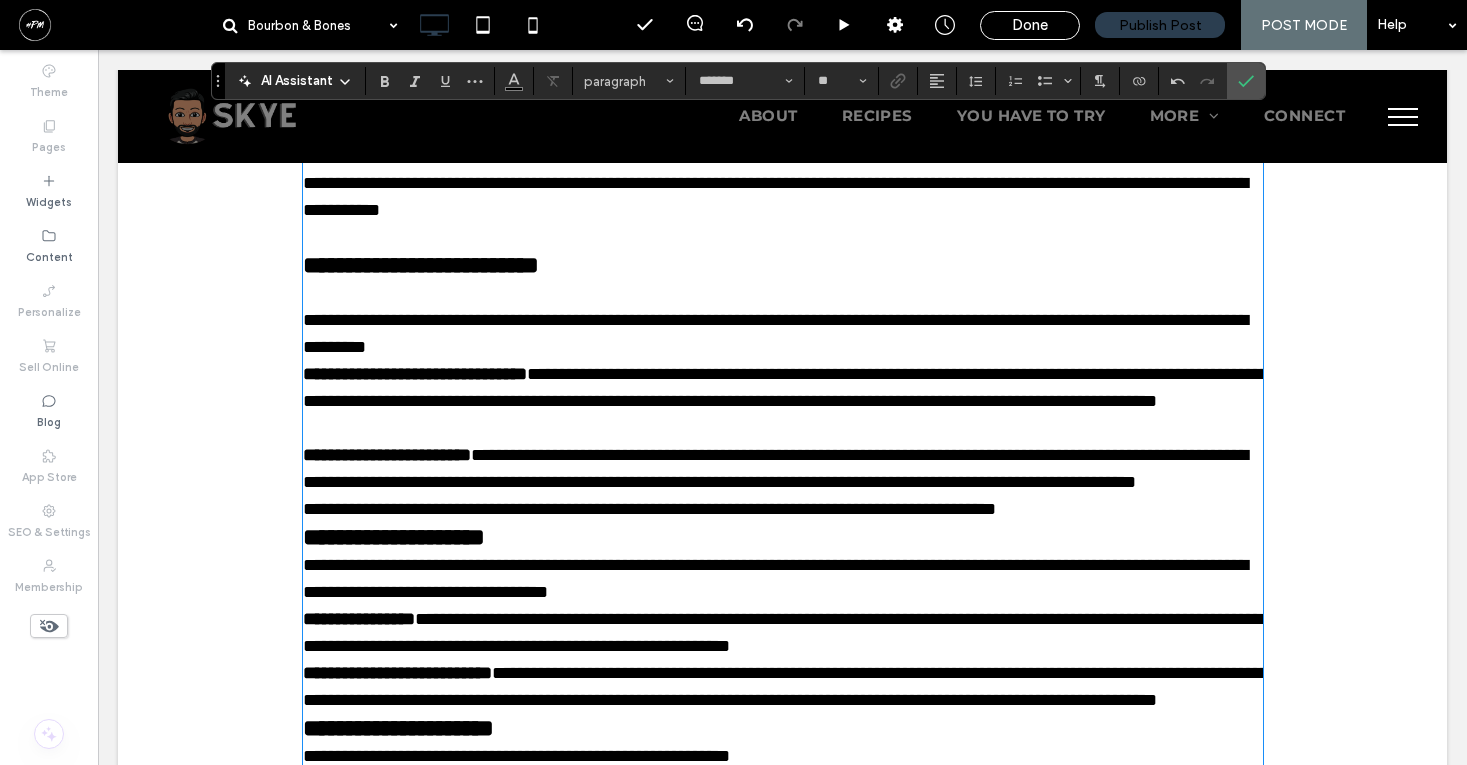 click on "**********" at bounding box center (415, 374) 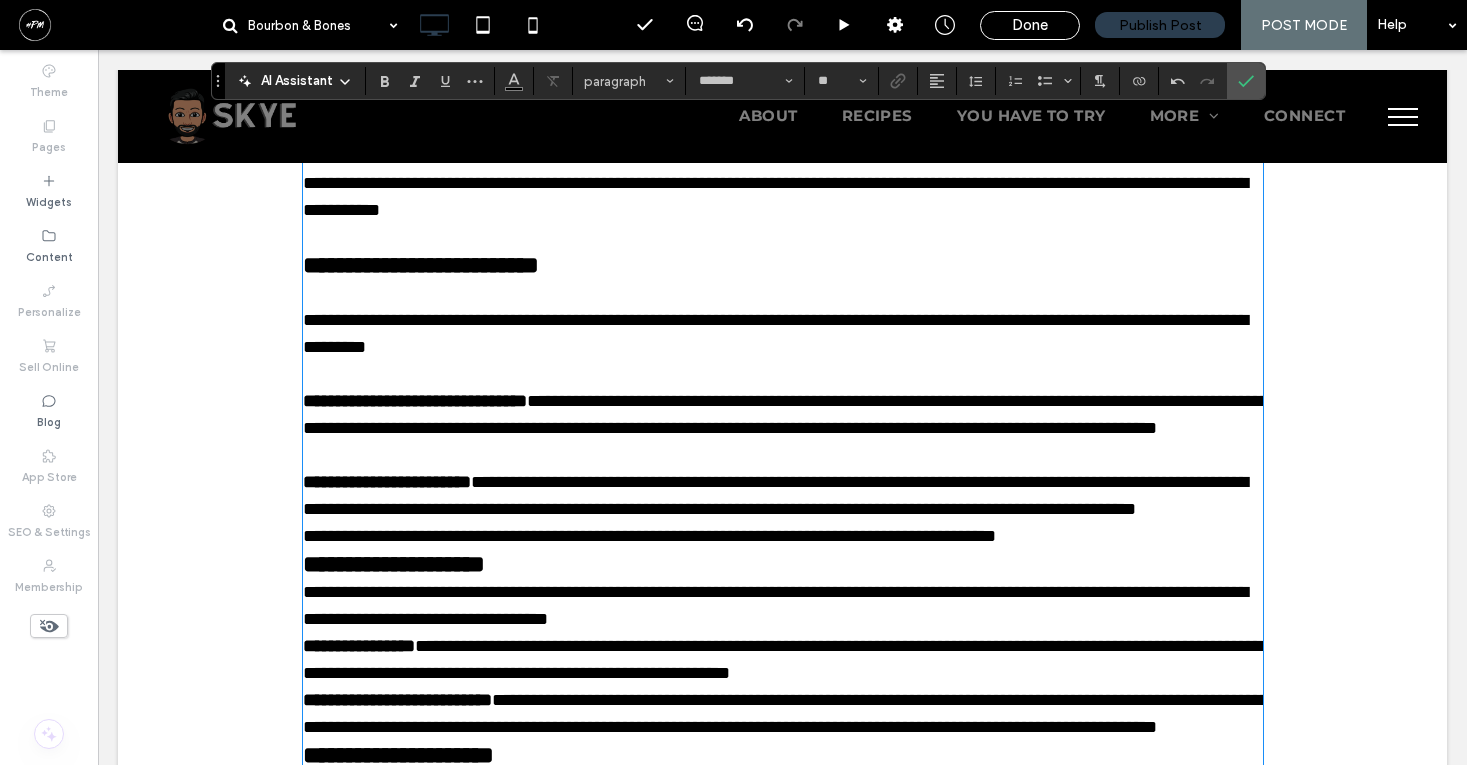 click on "**********" at bounding box center (783, 496) 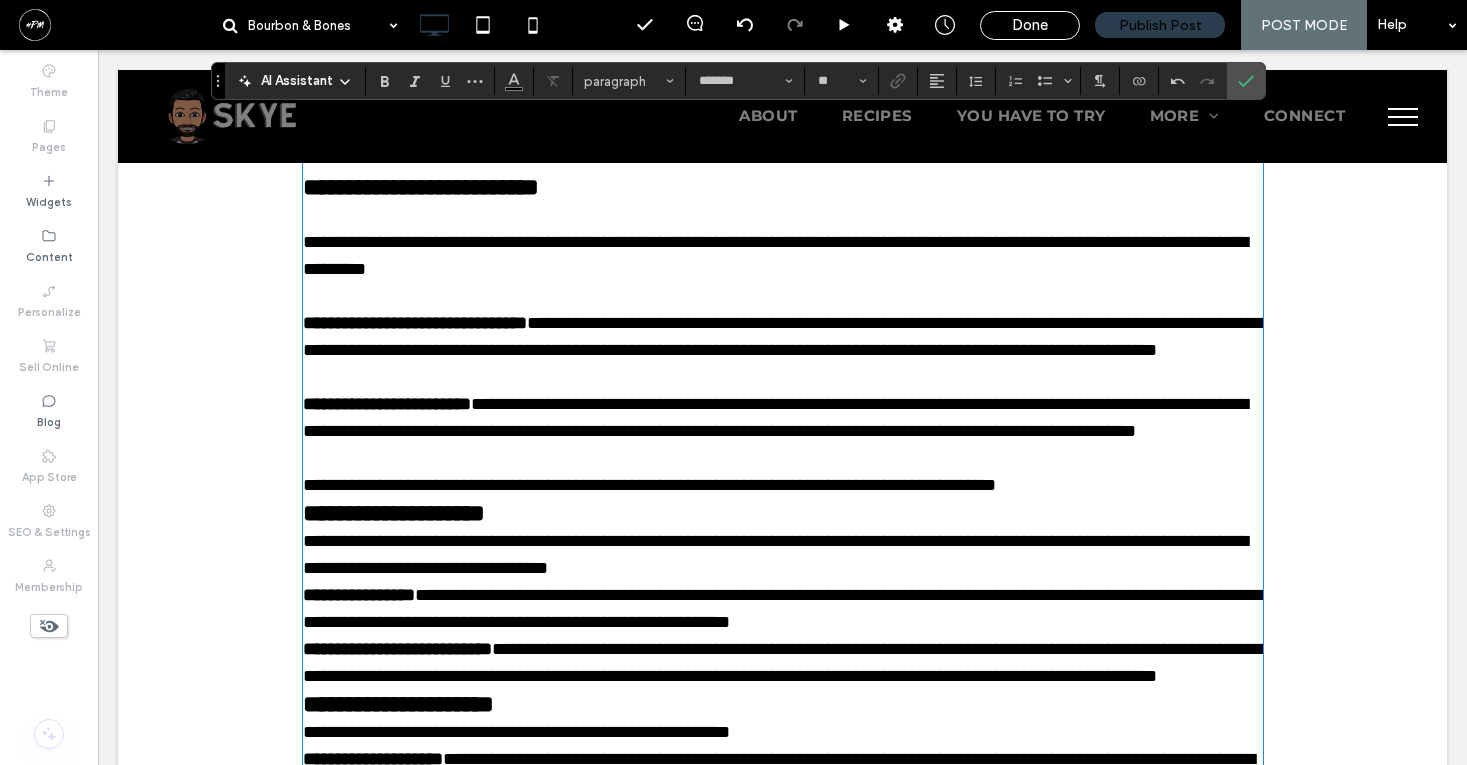scroll, scrollTop: 2880, scrollLeft: 0, axis: vertical 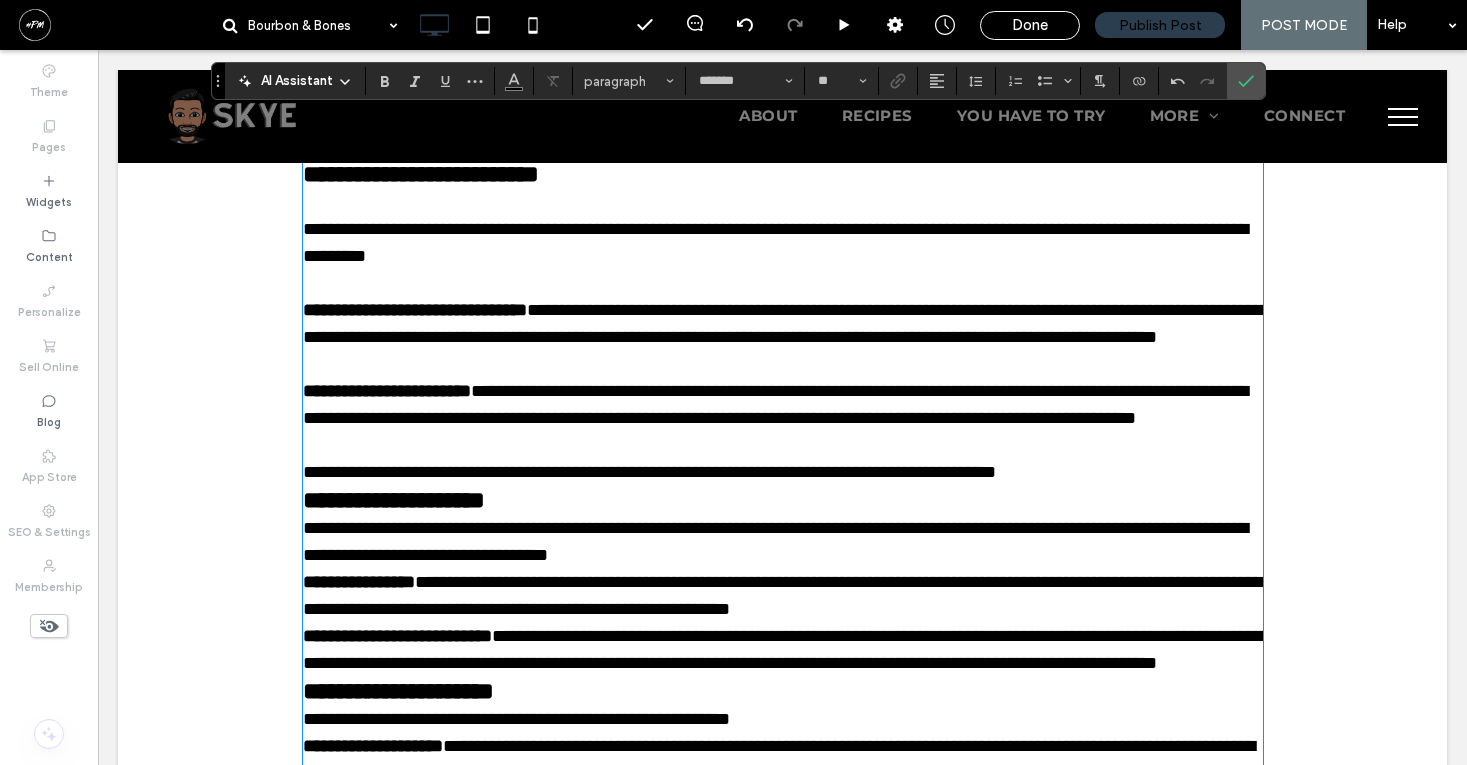 click on "**********" at bounding box center (783, 472) 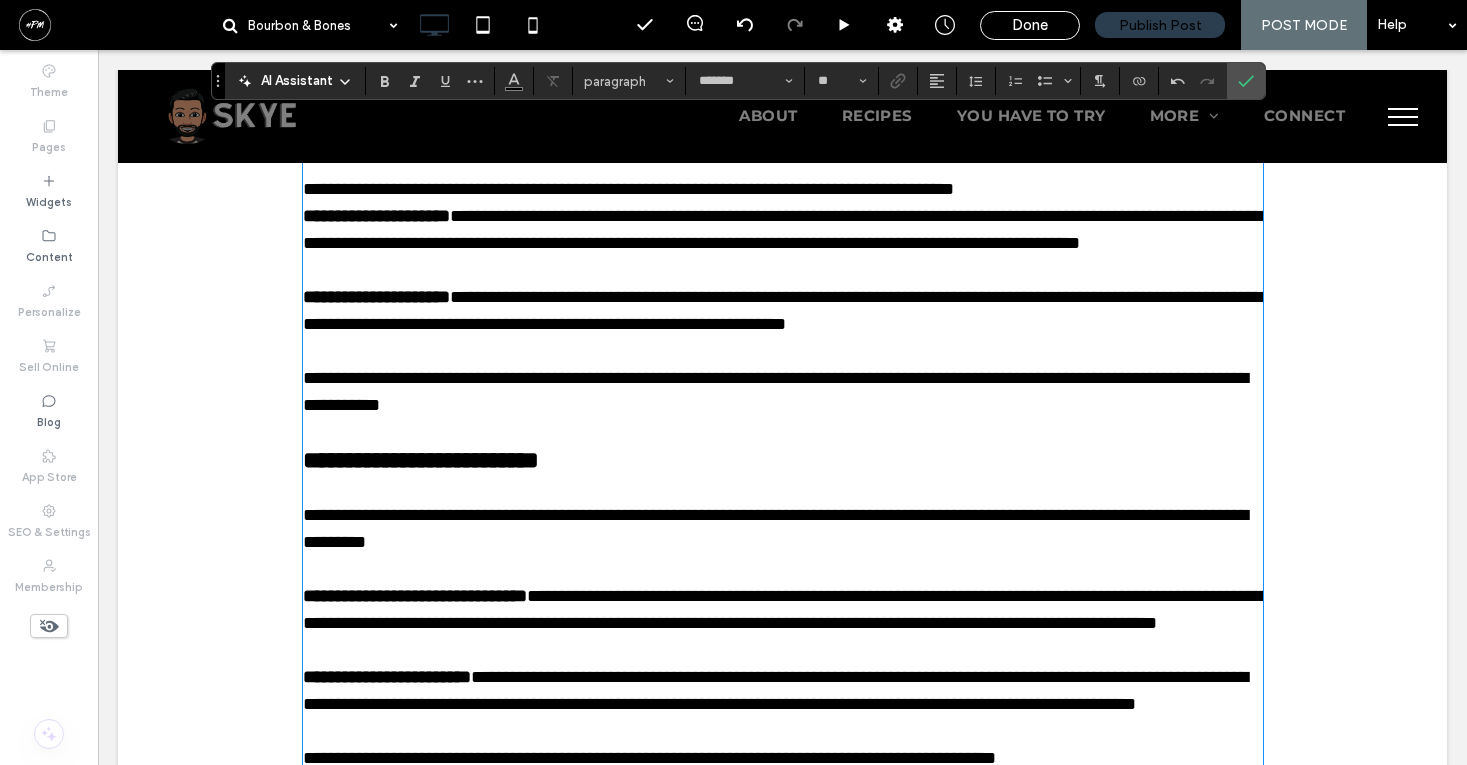 scroll, scrollTop: 2591, scrollLeft: 0, axis: vertical 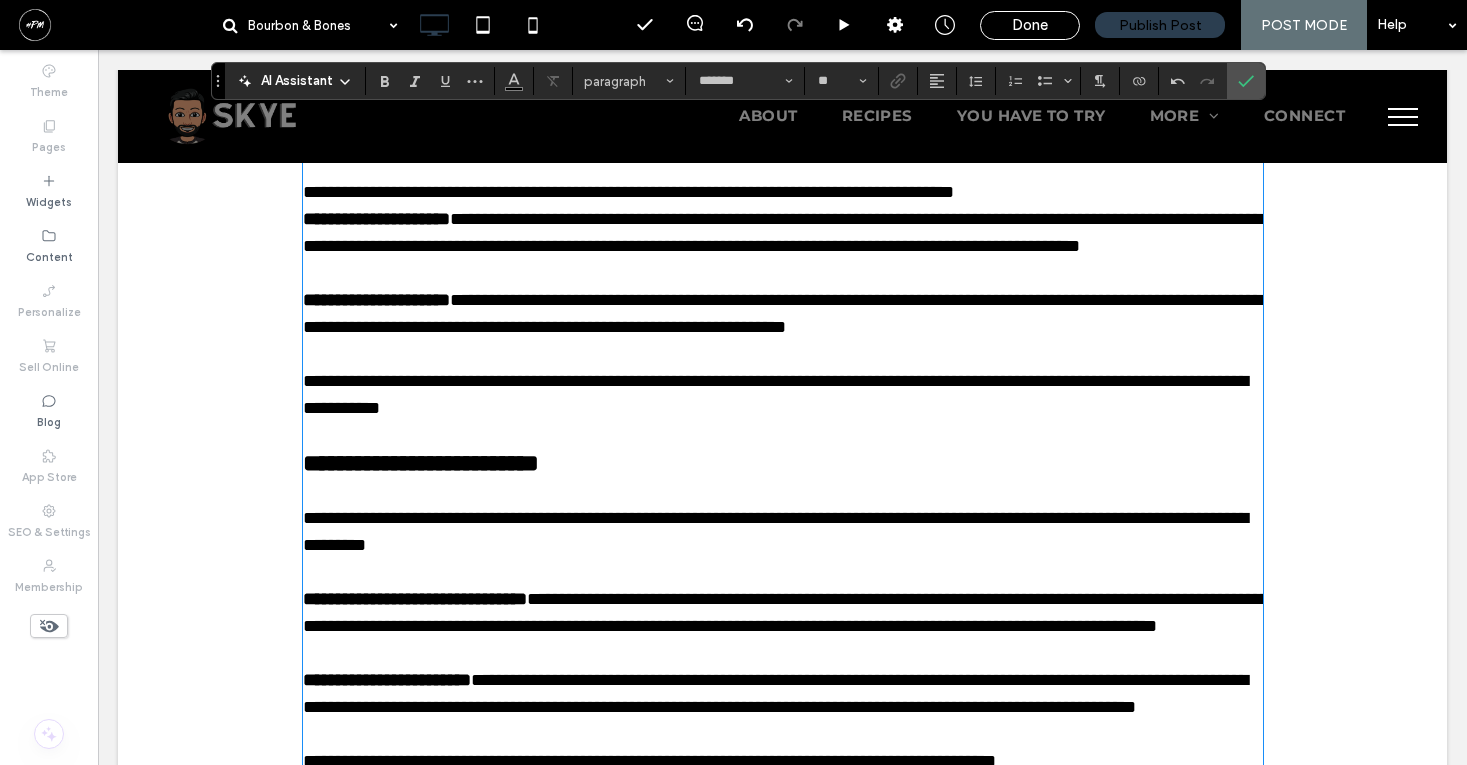 click on "**********" at bounding box center [783, 192] 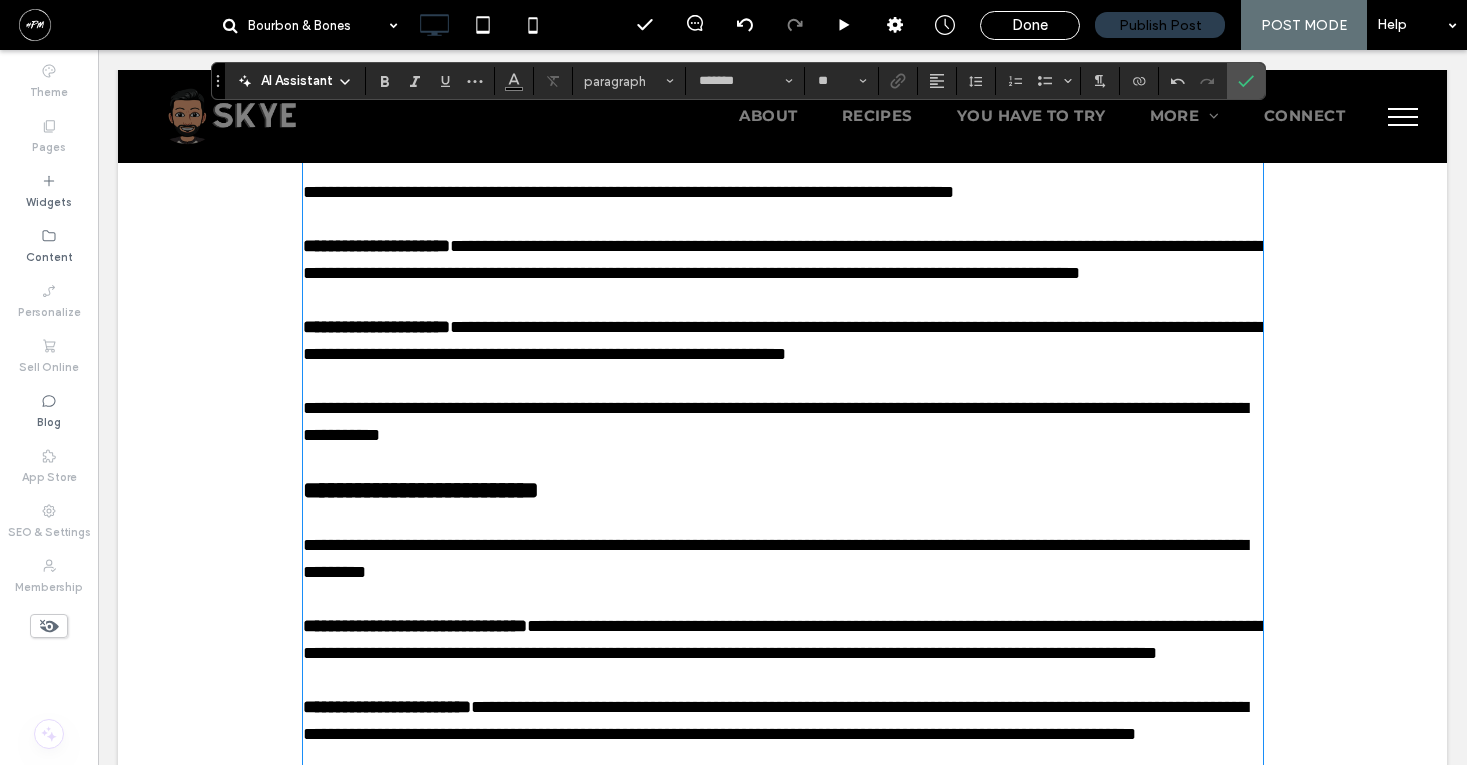 click on "**********" at bounding box center [783, 192] 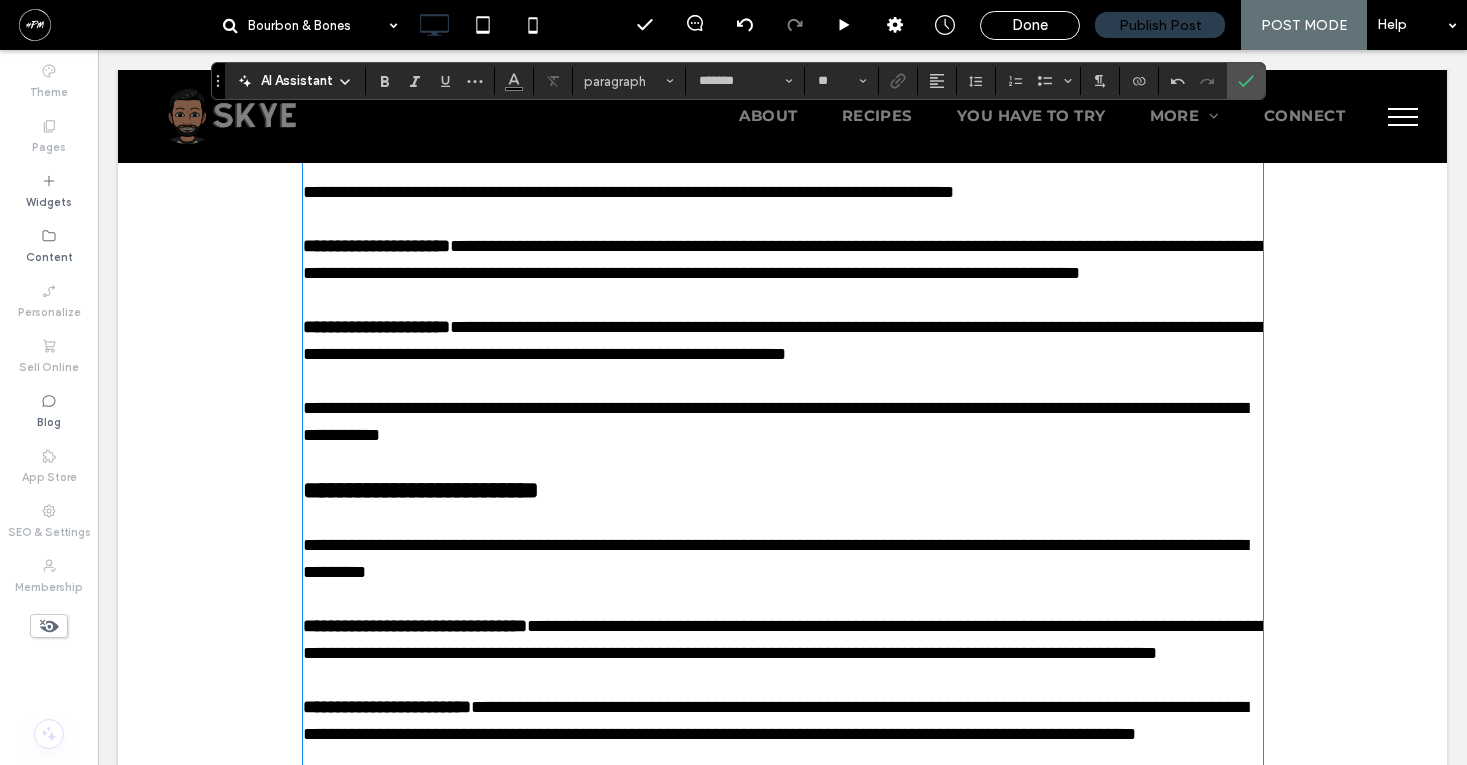 click on "**********" at bounding box center (628, 192) 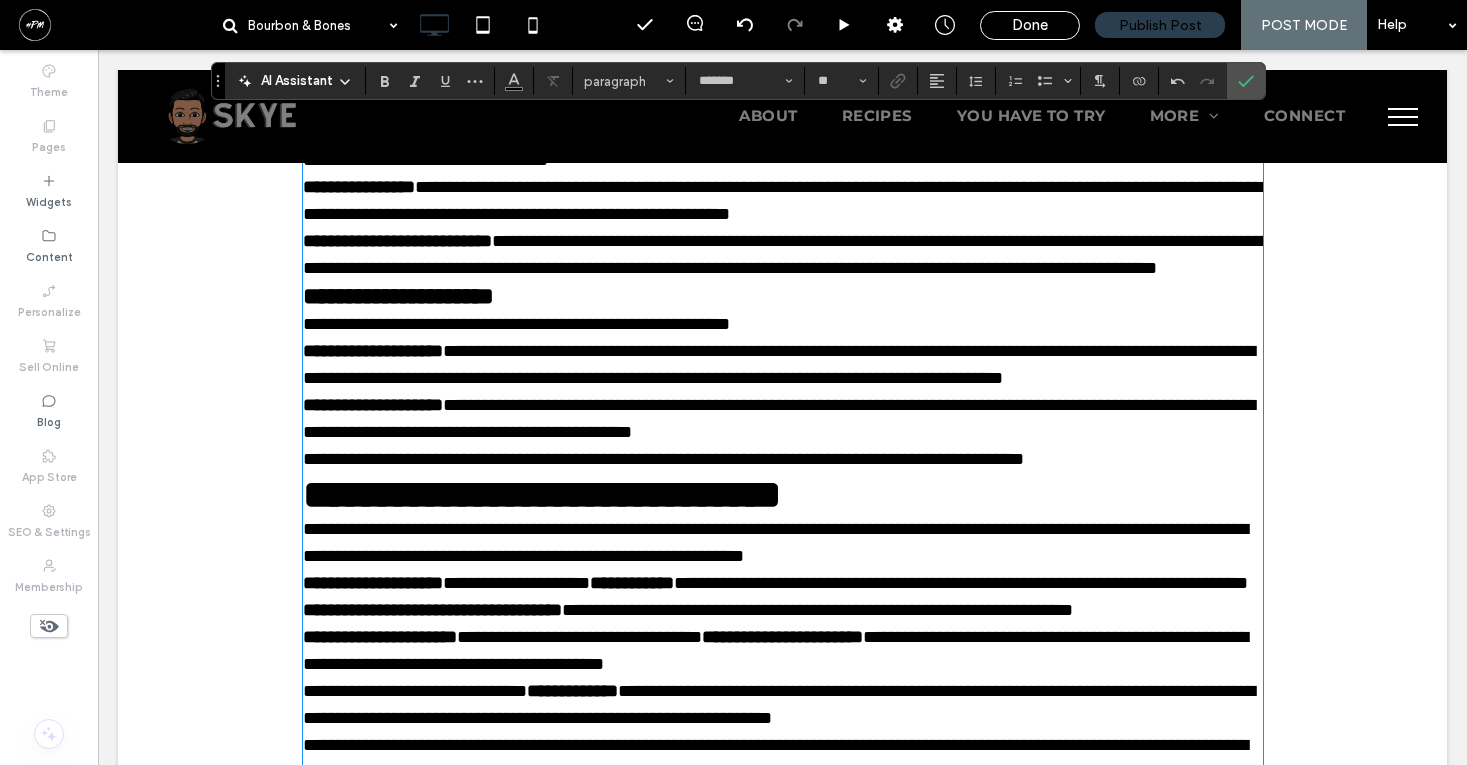 scroll, scrollTop: 3369, scrollLeft: 0, axis: vertical 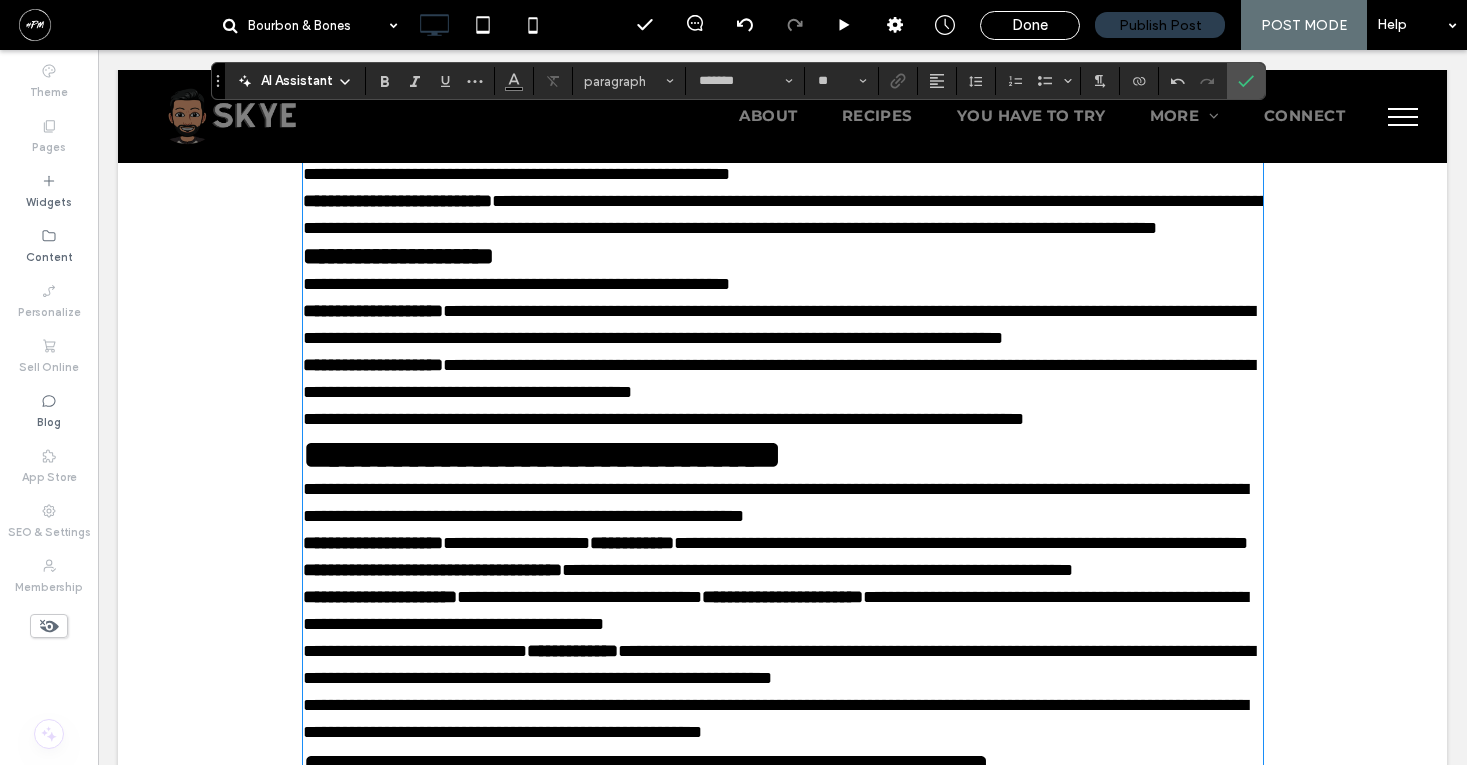 click on "**********" at bounding box center [775, 106] 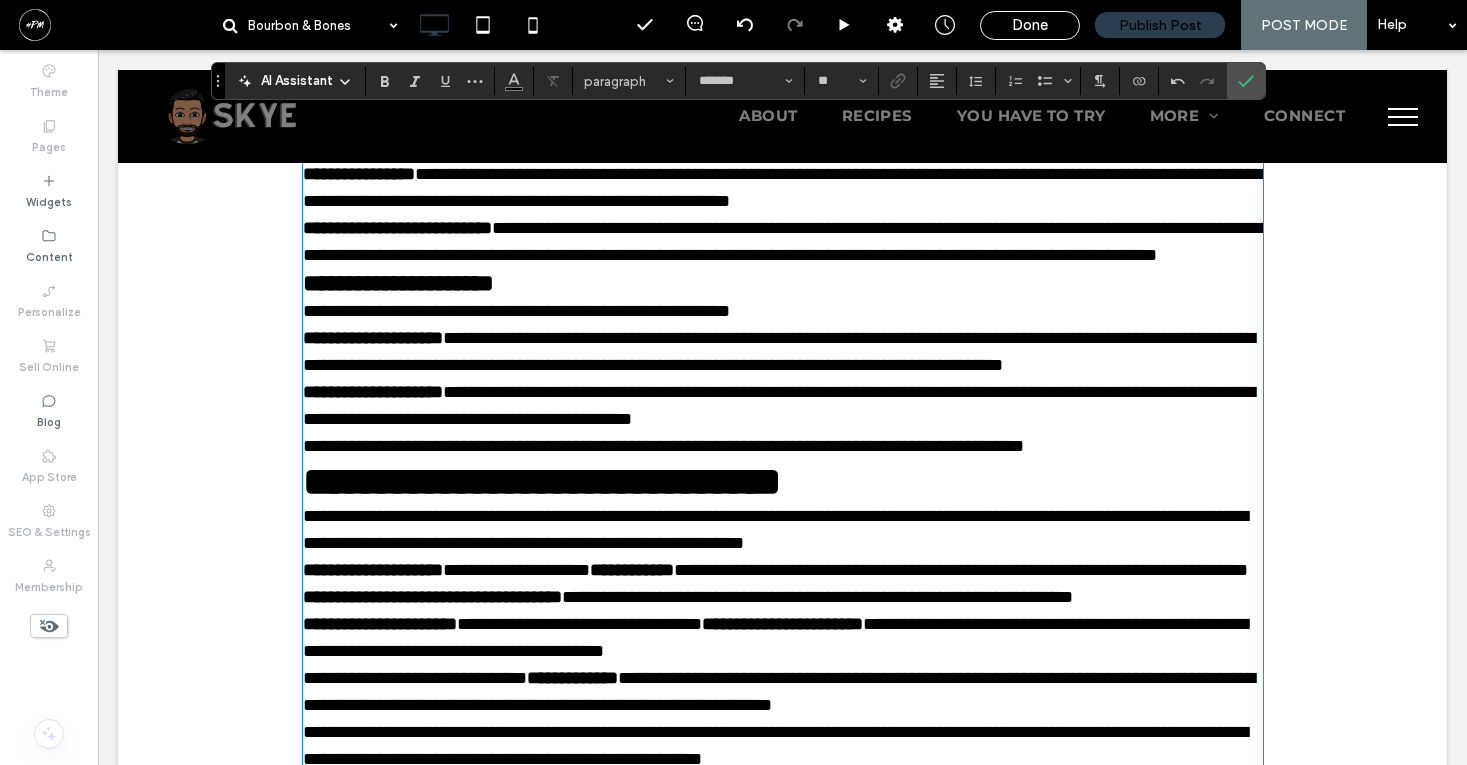 click on "**********" at bounding box center [783, 134] 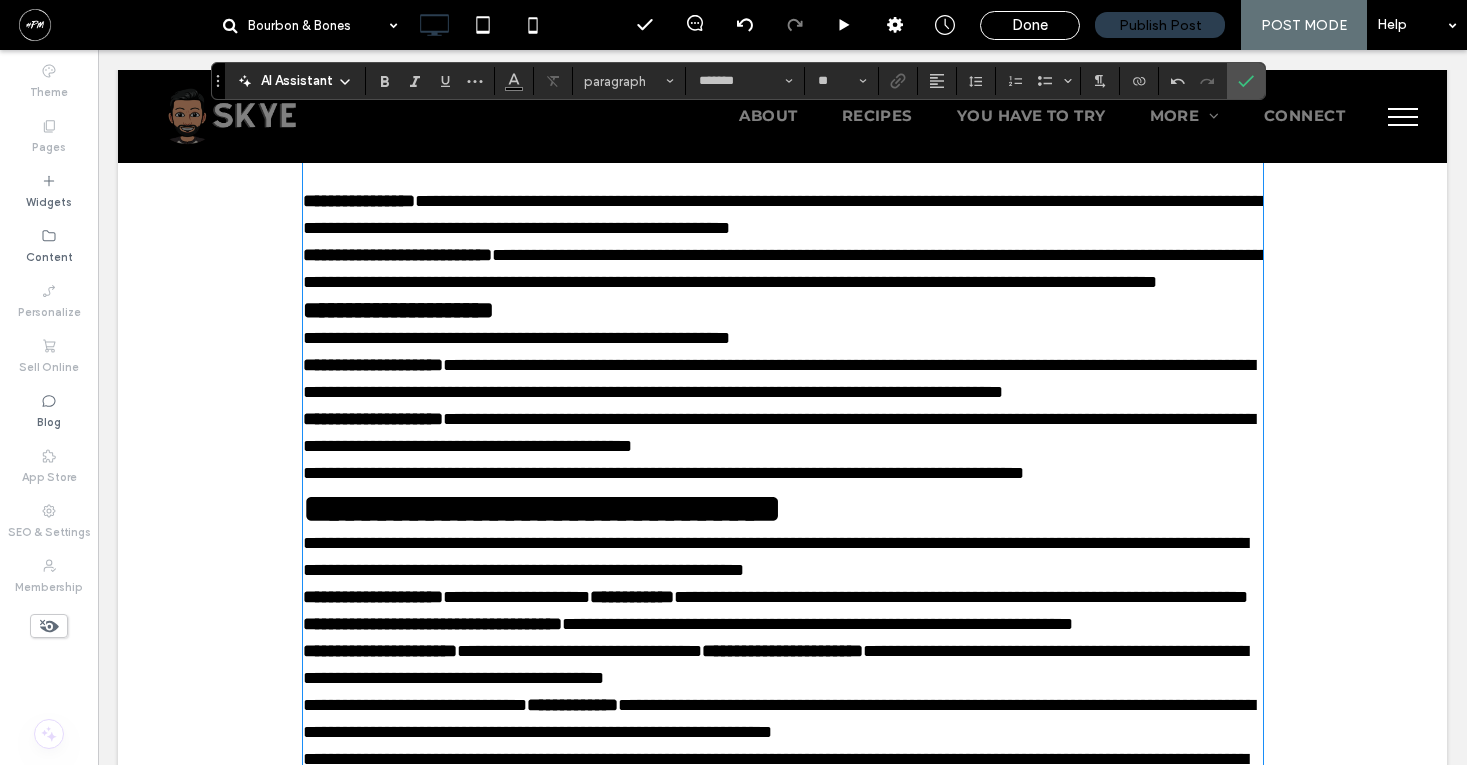 click on "**********" at bounding box center (783, 215) 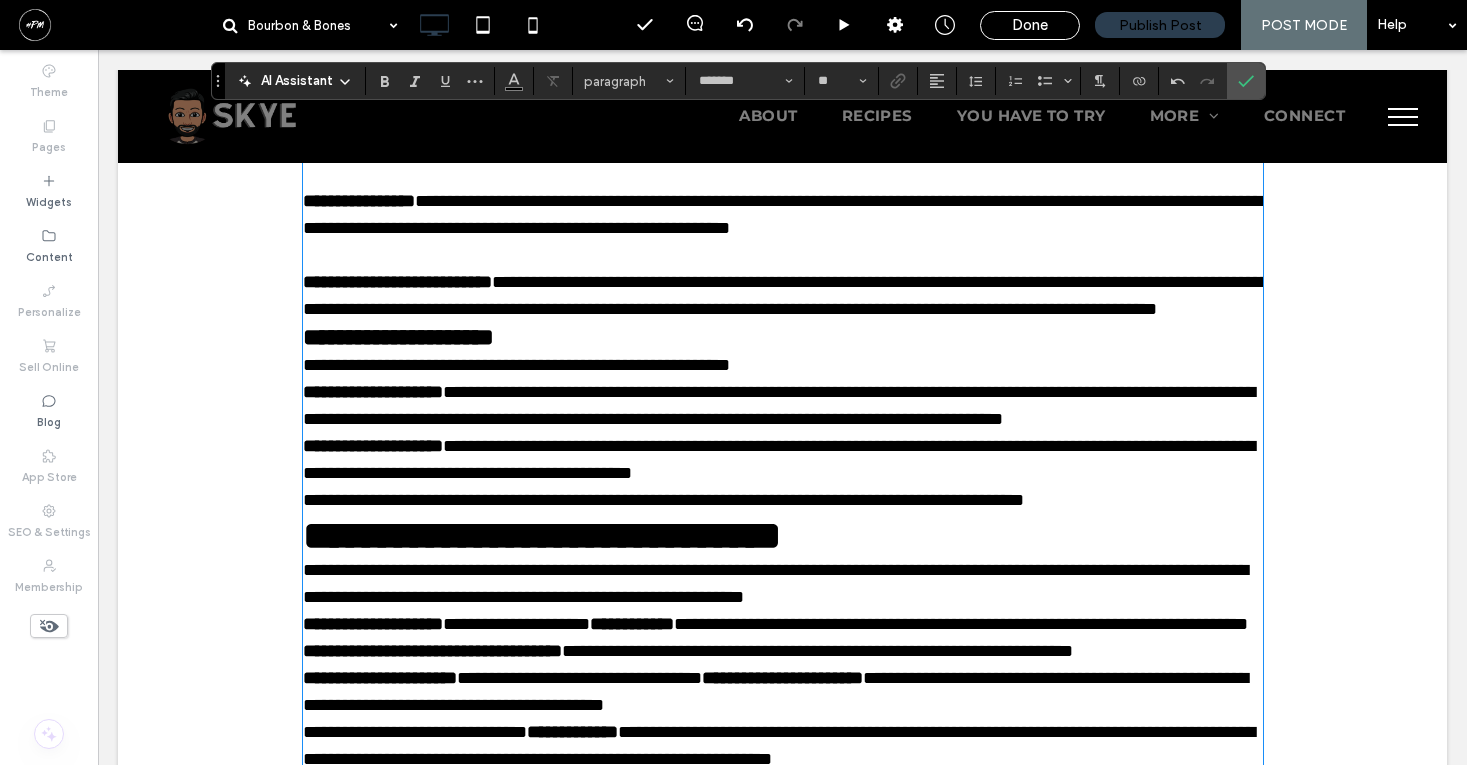 click on "**********" at bounding box center (783, 296) 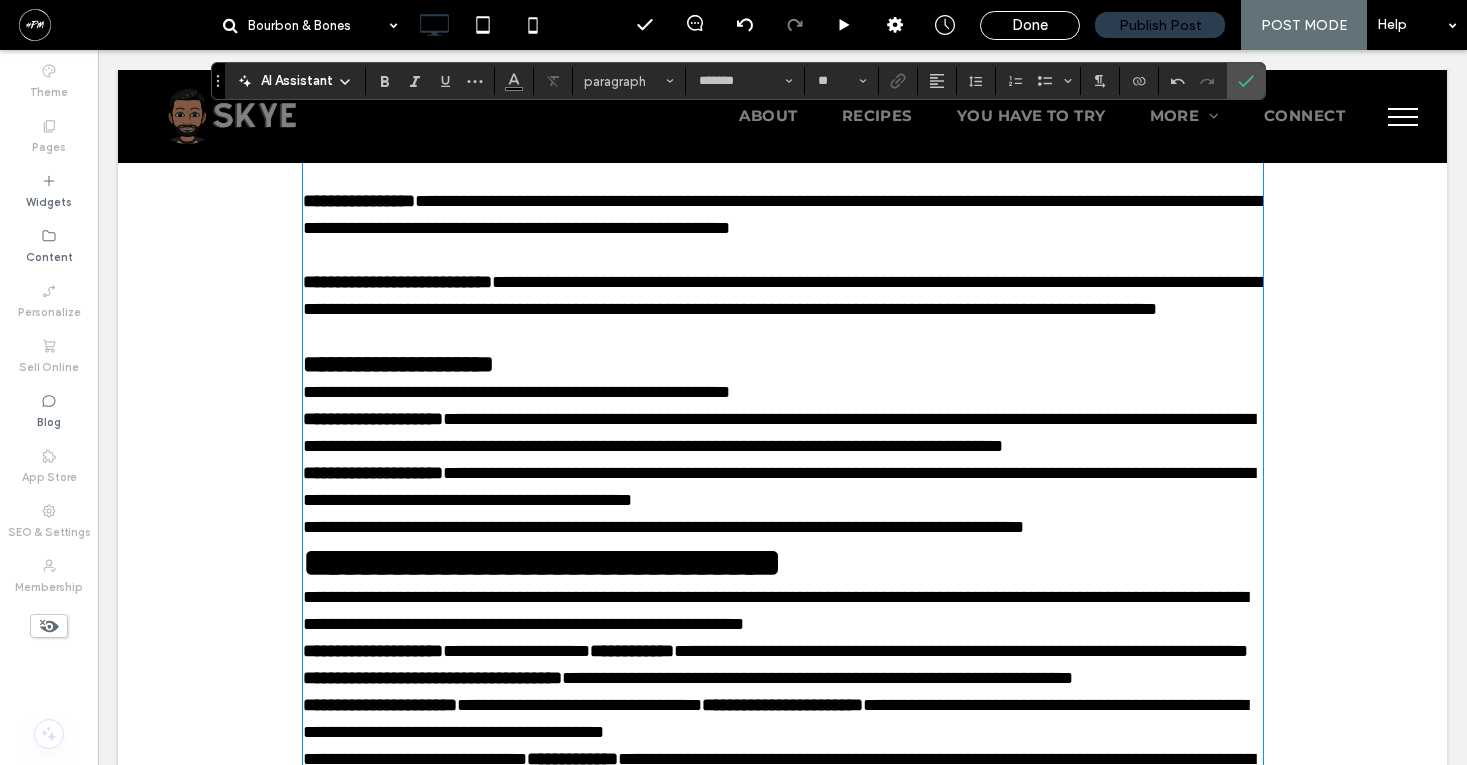 click on "**********" at bounding box center (775, 133) 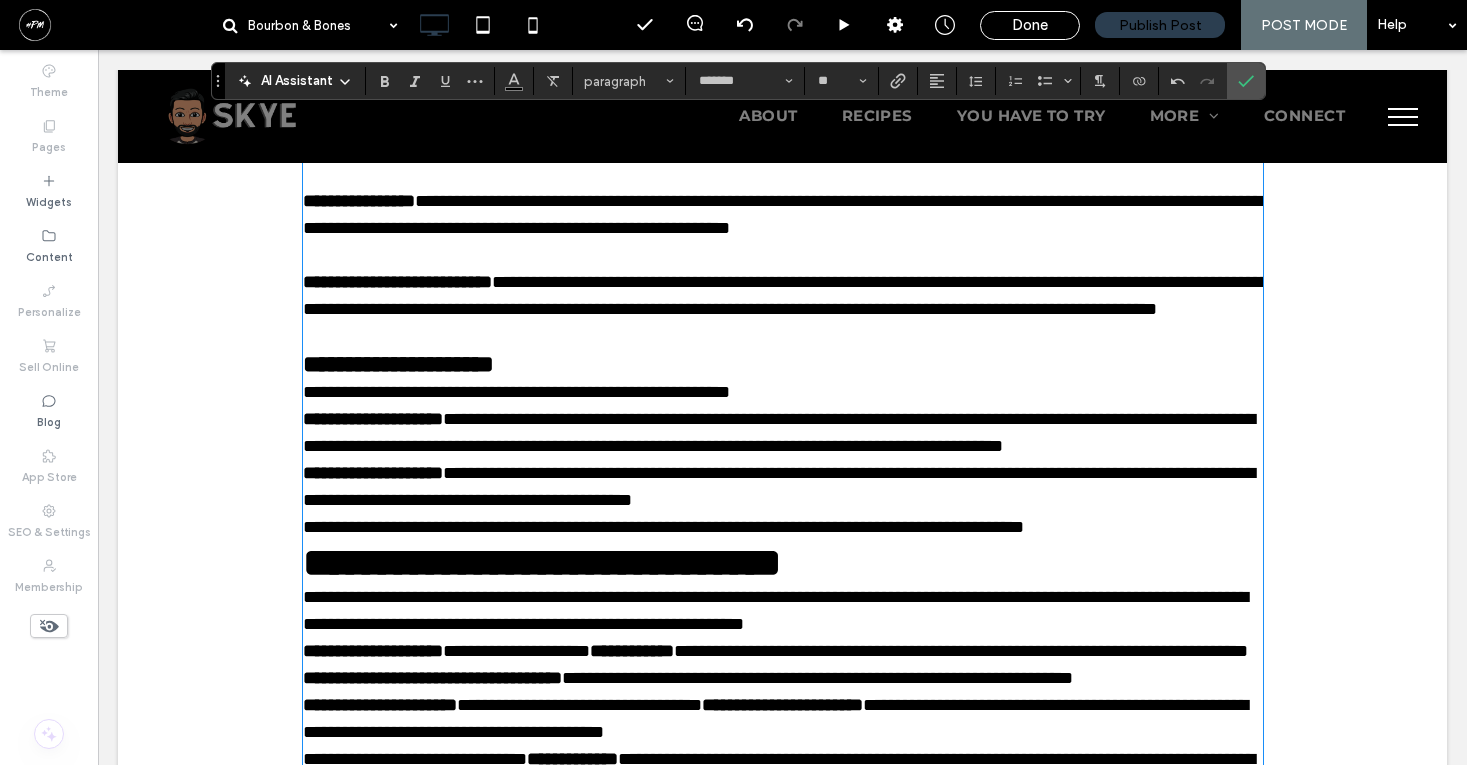 click on "**********" at bounding box center [775, 133] 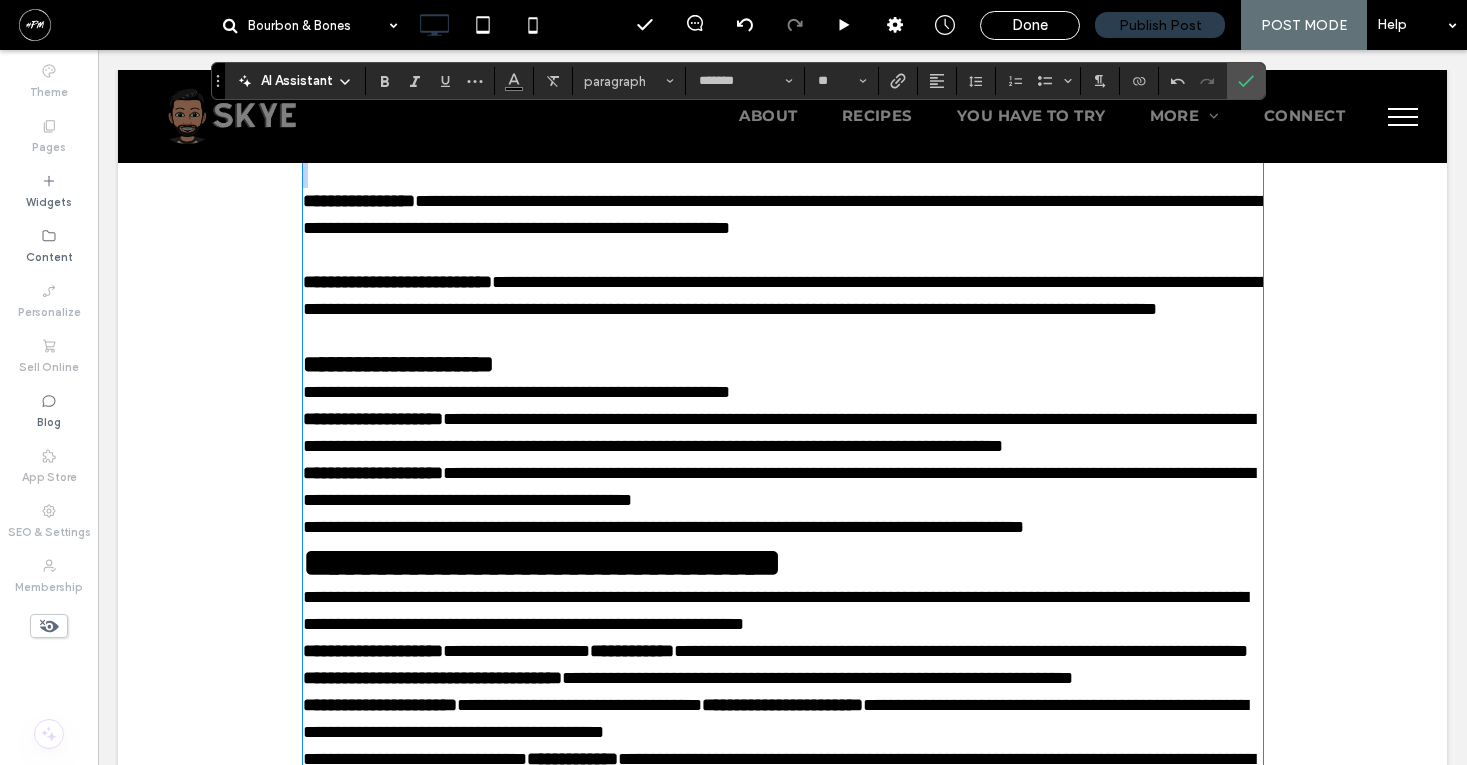click on "**********" at bounding box center (775, 133) 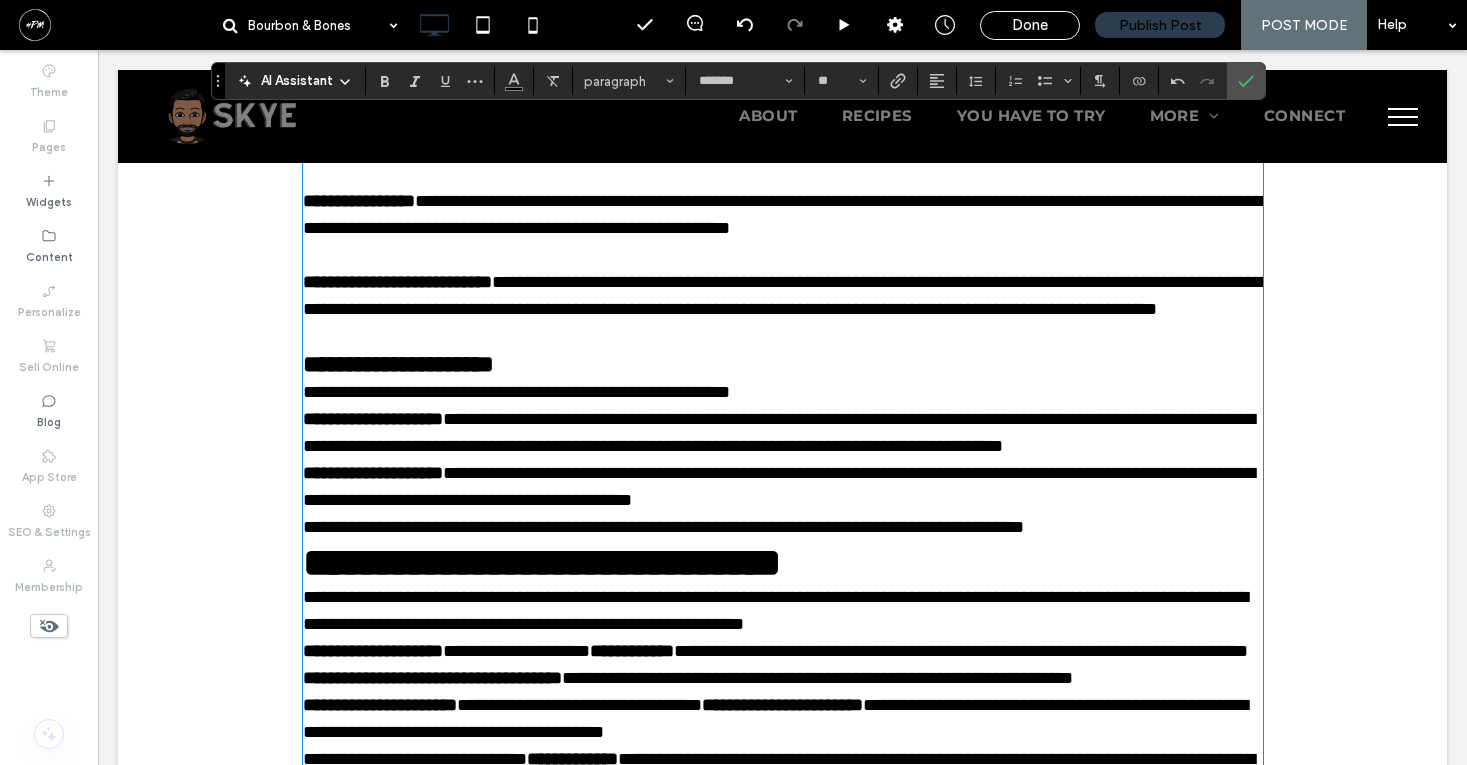 click on "**********" at bounding box center [775, 133] 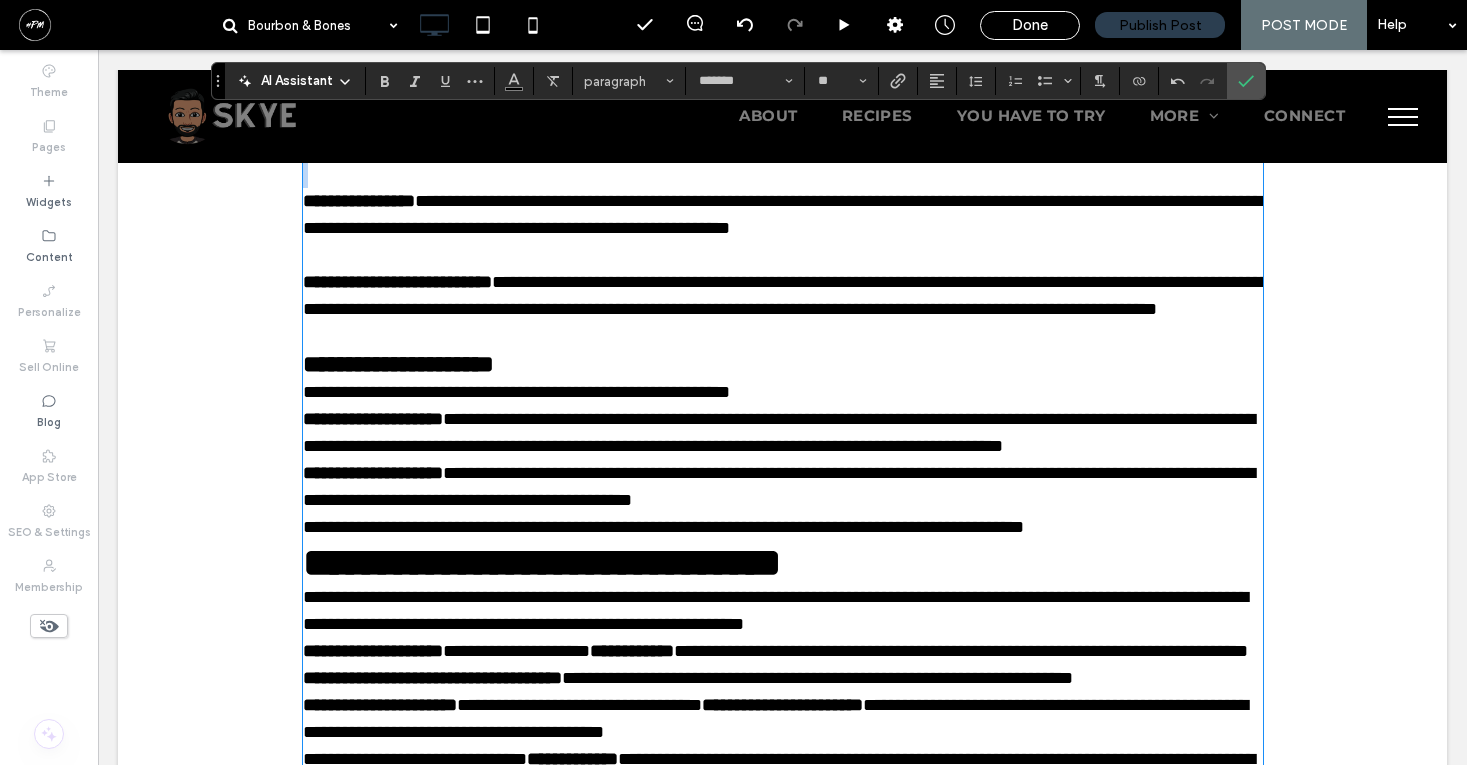 click on "**********" at bounding box center (782, 214) 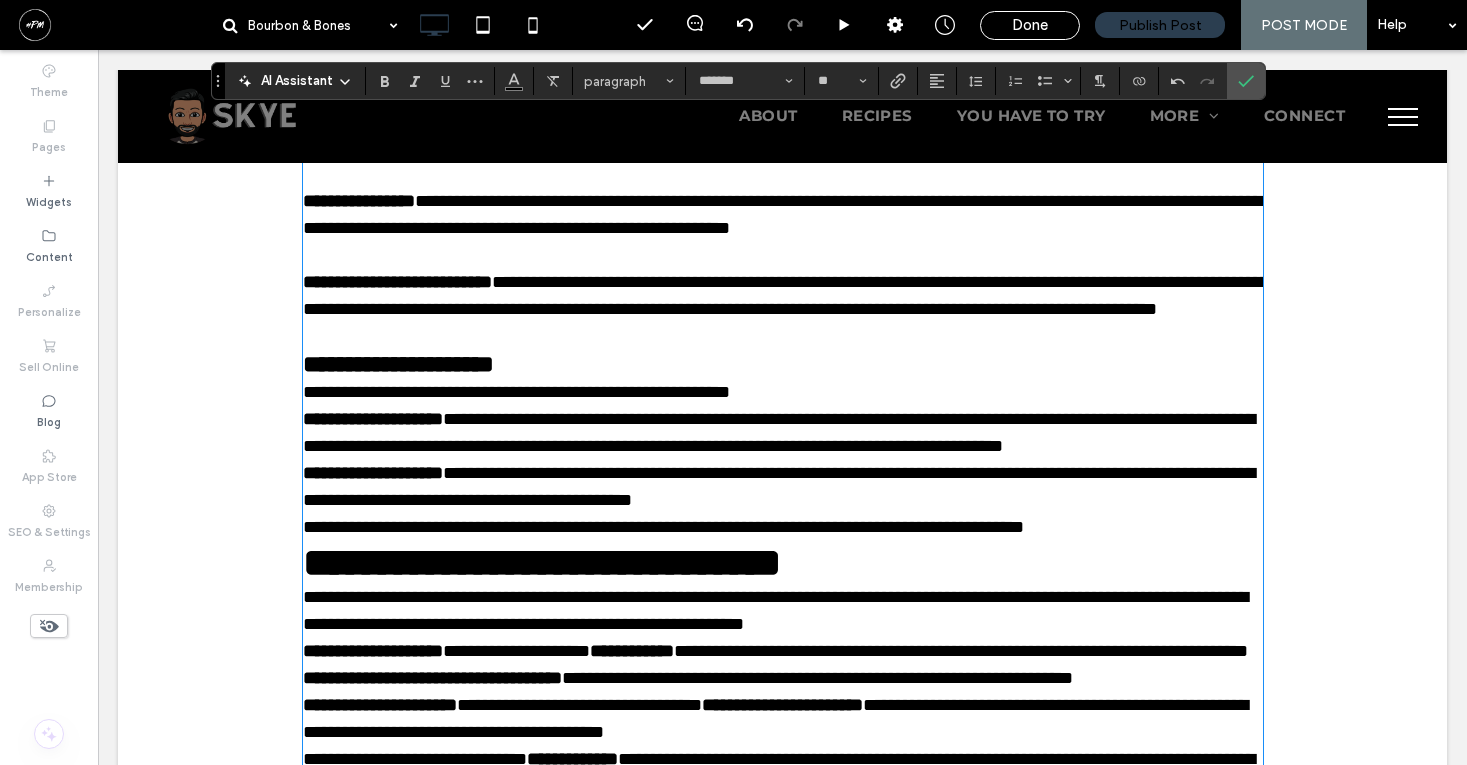 click on "**********" at bounding box center [782, 214] 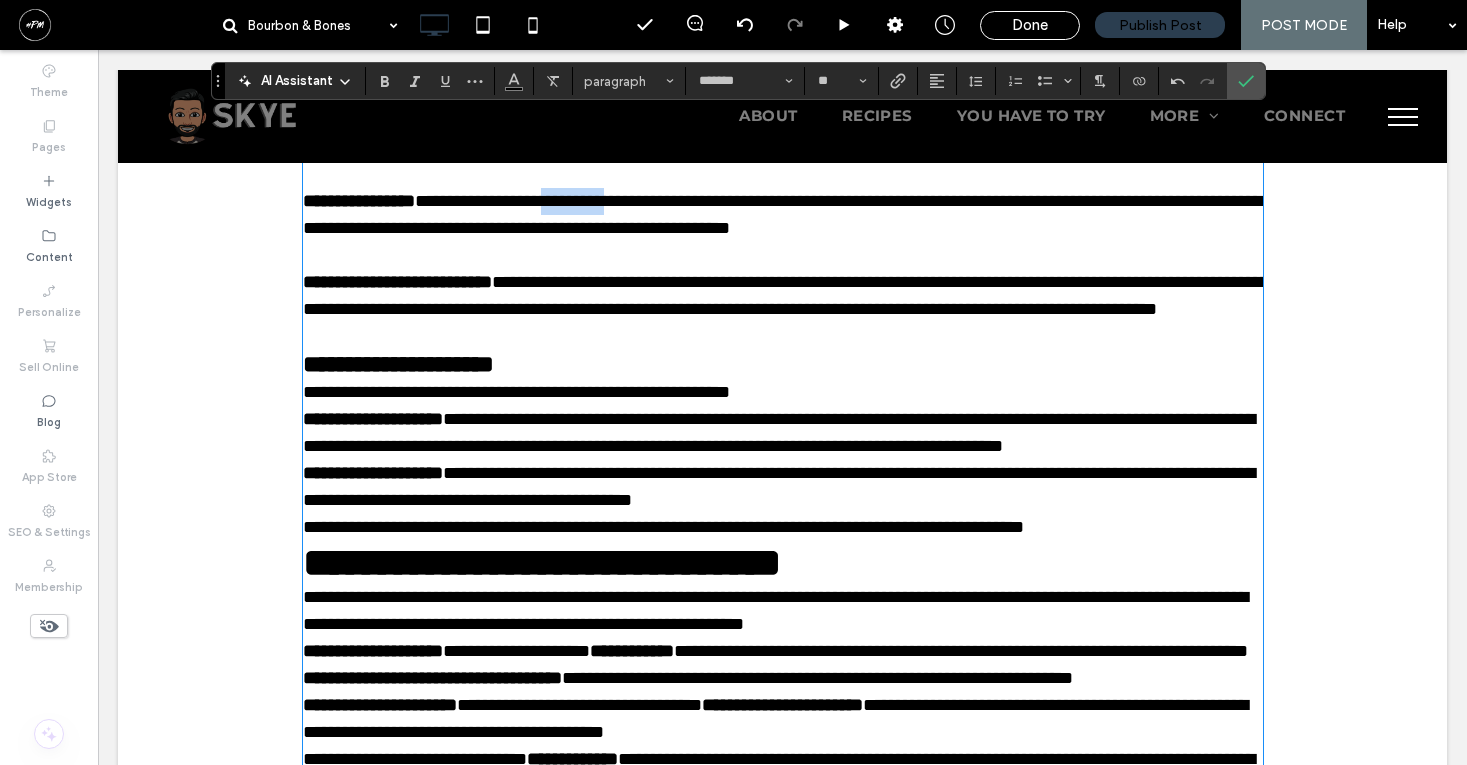click on "**********" at bounding box center [782, 214] 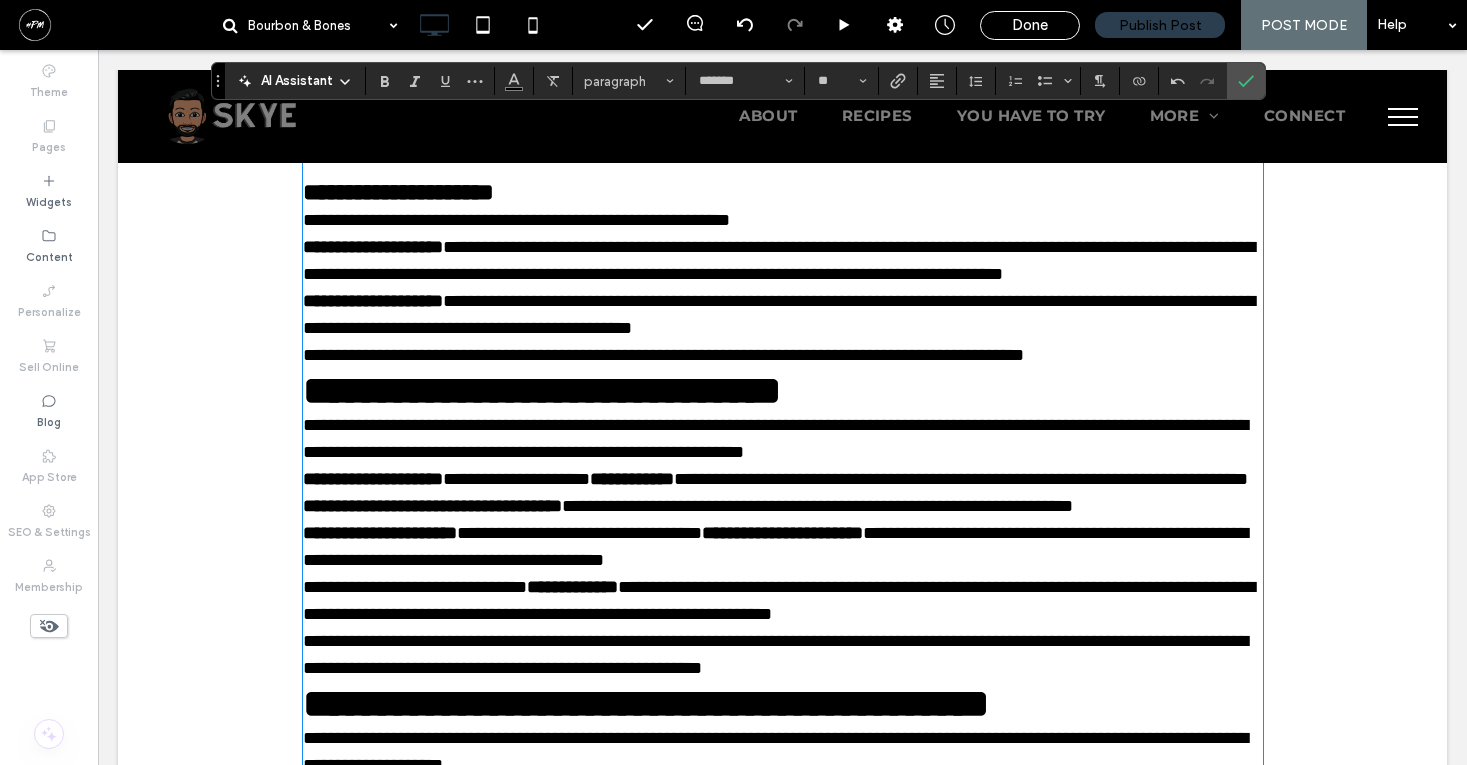 scroll, scrollTop: 3542, scrollLeft: 0, axis: vertical 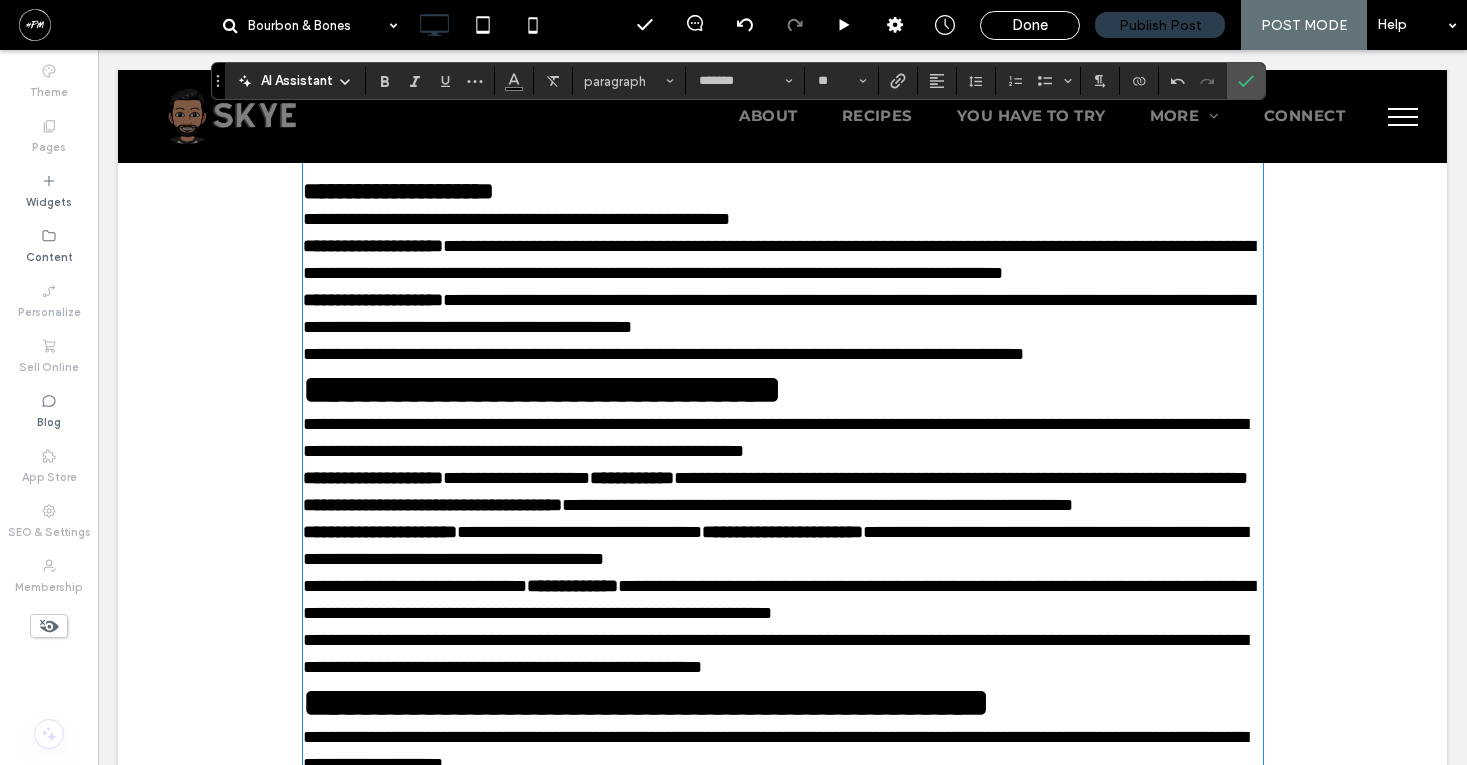 click on "**********" at bounding box center [516, 219] 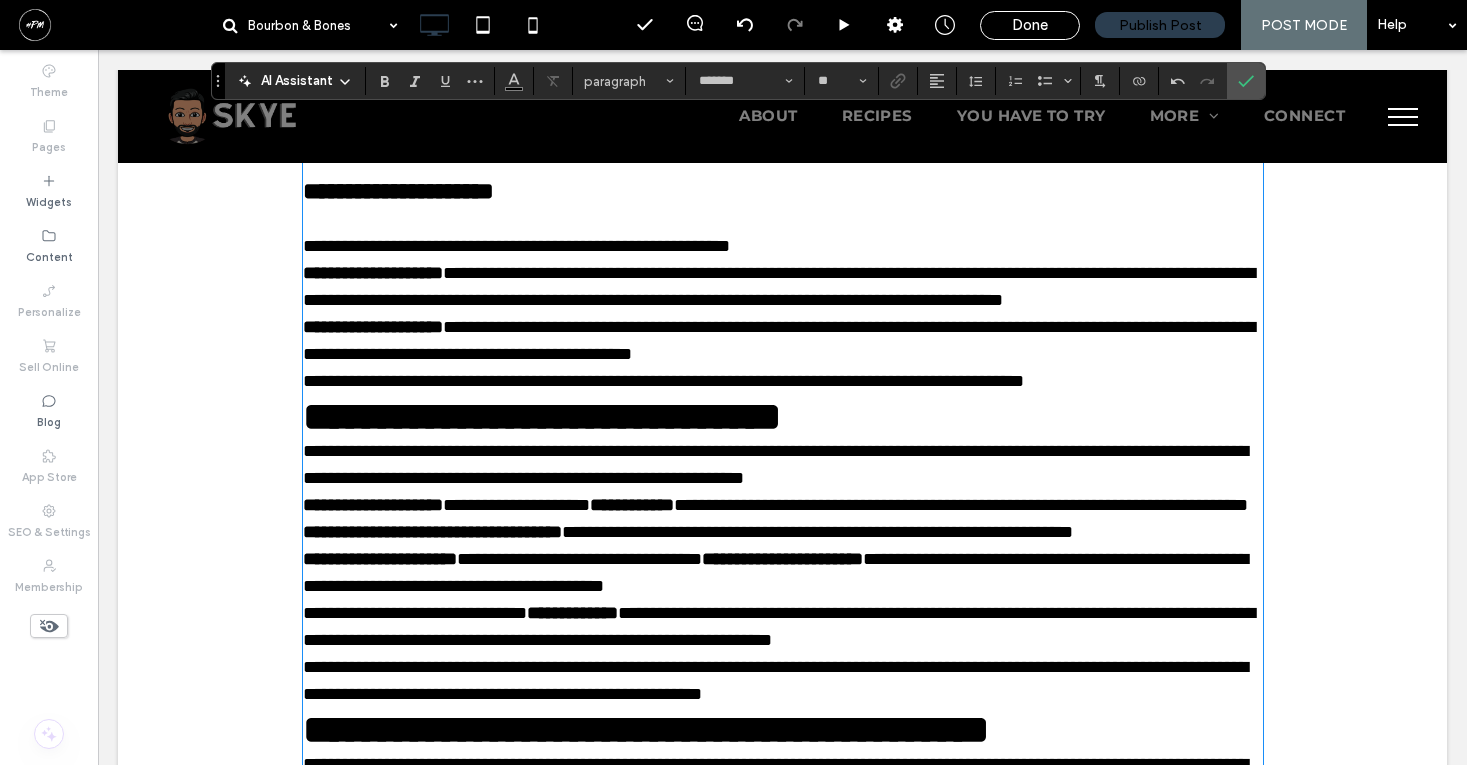 click on "**********" at bounding box center (516, 246) 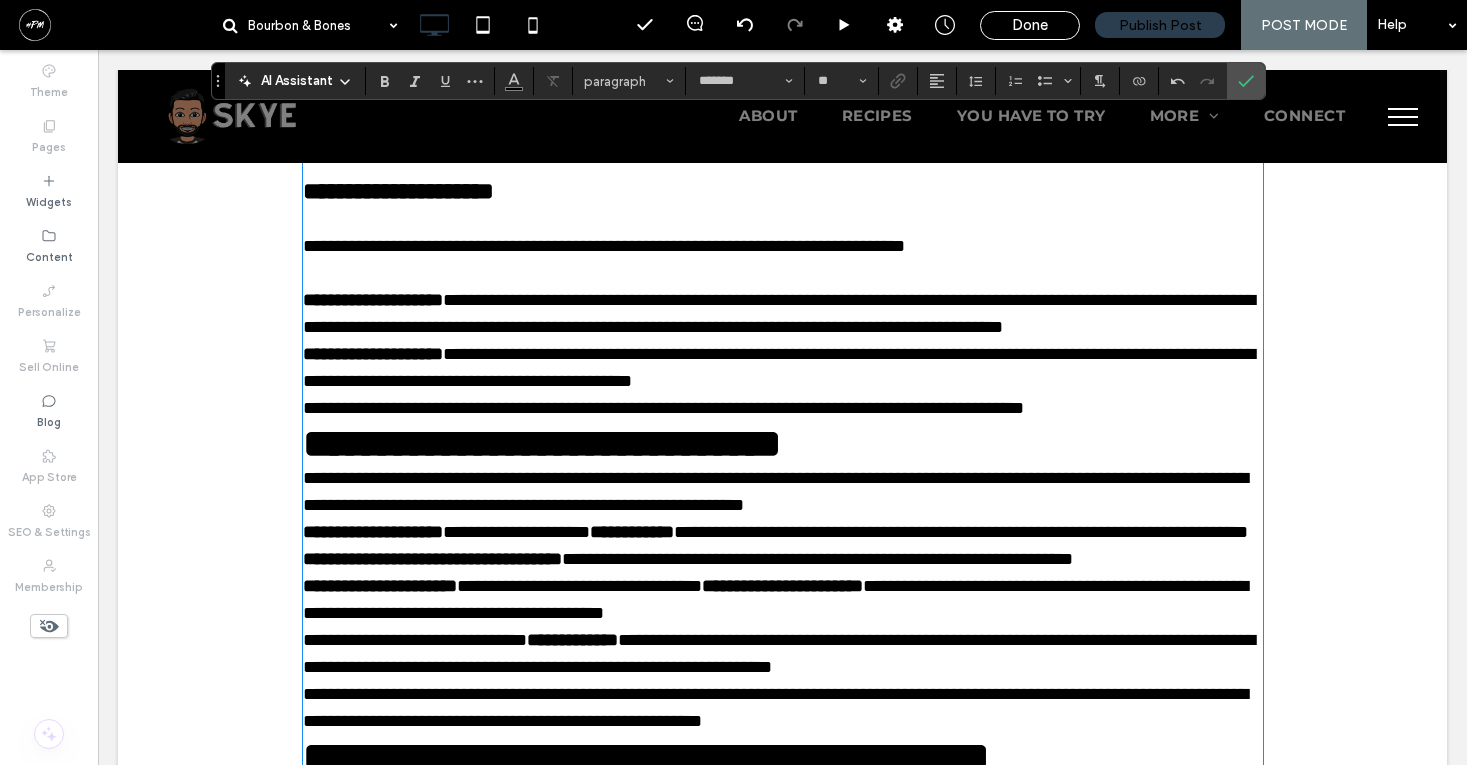 click on "**********" at bounding box center (783, 314) 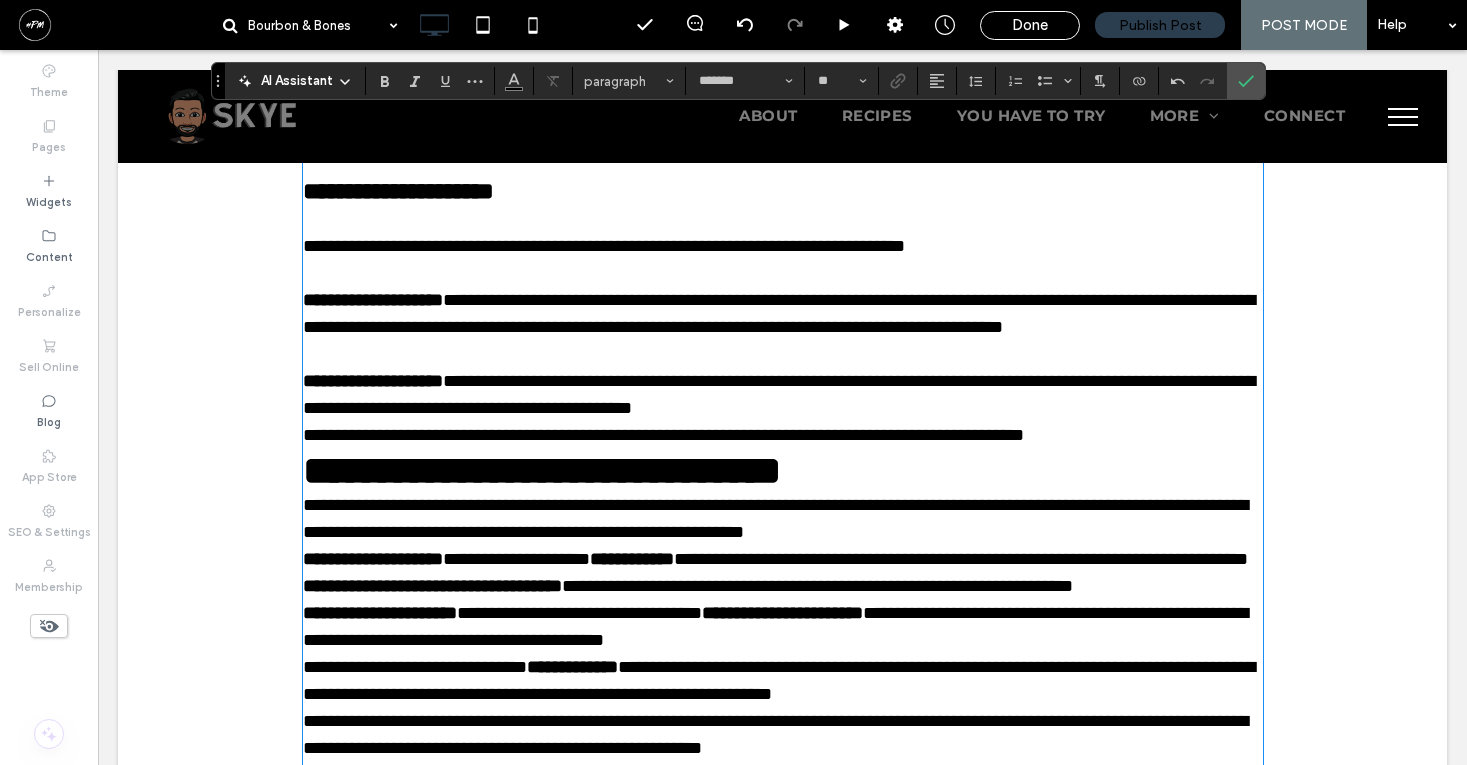 click on "**********" at bounding box center (783, 395) 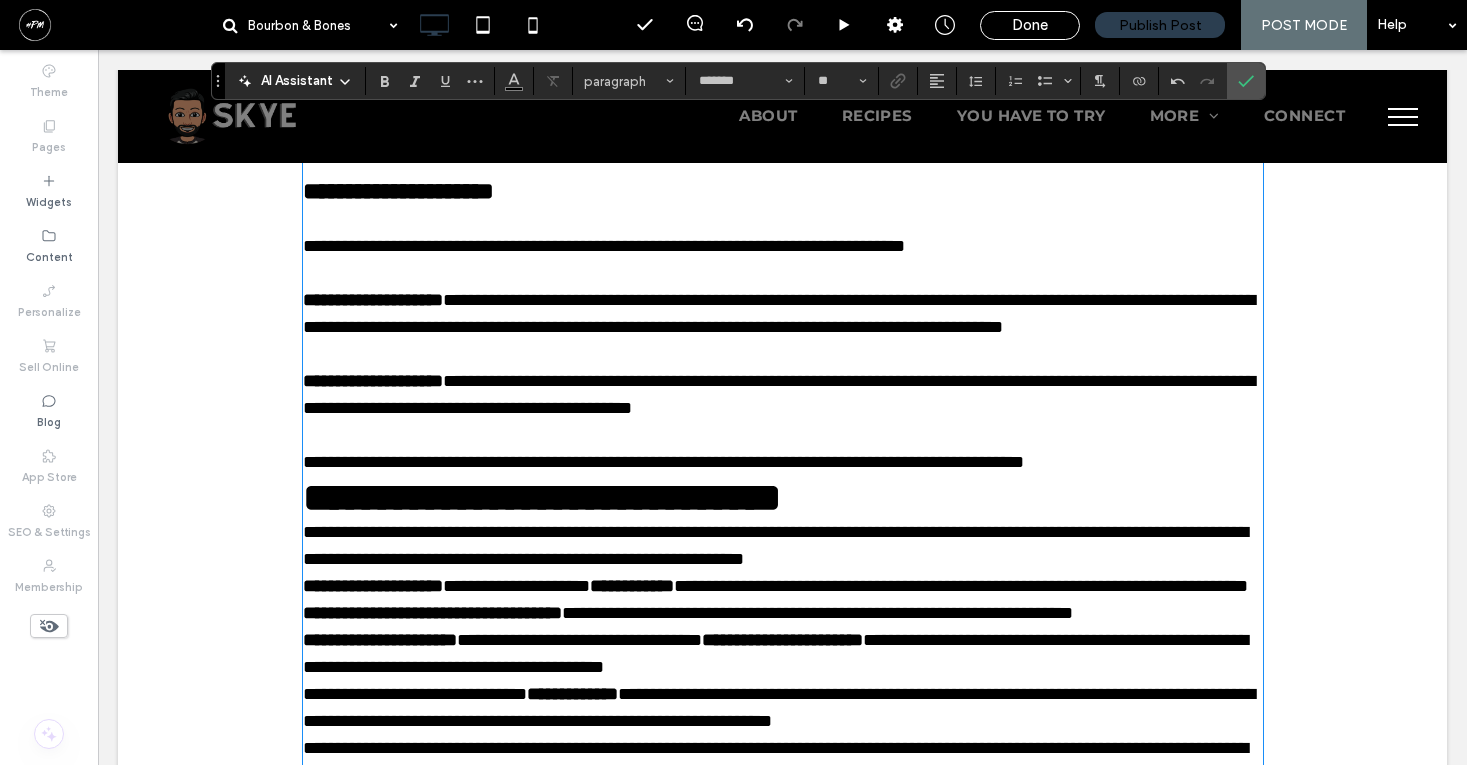 click on "**********" at bounding box center [783, 462] 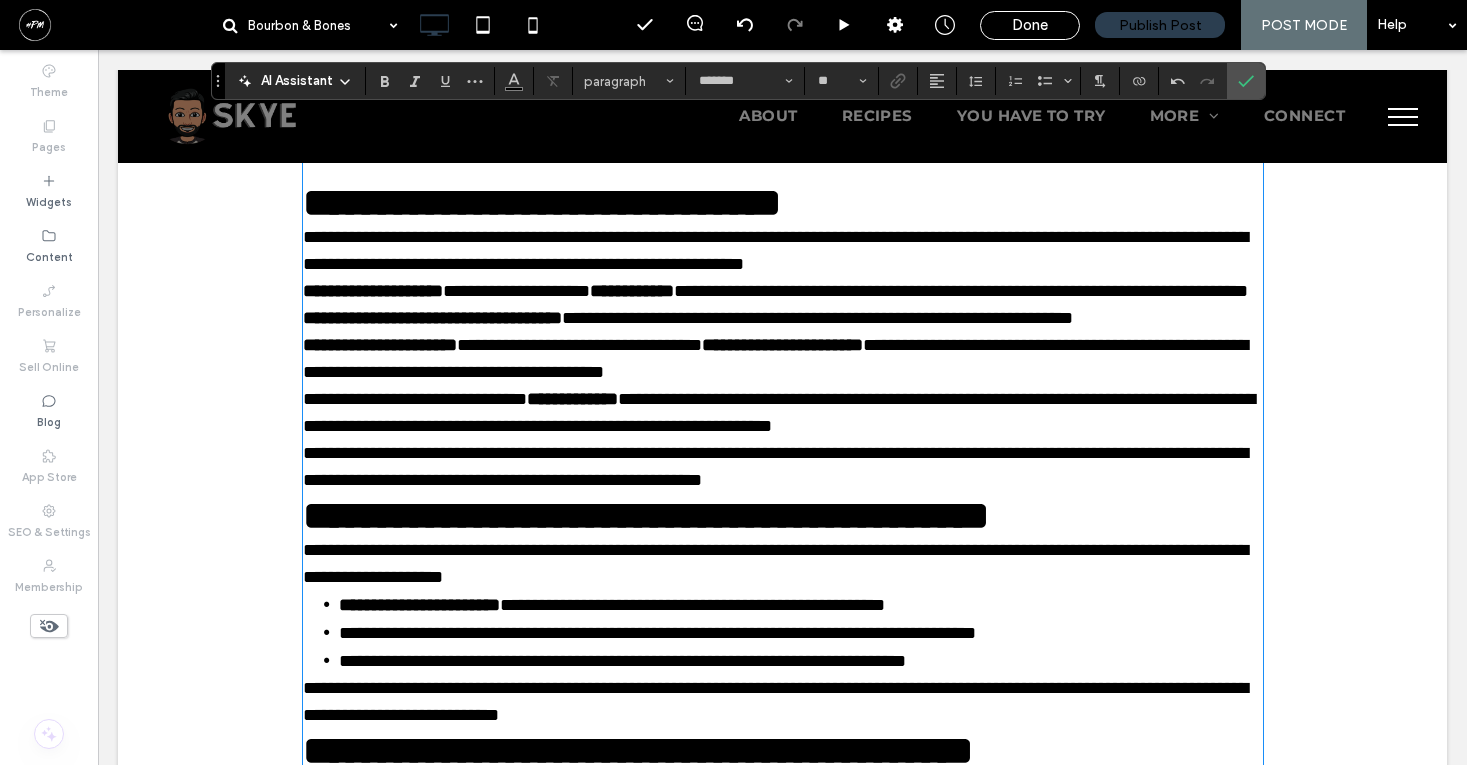 scroll, scrollTop: 3867, scrollLeft: 0, axis: vertical 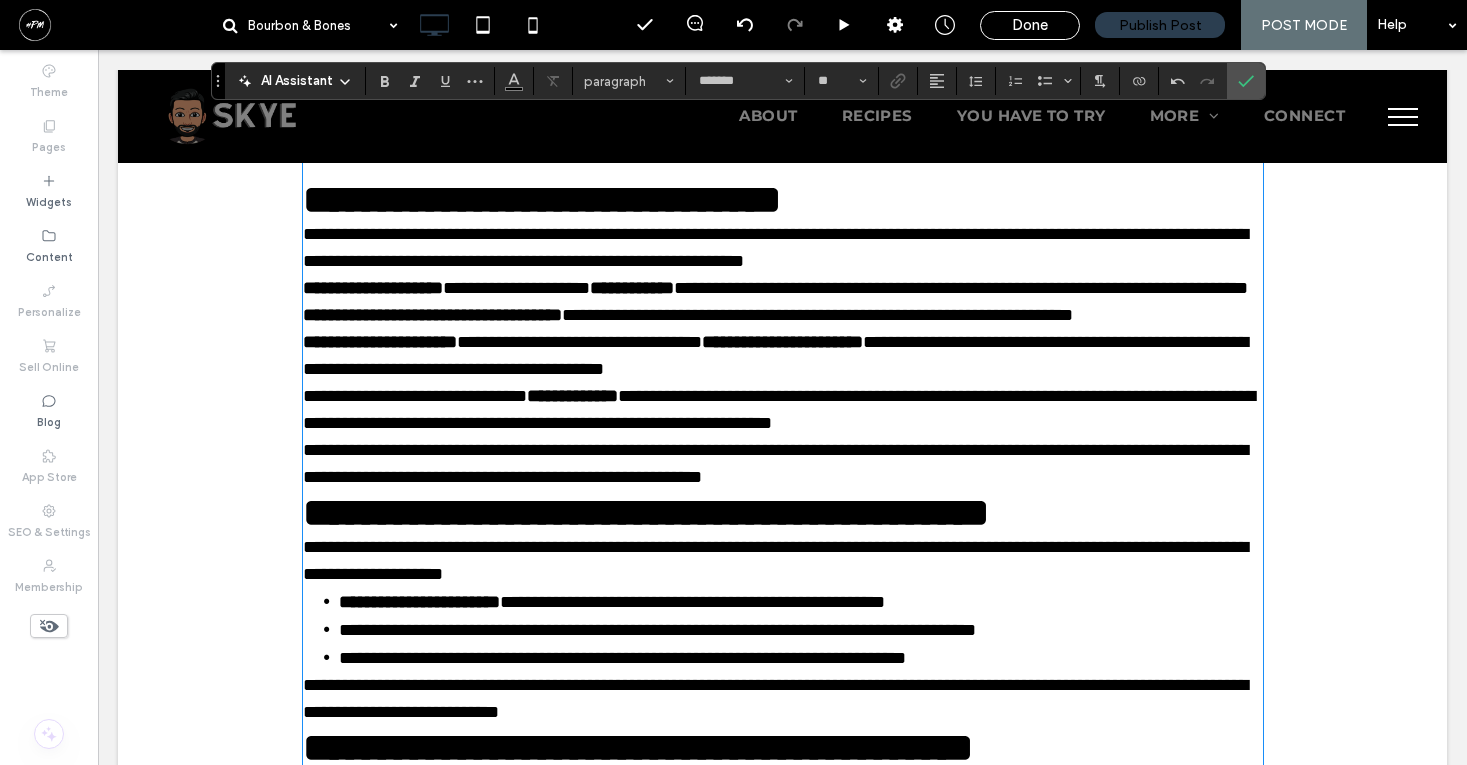 click on "**********" at bounding box center [775, 247] 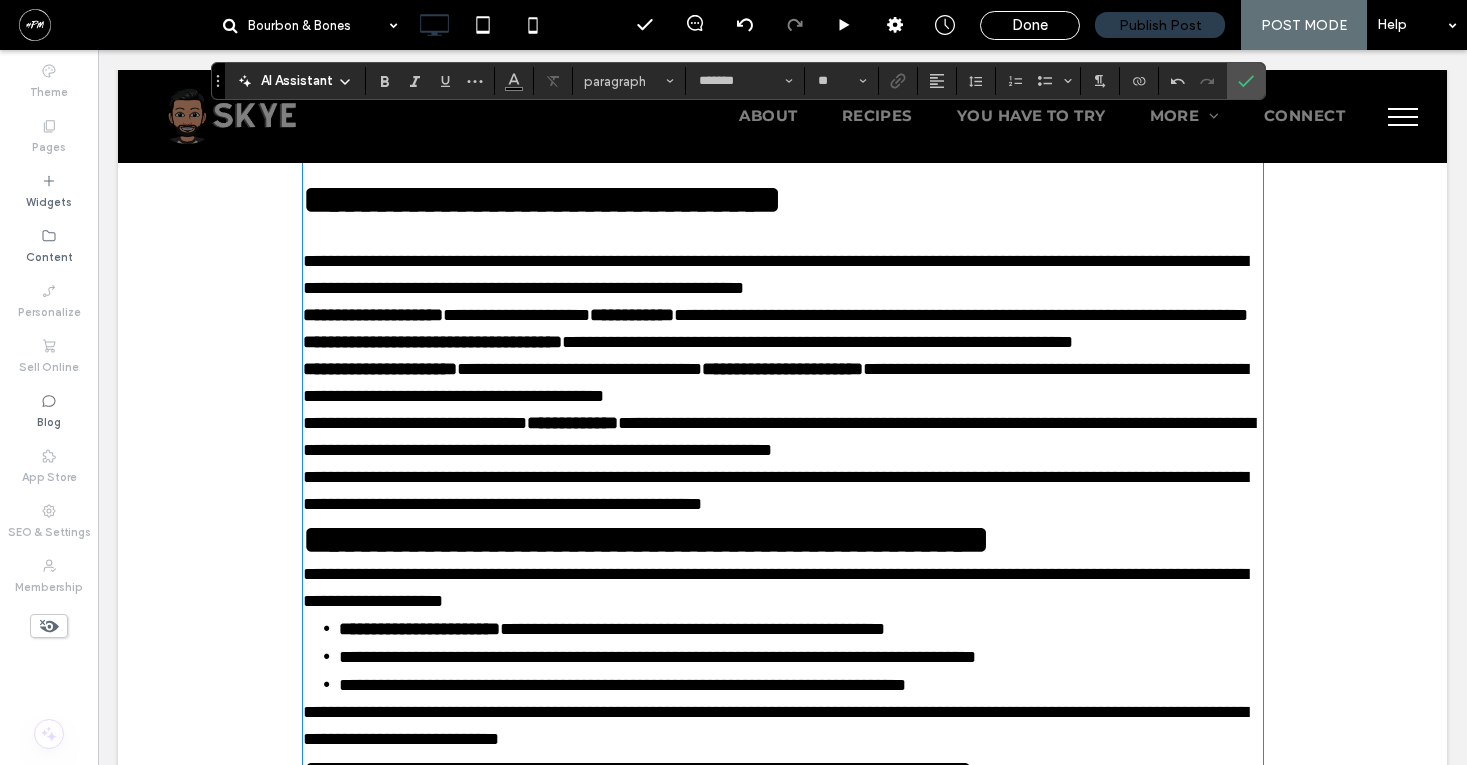 click on "**********" at bounding box center [783, 275] 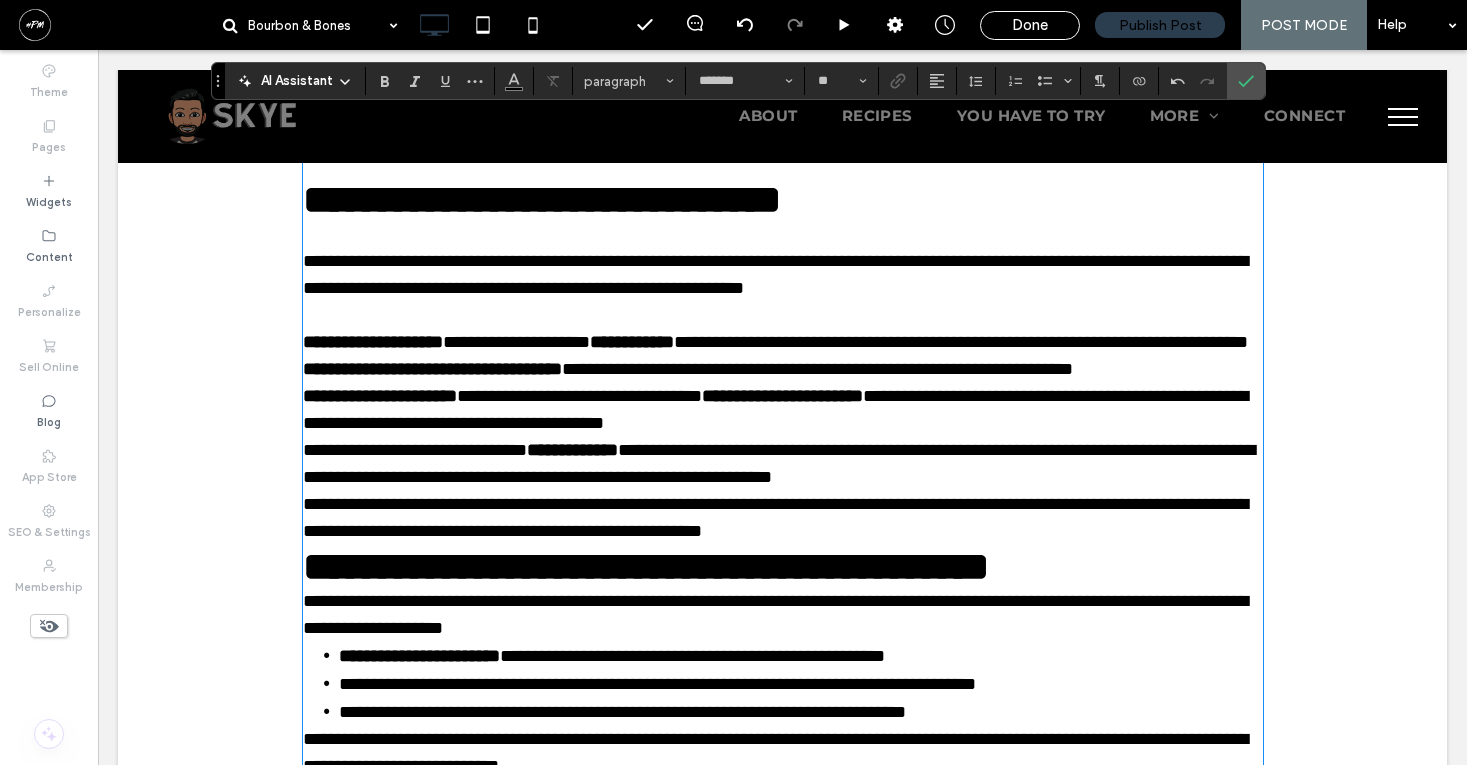 click on "**********" at bounding box center [783, 356] 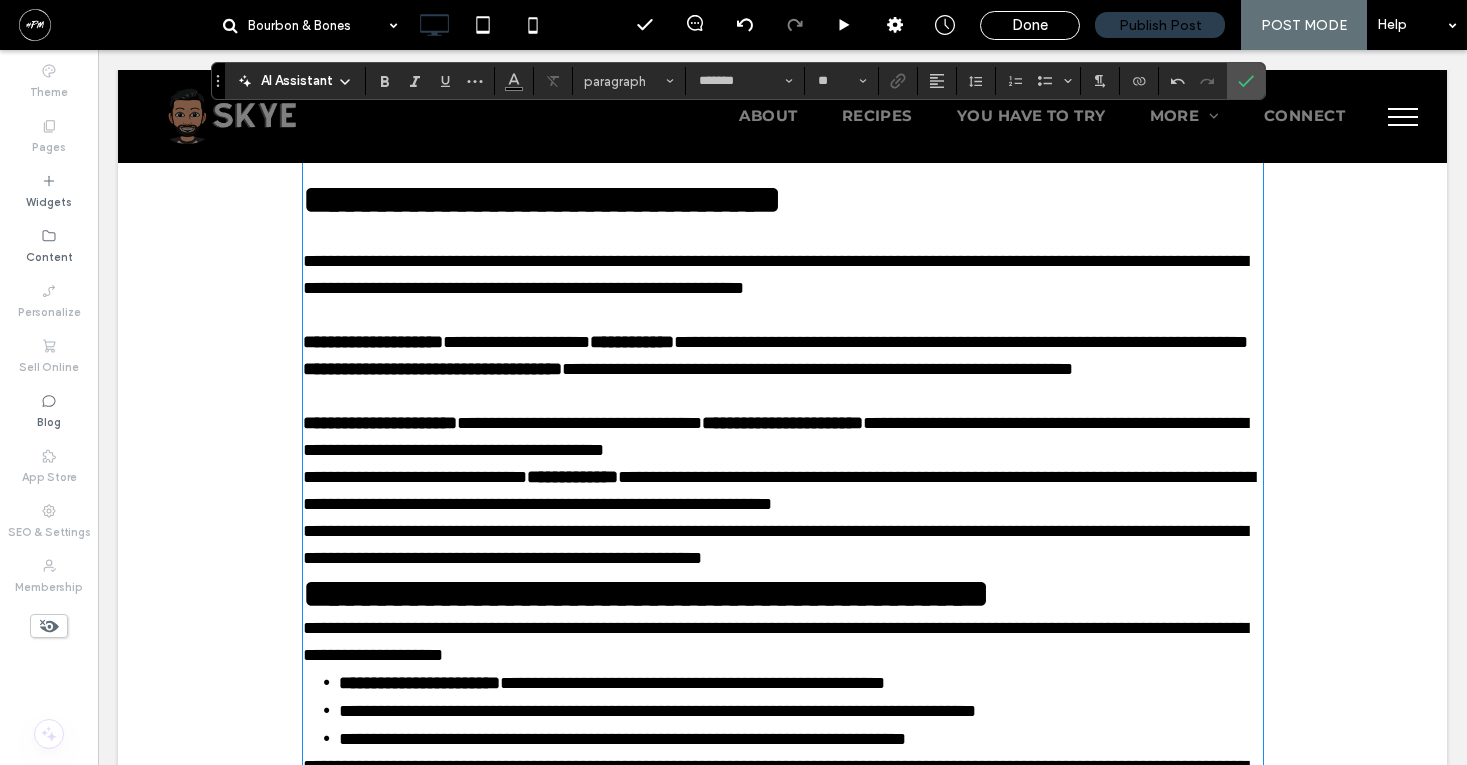 scroll, scrollTop: 4092, scrollLeft: 0, axis: vertical 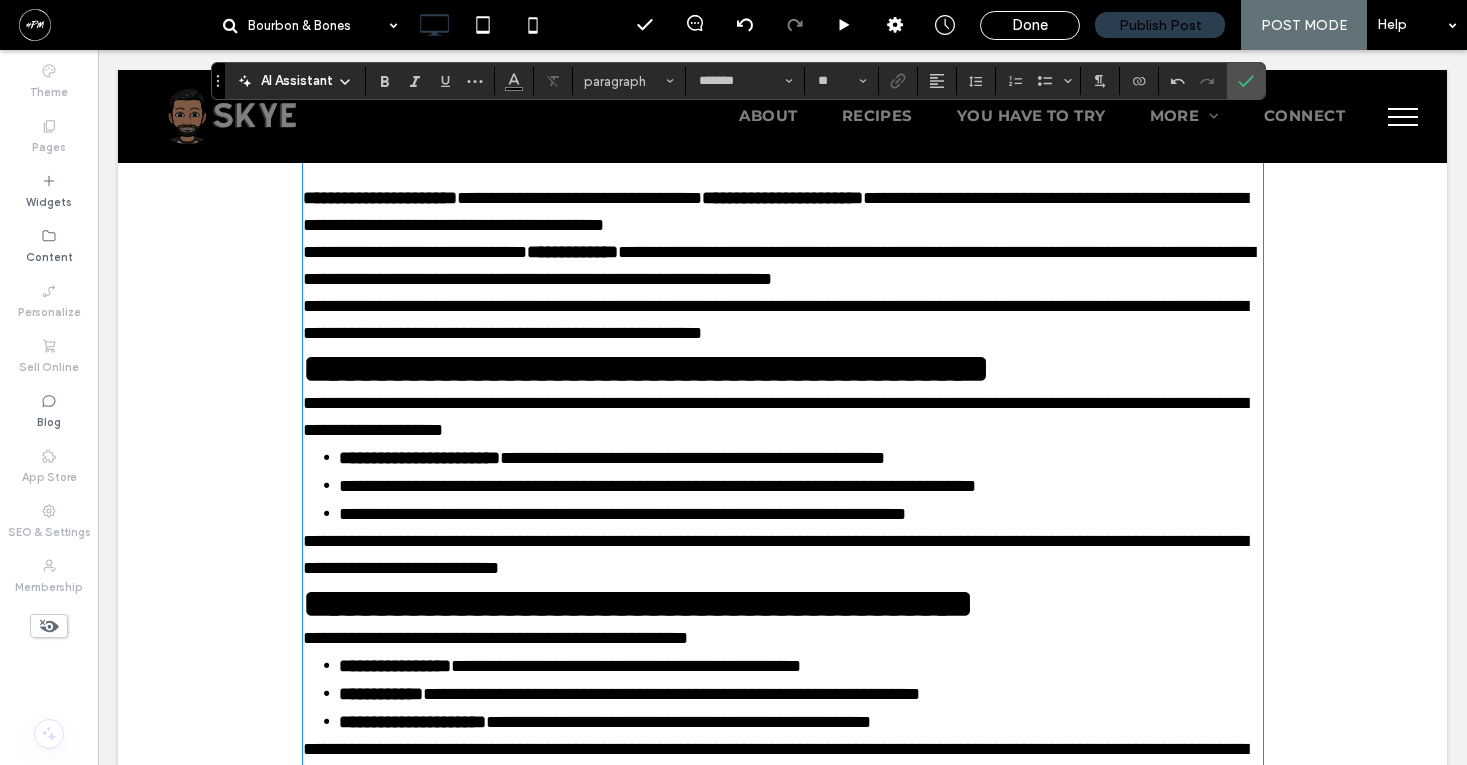 click on "**********" at bounding box center [783, 212] 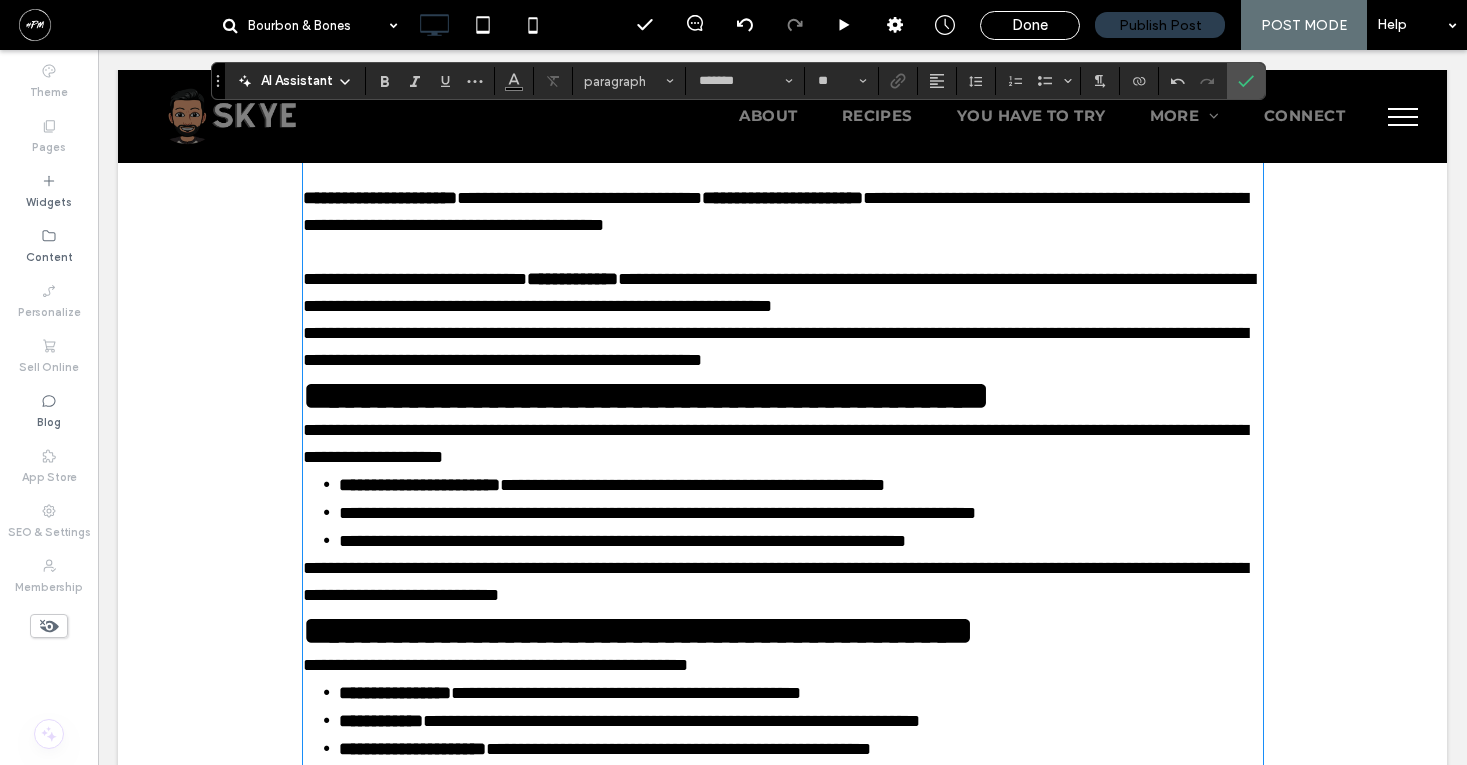 click on "**********" at bounding box center [783, 293] 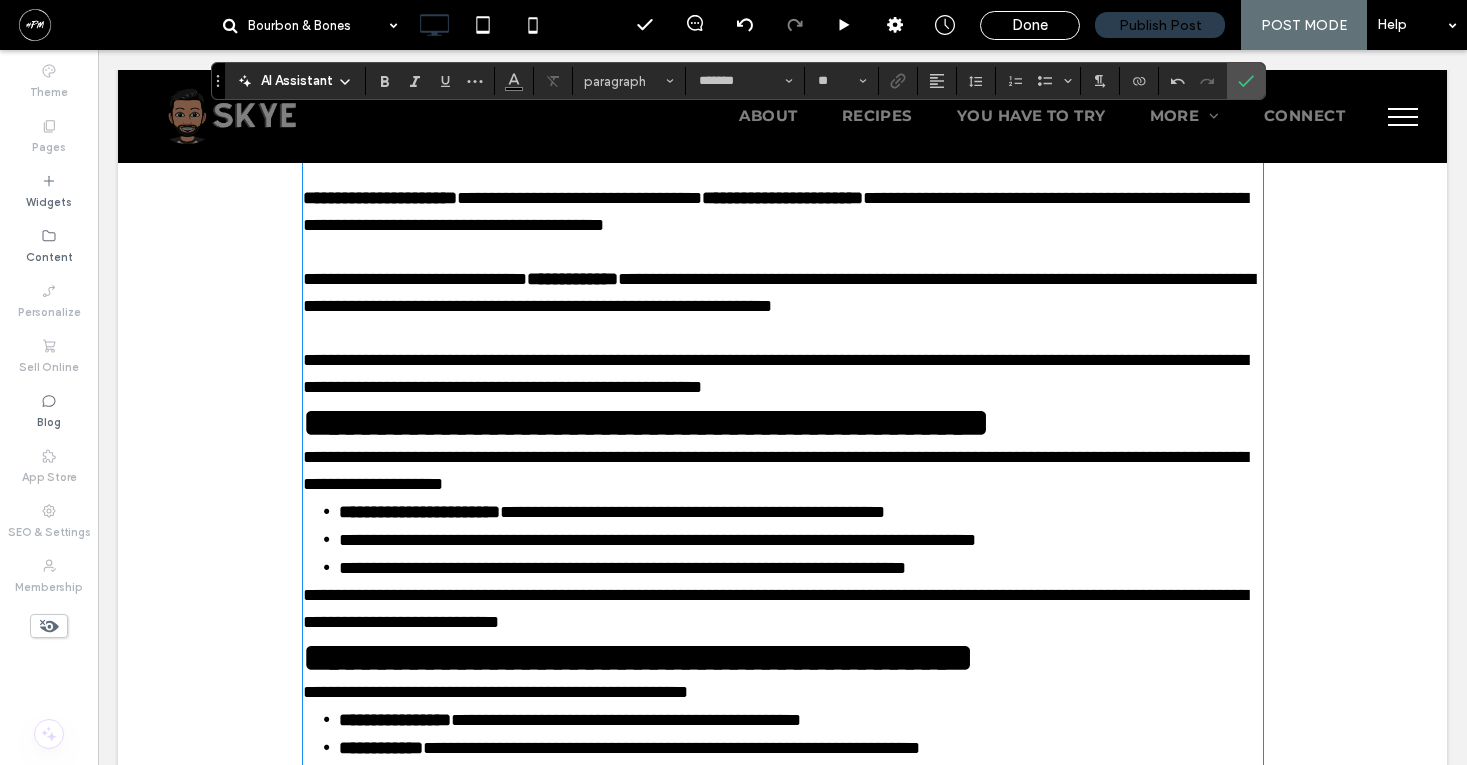 click on "**********" at bounding box center (783, 374) 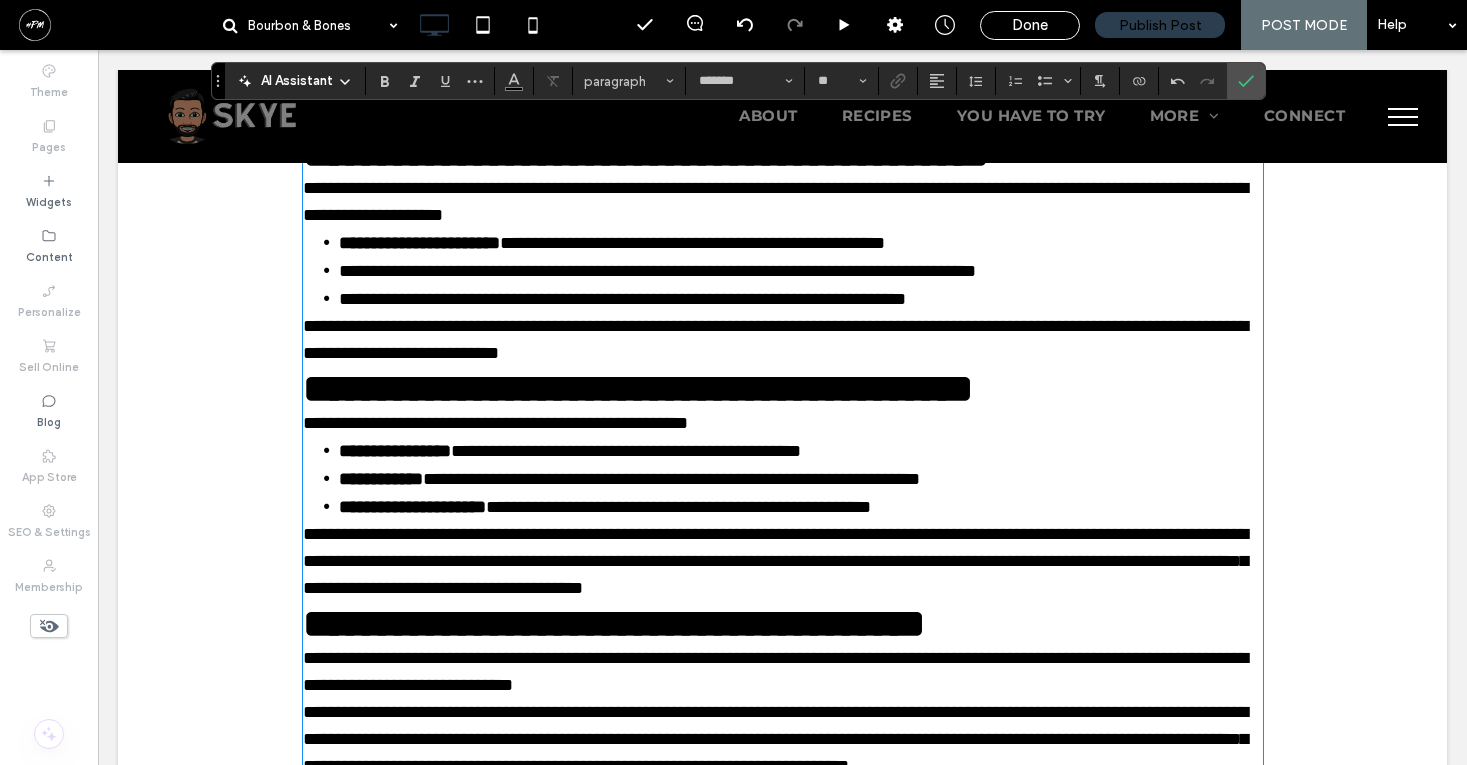scroll, scrollTop: 4390, scrollLeft: 0, axis: vertical 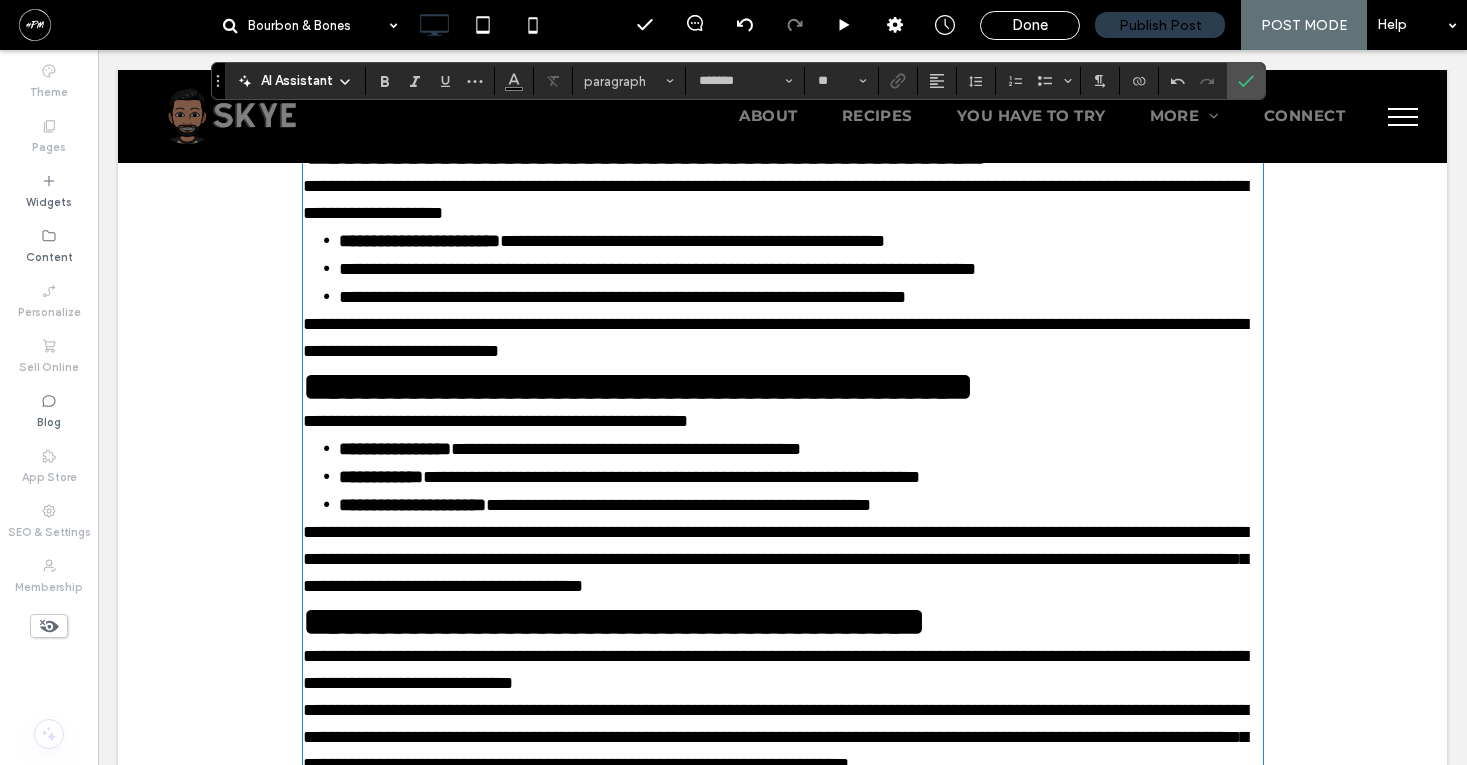 click on "**********" at bounding box center (775, 199) 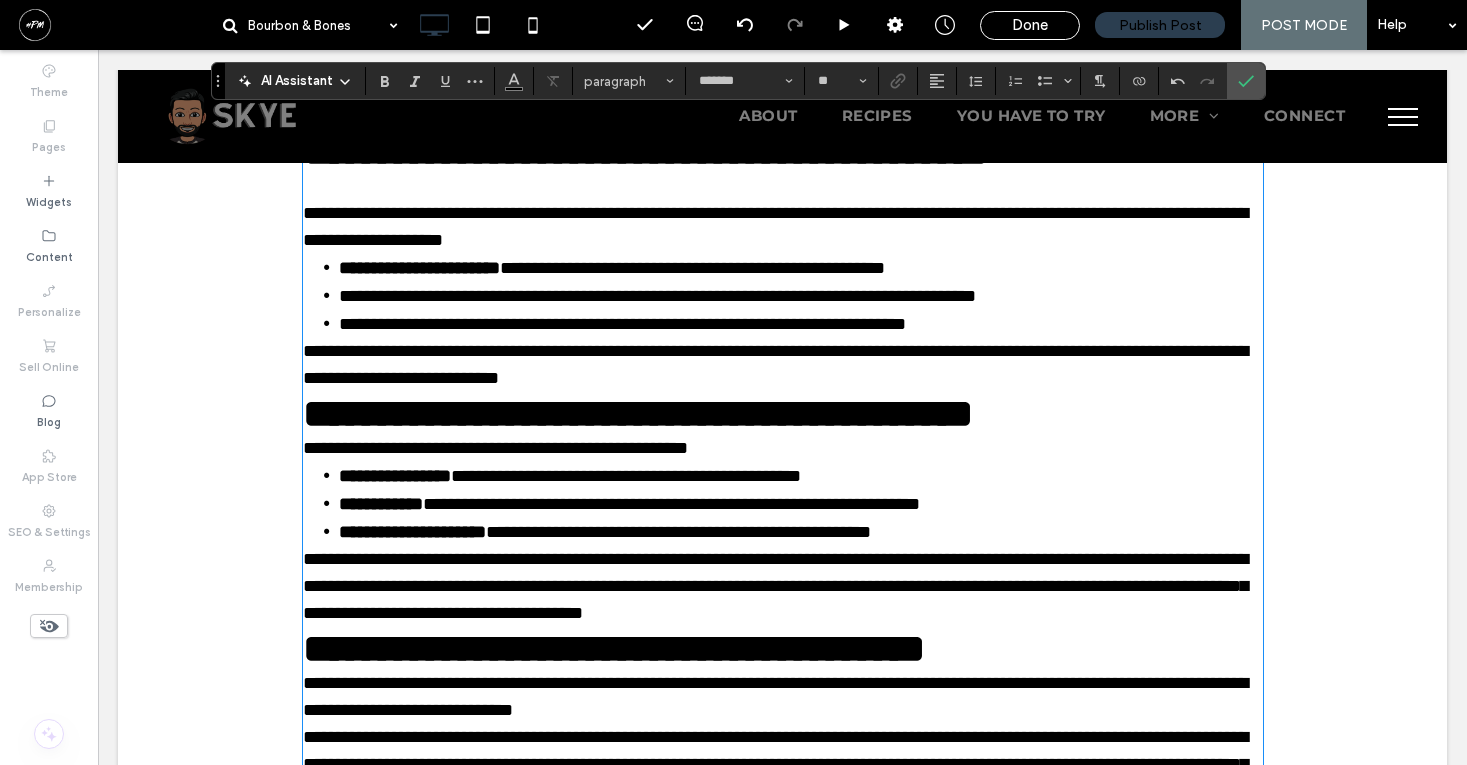 click on "**********" at bounding box center (783, 227) 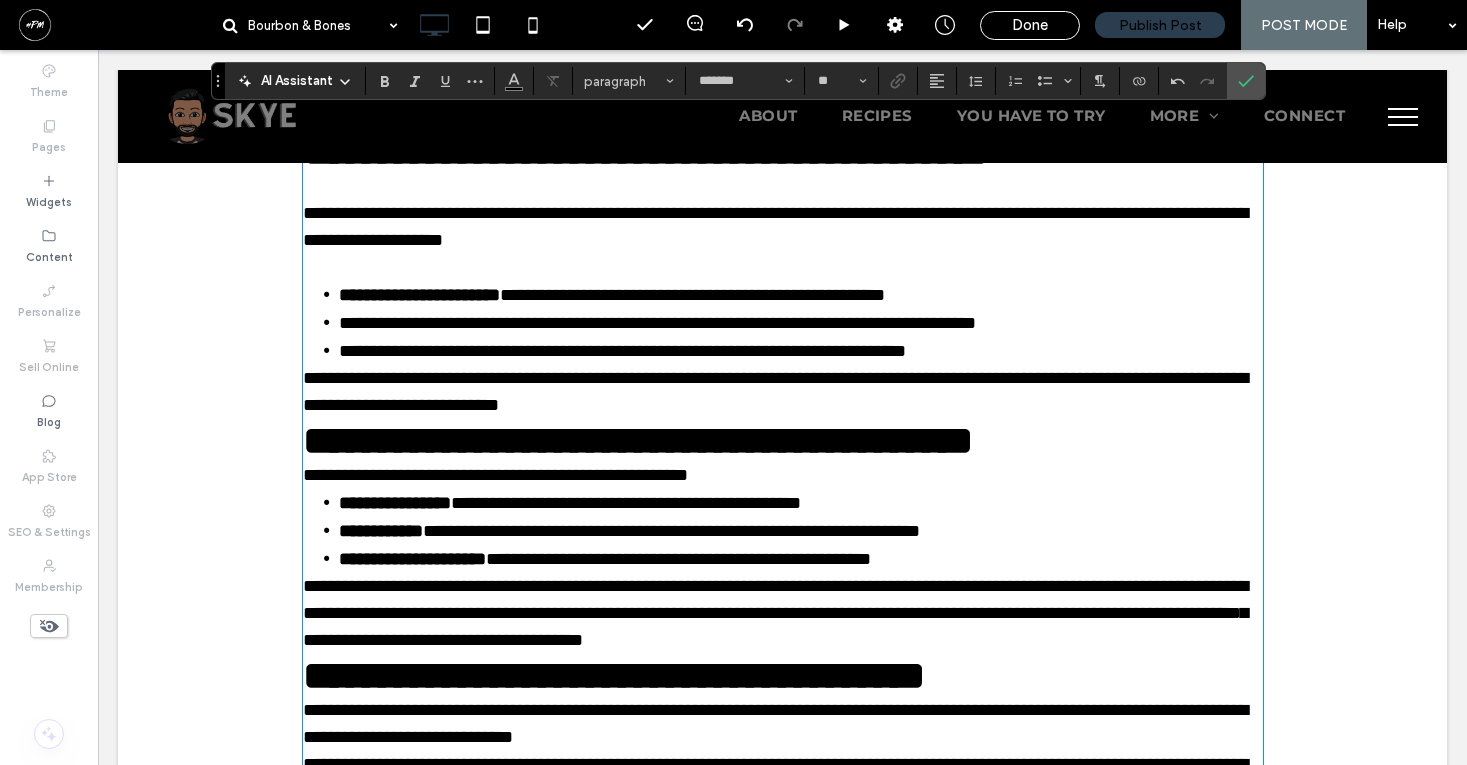 click on "**********" at bounding box center (775, 391) 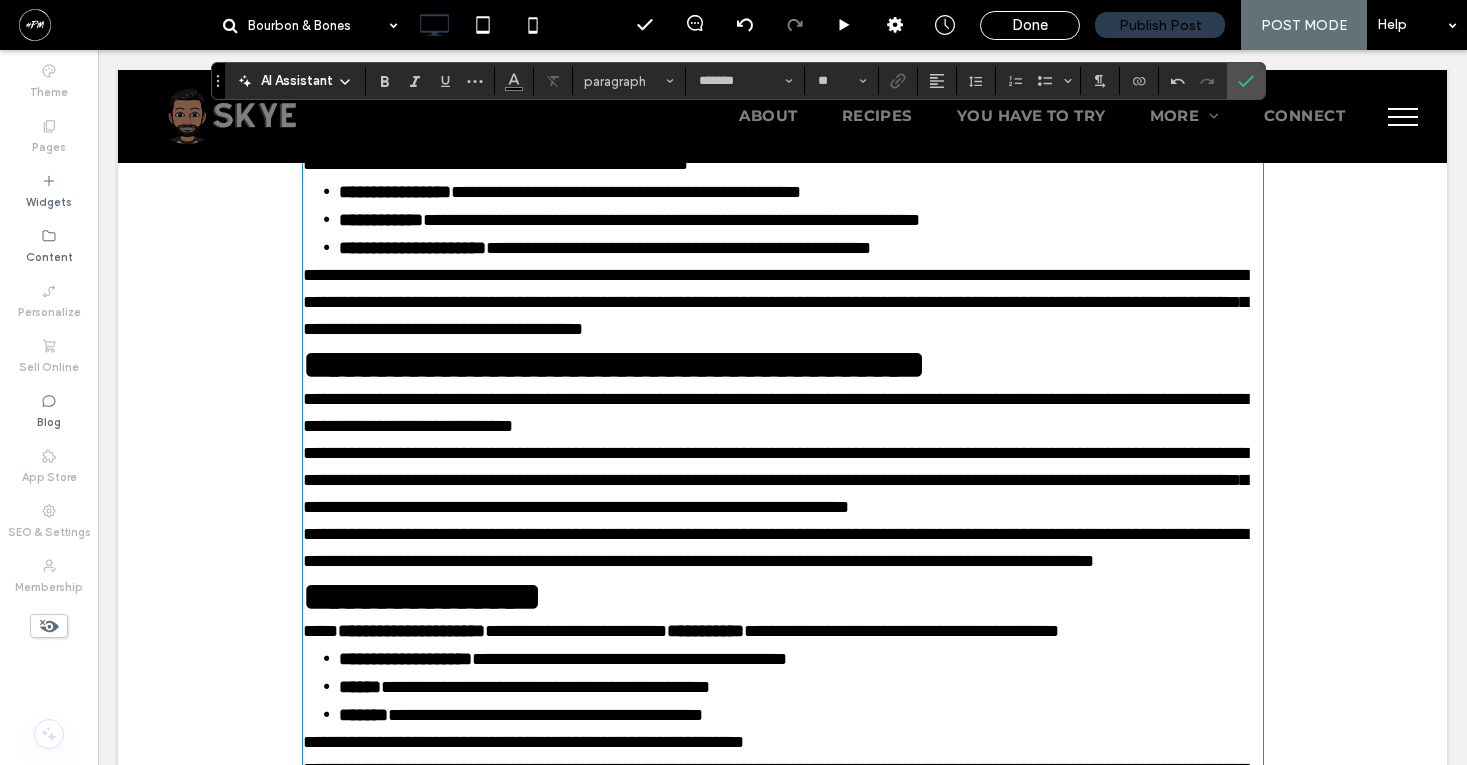 scroll, scrollTop: 4761, scrollLeft: 0, axis: vertical 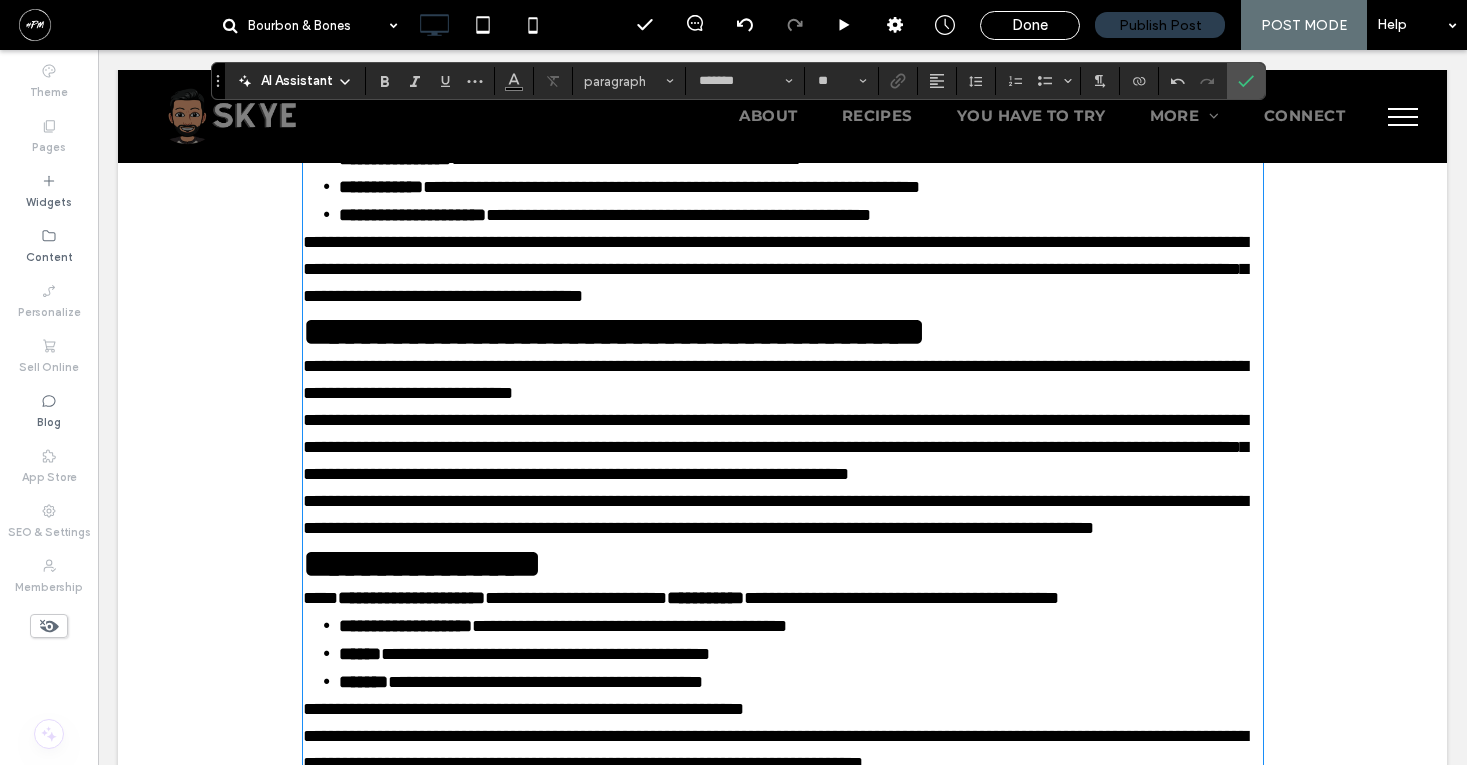 click on "**********" at bounding box center (783, 48) 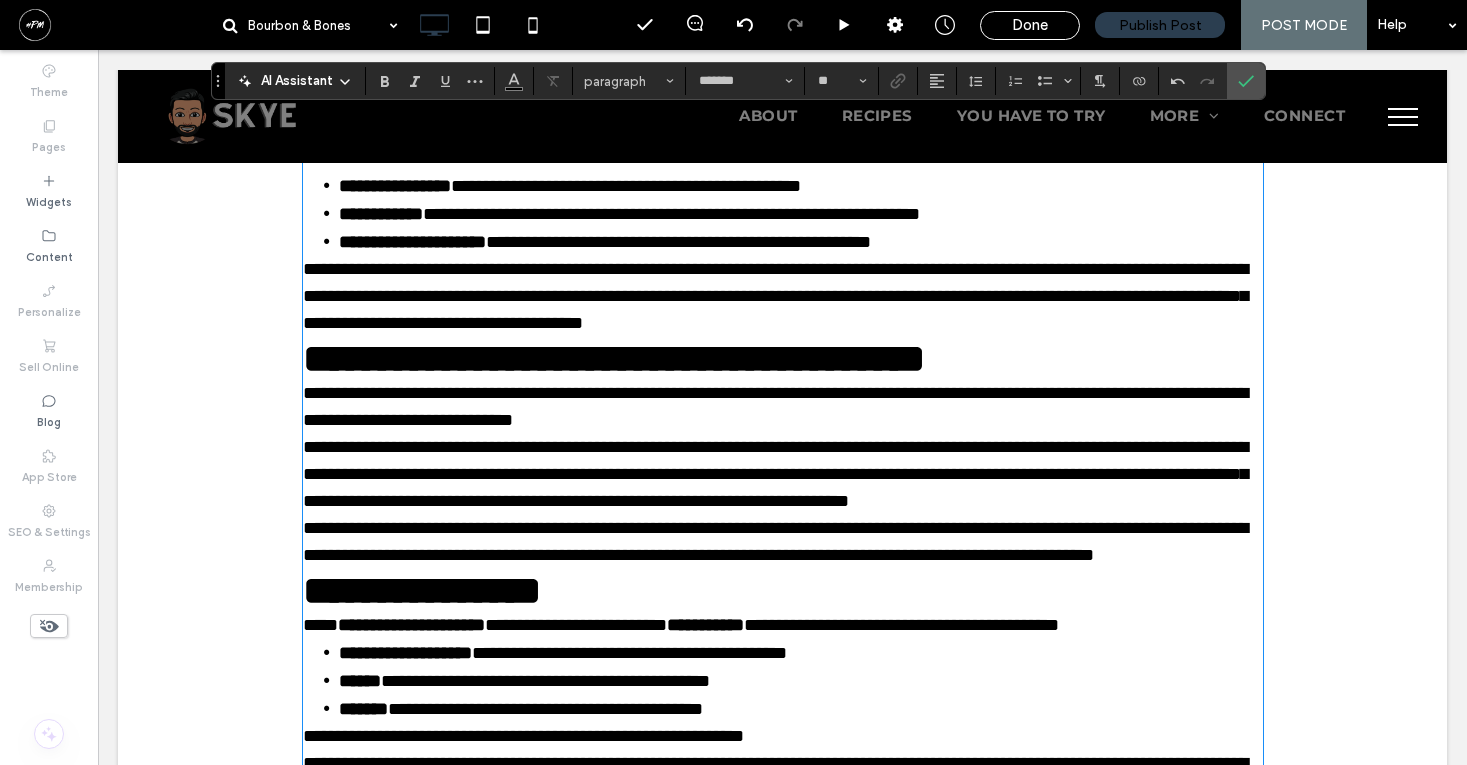 click on "**********" at bounding box center (495, 158) 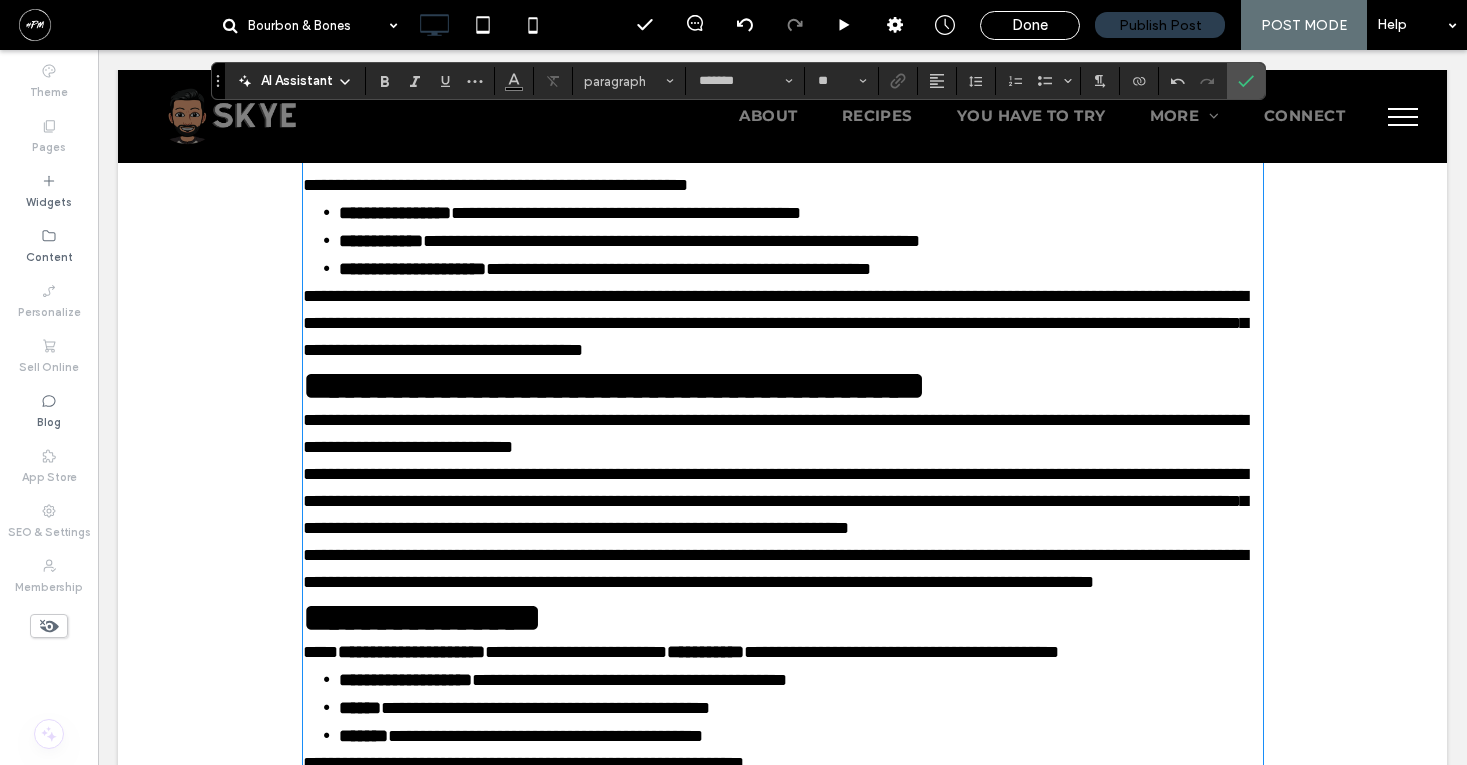 click on "**********" at bounding box center (783, 185) 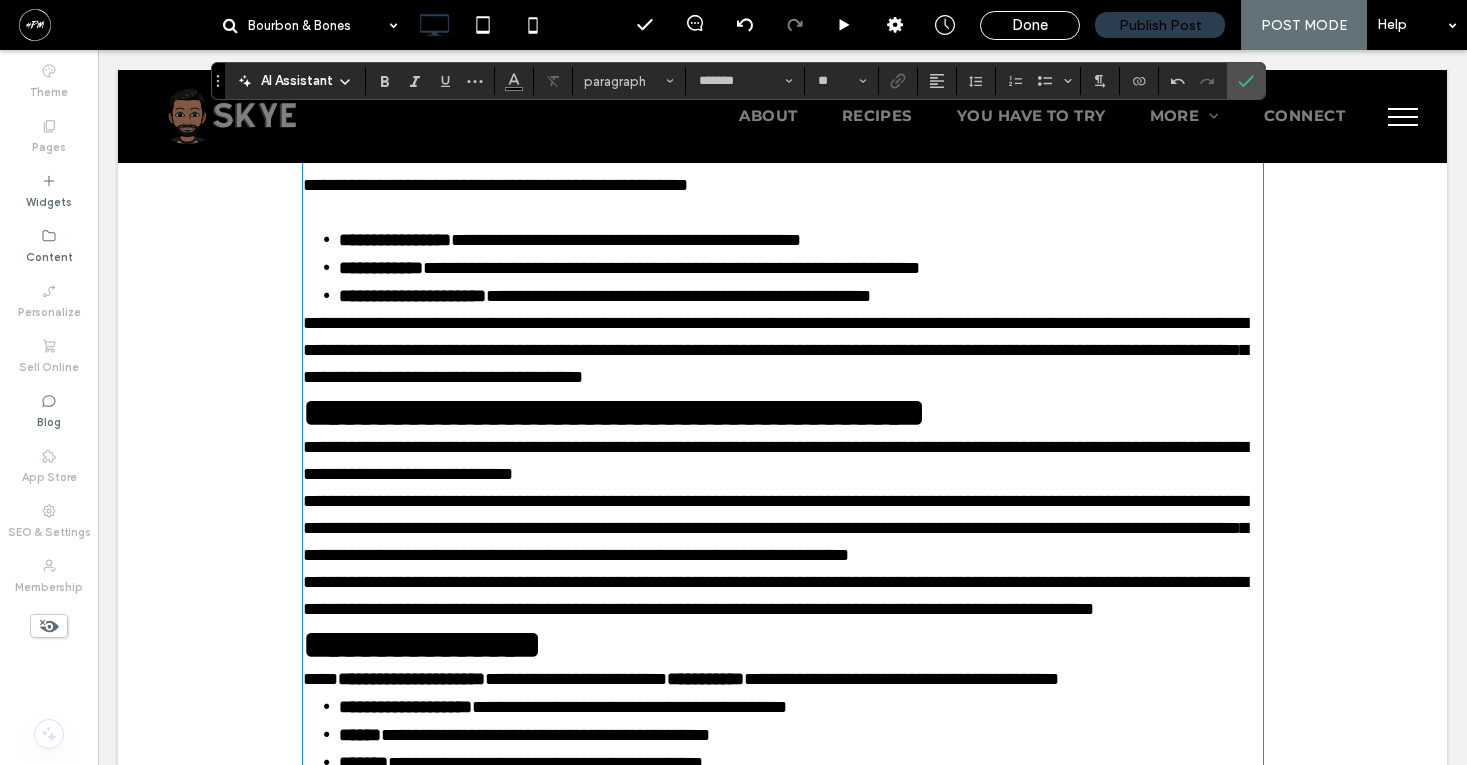 click on "**********" at bounding box center [775, 350] 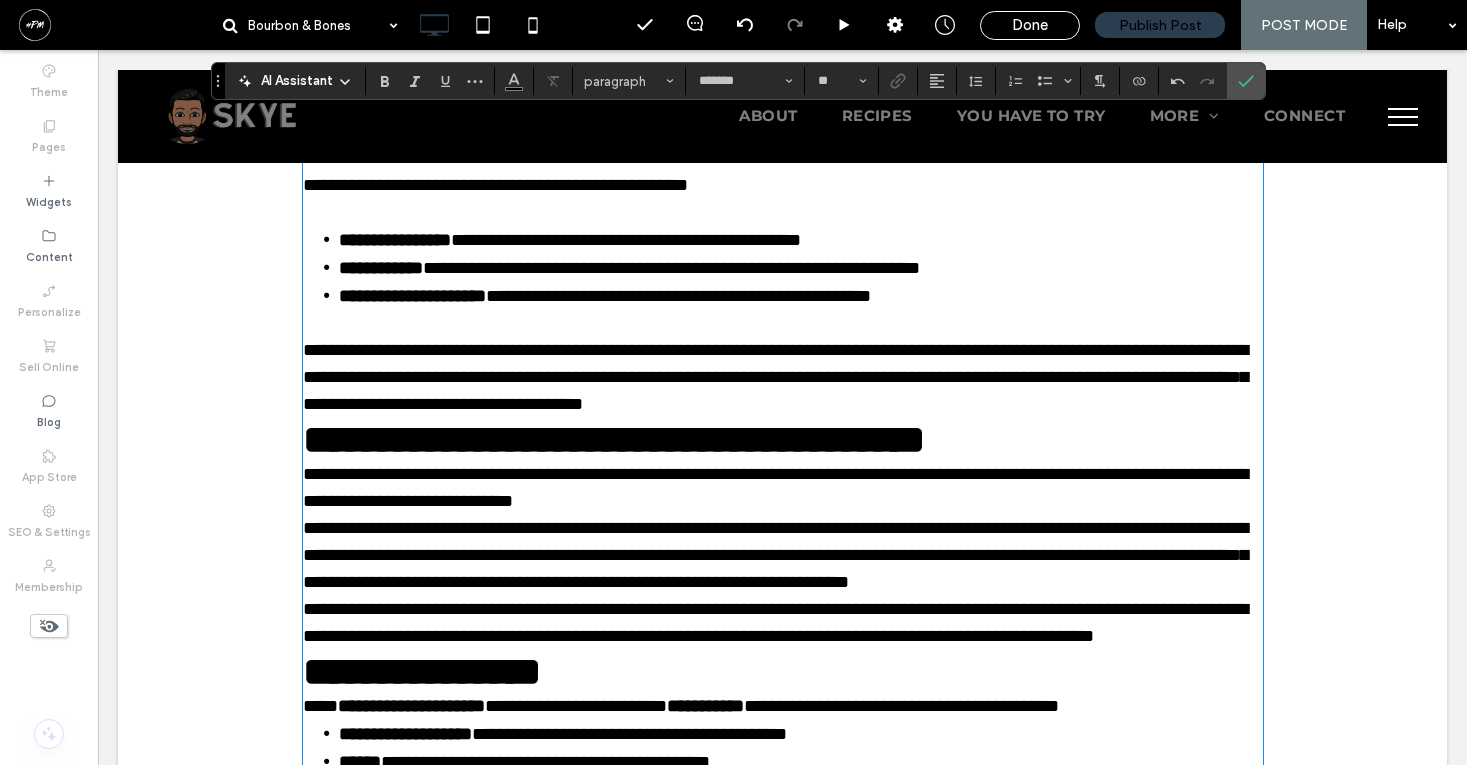 scroll, scrollTop: 4952, scrollLeft: 0, axis: vertical 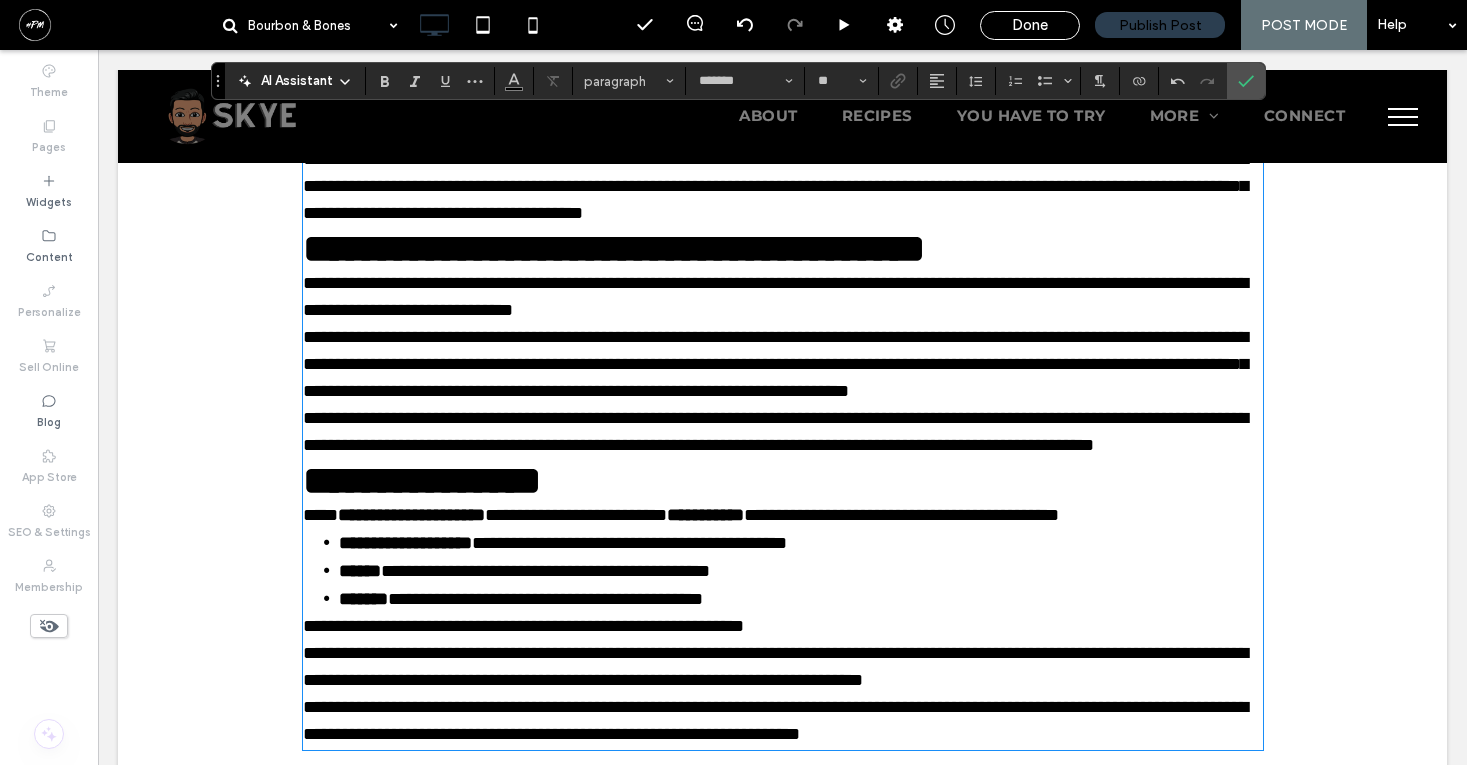 click on "**********" at bounding box center (783, 186) 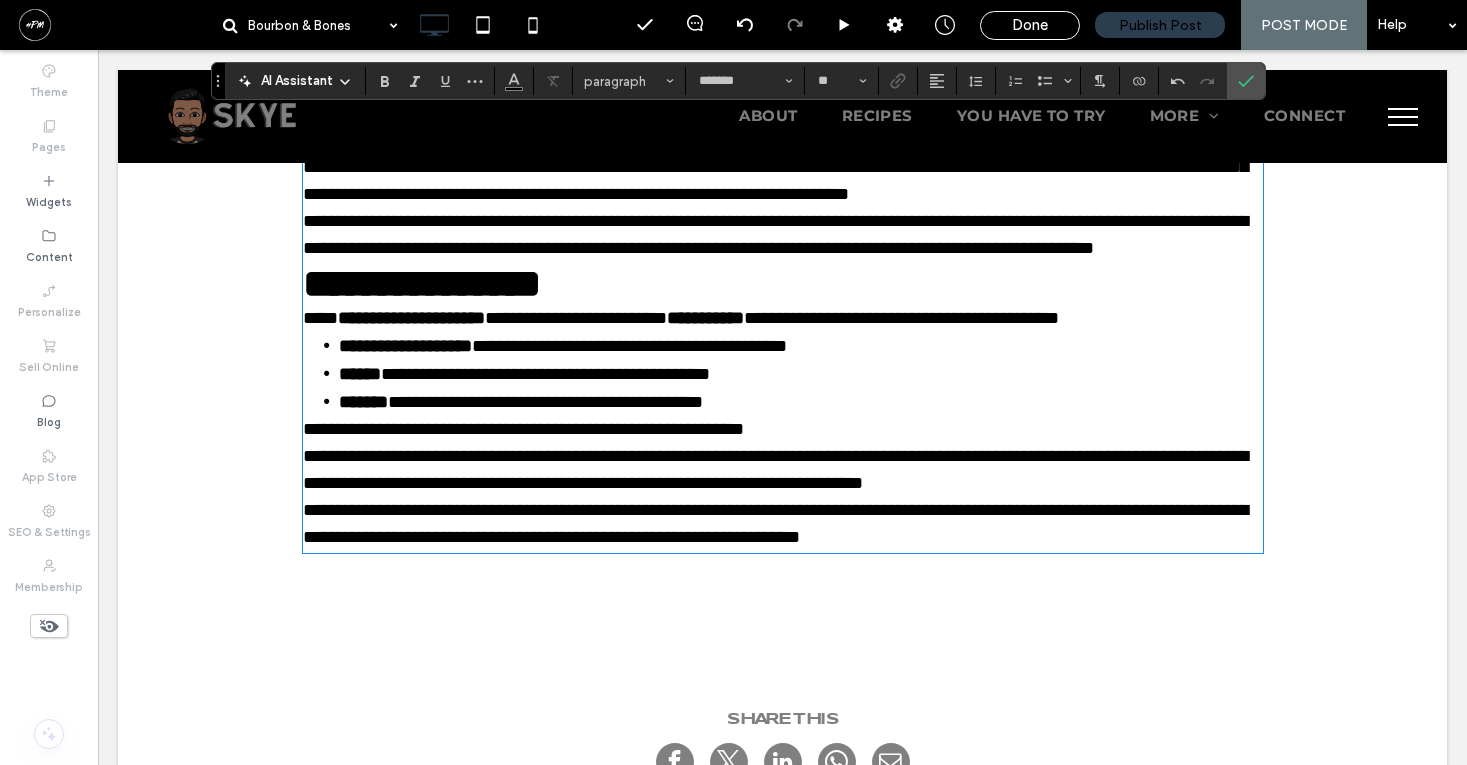 scroll, scrollTop: 5197, scrollLeft: 0, axis: vertical 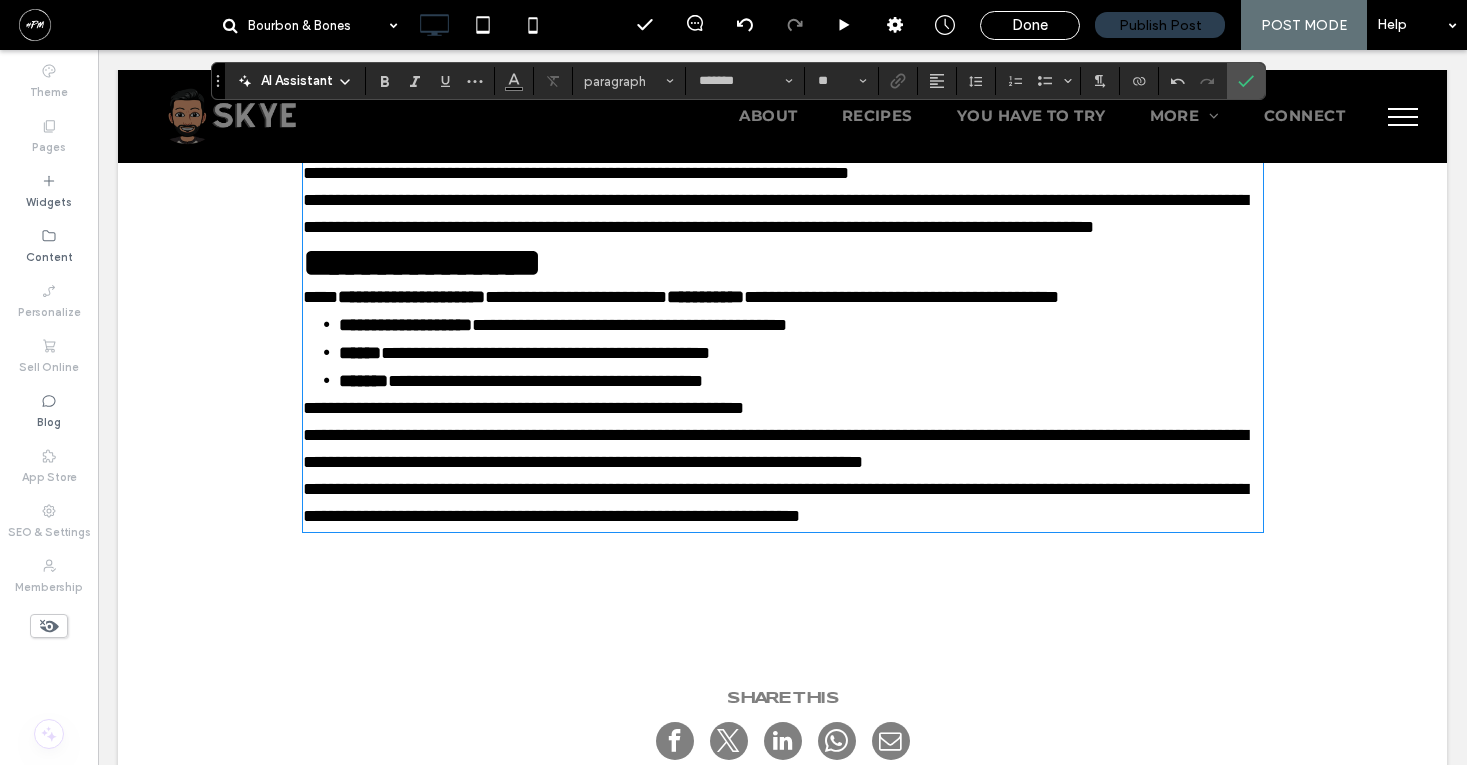 click on "**********" at bounding box center (775, 78) 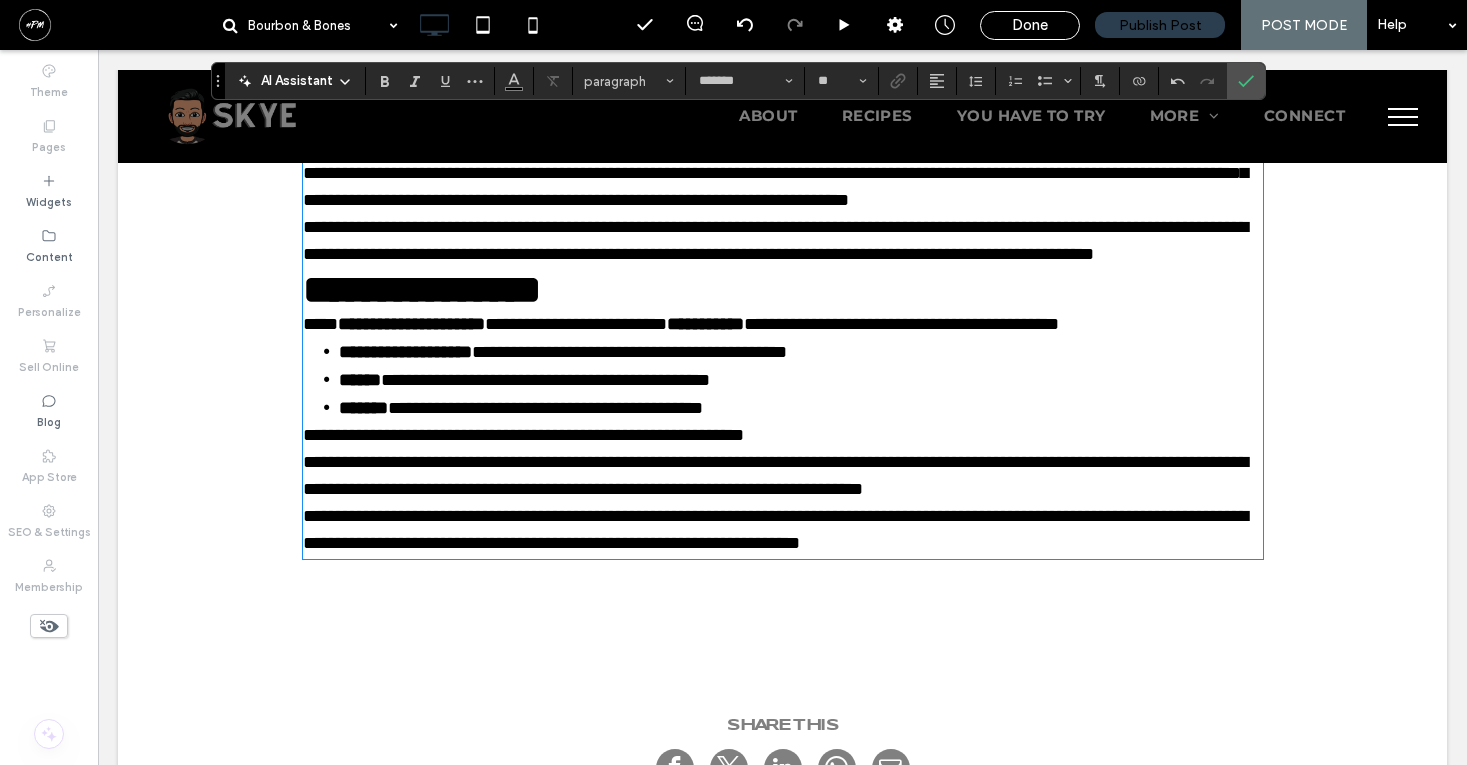 click on "**********" at bounding box center [783, 106] 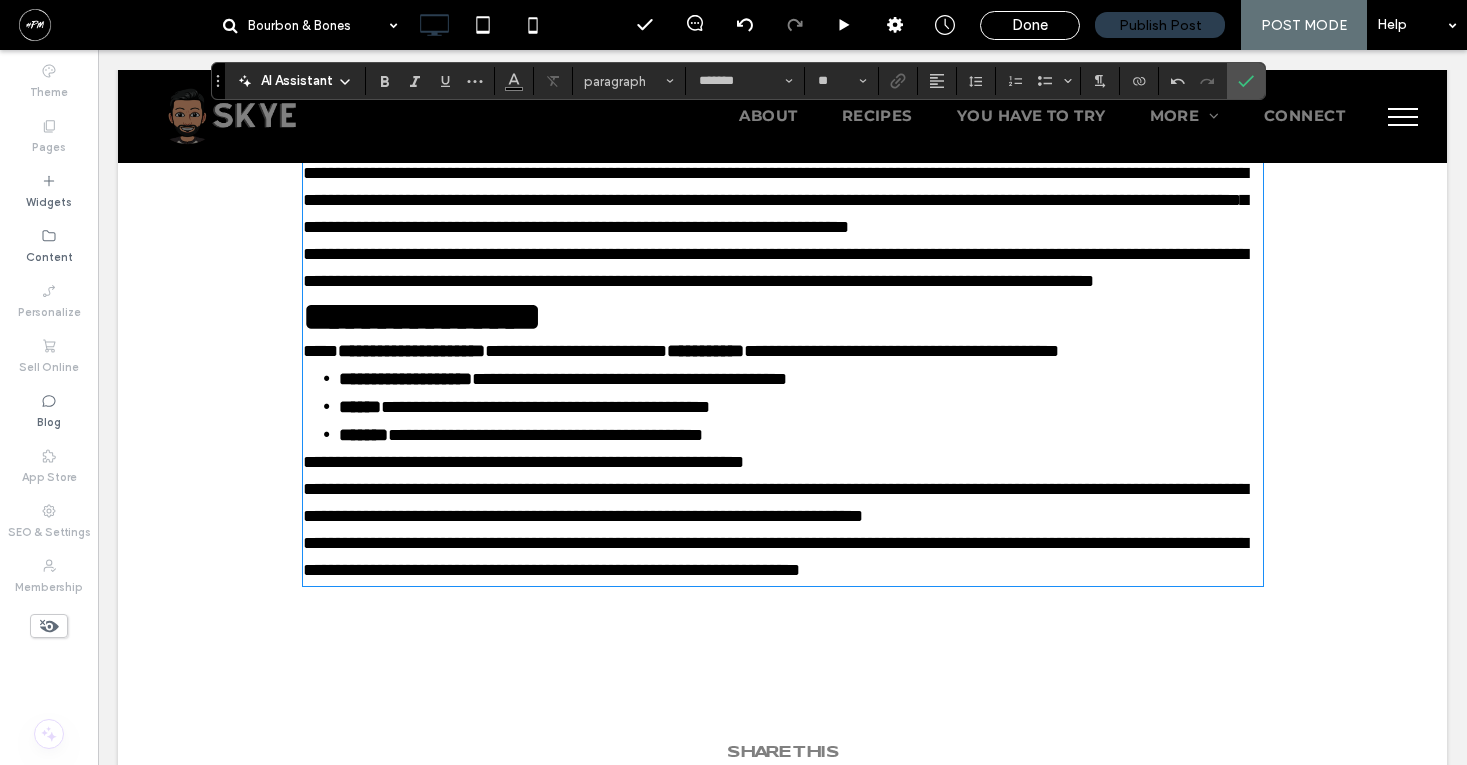 click on "**********" at bounding box center [783, 200] 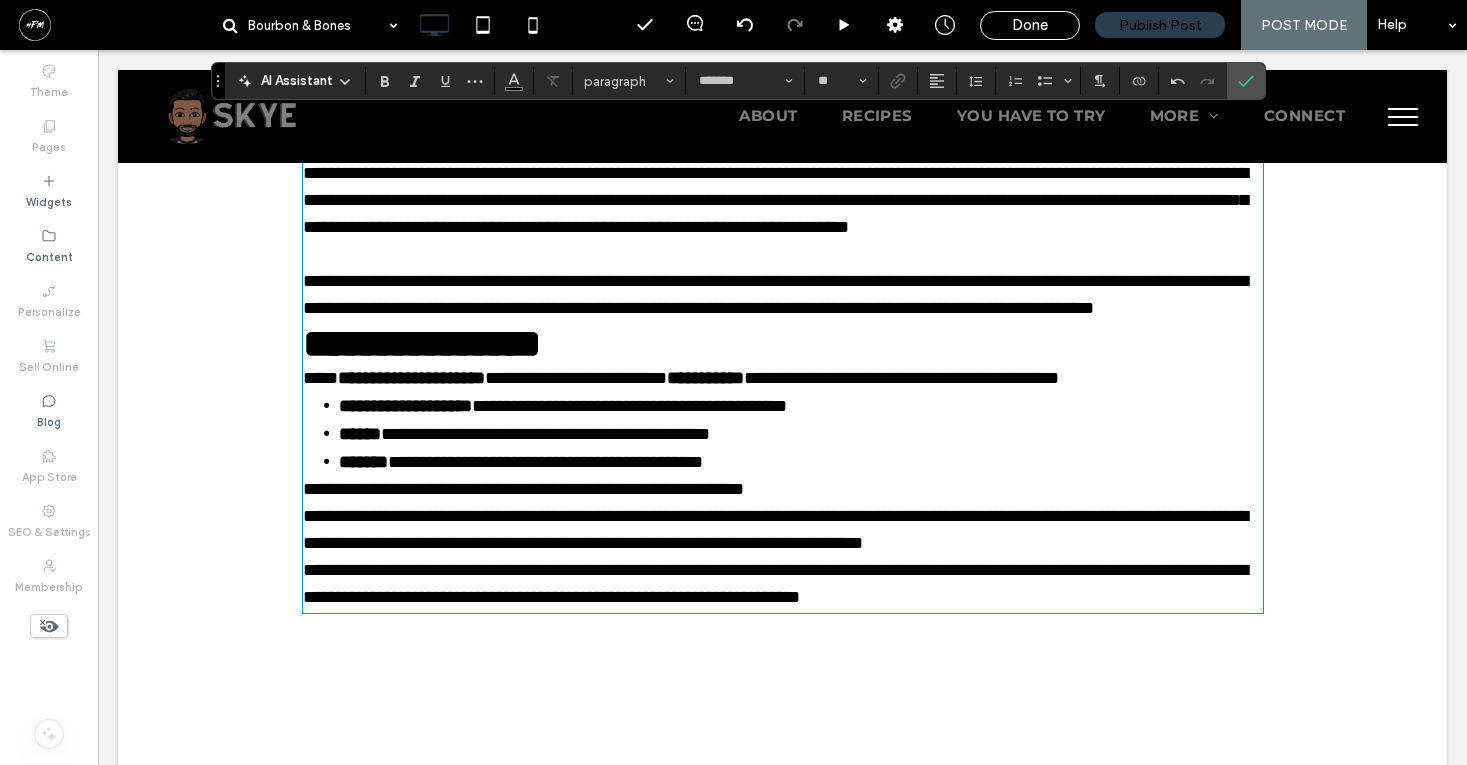 click on "**********" at bounding box center (783, 295) 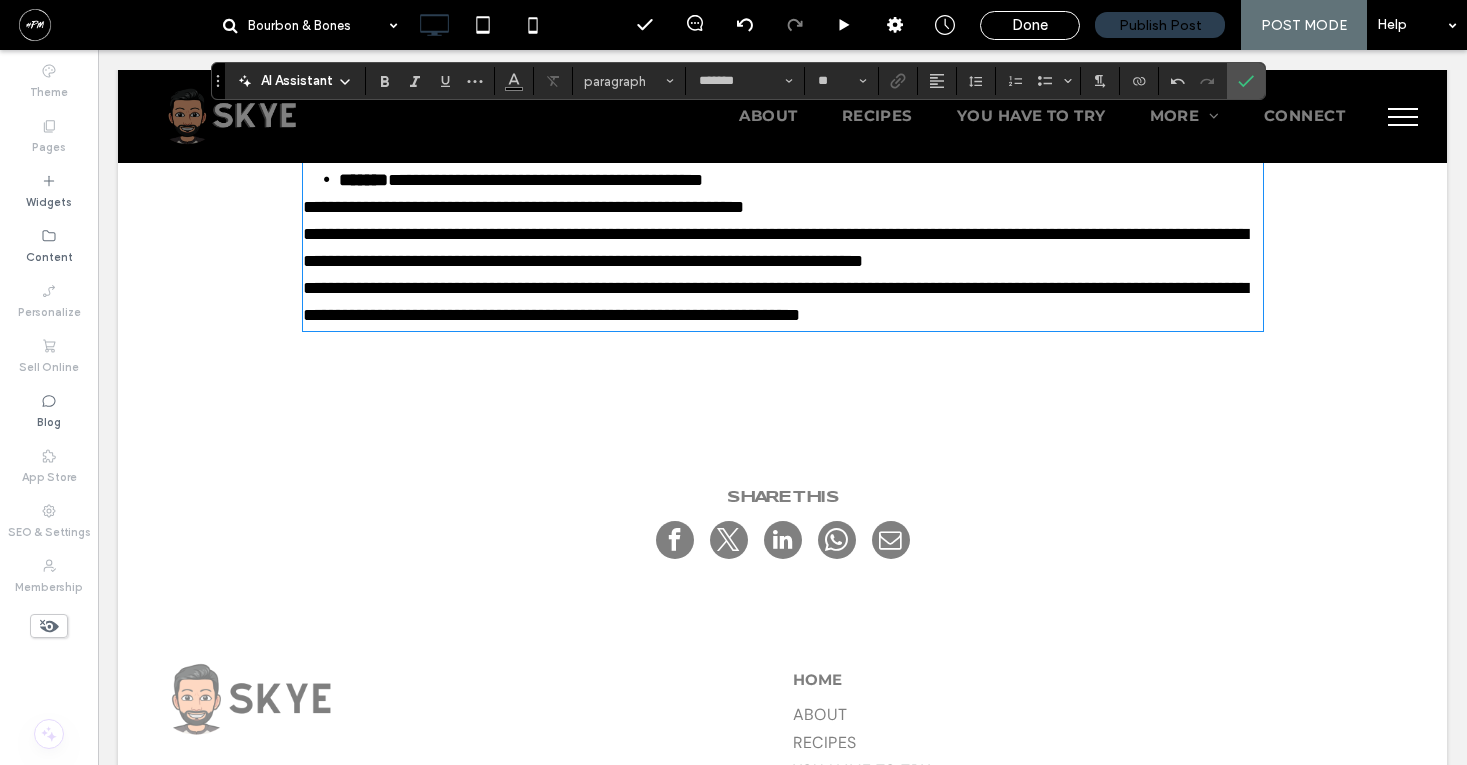 scroll, scrollTop: 5585, scrollLeft: 0, axis: vertical 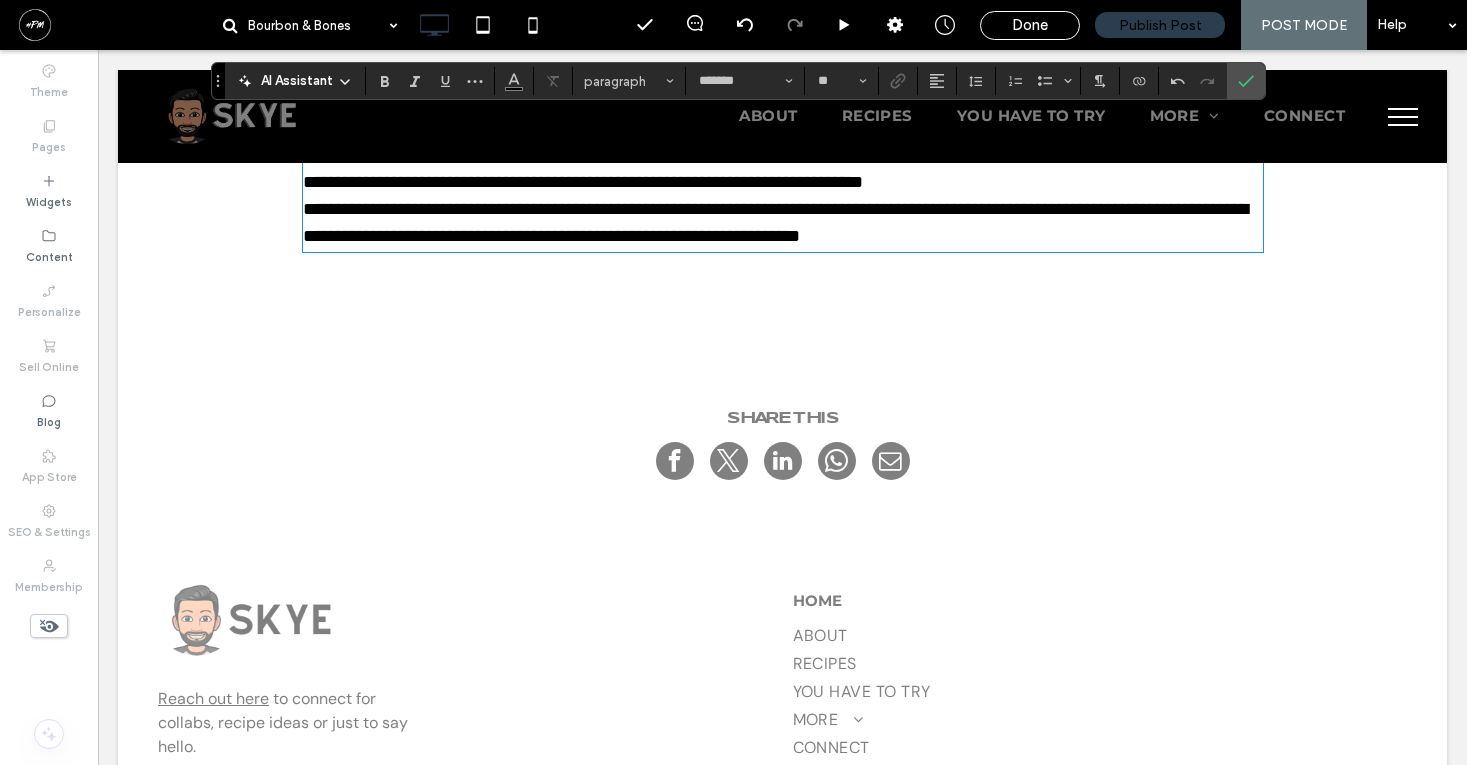 click on "****" at bounding box center [320, 17] 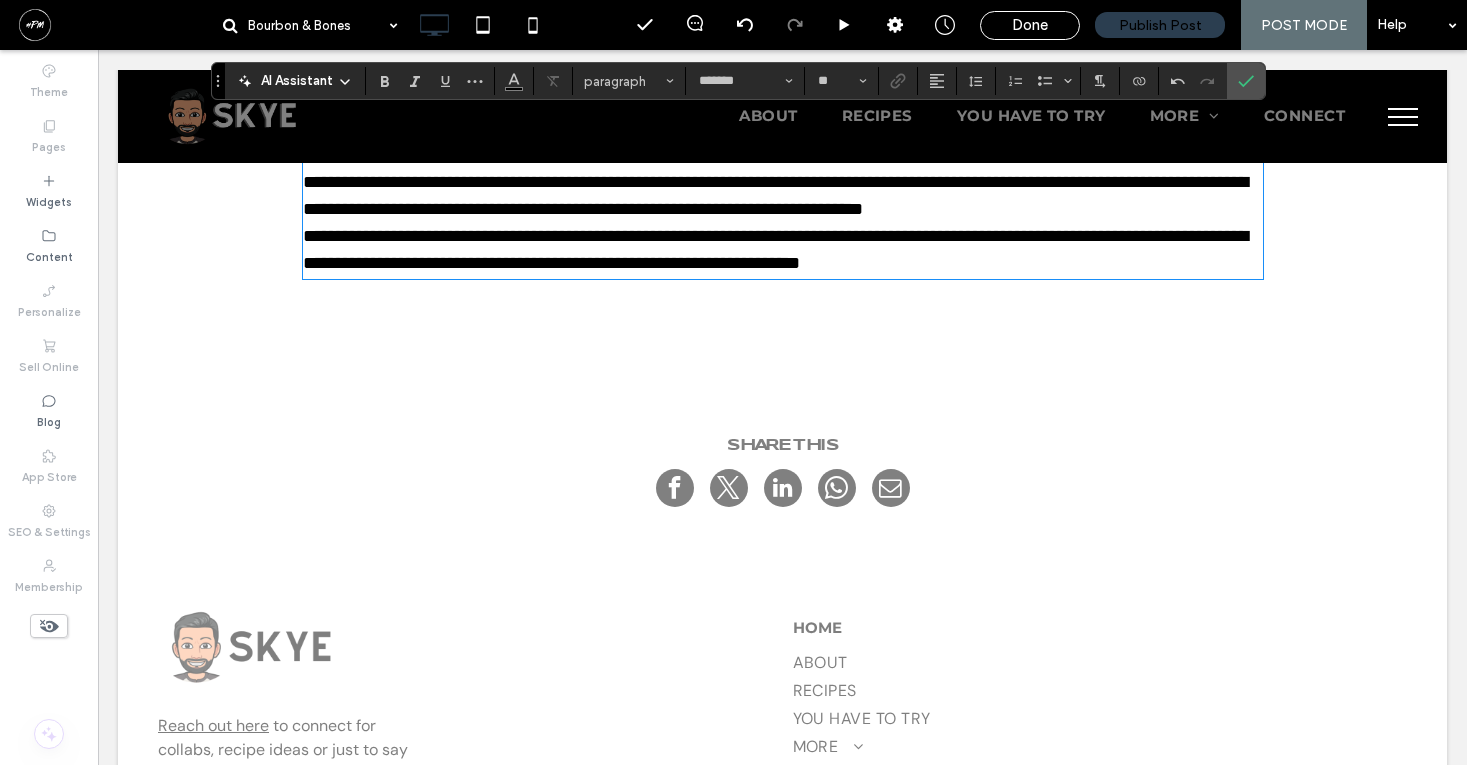 click on "**********" at bounding box center [801, 128] 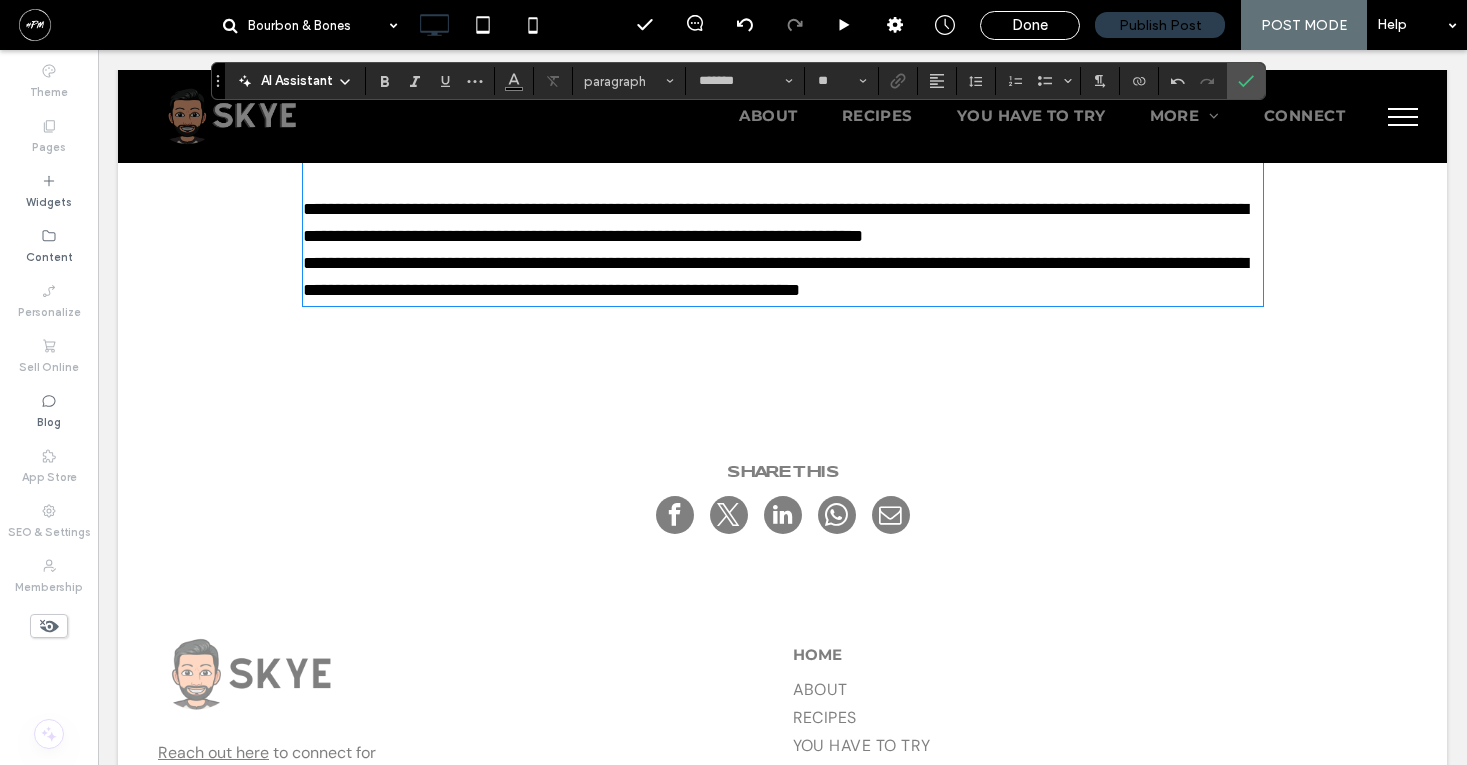 click on "**********" at bounding box center (783, 223) 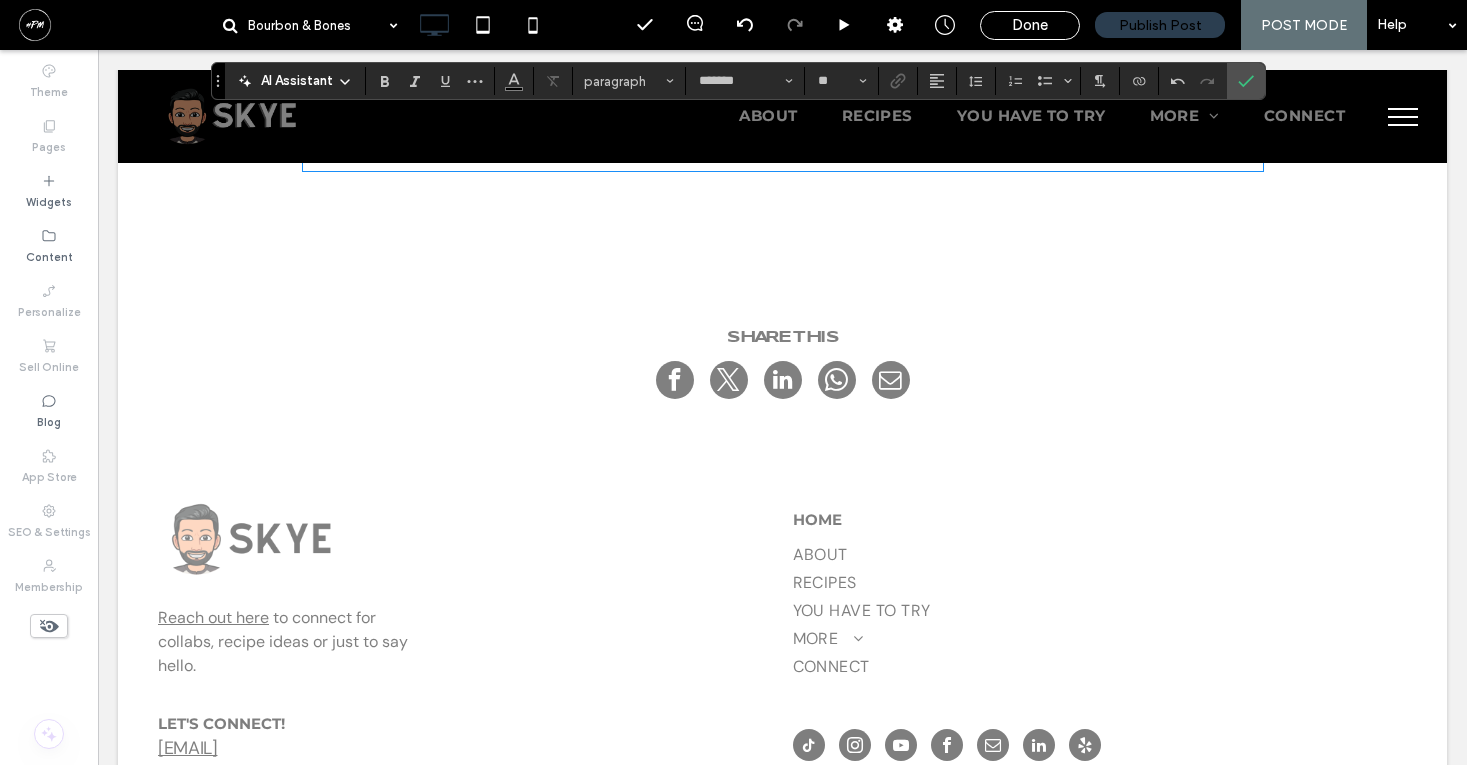 scroll, scrollTop: 5748, scrollLeft: 0, axis: vertical 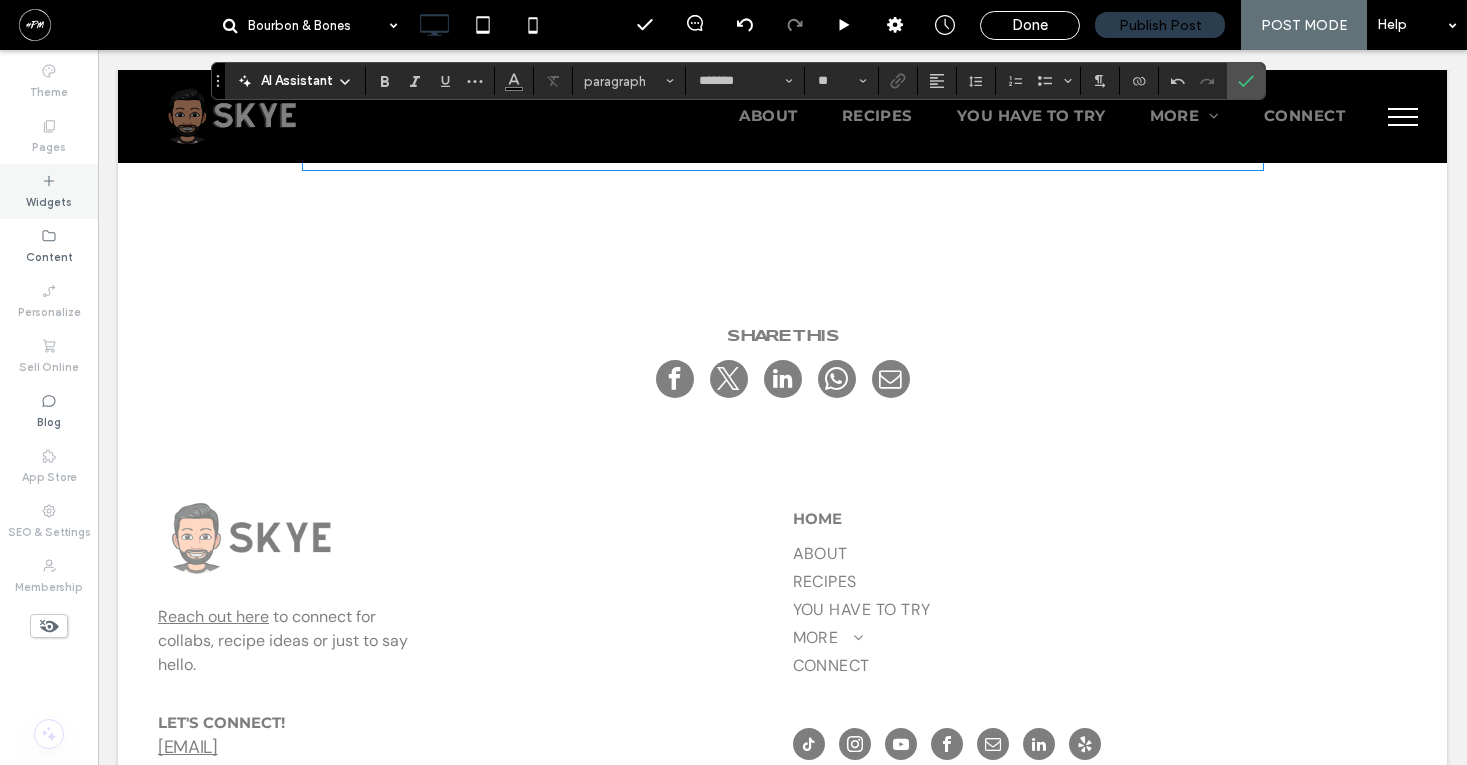 click on "Widgets" at bounding box center (49, 200) 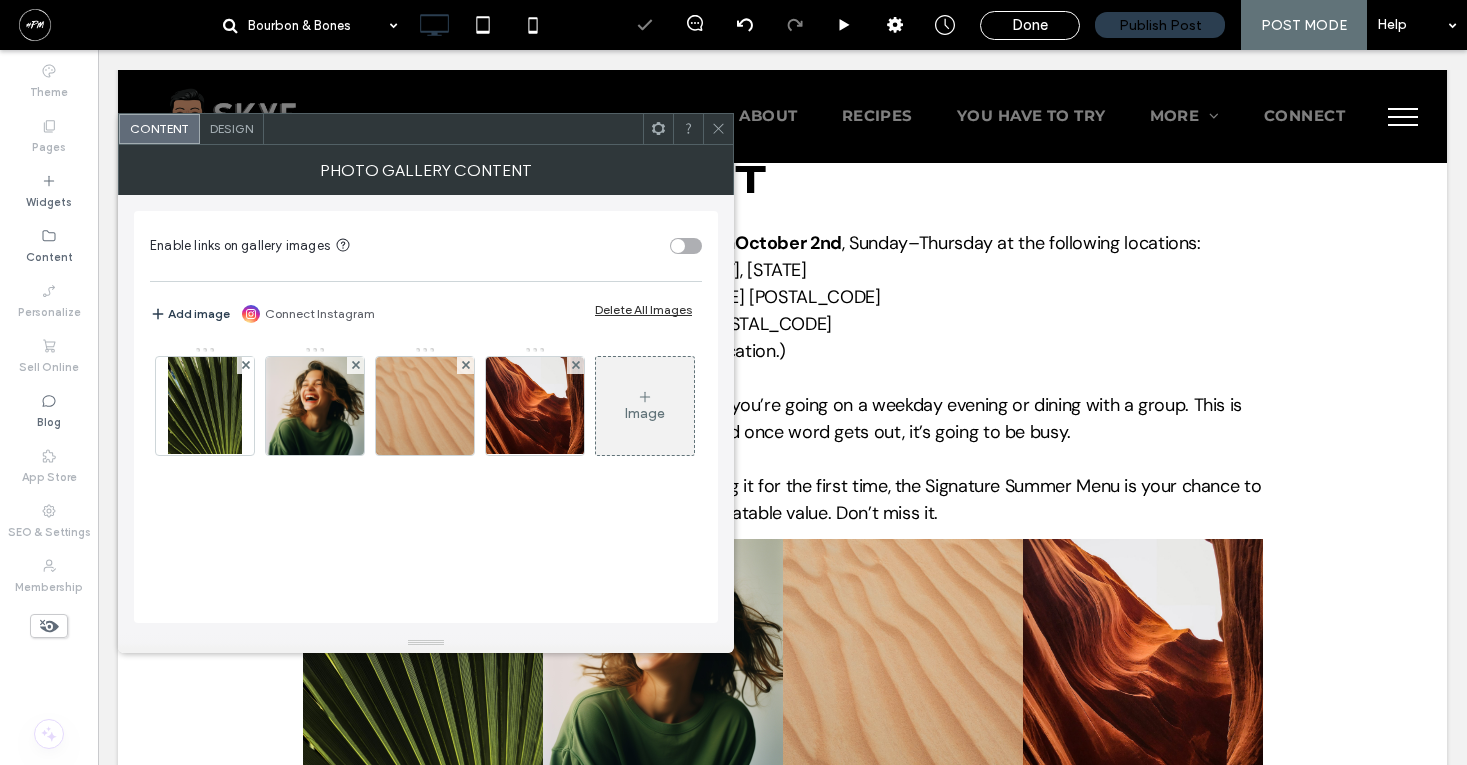 click on "Delete All Images" at bounding box center [643, 309] 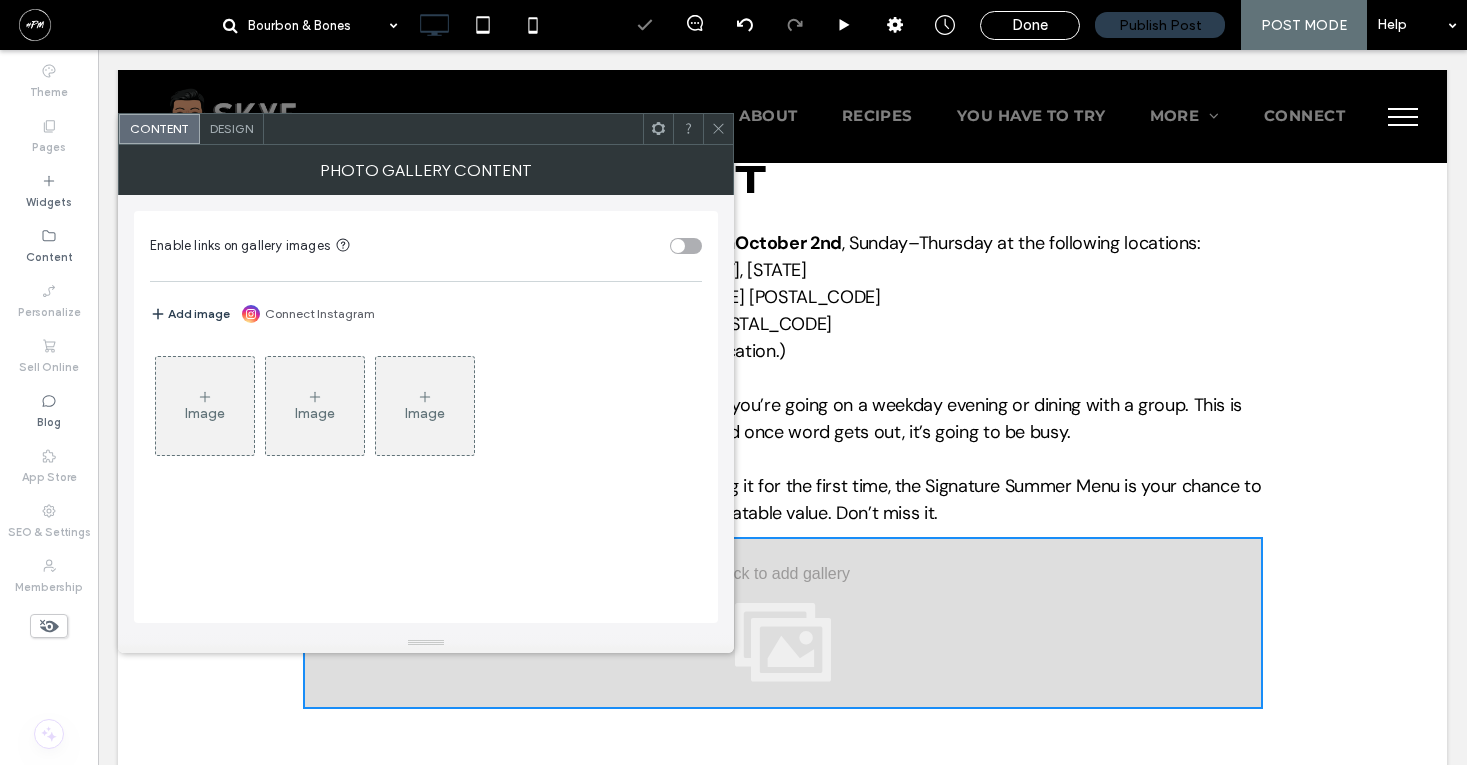click on "Image" at bounding box center [205, 413] 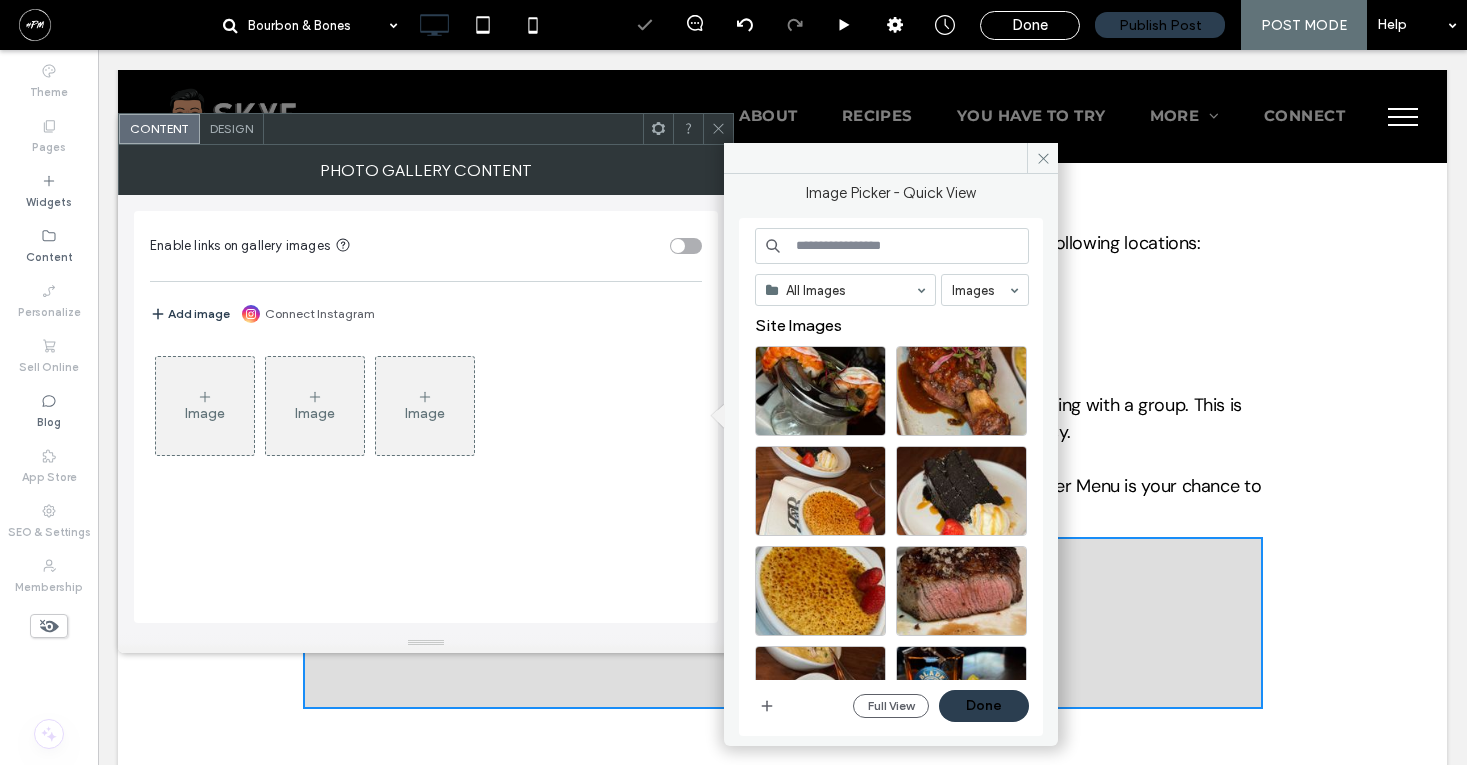 scroll, scrollTop: 247, scrollLeft: 0, axis: vertical 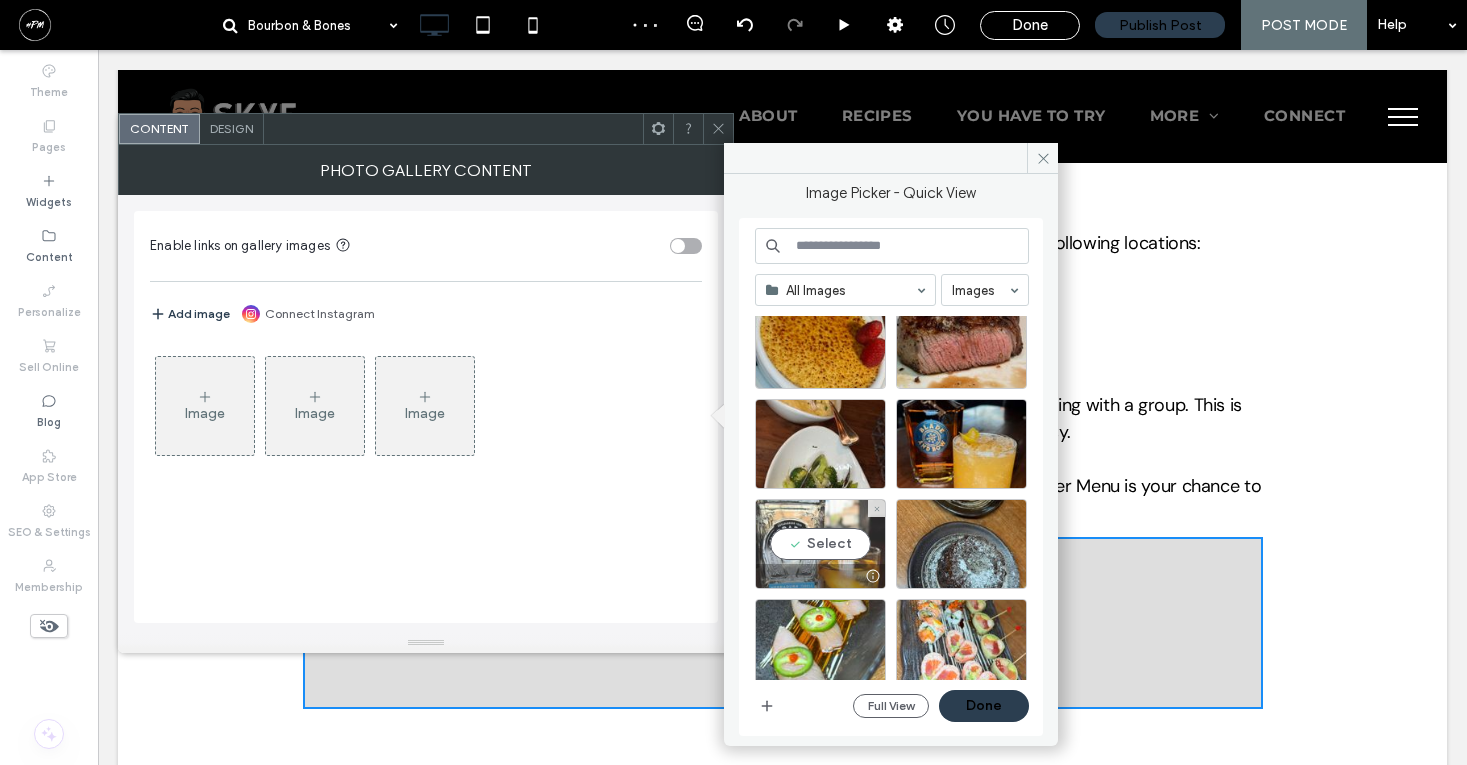 click on "Select" at bounding box center (820, 544) 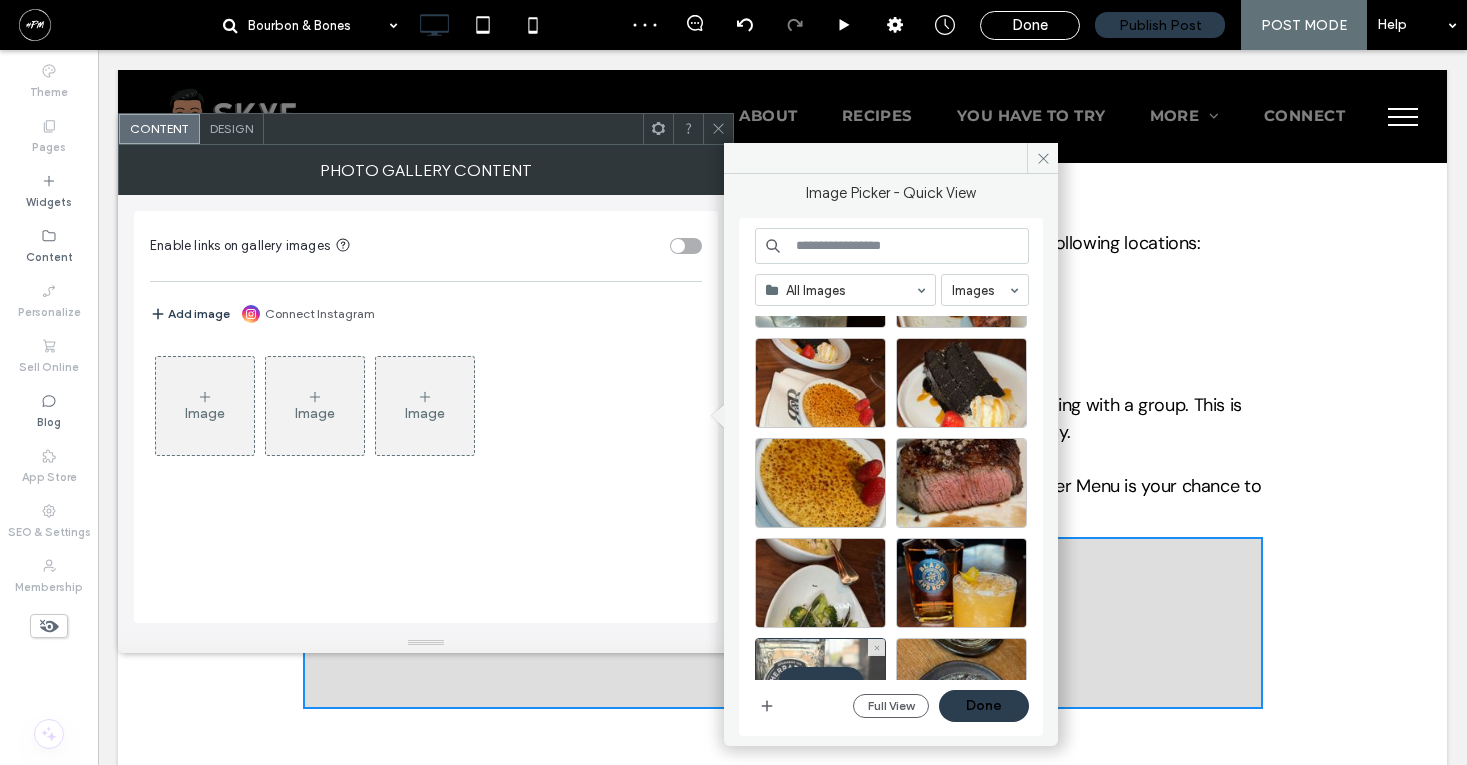 scroll, scrollTop: 0, scrollLeft: 0, axis: both 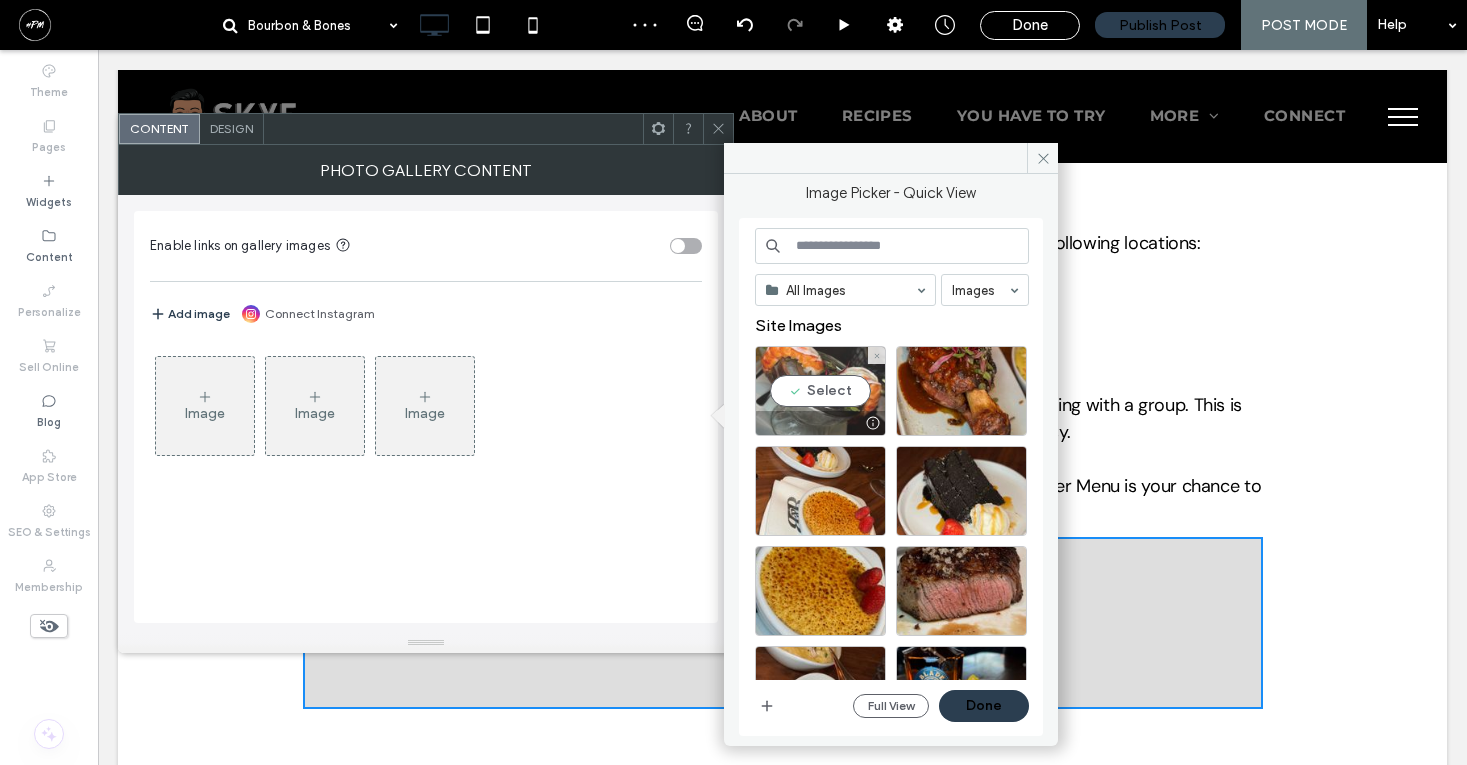 click on "Select" at bounding box center [820, 391] 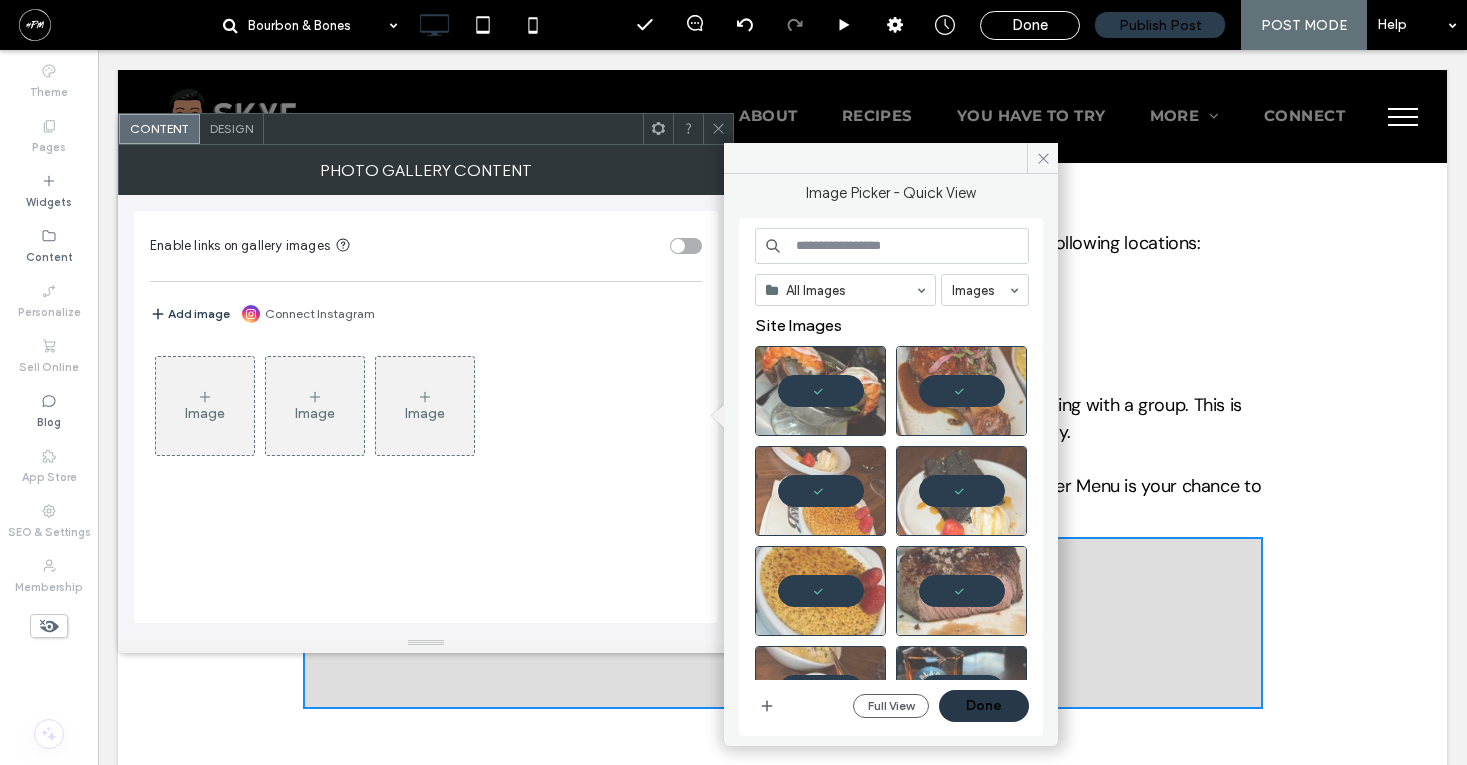 click on "Done" at bounding box center [984, 706] 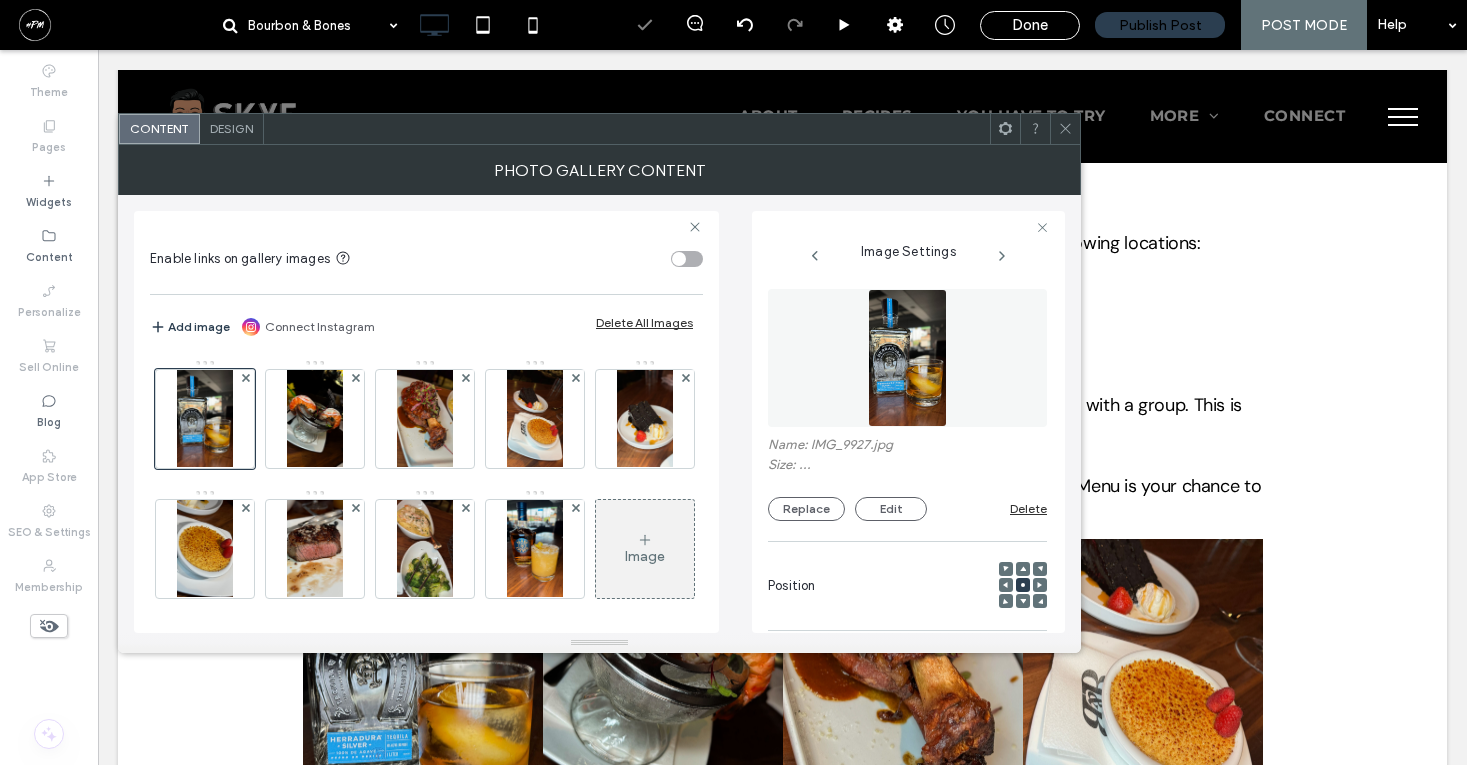 click at bounding box center [627, 129] 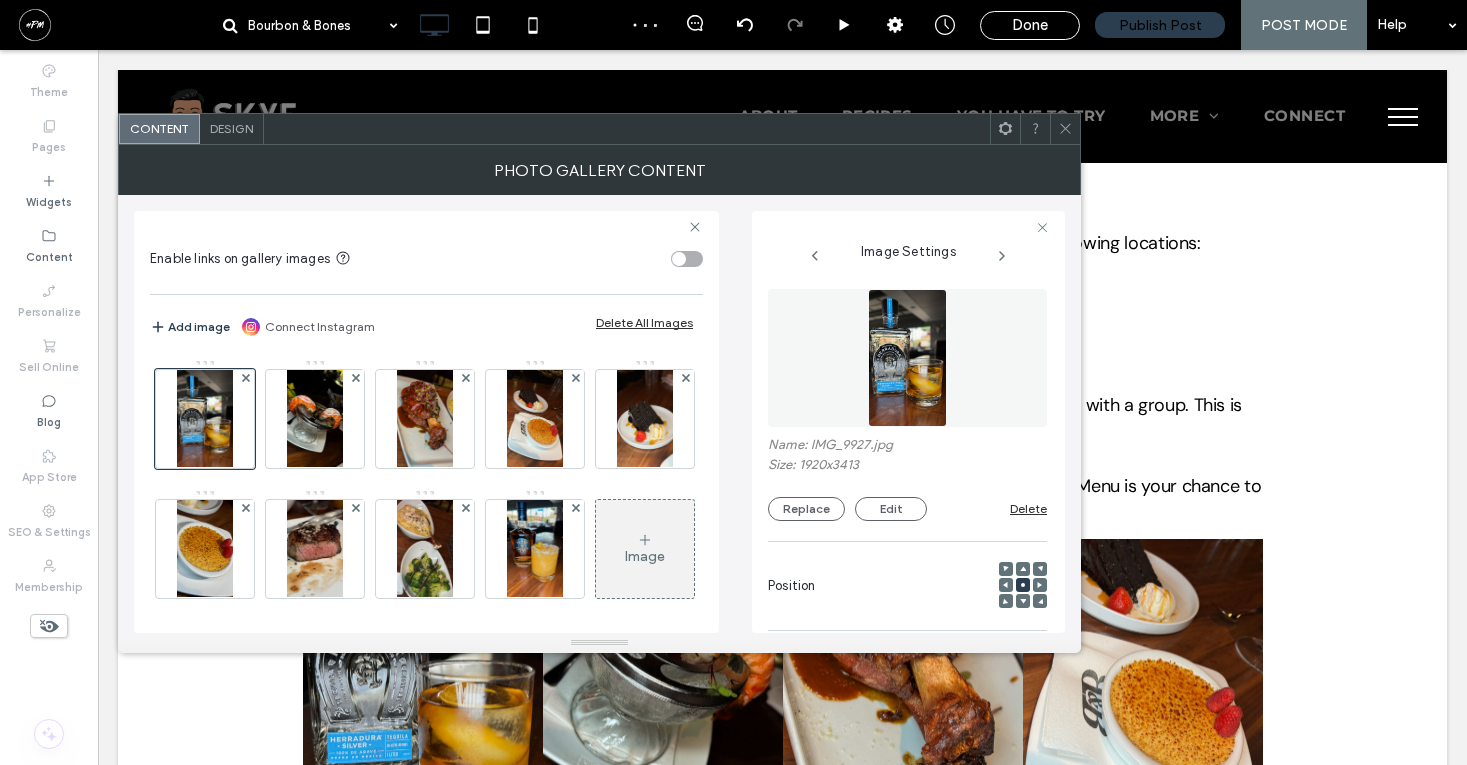 click 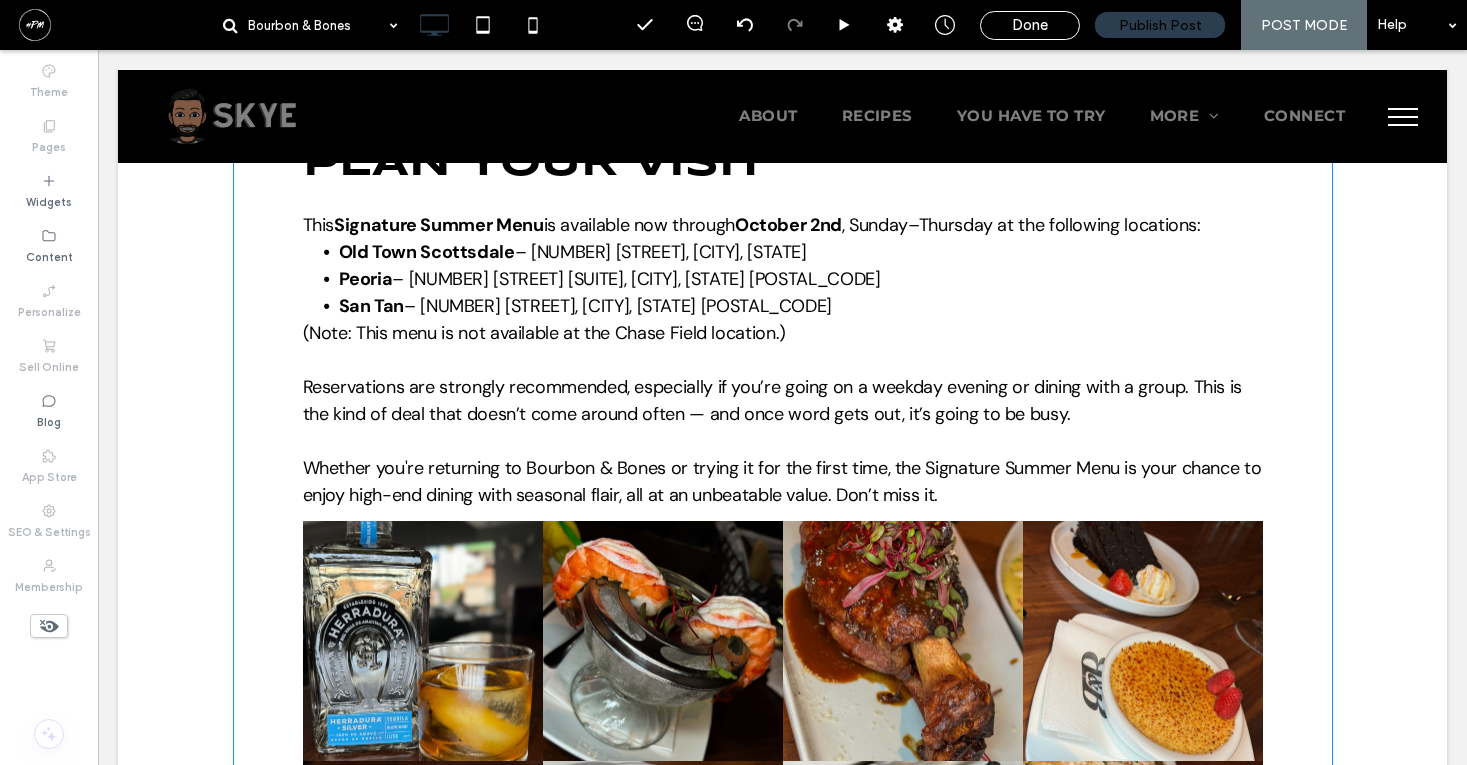 scroll, scrollTop: 6719, scrollLeft: 0, axis: vertical 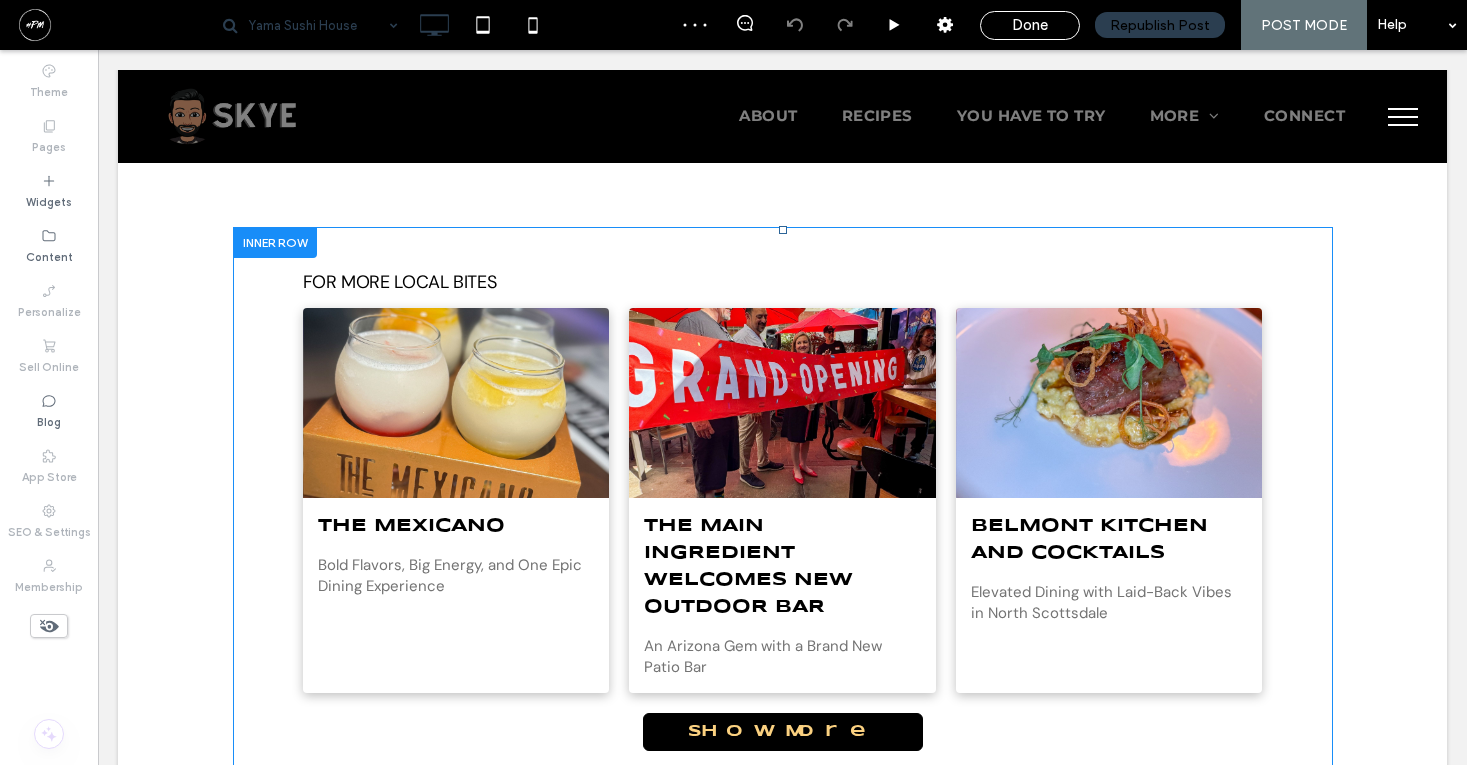 click at bounding box center (275, 242) 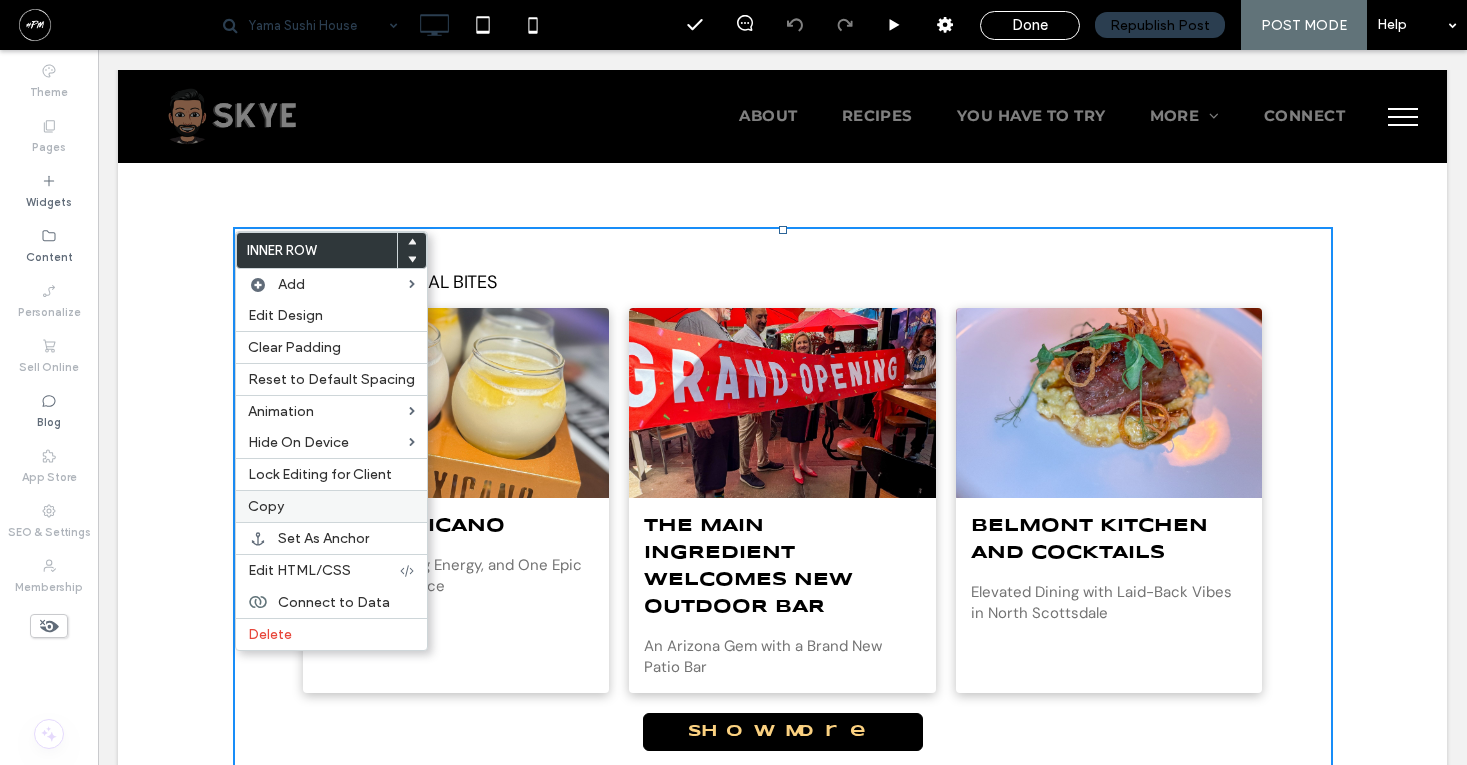click on "Copy" at bounding box center [331, 506] 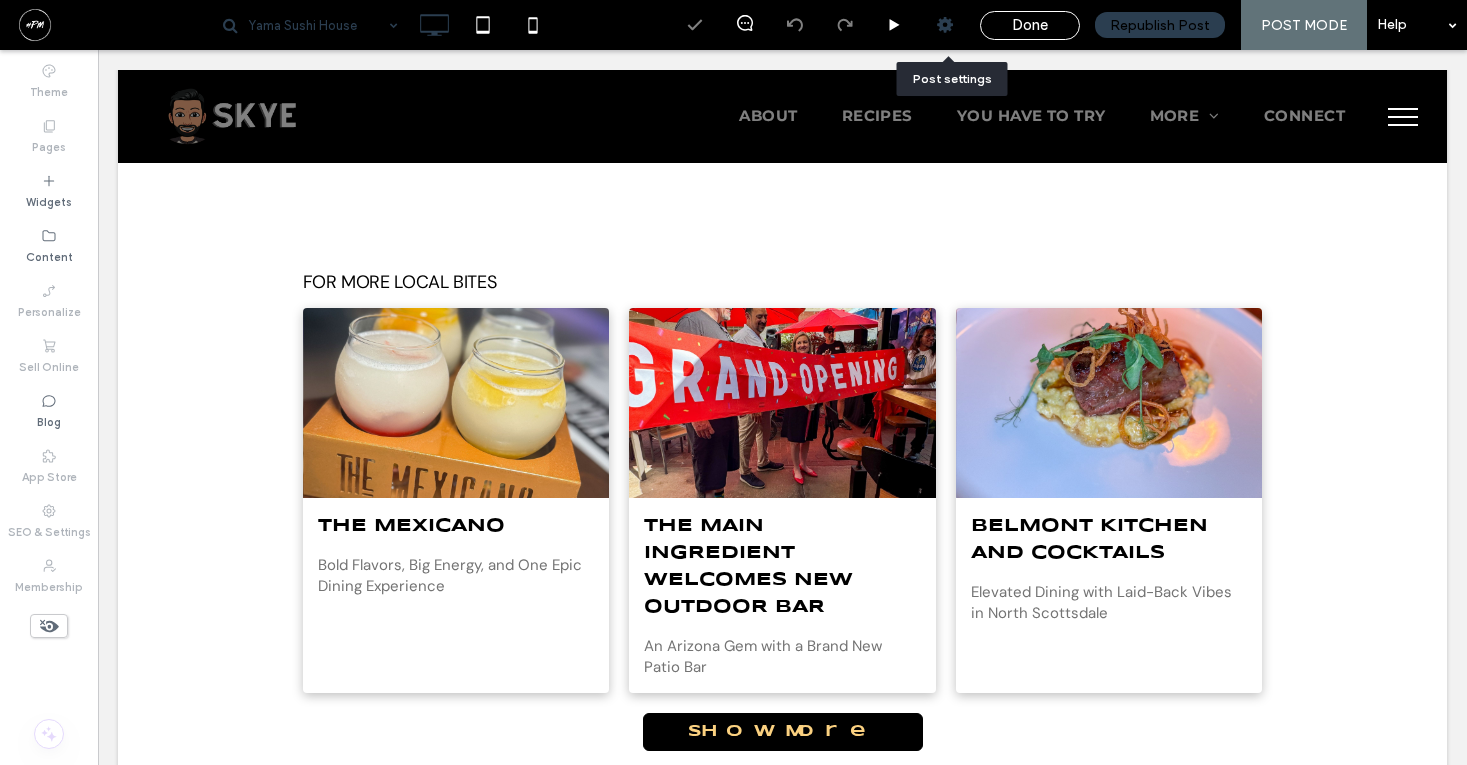 click 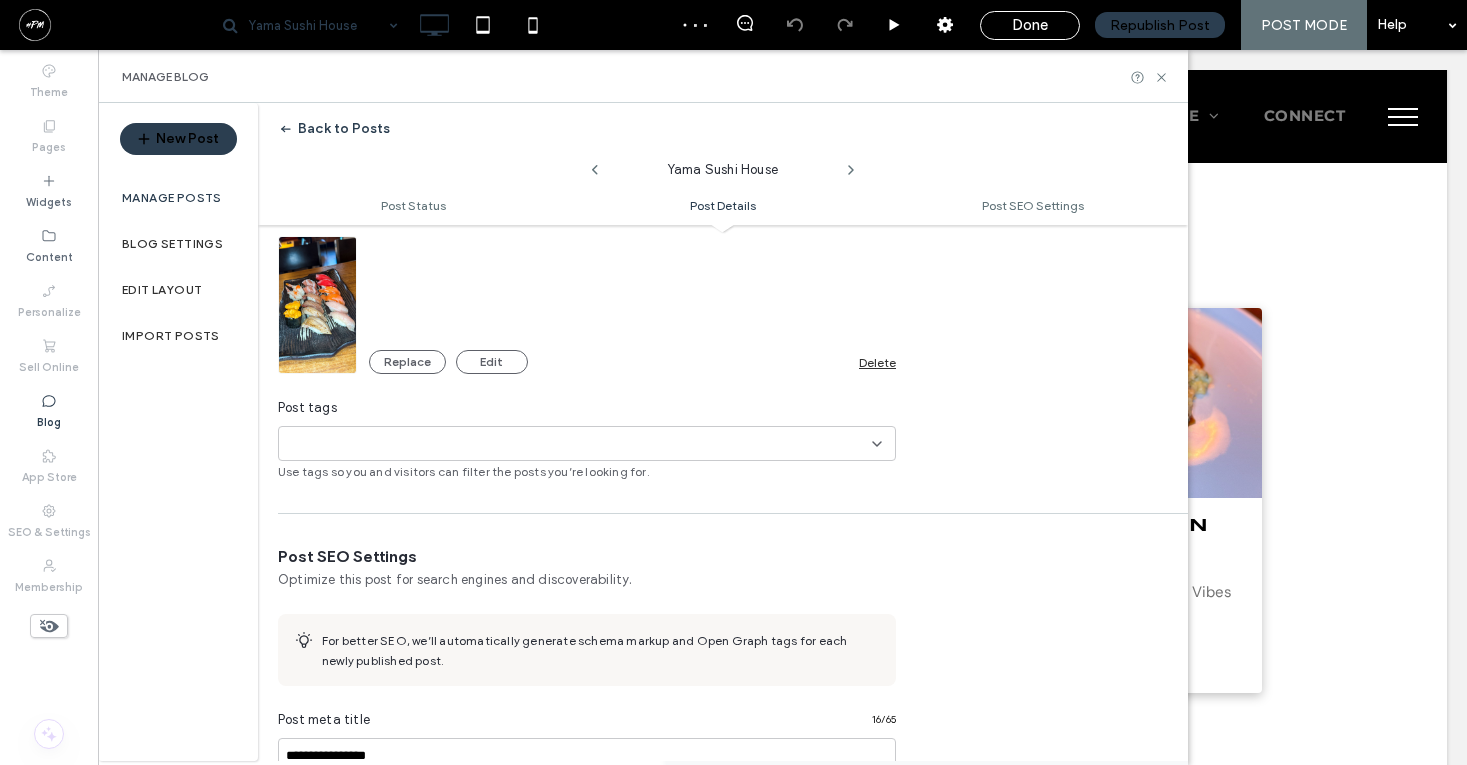 scroll, scrollTop: 772, scrollLeft: 0, axis: vertical 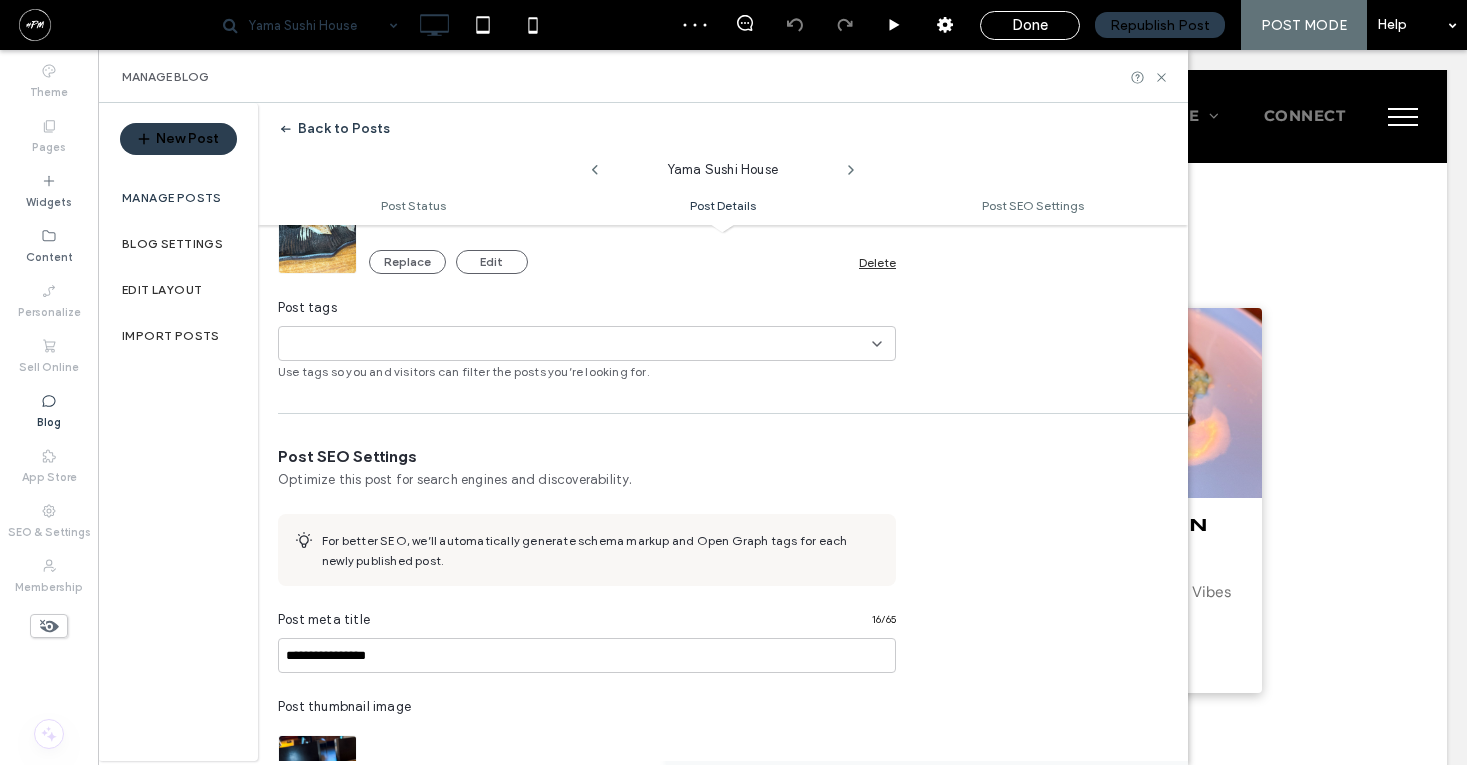 click at bounding box center [356, 344] 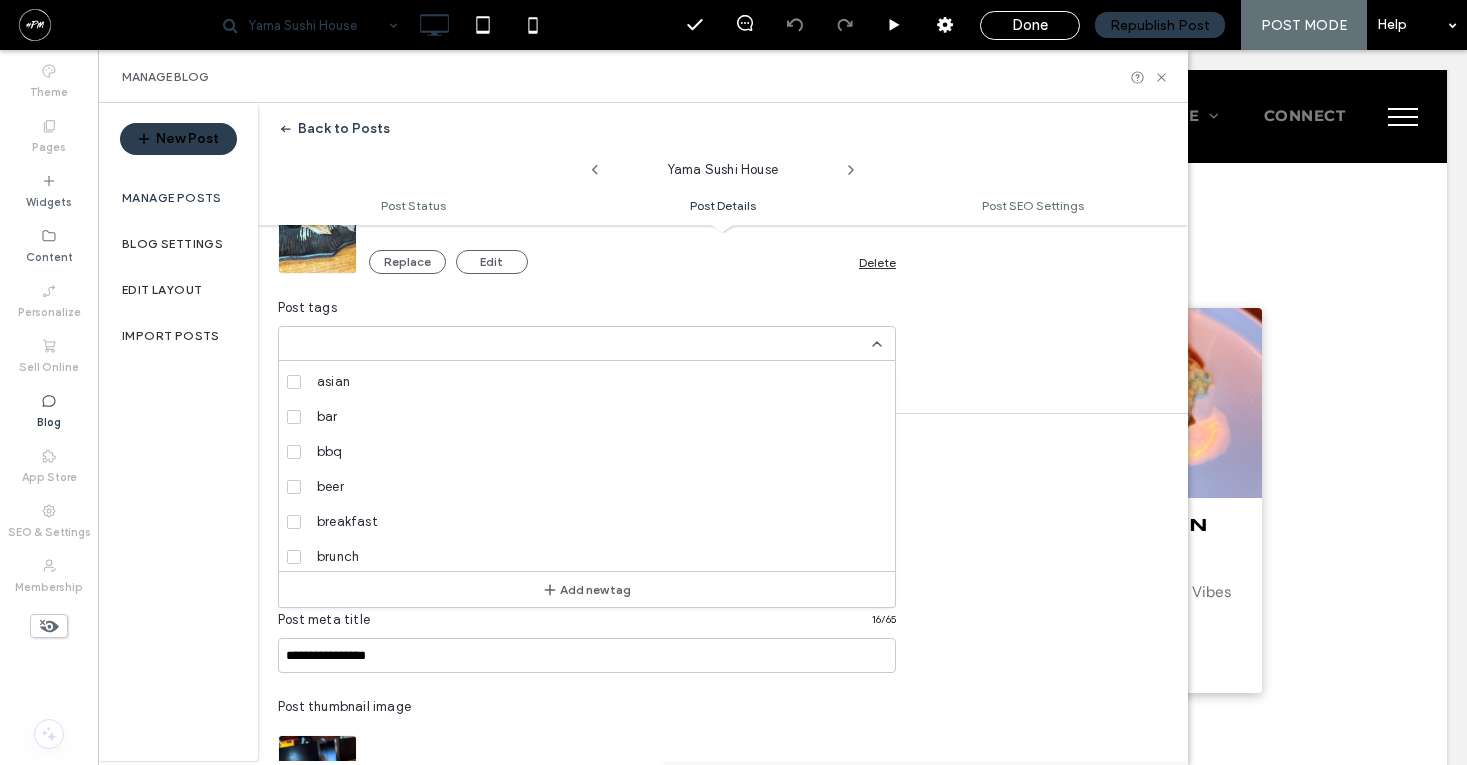 scroll, scrollTop: 0, scrollLeft: 0, axis: both 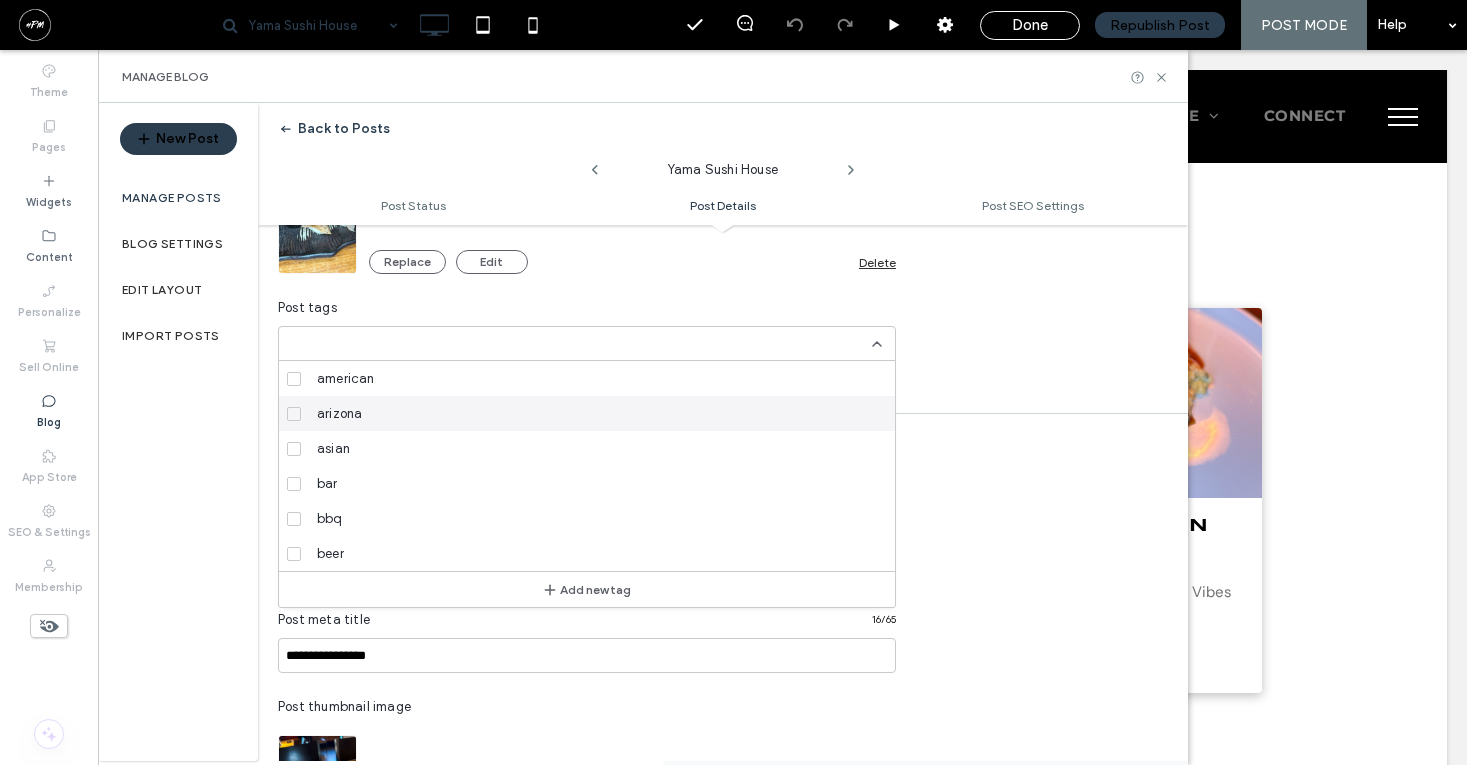 click at bounding box center (294, 414) 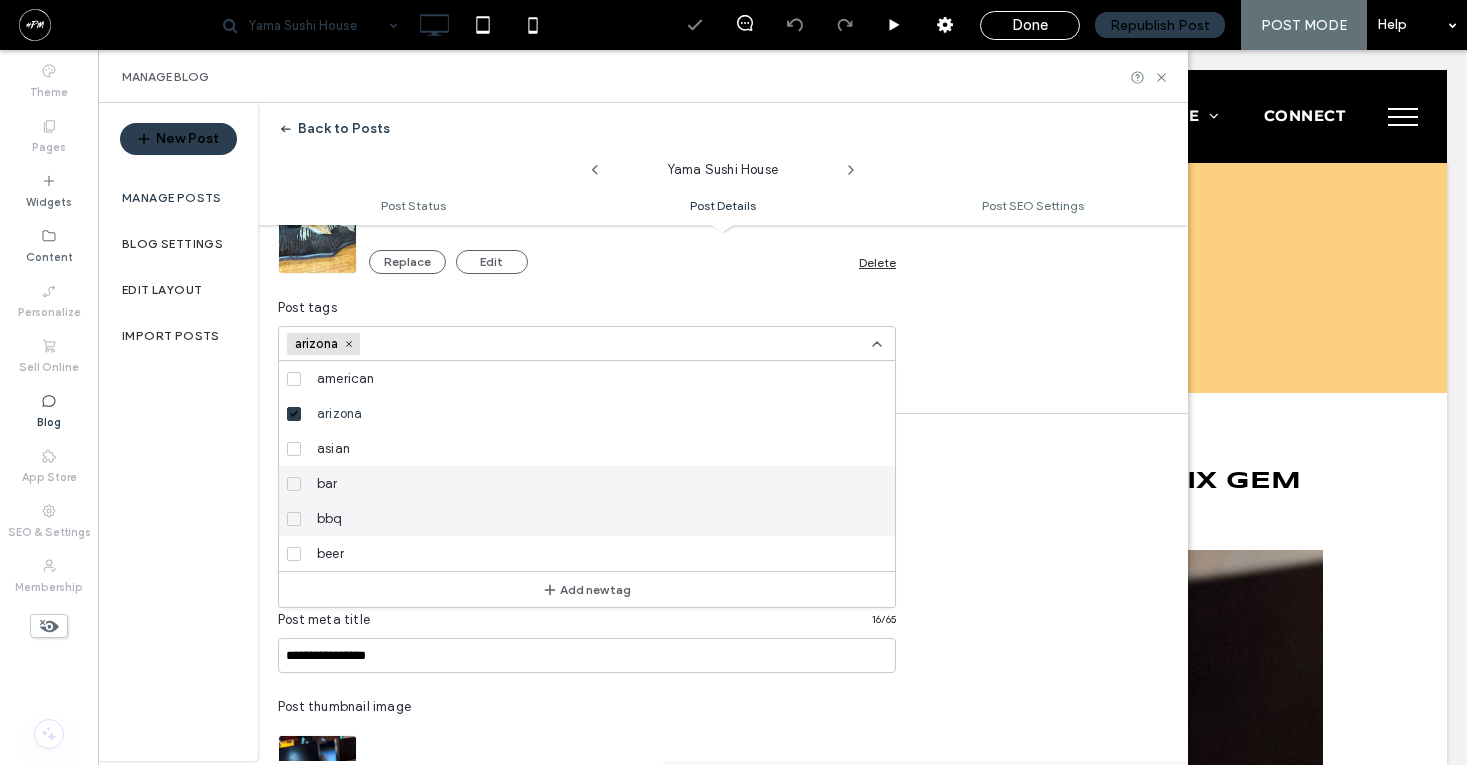 scroll, scrollTop: 0, scrollLeft: 0, axis: both 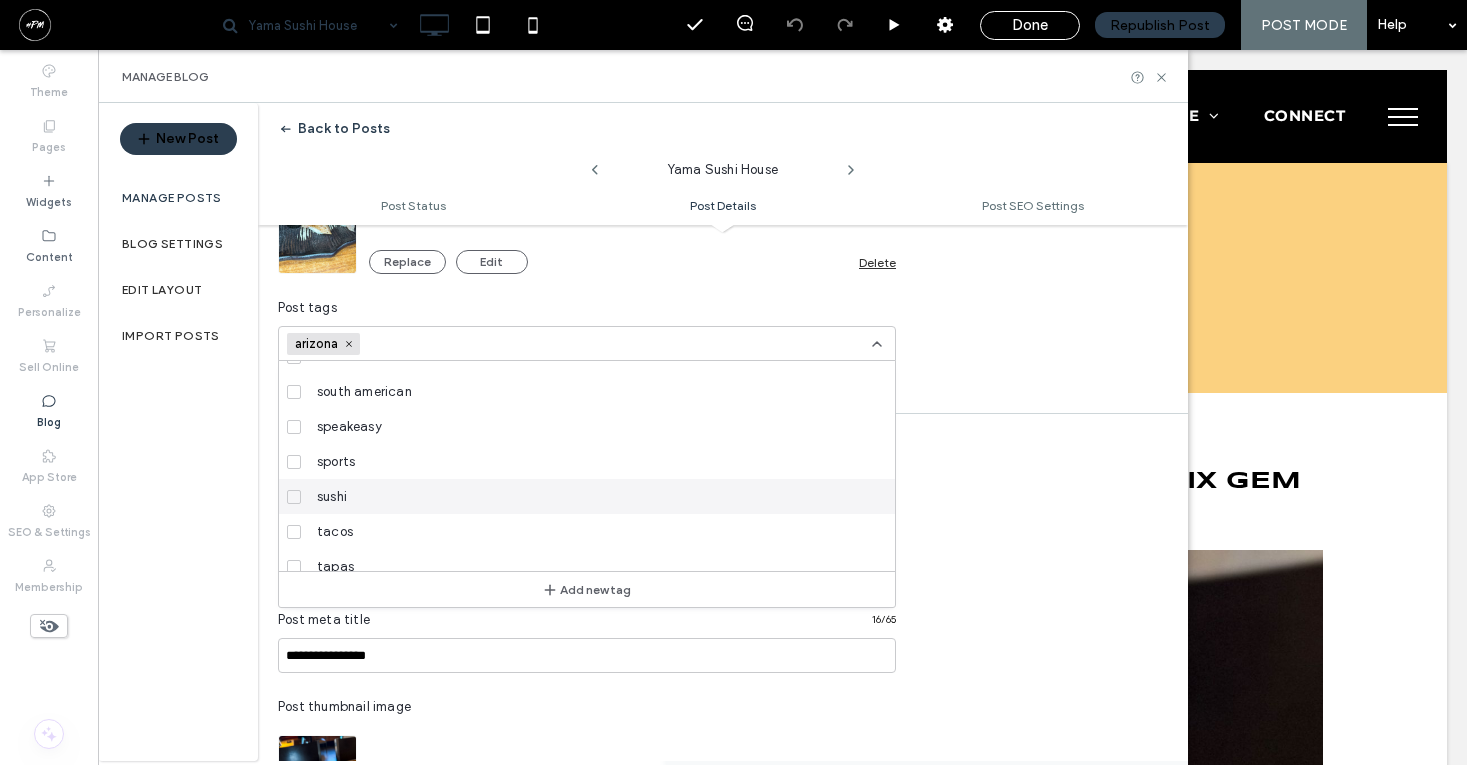 click 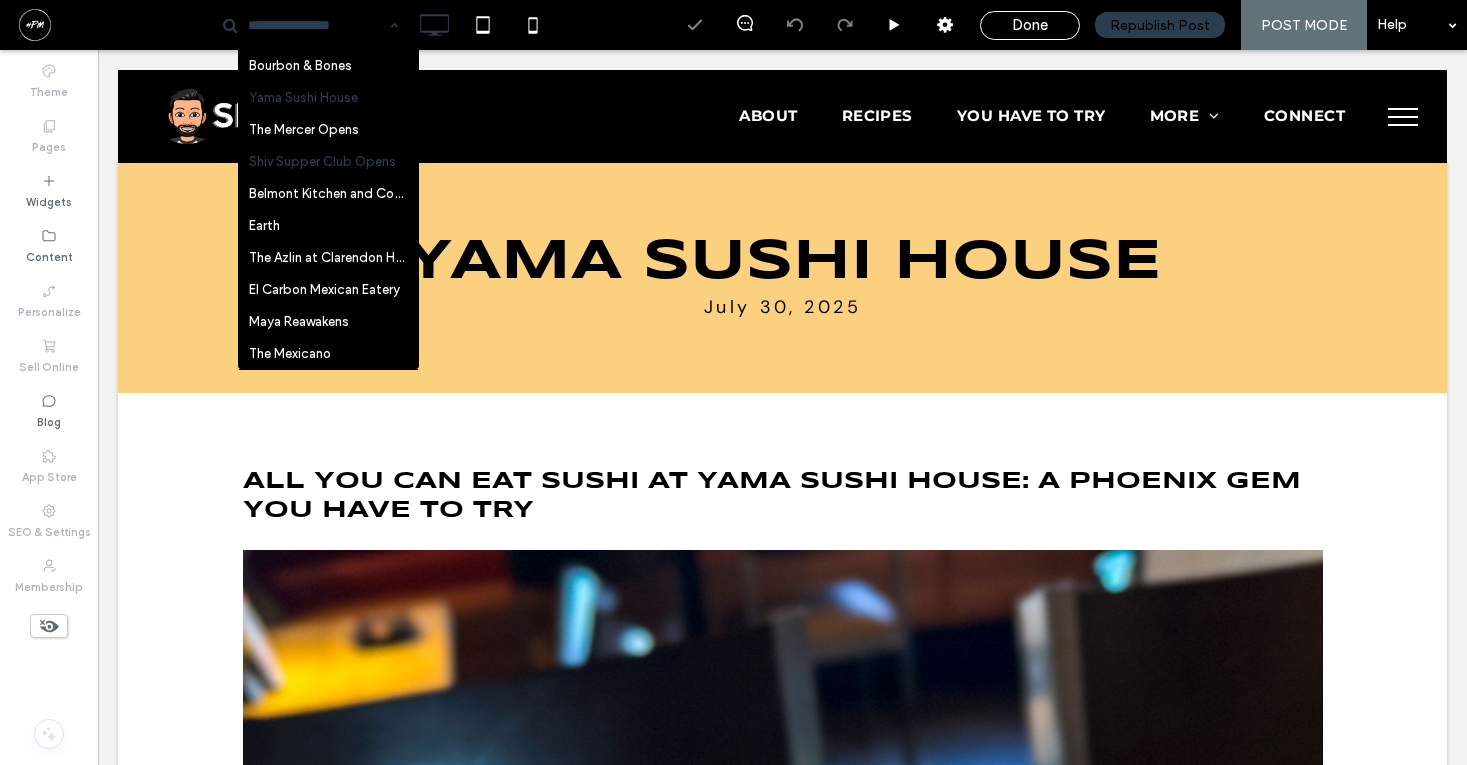 scroll, scrollTop: 0, scrollLeft: 0, axis: both 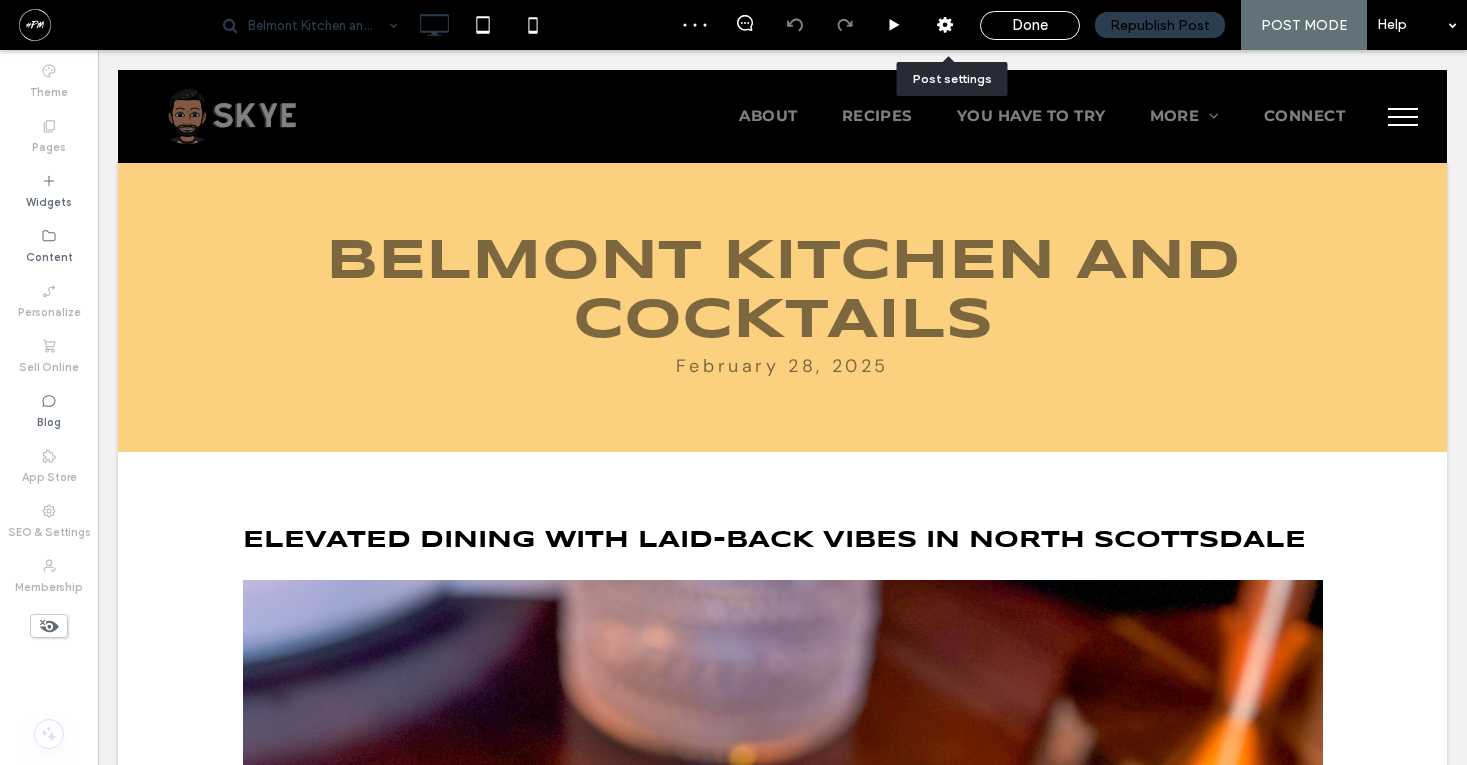 click 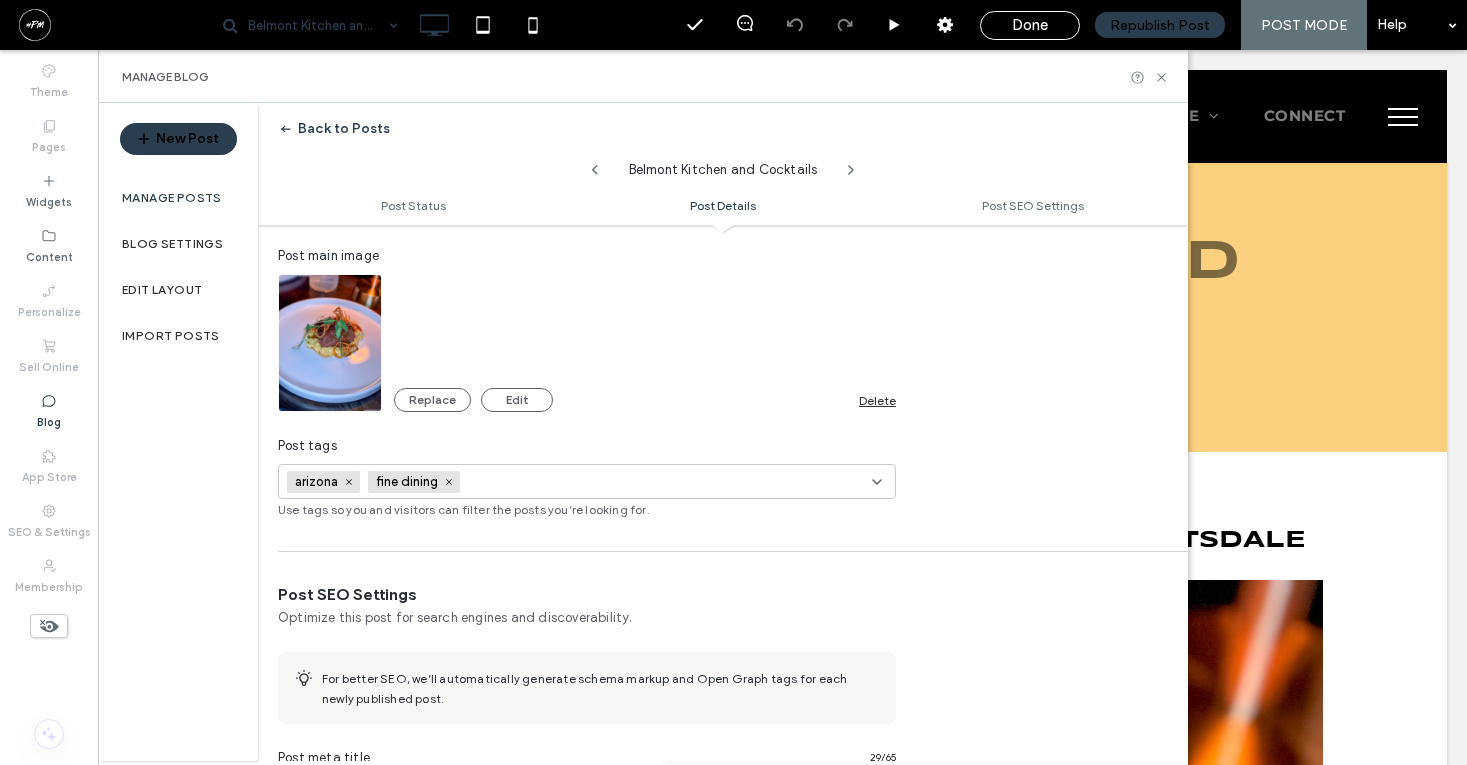 scroll, scrollTop: 531, scrollLeft: 0, axis: vertical 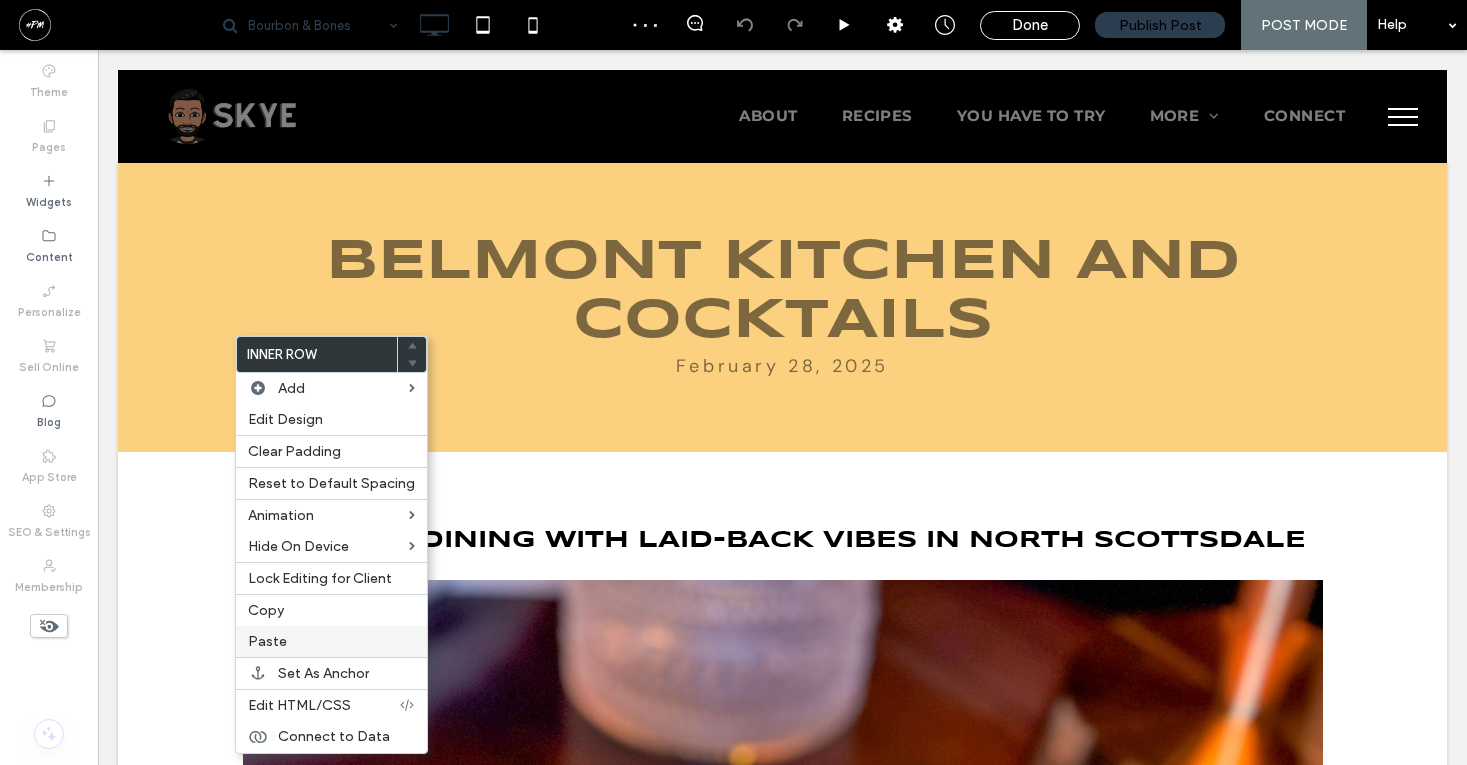 click on "Paste" at bounding box center (267, 641) 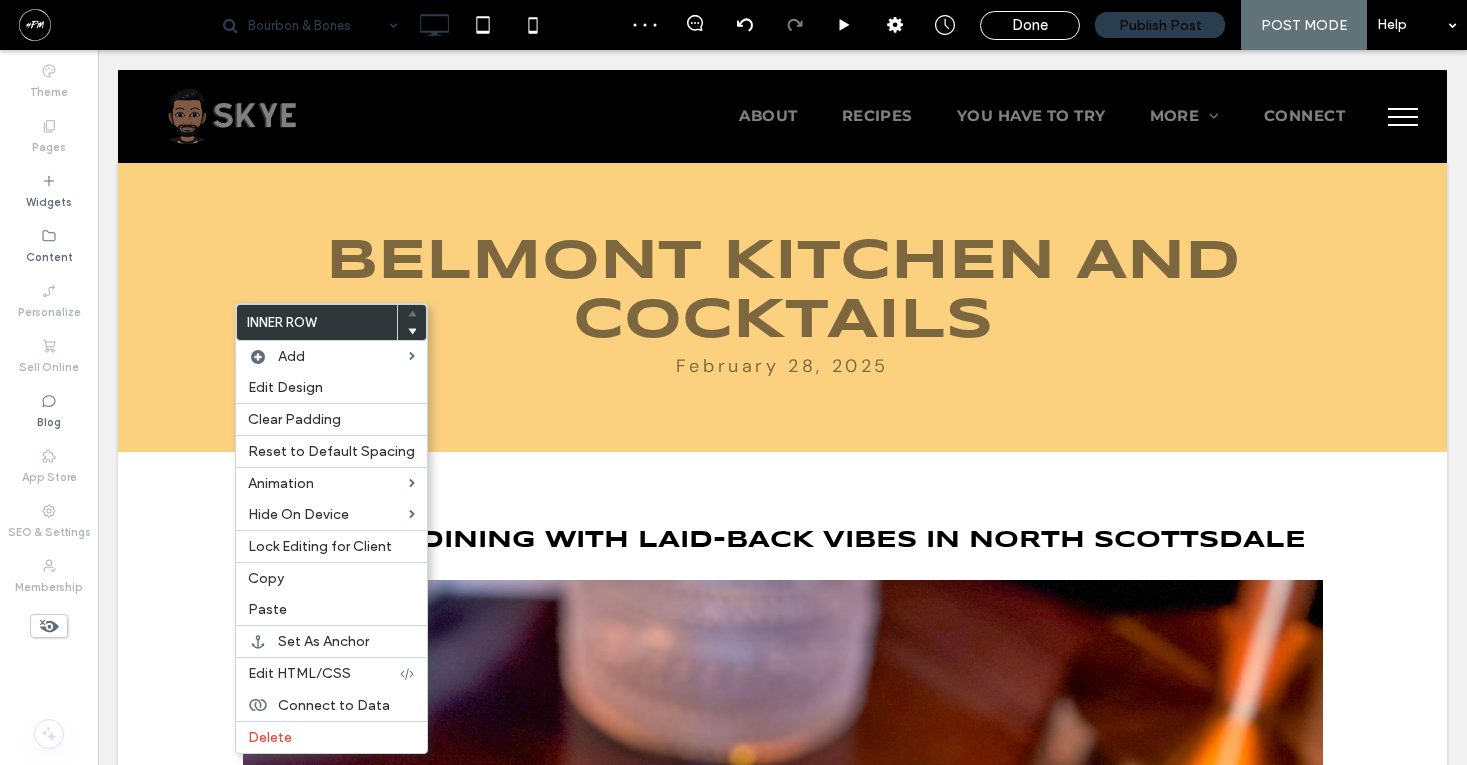 click 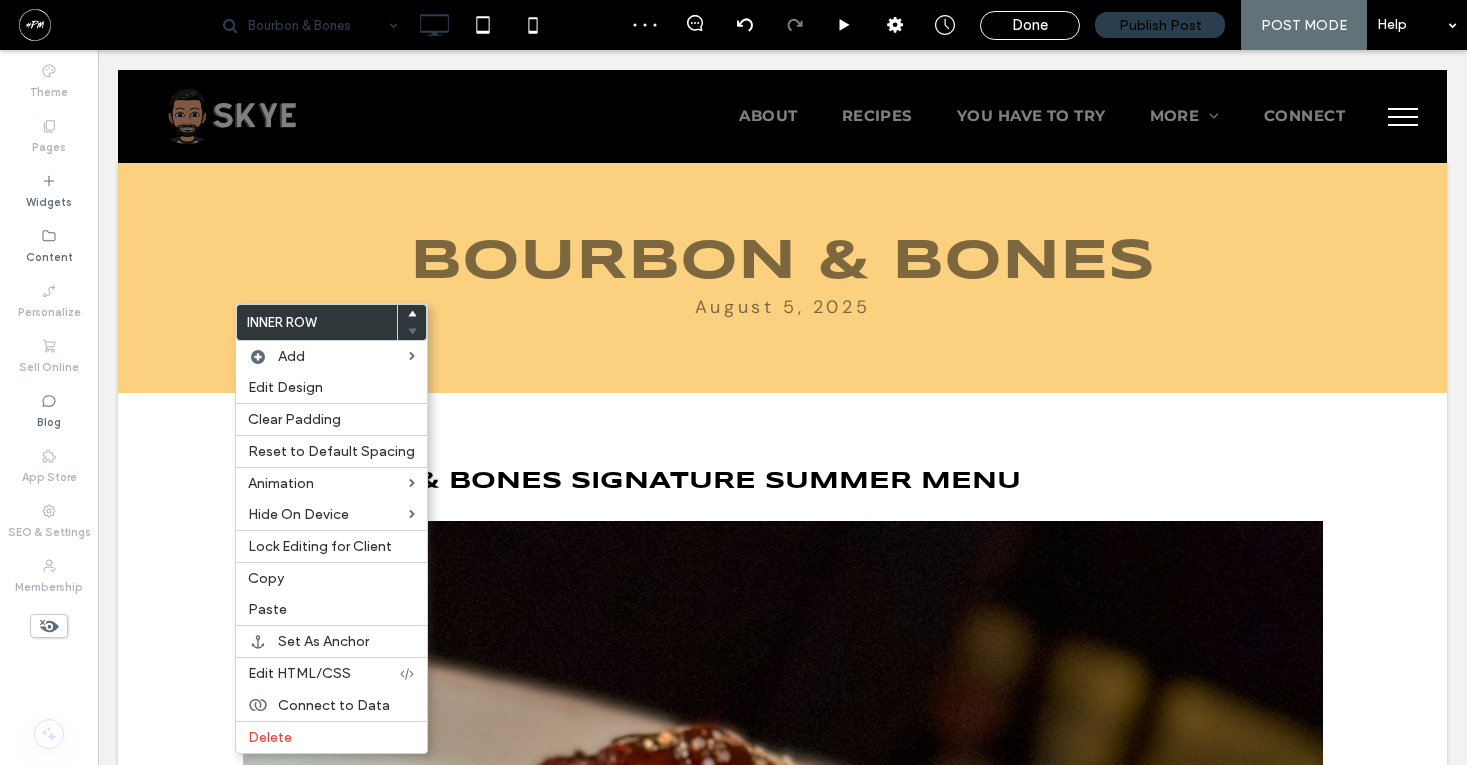 click on "Bourbon & Bones   August 5, 2025
Click To Paste
Row + Add Section" at bounding box center (782, 278) 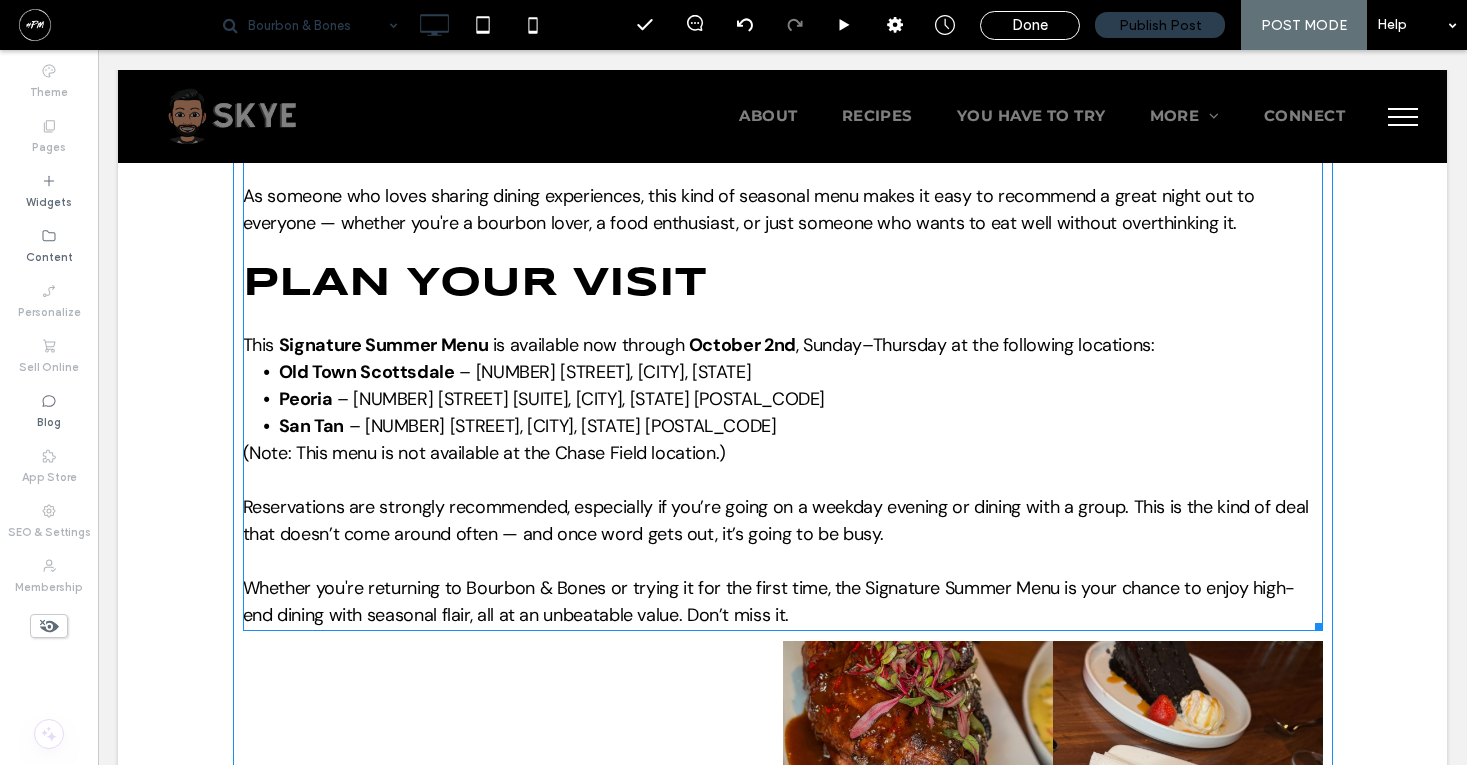 scroll, scrollTop: 5593, scrollLeft: 0, axis: vertical 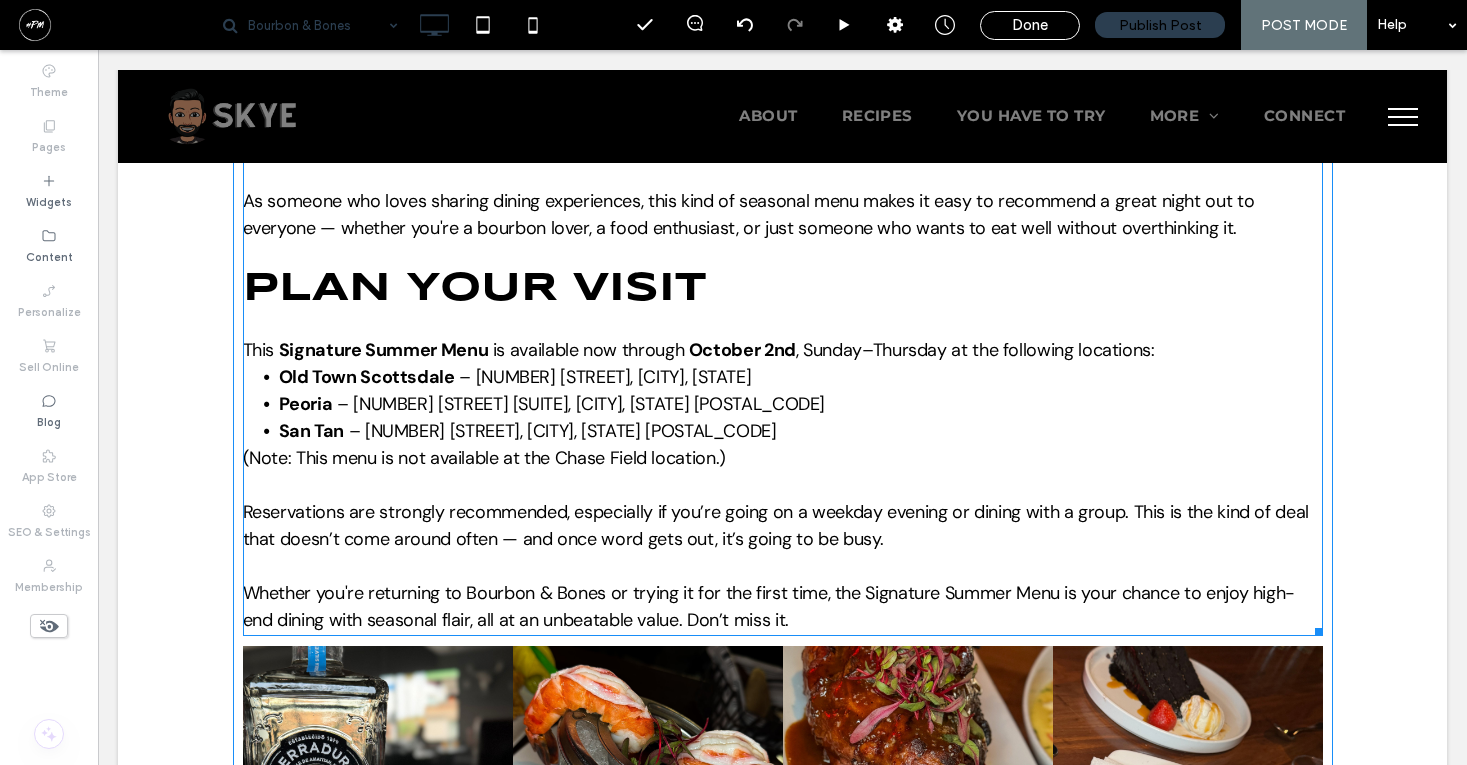 click on "This
Signature Summer Menu   is available now through
October 2nd , Sunday–Thursday at the following locations:" at bounding box center [783, 350] 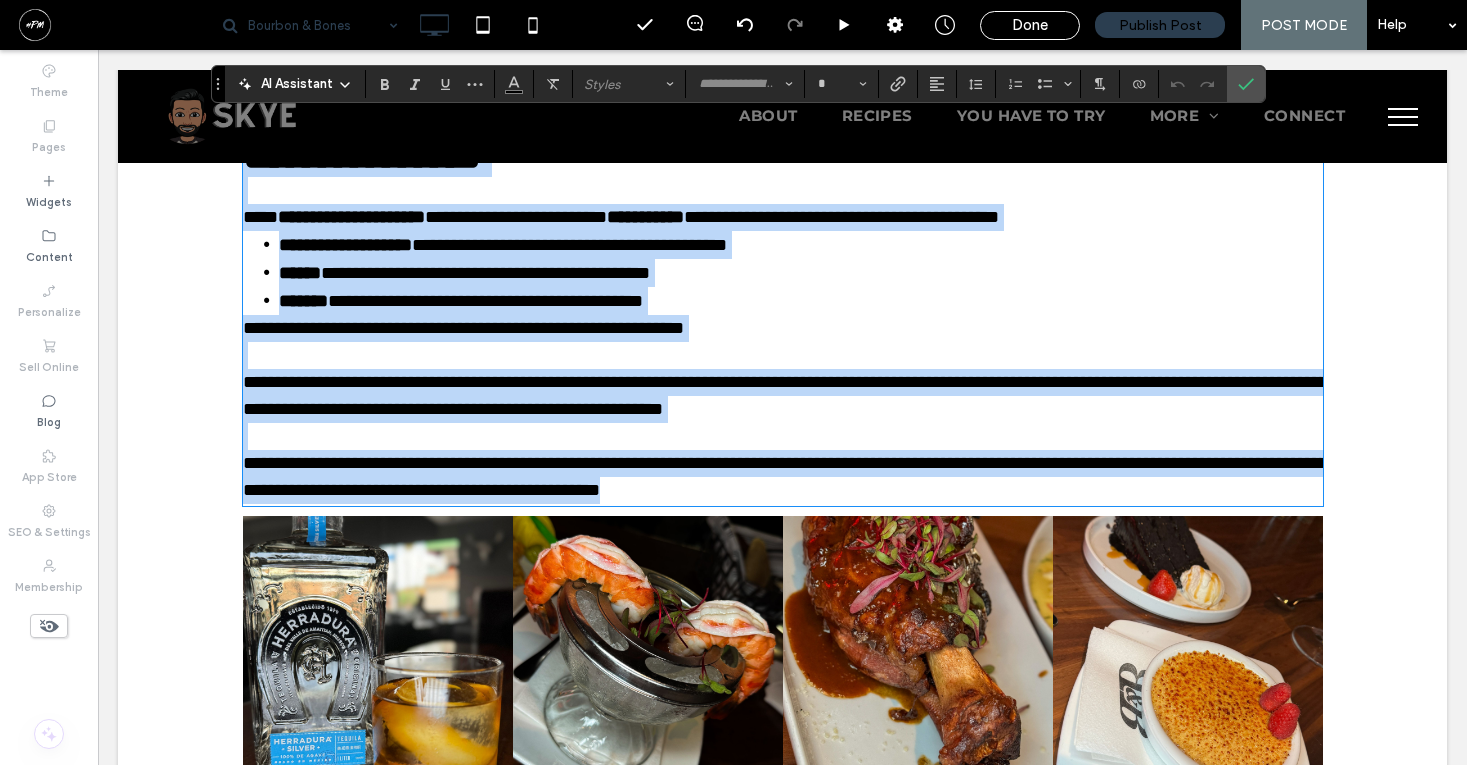 scroll, scrollTop: 5375, scrollLeft: 0, axis: vertical 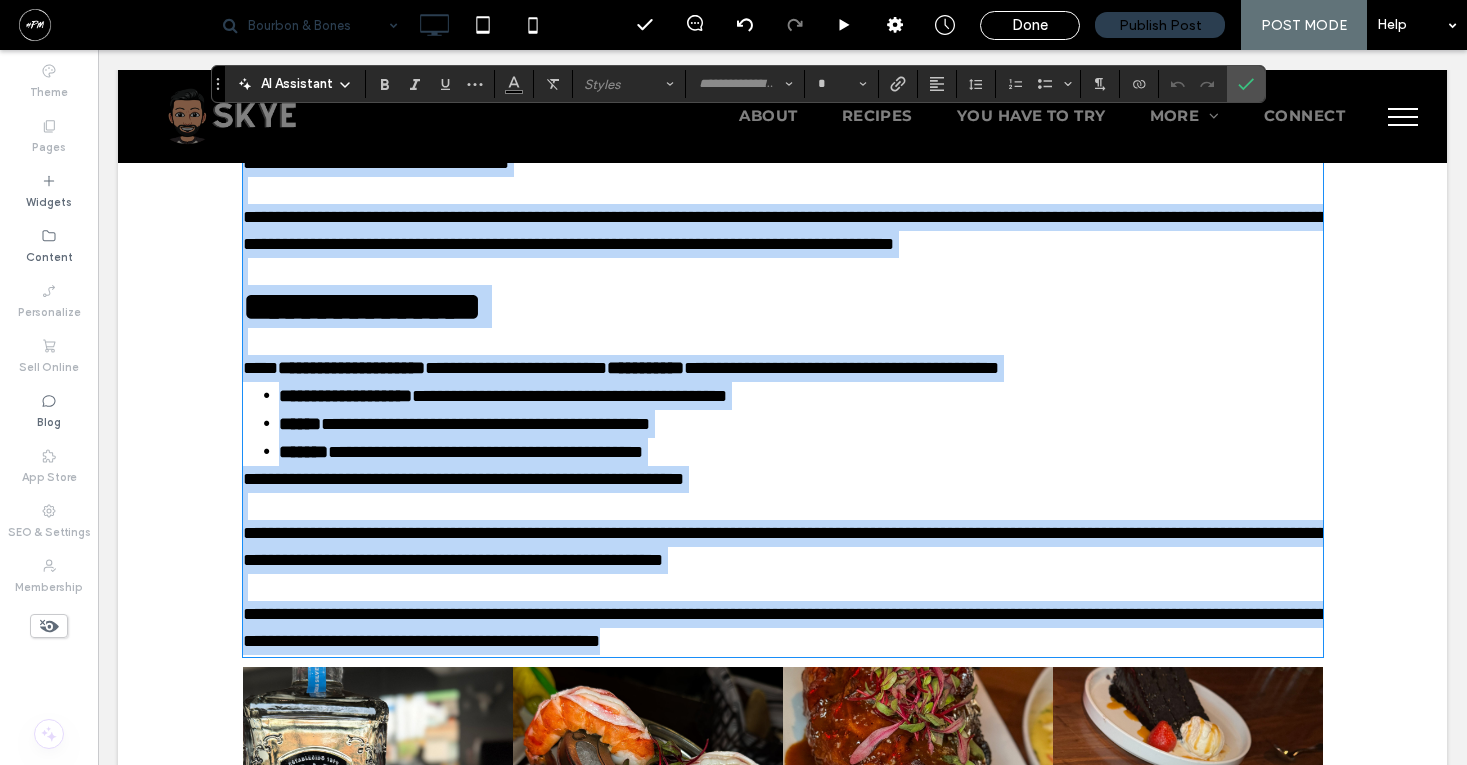 click on "**********" at bounding box center [783, 368] 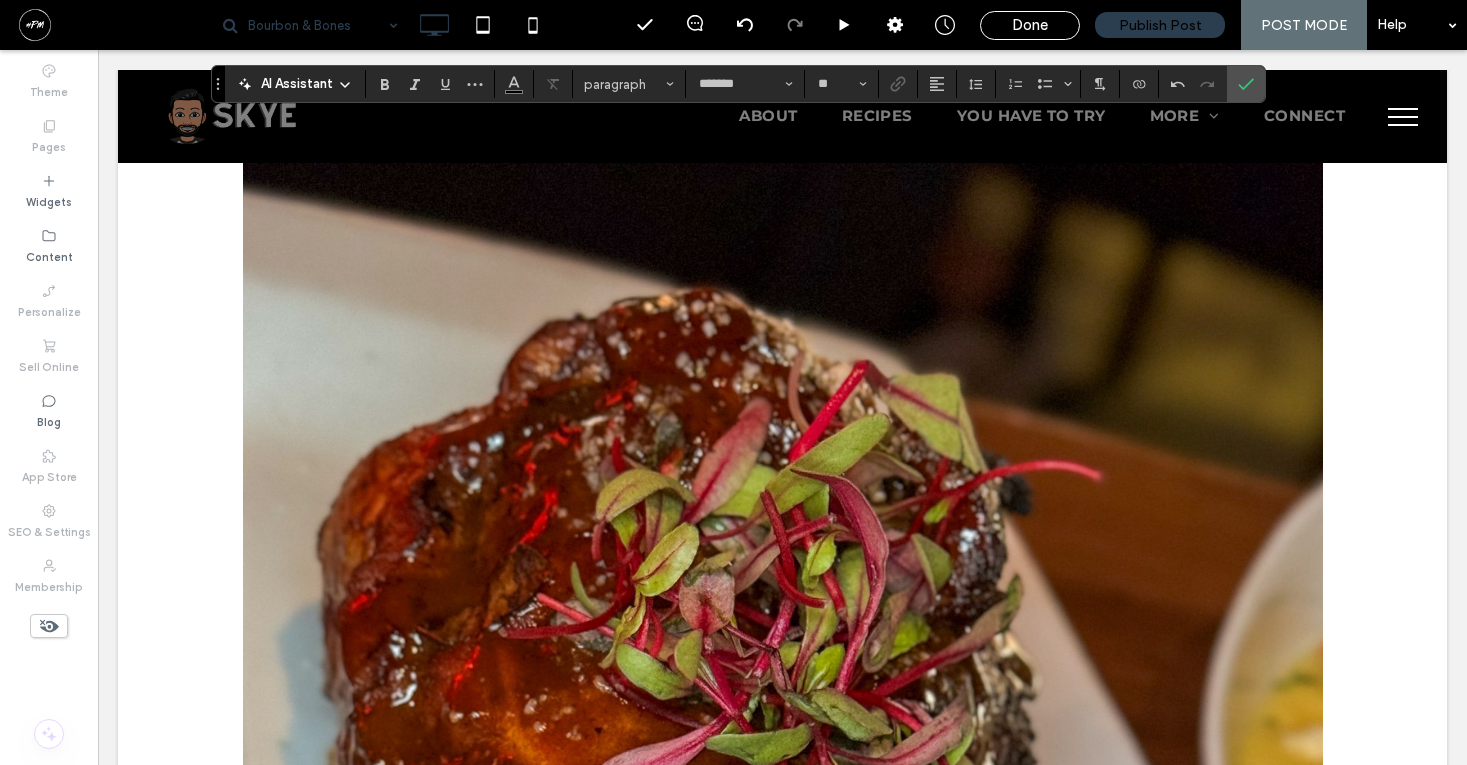 scroll, scrollTop: 288, scrollLeft: 0, axis: vertical 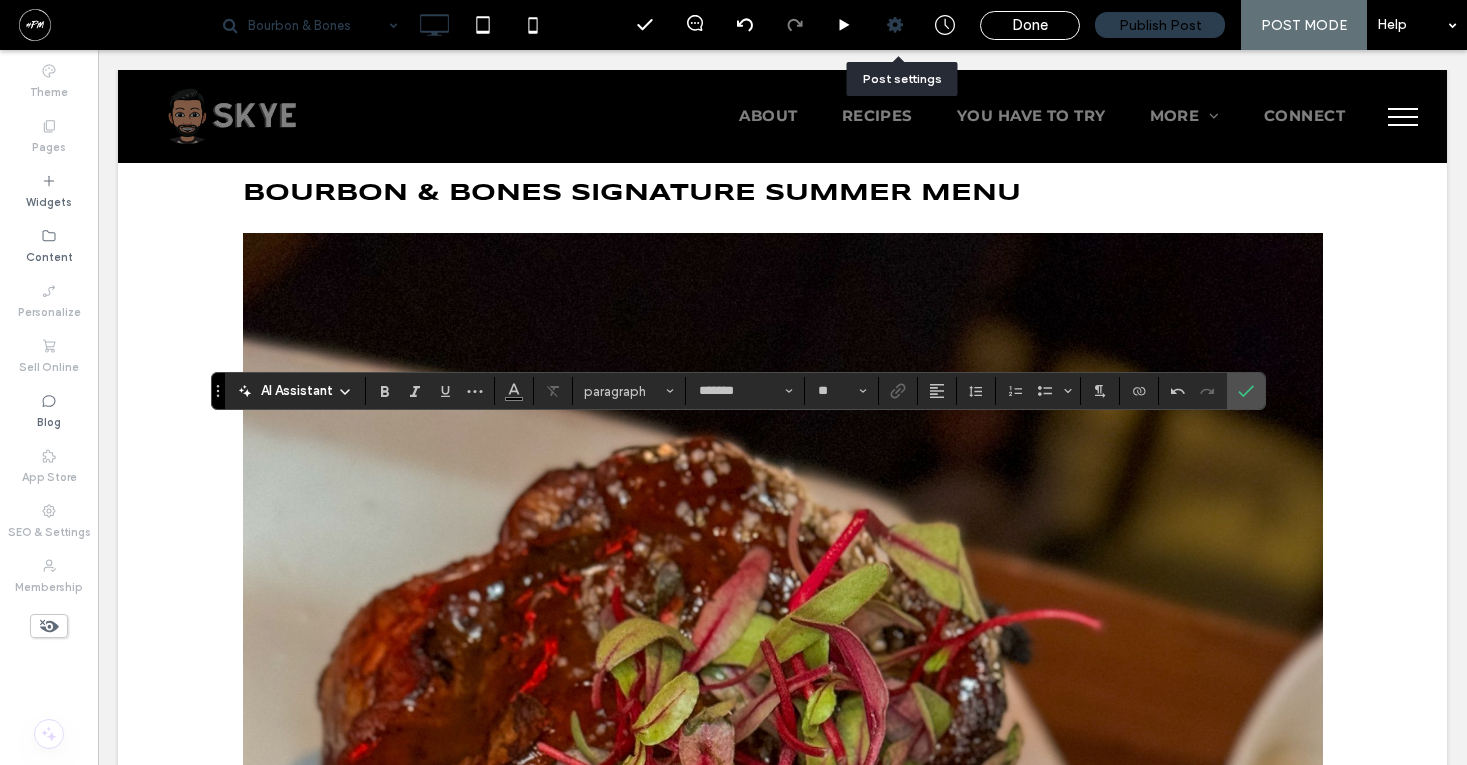click 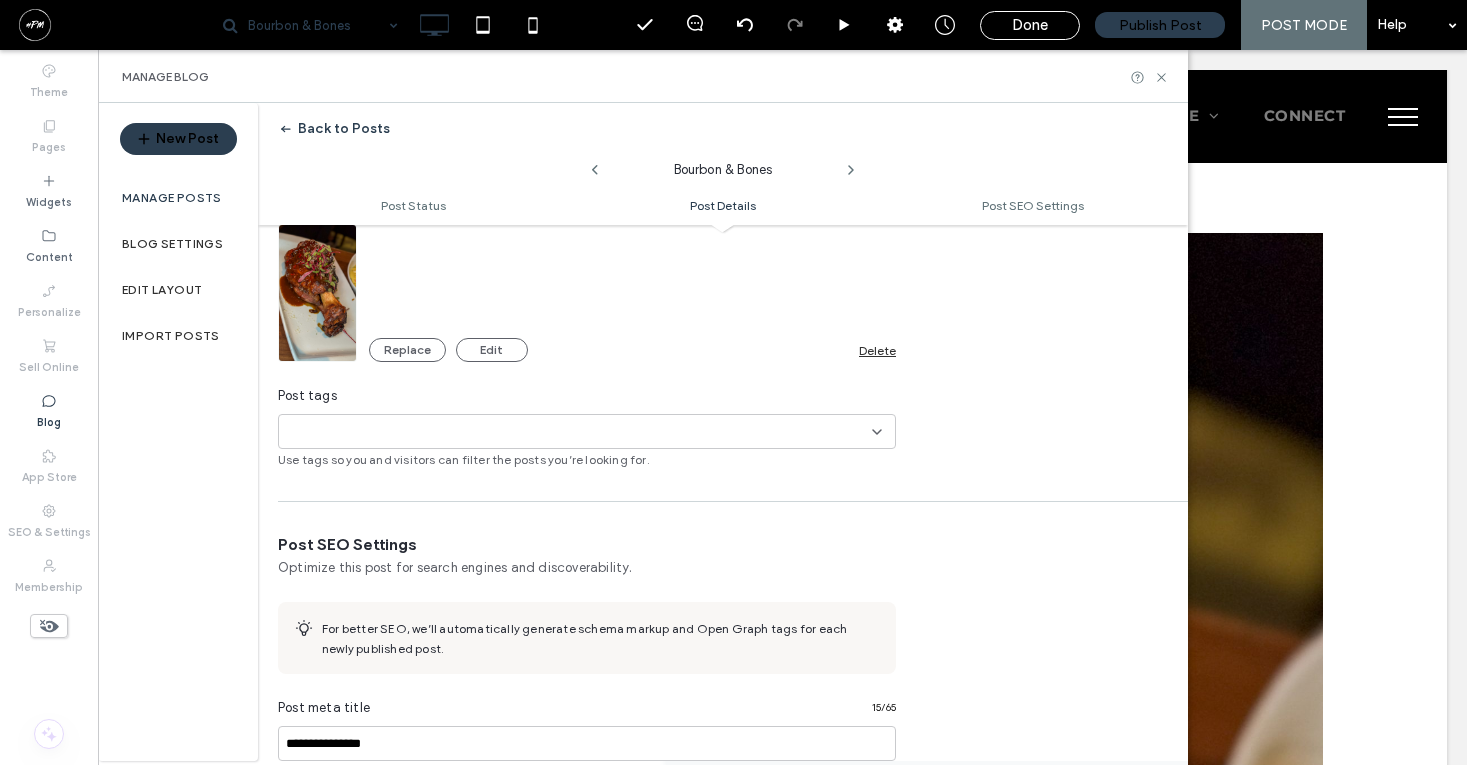 scroll, scrollTop: 526, scrollLeft: 0, axis: vertical 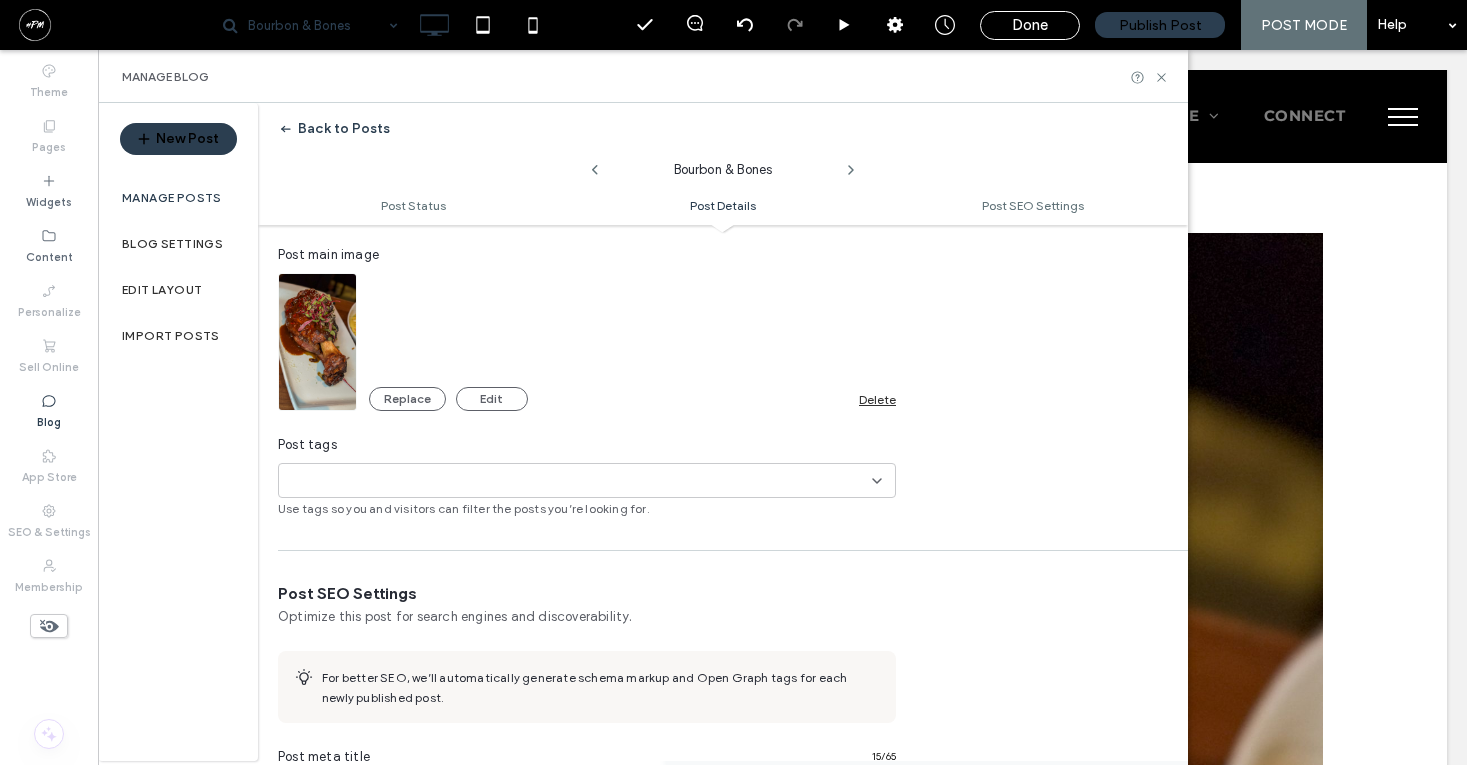 click at bounding box center (356, 481) 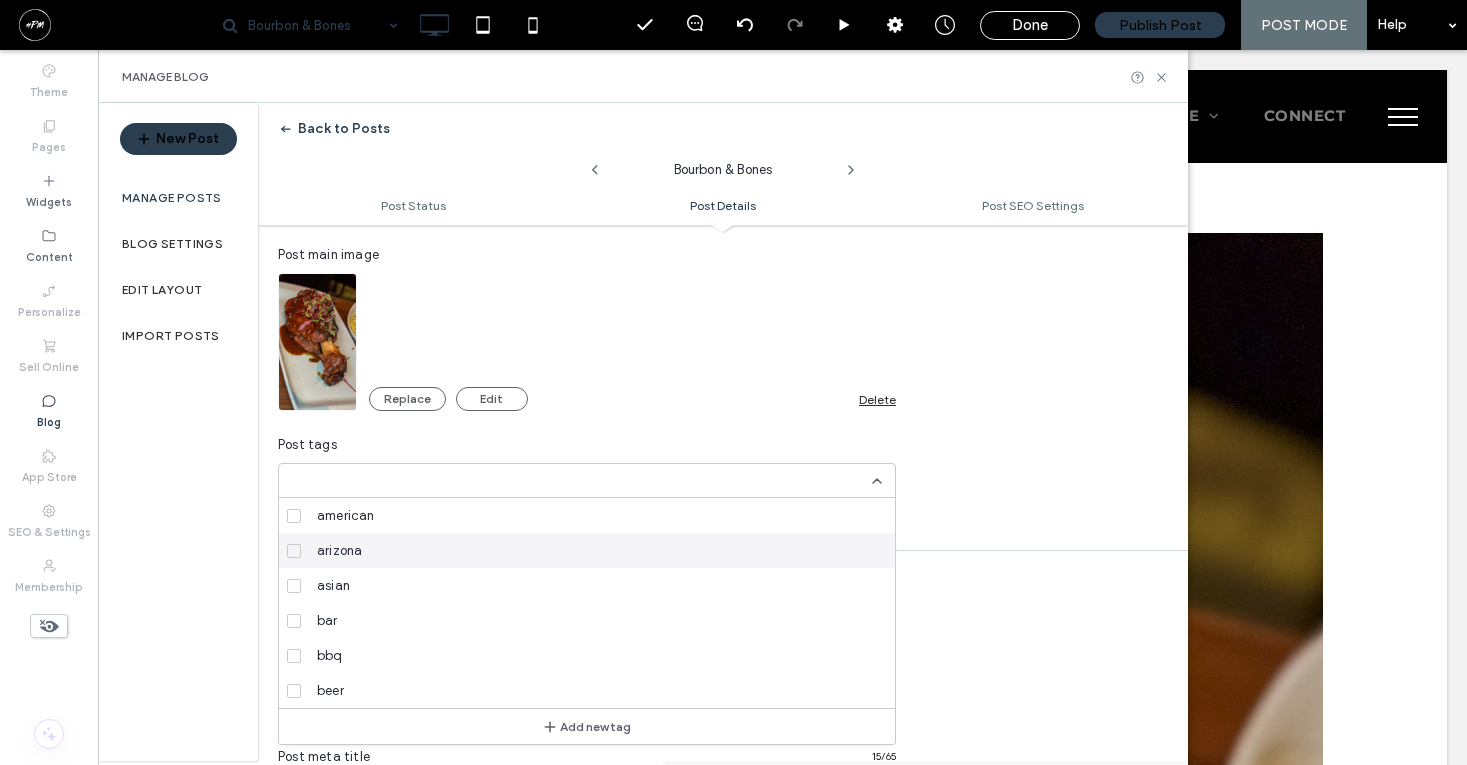 click on "arizona" at bounding box center [594, 550] 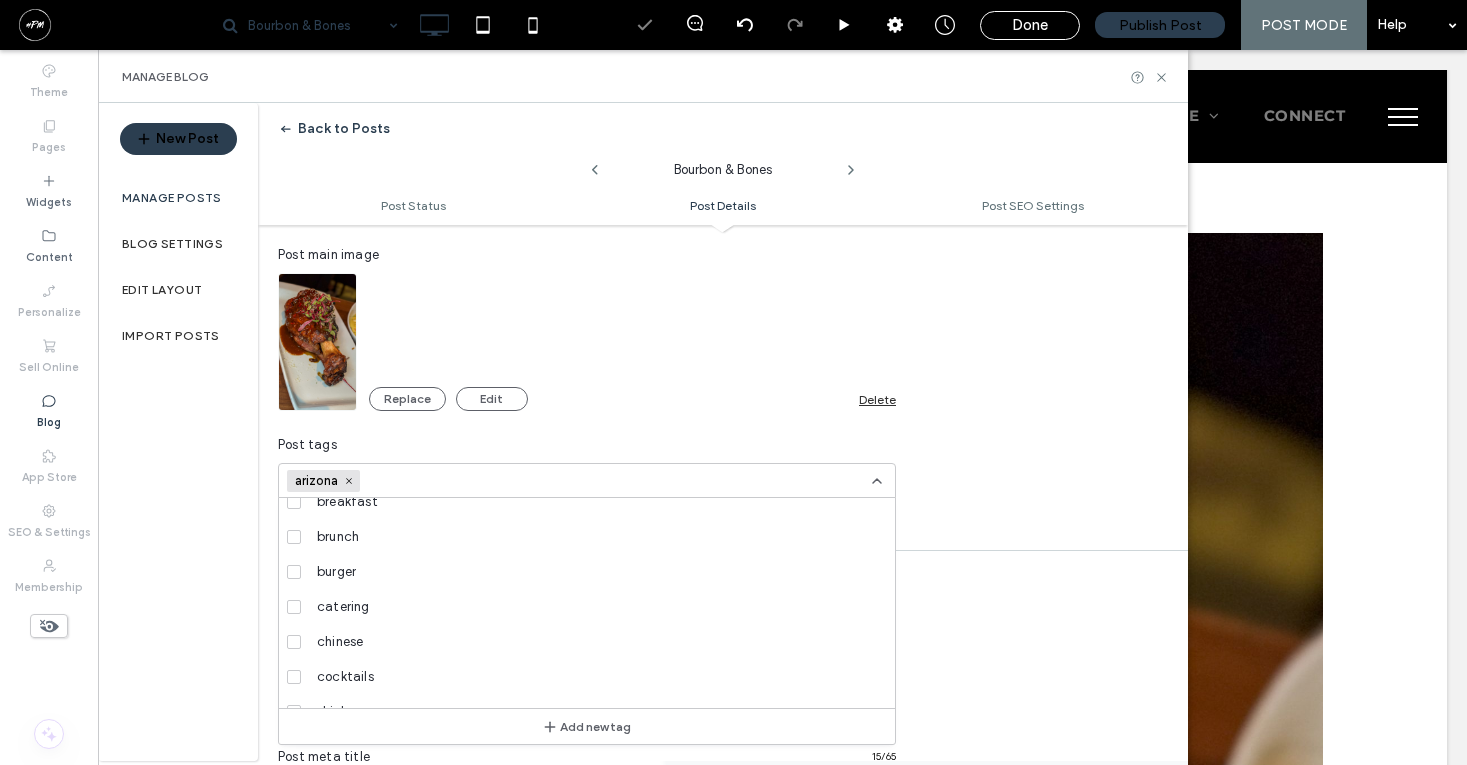 scroll, scrollTop: 228, scrollLeft: 0, axis: vertical 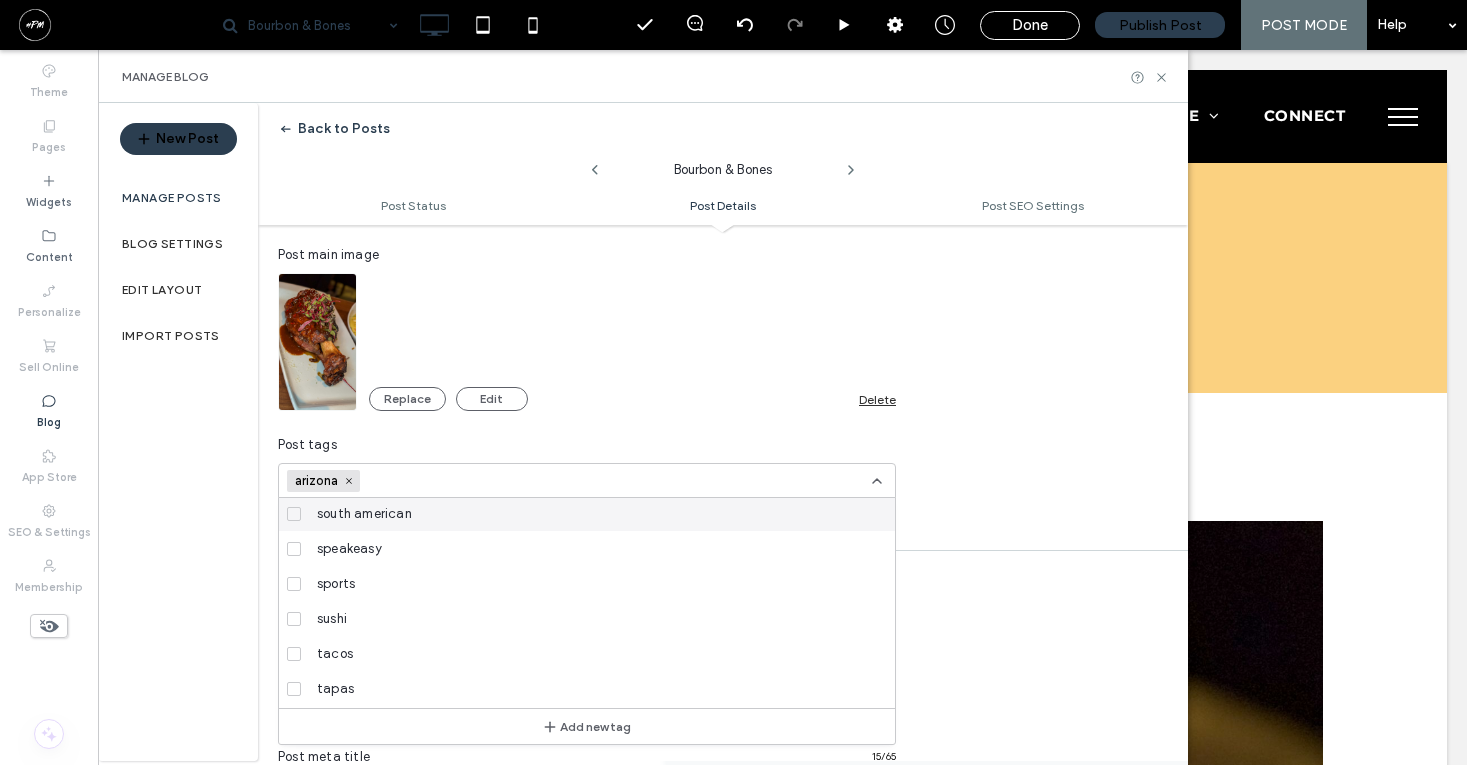 click at bounding box center [437, 481] 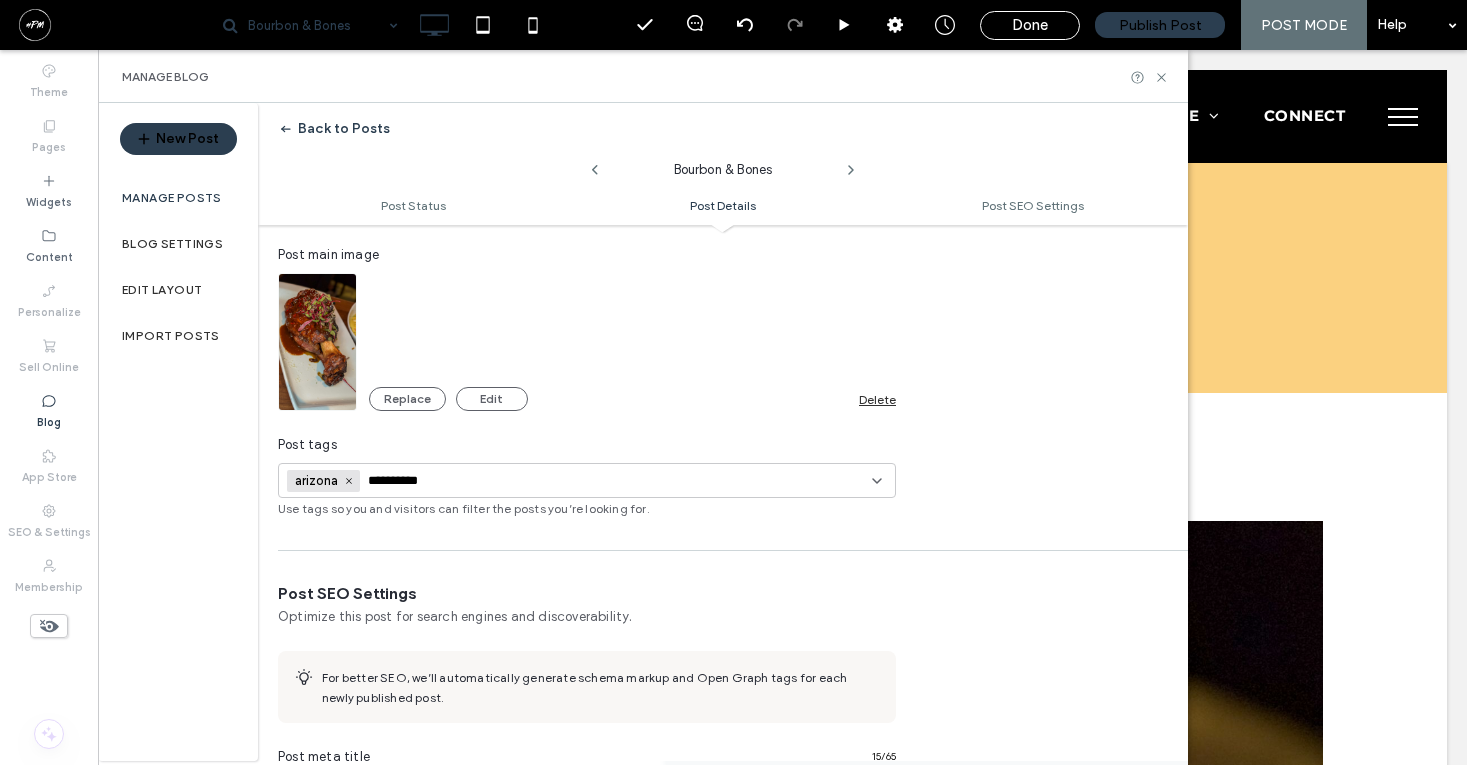 type on "**********" 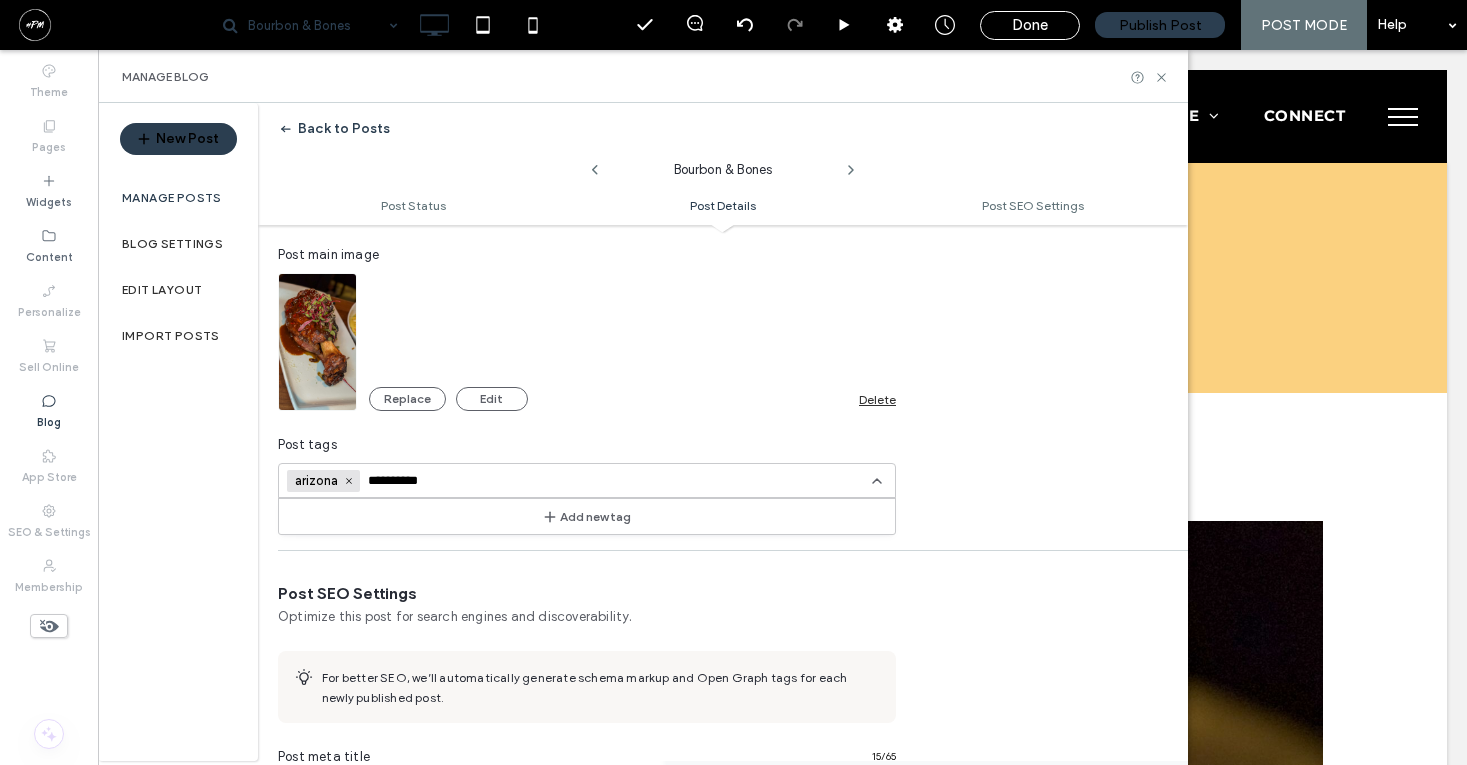 click on "Add new tag" at bounding box center (587, 516) 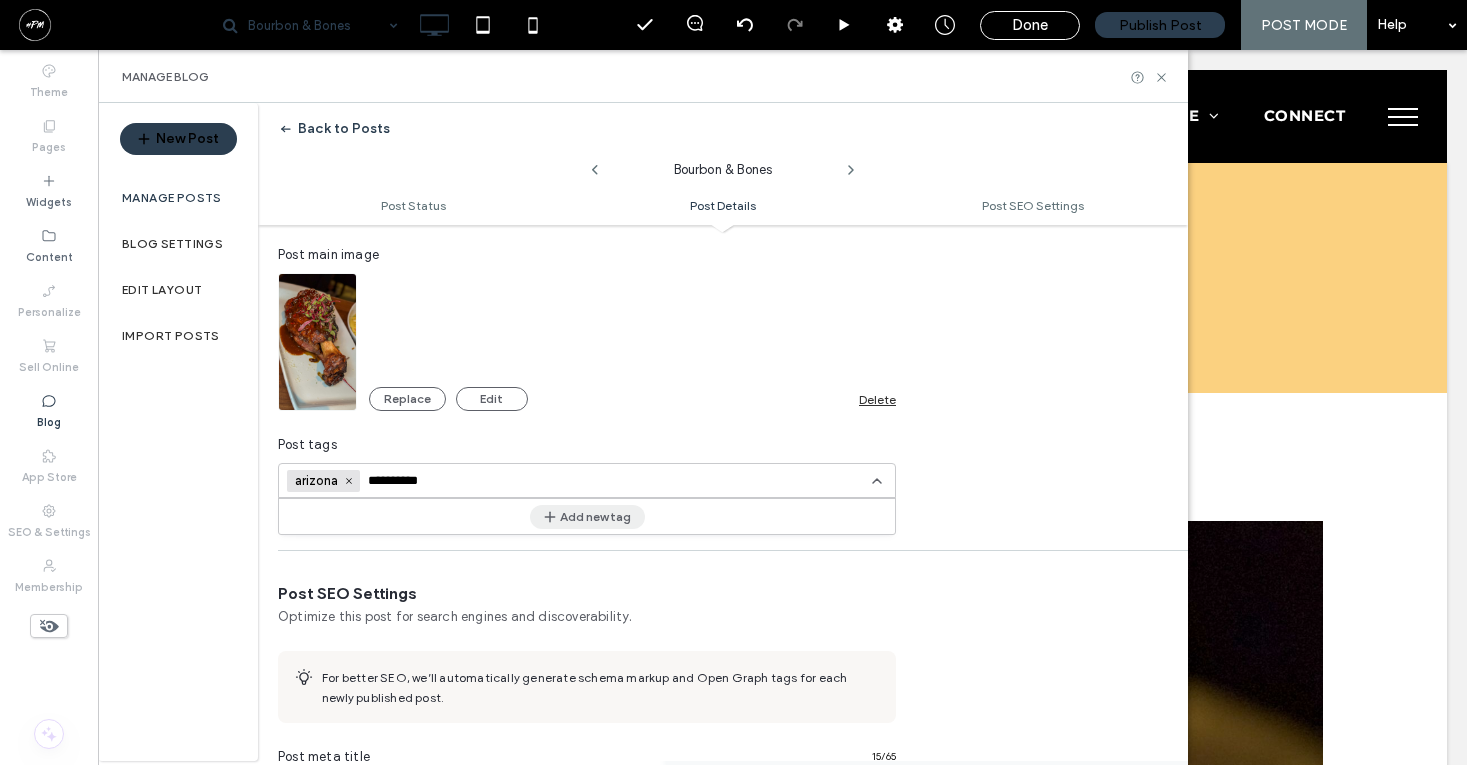 click on "Add new tag" at bounding box center (587, 517) 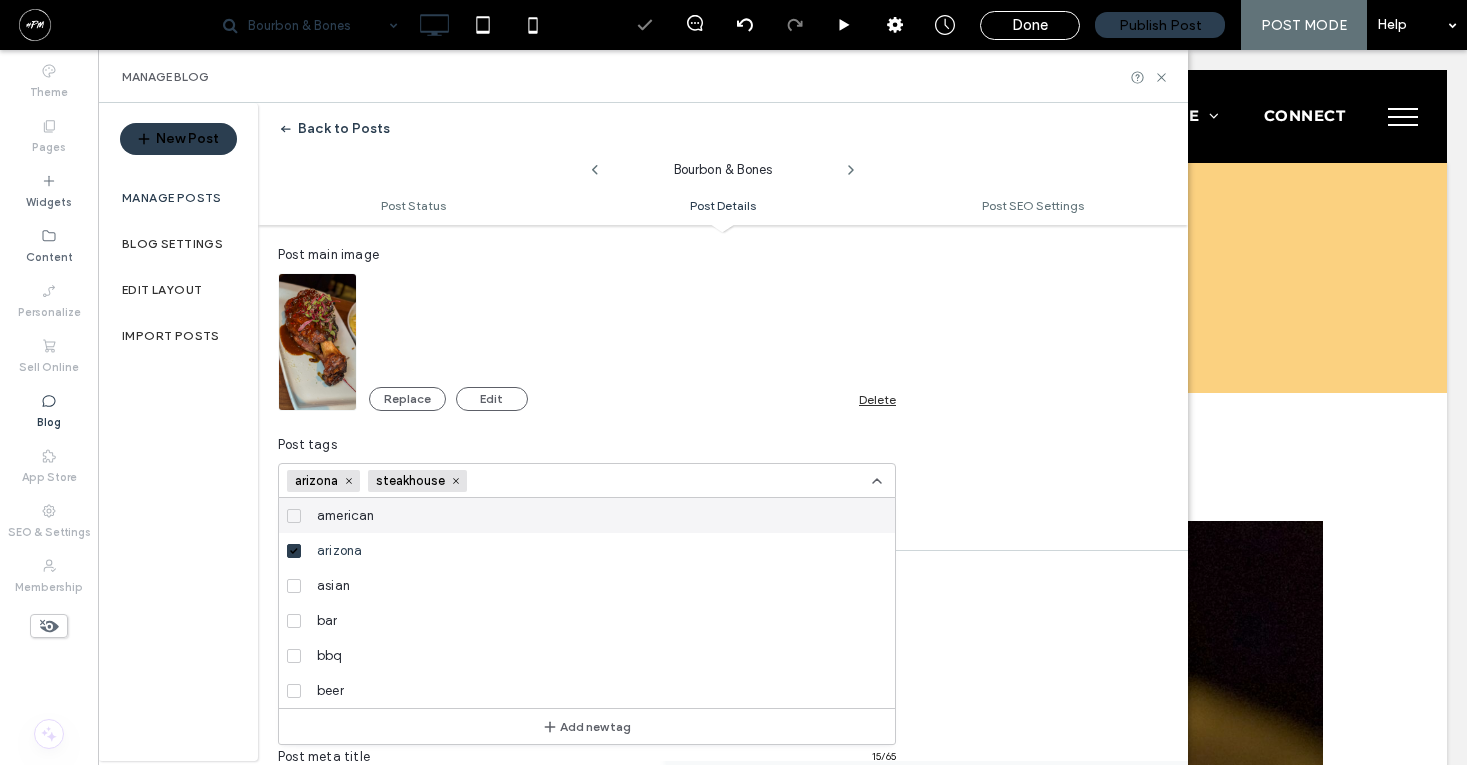 click on "Replace Edit Delete" at bounding box center (587, 342) 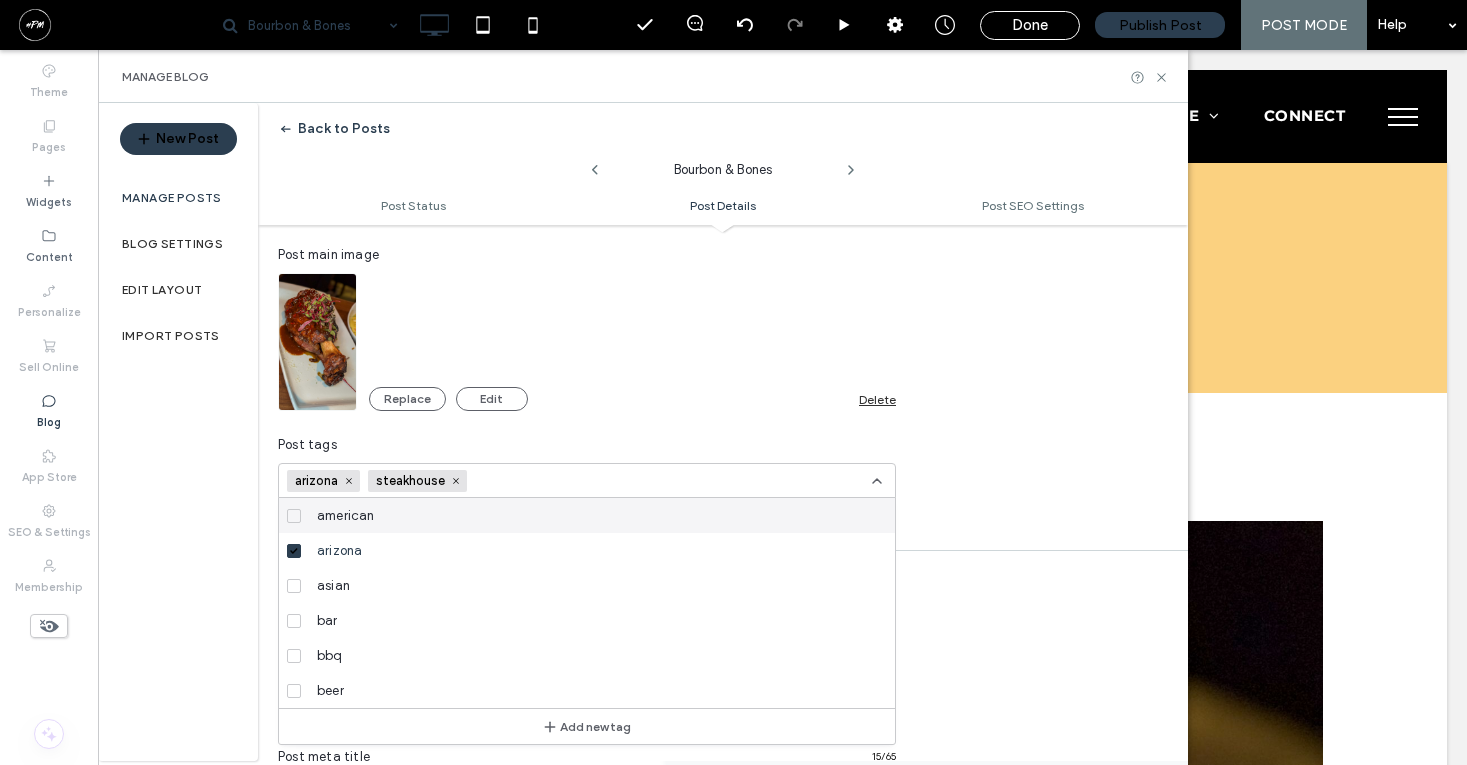 click on "Replace Edit Delete" at bounding box center [587, 342] 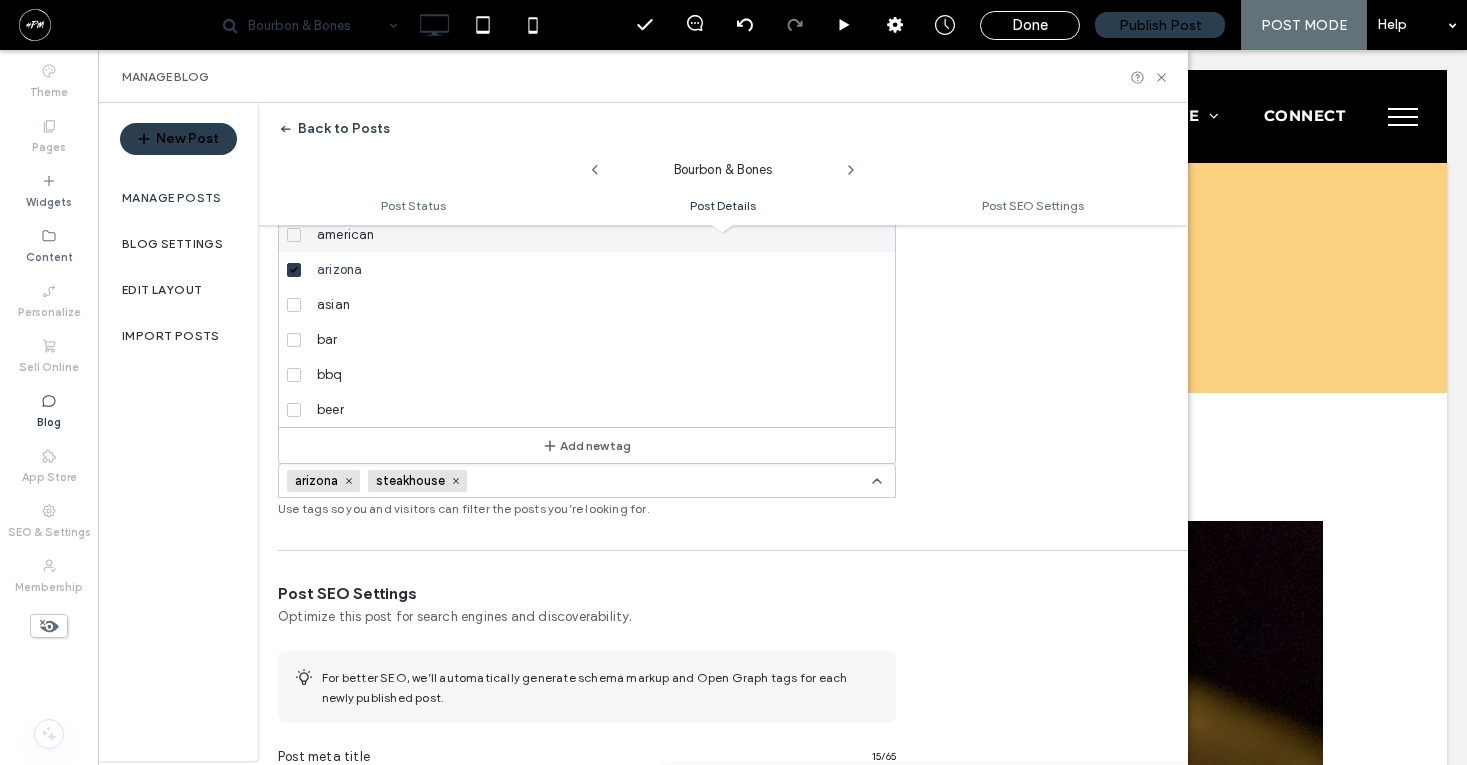 scroll, scrollTop: 0, scrollLeft: 0, axis: both 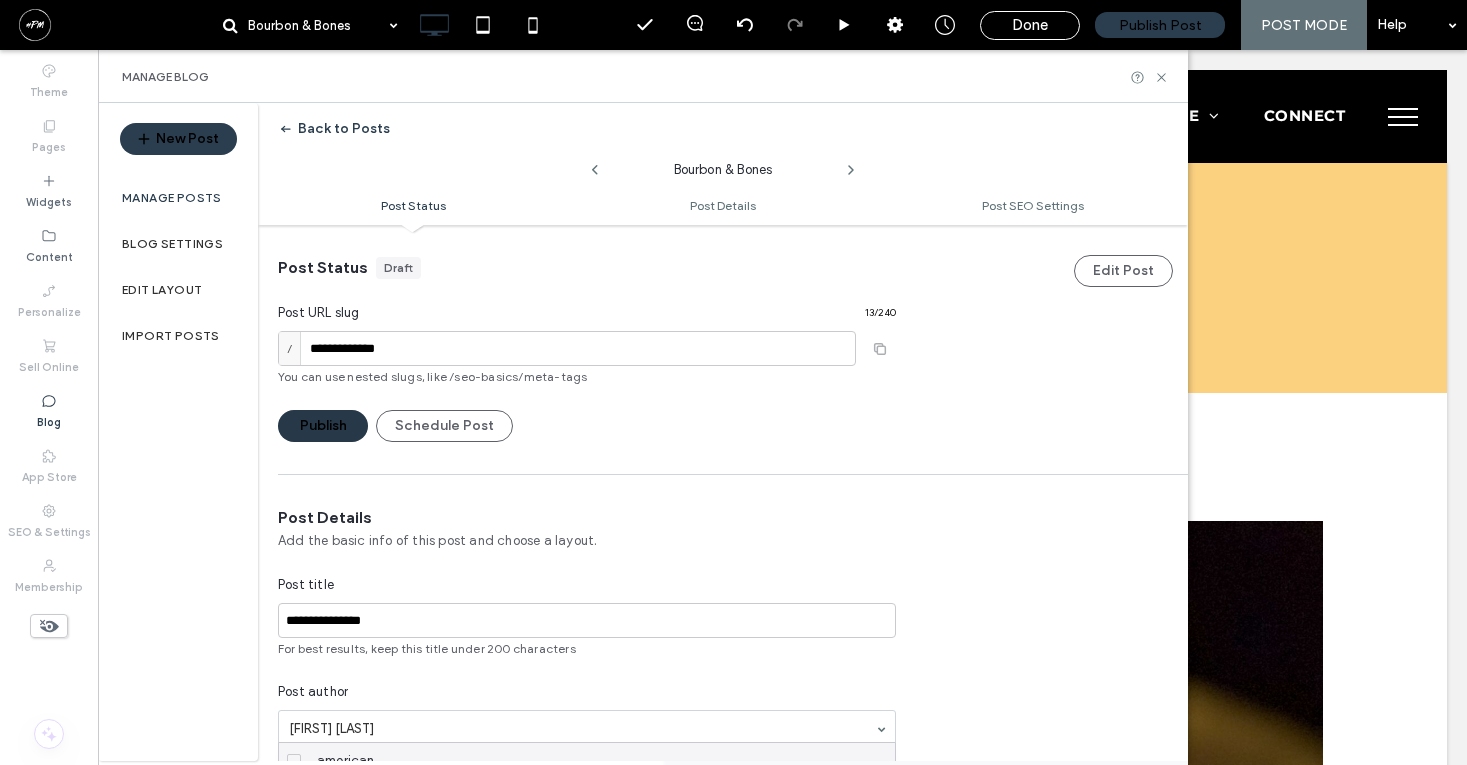 click on "Publish" at bounding box center (323, 426) 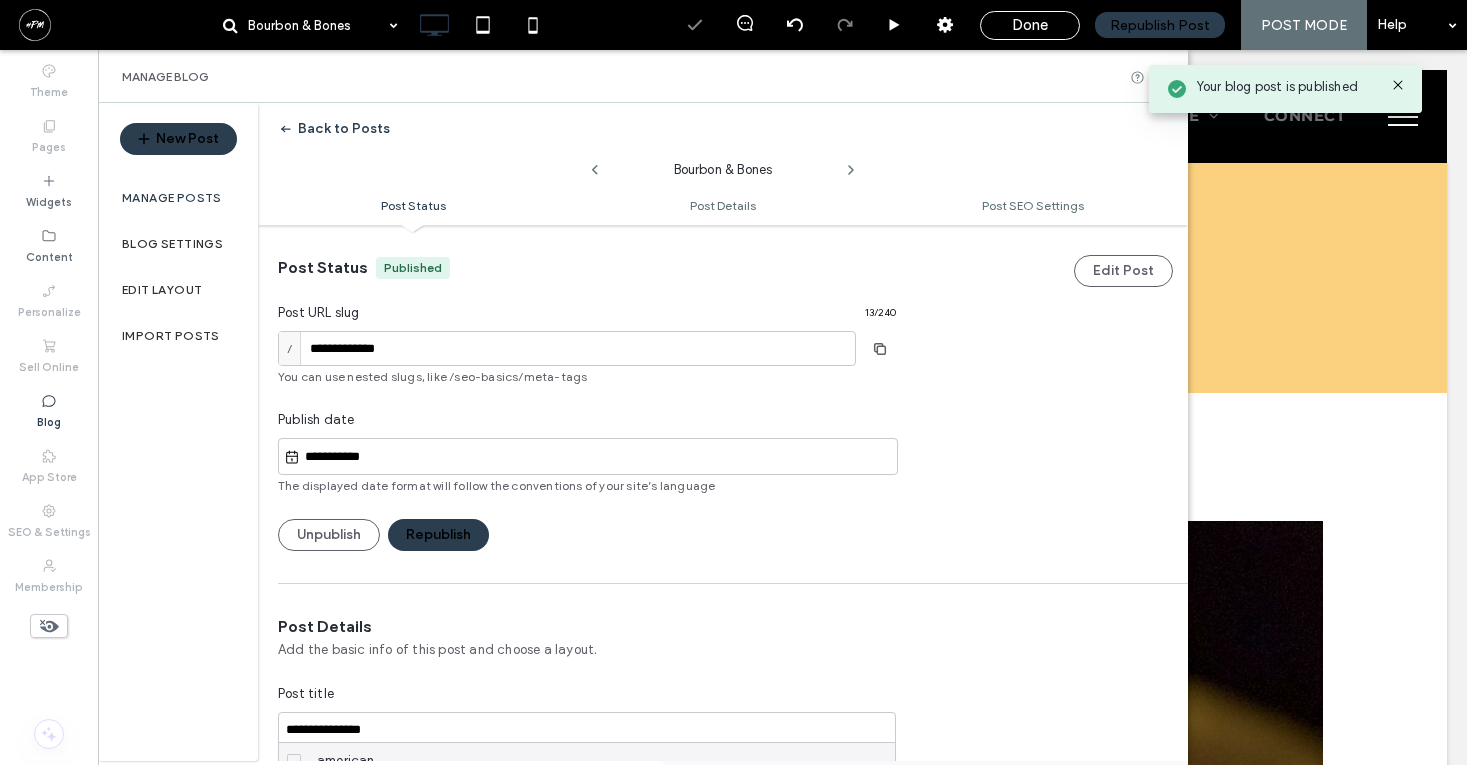 click on "**********" at bounding box center (588, 456) 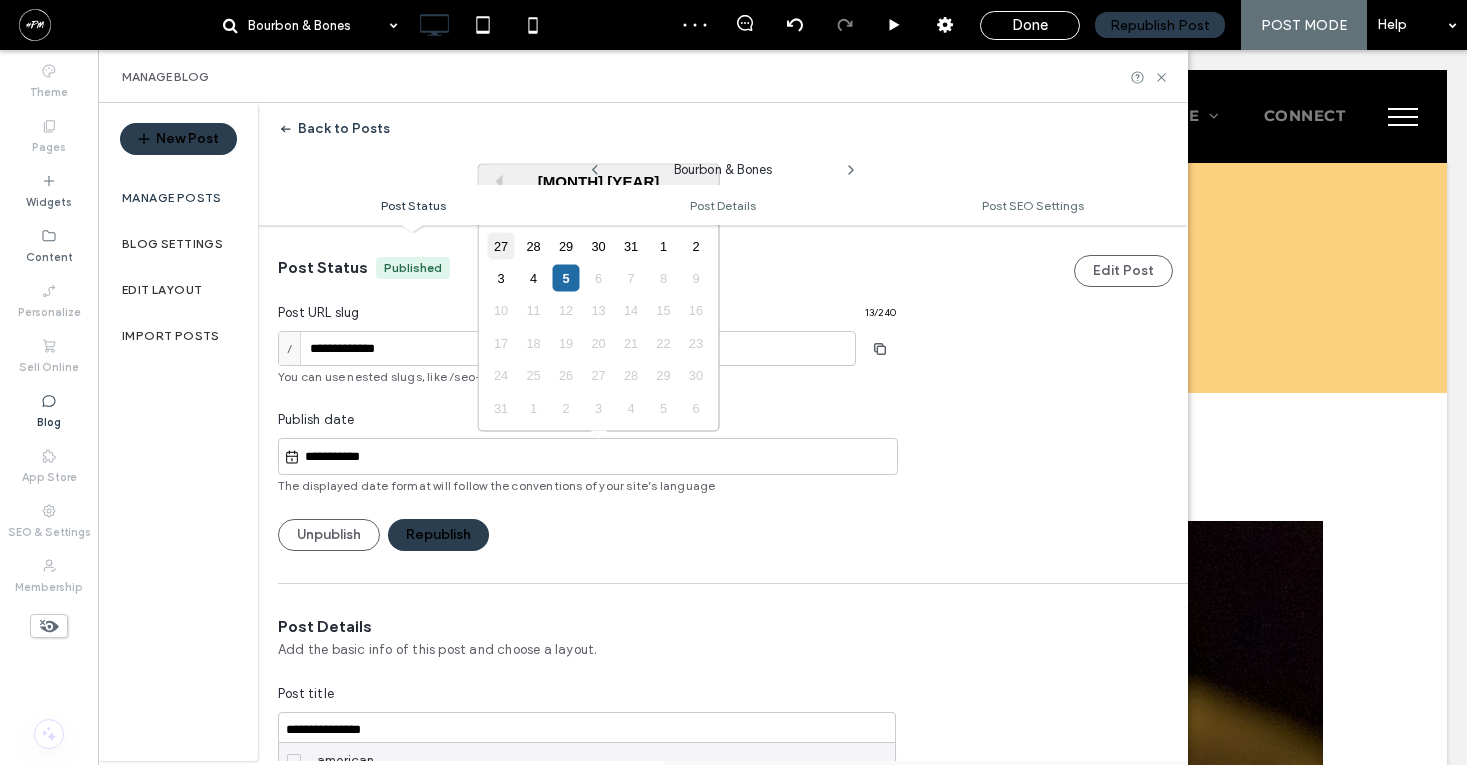 click on "27" at bounding box center (501, 245) 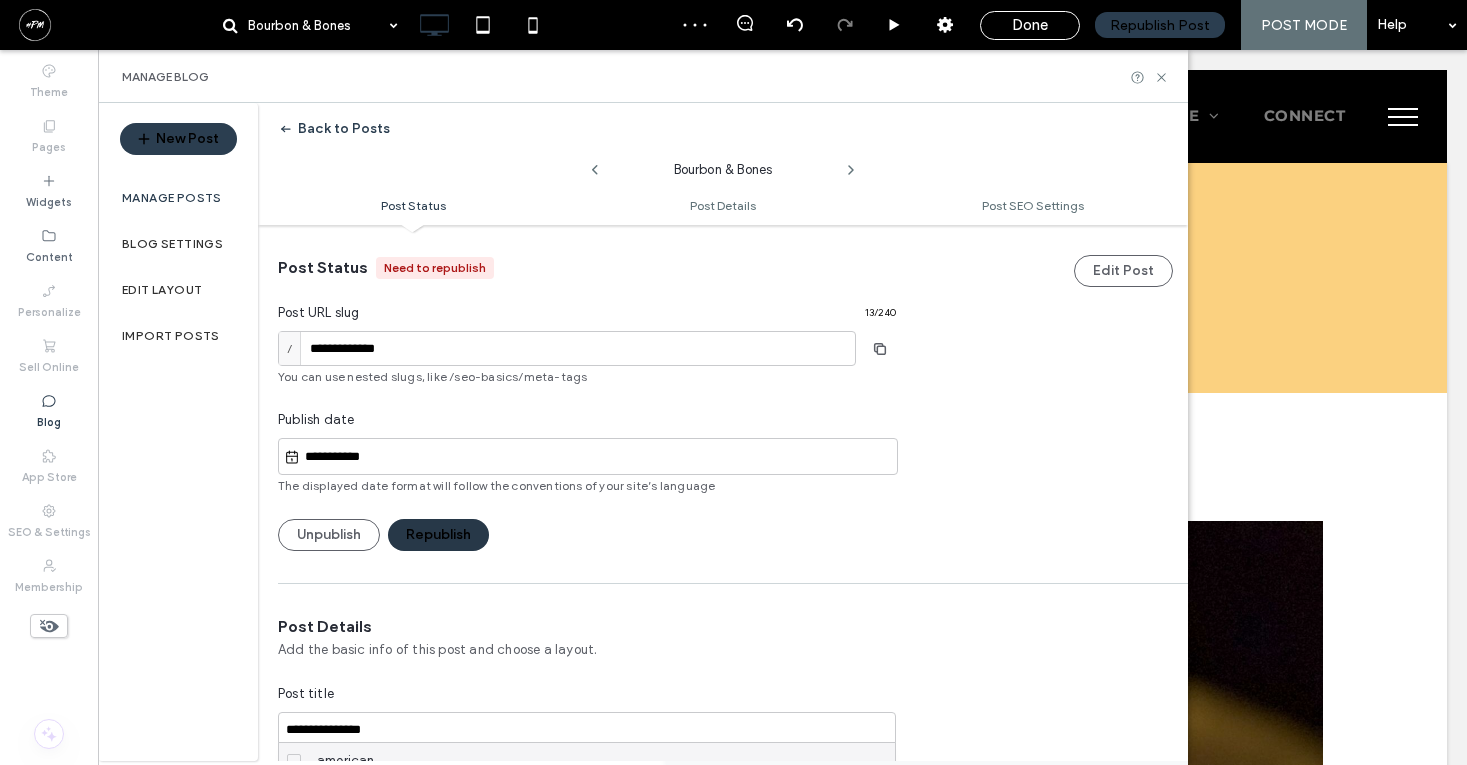 click on "Republish" at bounding box center [438, 535] 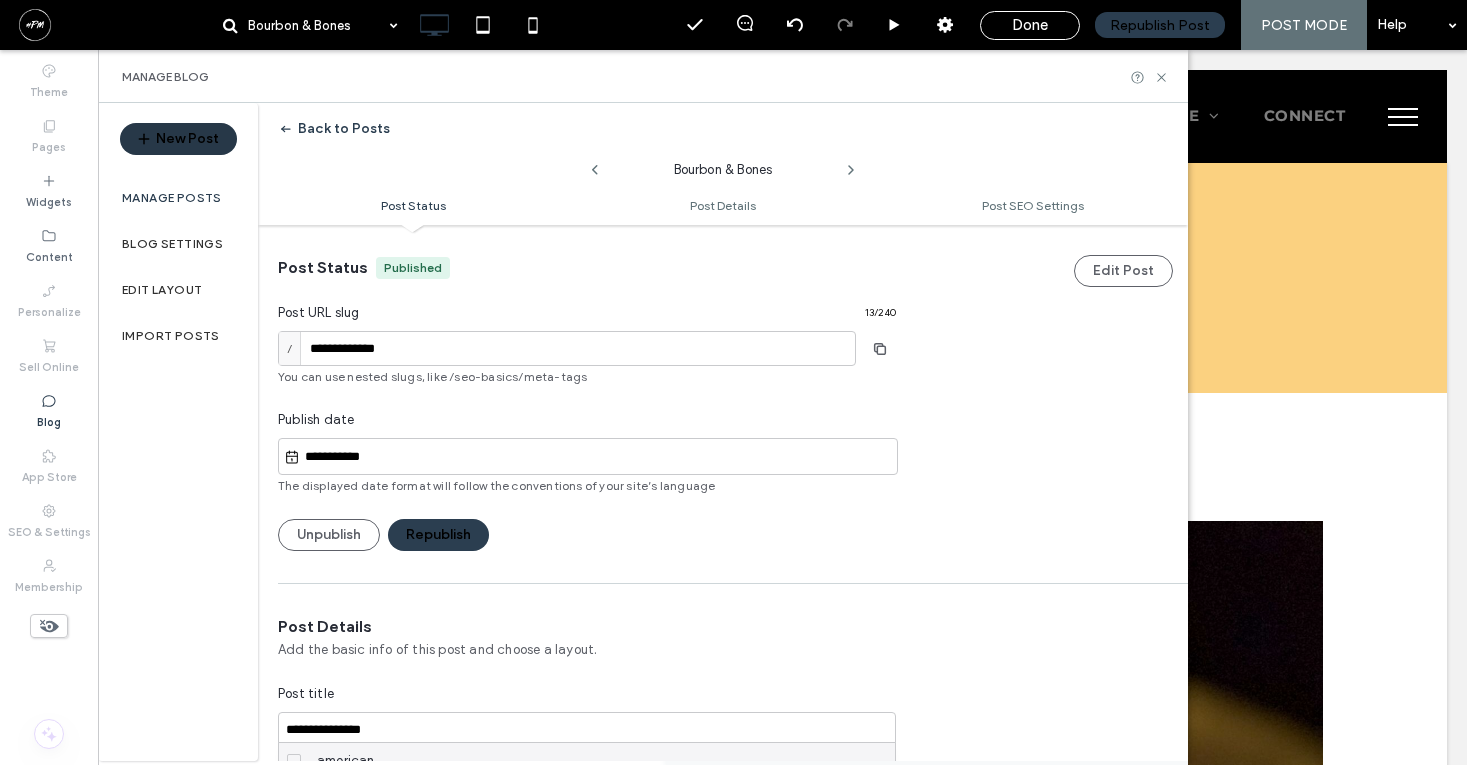 click on "New Post" at bounding box center (178, 139) 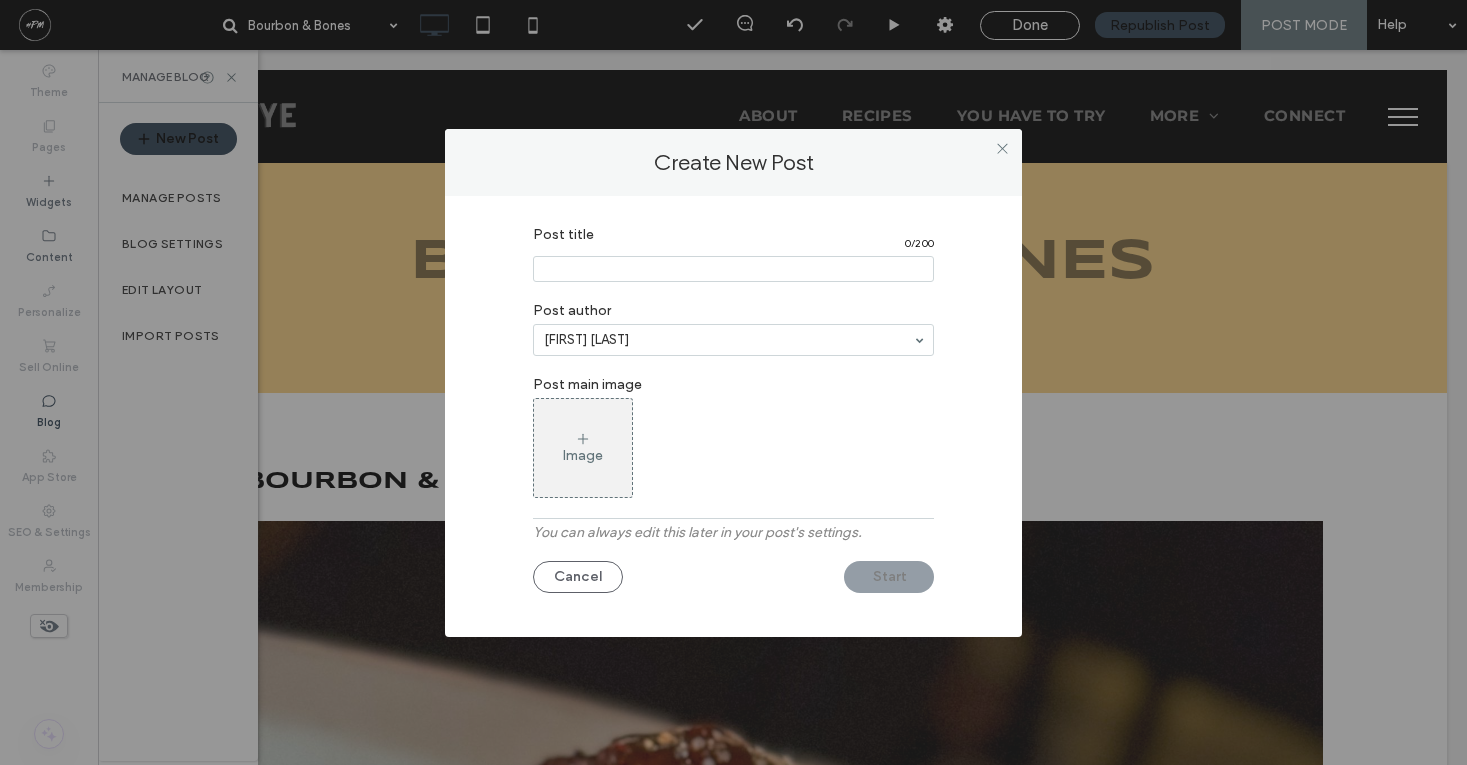 click at bounding box center [733, 269] 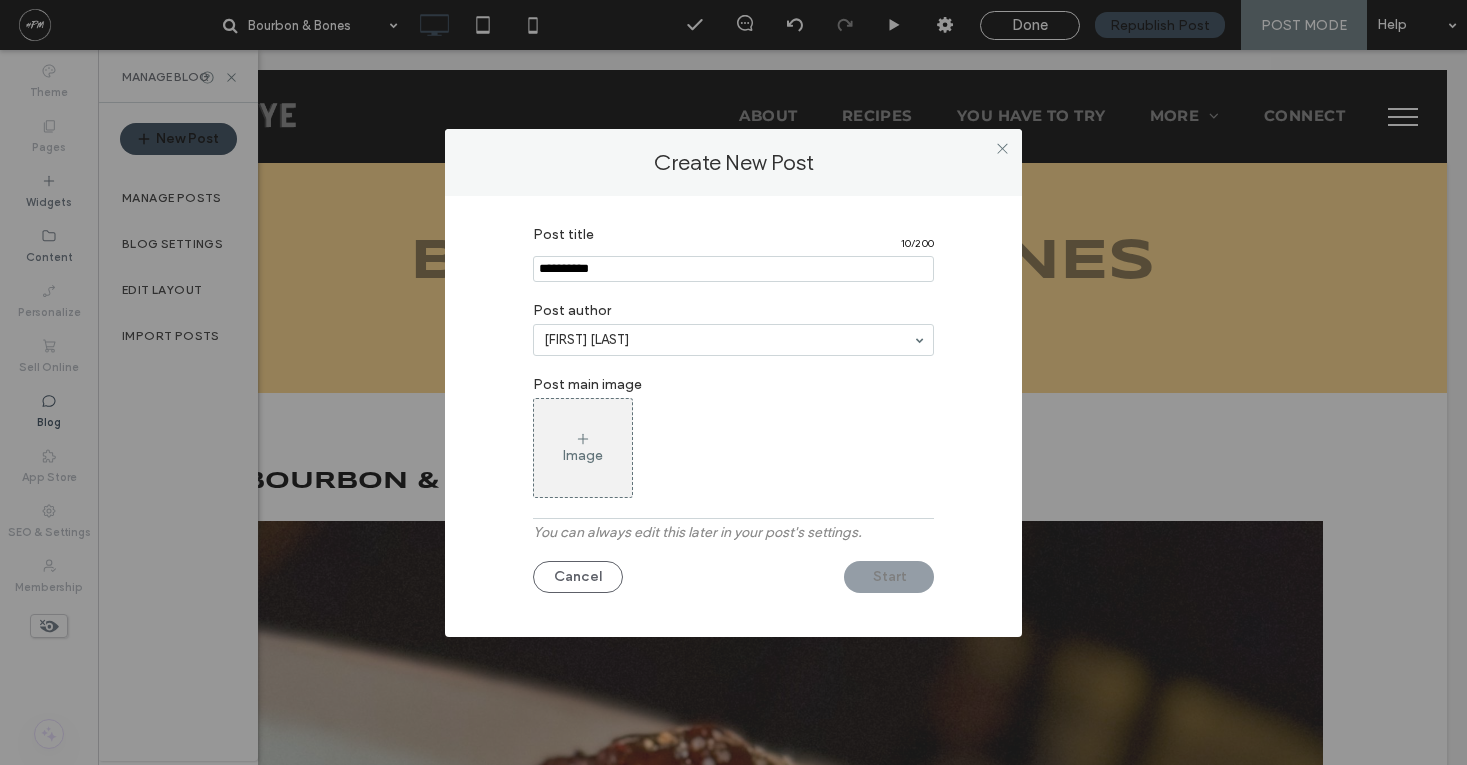 type on "**********" 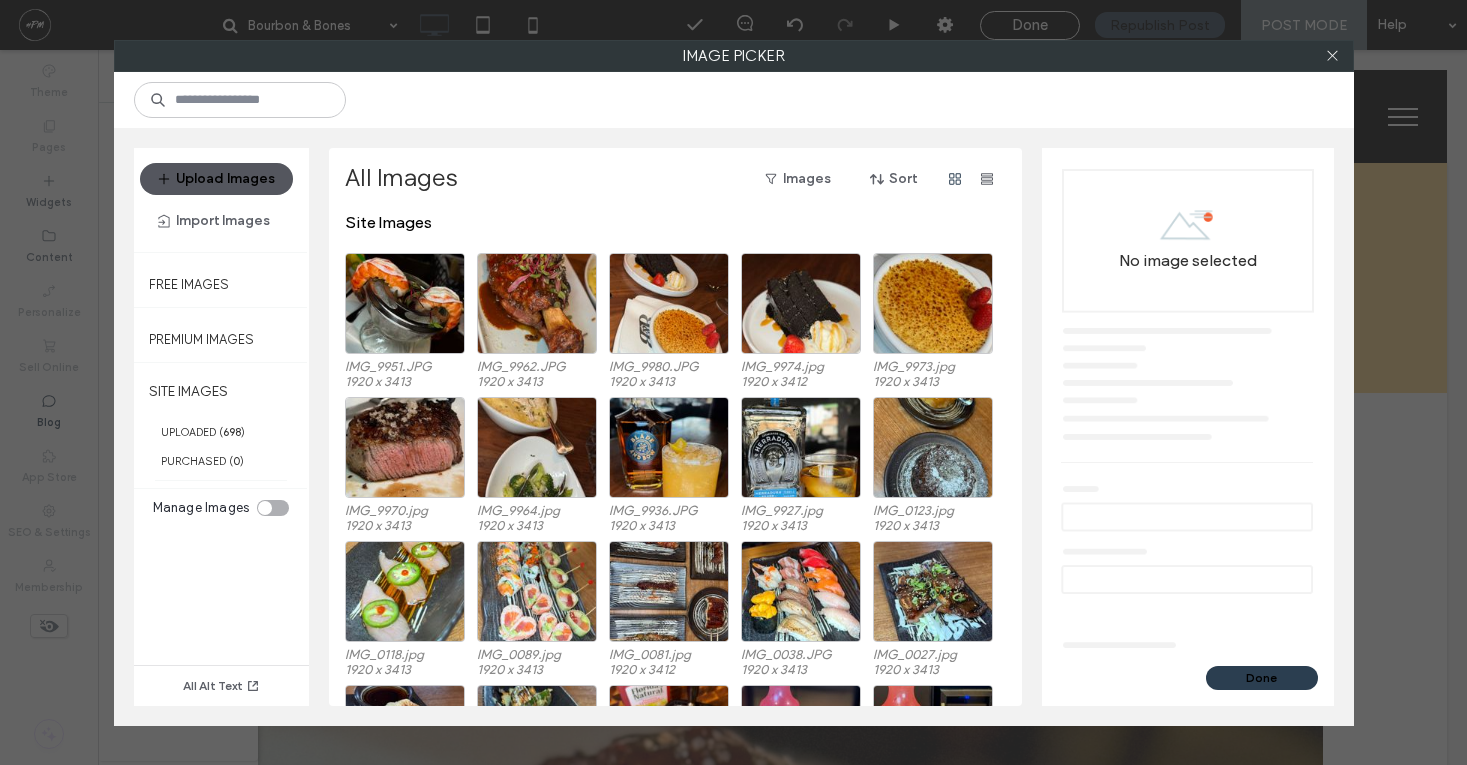click on "Upload Images" at bounding box center (216, 179) 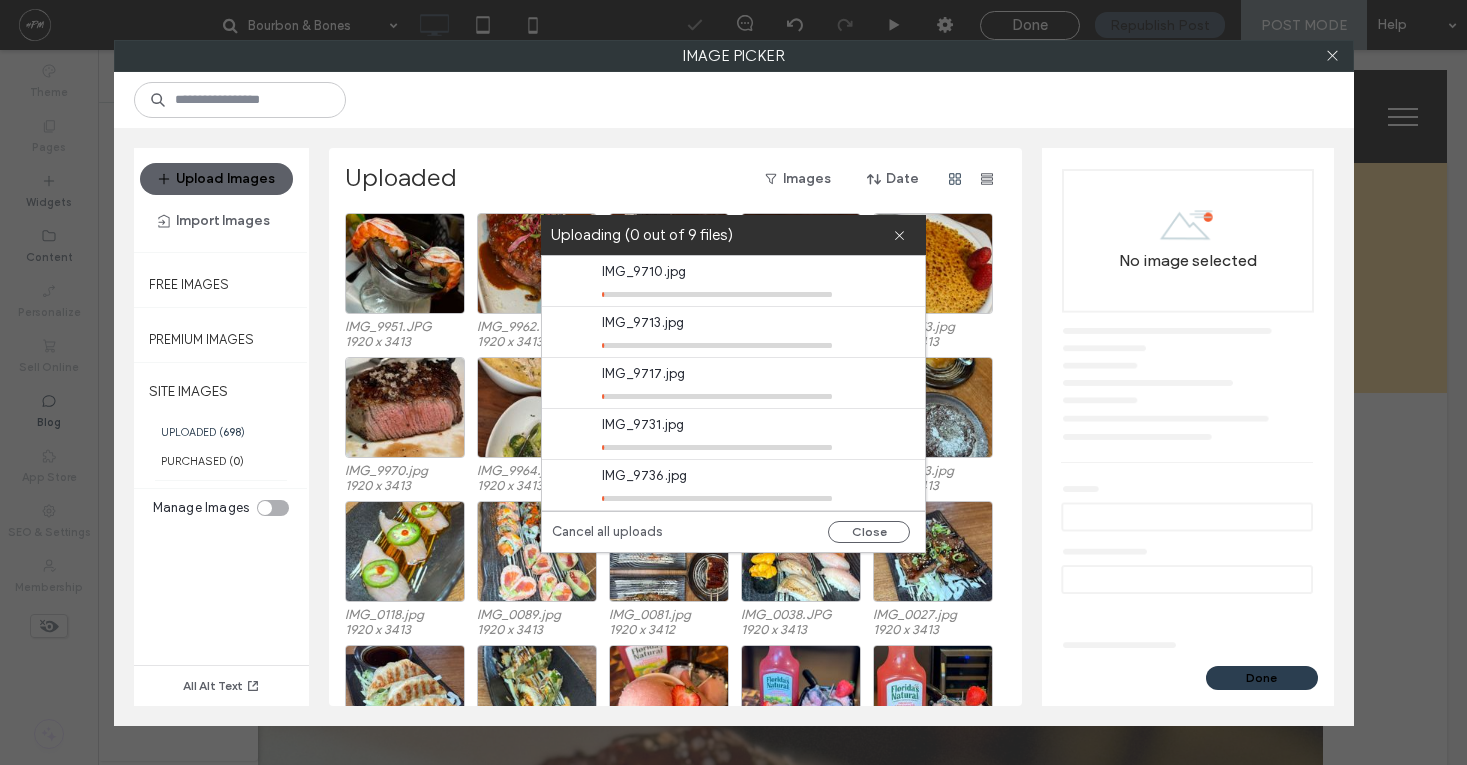 click on "Image Picker Upload Images Import Images Free Images Premium Images SITE IMAGES UPLOADED ( 698 ) PURCHASED ( 0 ) Manage Images All Alt Text Uploaded Images Date IMG_9951.JPG 1920 x 3413 IMG_9962.JPG 1920 x 3413 IMG_9980.JPG 1920 x 3413 IMG_9974.jpg 1920 x 3412 IMG_9973.jpg 1920 x 3413 IMG_9970.jpg 1920 x 3413 IMG_9964.jpg 1920 x 3413 IMG_9936.JPG 1920 x 3413 IMG_9927.jpg 1920 x 3413 IMG_0123.jpg 1920 x 3413 IMG_0118.jpg 1920 x 3413 IMG_0089.jpg 1920 x 3413 IMG_0081.jpg 1920 x 3412 IMG_0038.JPG 1920 x 3413 IMG_0027.jpg 1920 x 3413 IMG_0026.jpg 1920 x 3413 IMG_0025.jpg 1920 x 3413 IMG_0425.JPG 1179 x 2060 IMG_8565.JPG 1920 x 3413 IMG_8563.JPG 1920 x 3413 No image selected Done Uploading (0 out of 9 files)  Drag & drop images or folders here" at bounding box center [733, 382] 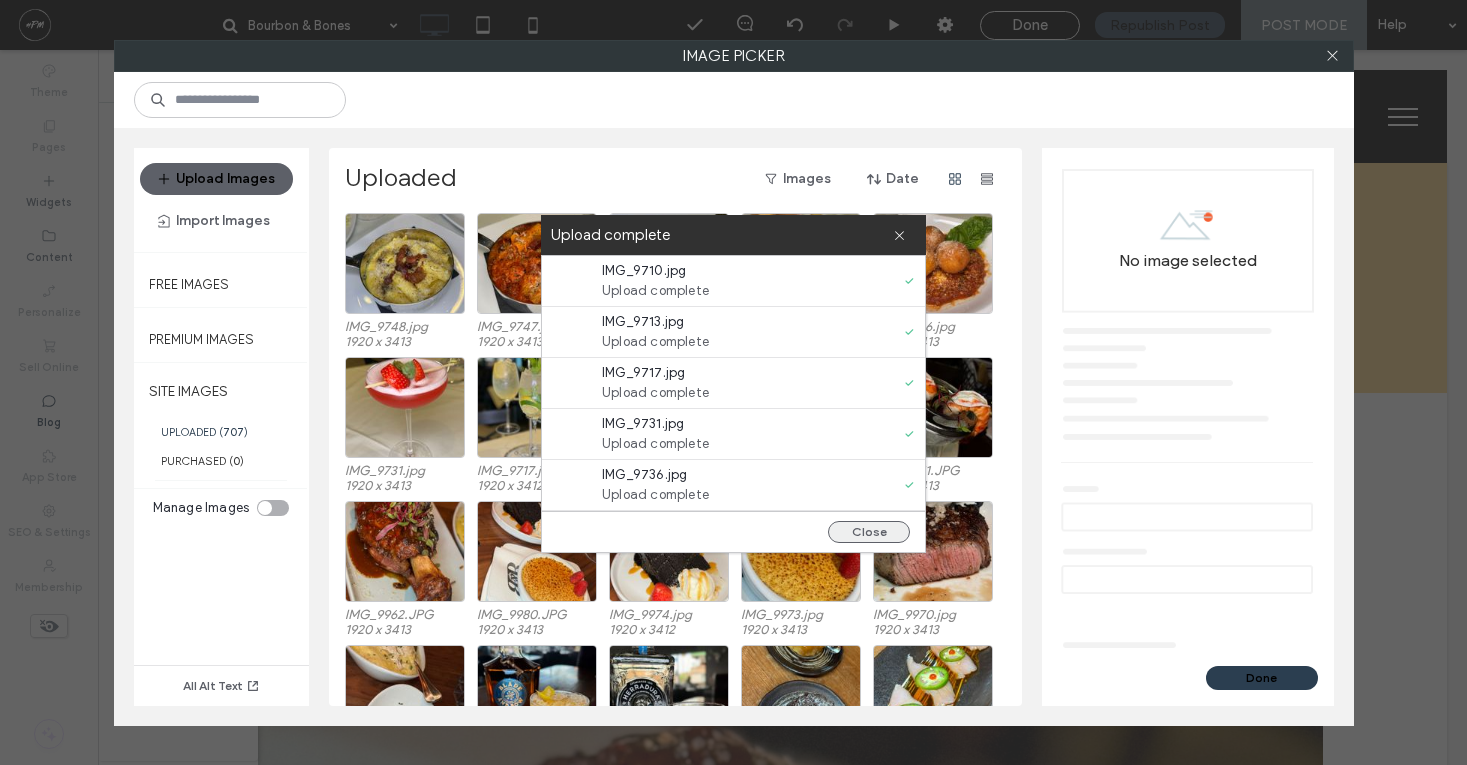 click on "Close" at bounding box center (869, 532) 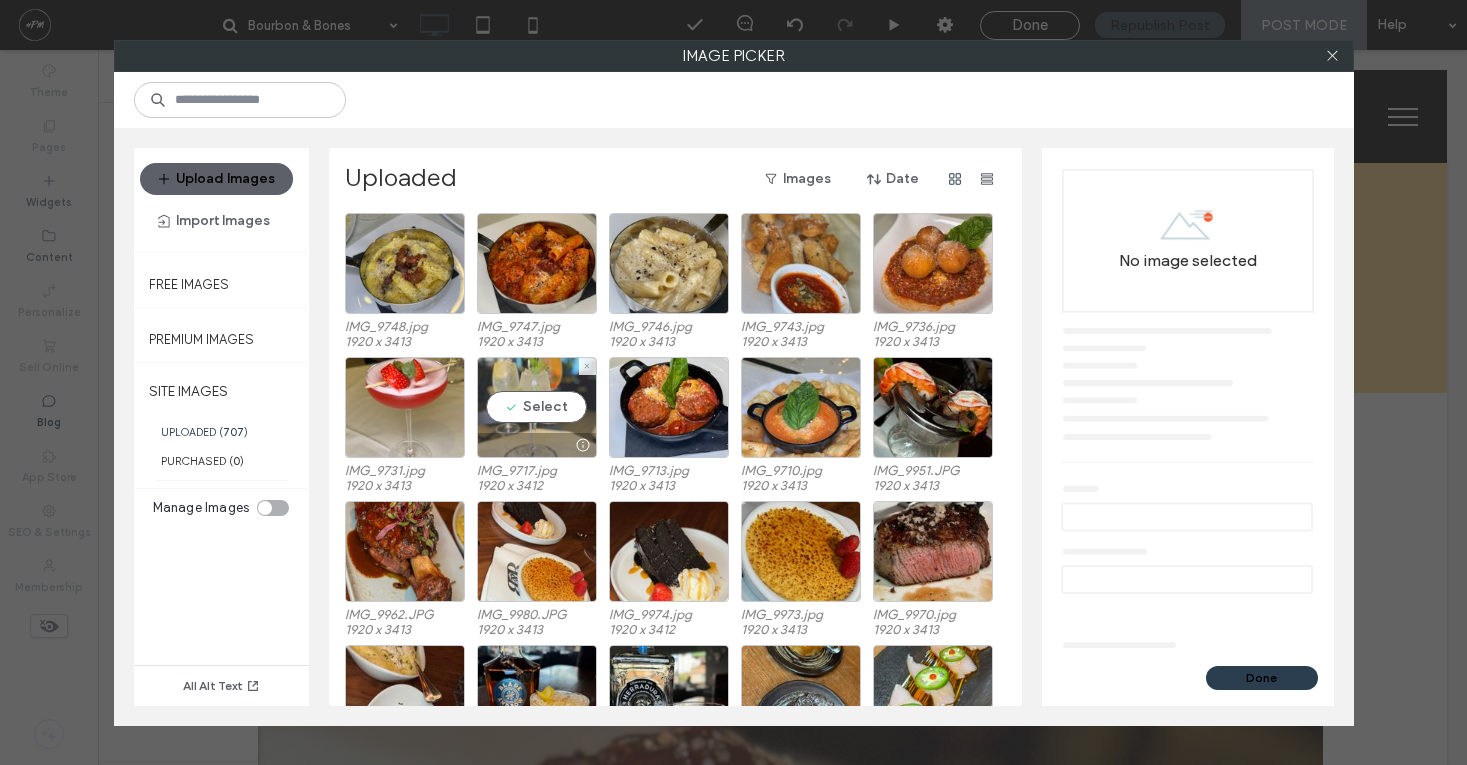 click on "Select" at bounding box center (537, 407) 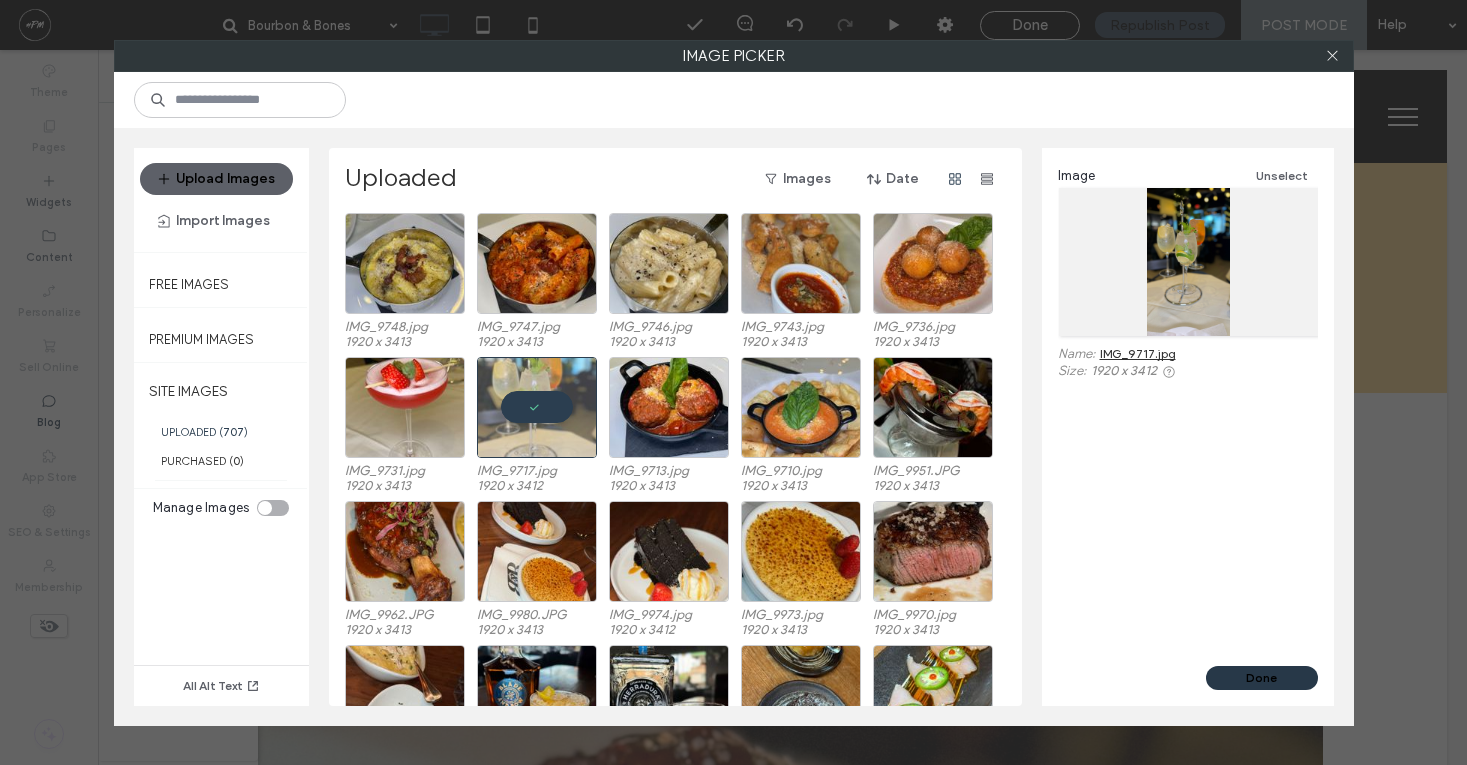 click on "Done" at bounding box center [1262, 678] 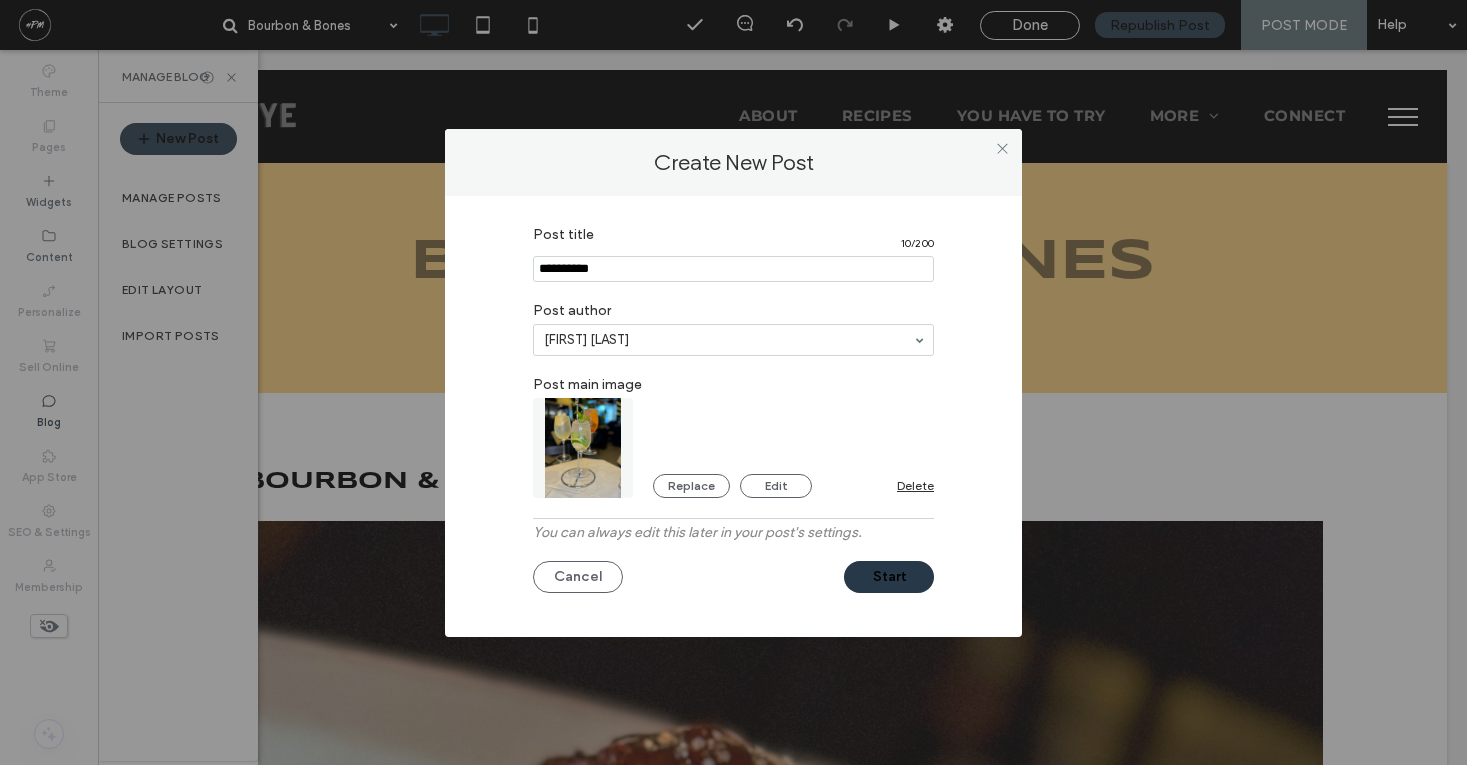 click on "Start" at bounding box center (889, 577) 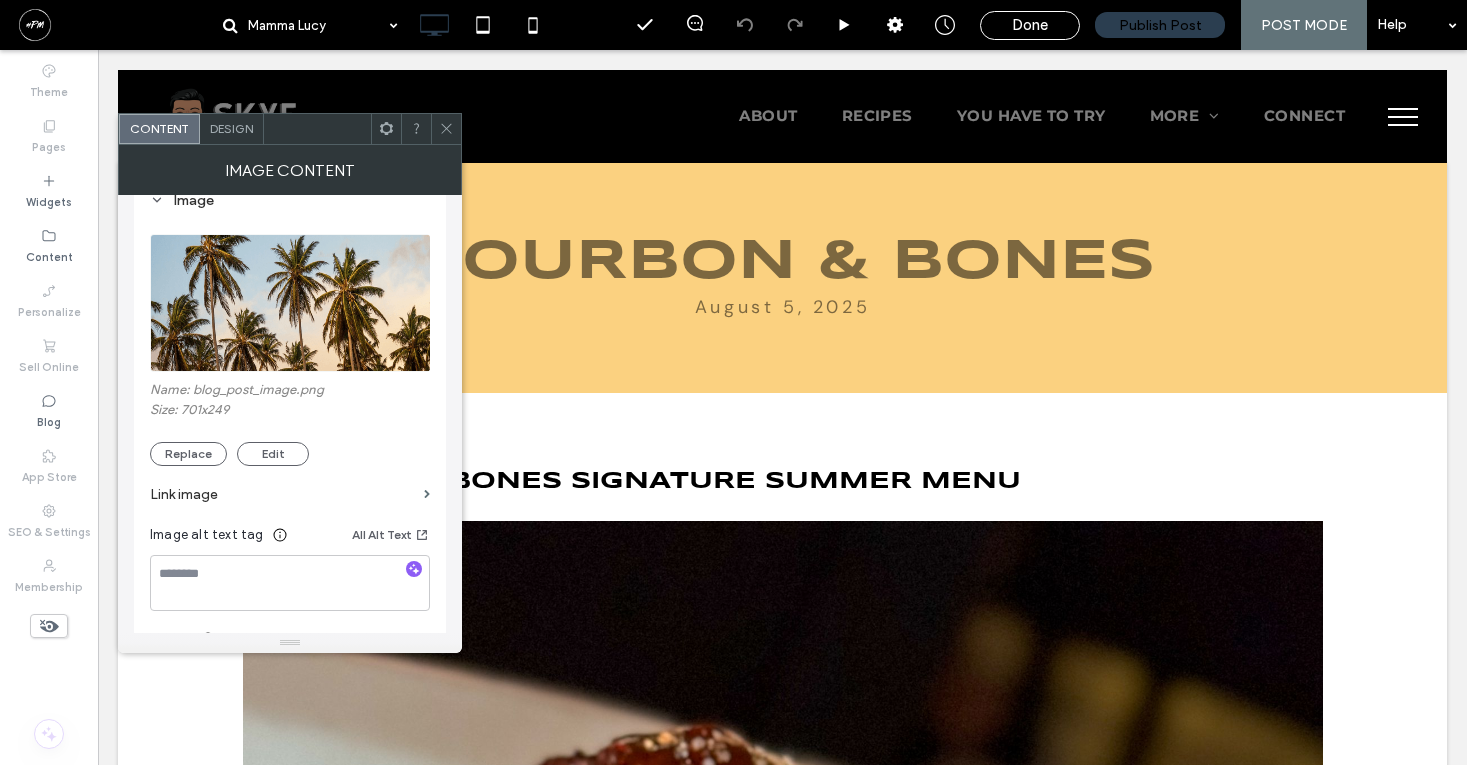 scroll, scrollTop: 207, scrollLeft: 0, axis: vertical 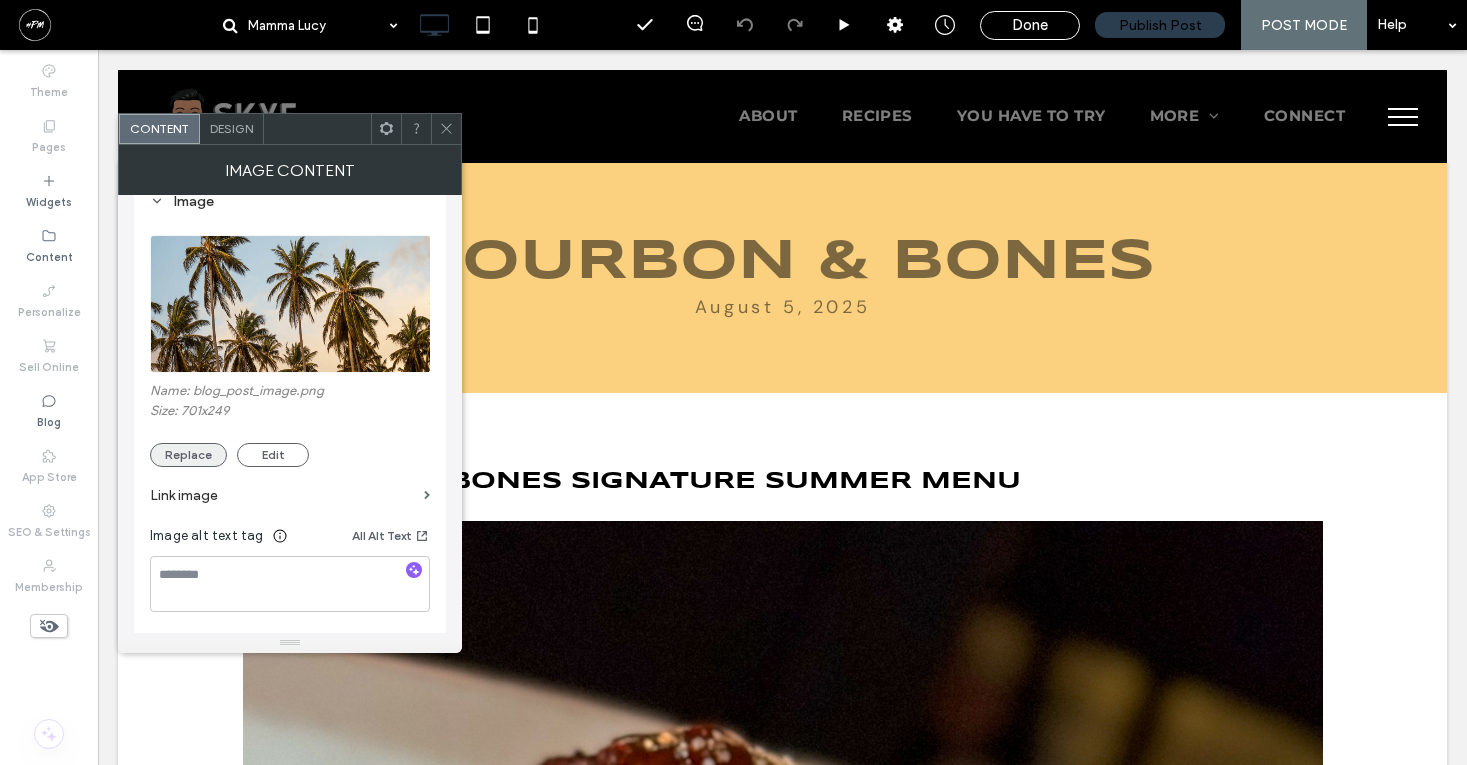 click on "Replace" at bounding box center [188, 455] 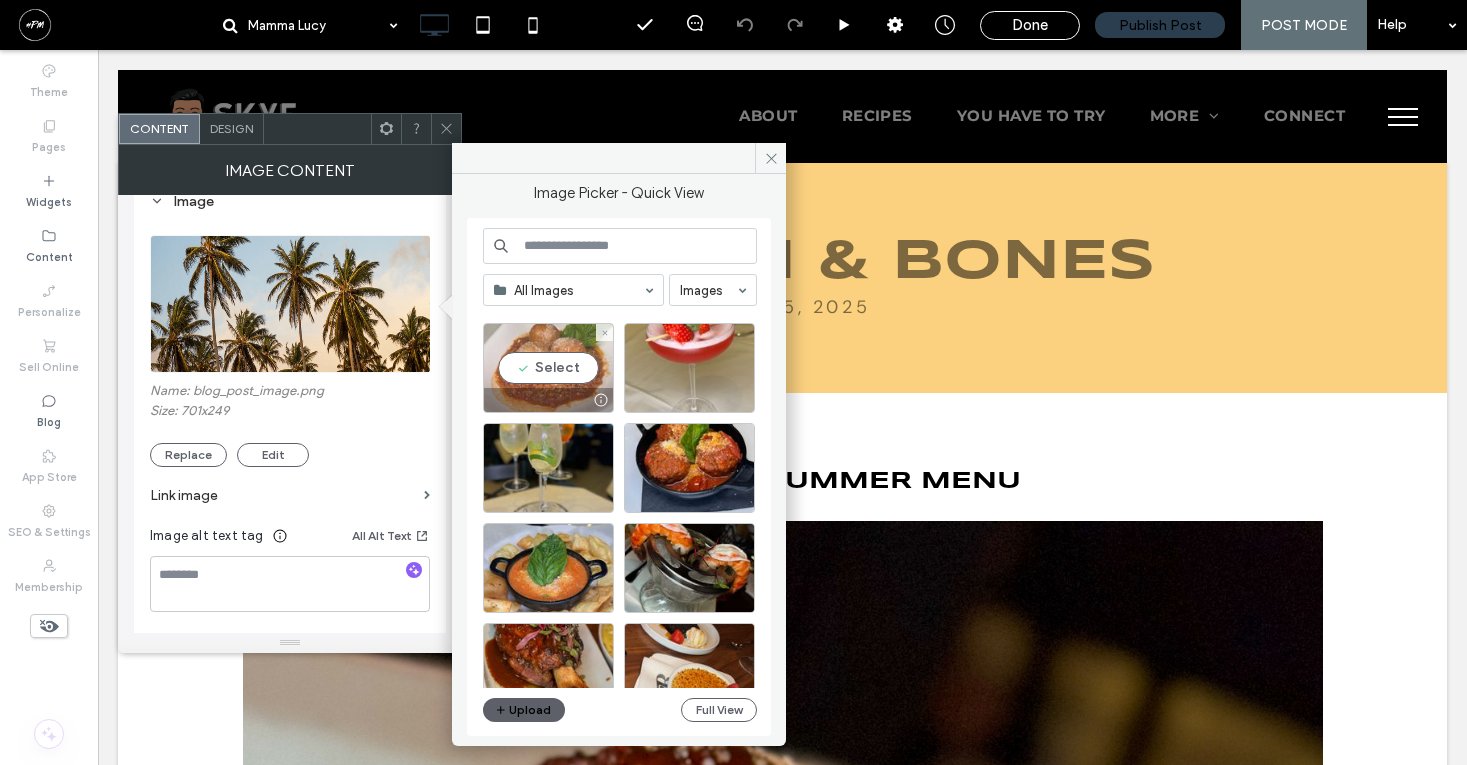 scroll, scrollTop: 222, scrollLeft: 0, axis: vertical 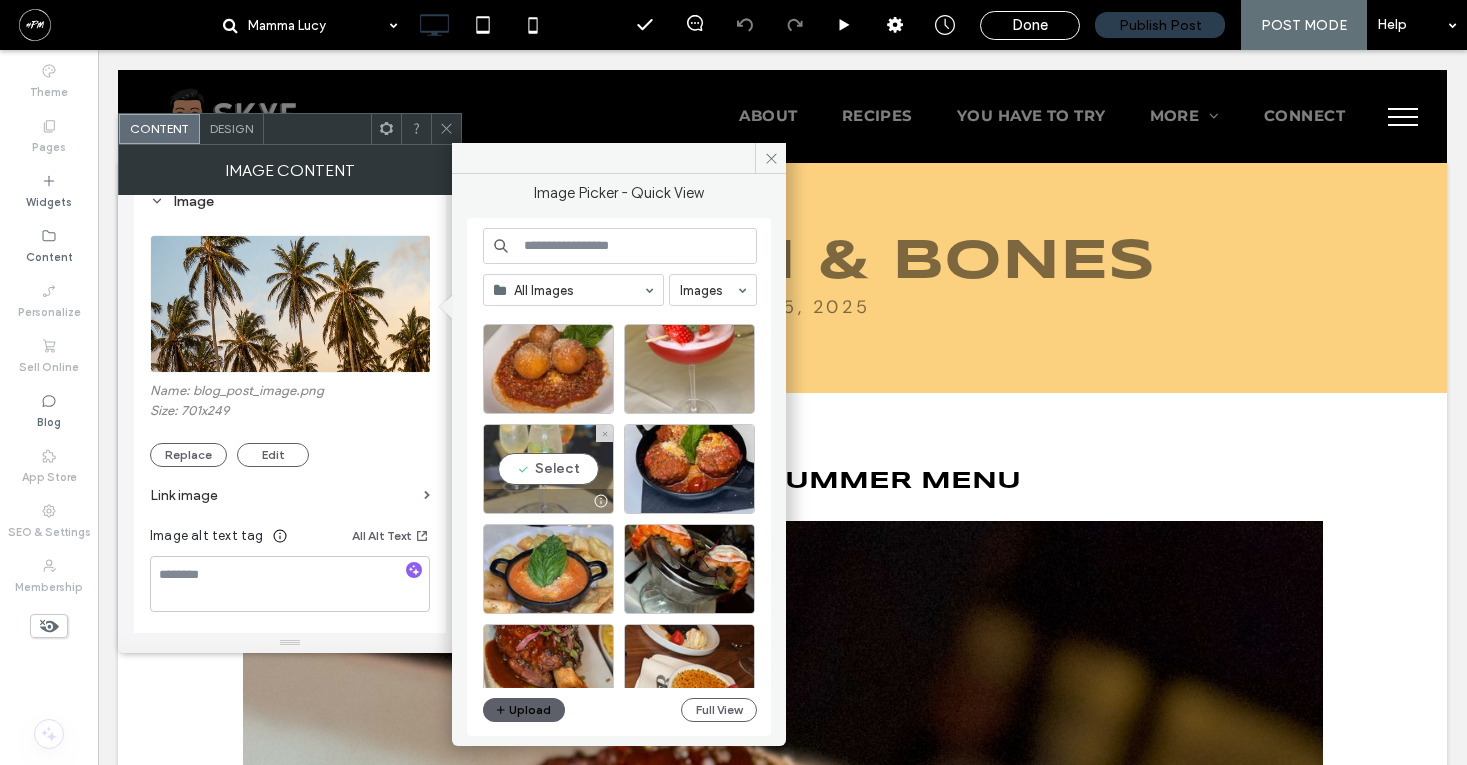 click on "Select" at bounding box center [548, 469] 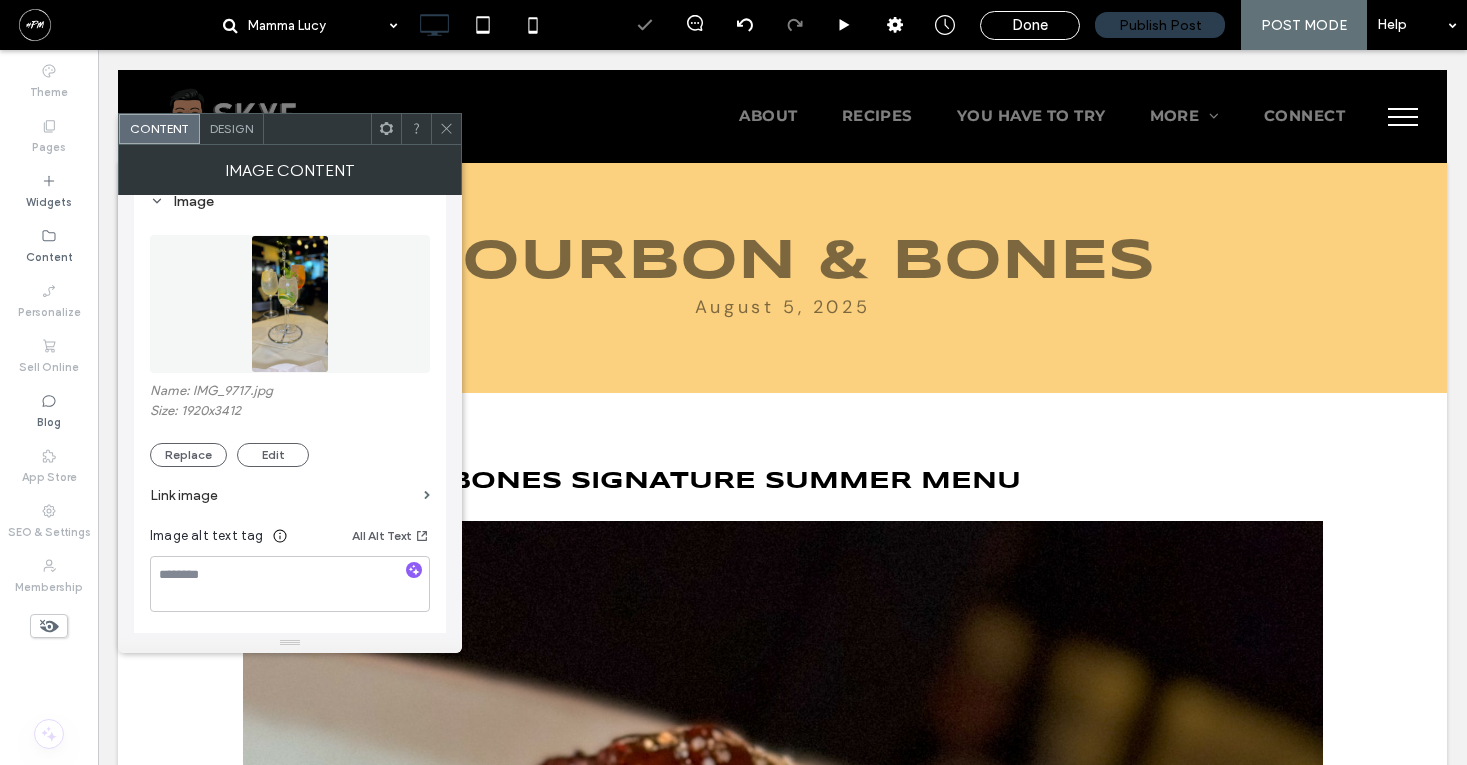 click 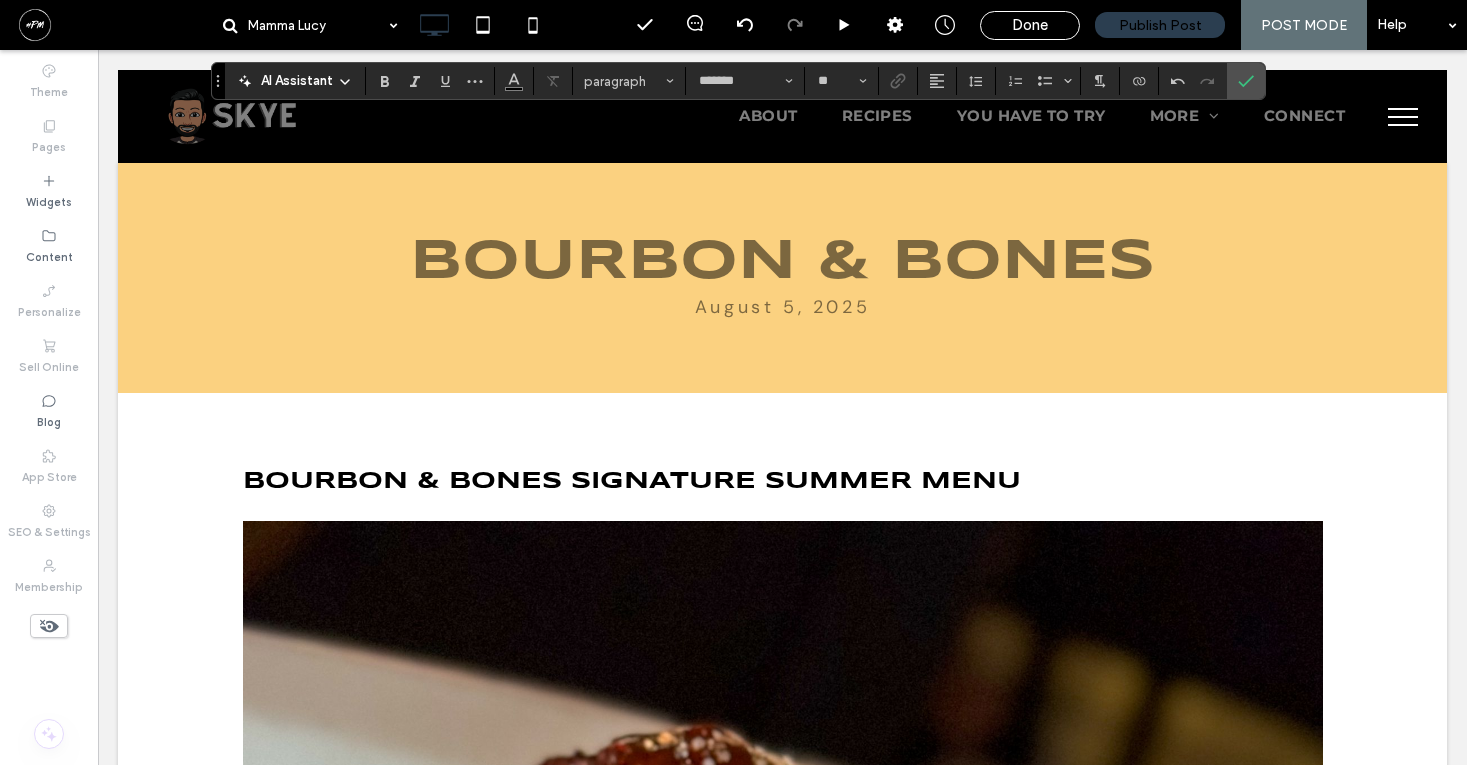 type on "*********" 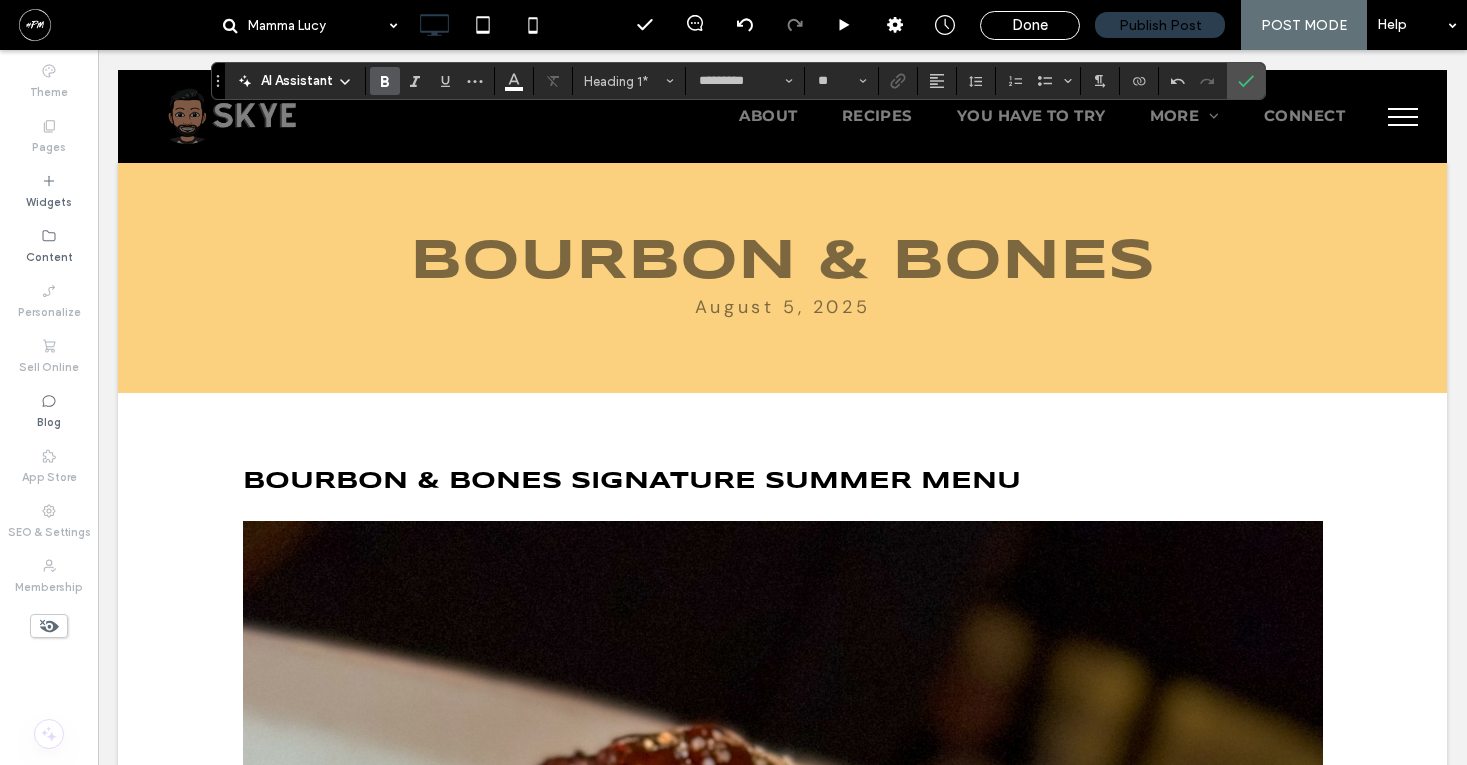 type on "*******" 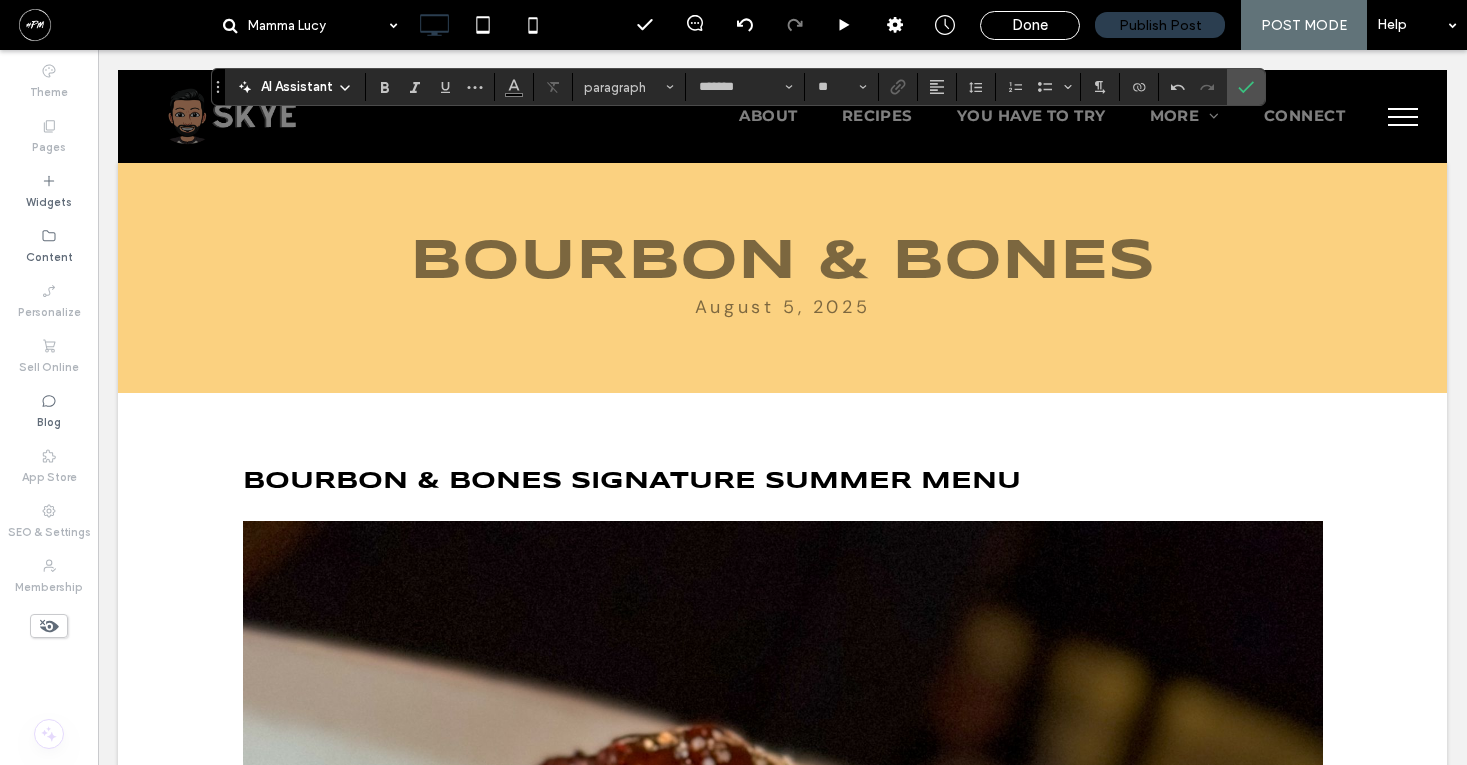 type on "*********" 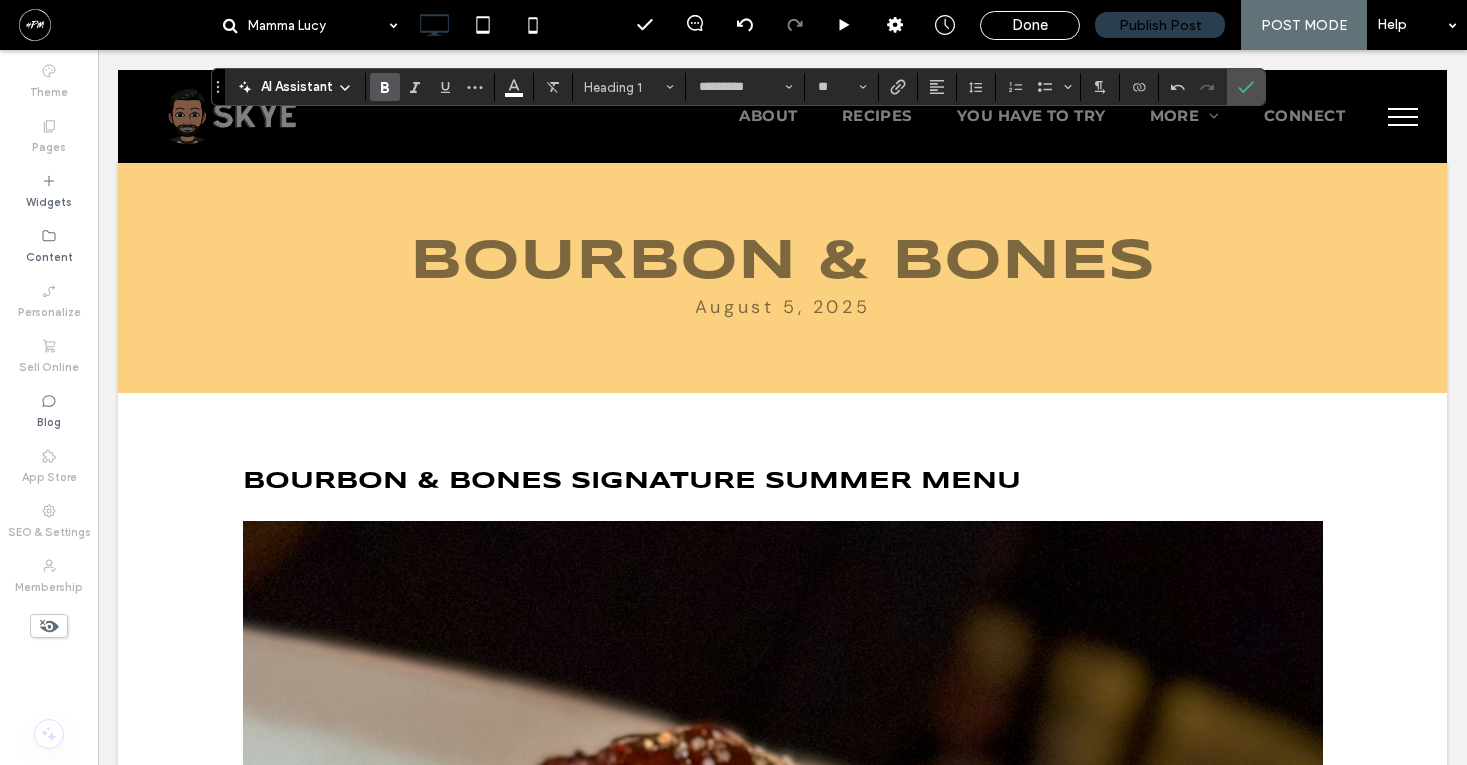 type on "*******" 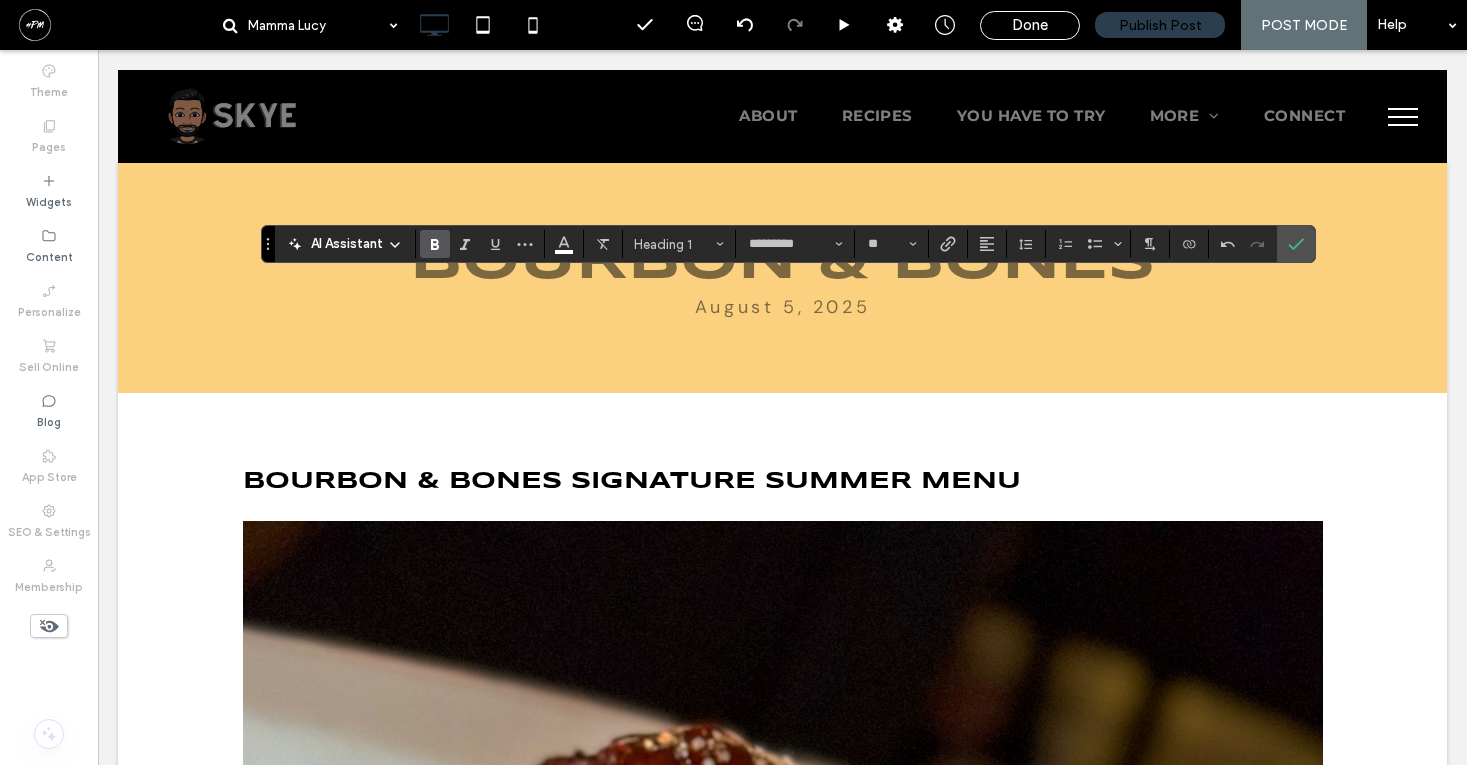type on "**" 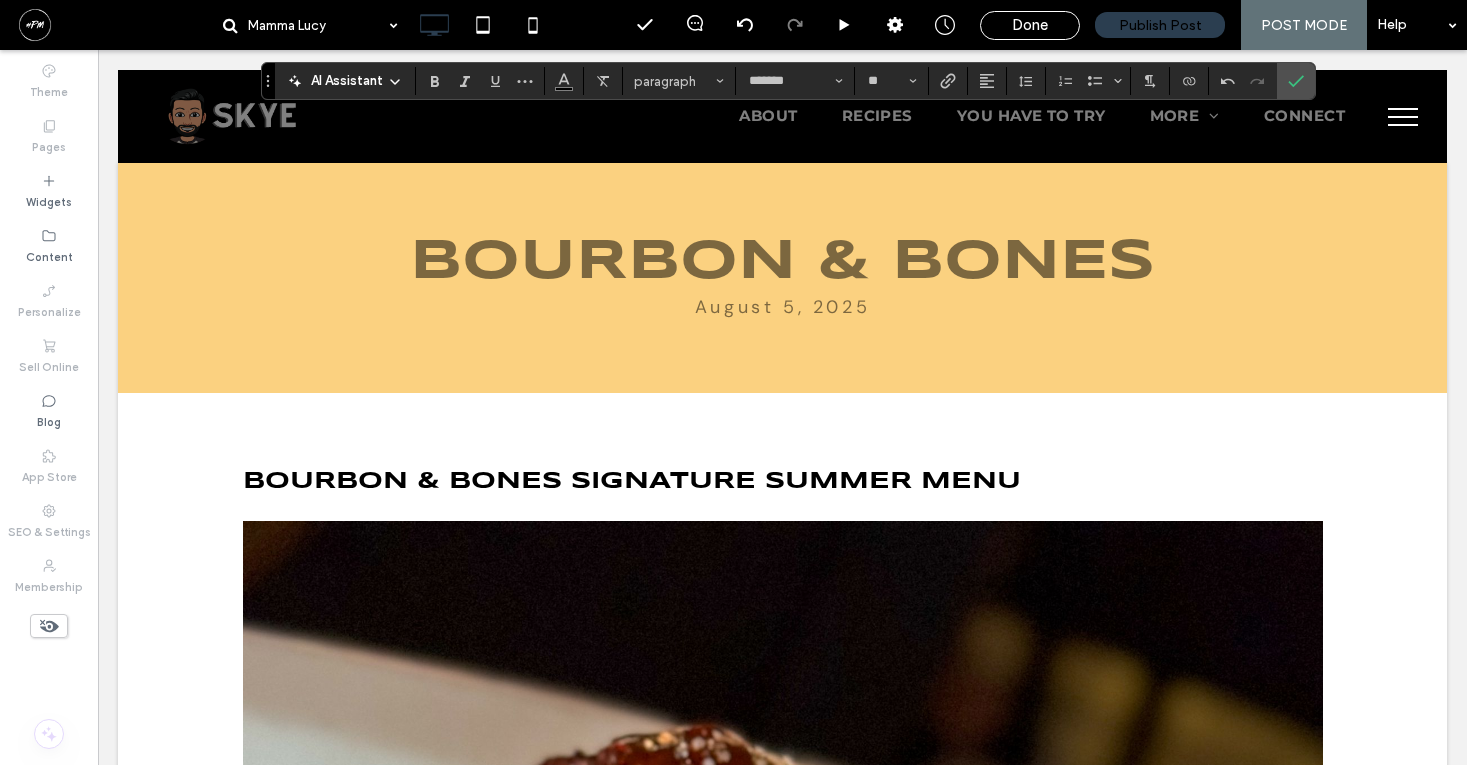 type on "*********" 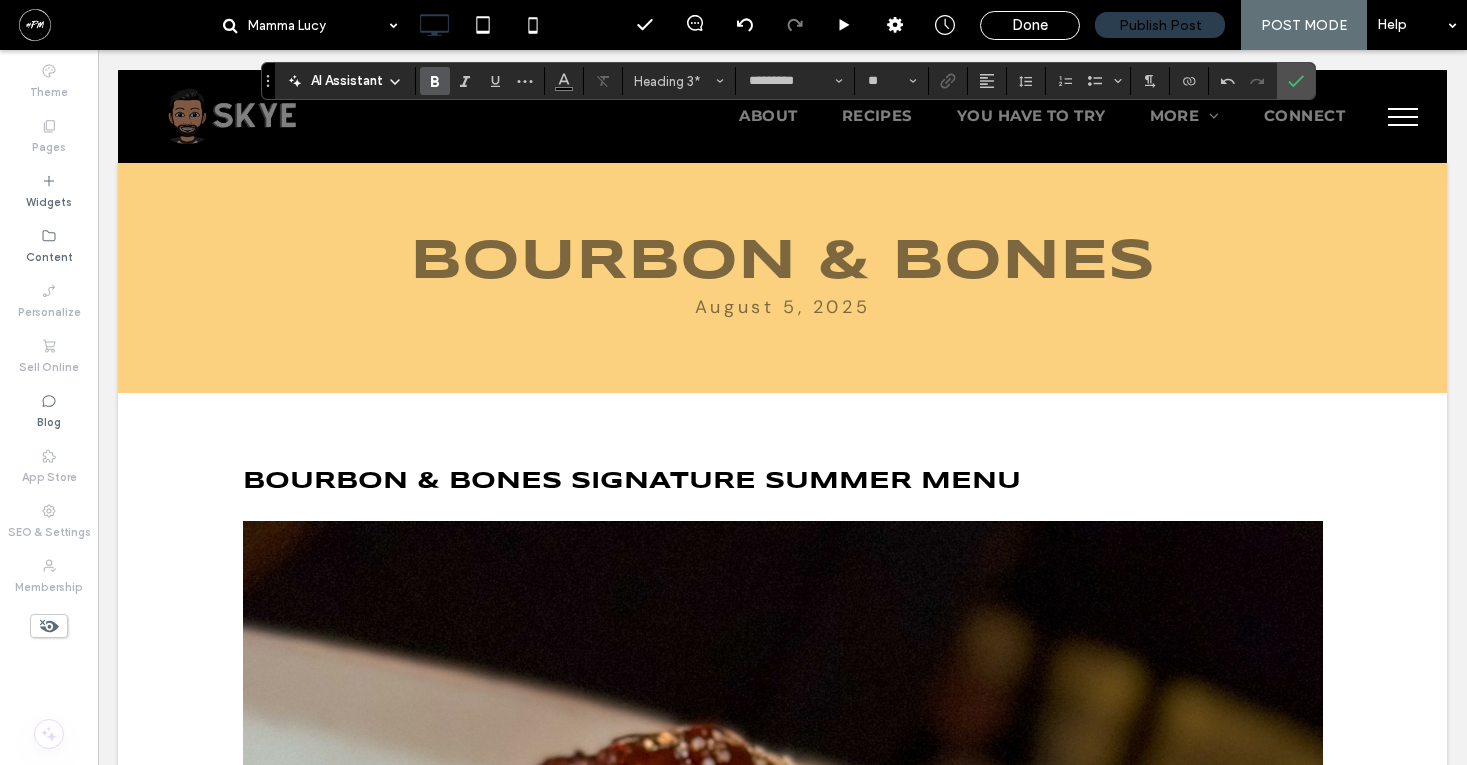 type on "*******" 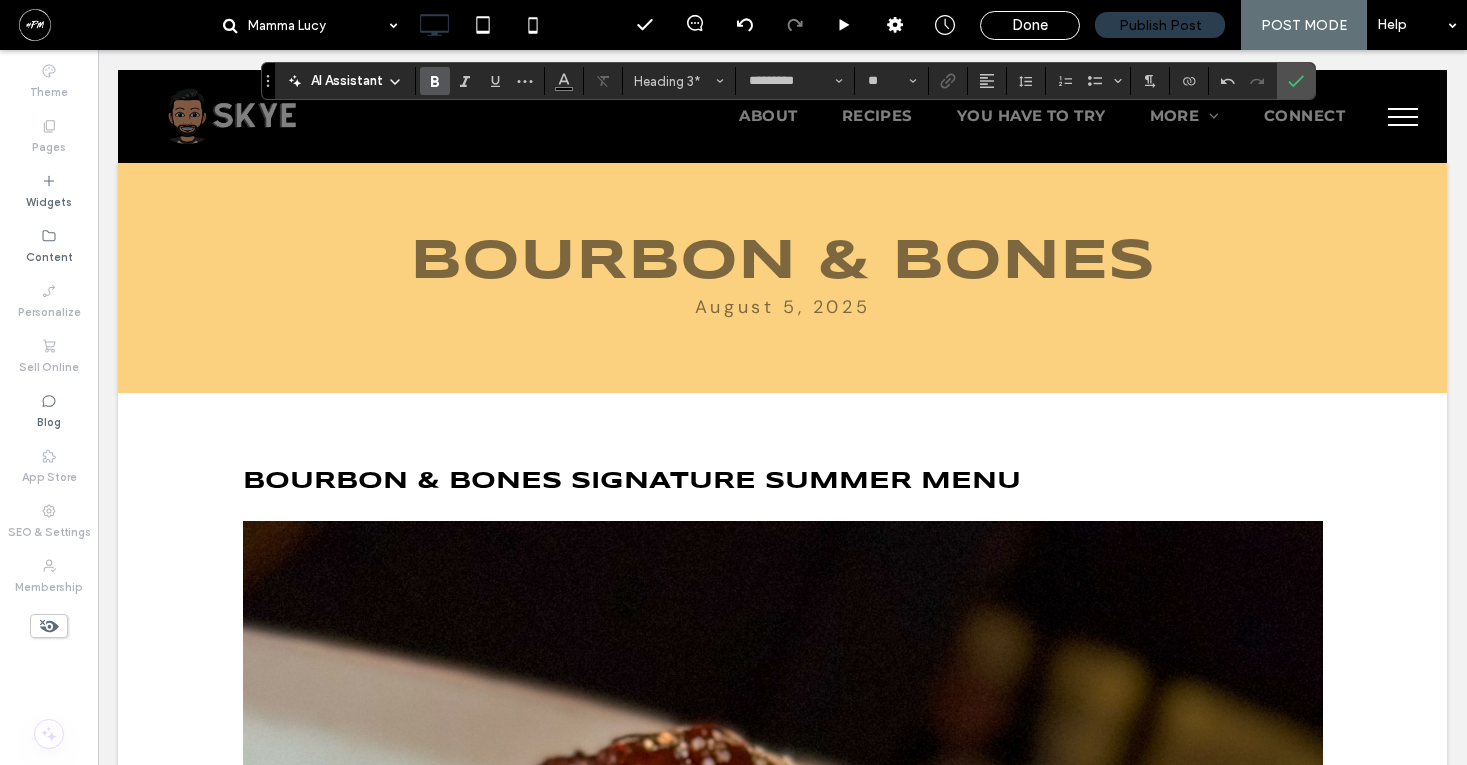 type on "**" 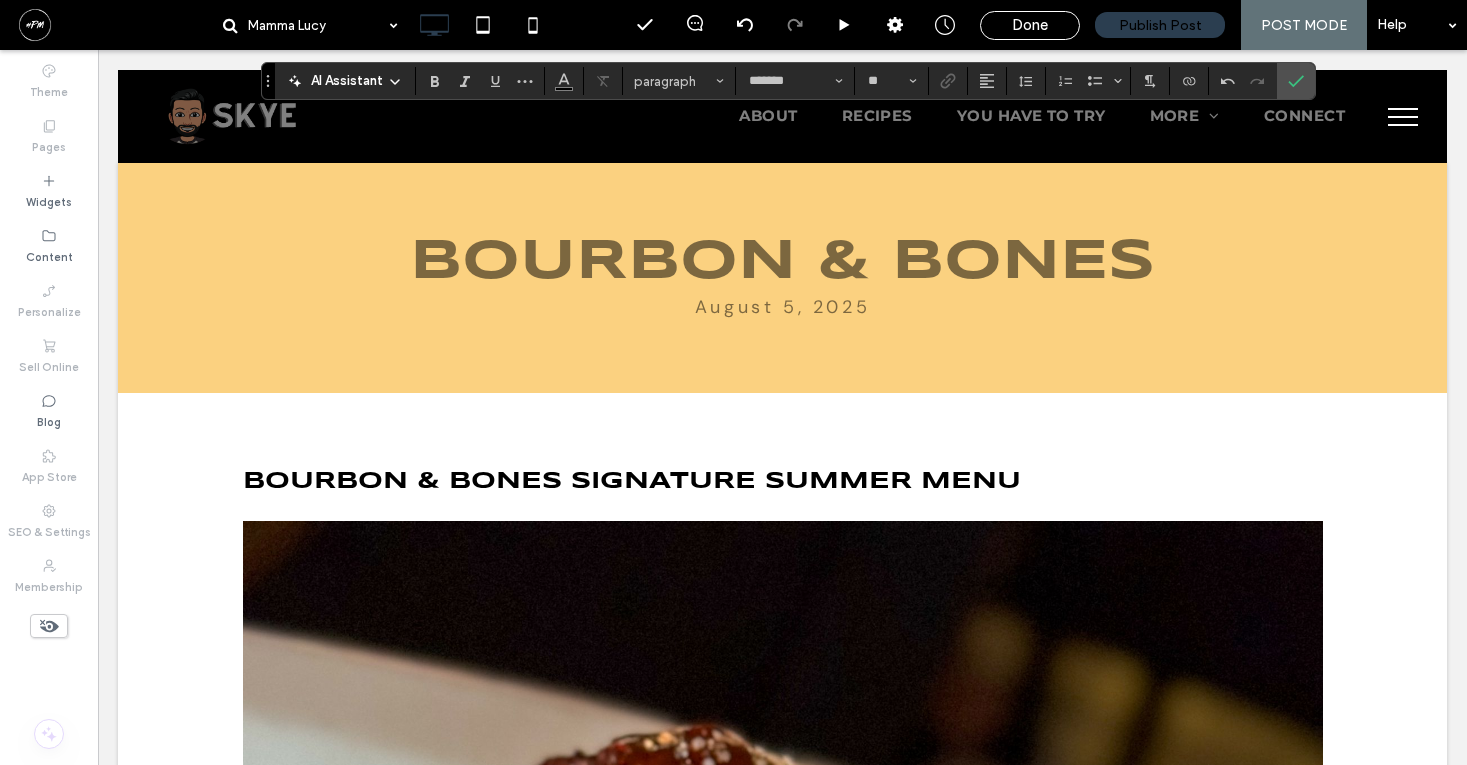 type on "*********" 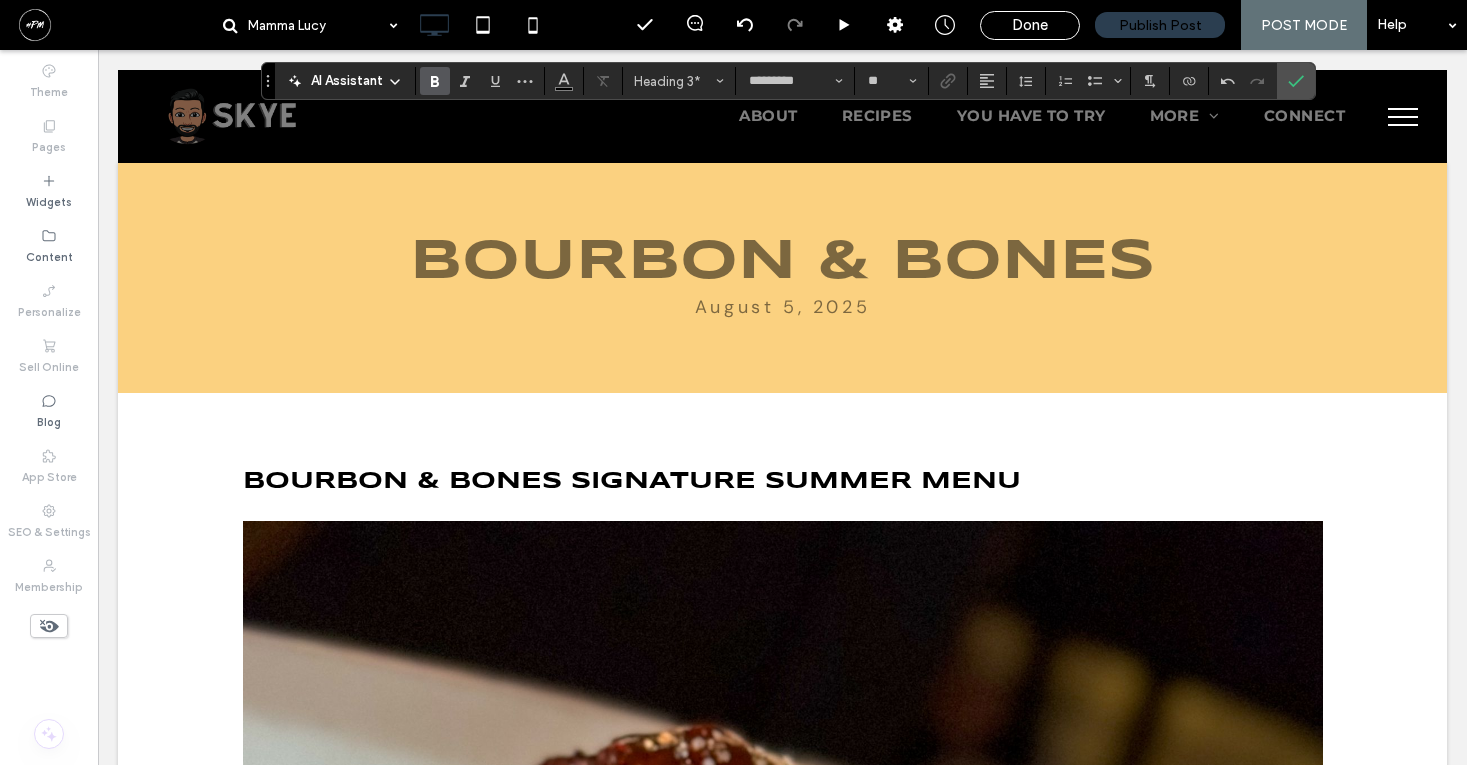 type on "*******" 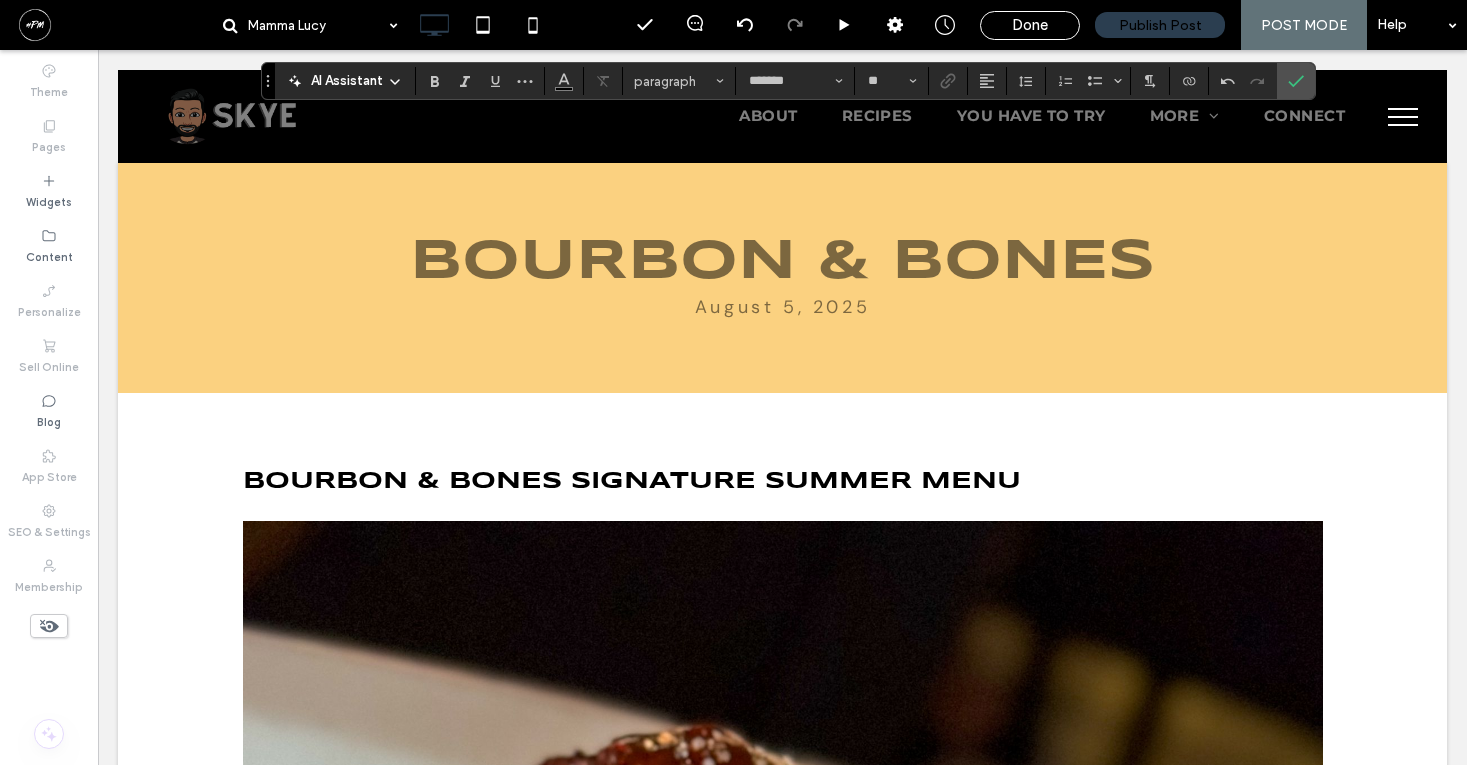 type on "*********" 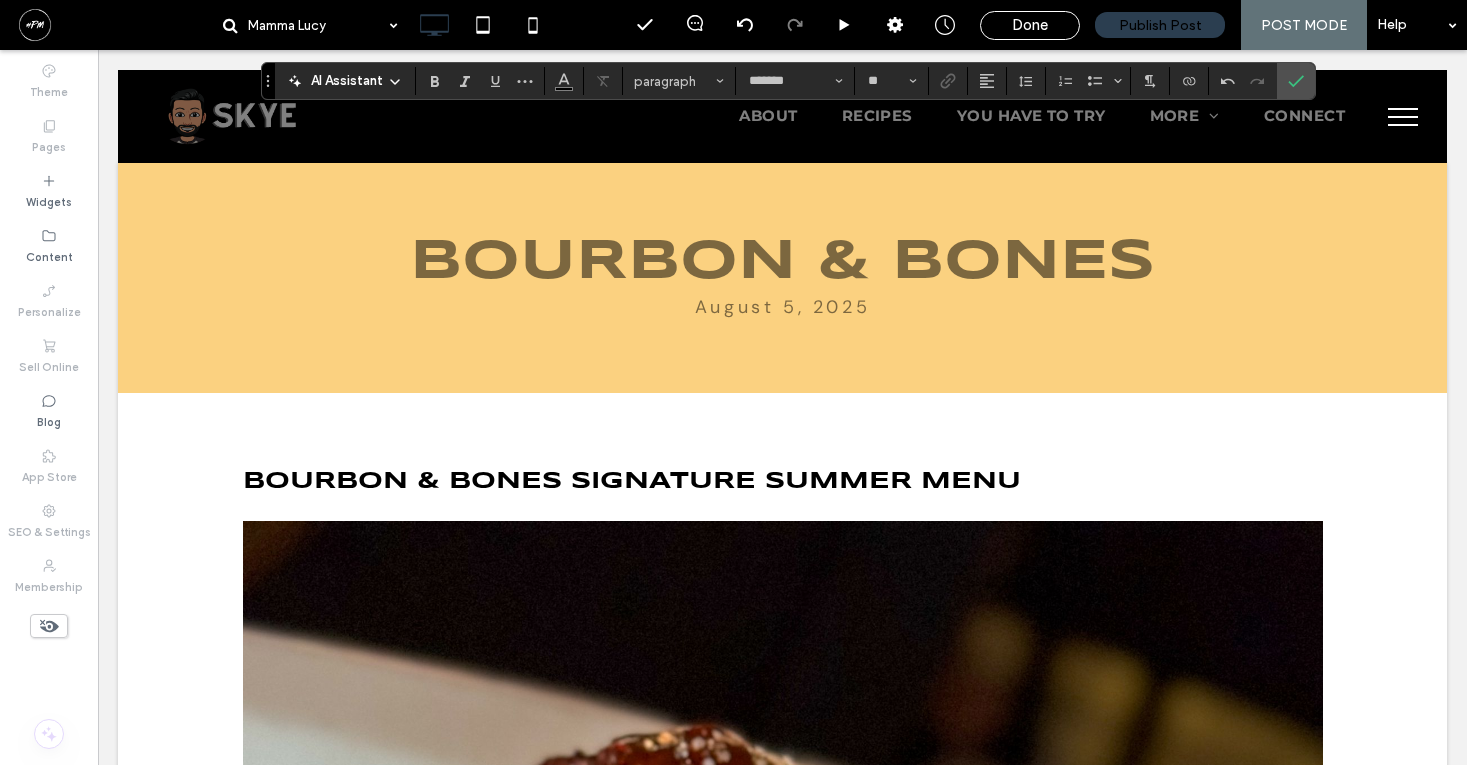 type on "**" 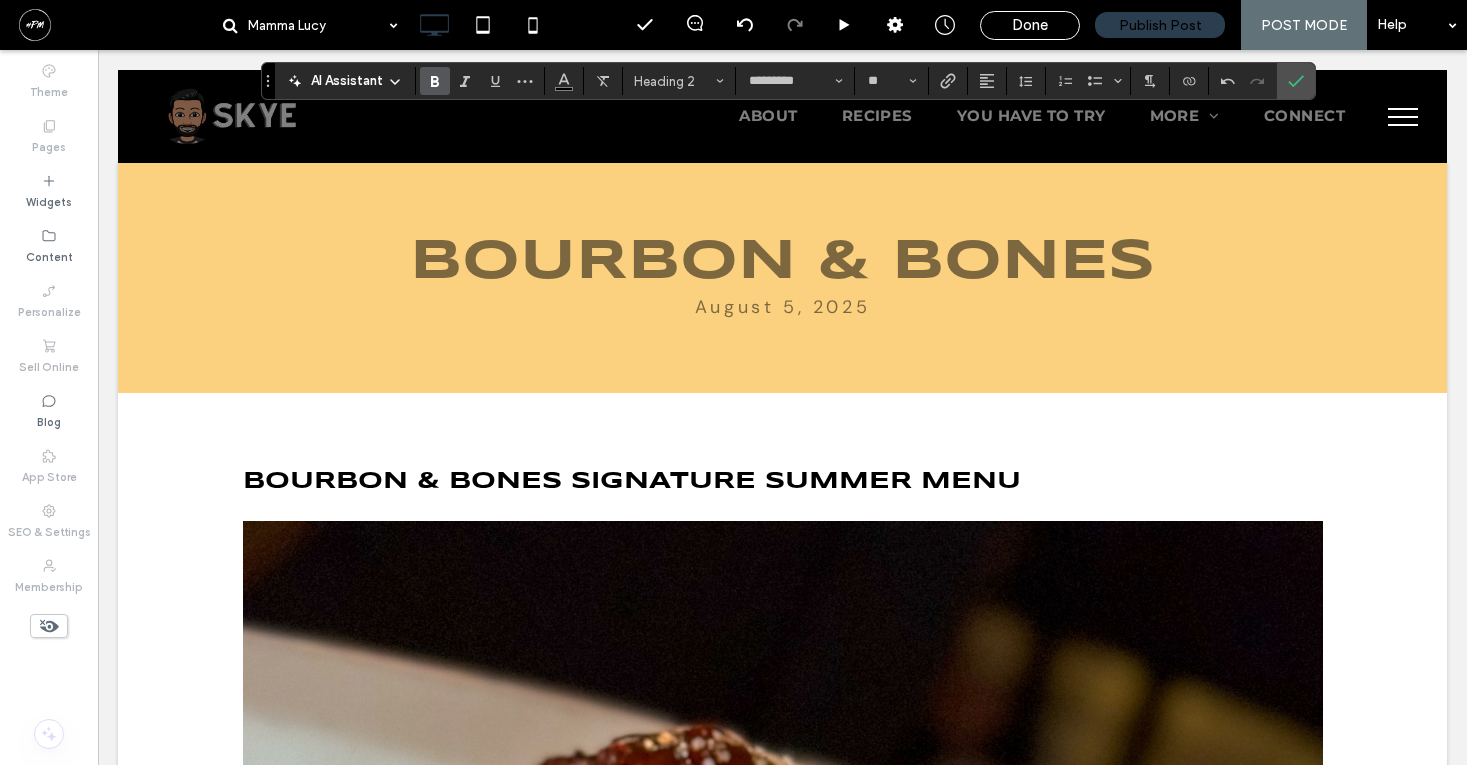 type 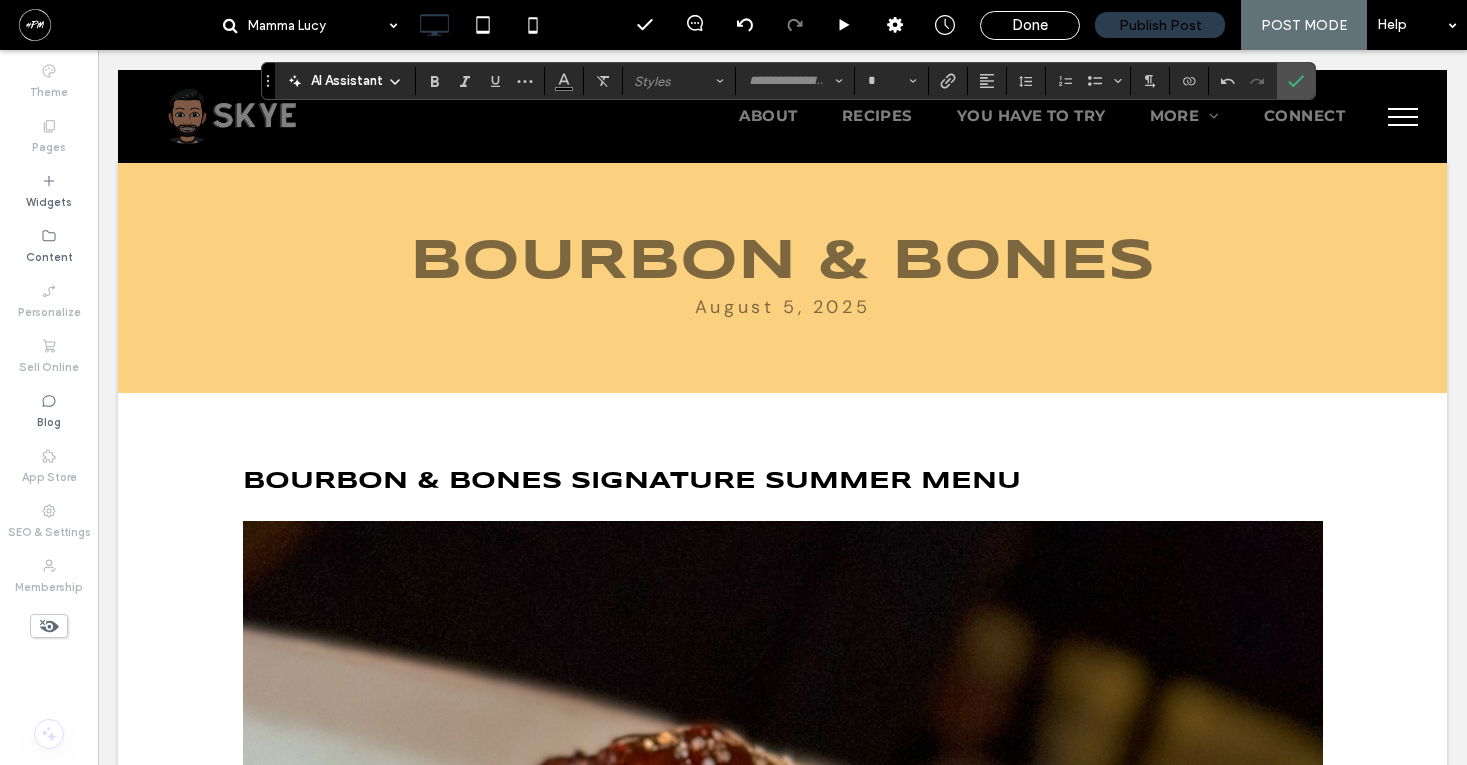 type on "*********" 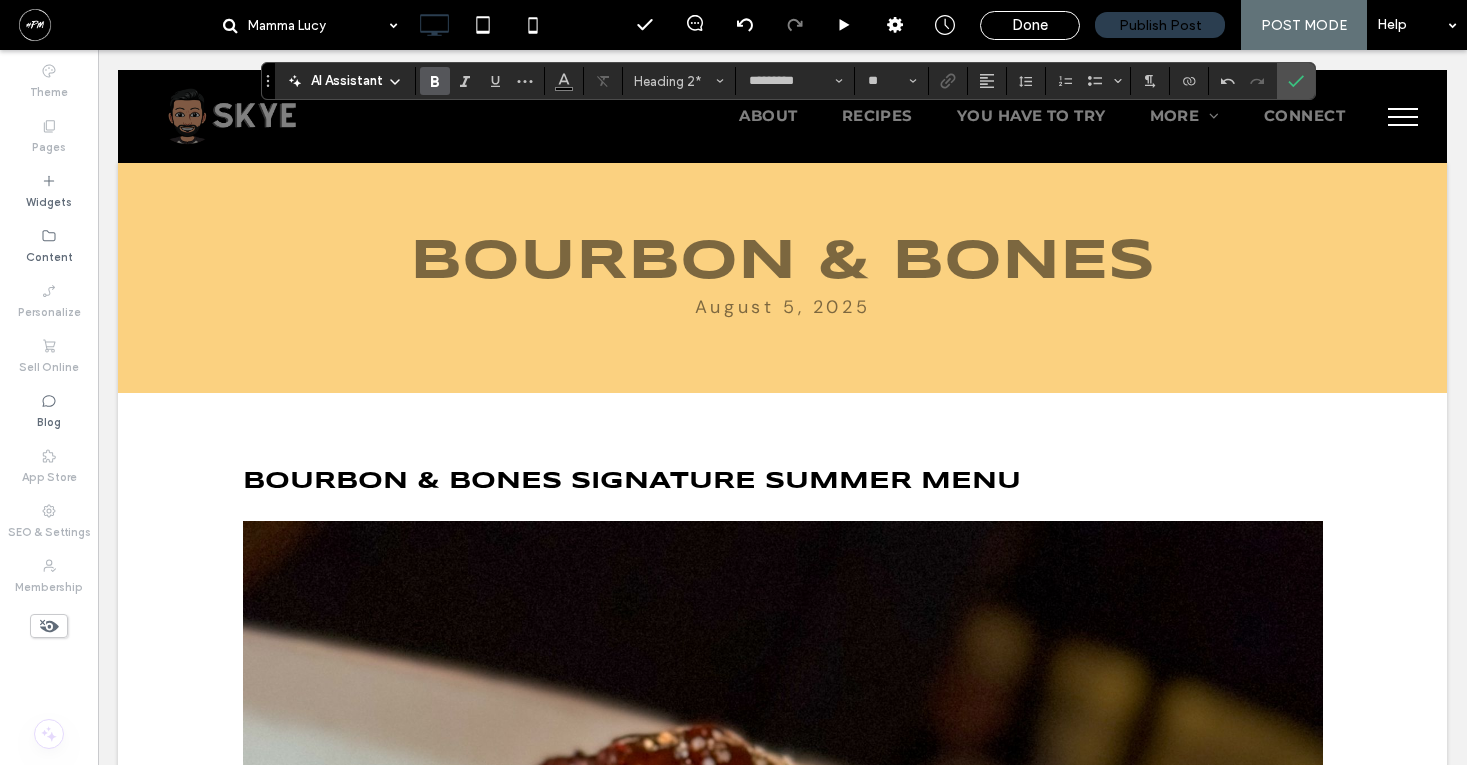 type on "*******" 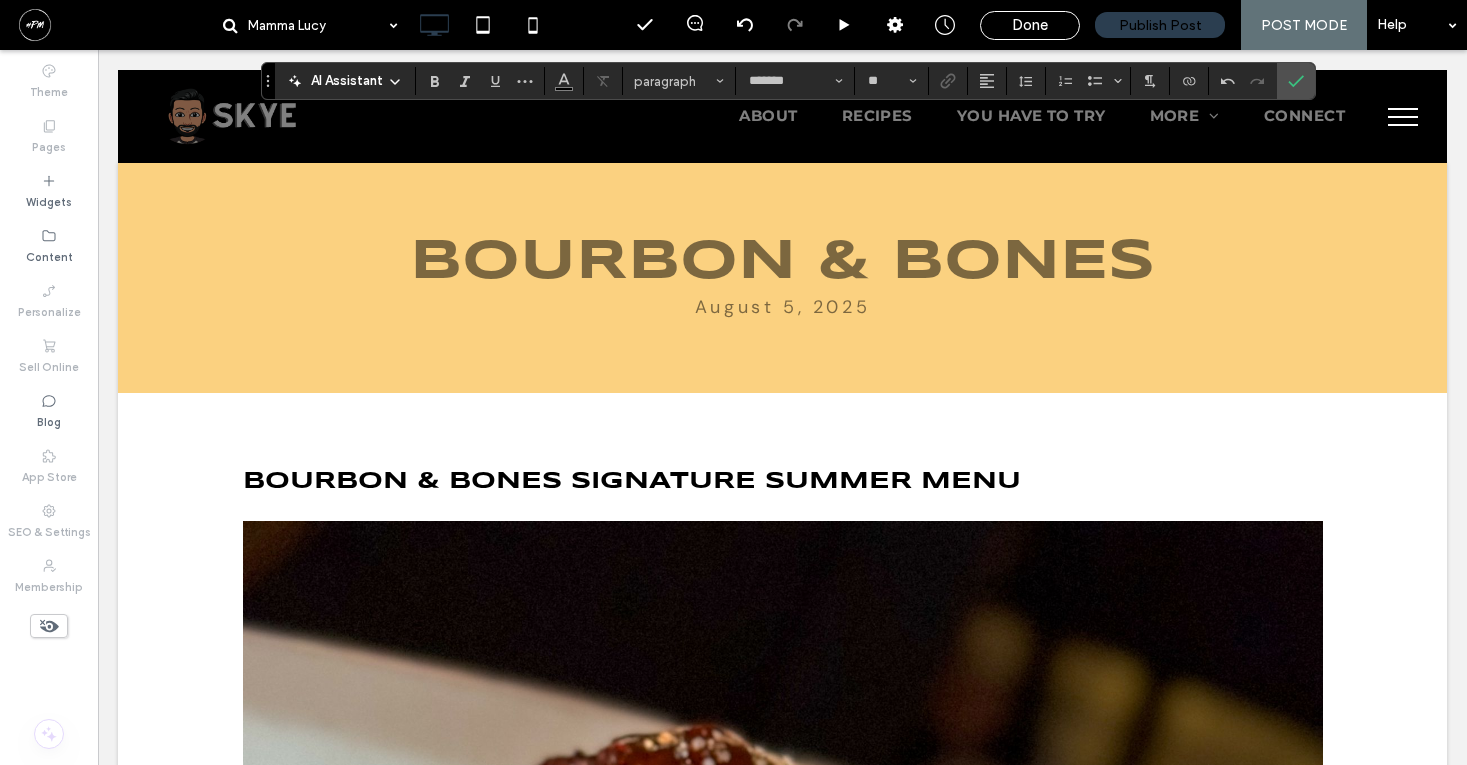 type on "*********" 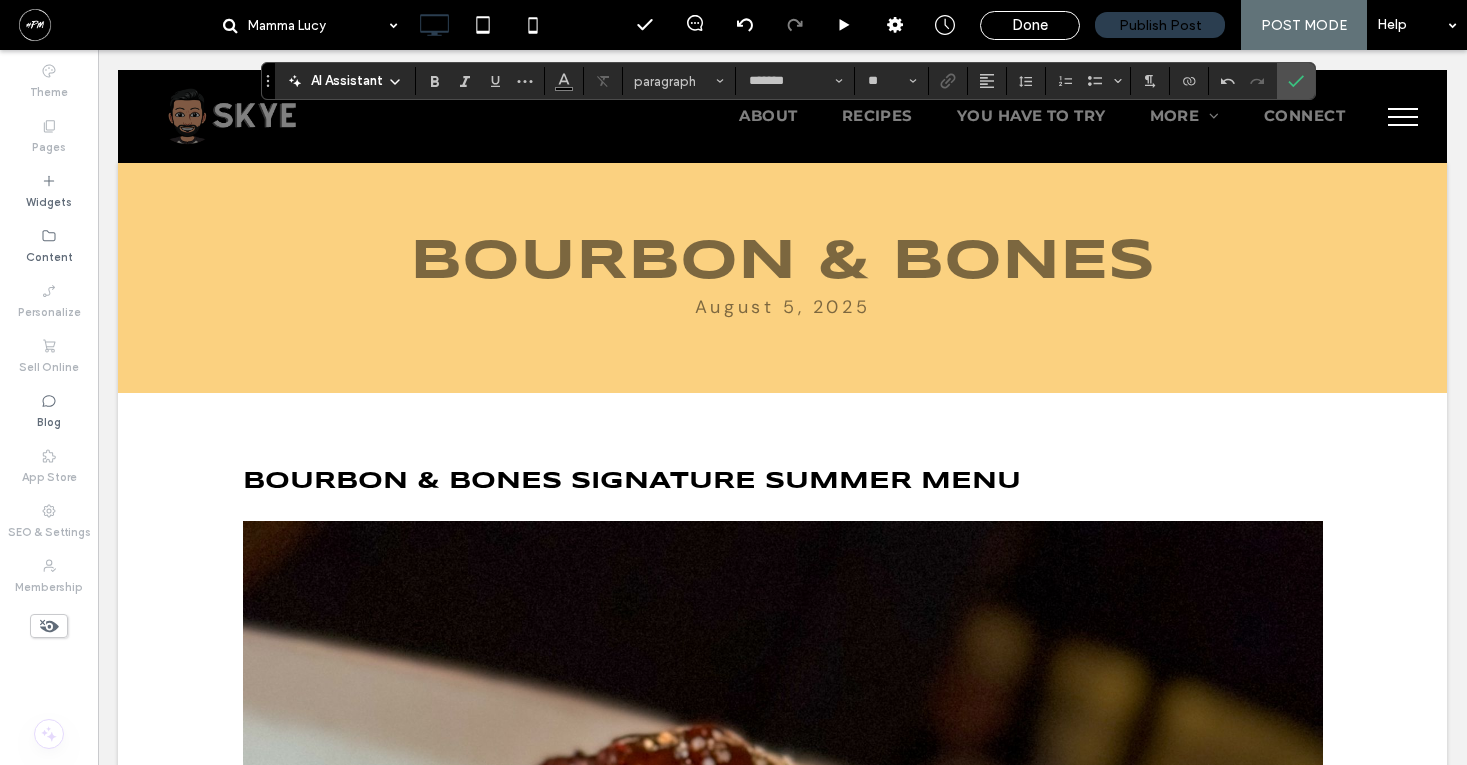 type on "**" 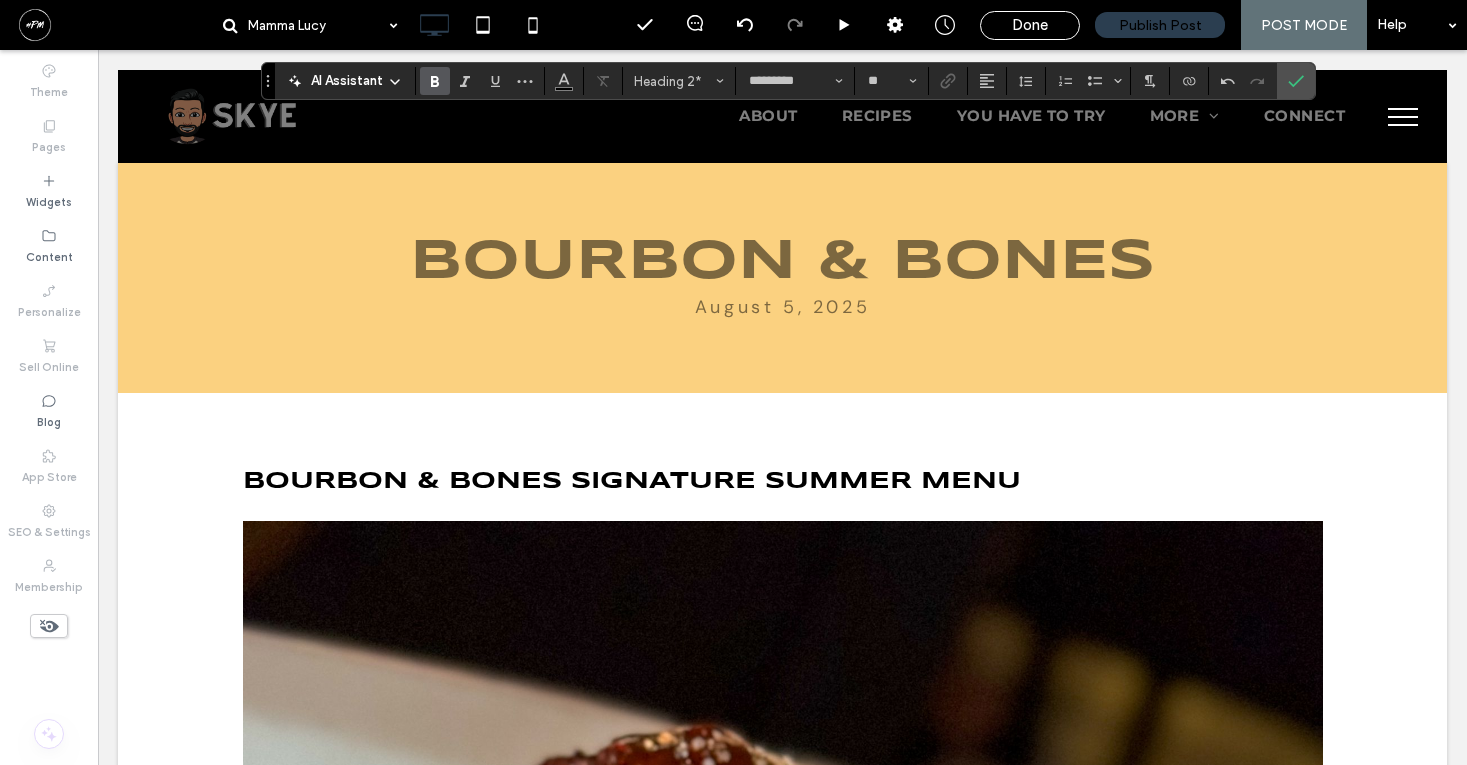 type on "*******" 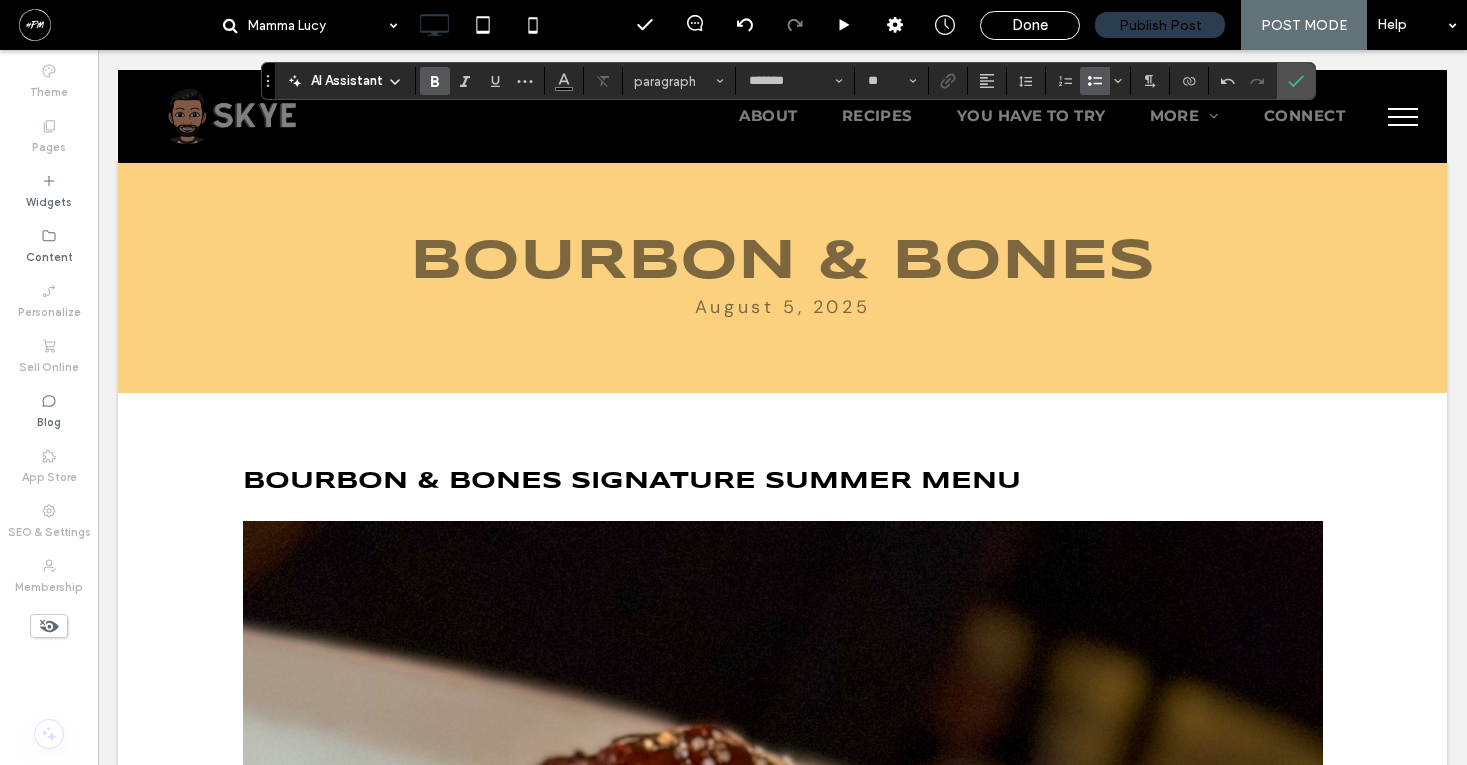 type on "*********" 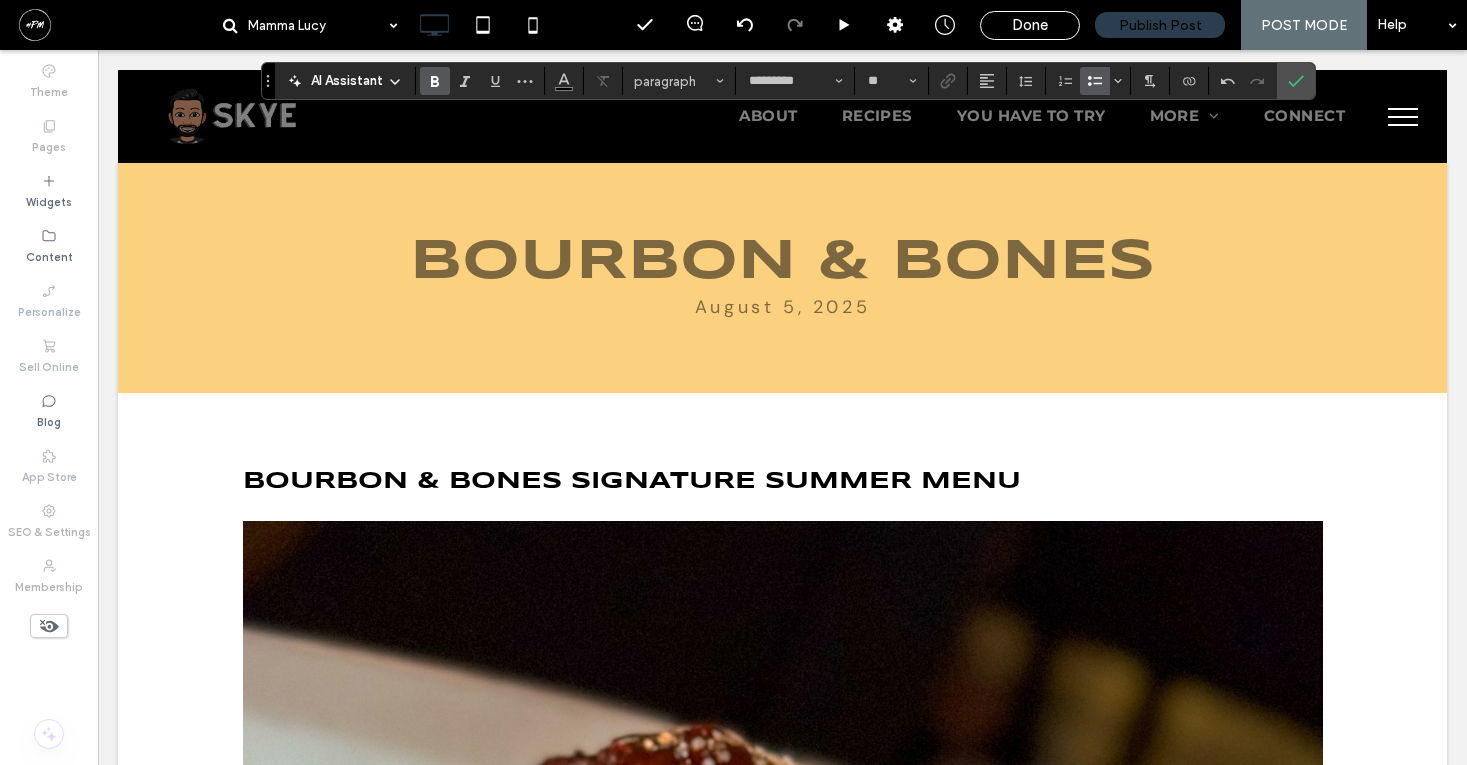 type on "**" 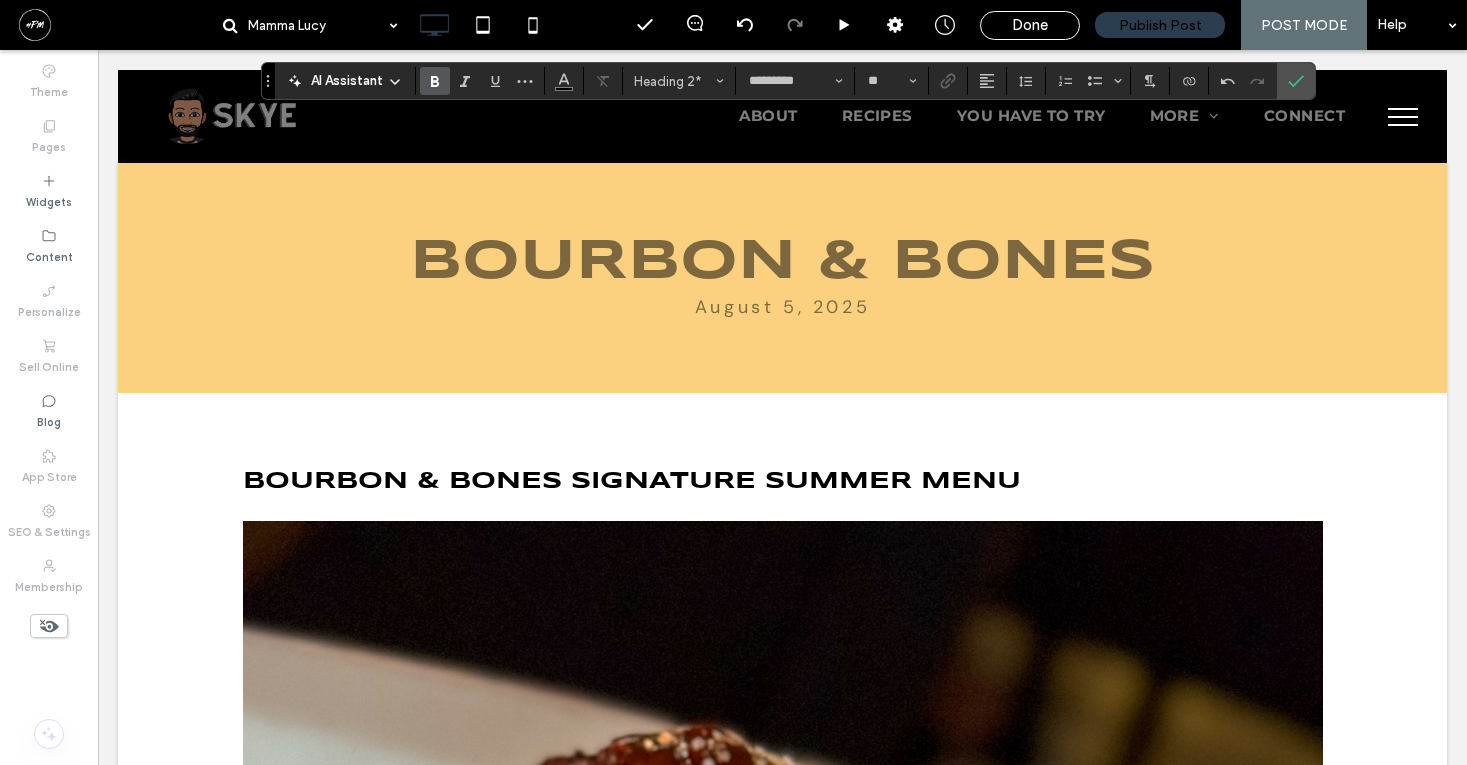 type on "*******" 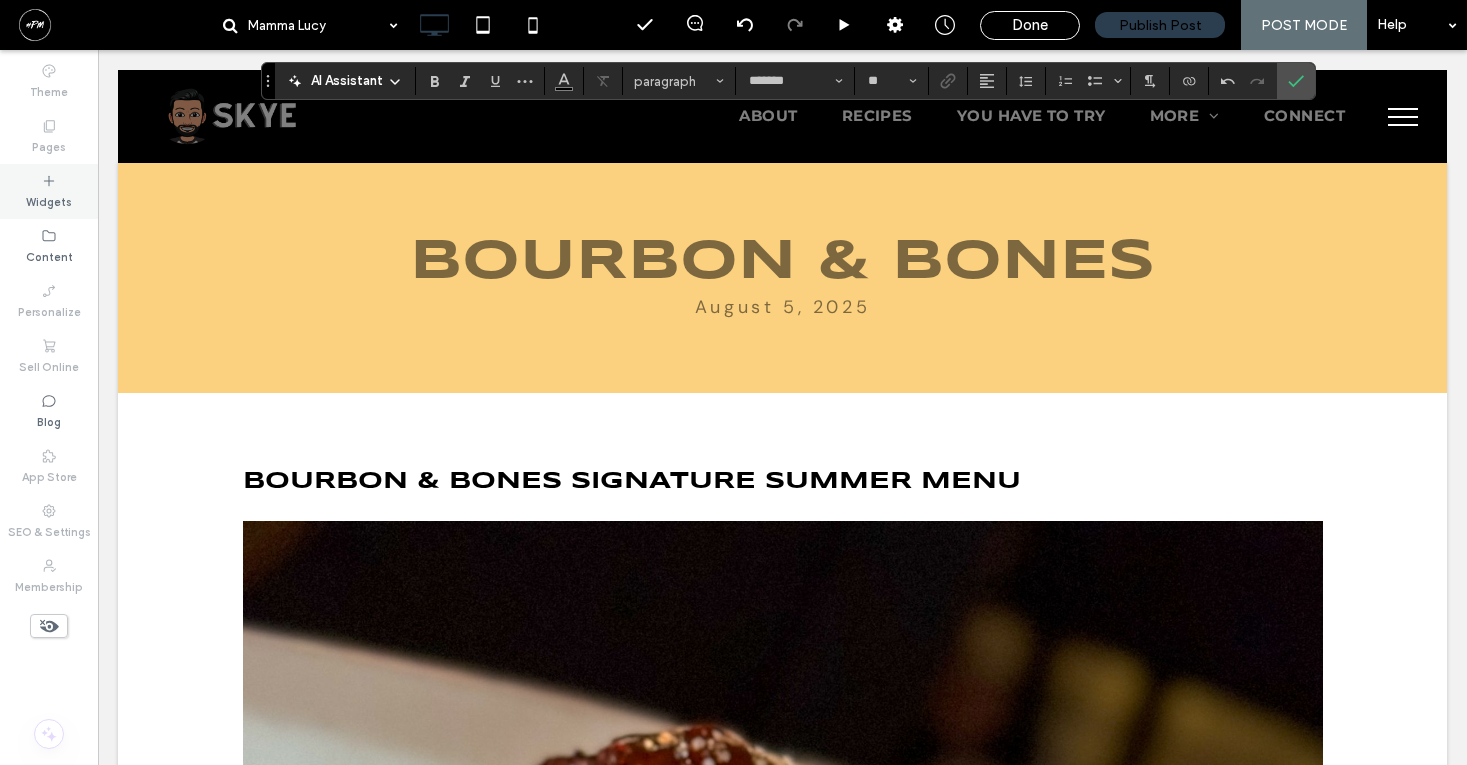 click on "Widgets" at bounding box center [49, 200] 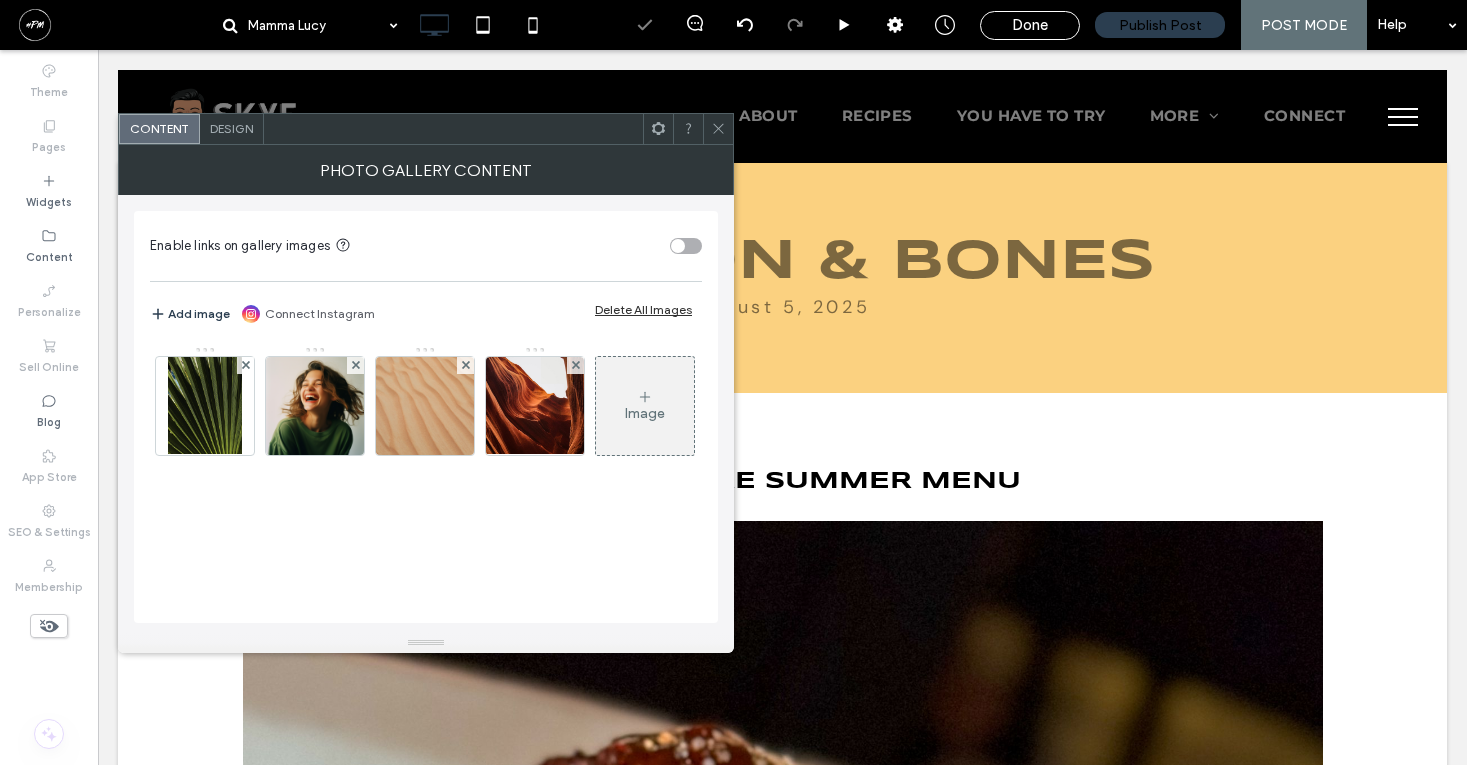 click on "Delete All Images" at bounding box center [643, 309] 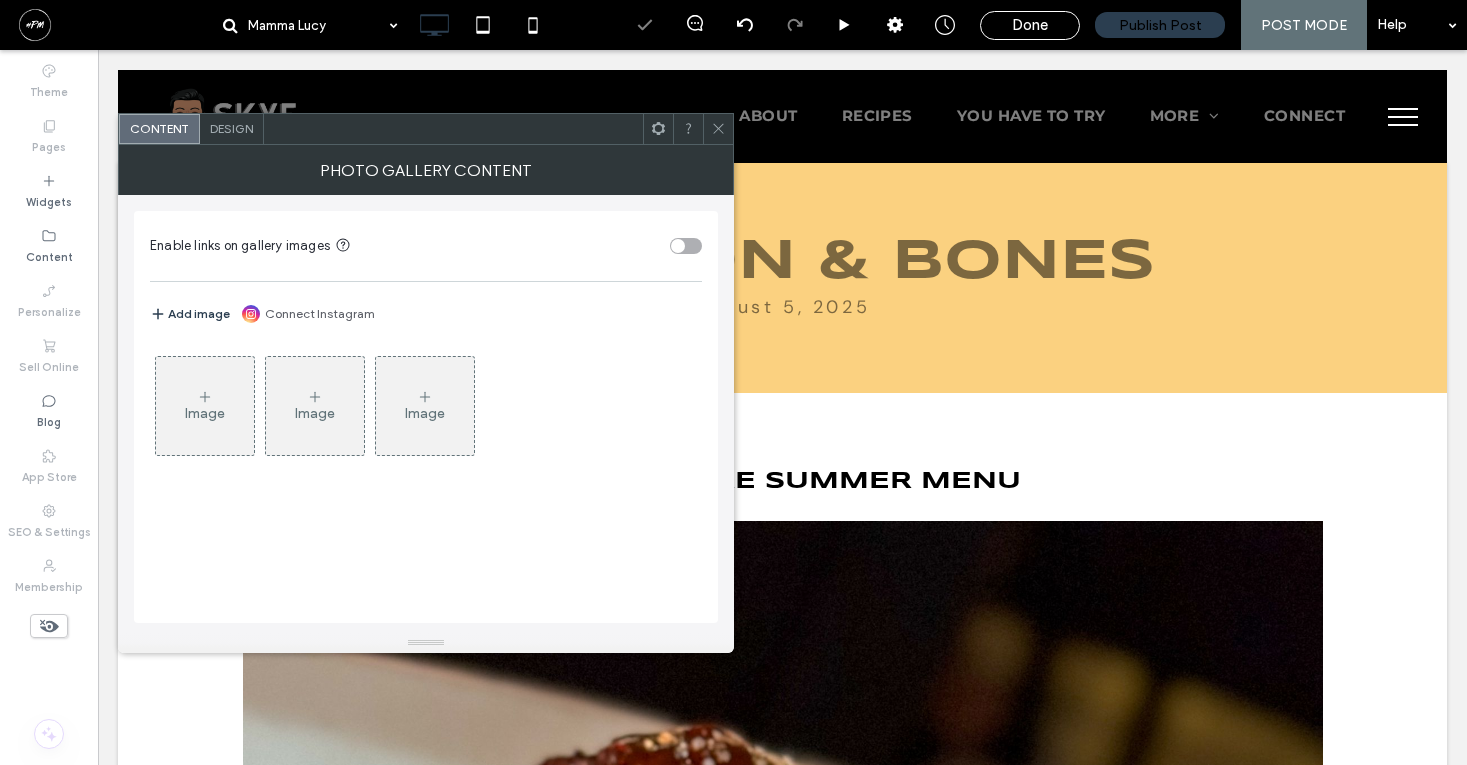 click on "Image" at bounding box center (205, 406) 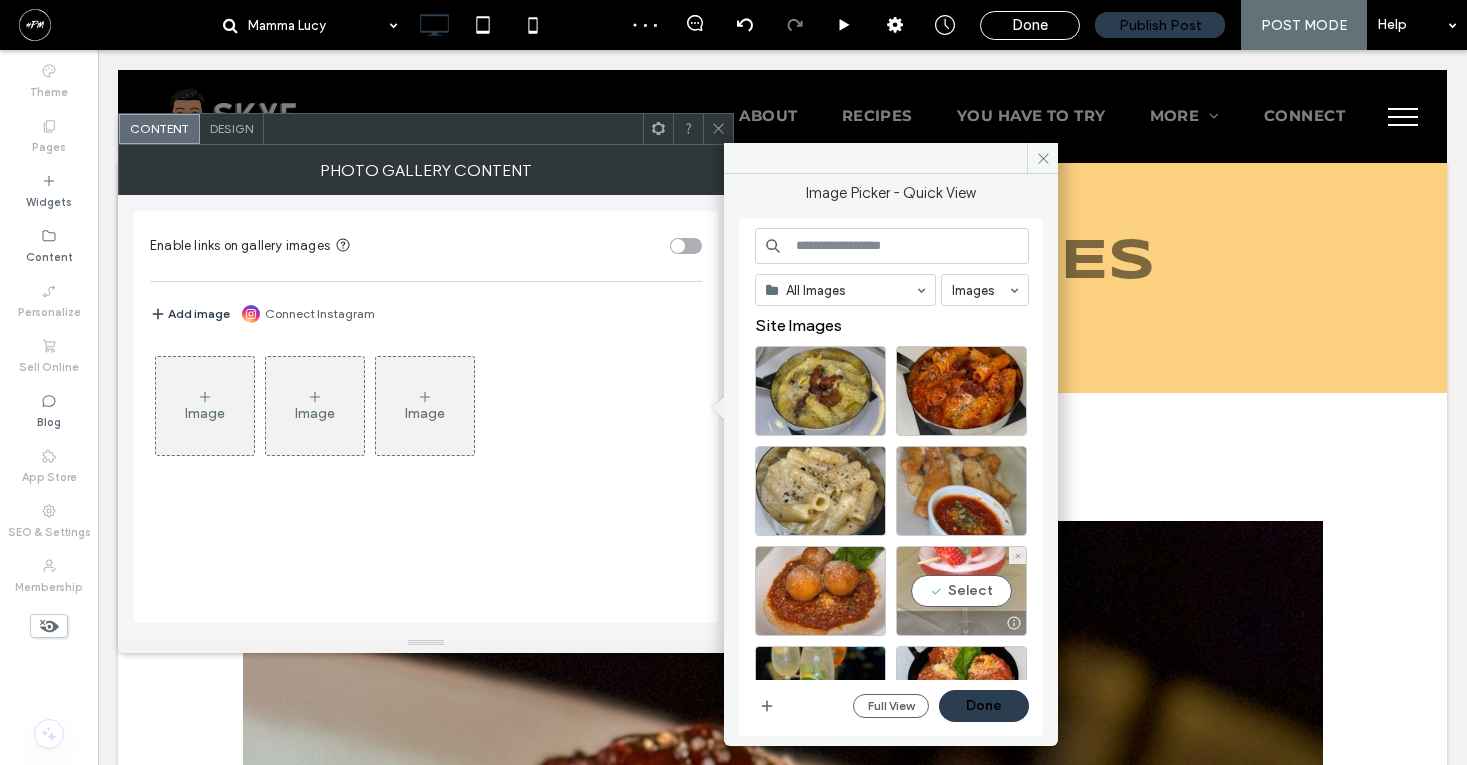 scroll, scrollTop: 226, scrollLeft: 0, axis: vertical 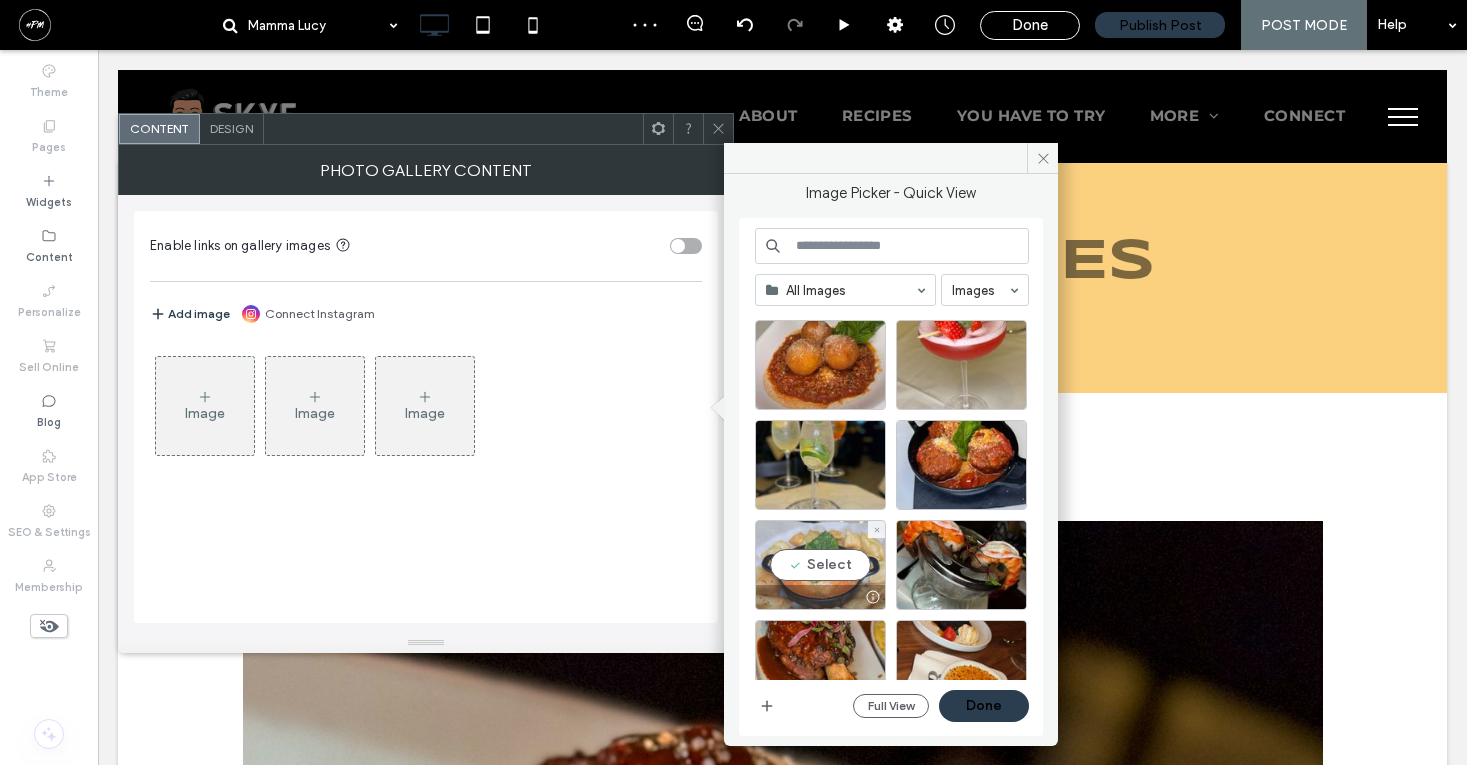 click on "Select" at bounding box center [820, 565] 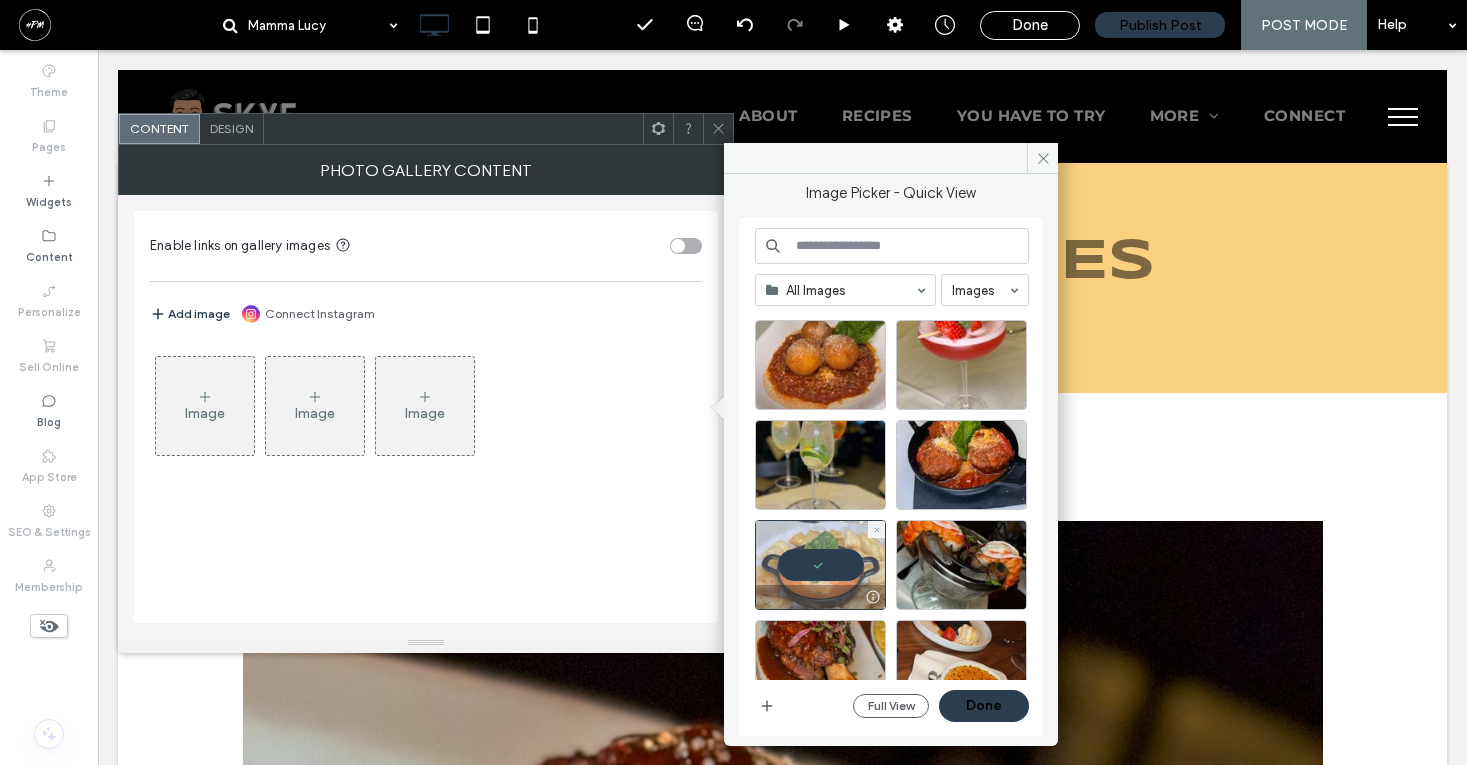 scroll, scrollTop: 0, scrollLeft: 0, axis: both 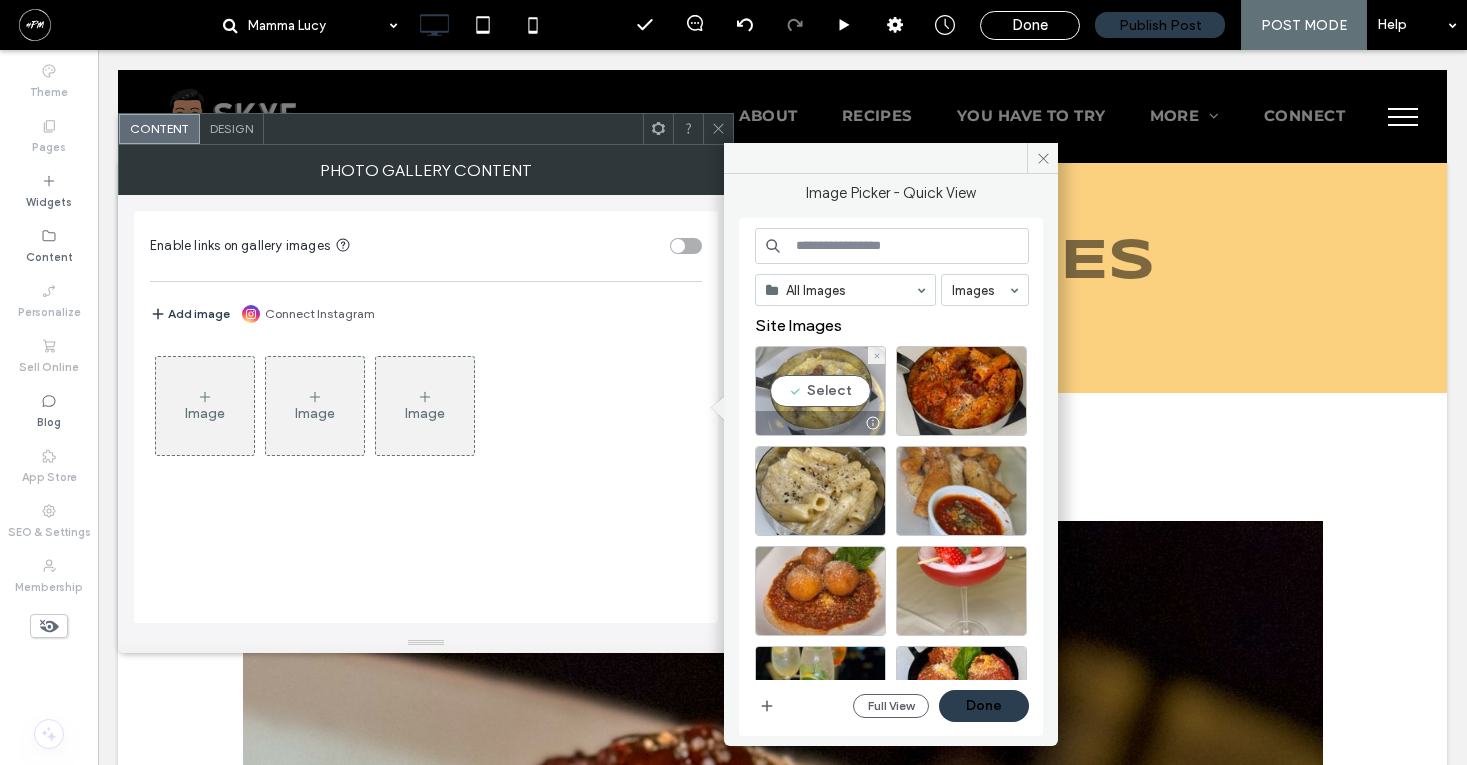 click on "Select" at bounding box center [820, 391] 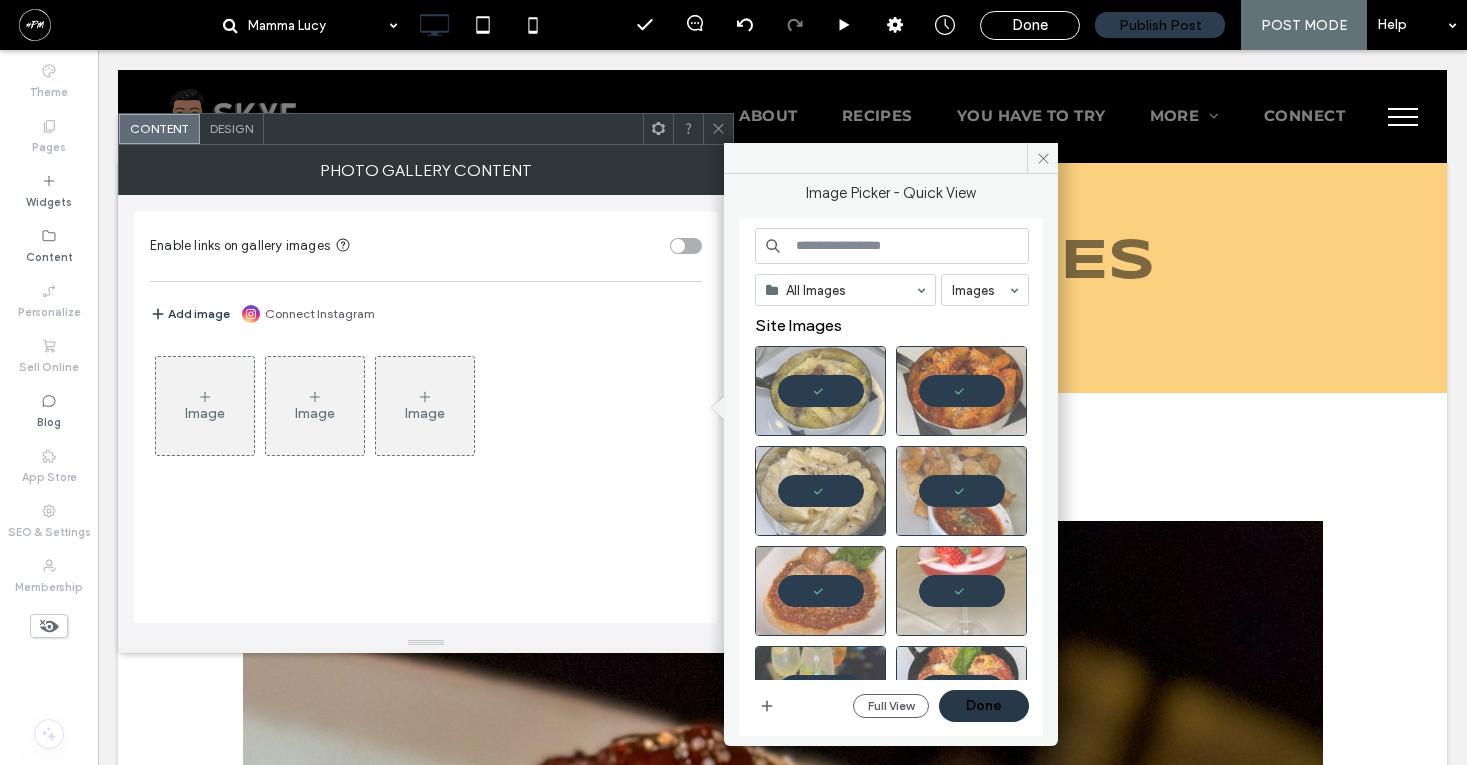 click on "Done" at bounding box center (984, 706) 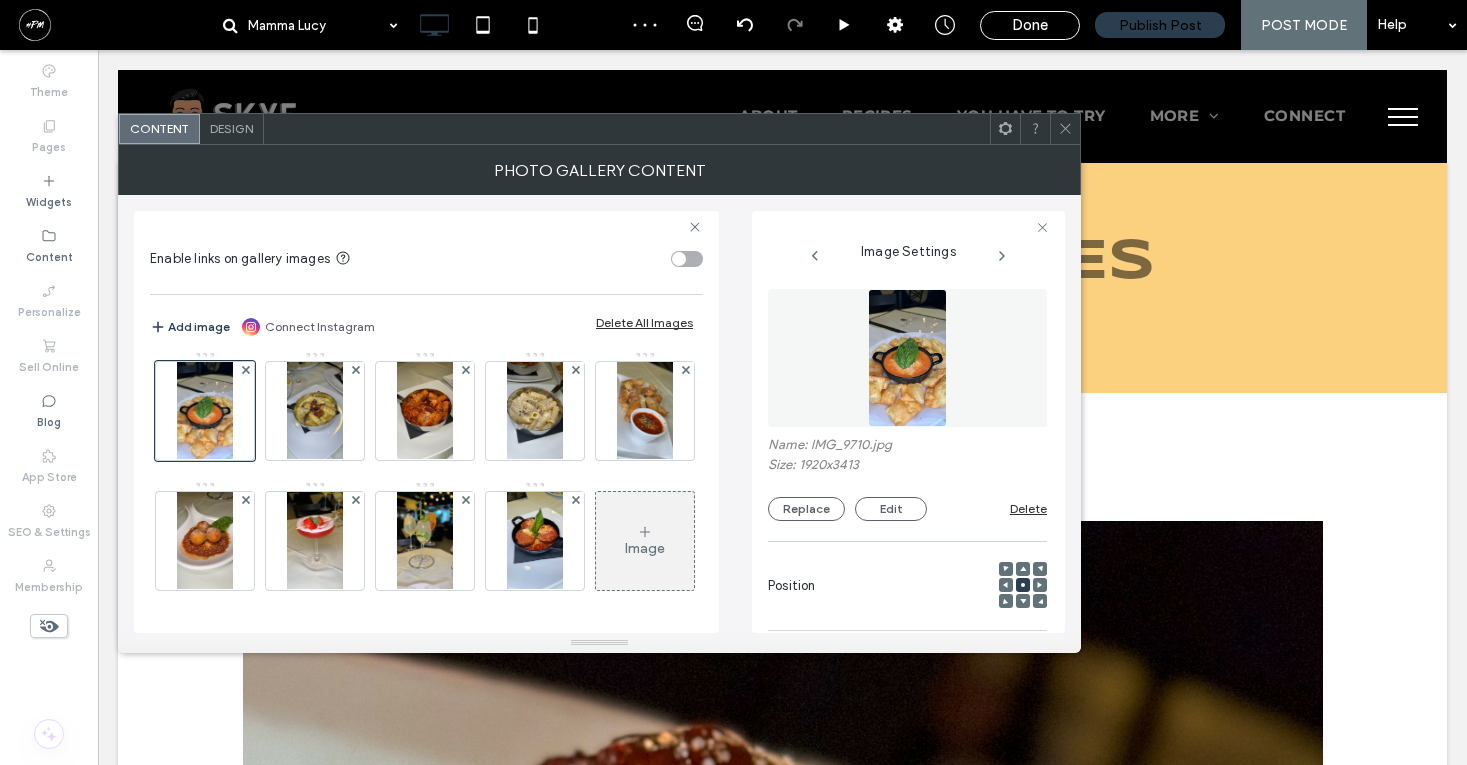 scroll, scrollTop: 0, scrollLeft: 0, axis: both 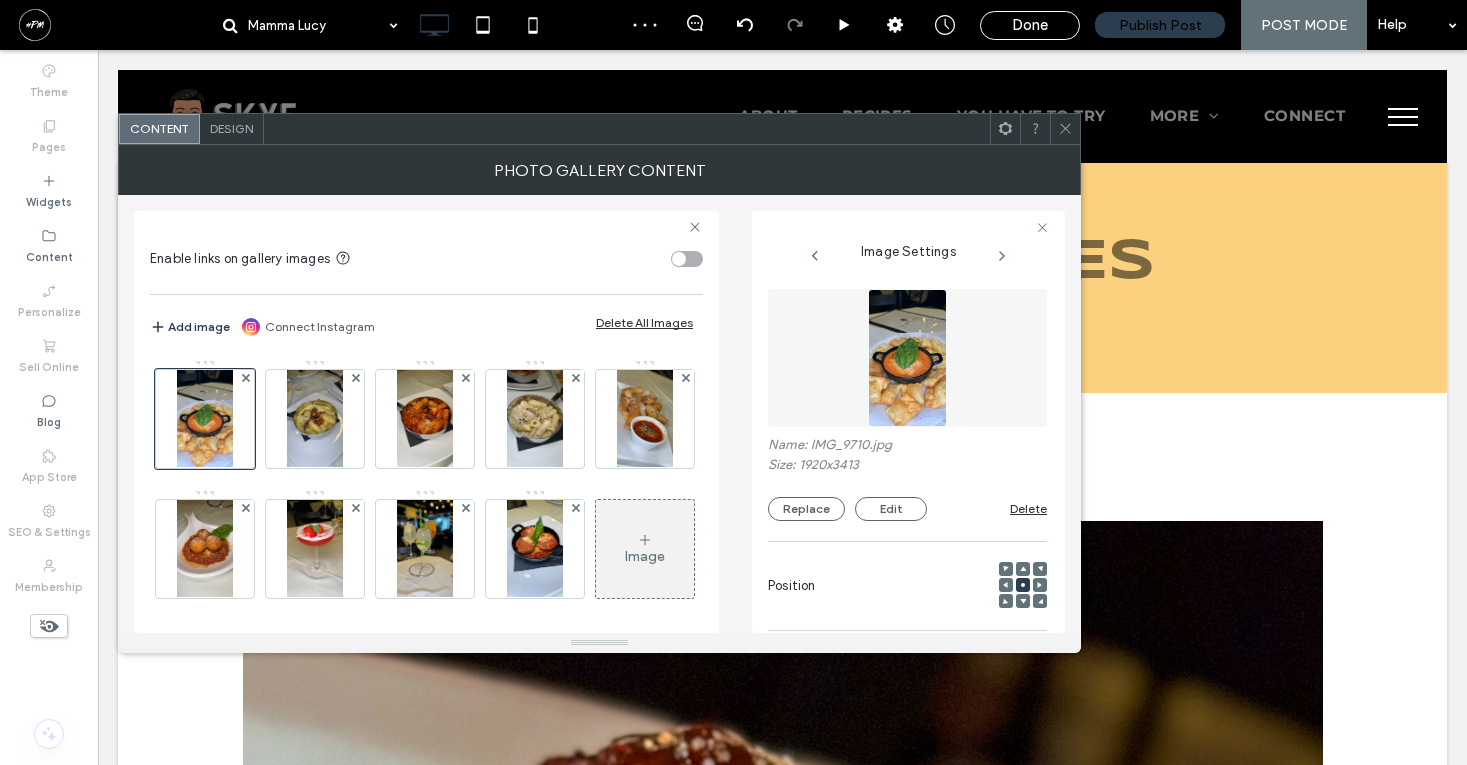 click 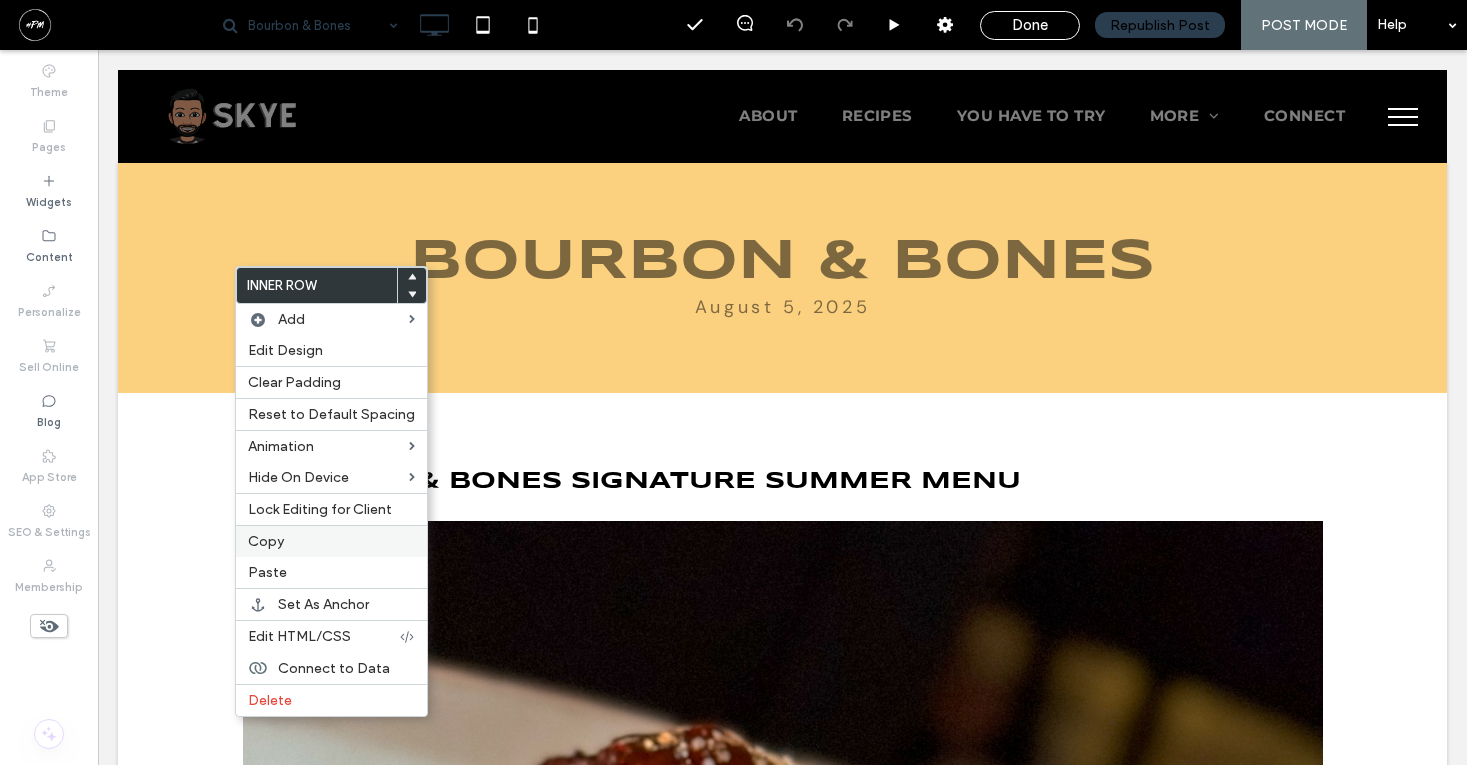 click on "Copy" at bounding box center (331, 541) 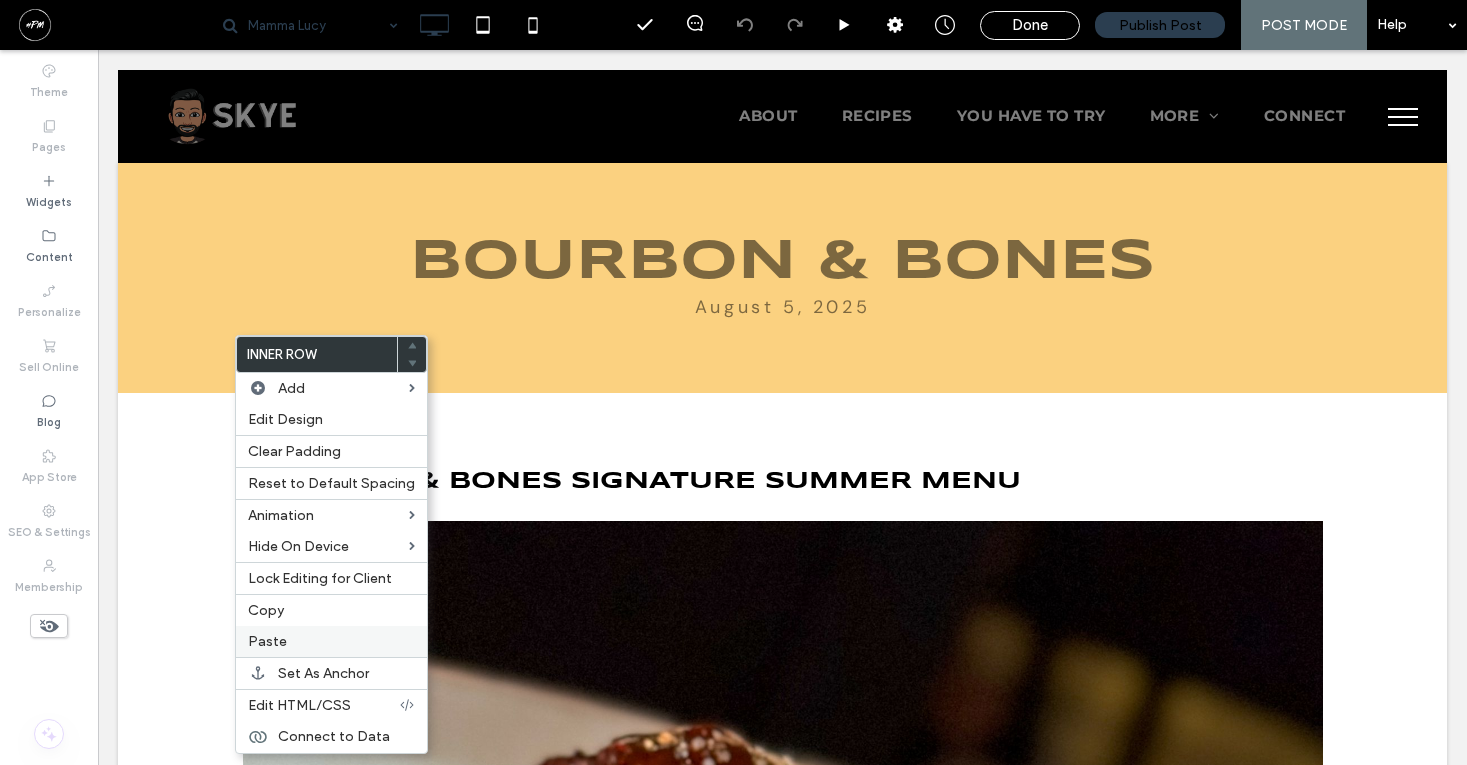 click on "Paste" at bounding box center (267, 641) 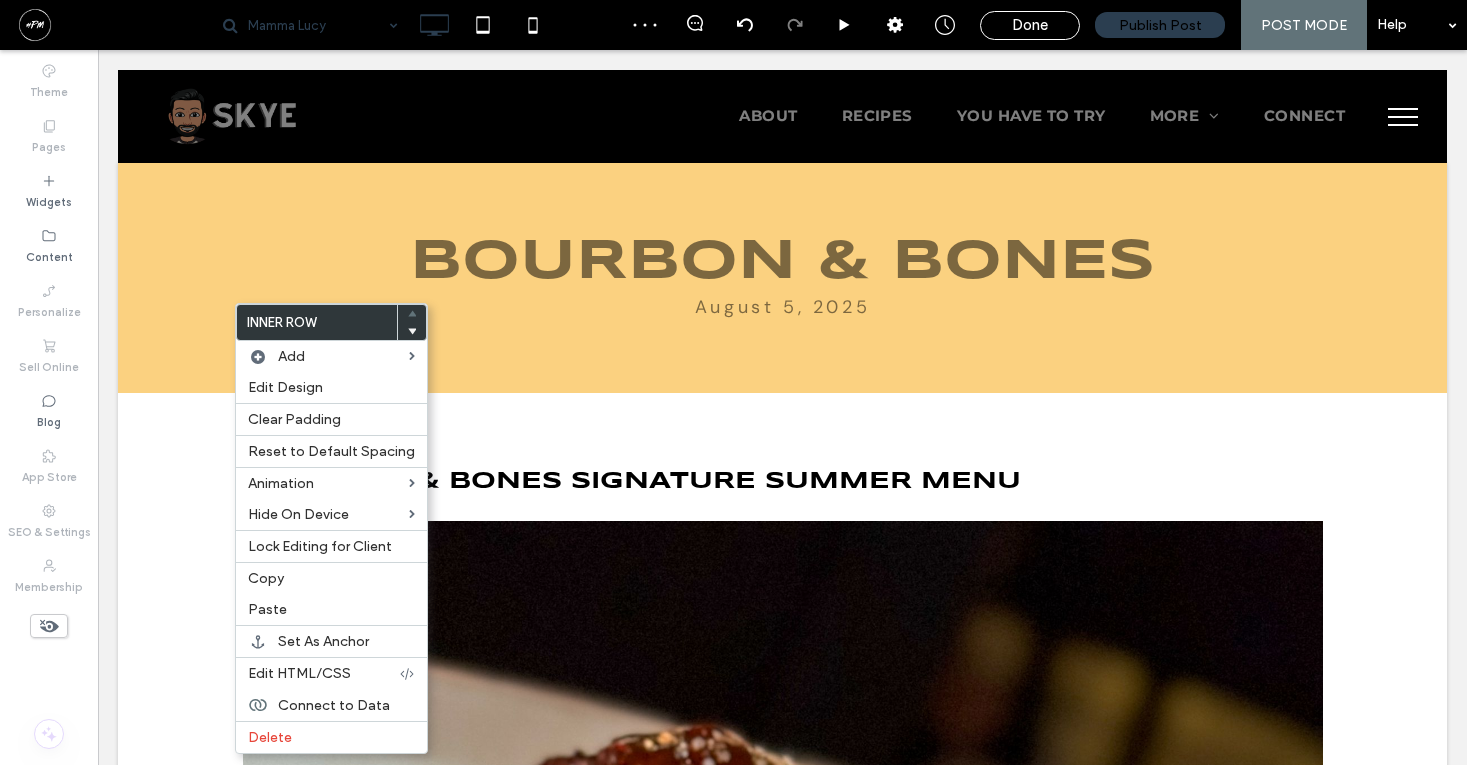 click 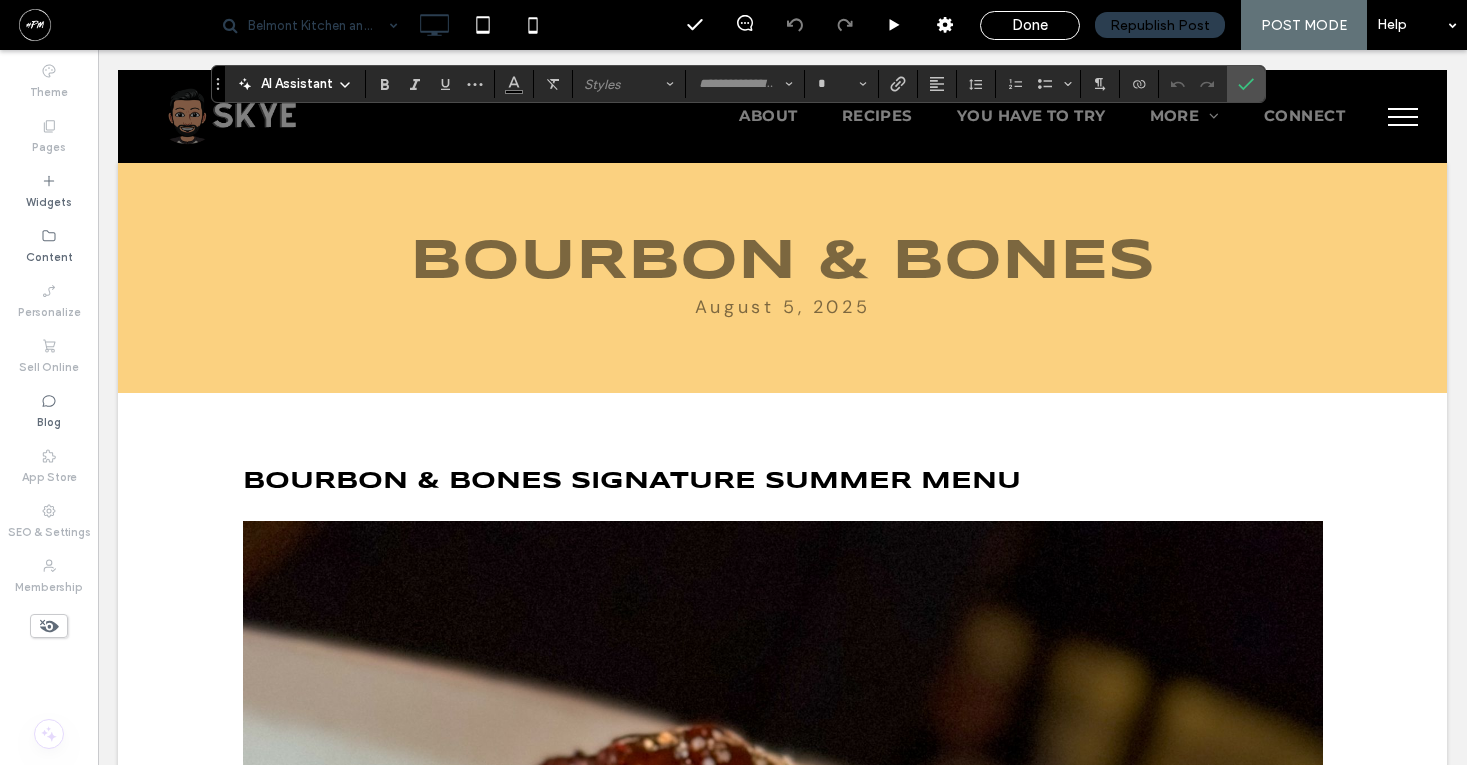 type on "*******" 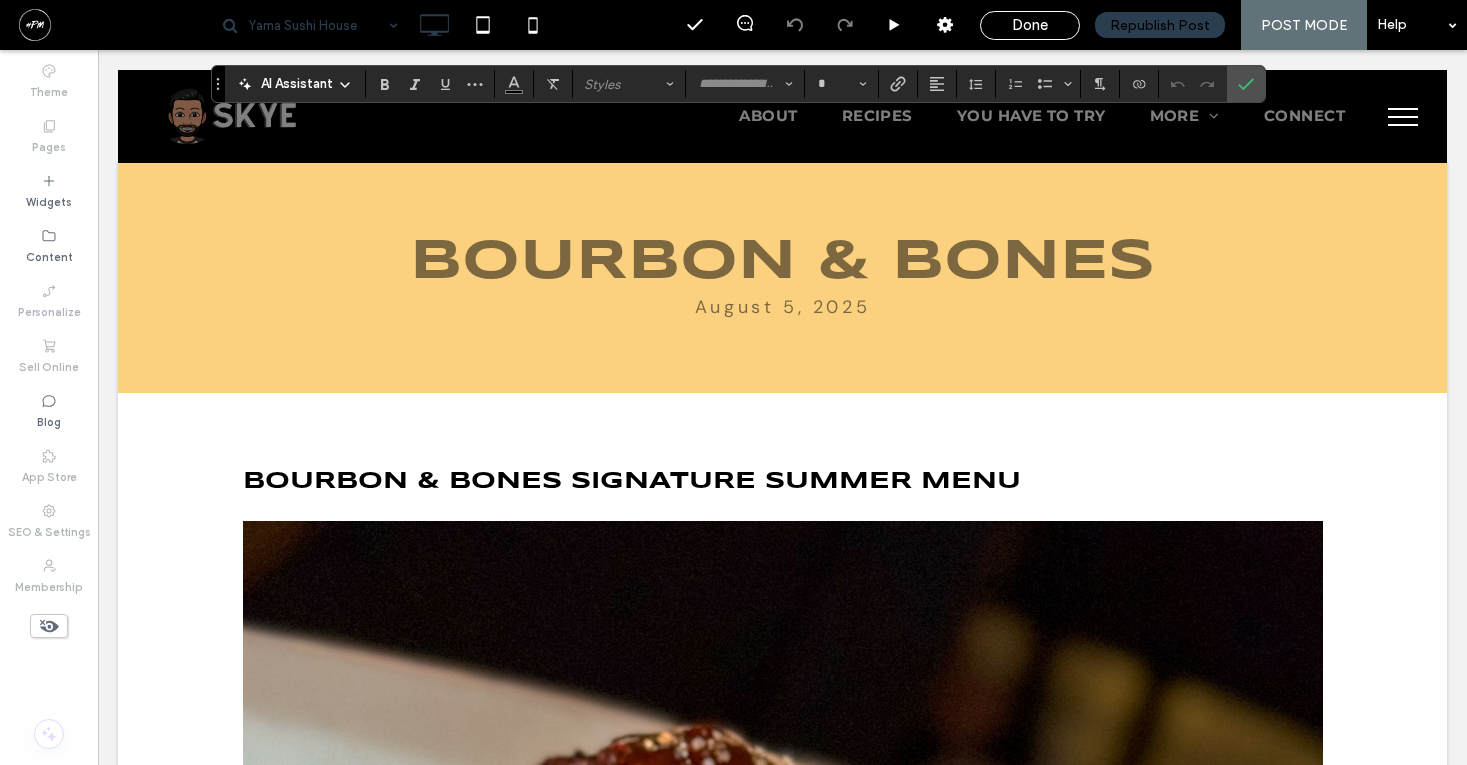 type on "*******" 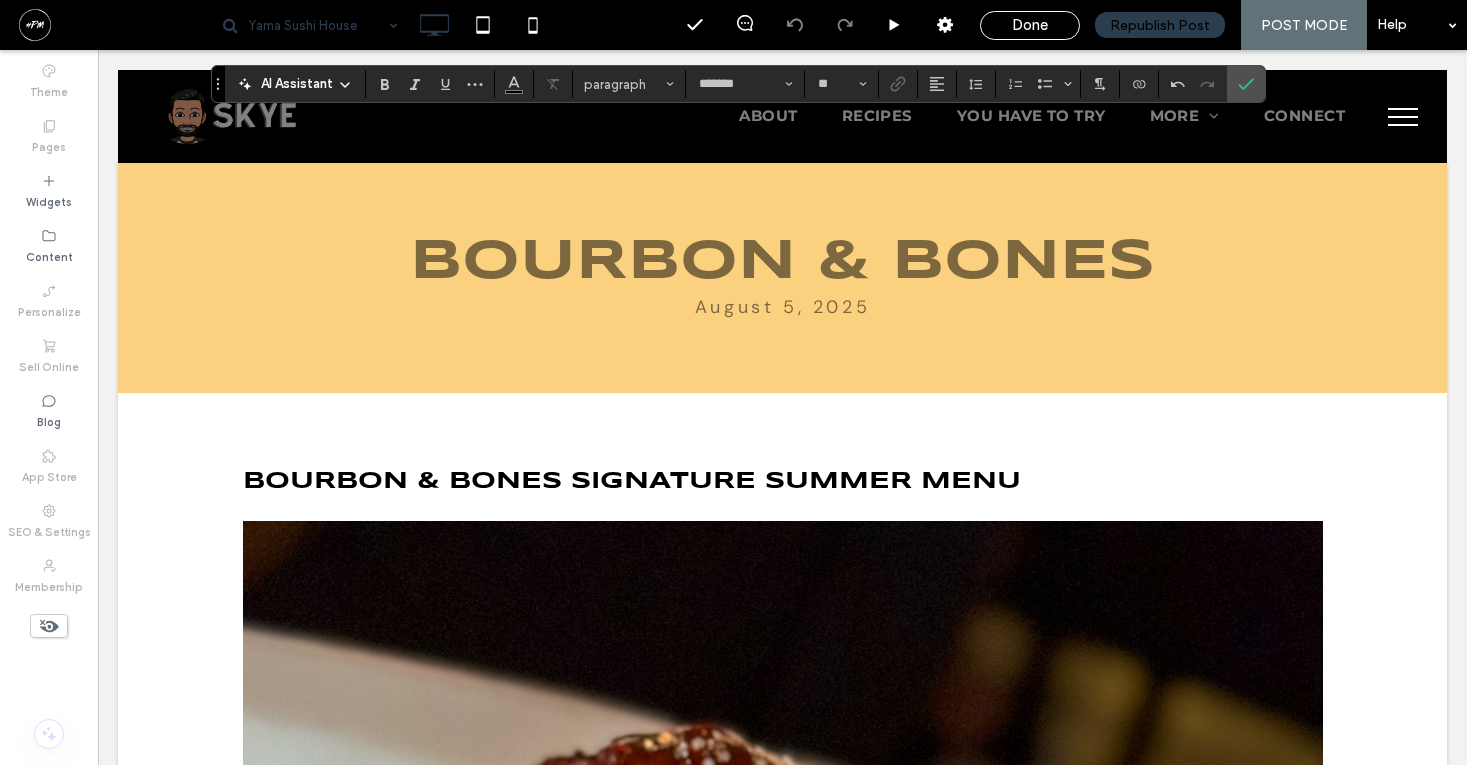 type on "**" 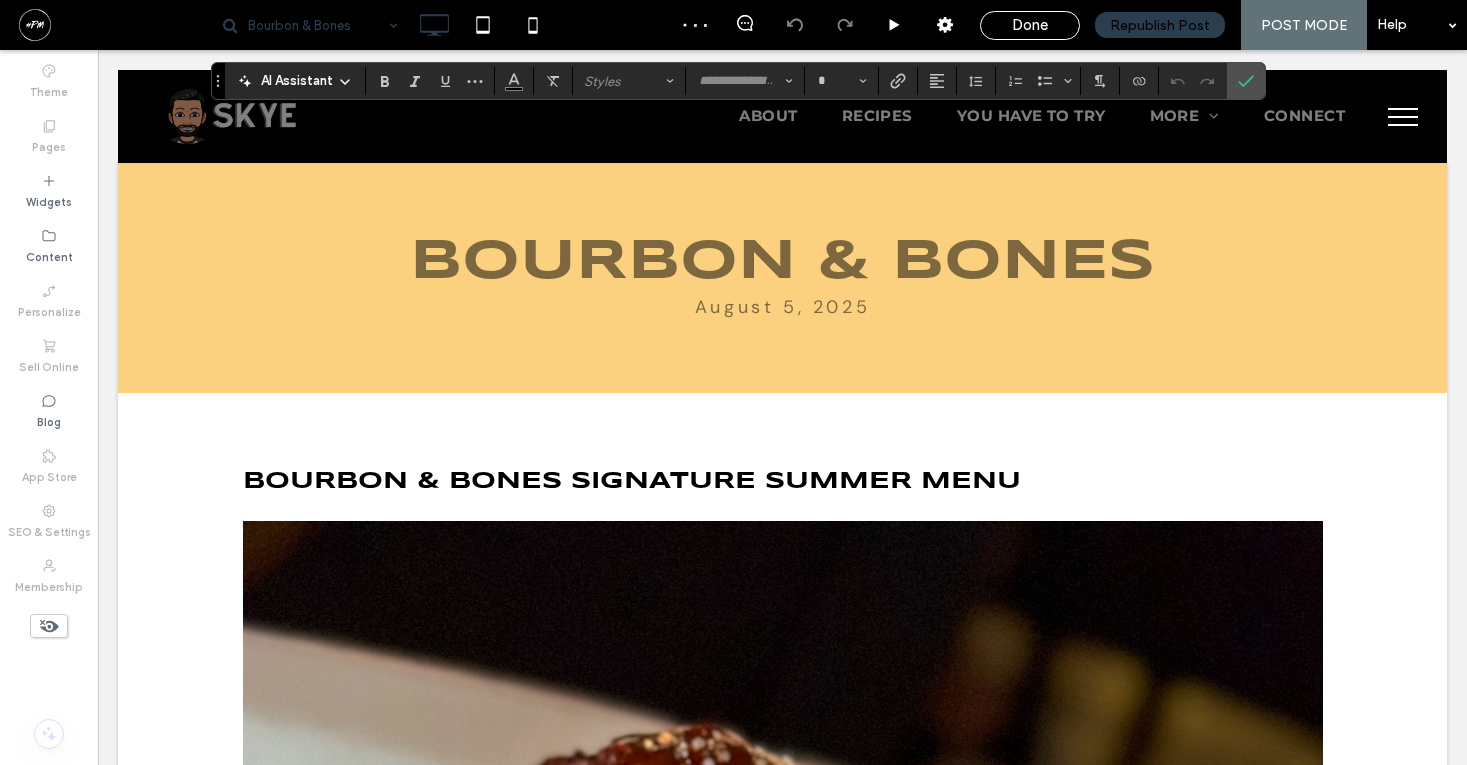 type on "*******" 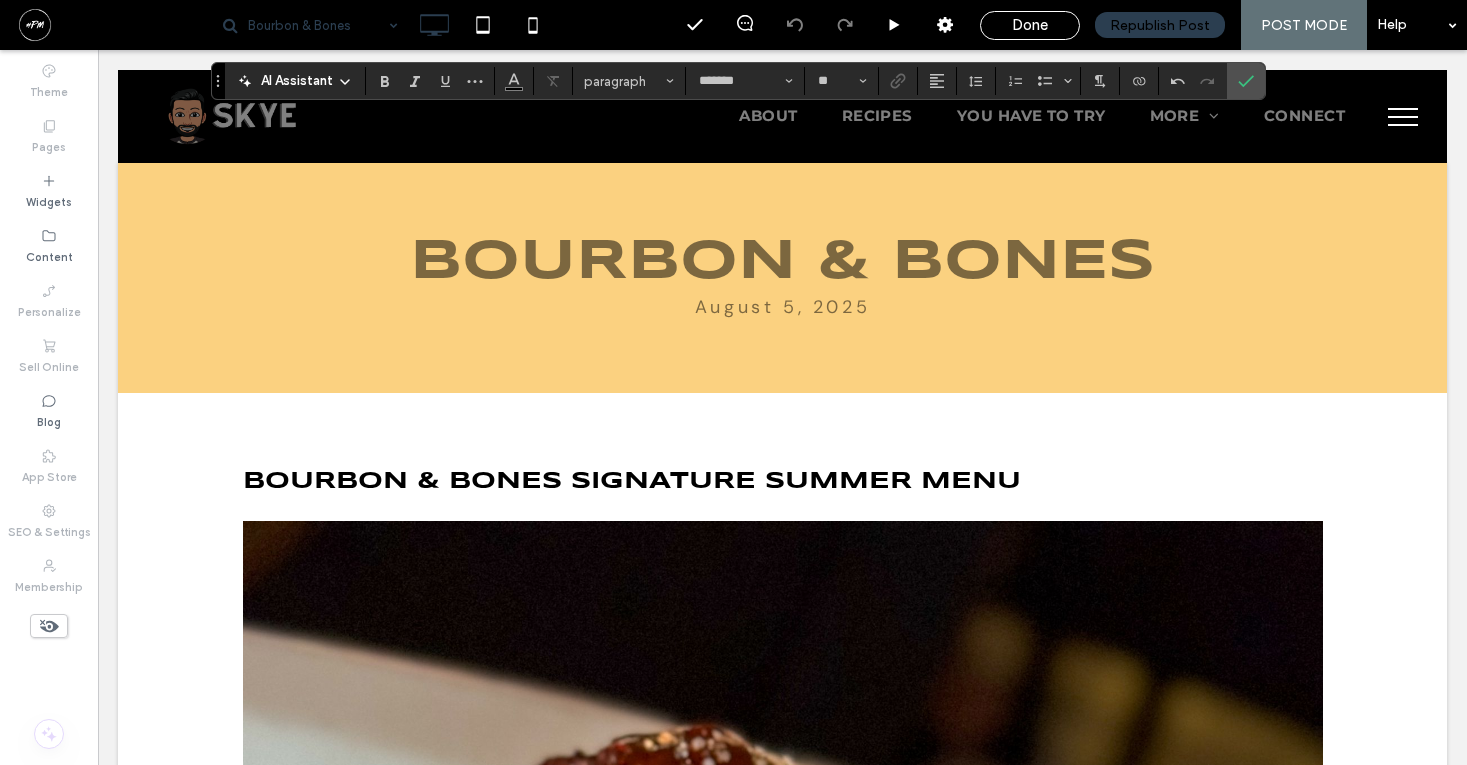 type on "**" 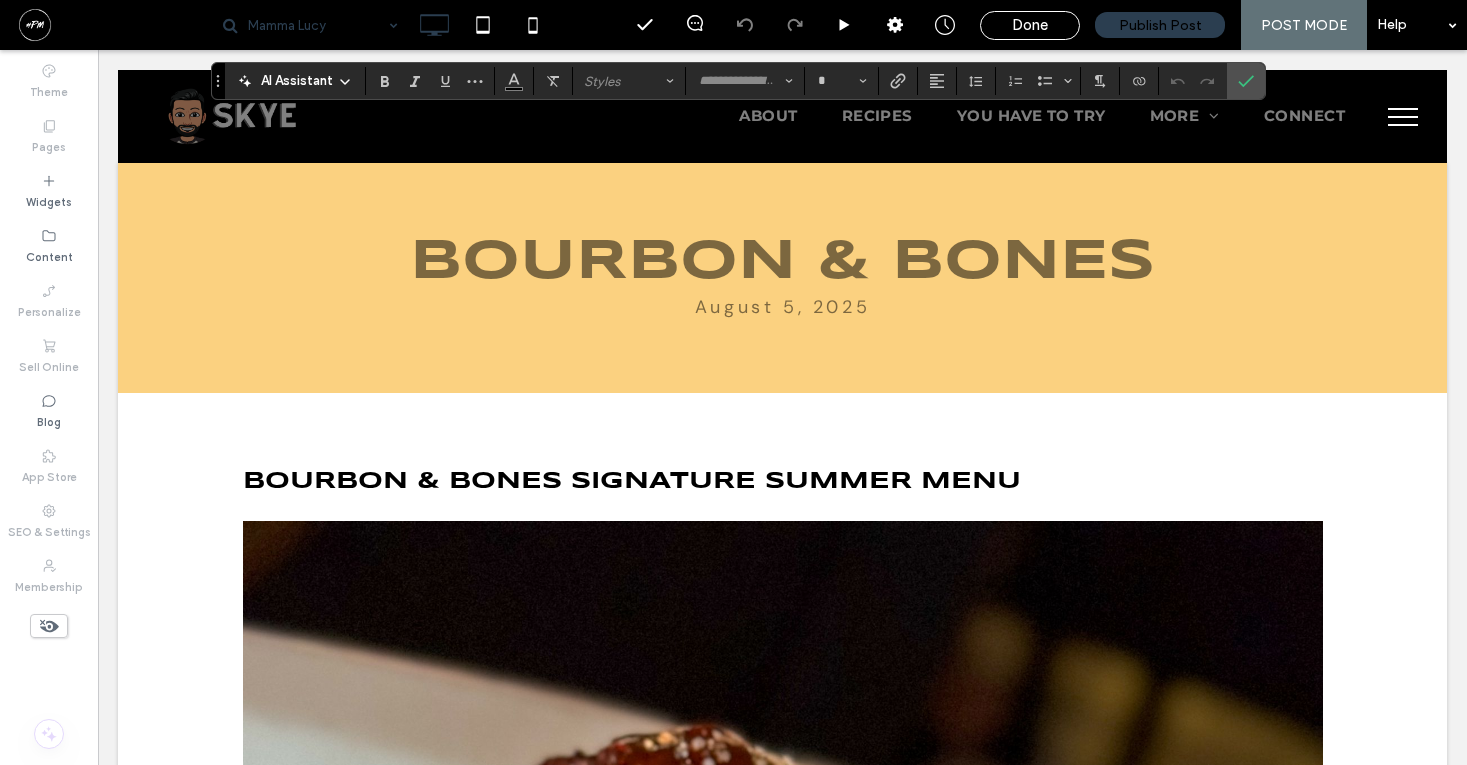 type on "*******" 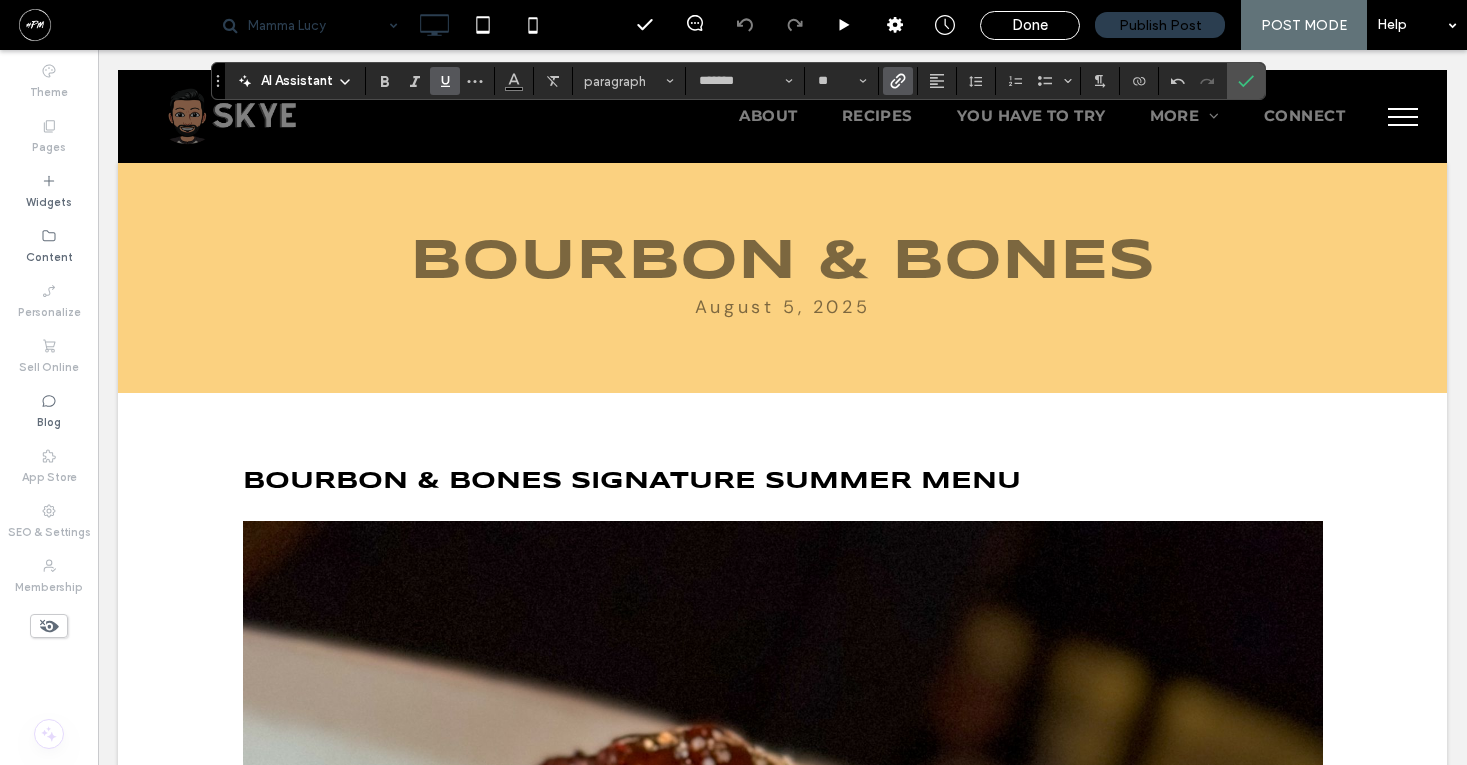 type on "**" 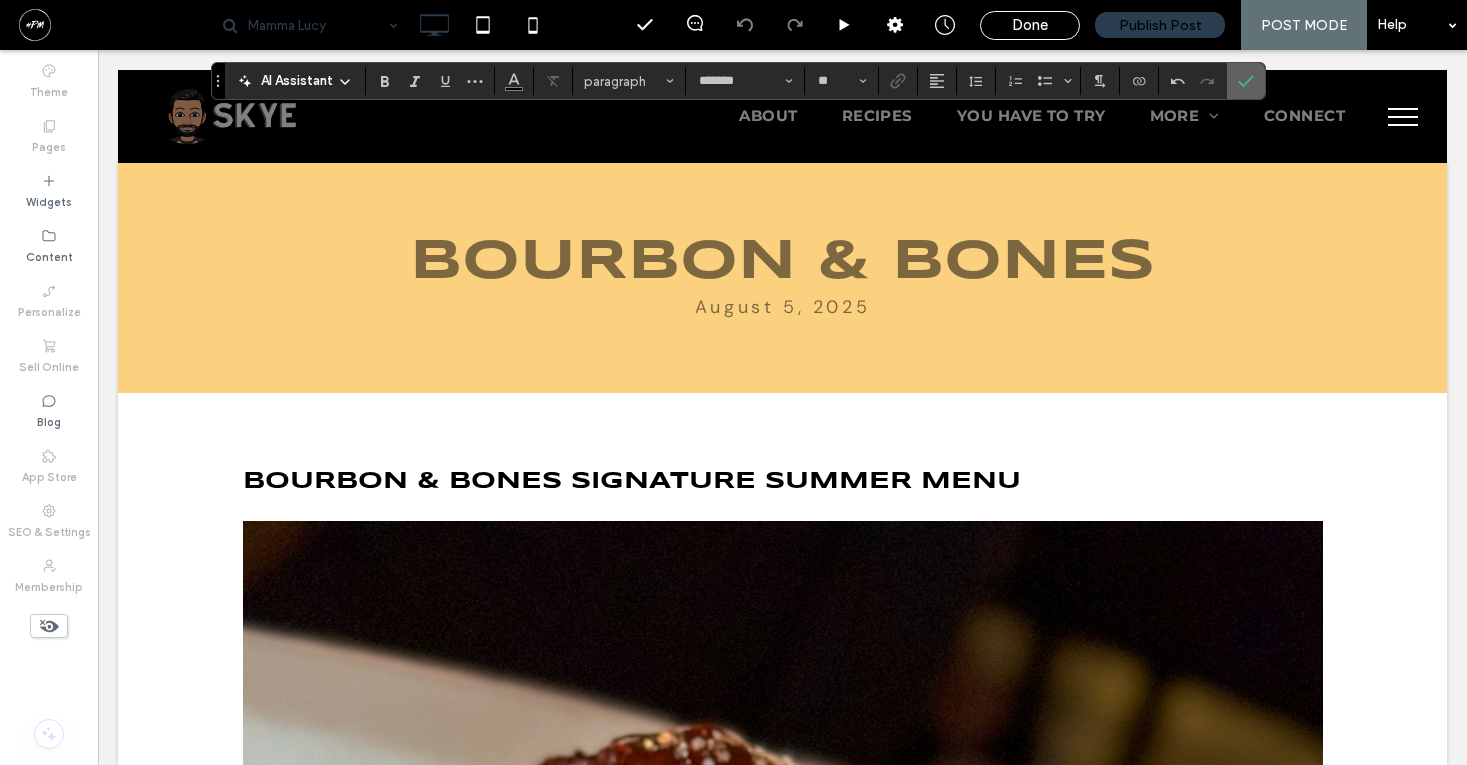 click 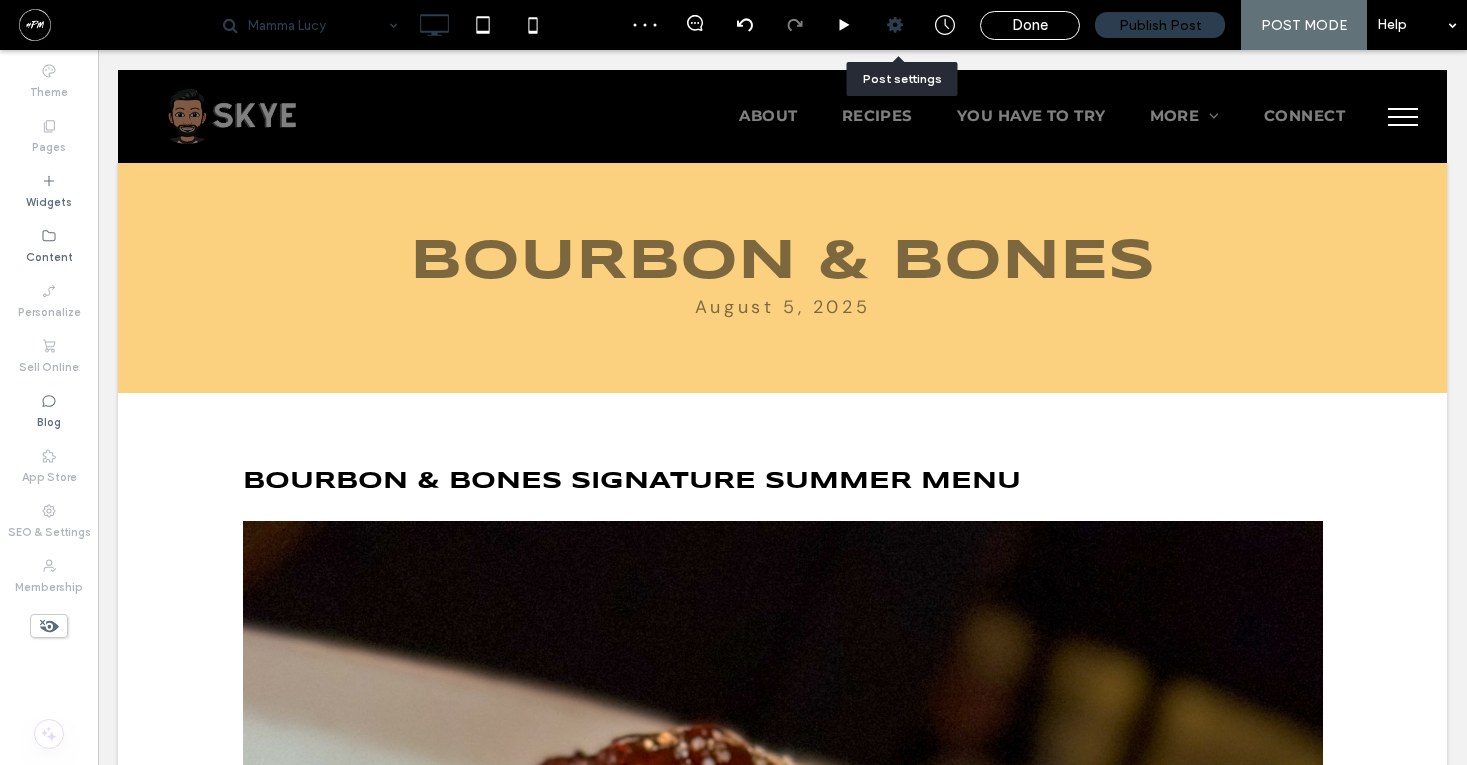 click 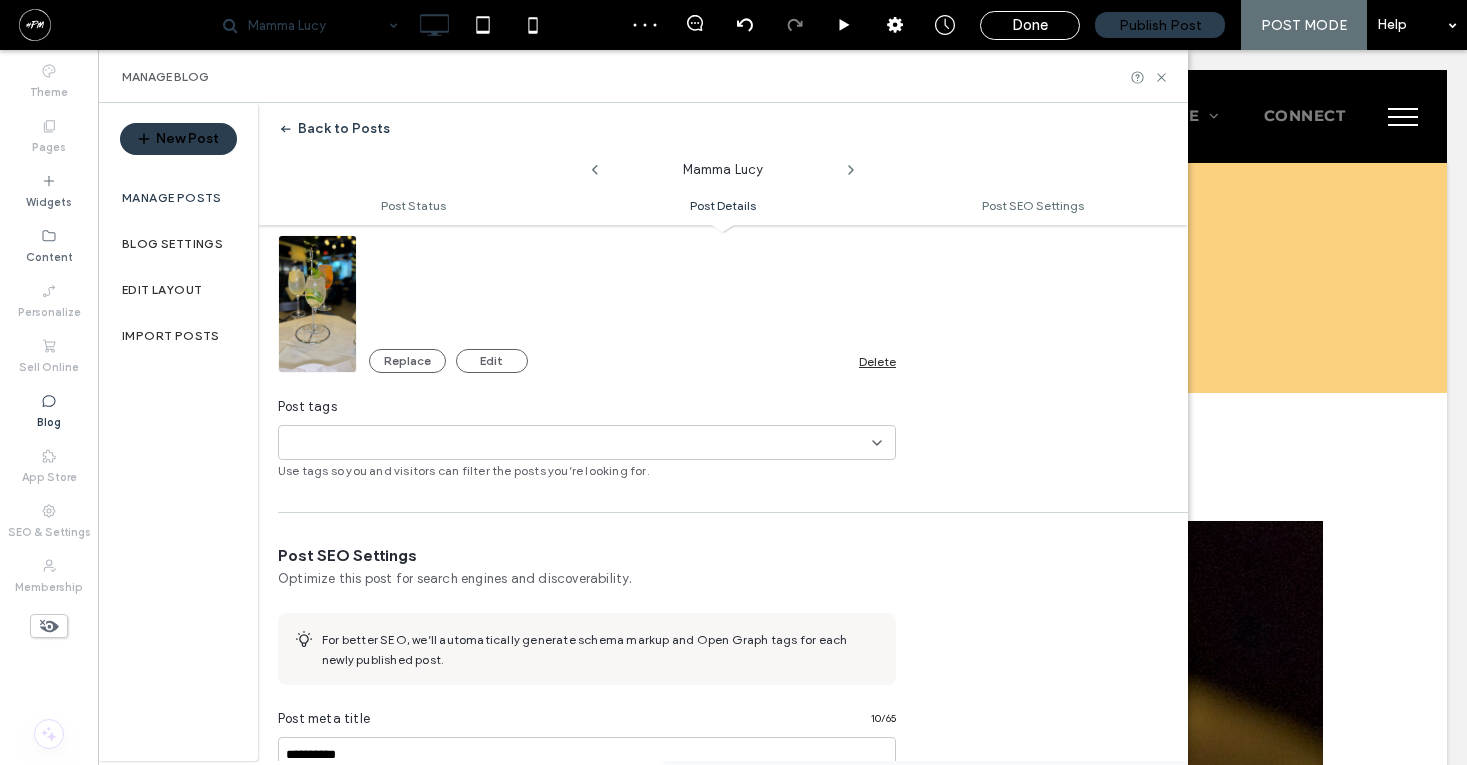 scroll, scrollTop: 578, scrollLeft: 0, axis: vertical 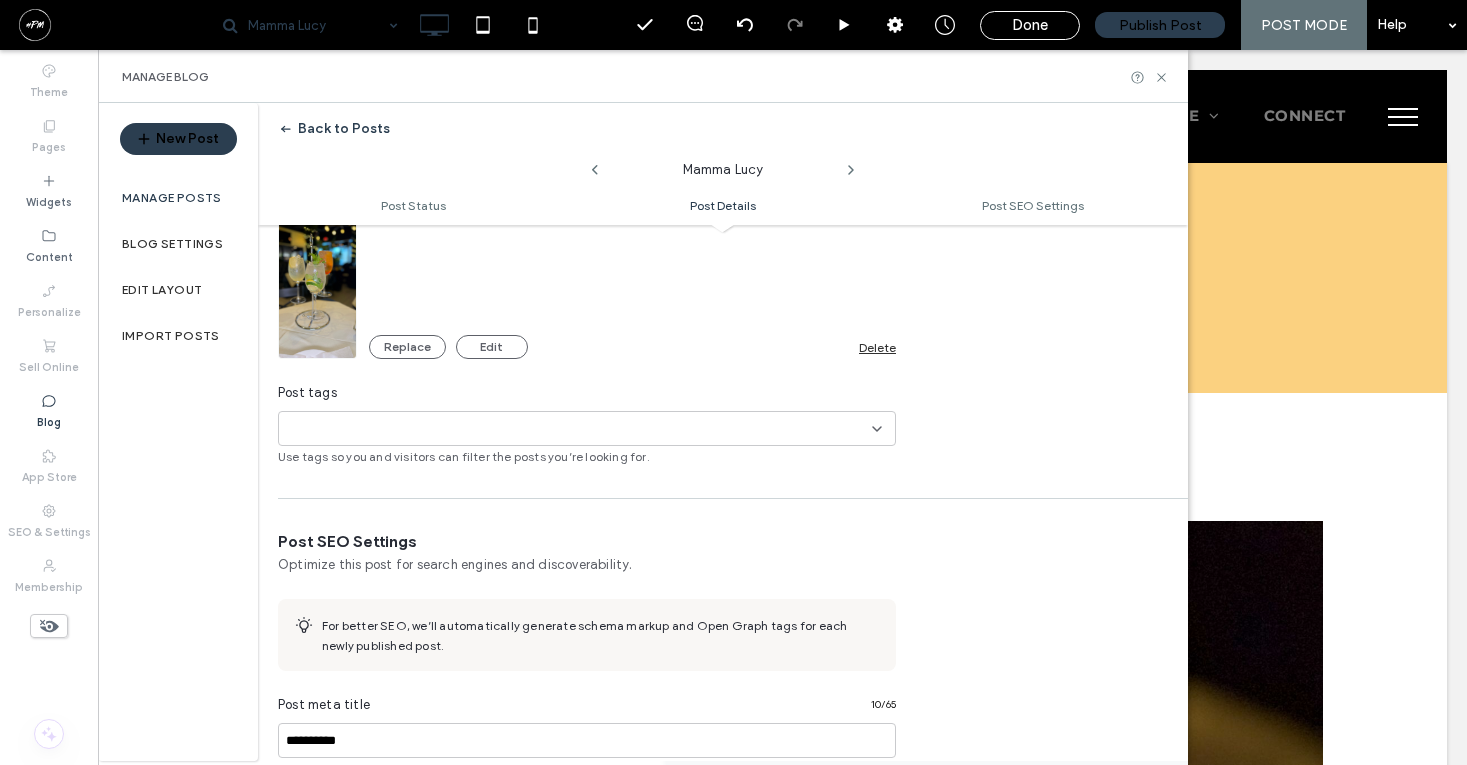 click at bounding box center [356, 429] 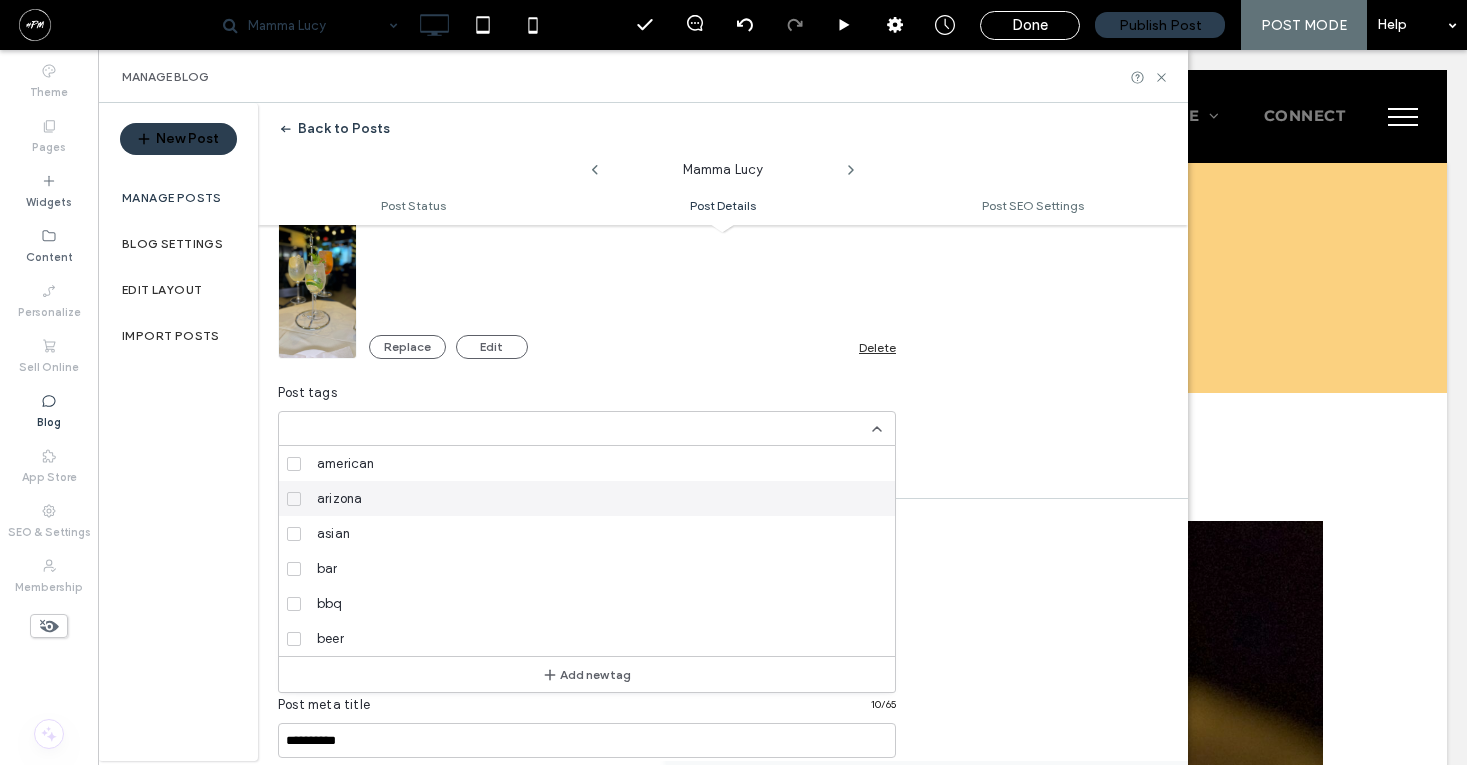 click 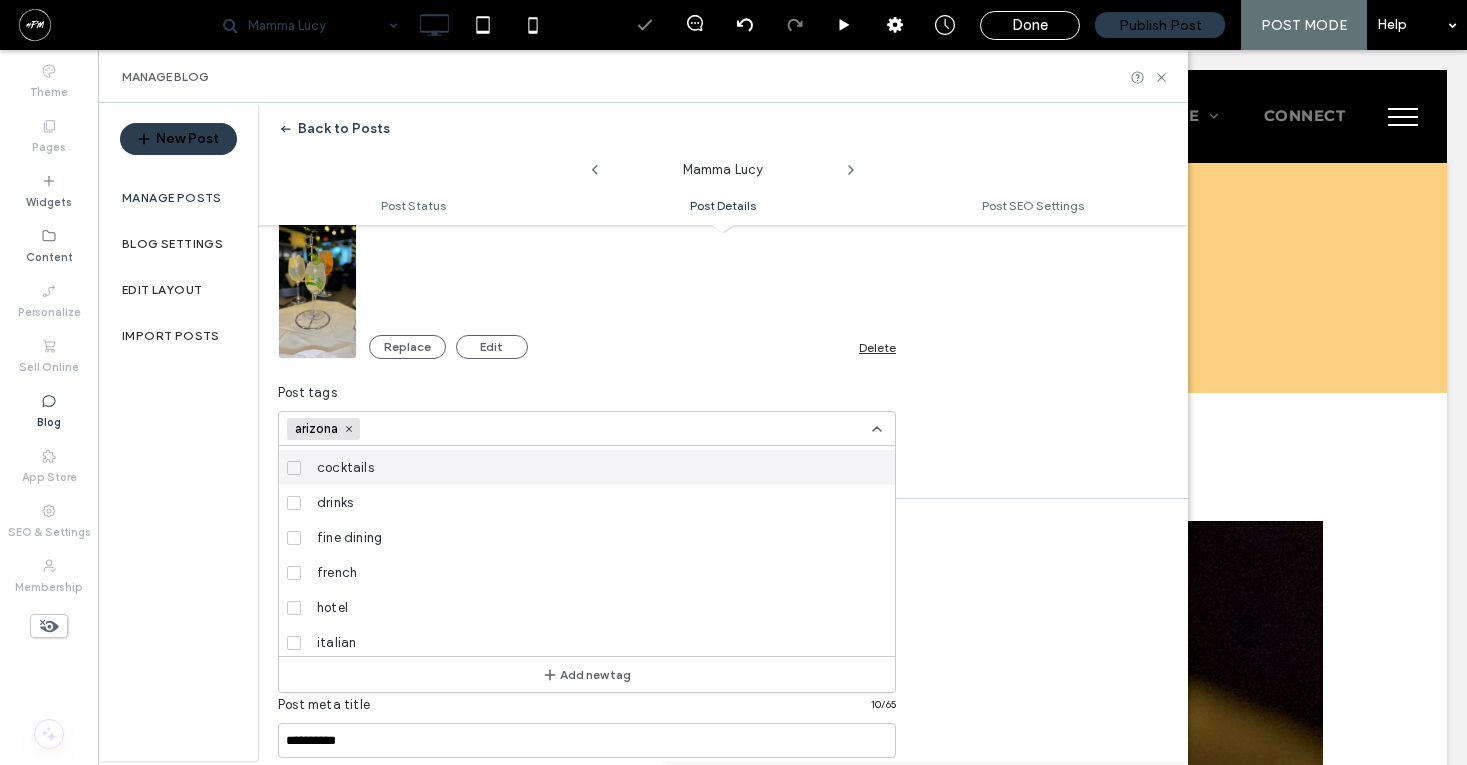 scroll, scrollTop: 422, scrollLeft: 0, axis: vertical 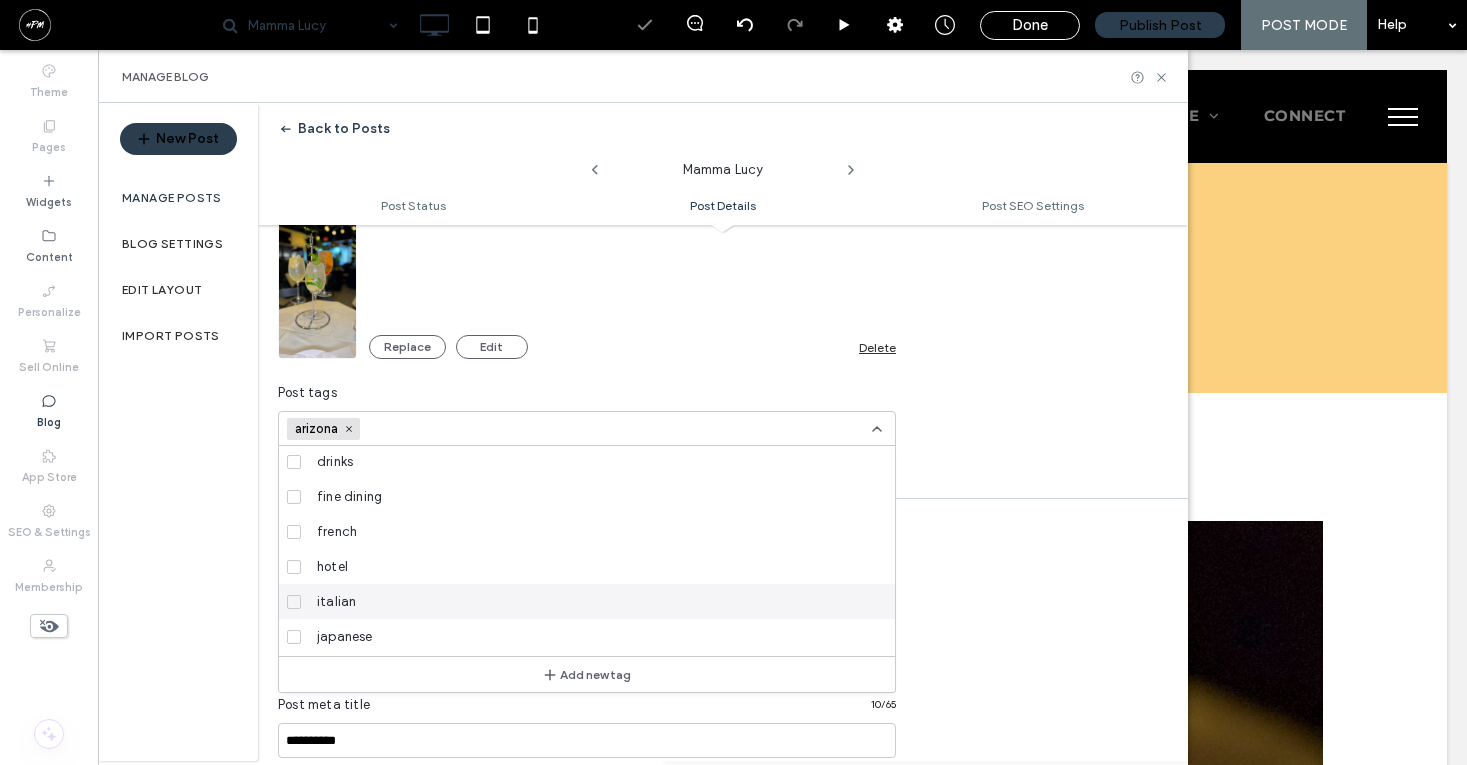 click at bounding box center [294, 602] 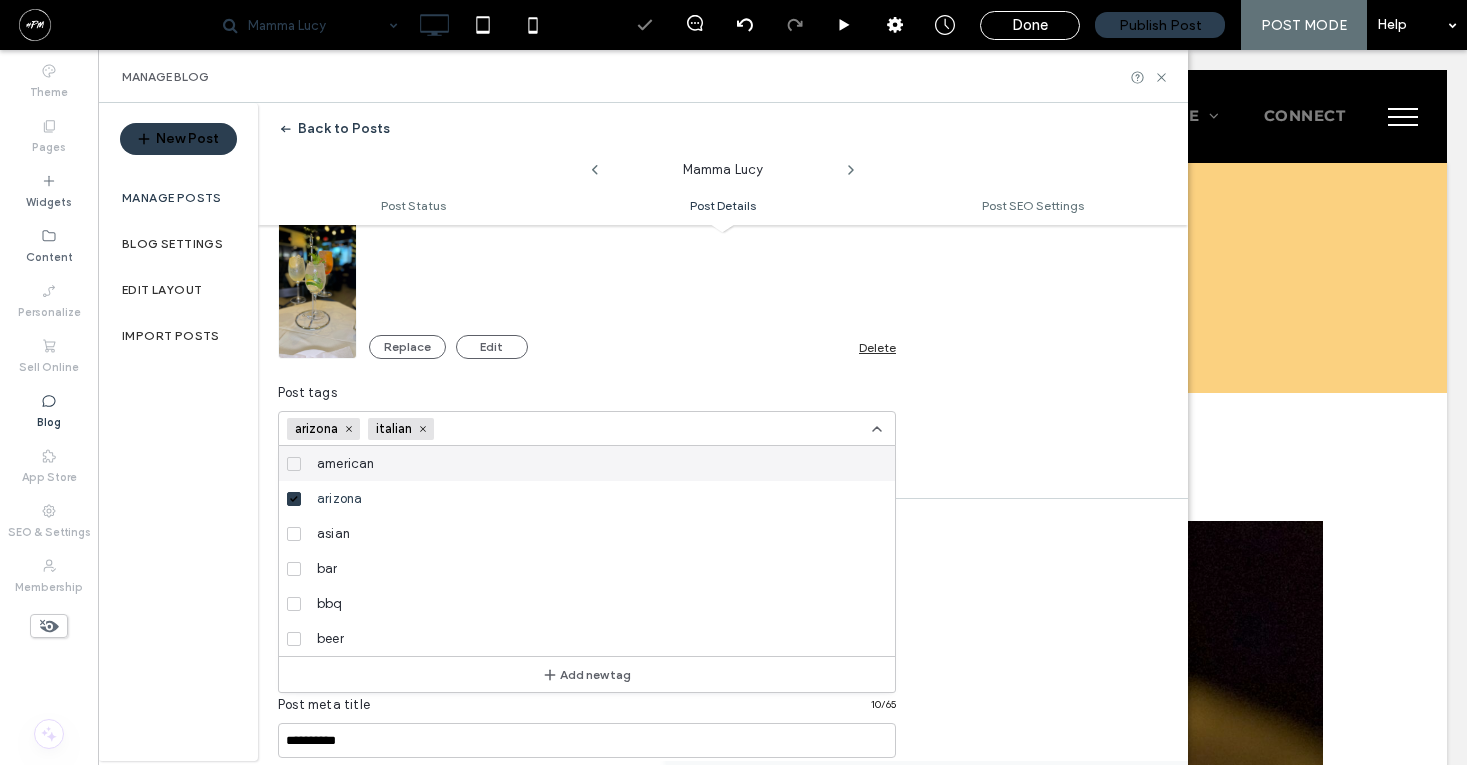 click at bounding box center (511, 429) 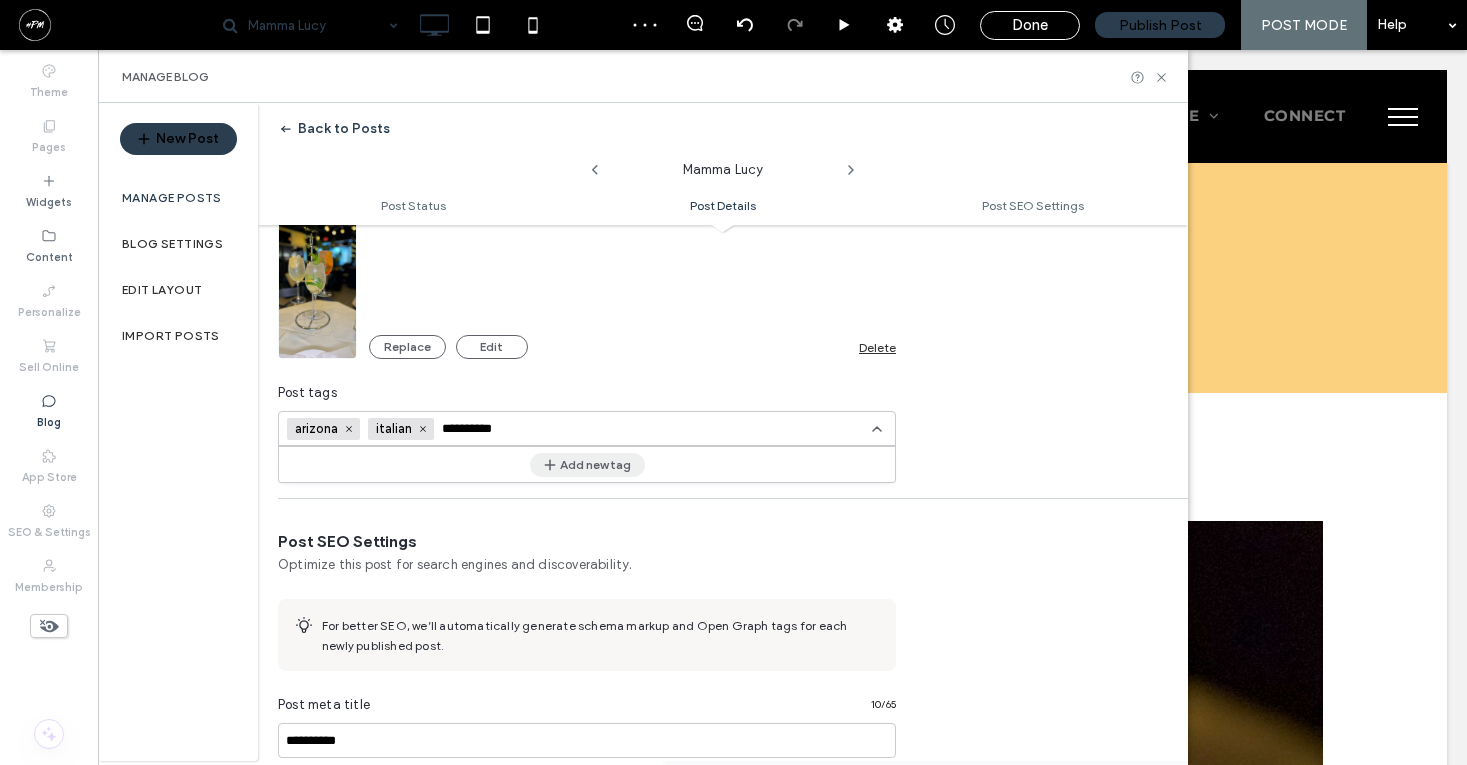 type on "**********" 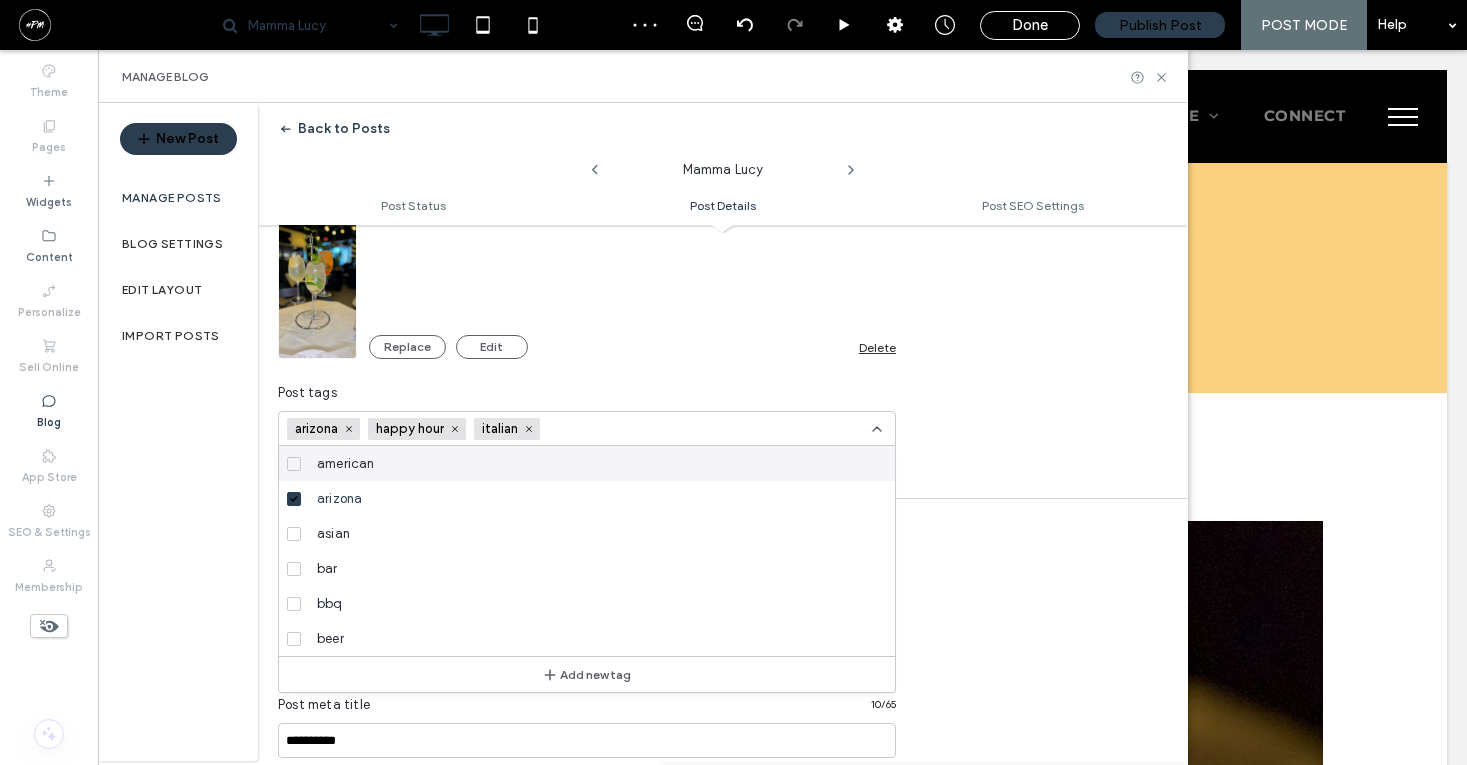 click on "New Post Manage posts Blog Settings Edit Layout Import Posts" at bounding box center [178, 432] 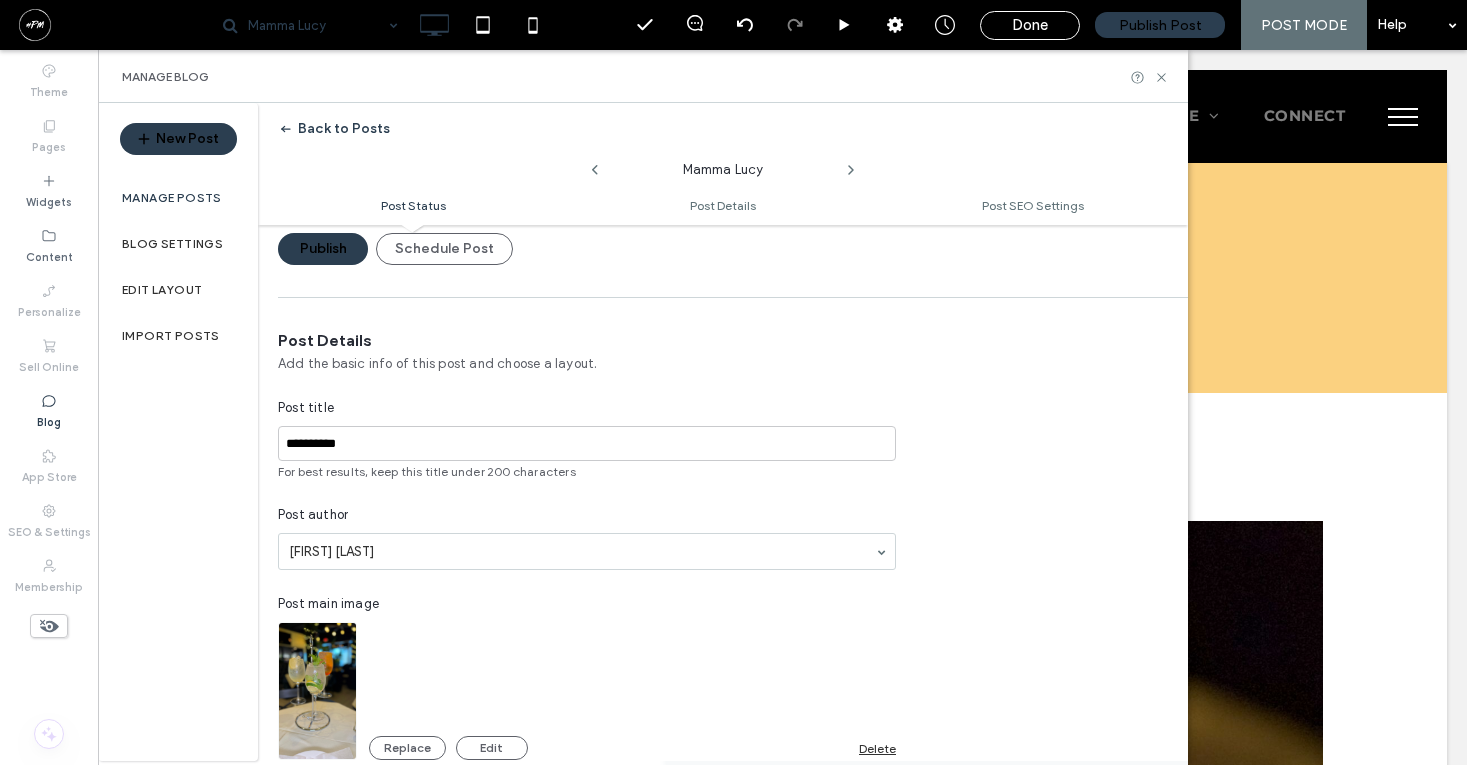 scroll, scrollTop: 0, scrollLeft: 0, axis: both 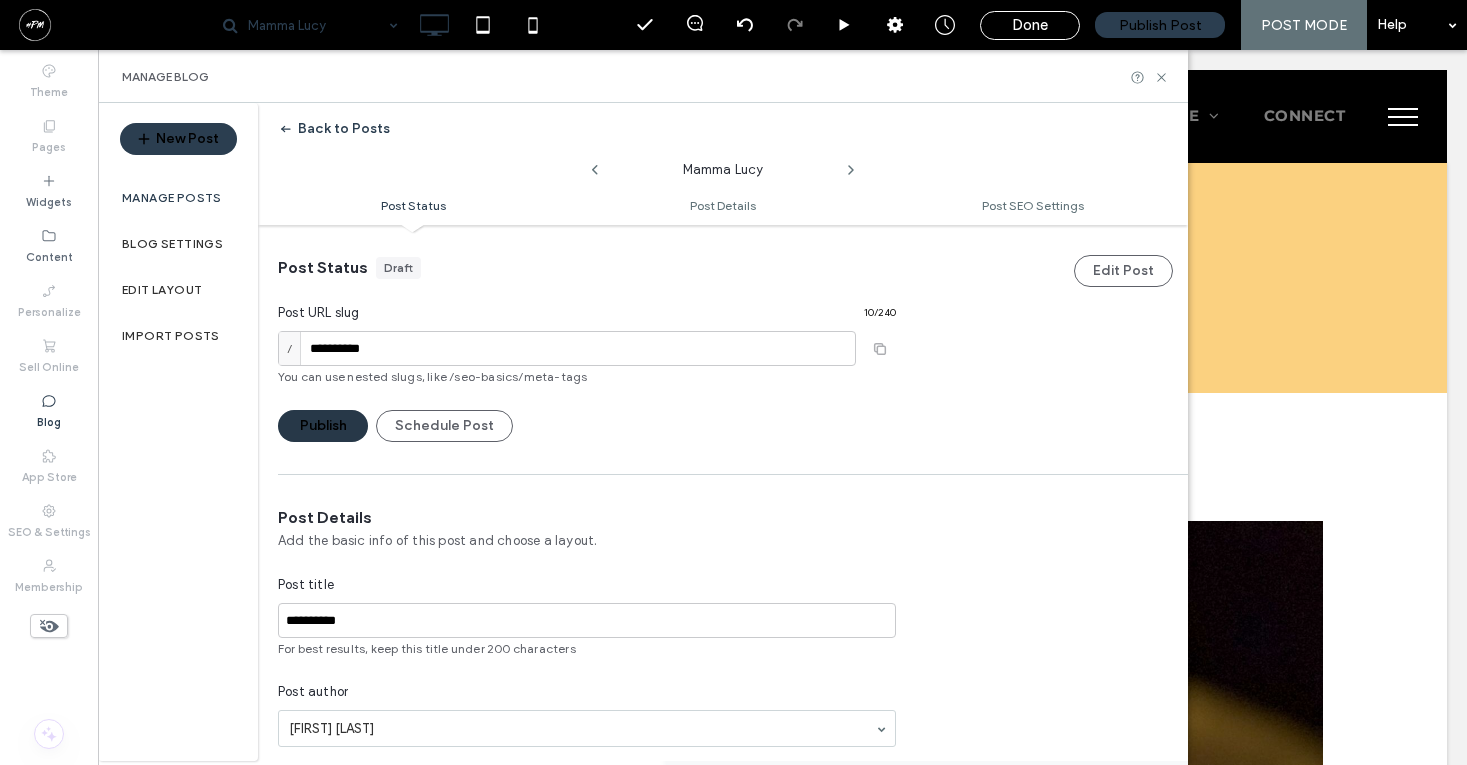 click on "Publish" at bounding box center [323, 426] 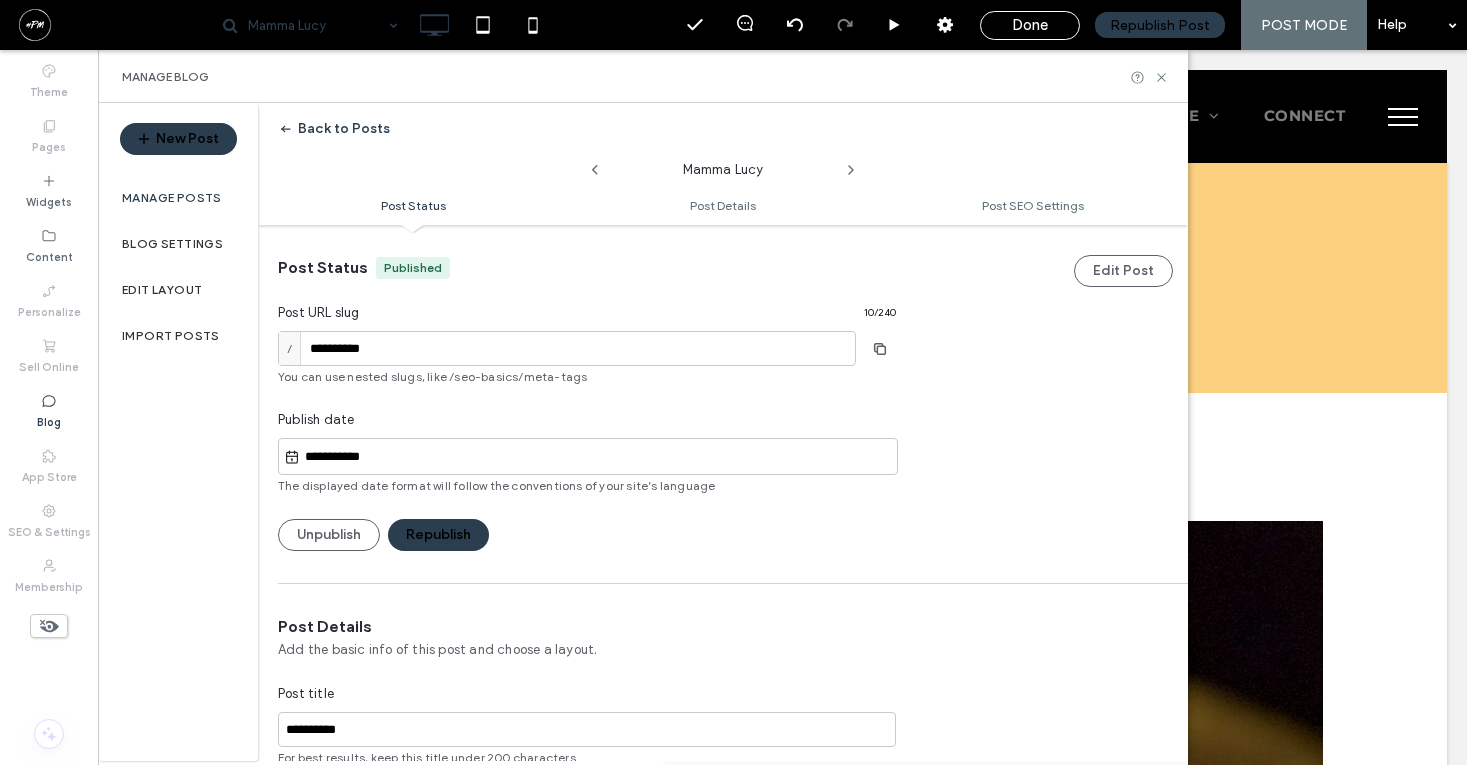 click on "**********" at bounding box center (588, 456) 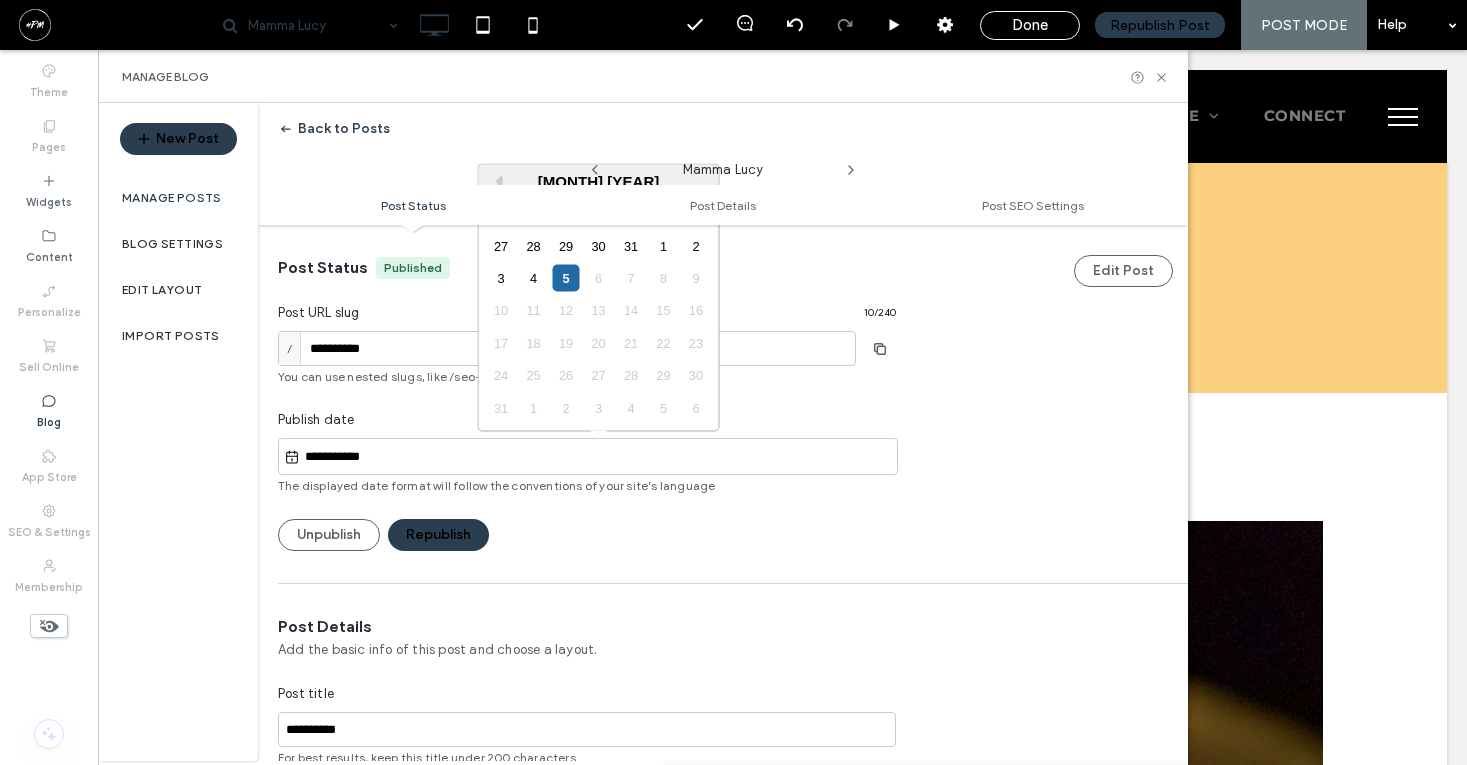 click on "**********" at bounding box center (723, 388) 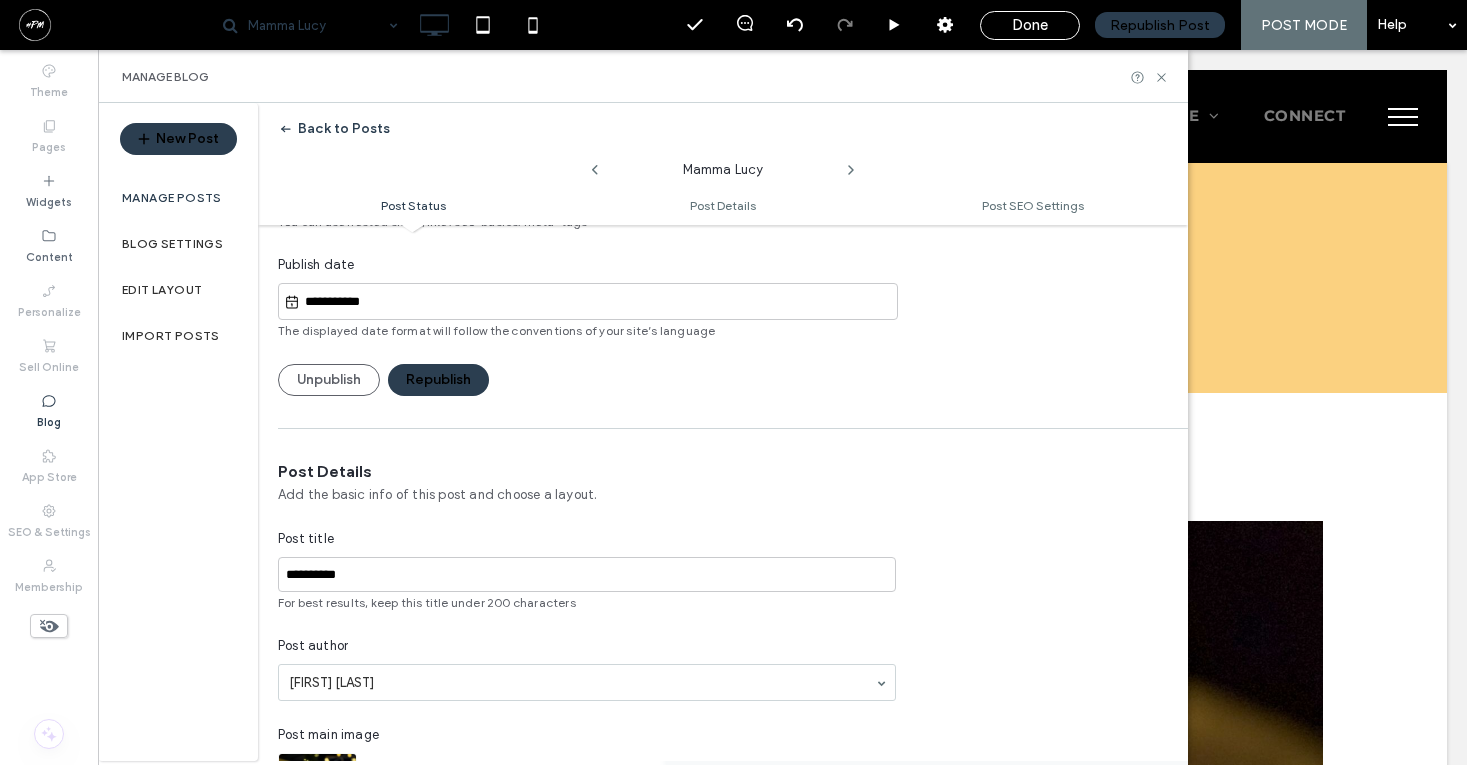 scroll, scrollTop: 156, scrollLeft: 0, axis: vertical 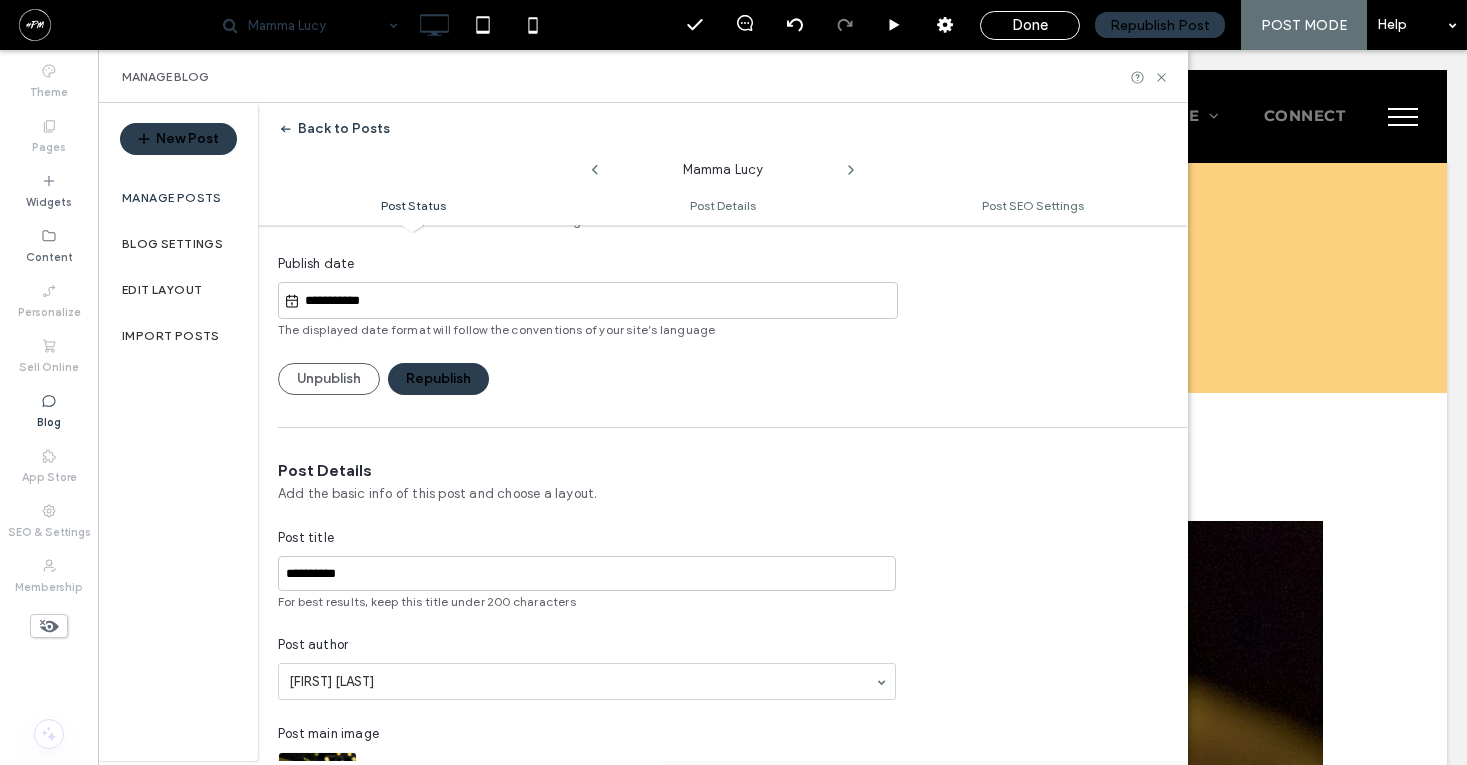 click 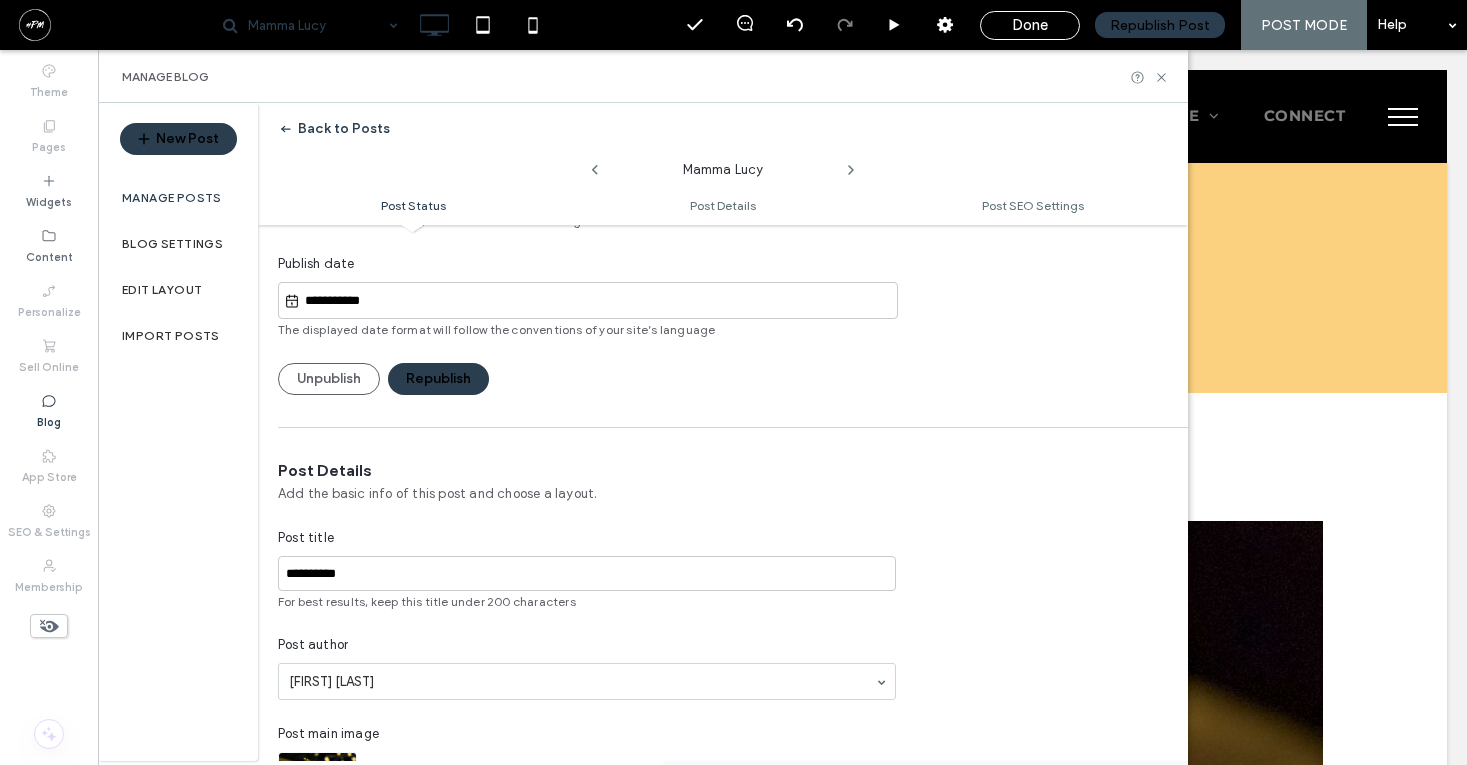 click 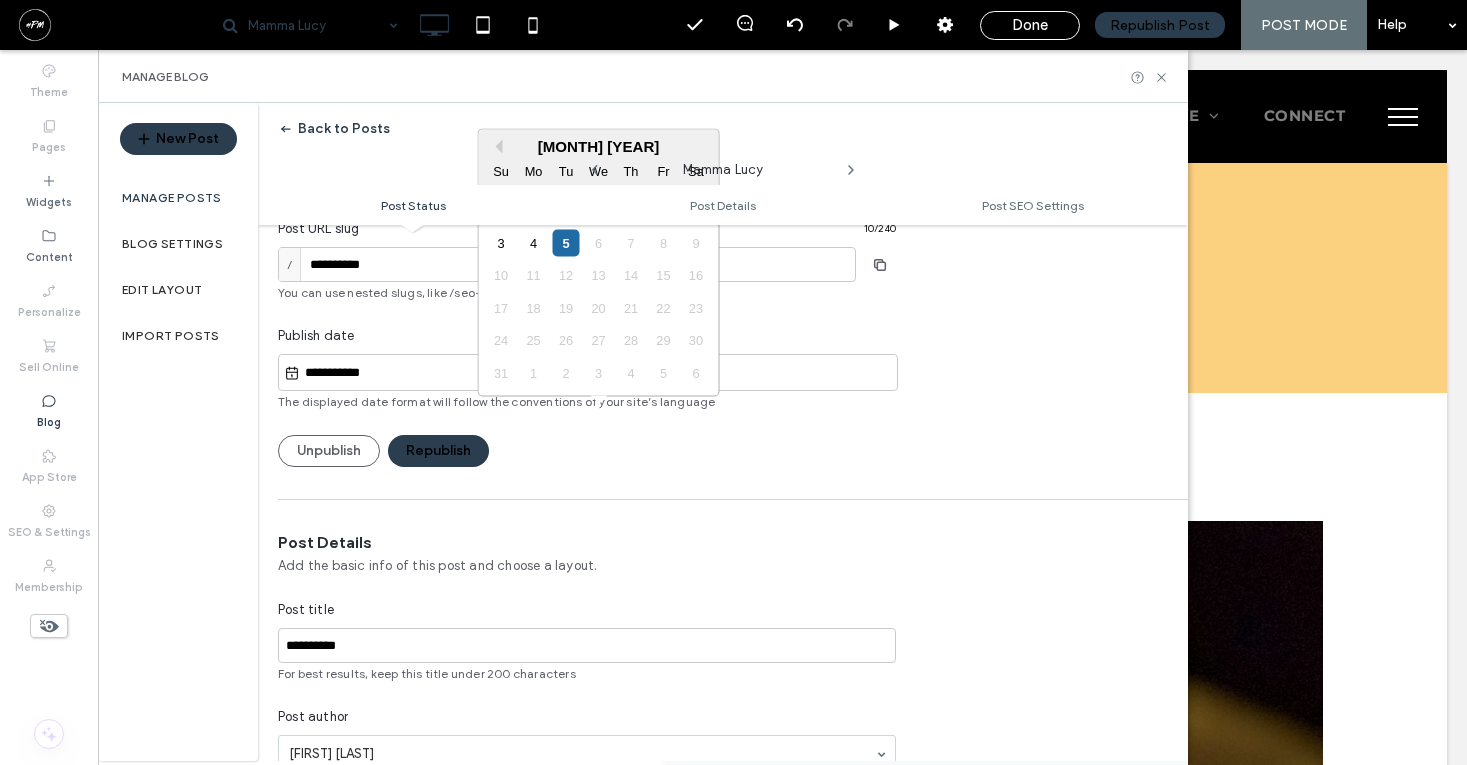 scroll, scrollTop: 86, scrollLeft: 0, axis: vertical 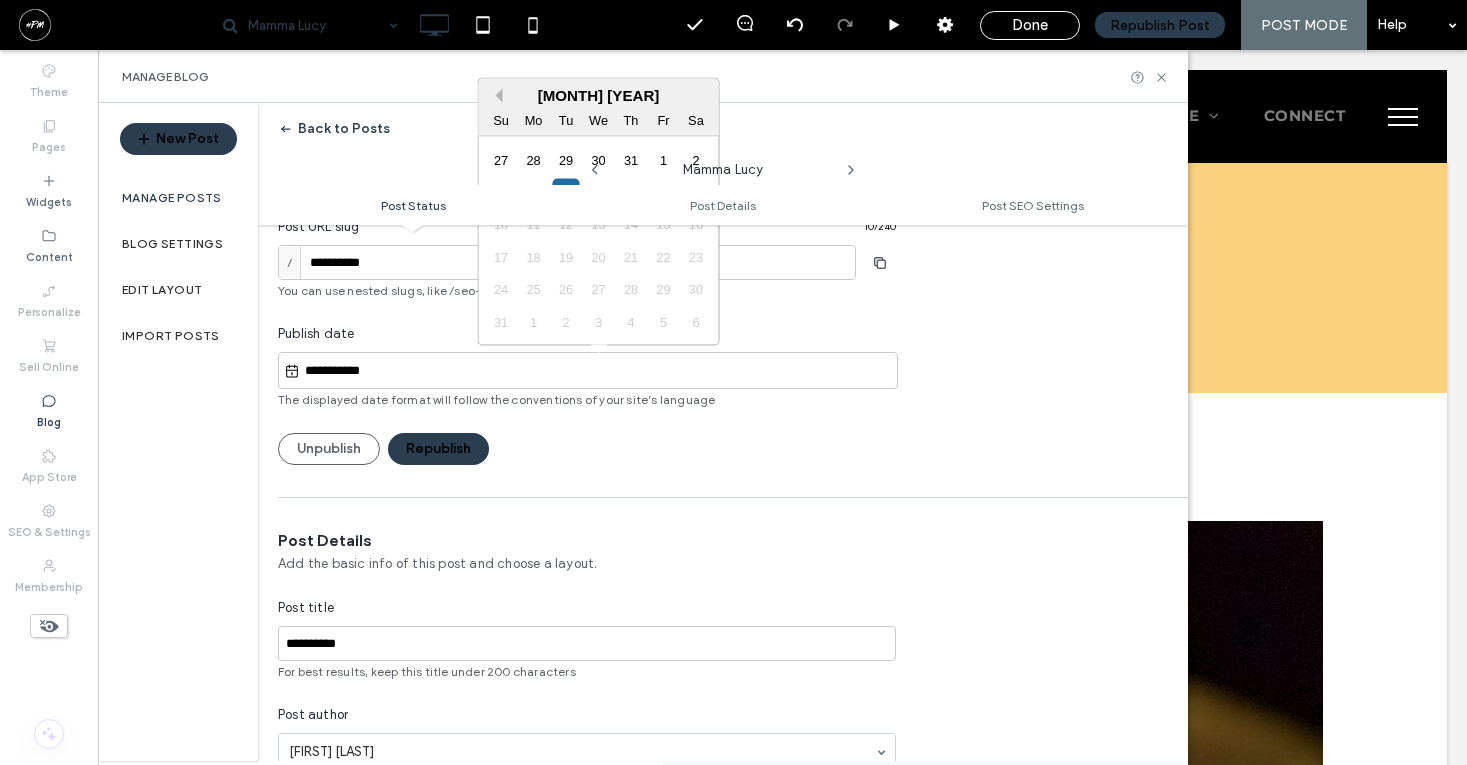 click on "Previous Month" at bounding box center [496, 96] 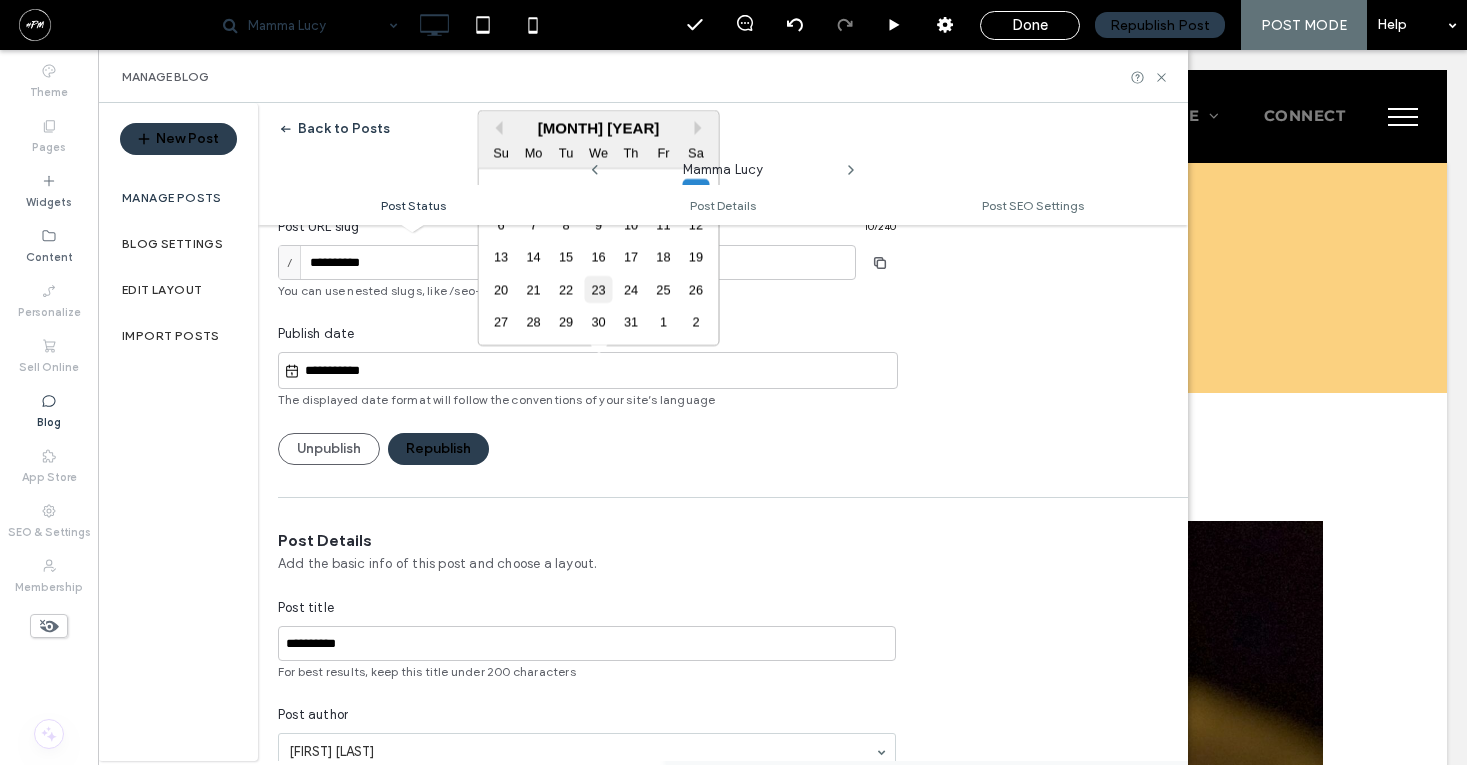 click on "23" at bounding box center [598, 289] 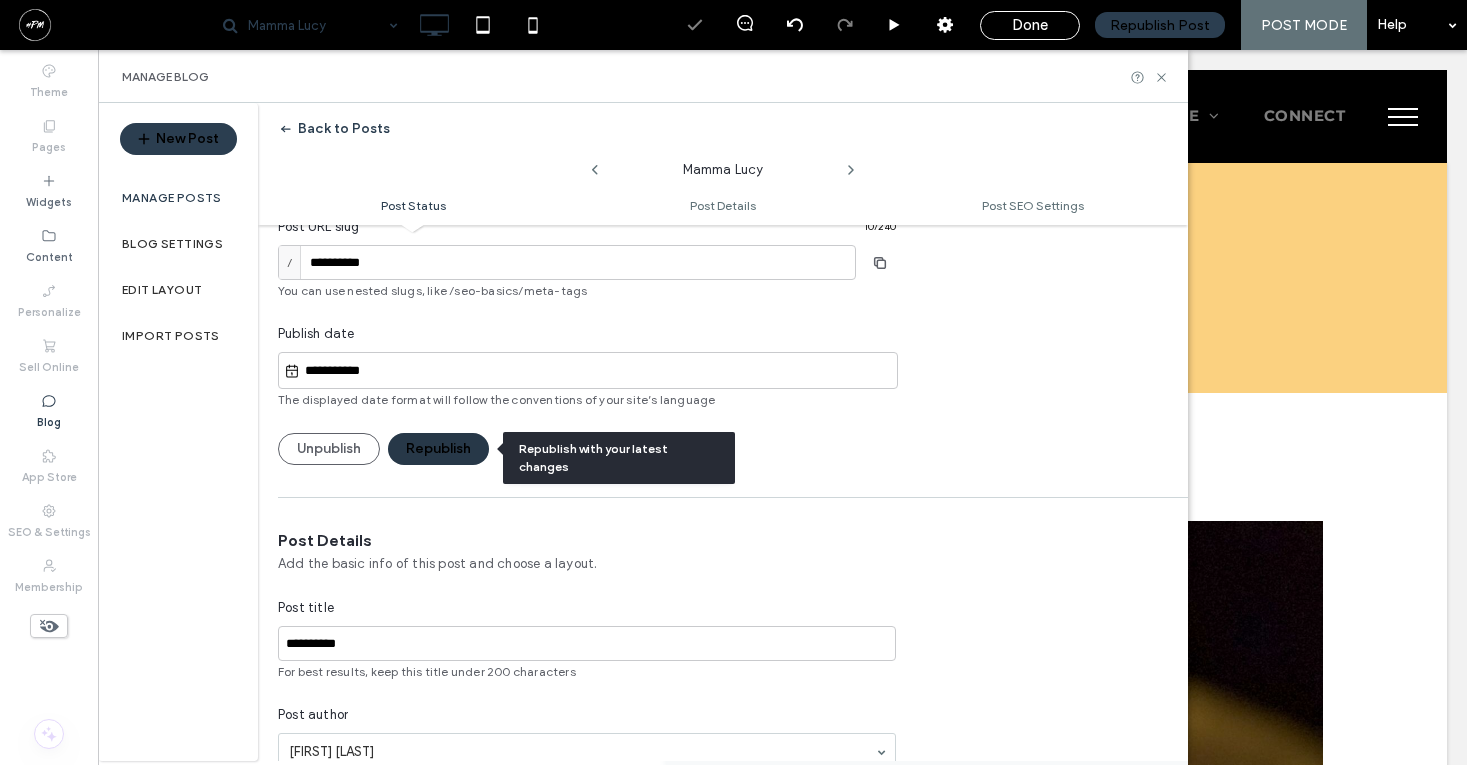 click on "Republish" at bounding box center (438, 449) 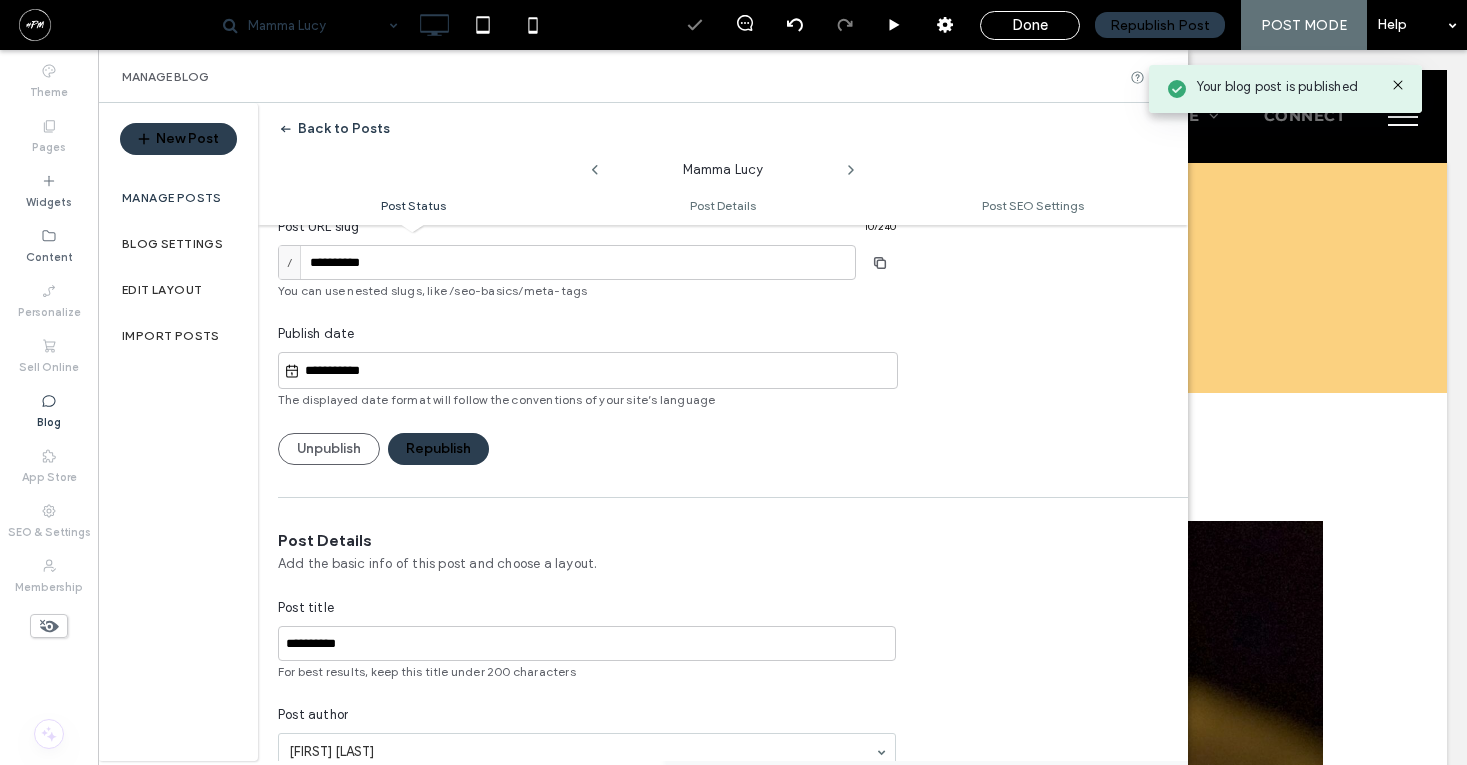 click 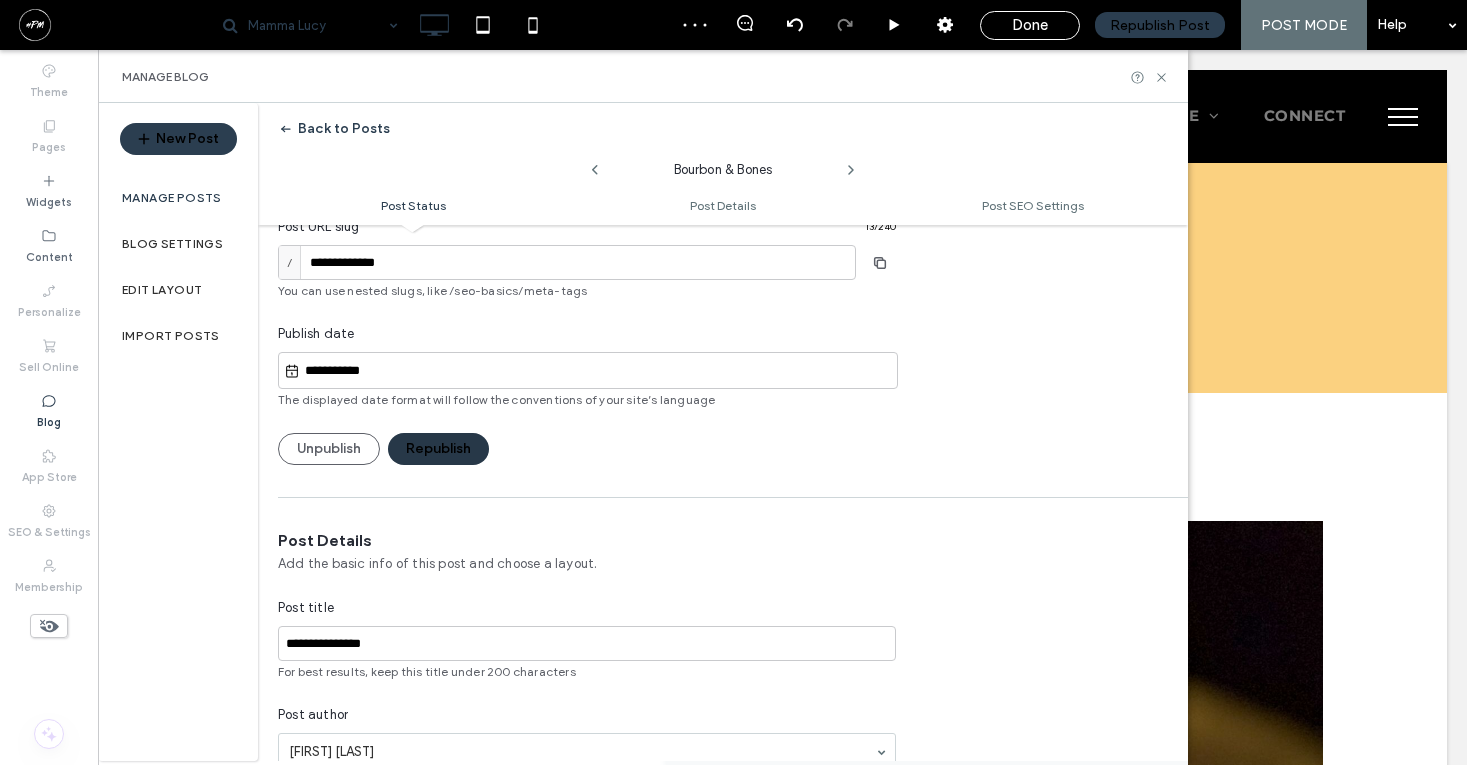 click on "Republish" at bounding box center [438, 449] 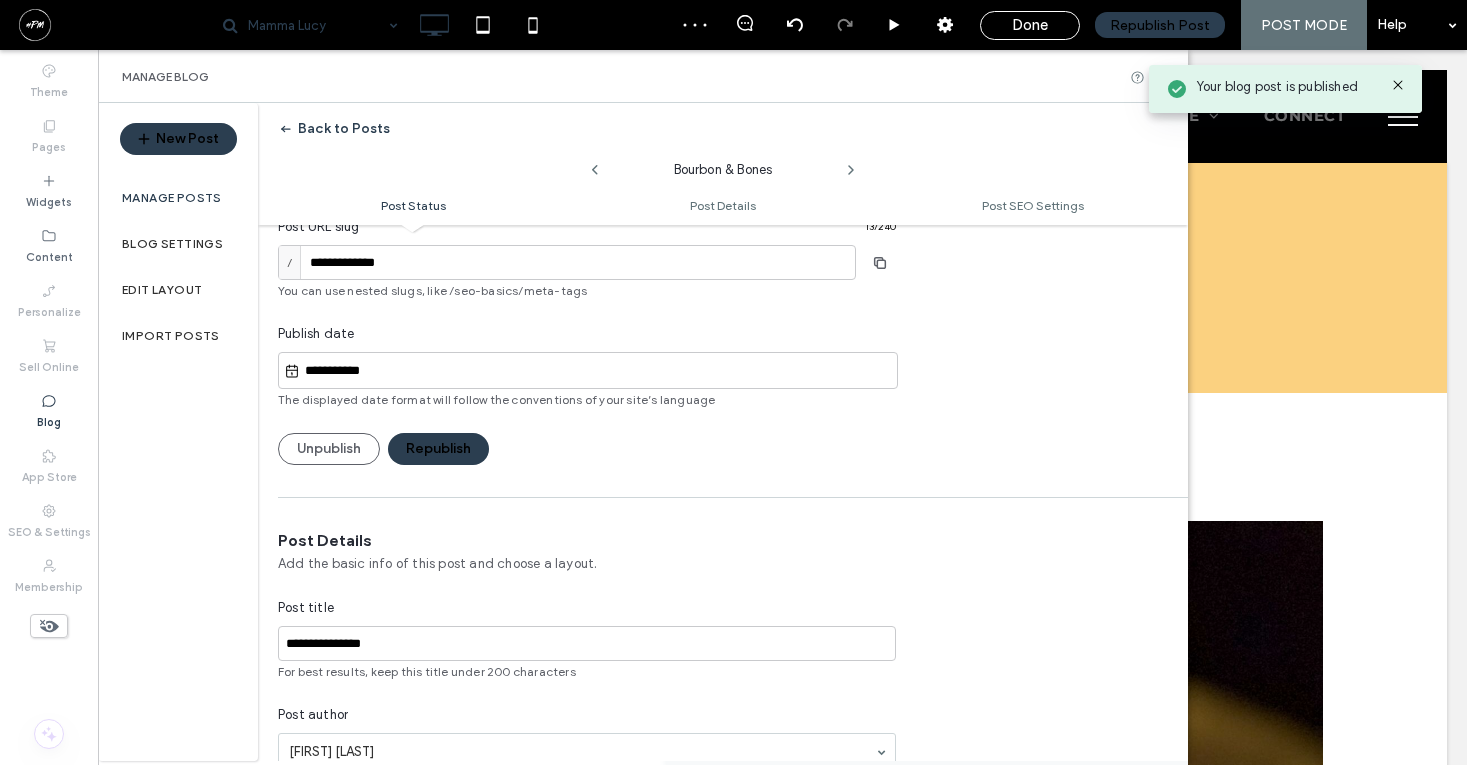 click 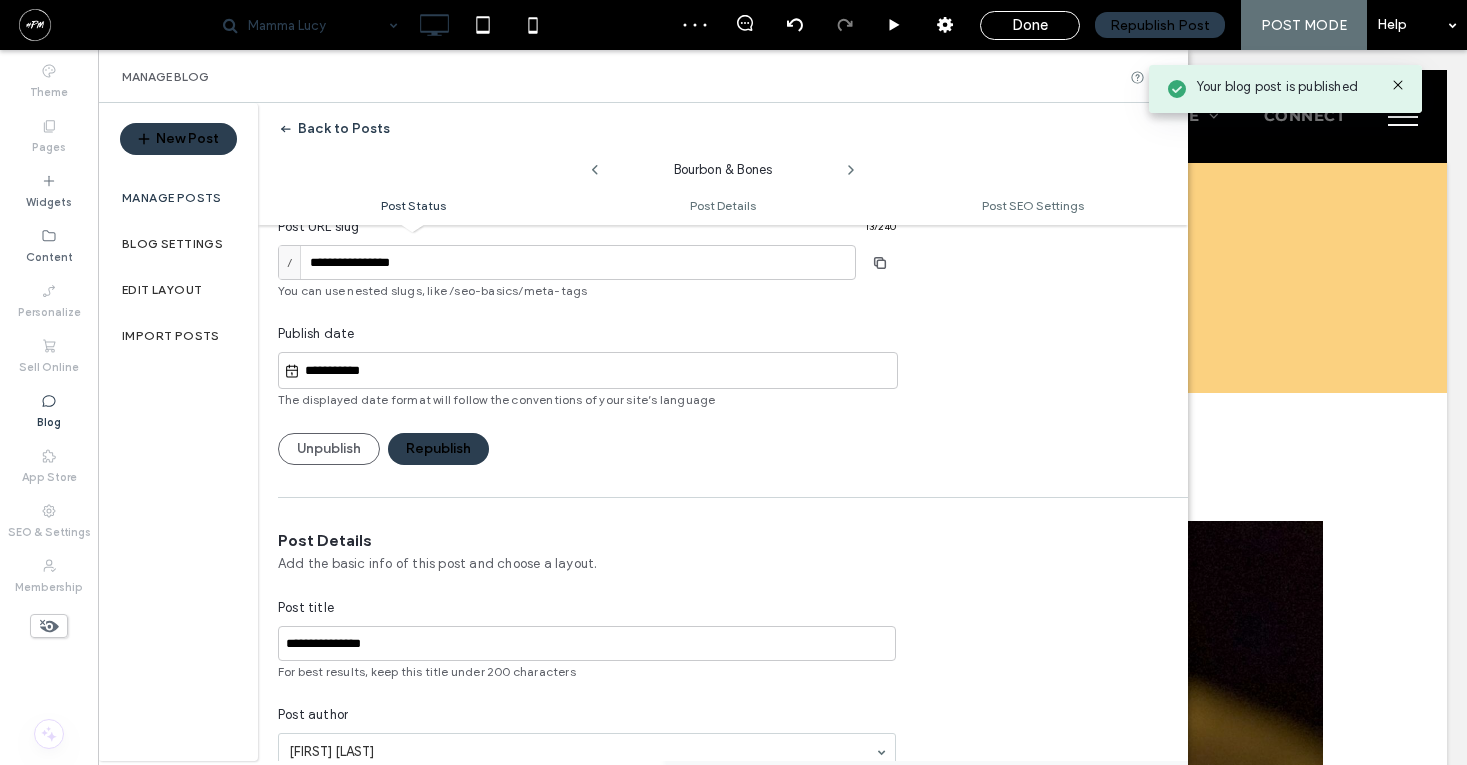 type on "**********" 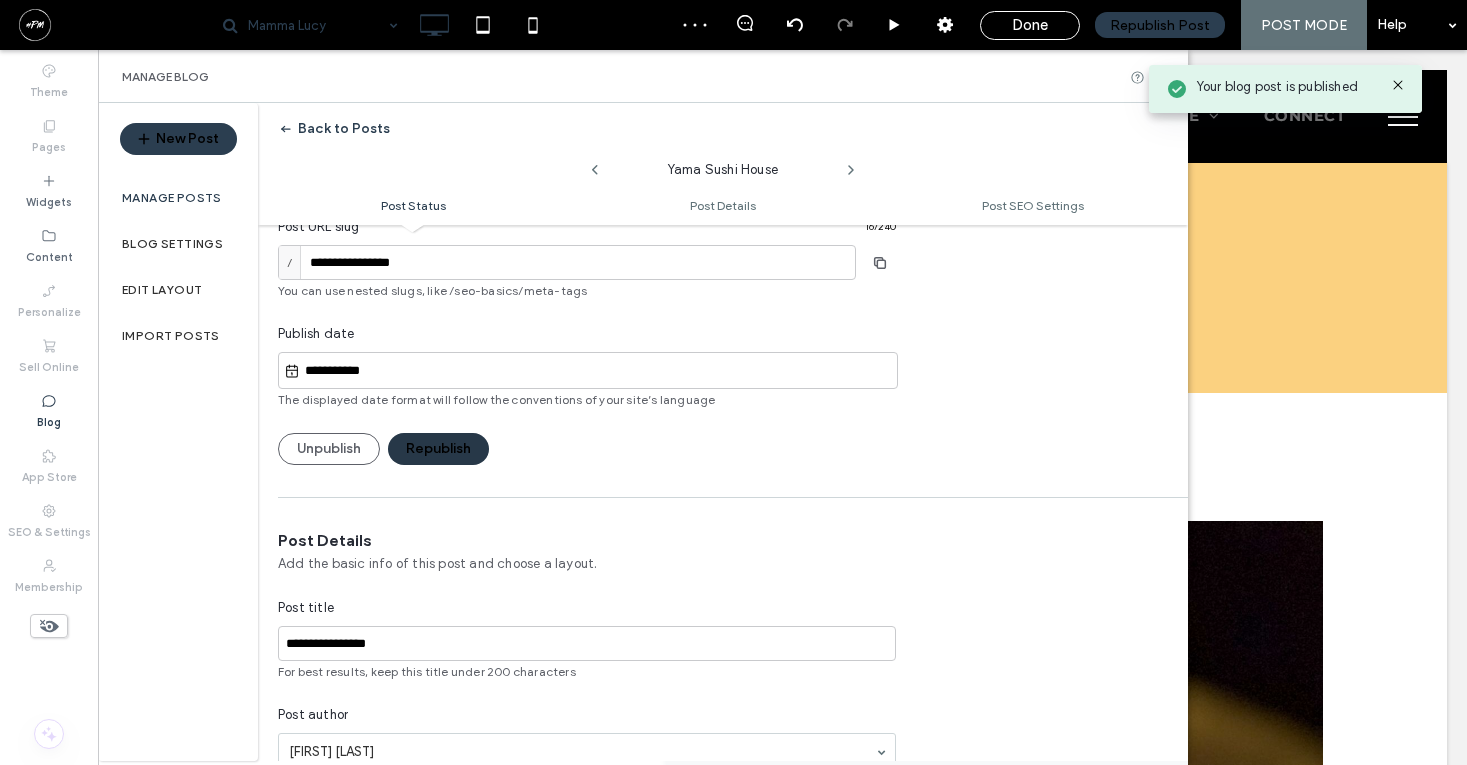 click on "Republish" at bounding box center [438, 449] 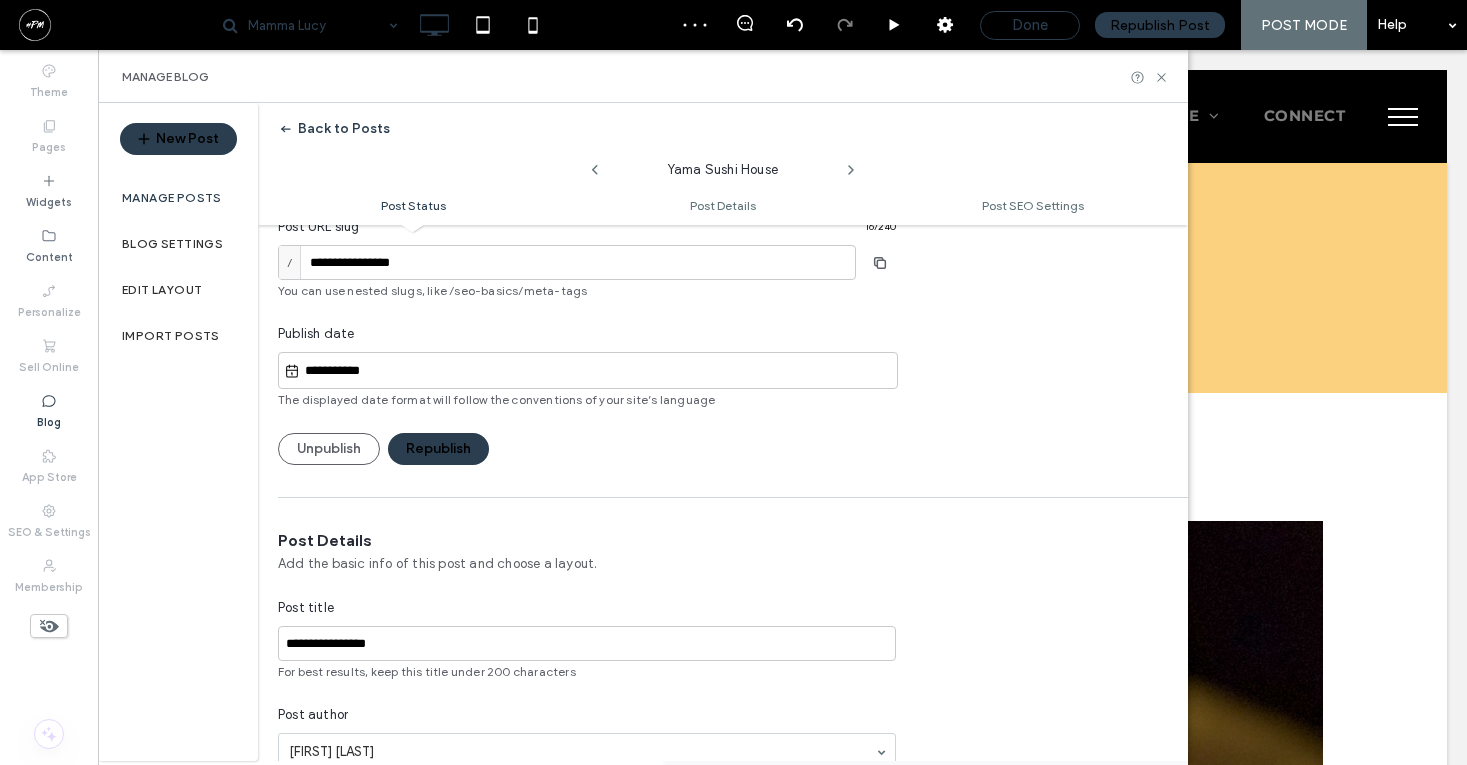 click on "Done" at bounding box center (1030, 25) 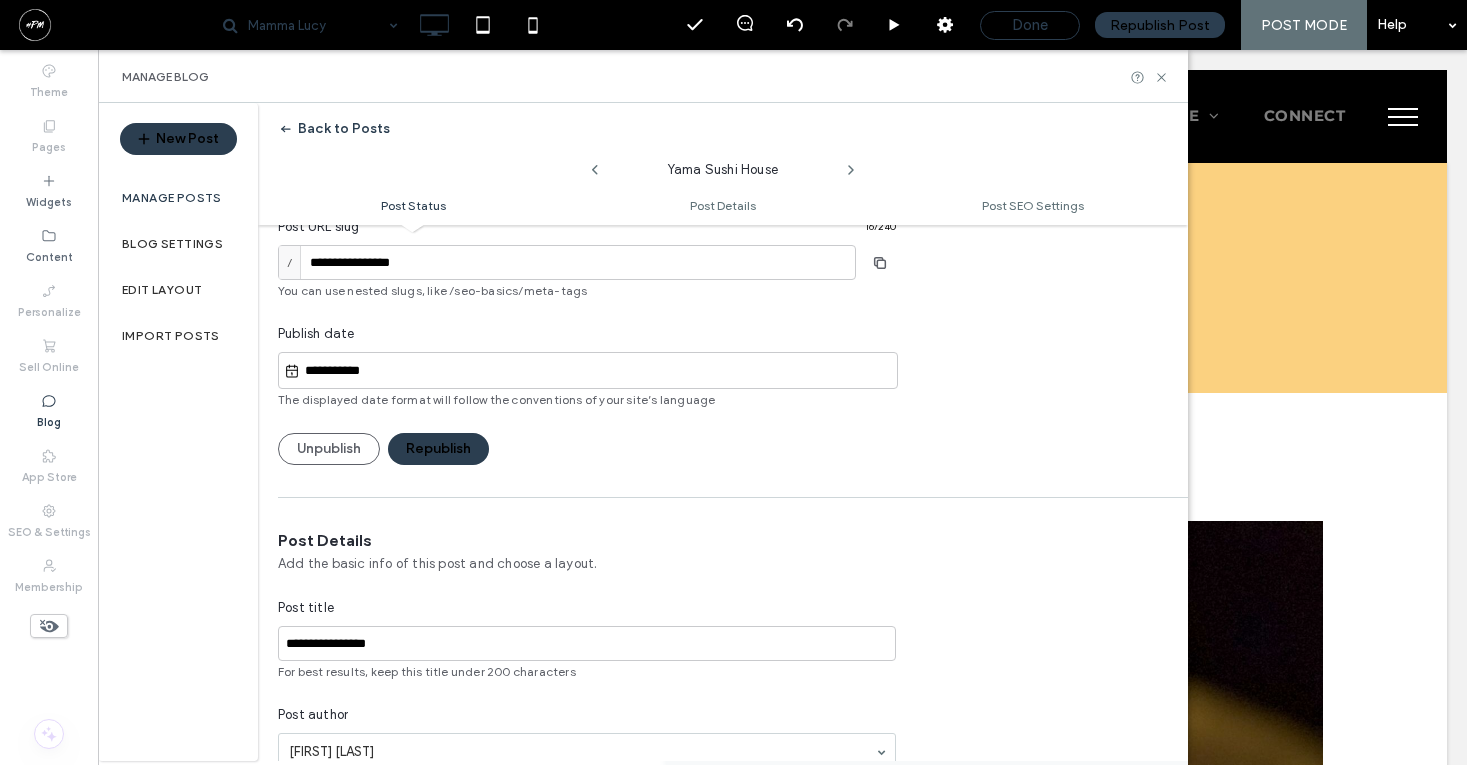 click on "Done" at bounding box center [1030, 25] 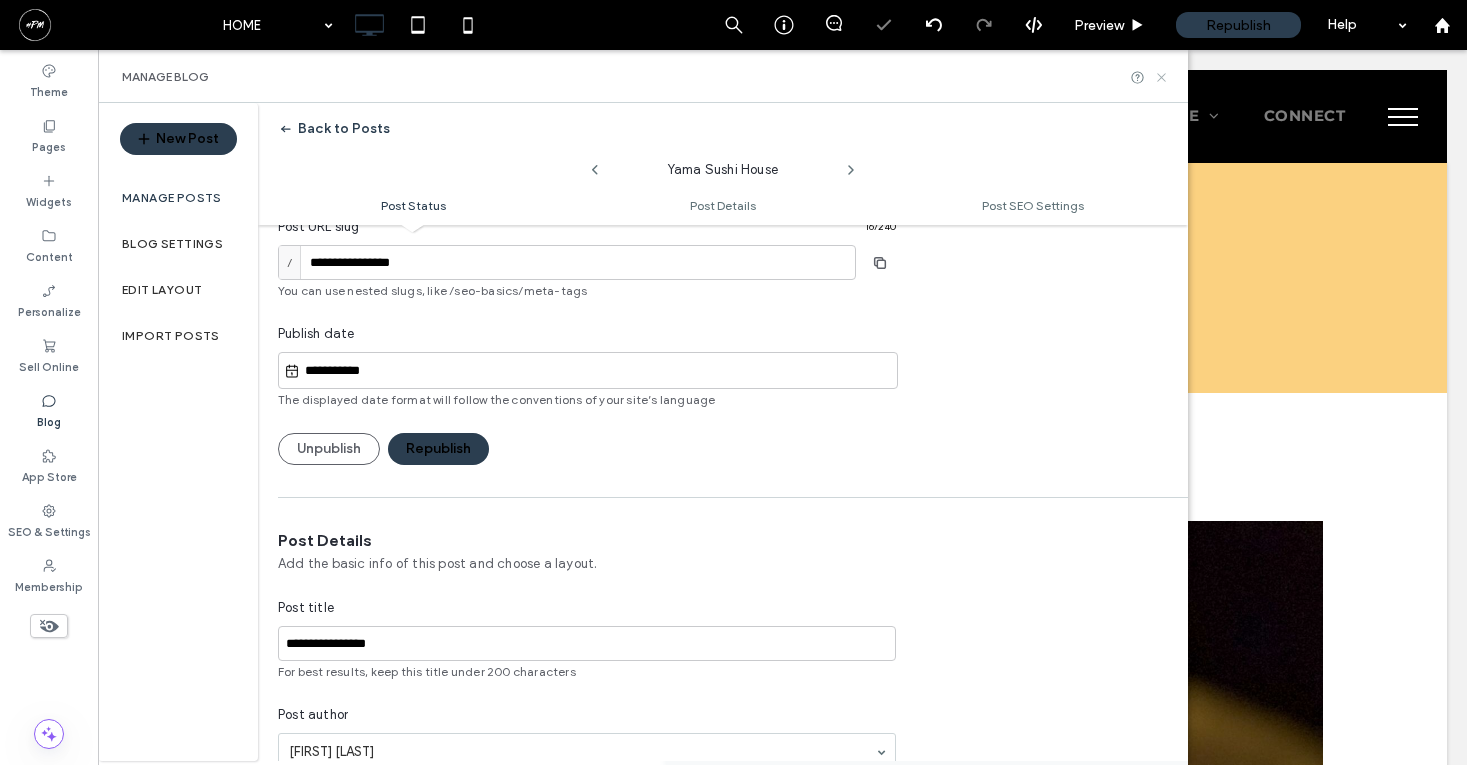 click 